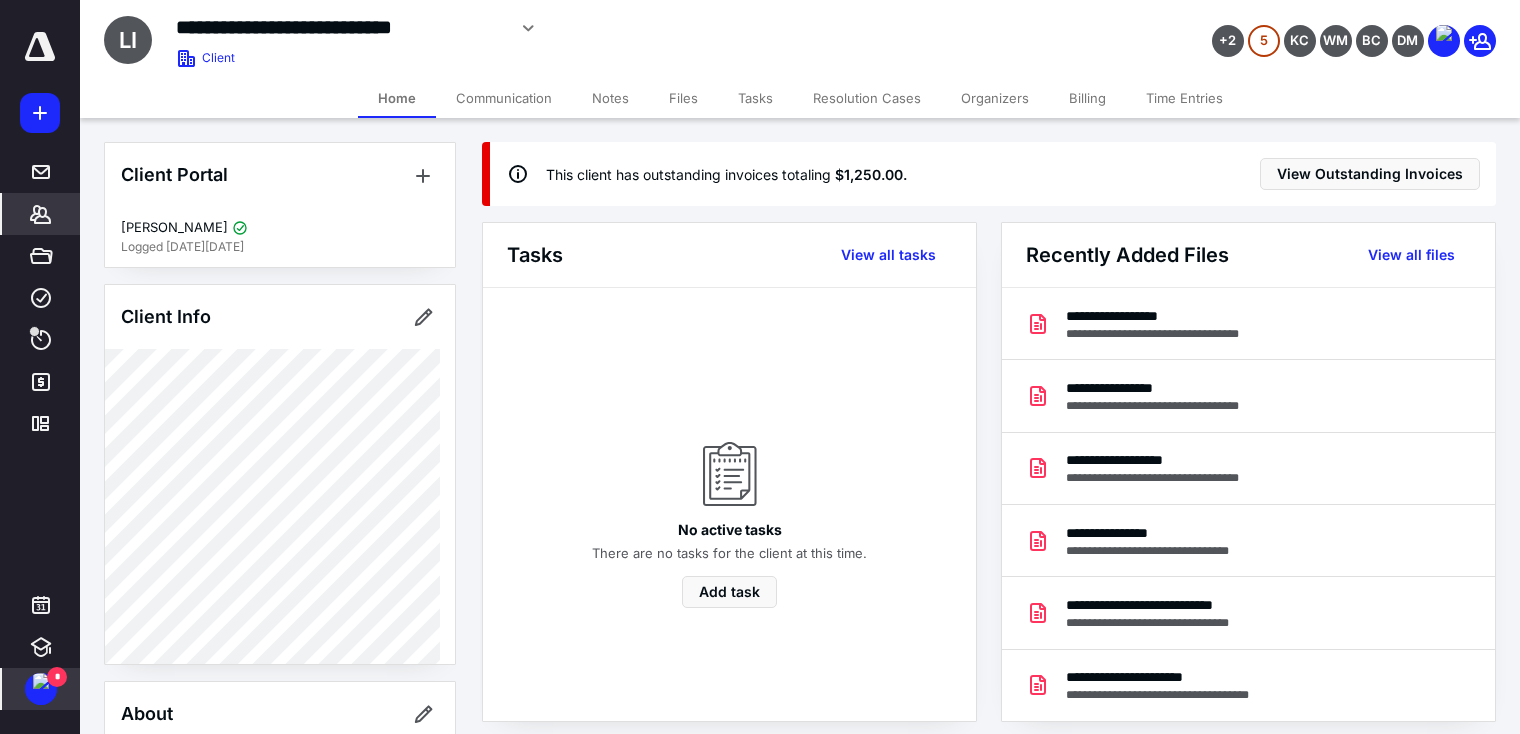 scroll, scrollTop: 0, scrollLeft: 0, axis: both 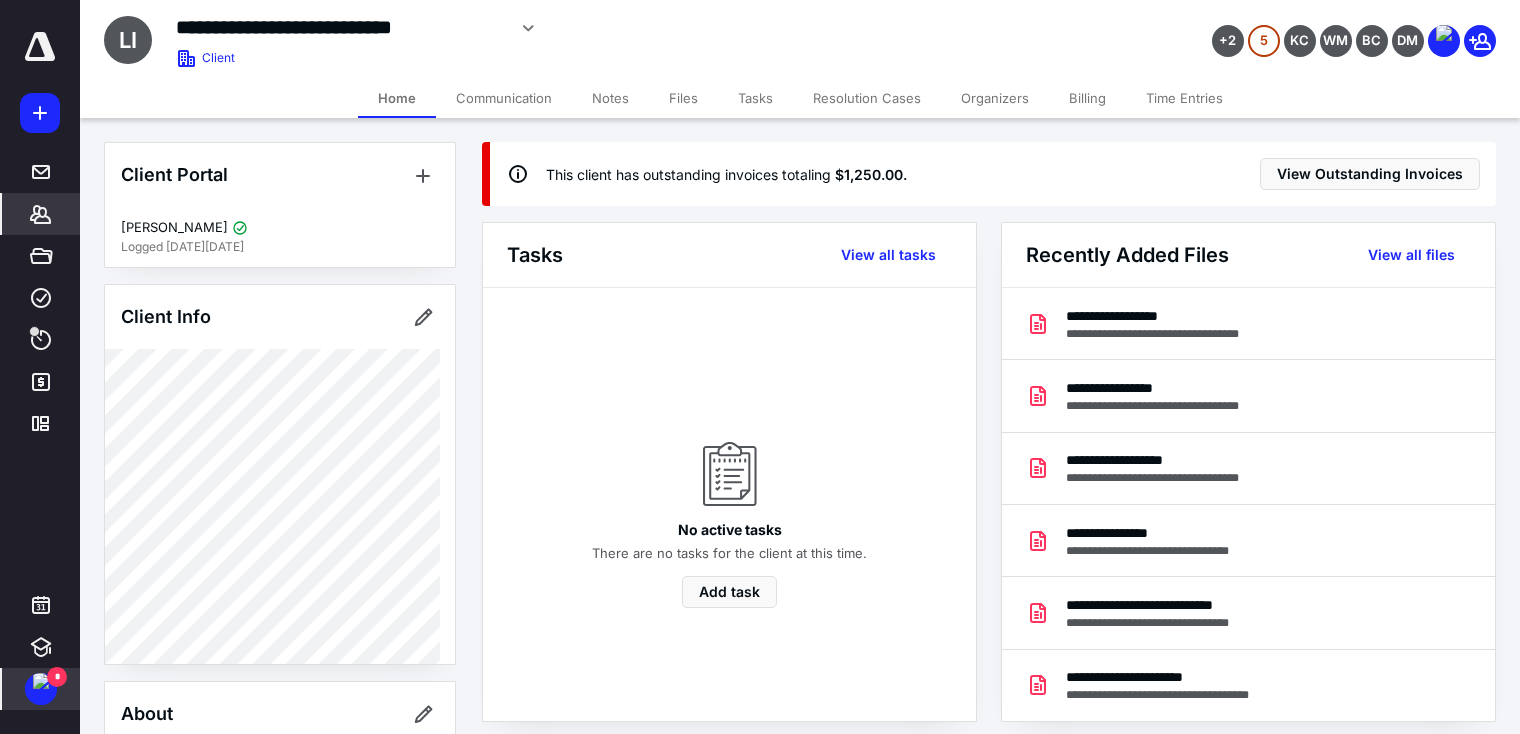 click on "*" at bounding box center [57, 677] 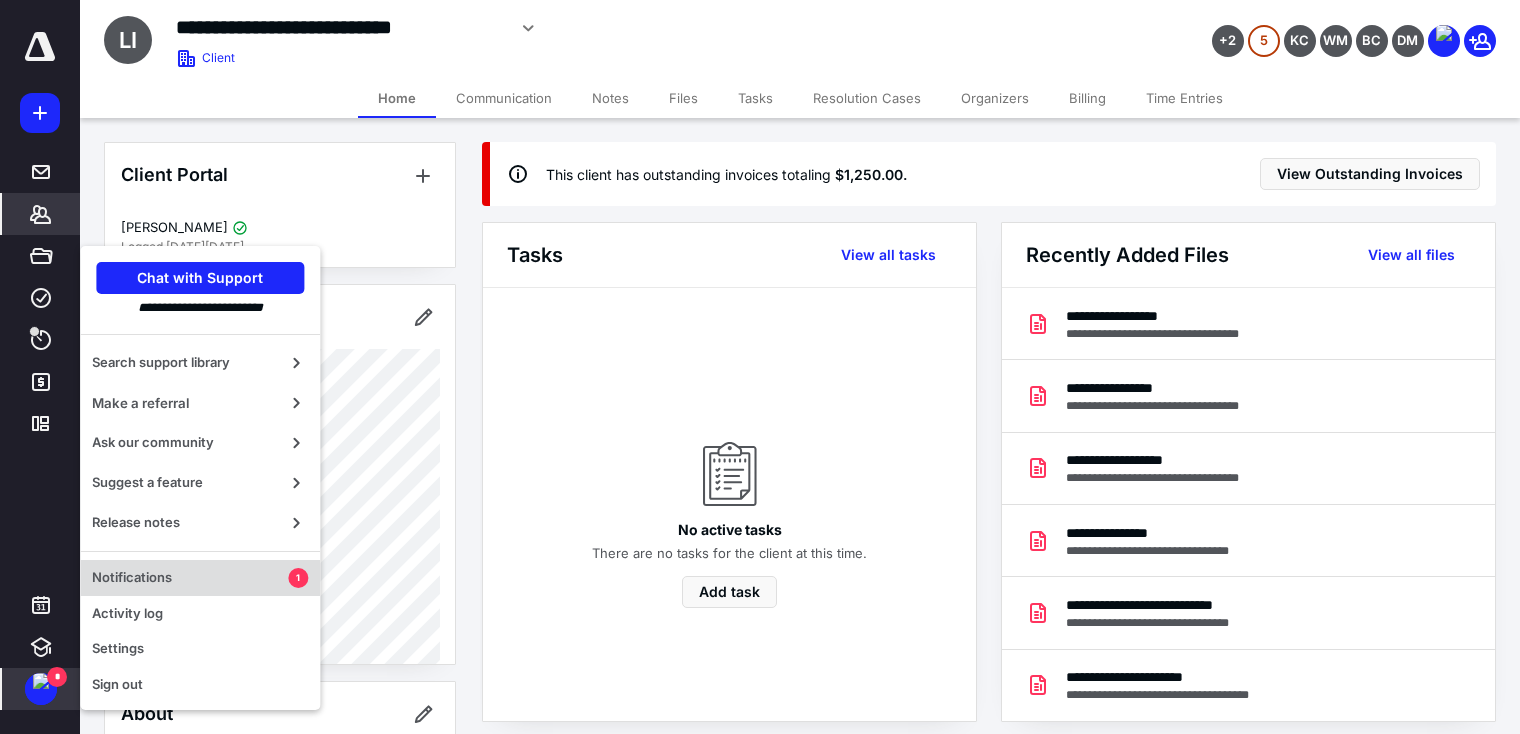 click on "Notifications" at bounding box center [190, 578] 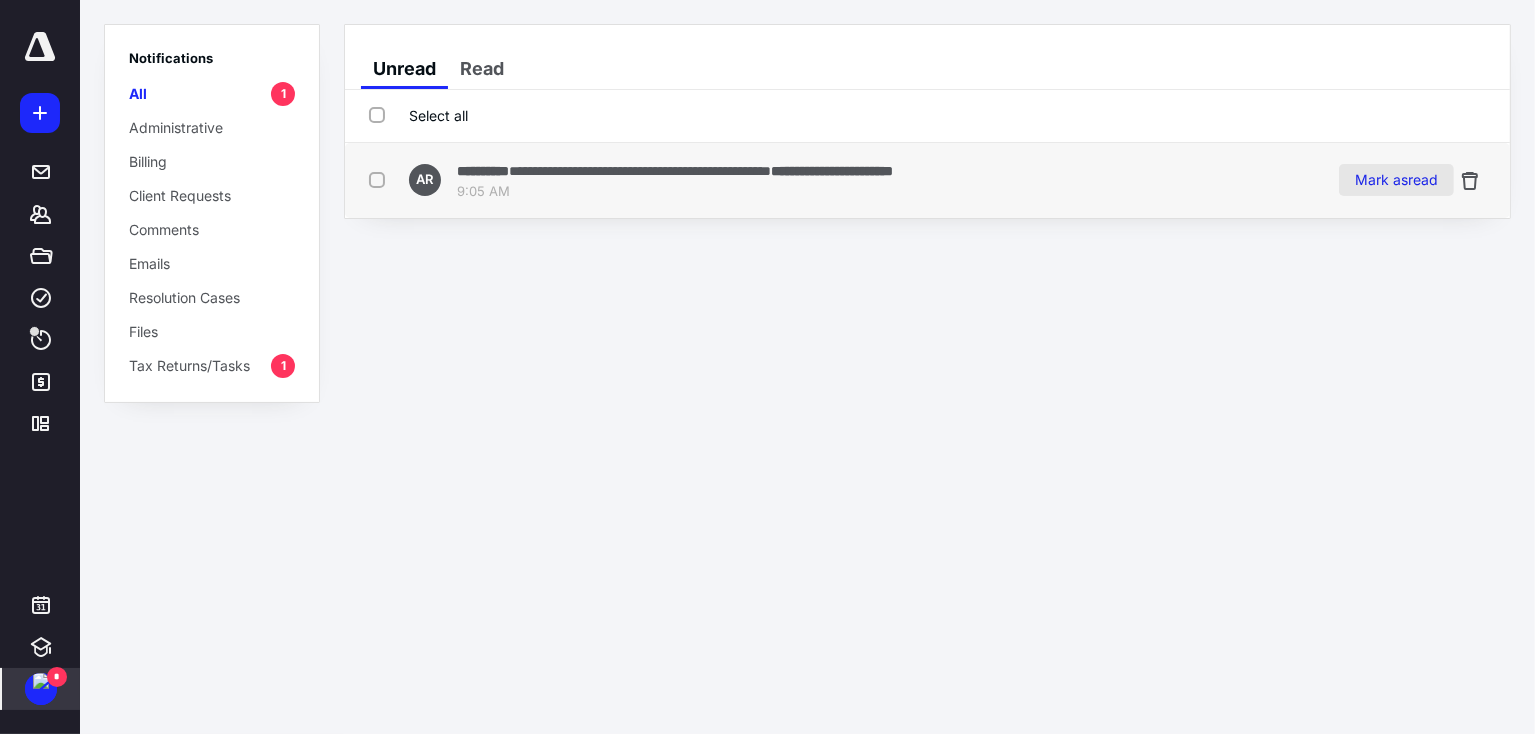 click on "Mark as  read" at bounding box center (1396, 180) 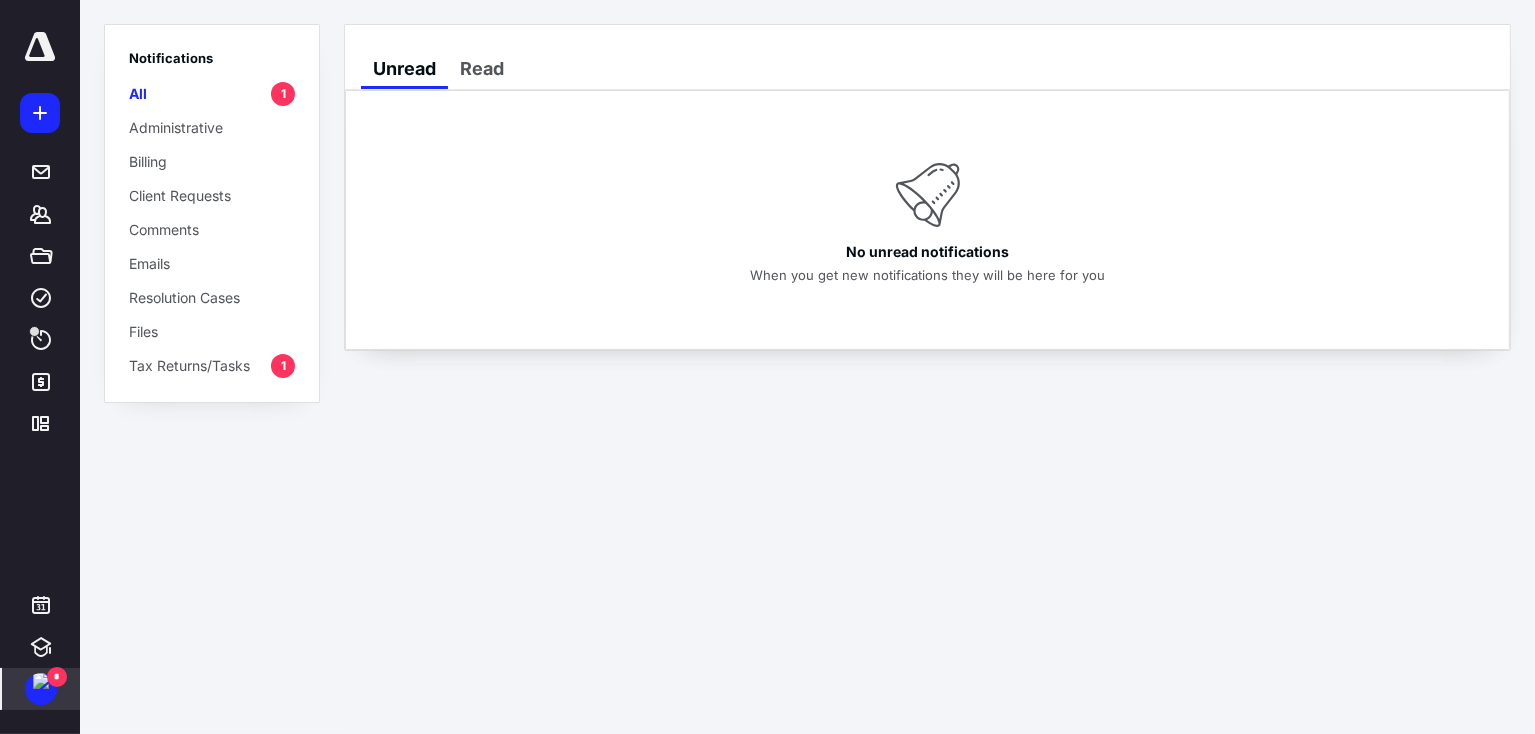 click at bounding box center [41, 681] 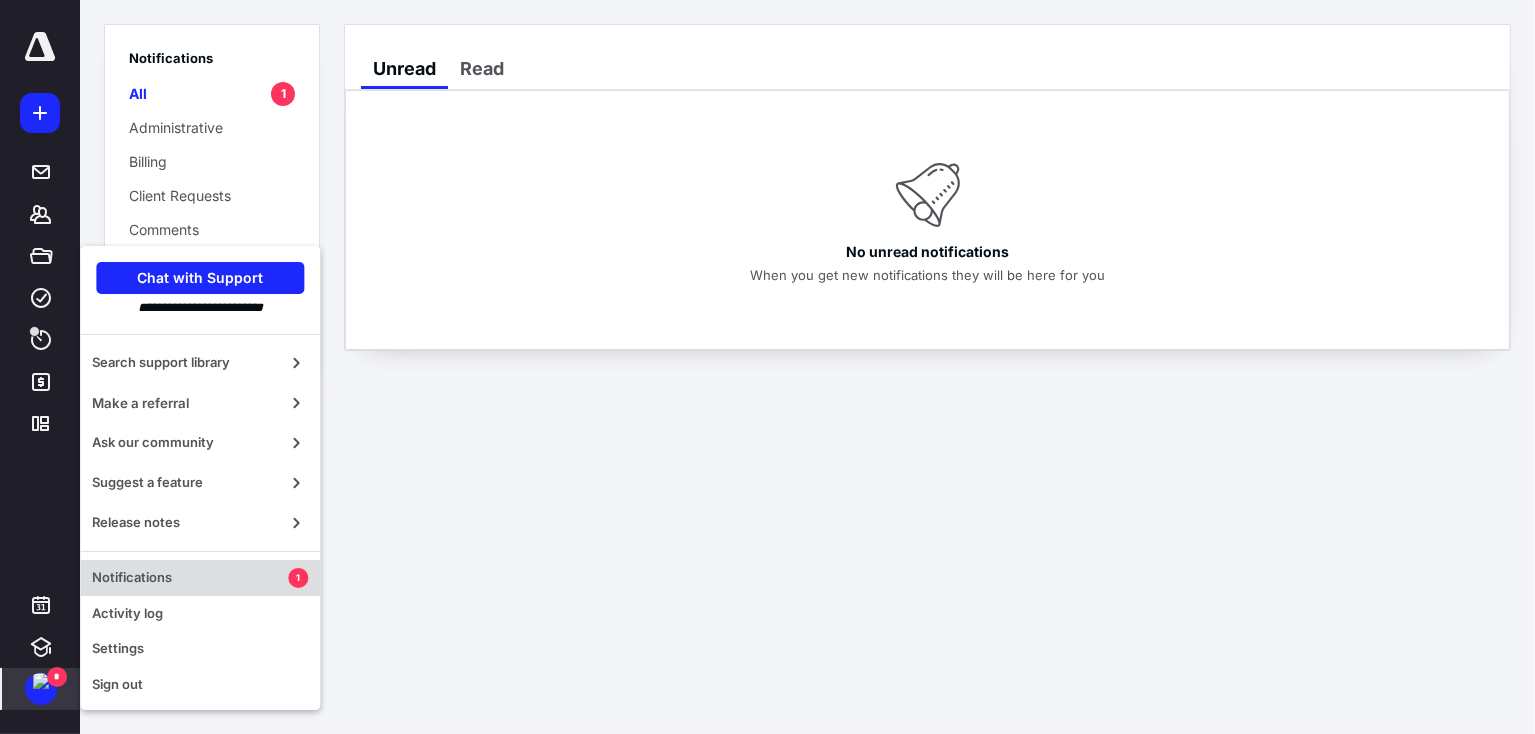 click on "Notifications" at bounding box center (190, 578) 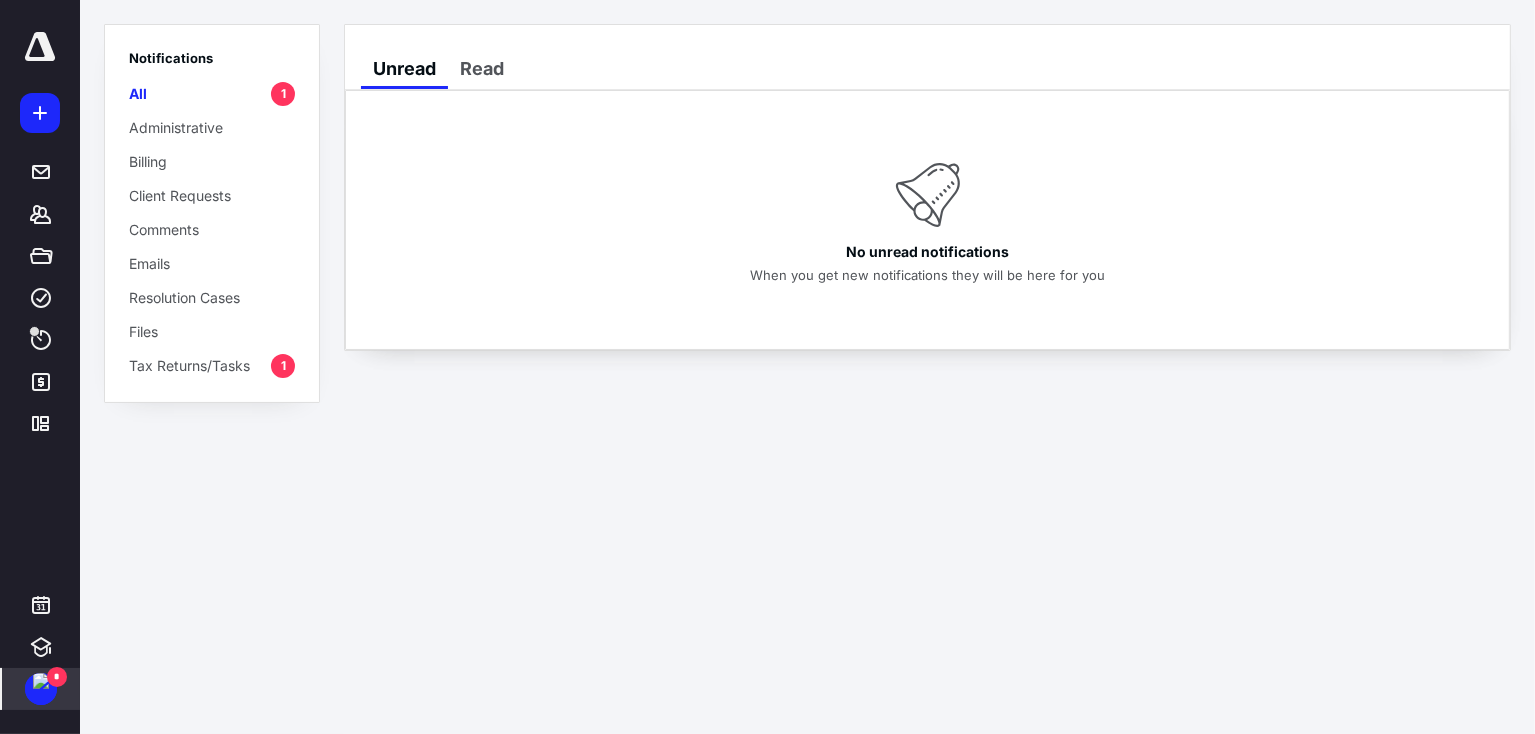click on "*" at bounding box center (57, 677) 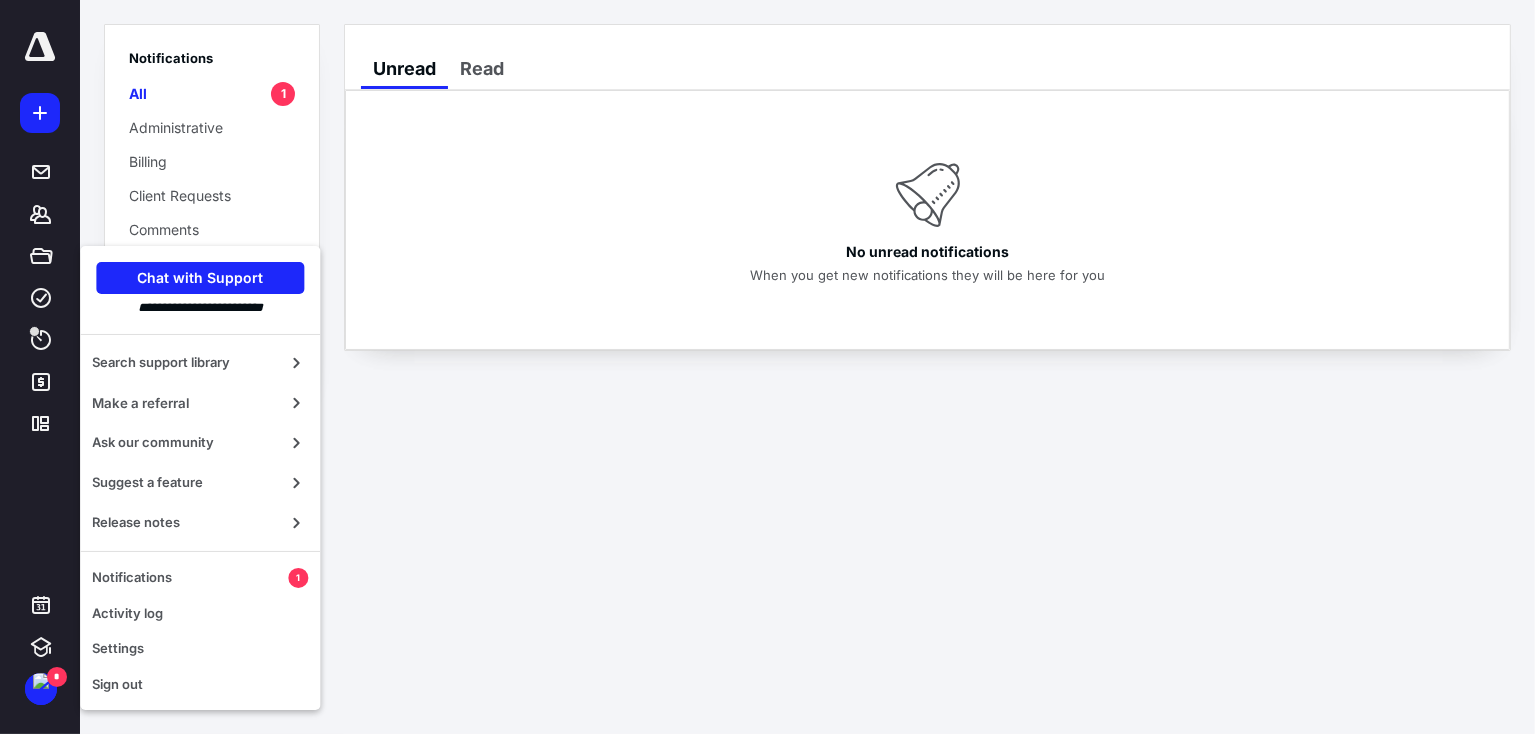 click at bounding box center [40, 47] 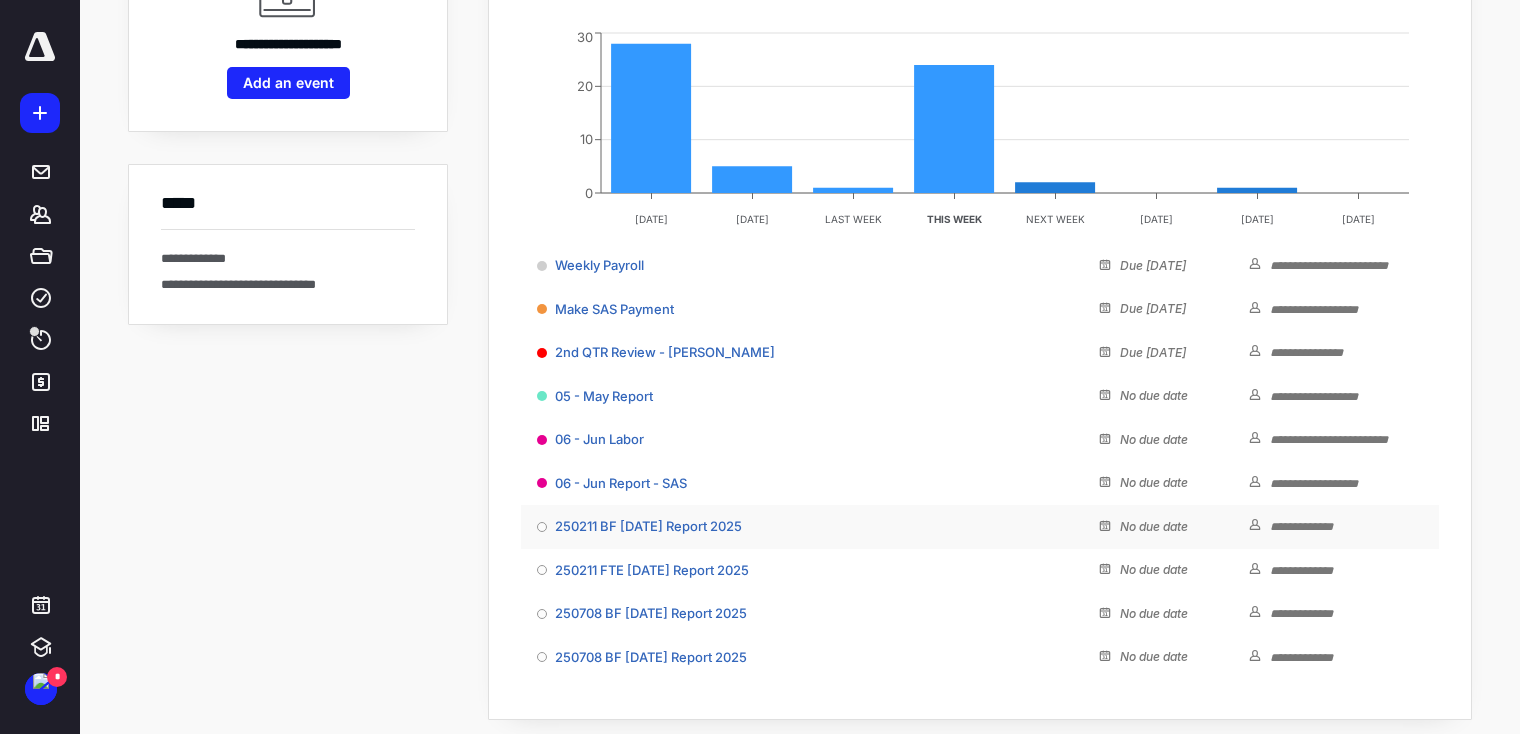 scroll, scrollTop: 272, scrollLeft: 0, axis: vertical 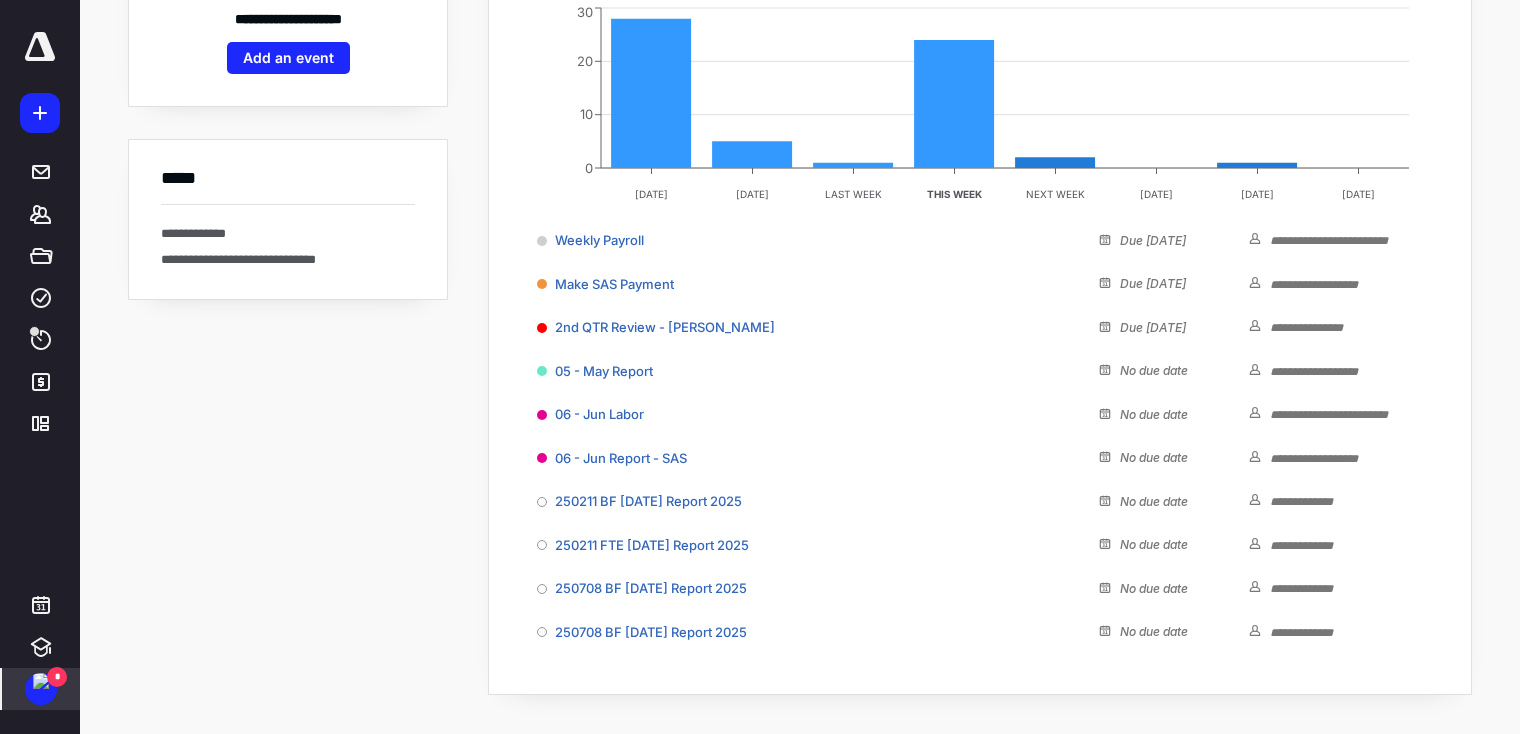 click at bounding box center (41, 681) 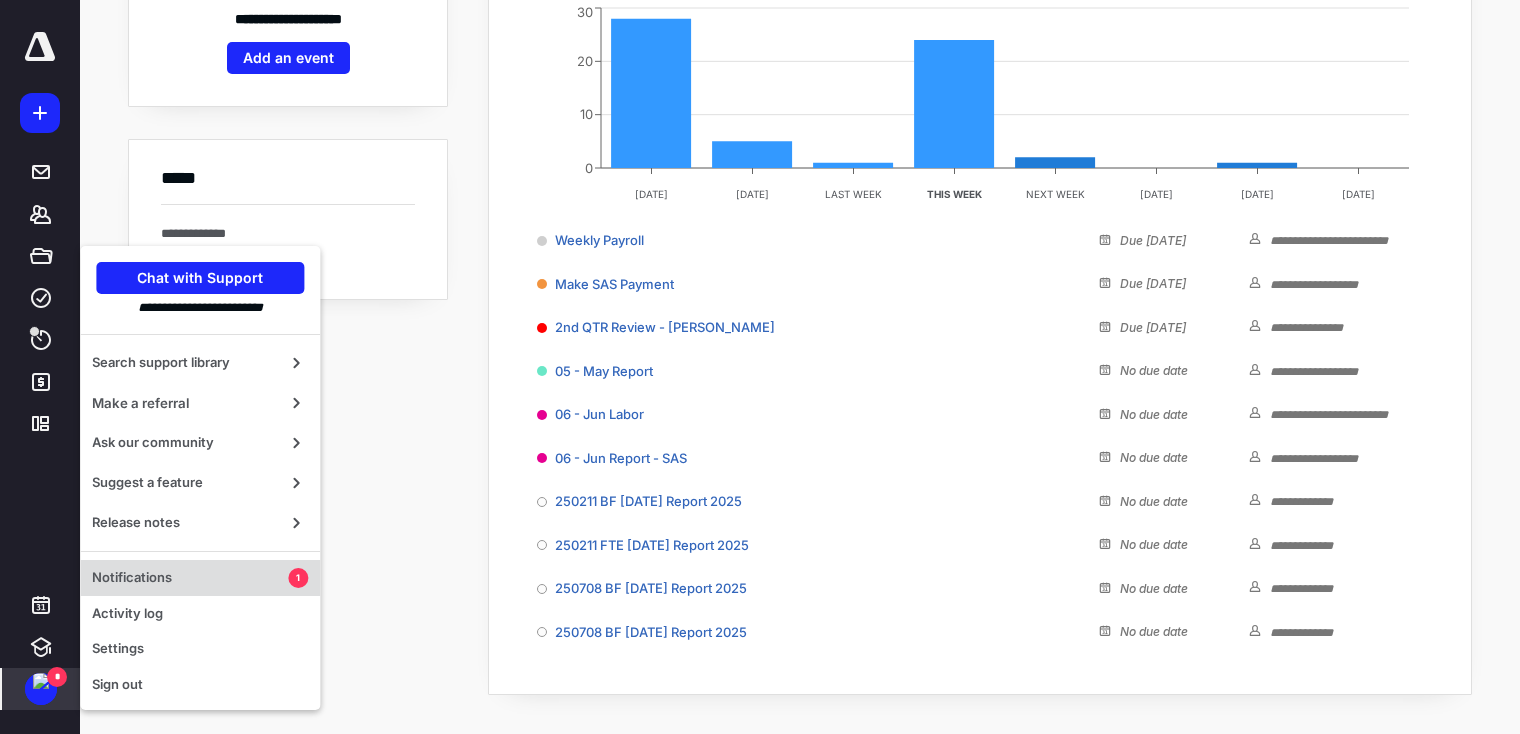 click on "Notifications" at bounding box center (190, 578) 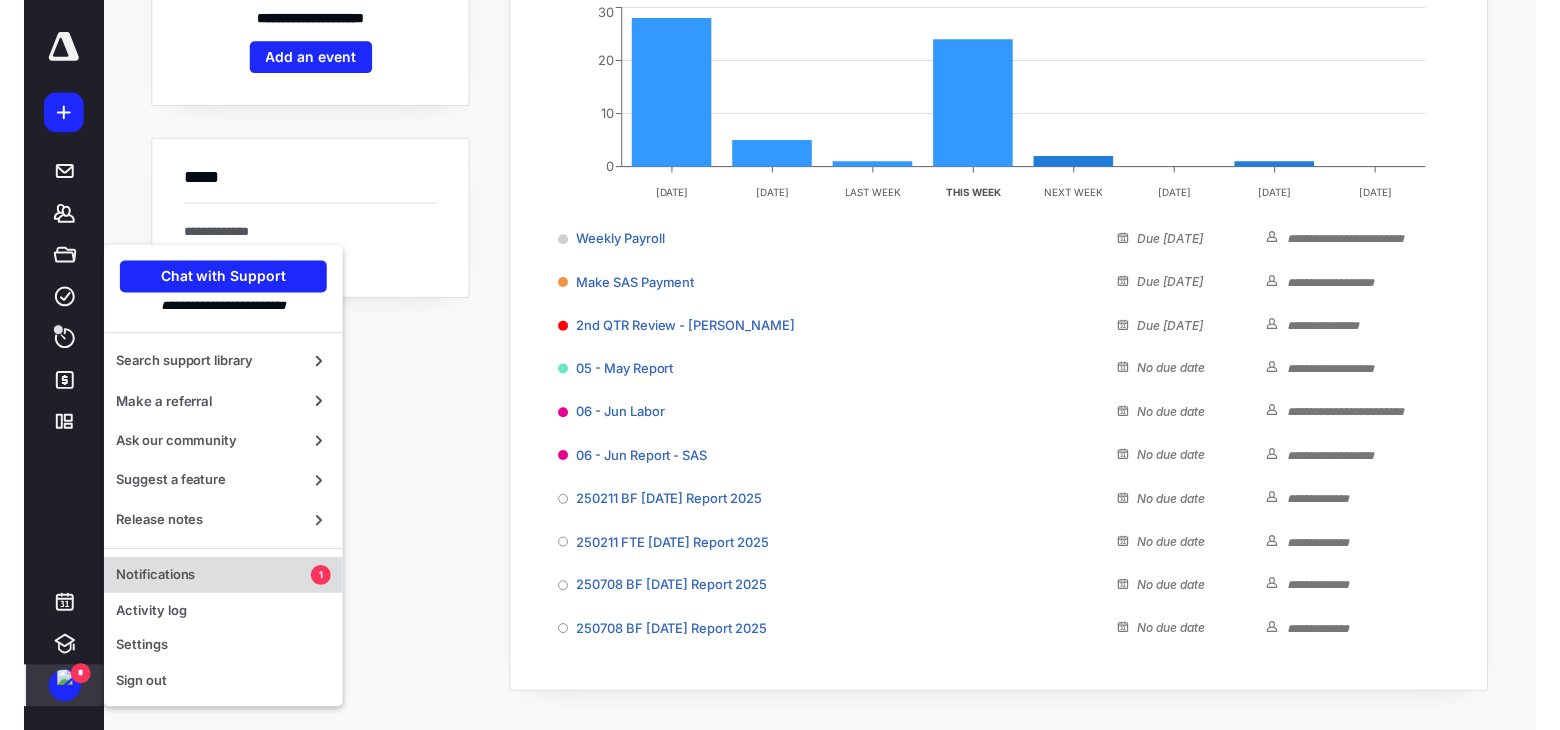 scroll, scrollTop: 0, scrollLeft: 0, axis: both 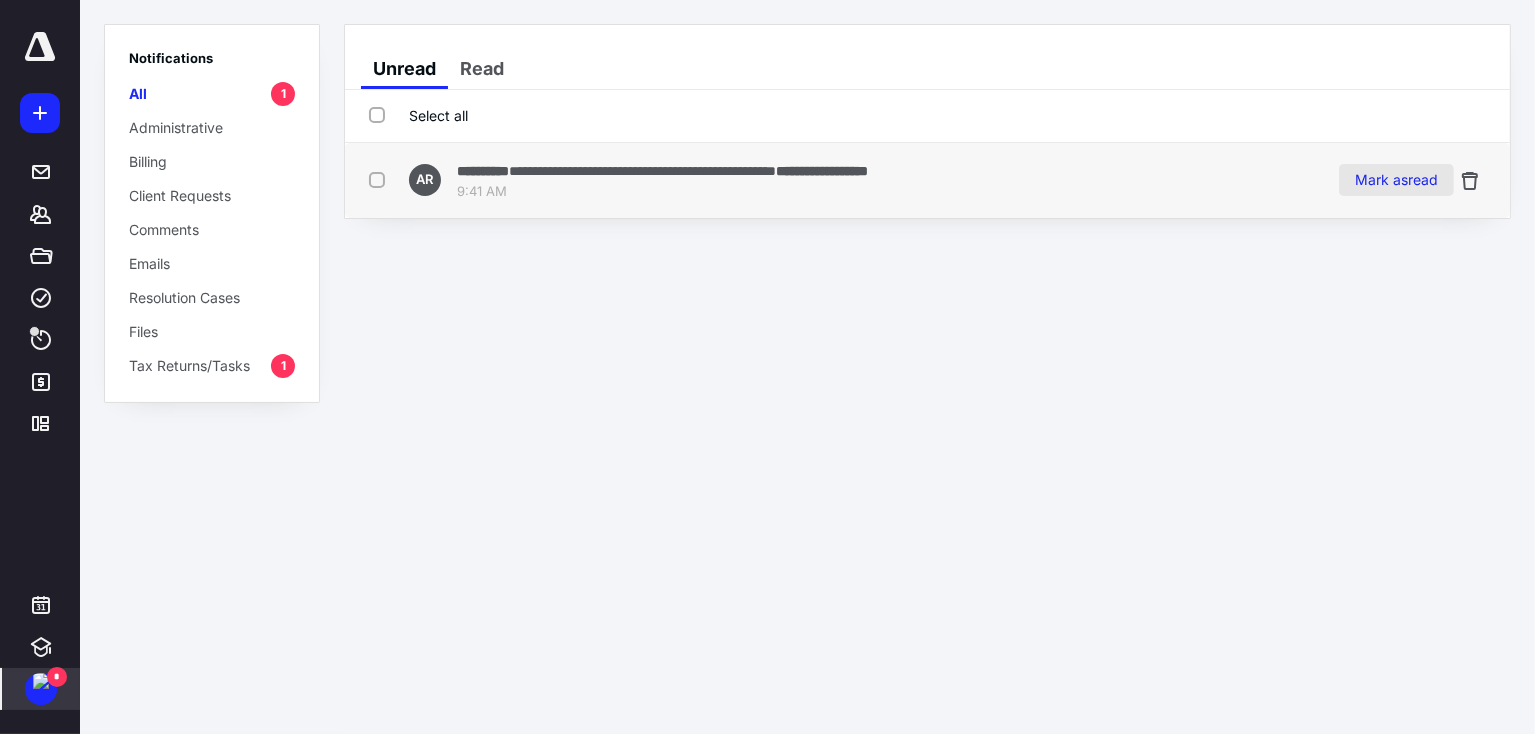 click on "Mark as  read" at bounding box center (1396, 180) 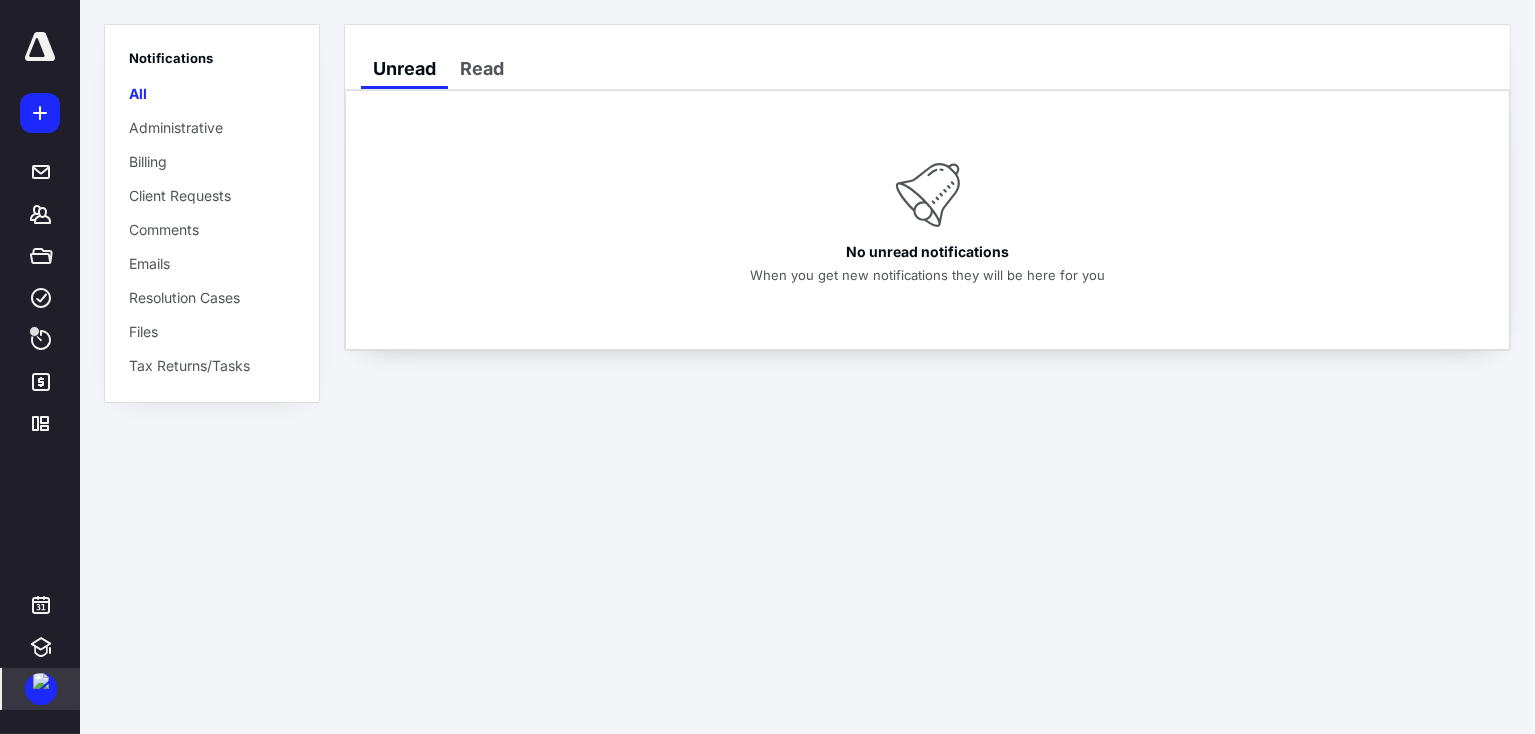 click at bounding box center (40, 47) 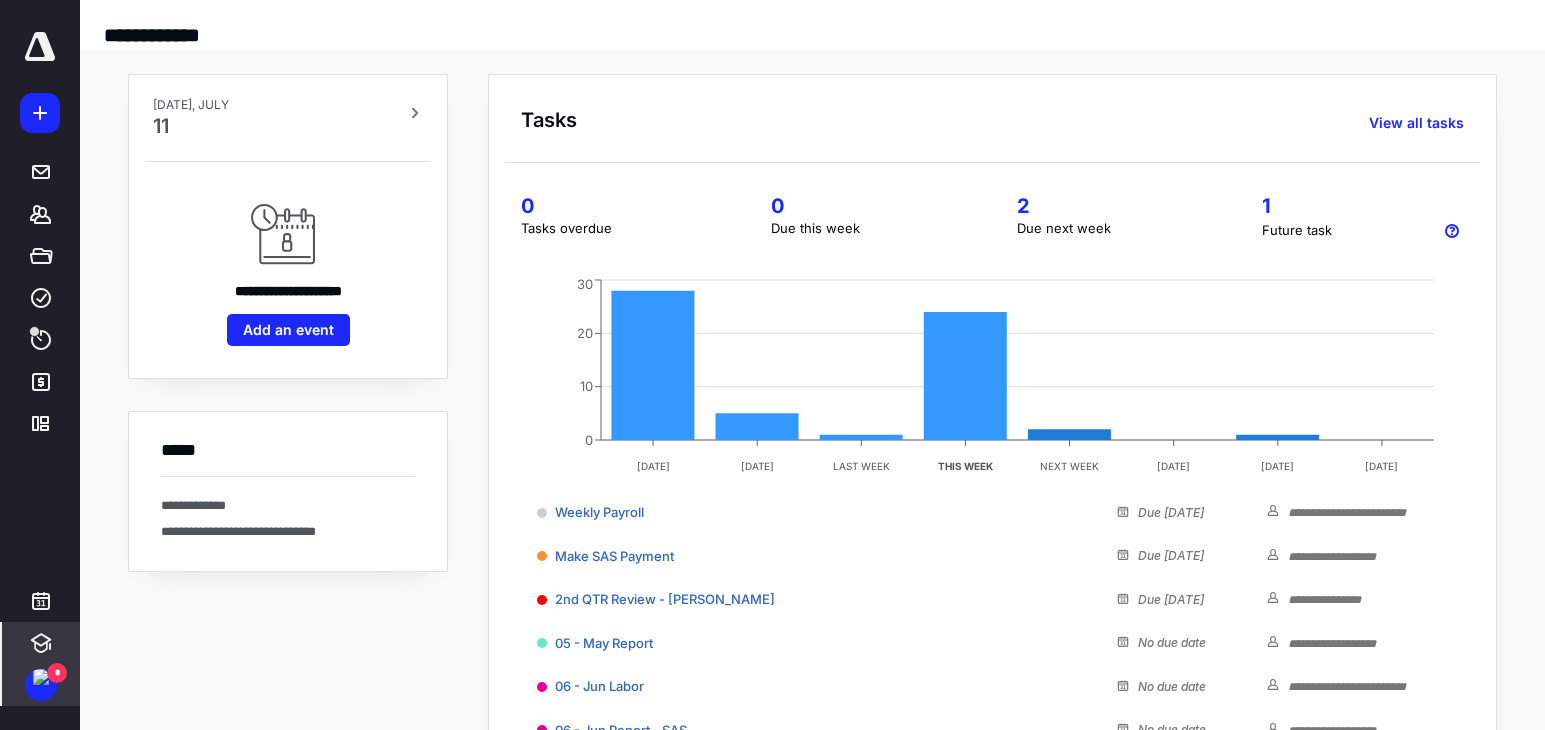 click at bounding box center (41, 643) 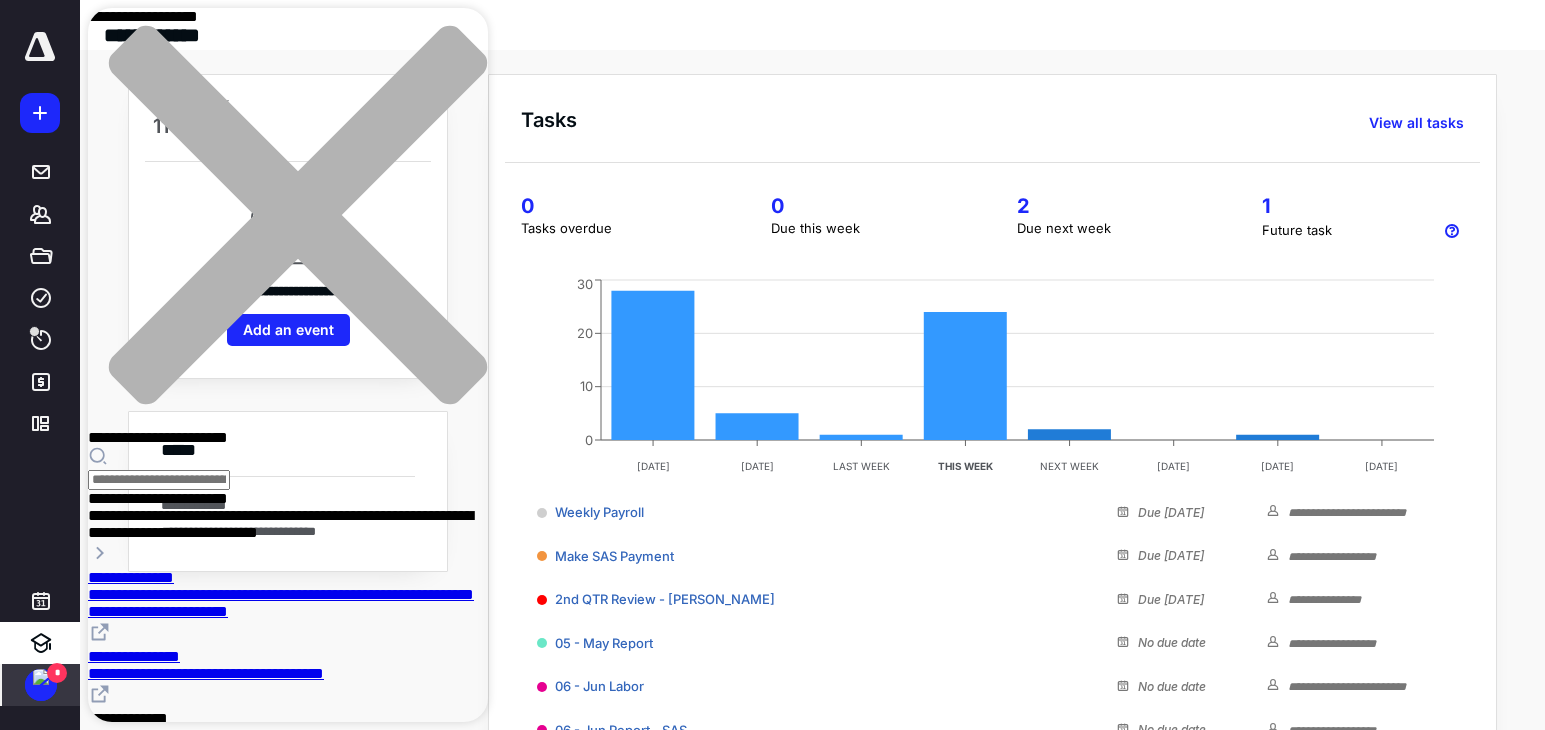 click at bounding box center (41, 677) 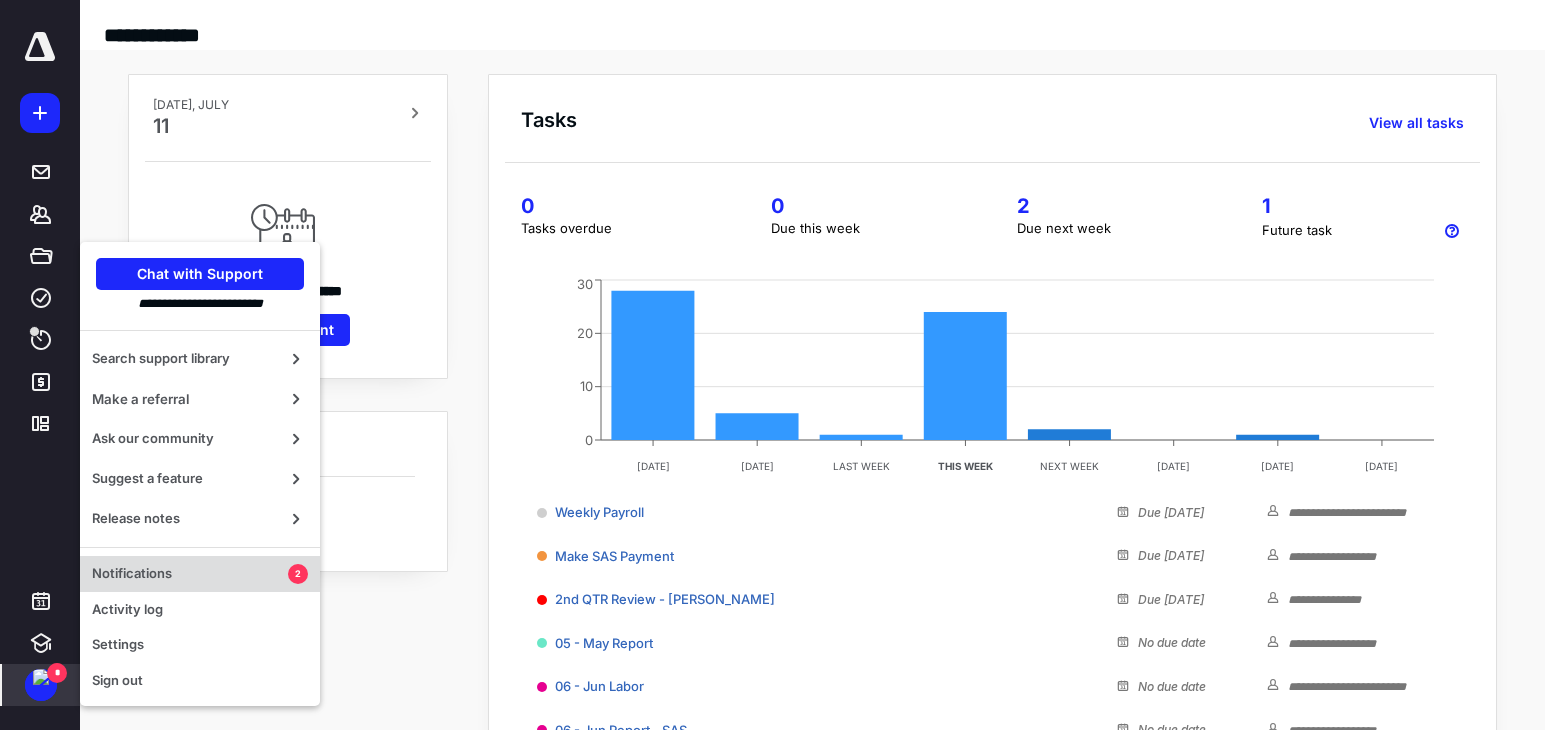 click on "Notifications" at bounding box center [190, 574] 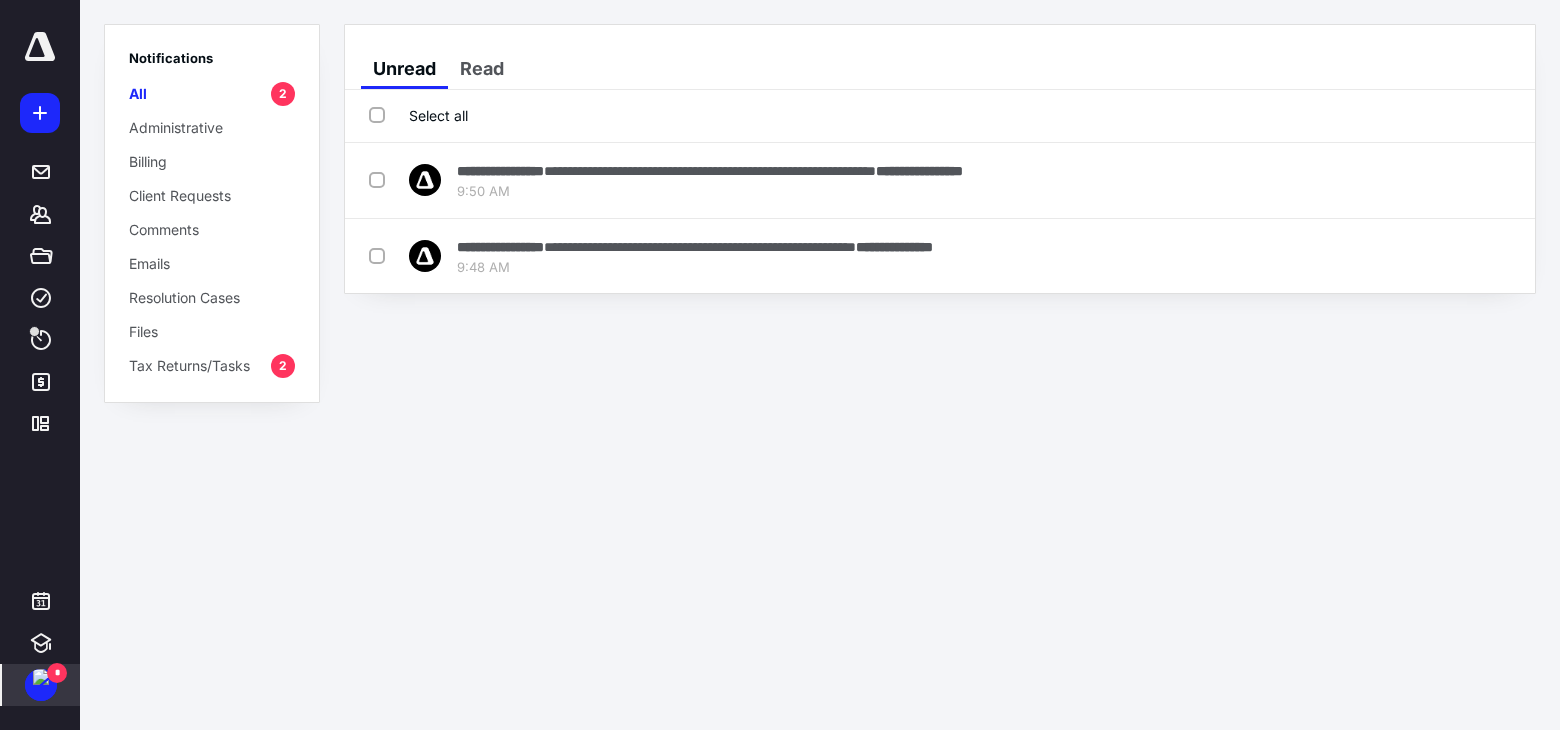 click on "Select all" at bounding box center [418, 115] 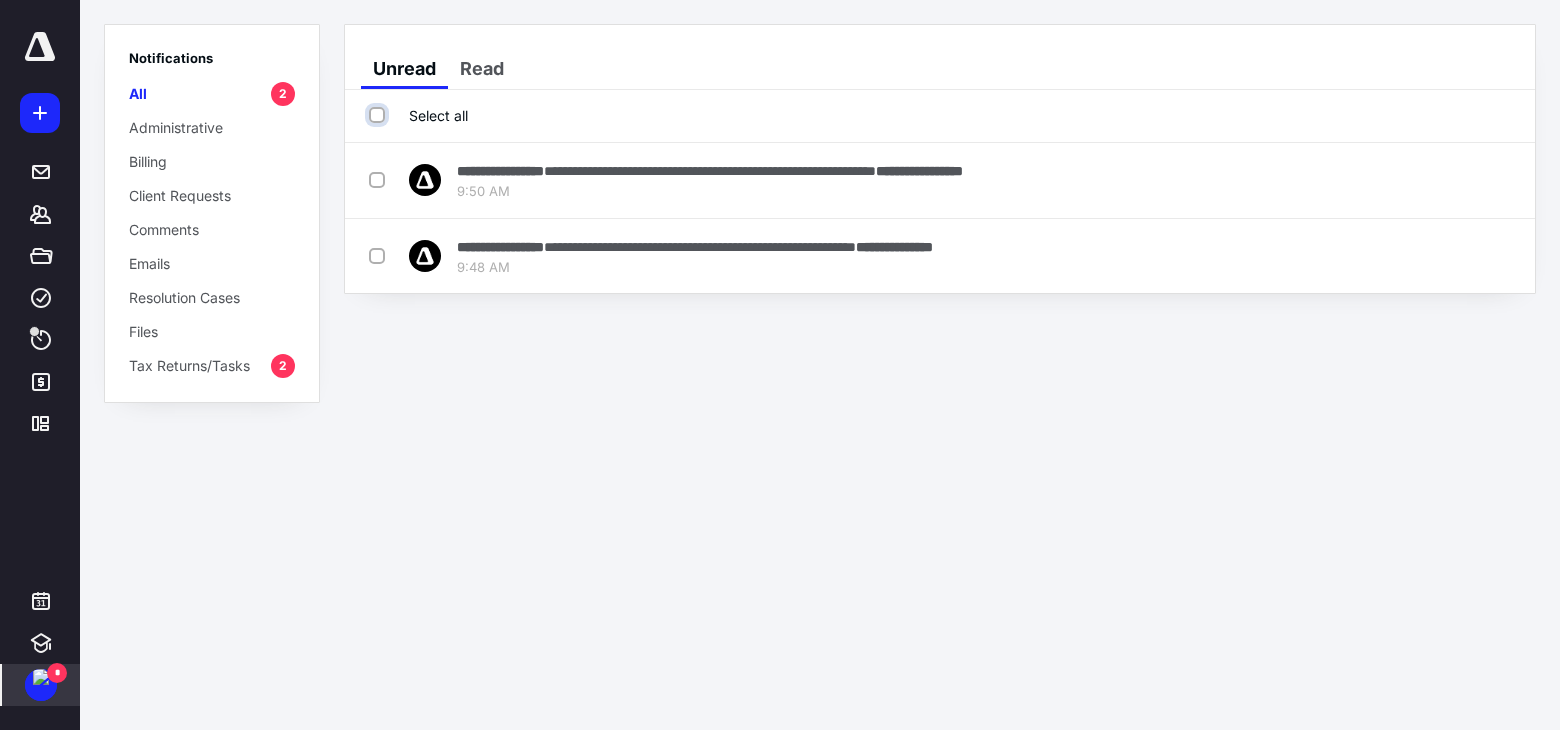click on "Select all" at bounding box center [379, 115] 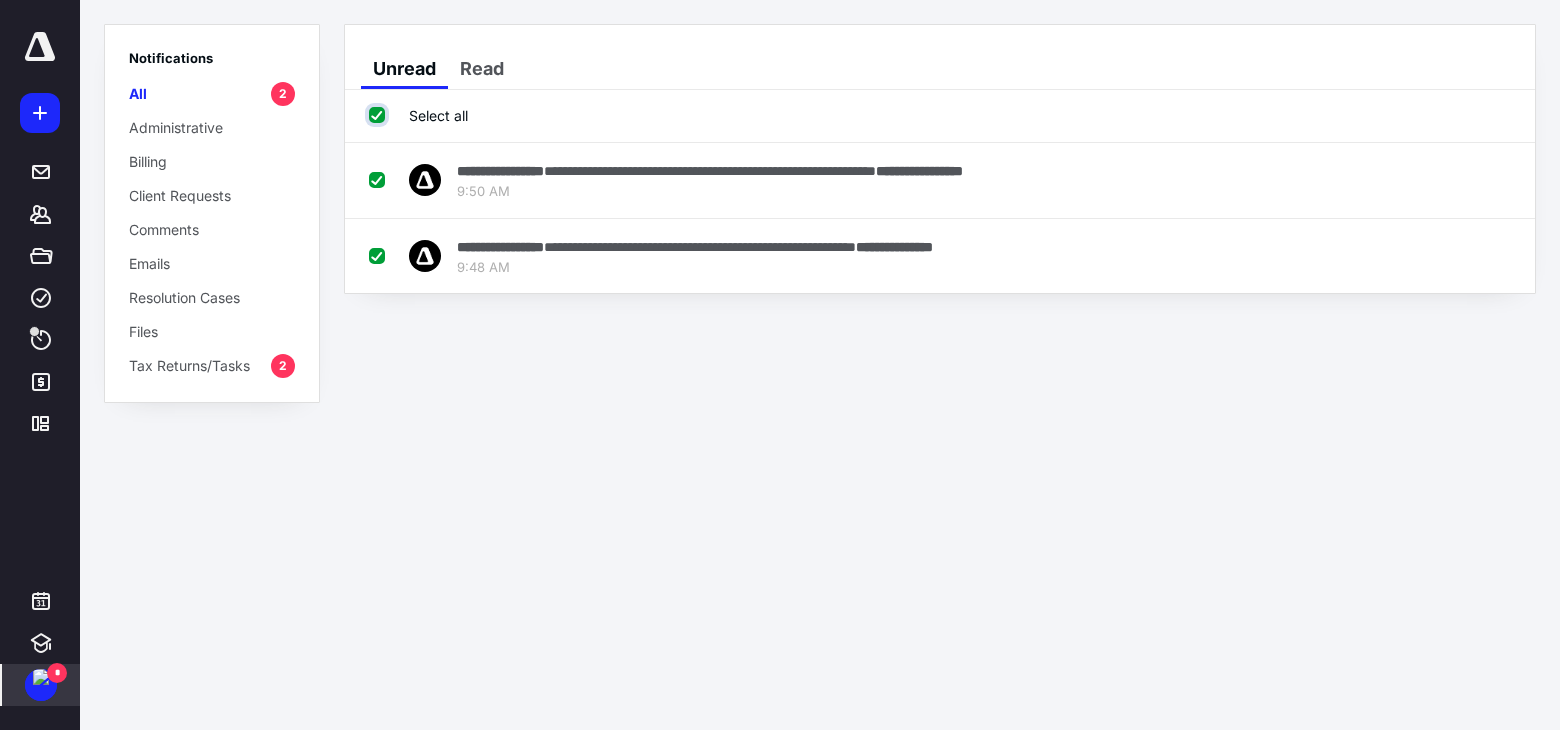 checkbox on "true" 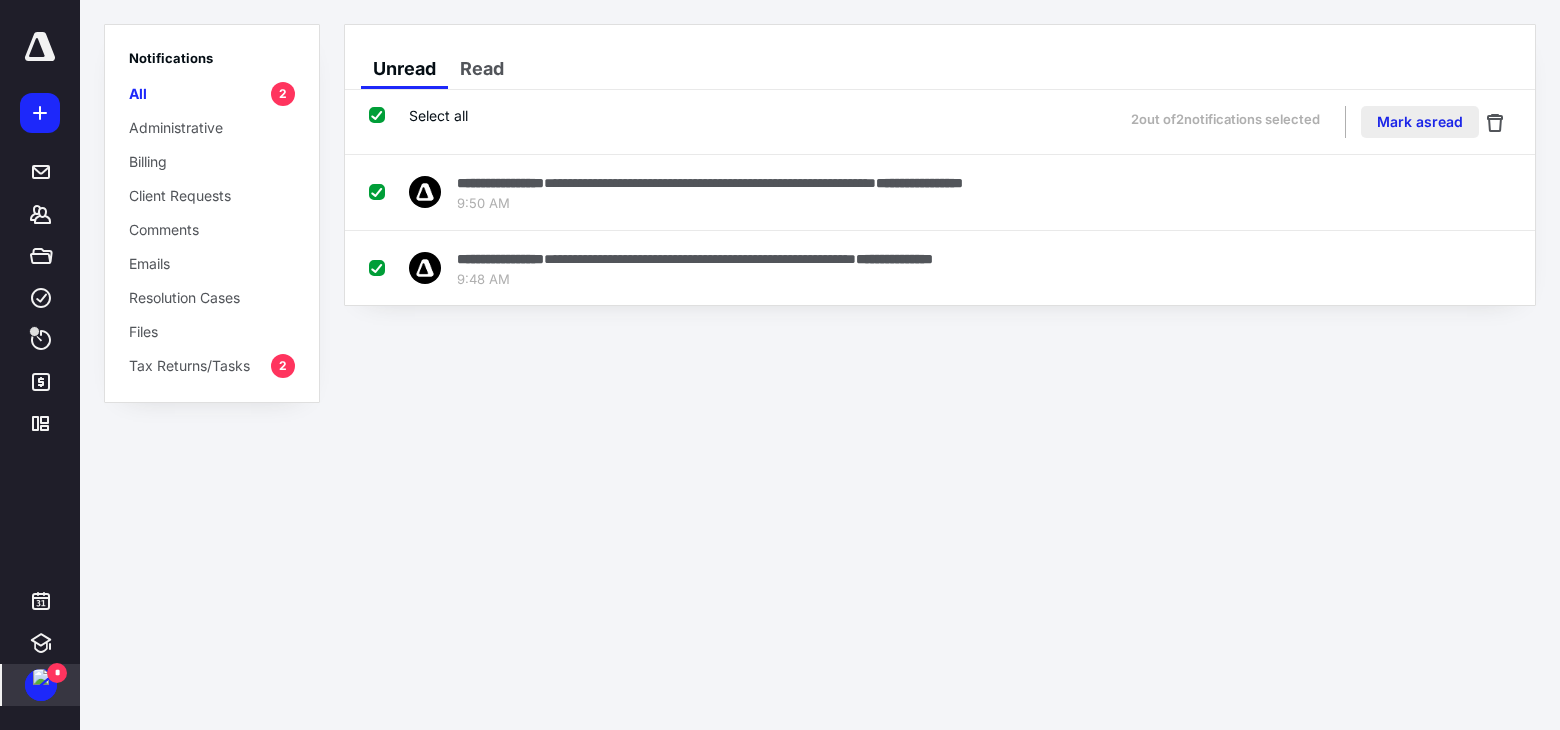 click on "Mark as  read" at bounding box center (1420, 122) 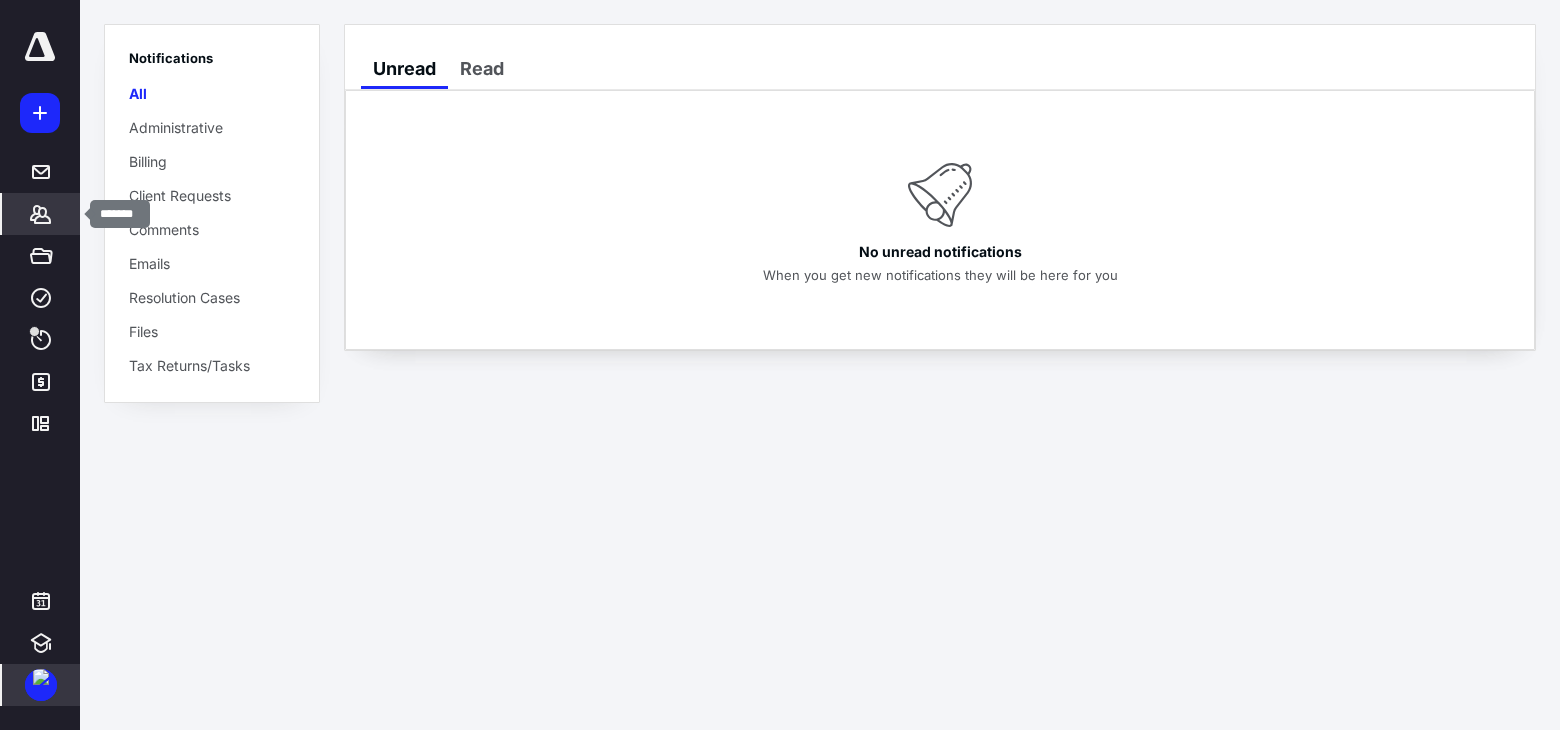 click 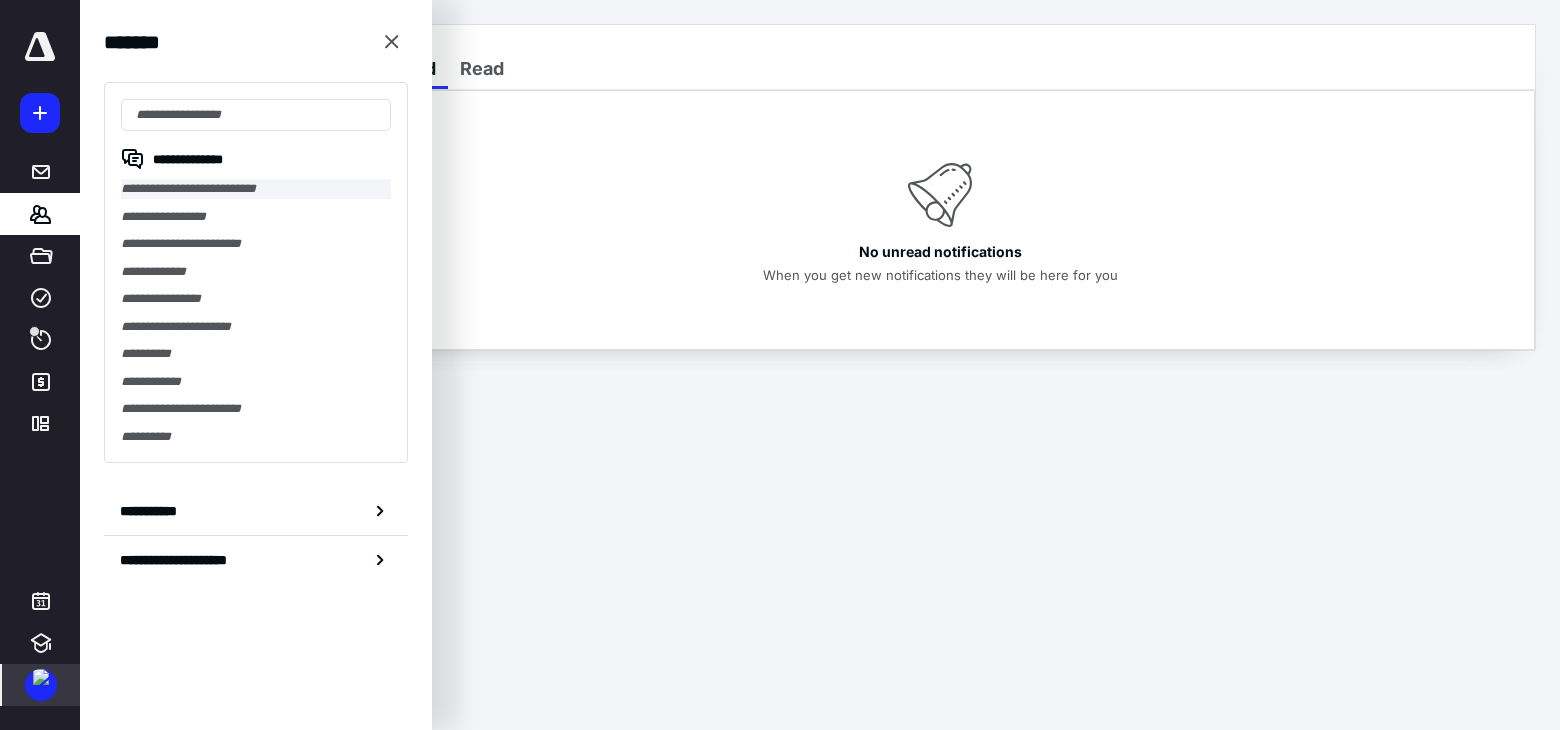 click on "**********" at bounding box center (256, 189) 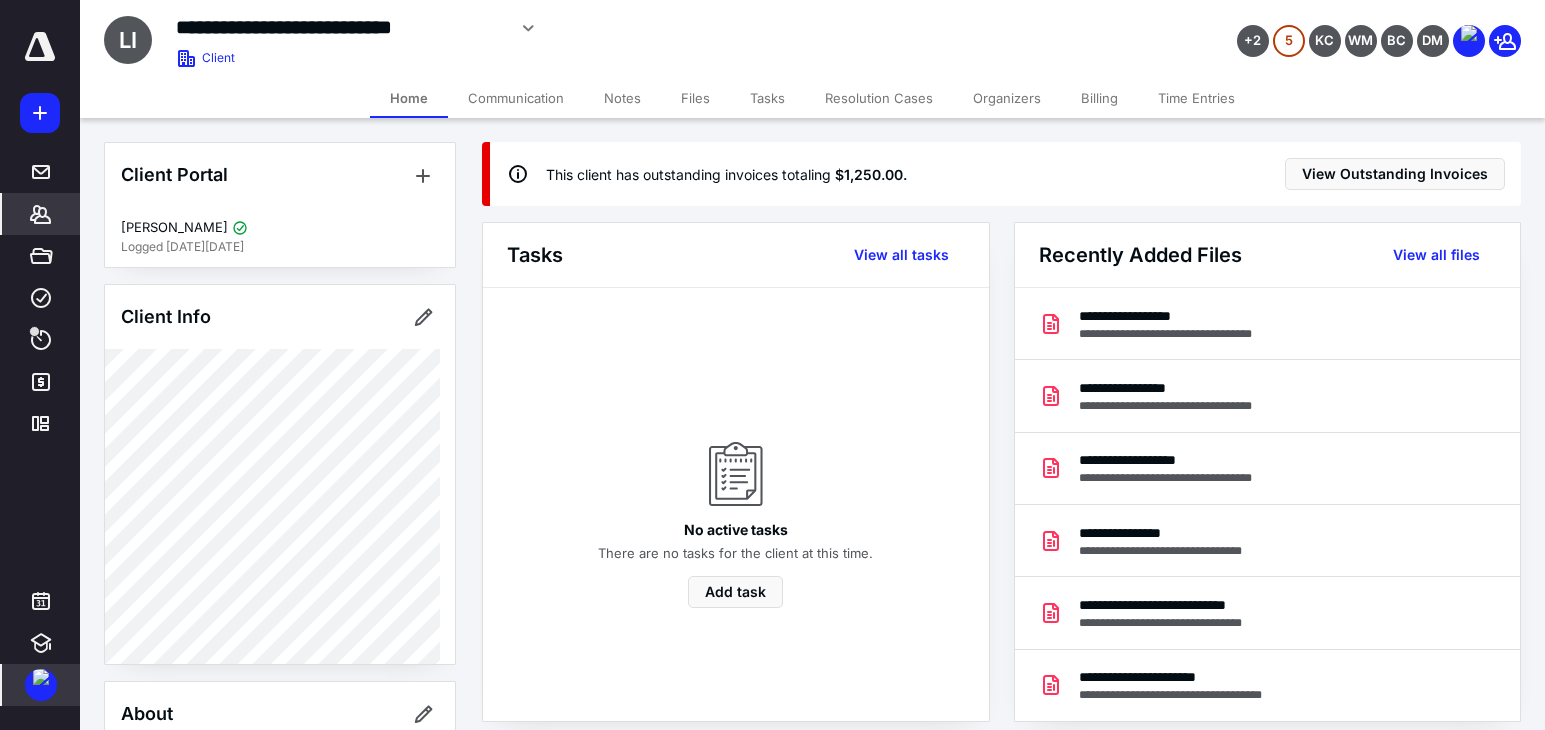 click on "Files" at bounding box center (695, 98) 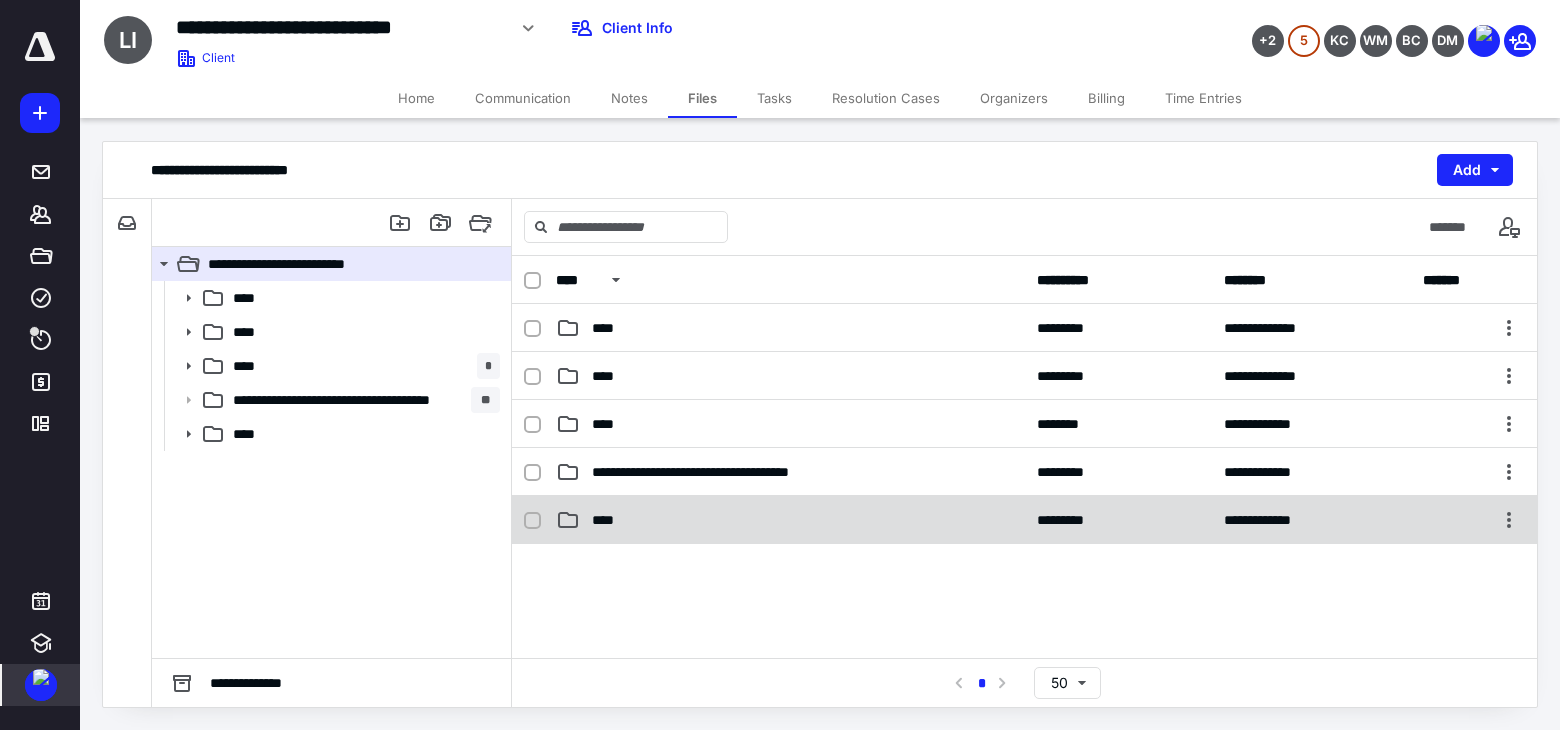 click on "**********" at bounding box center [1024, 520] 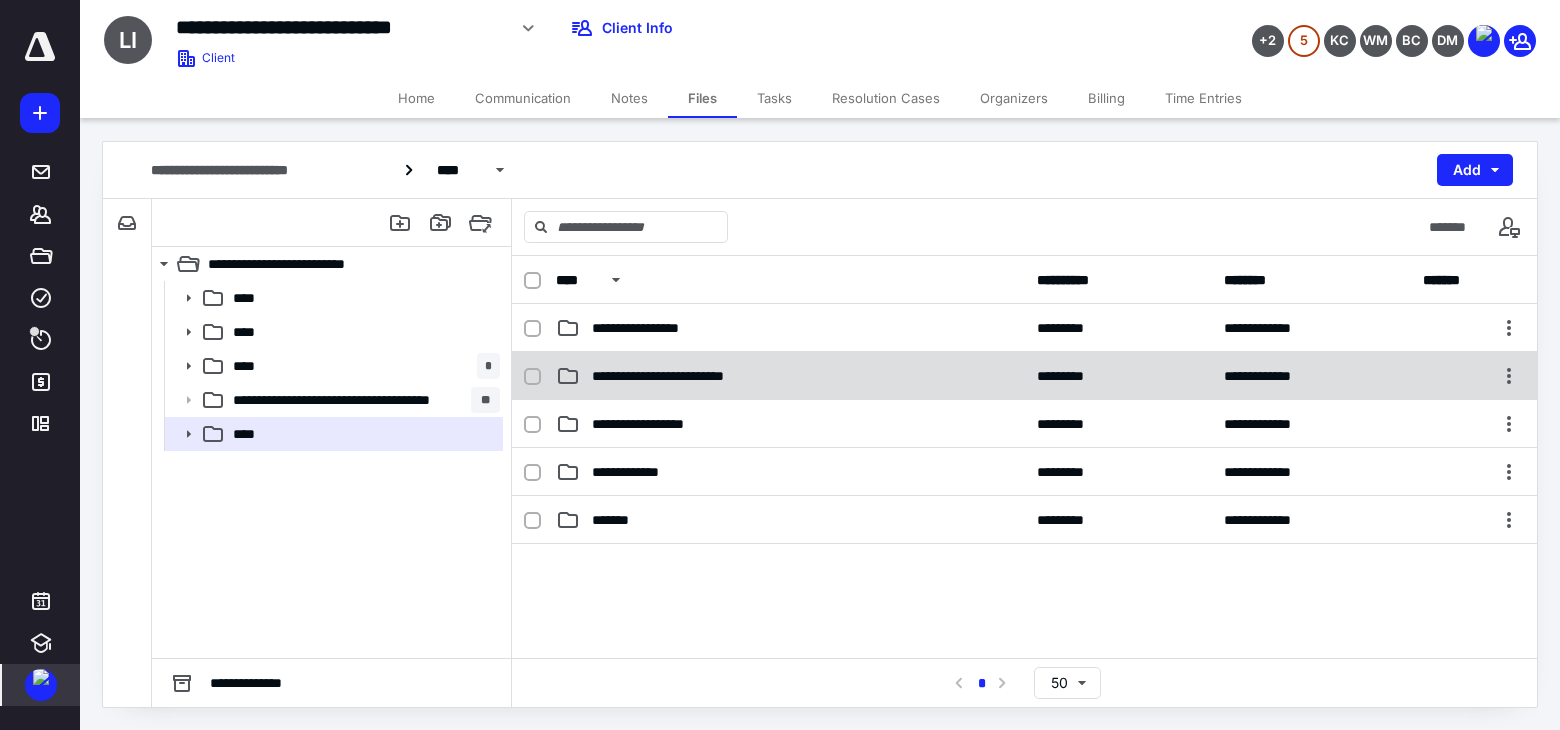 click on "**********" at bounding box center [790, 376] 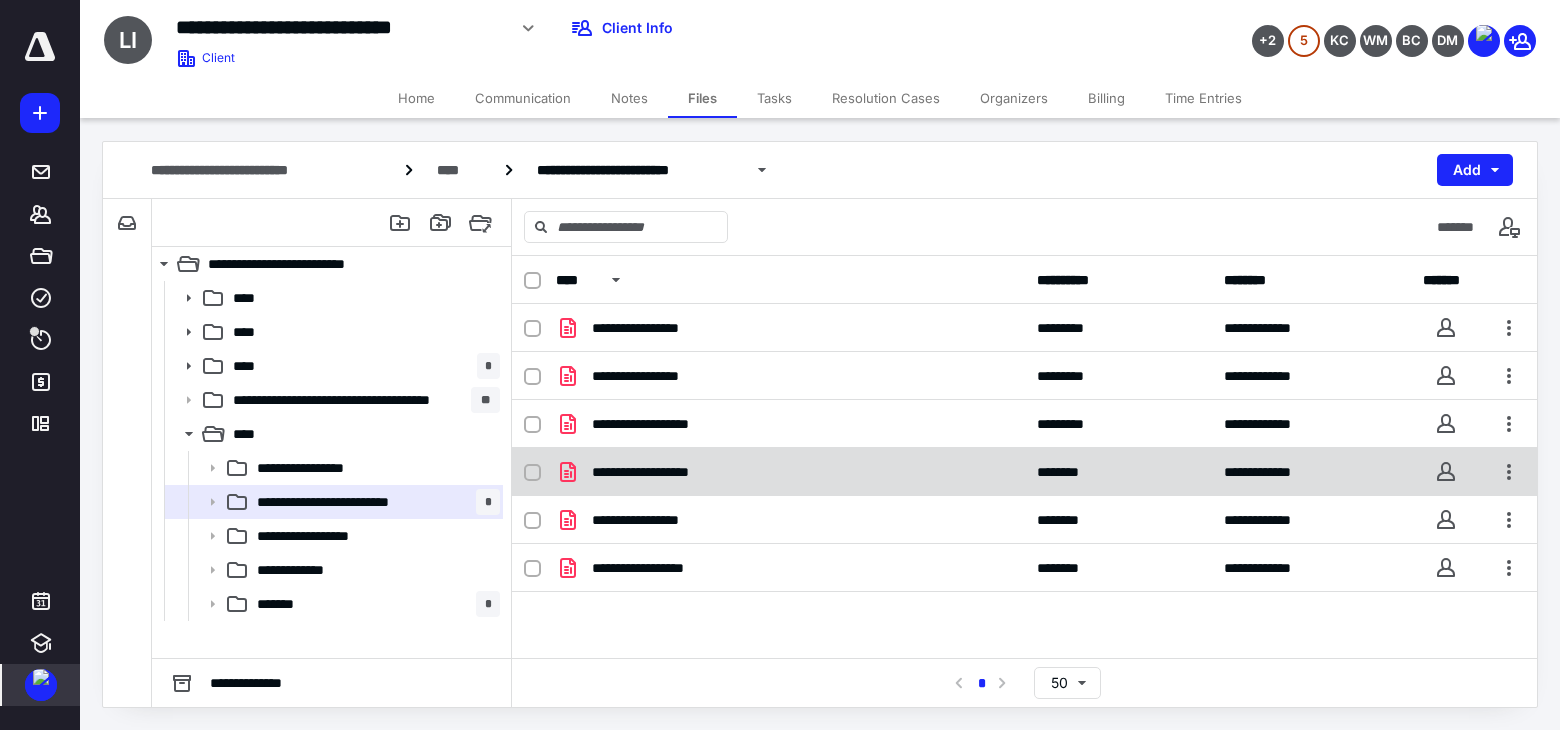 click on "**********" at bounding box center (790, 472) 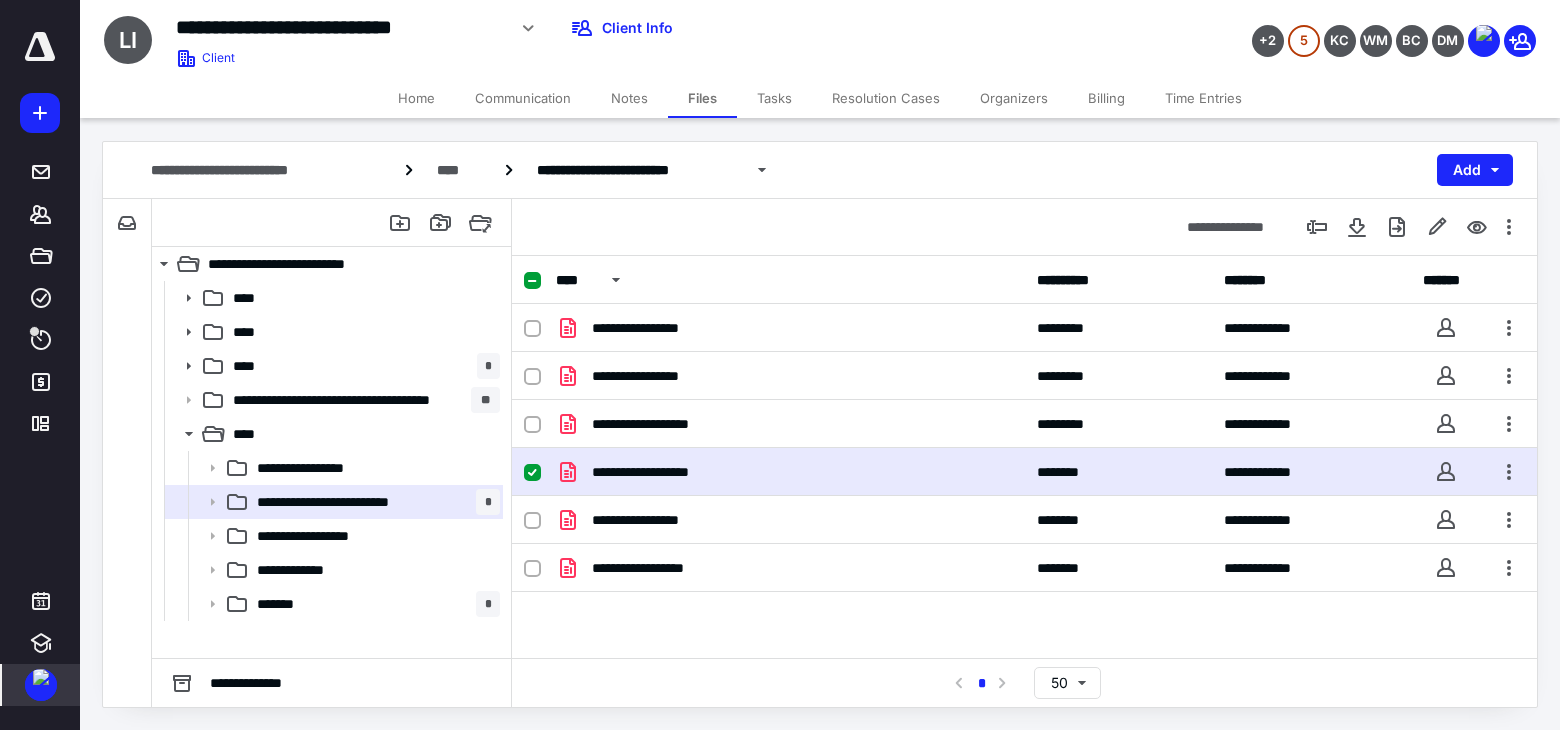 click on "**********" at bounding box center (790, 472) 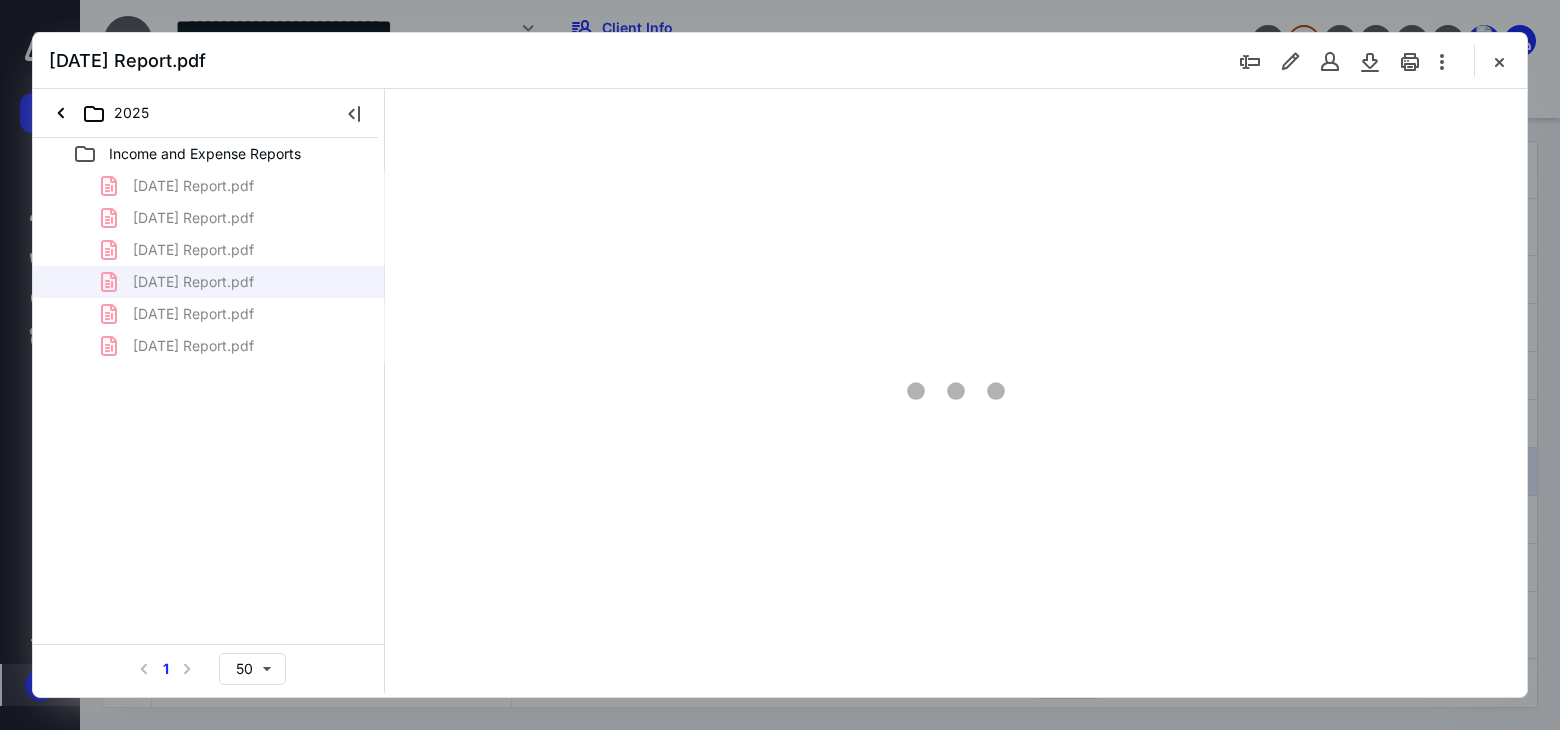 scroll, scrollTop: 0, scrollLeft: 0, axis: both 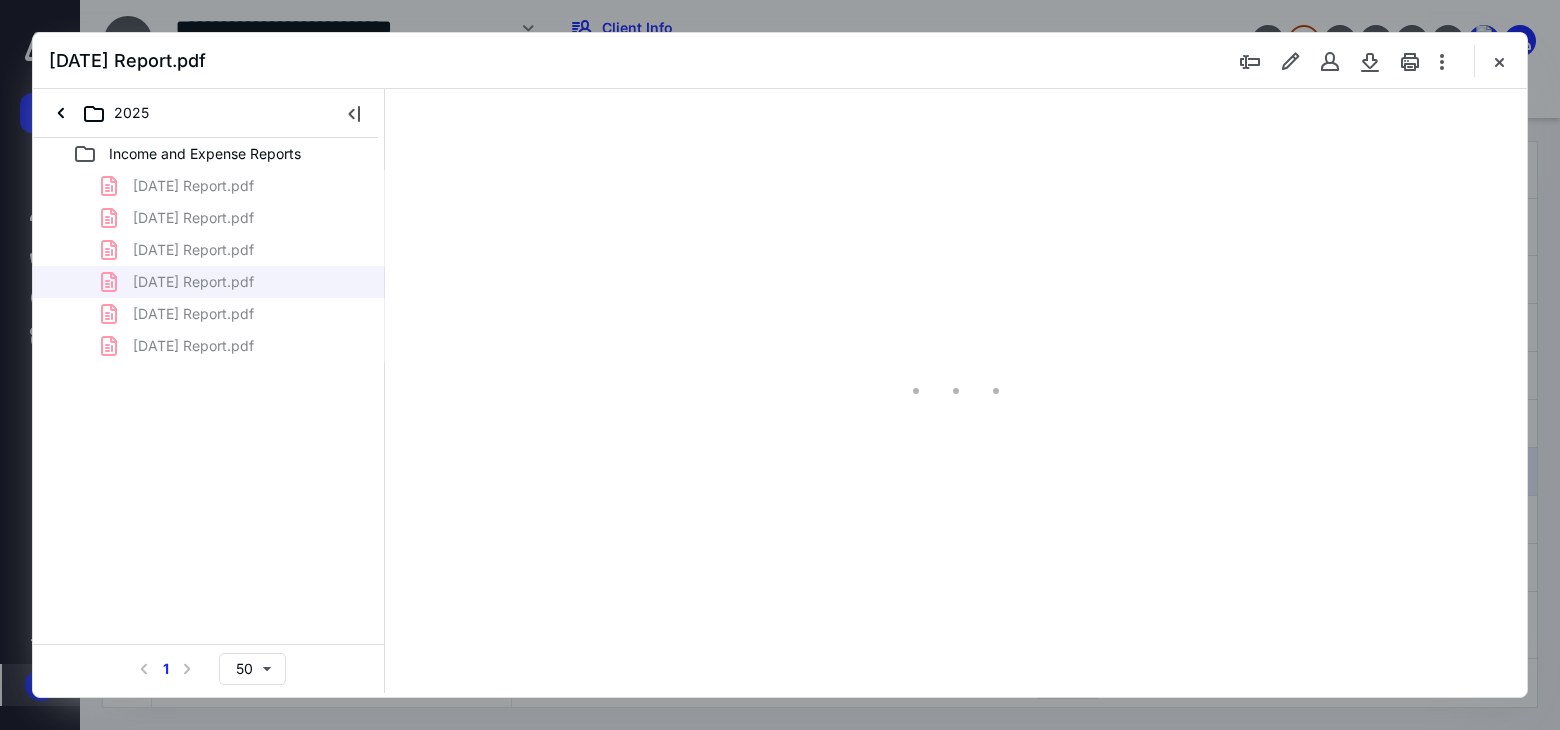 type on "183" 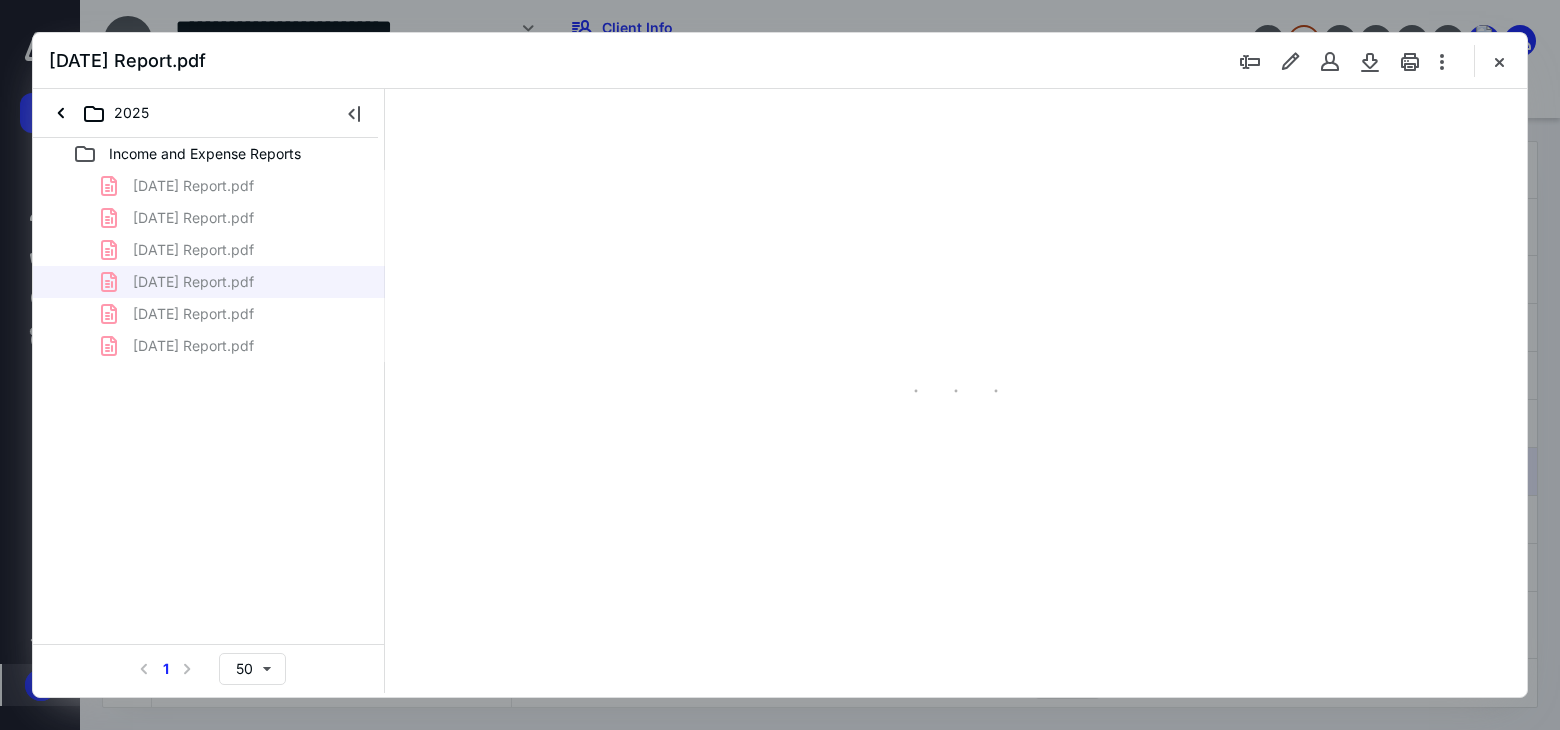 scroll, scrollTop: 83, scrollLeft: 162, axis: both 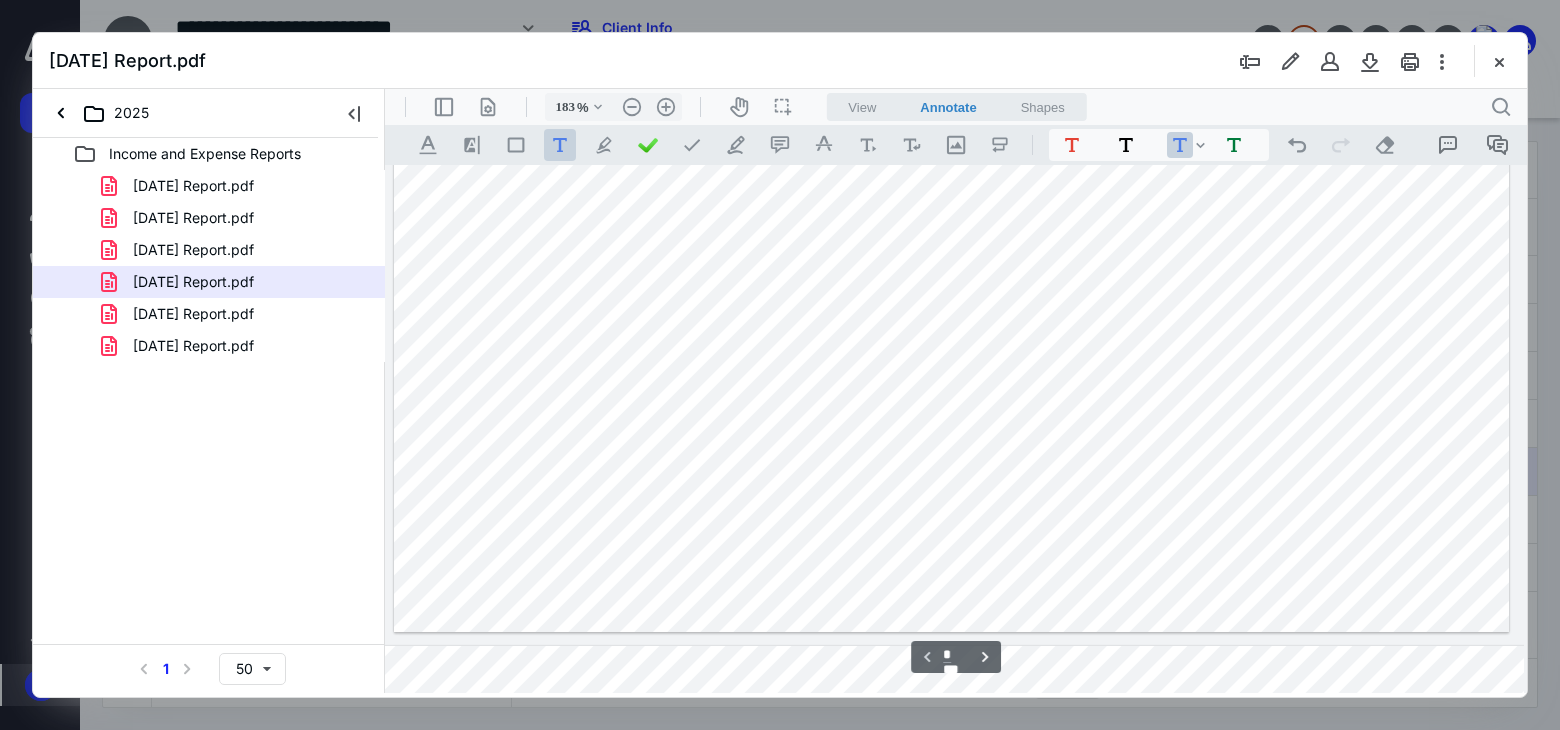 type on "*" 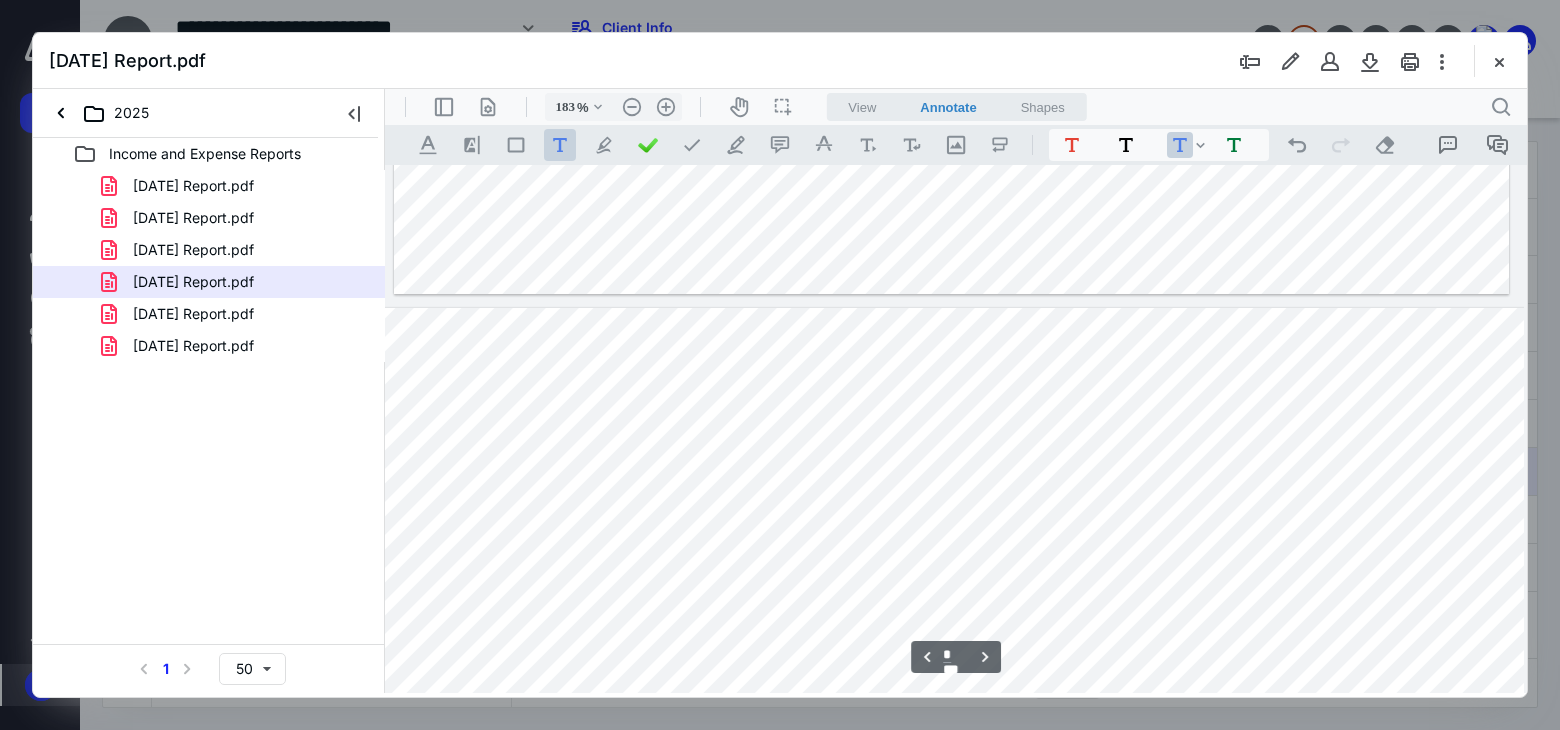 scroll, scrollTop: 1483, scrollLeft: 162, axis: both 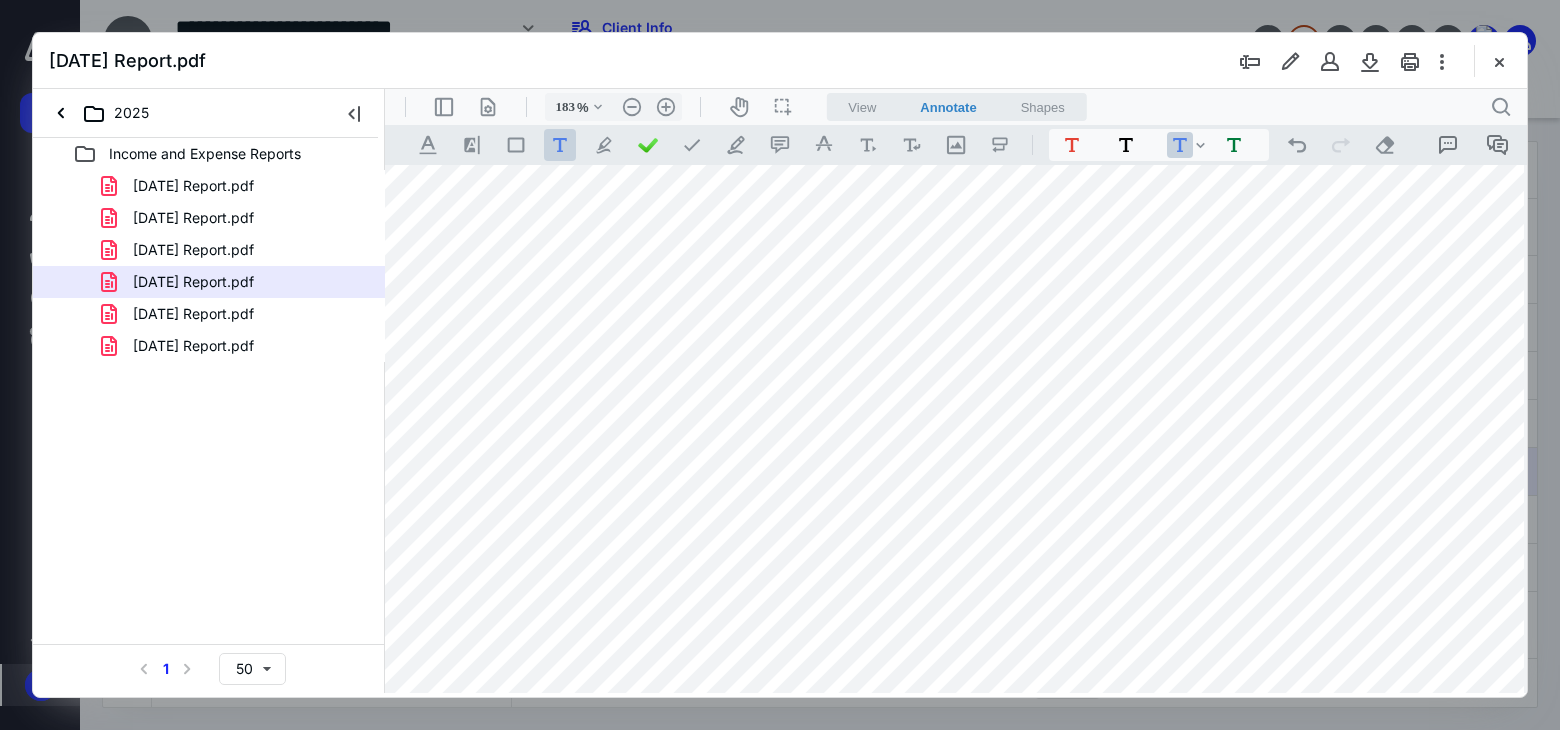 click on "2025" at bounding box center (205, 113) 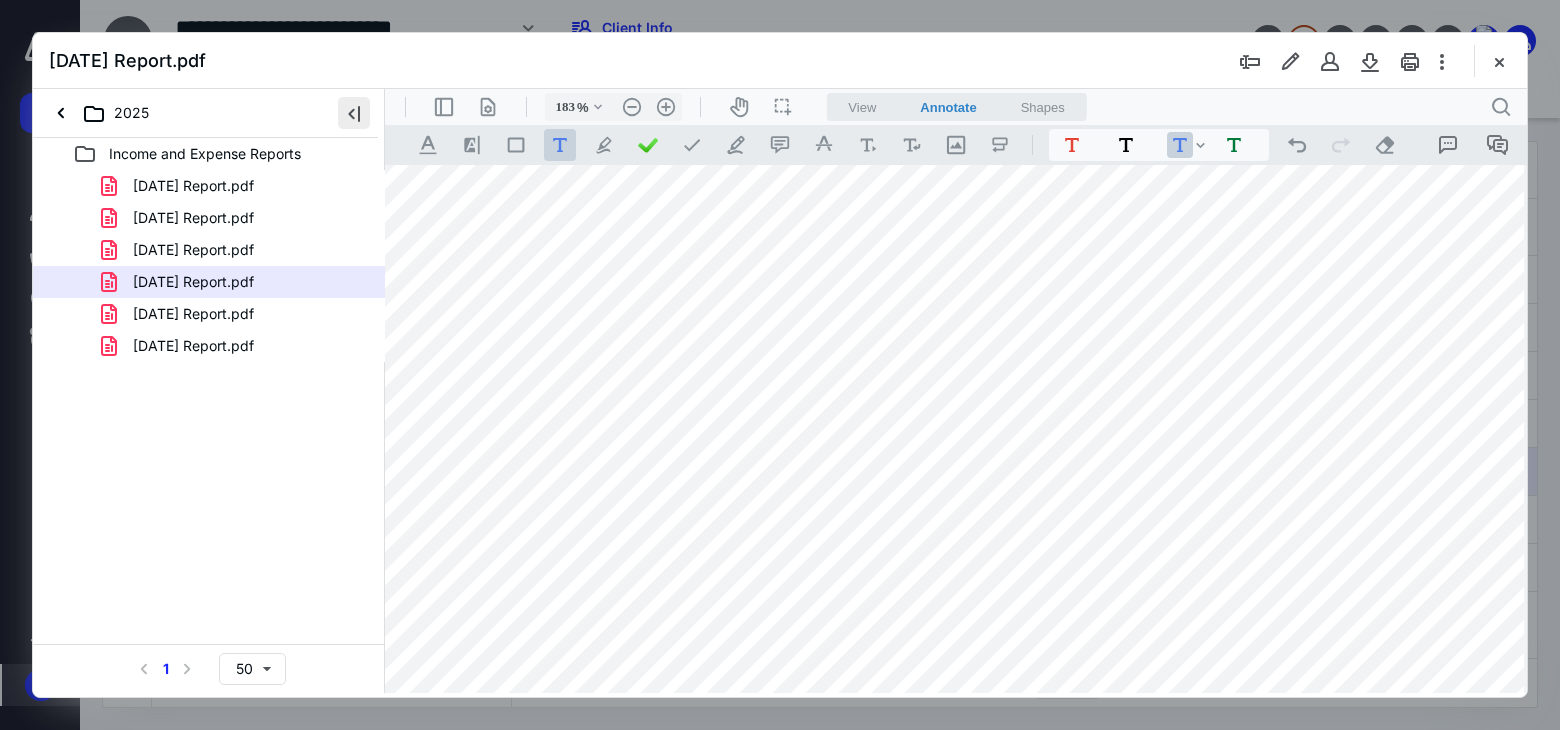 click at bounding box center [354, 113] 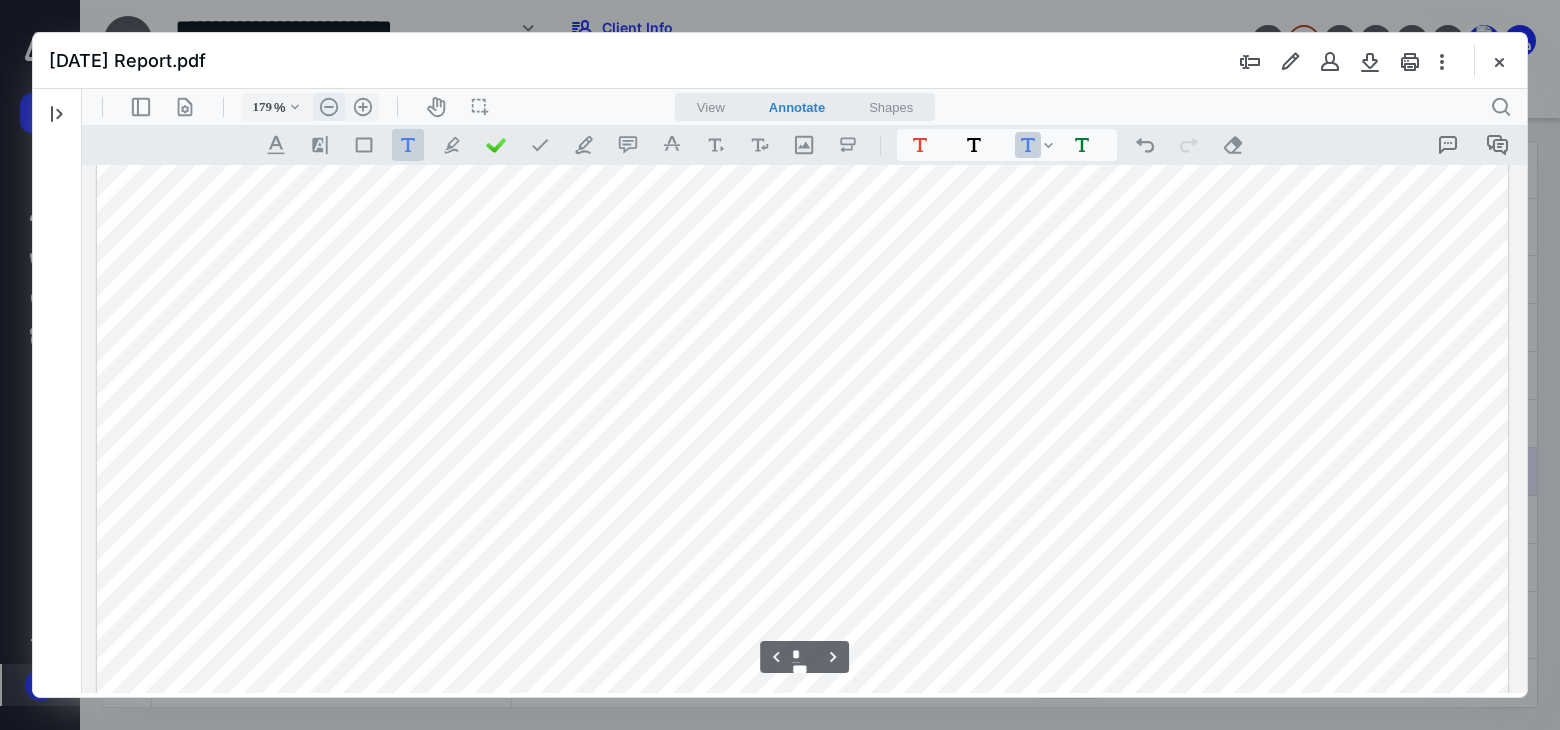 click on ".cls-1{fill:#abb0c4;} icon - header - zoom - out - line" at bounding box center (329, 107) 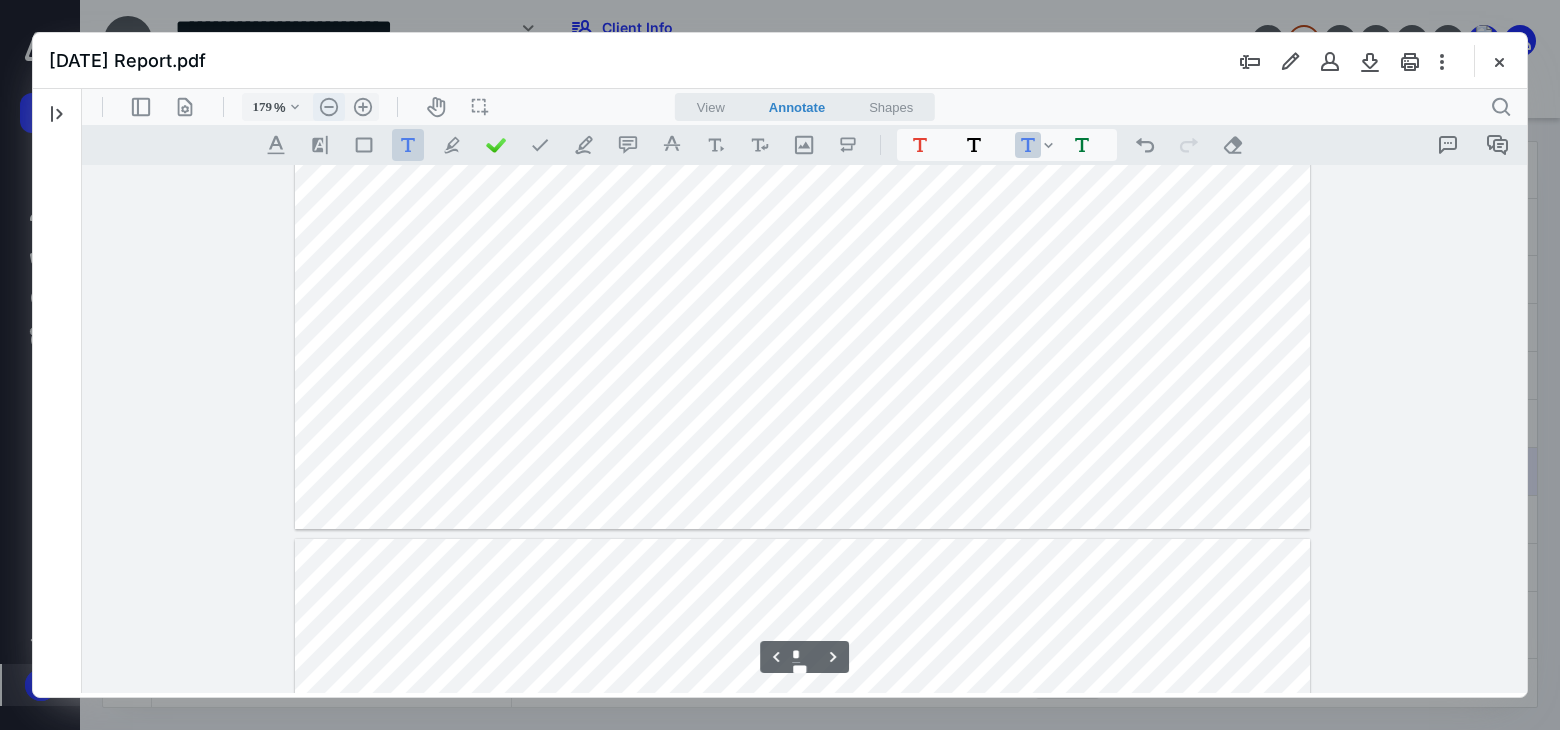 type on "129" 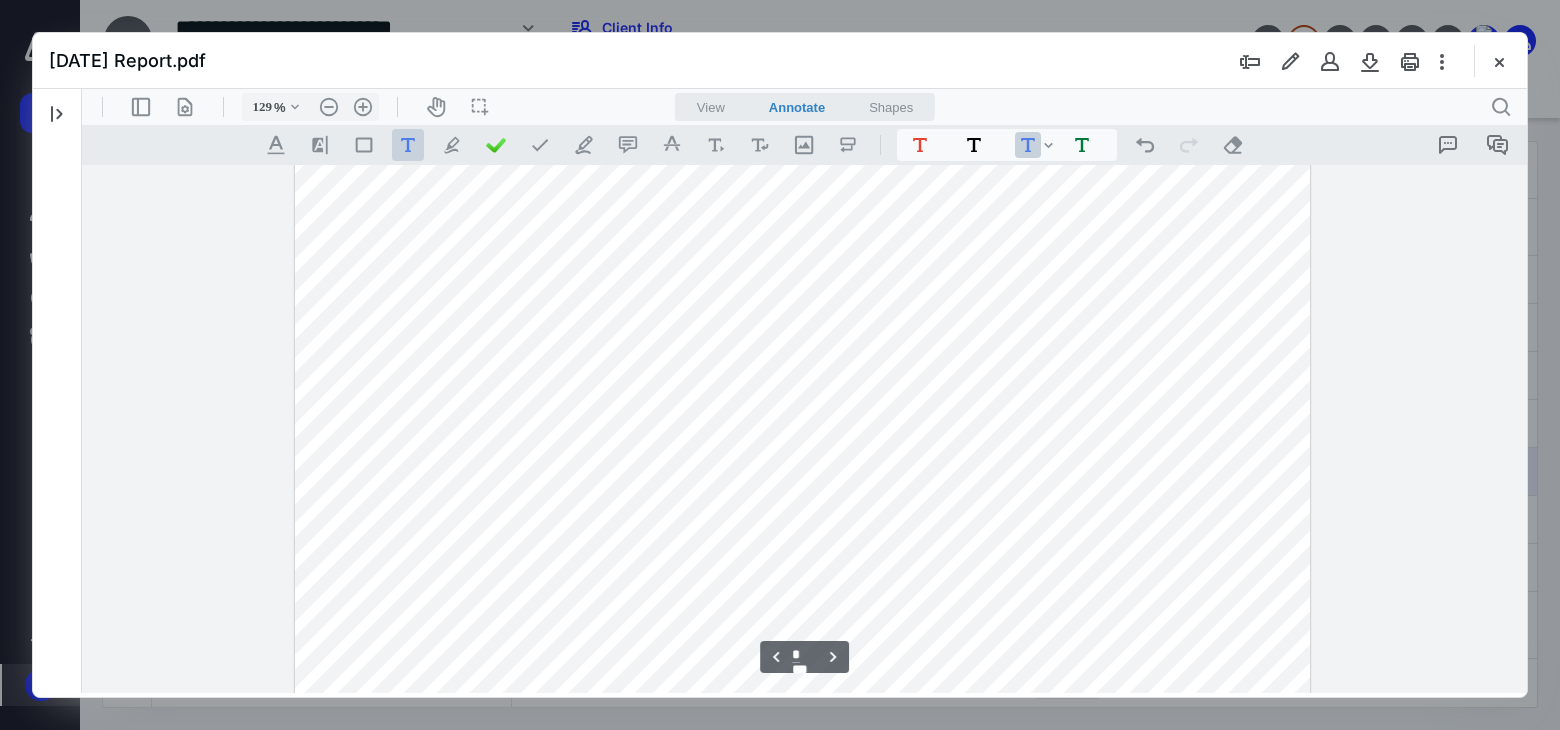 type on "*" 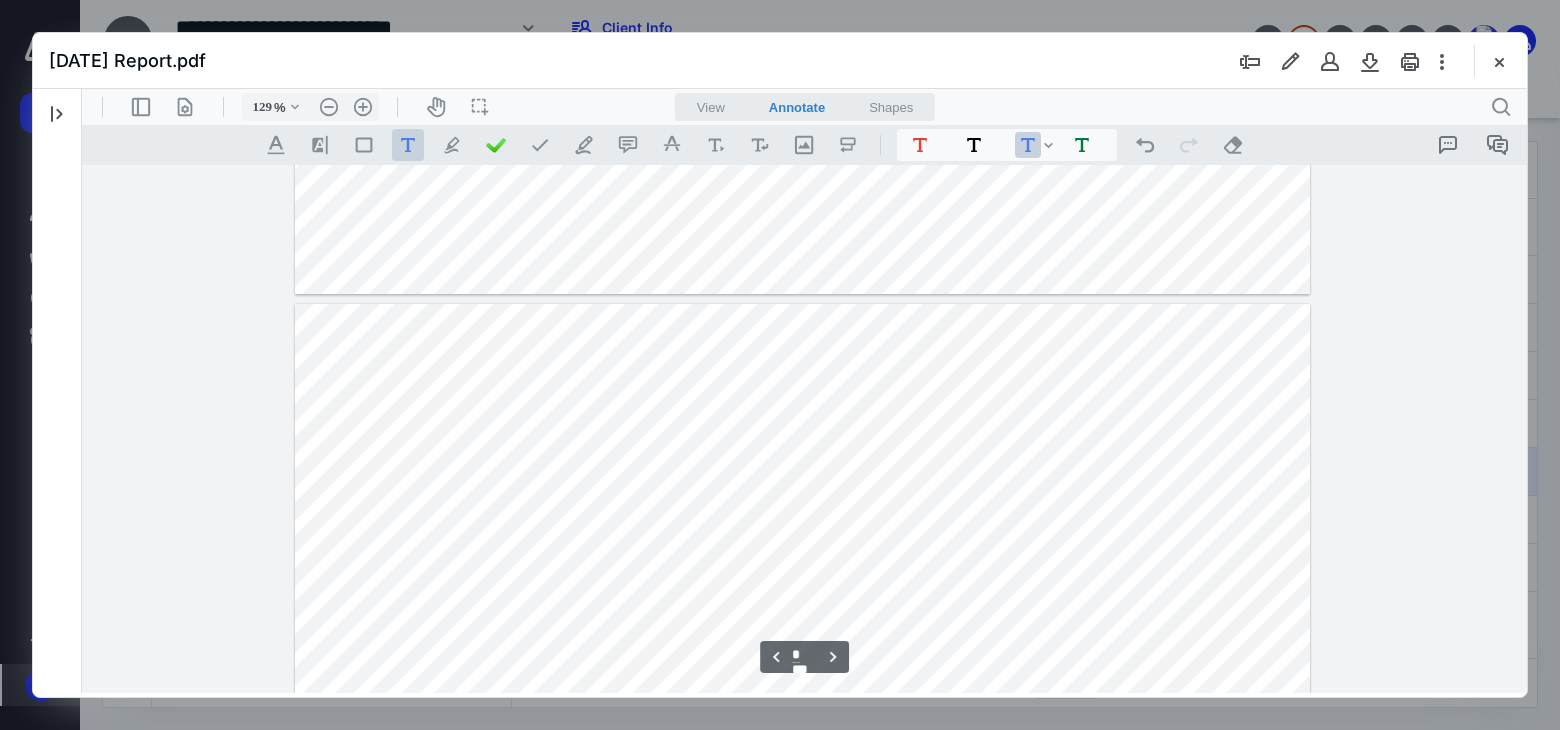 scroll, scrollTop: 2981, scrollLeft: 0, axis: vertical 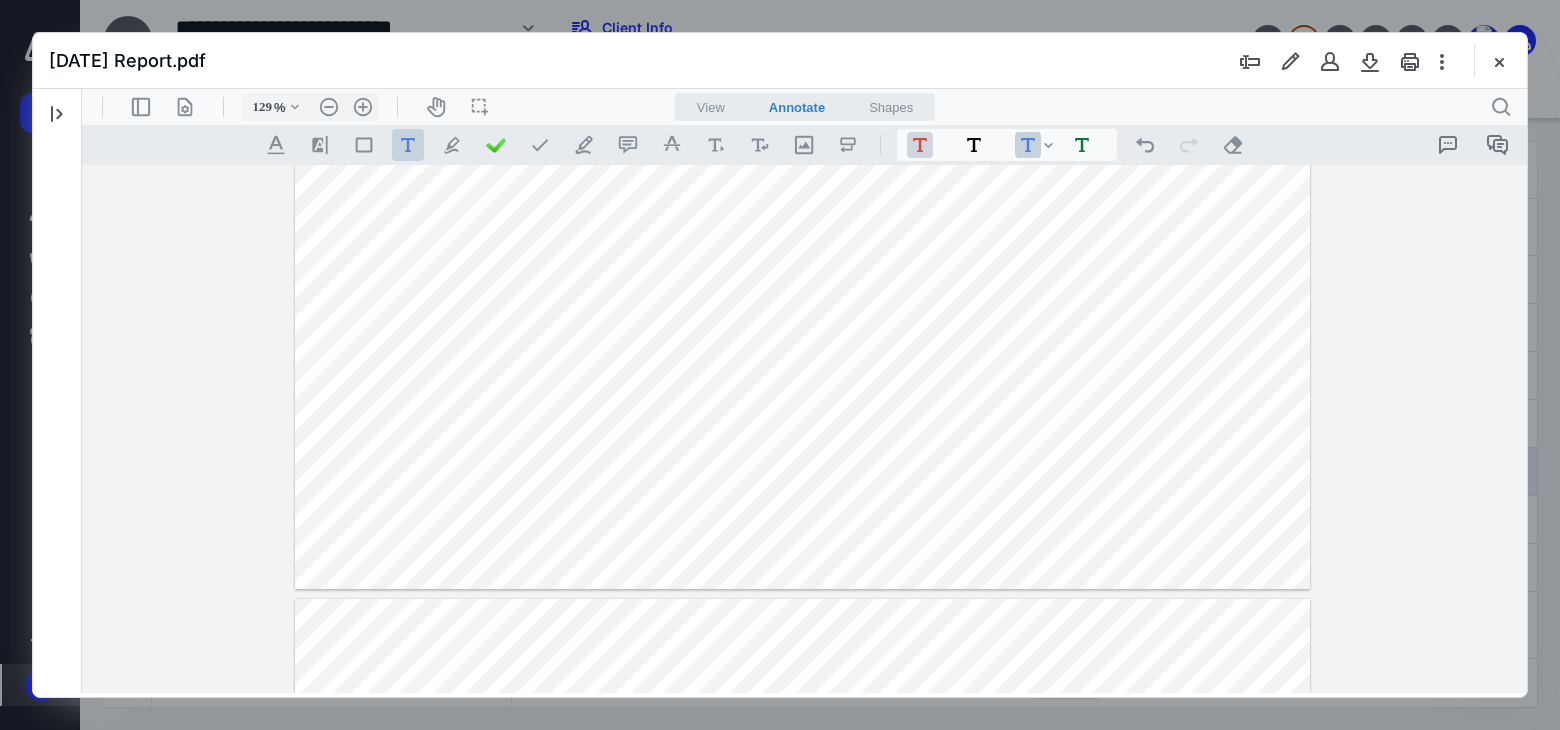 click on ".cls-1{fill:#abb0c4;} icon - tool - text - free text" at bounding box center [920, 145] 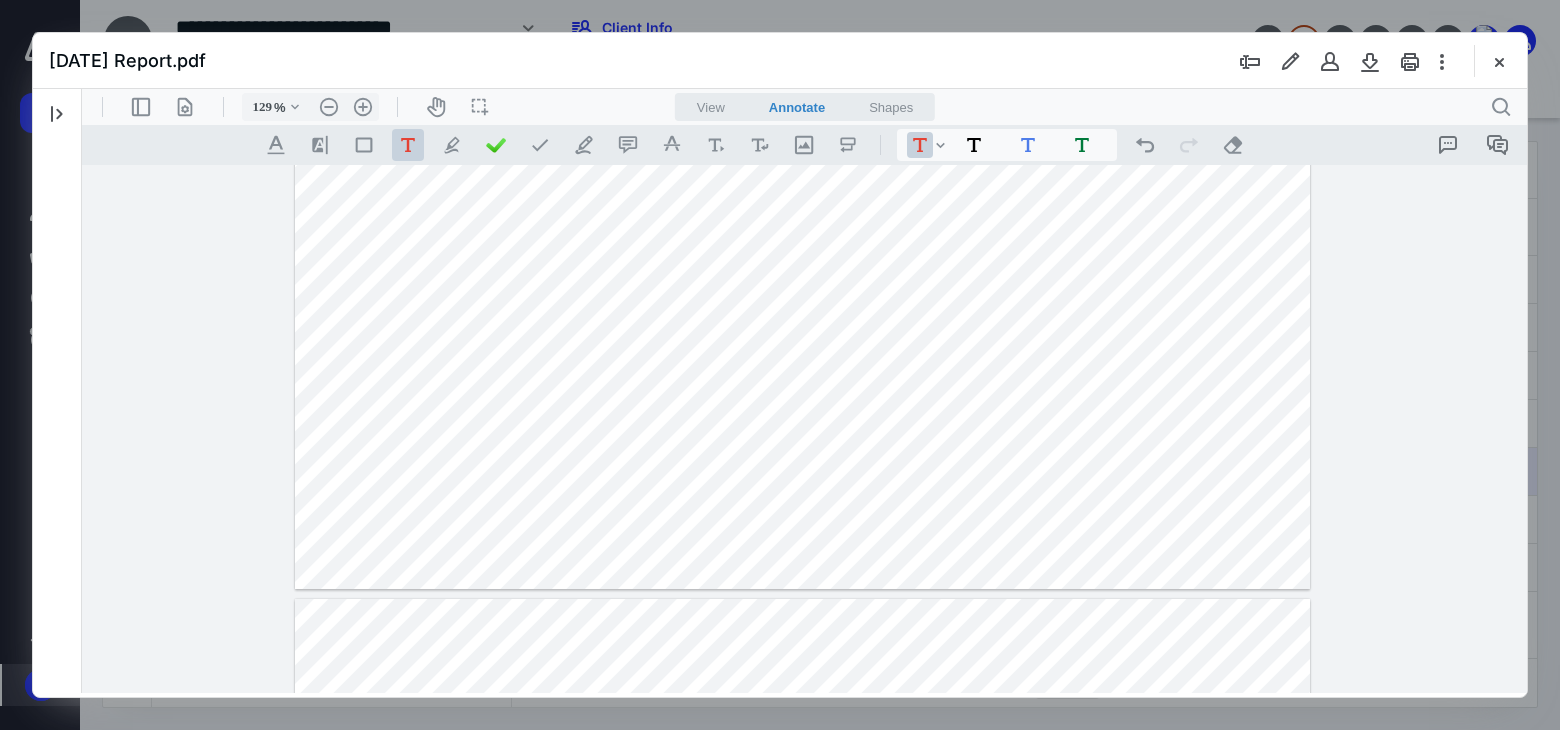click on "[DATE] Report.pdf" at bounding box center [780, 61] 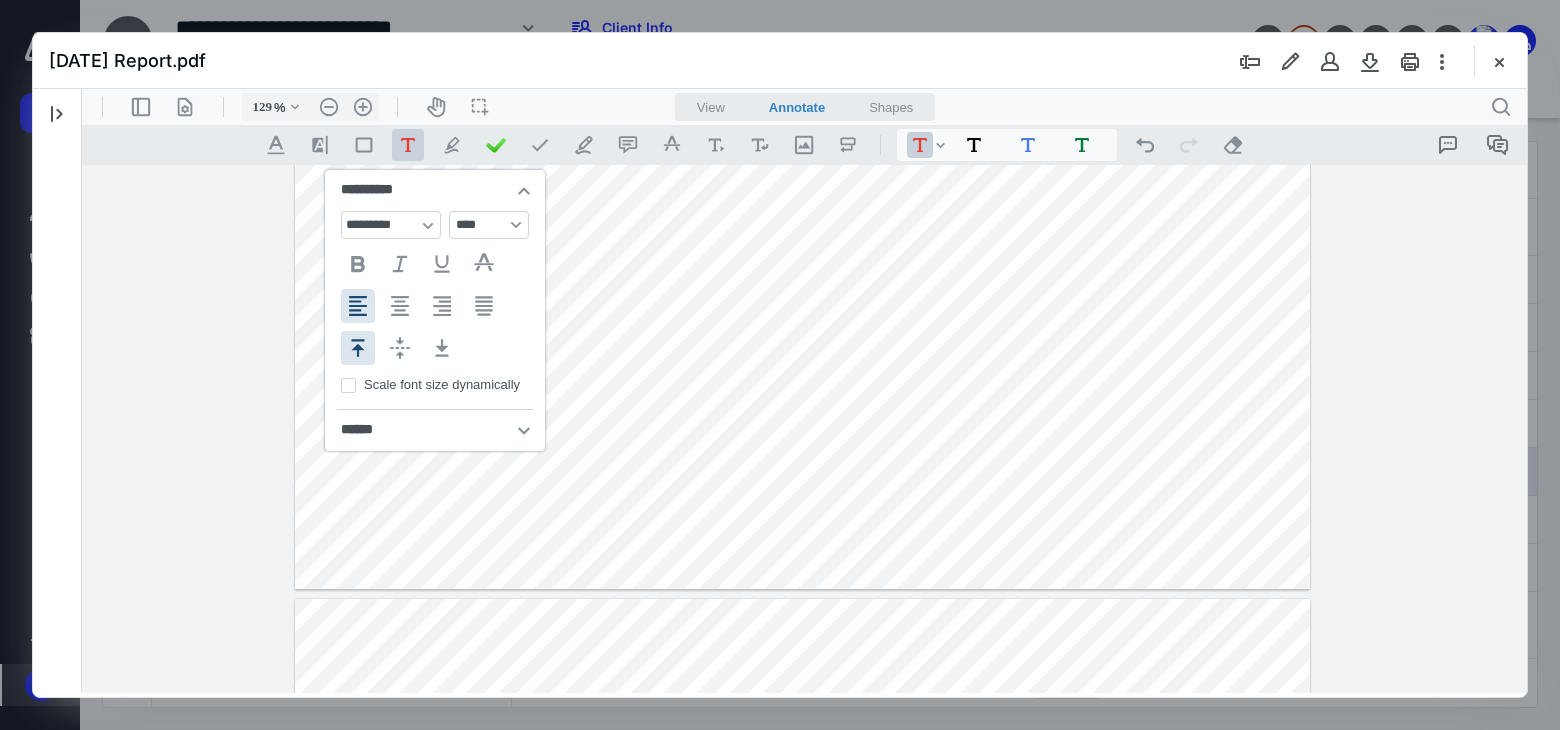type 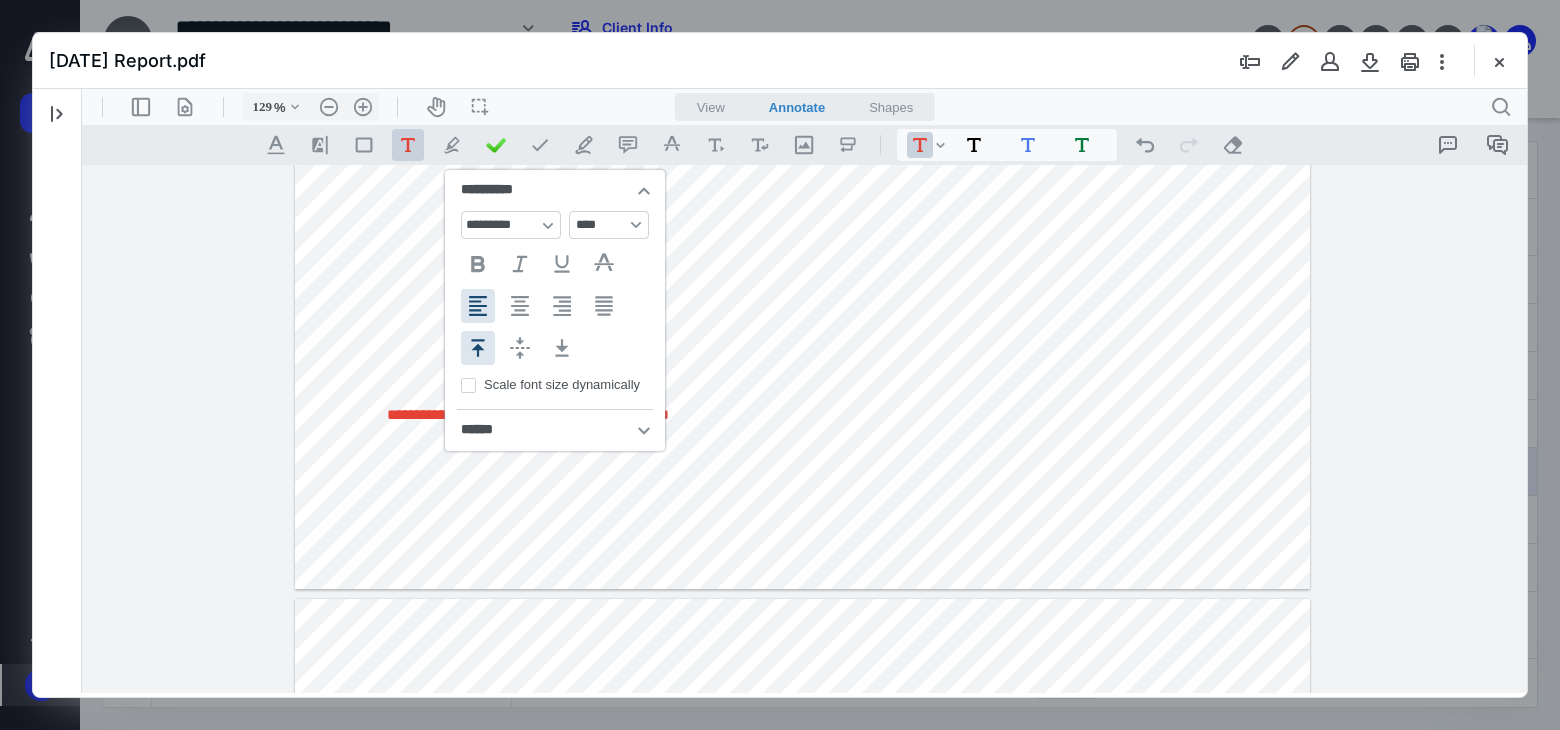 click on "**********" at bounding box center [803, 196] 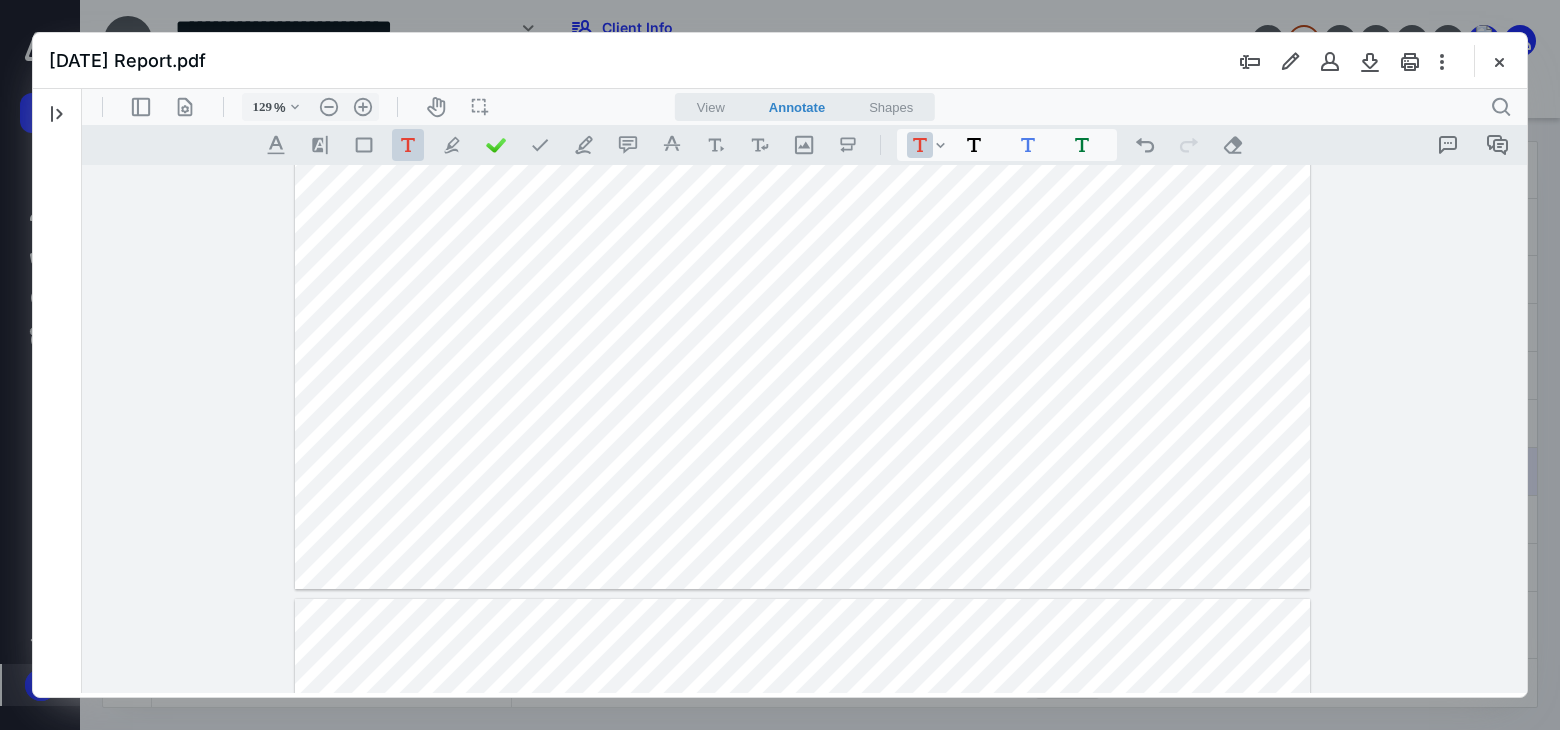 drag, startPoint x: 568, startPoint y: 412, endPoint x: 595, endPoint y: 413, distance: 27.018513 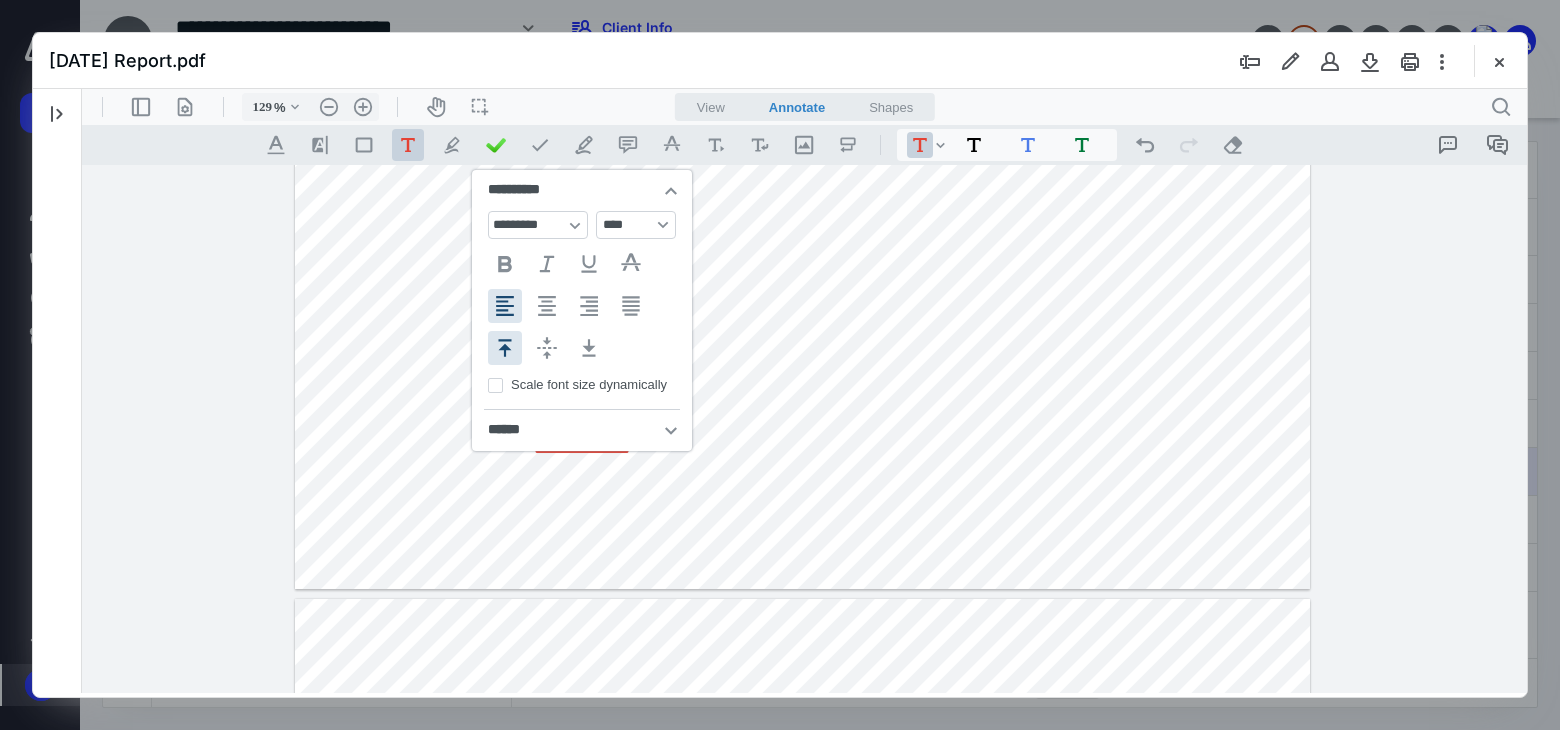 type 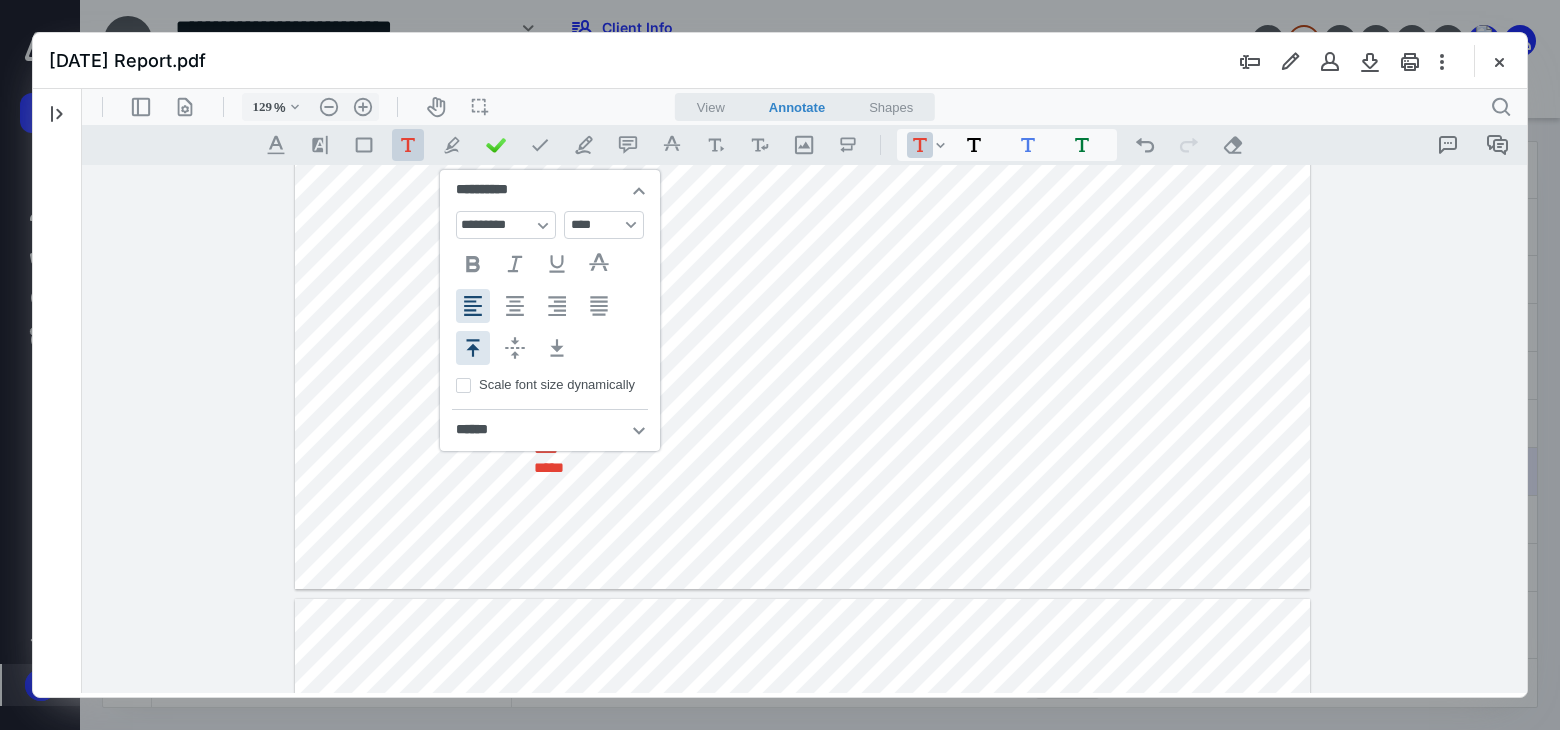 click on "**********" at bounding box center (803, 196) 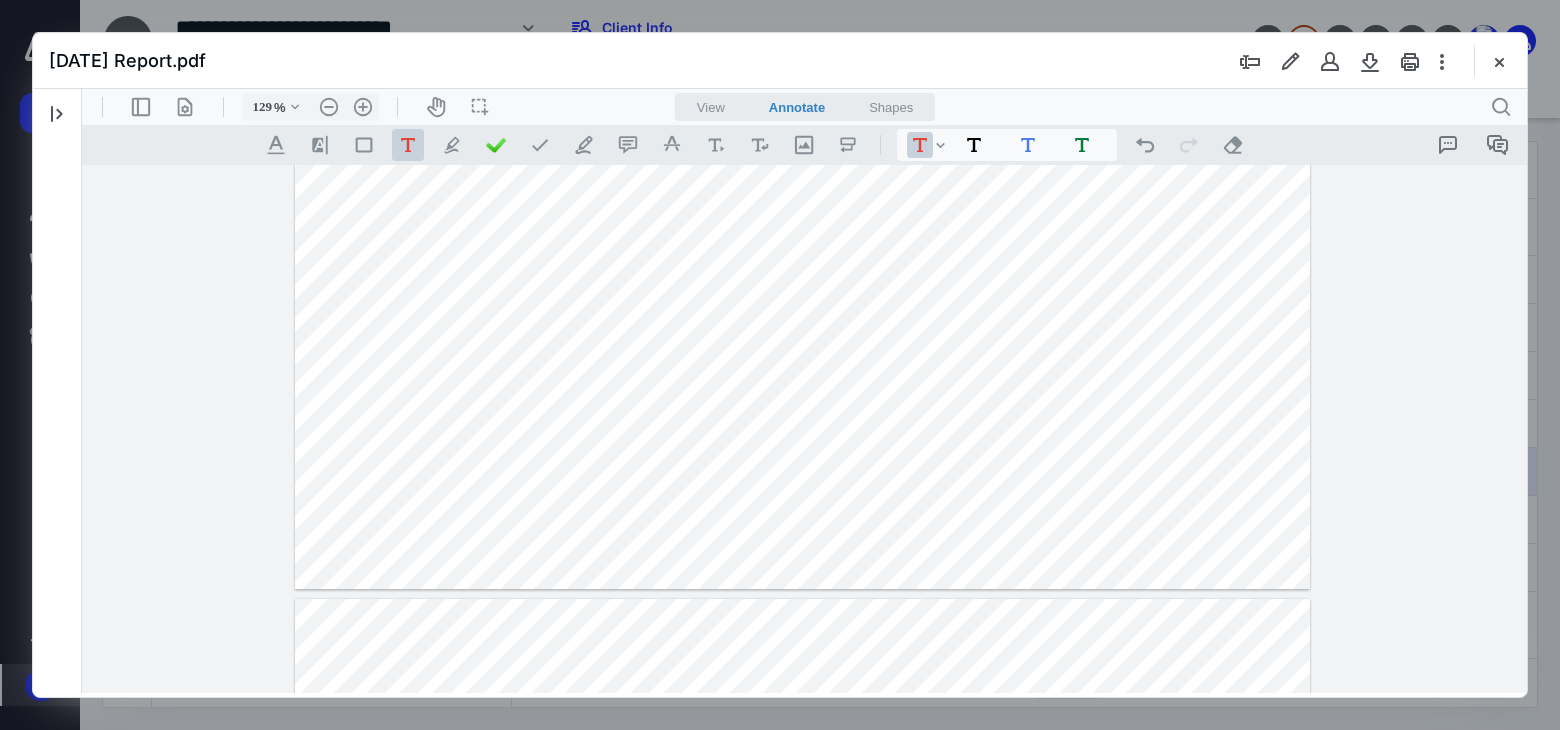 drag, startPoint x: 551, startPoint y: 460, endPoint x: 545, endPoint y: 448, distance: 13.416408 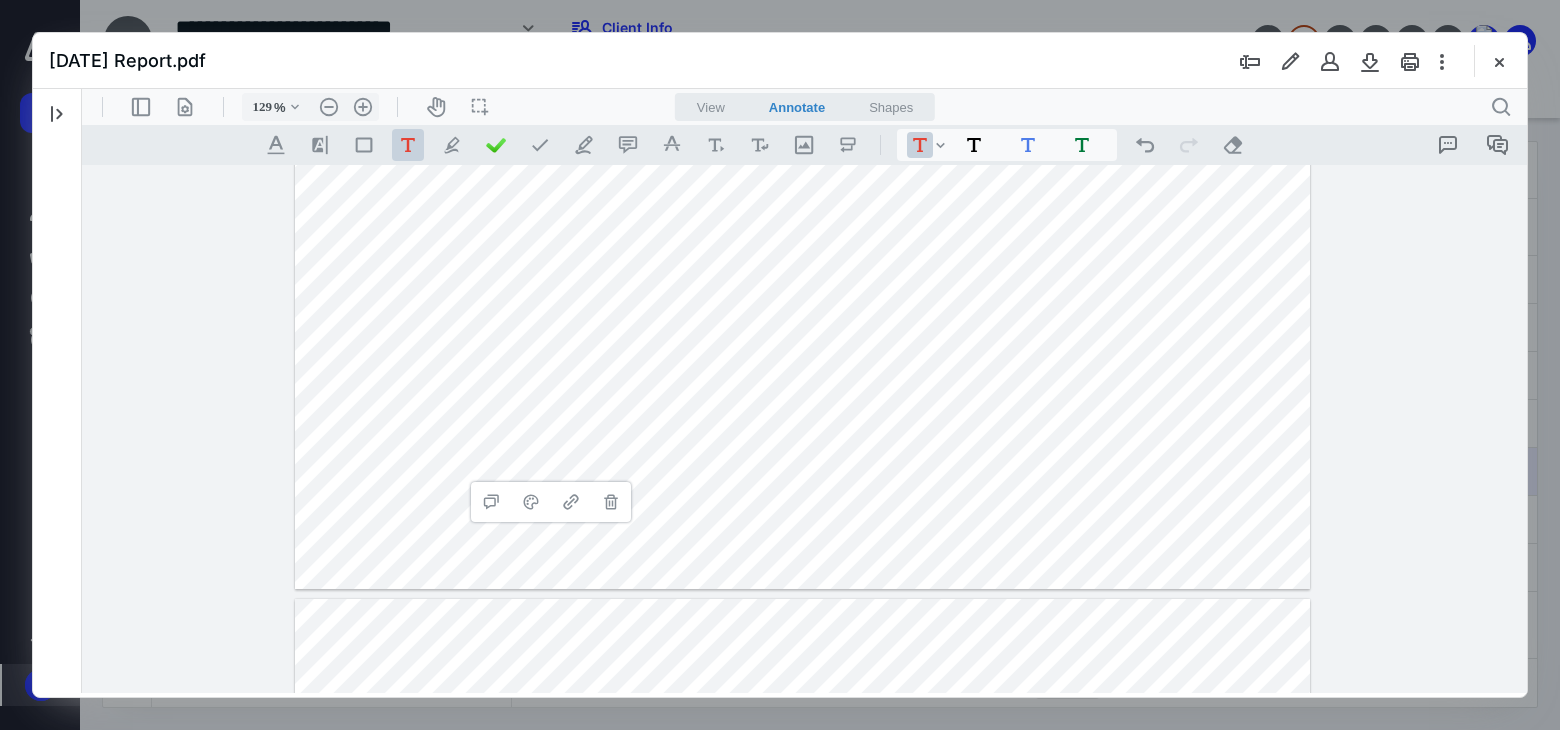 click on "**********" at bounding box center (803, 196) 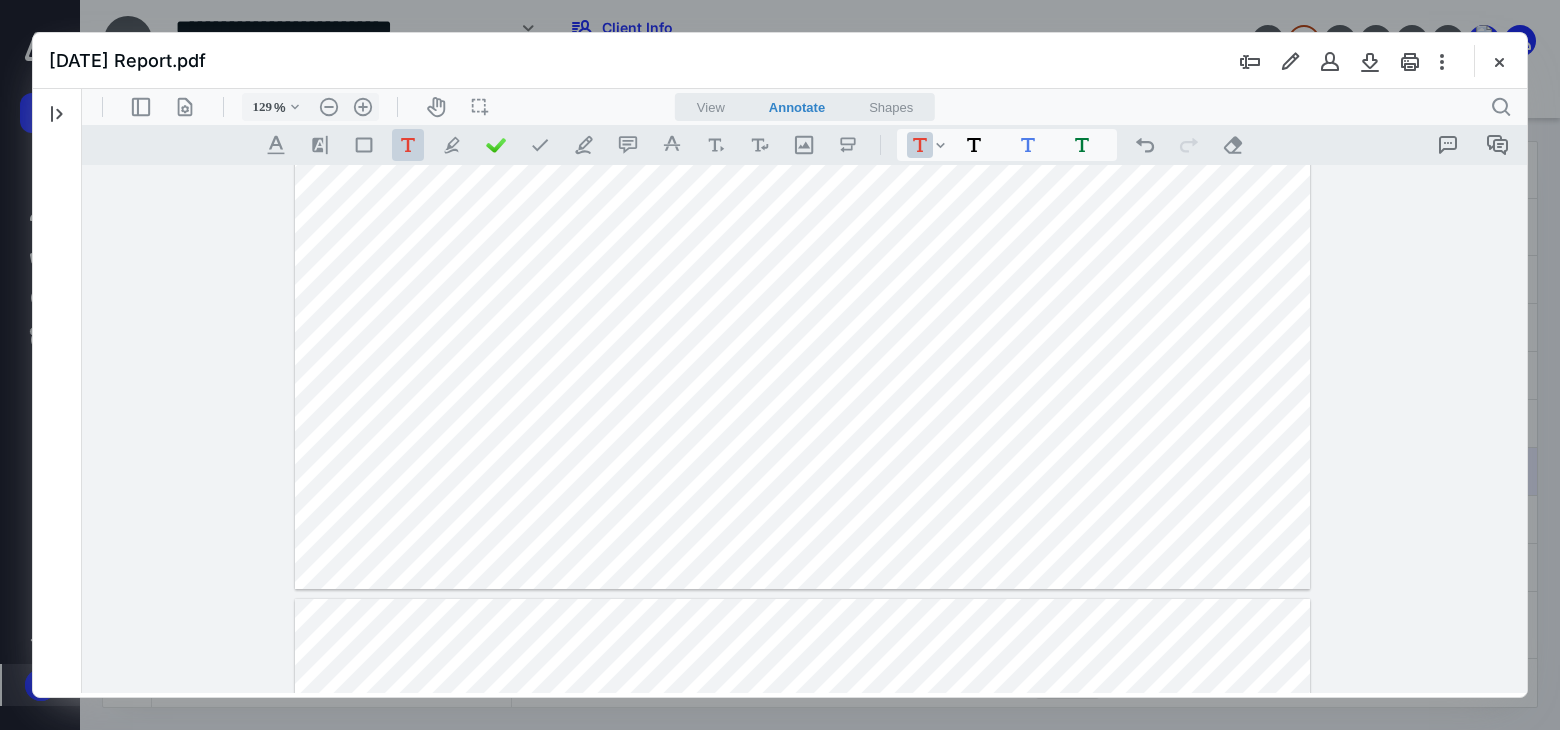 click on "**********" at bounding box center (803, 196) 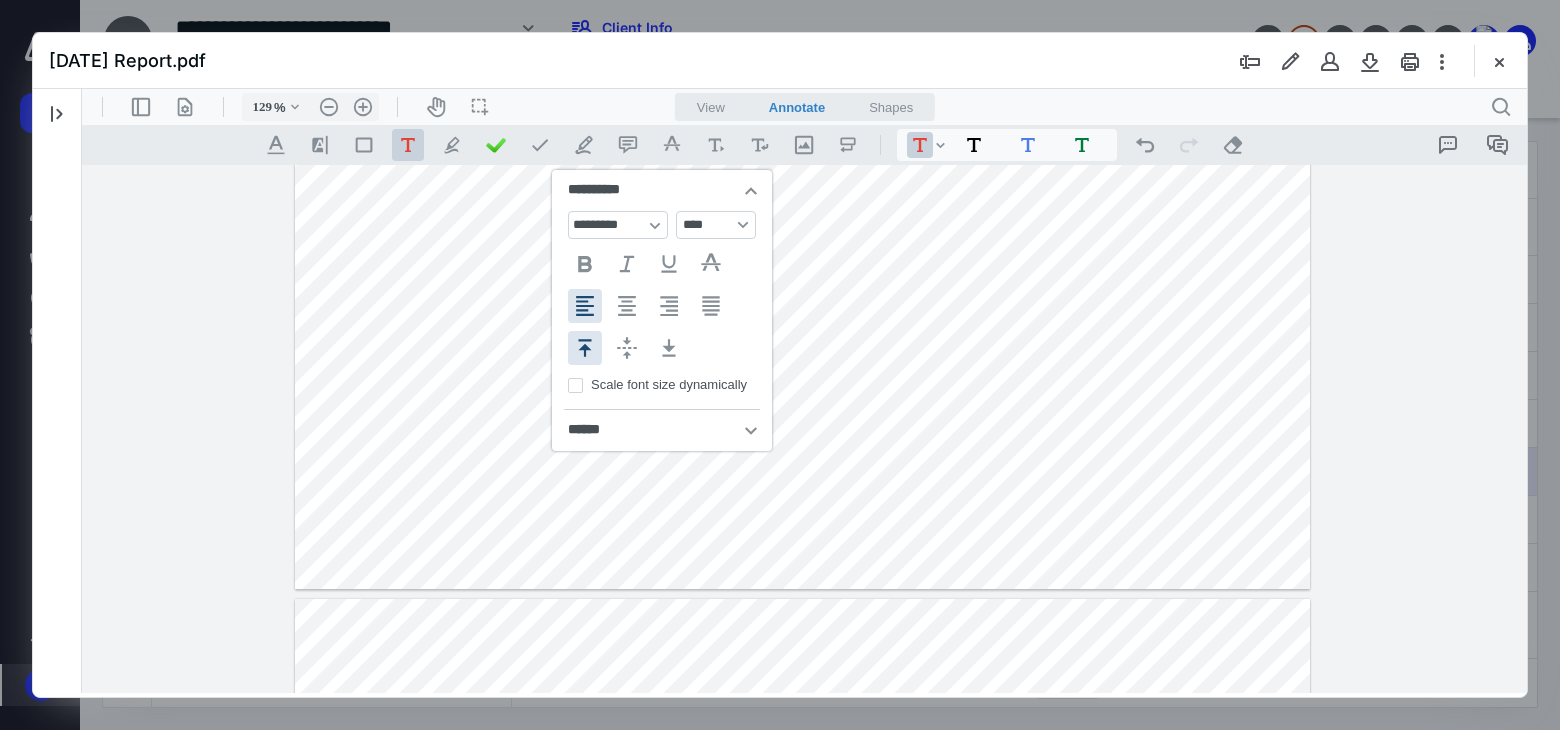 type 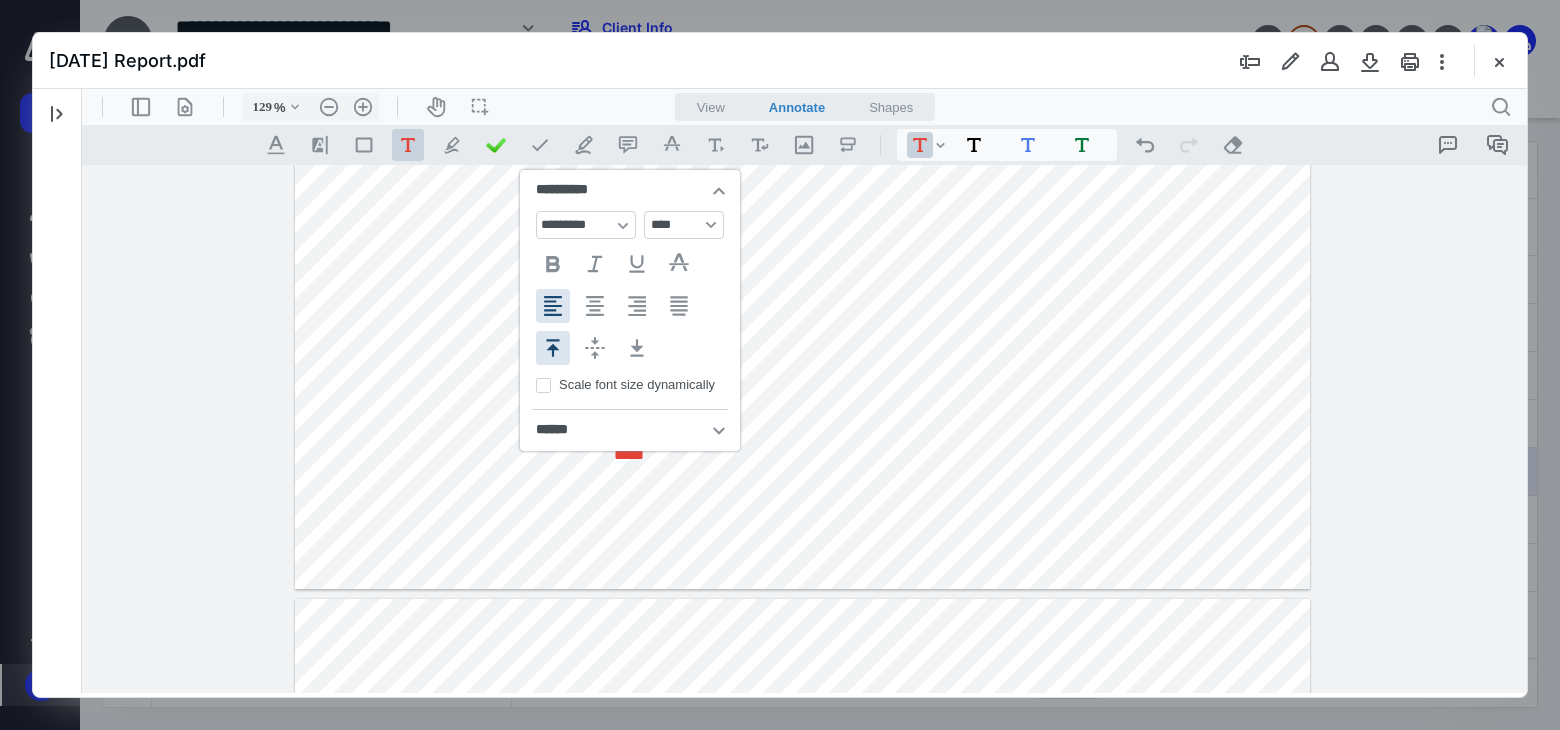 click on "******** ******** ****** ***** .cls-1{fill:#abb0c4;} icon - header - sidebar - line .cls-1{fill:#abb0c4;} icon - header - page manipulation - line 129 % .cls-1{fill:#abb0c4;} icon - chevron - down .cls-1{fill:#abb0c4;} icon - header - zoom - out - line Current zoom is   129 % .cls-1{fill:#abb0c4;} icon - header - zoom - in - line icon-header-pan20 icon / operation / multi select View Annotate Shapes Annotate .cls-1{fill:#abb0c4;} icon - chevron - down View Annotate Shapes .cls-1{fill:#abb0c4;} icon - header - search .cls-1{fill:#abb0c4;} icon - tool - text manipulation - underline .cls-1{fill:#8c8c8c;} icon - line - tool - highlight  .st0{fill:#868E96;}  .cls-1{fill:#abb0c4;} icon - tool - text - free text .cls-1{fill:#abb0c4;} icon - tool - pen - highlight .cls-1{fill:#abb0c4;} icon - tool - pen - line .cls-1{fill:#abb0c4;} icon - tool - comment - line .cls-1{fill:#abb0c4;} icon - tool - text manipulation - strikethrough .cls-1{fill:#abb0c4;} icon - tool - image - line  .st0{fill:#868E96;}
*" at bounding box center [804, 391] 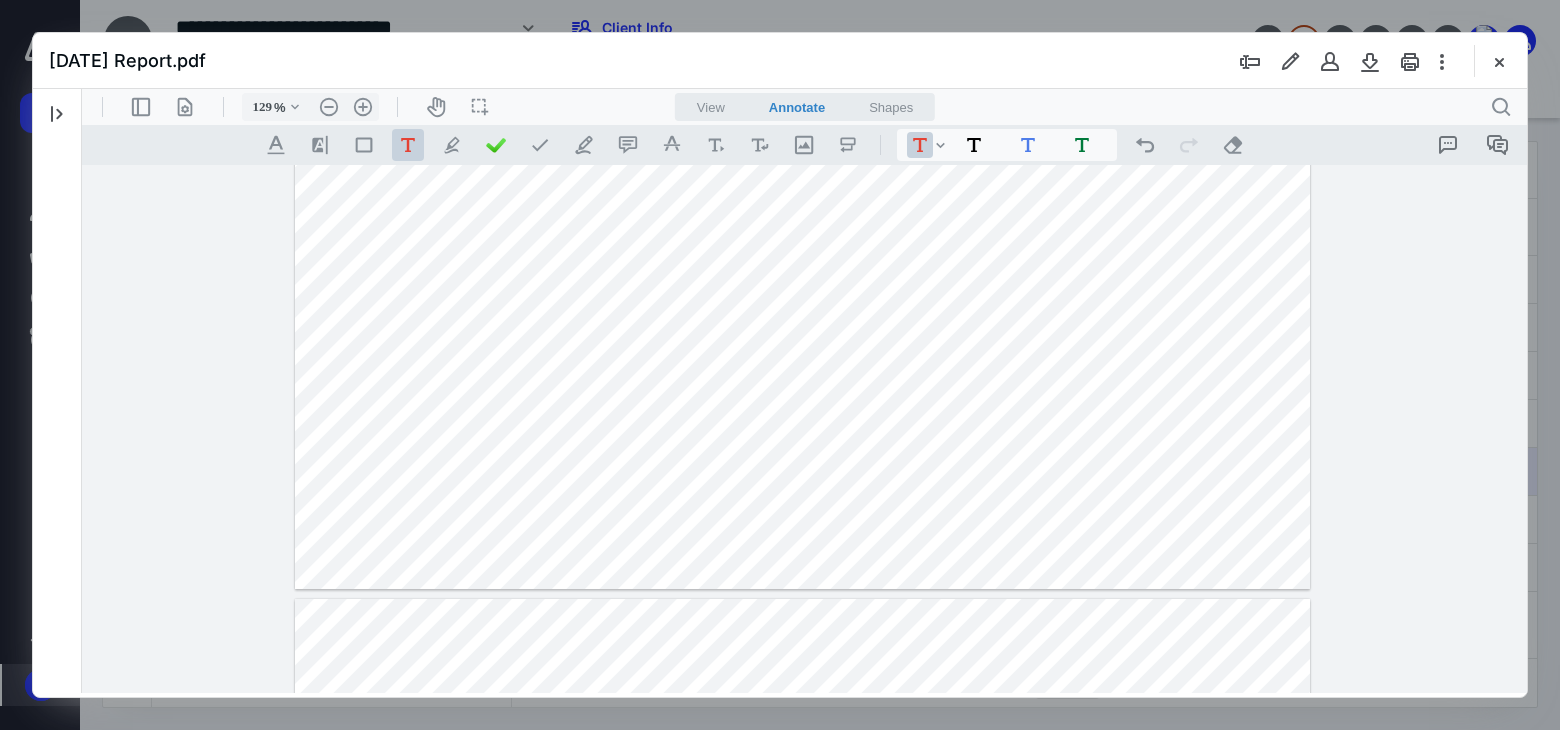 click on "**********" at bounding box center [803, 196] 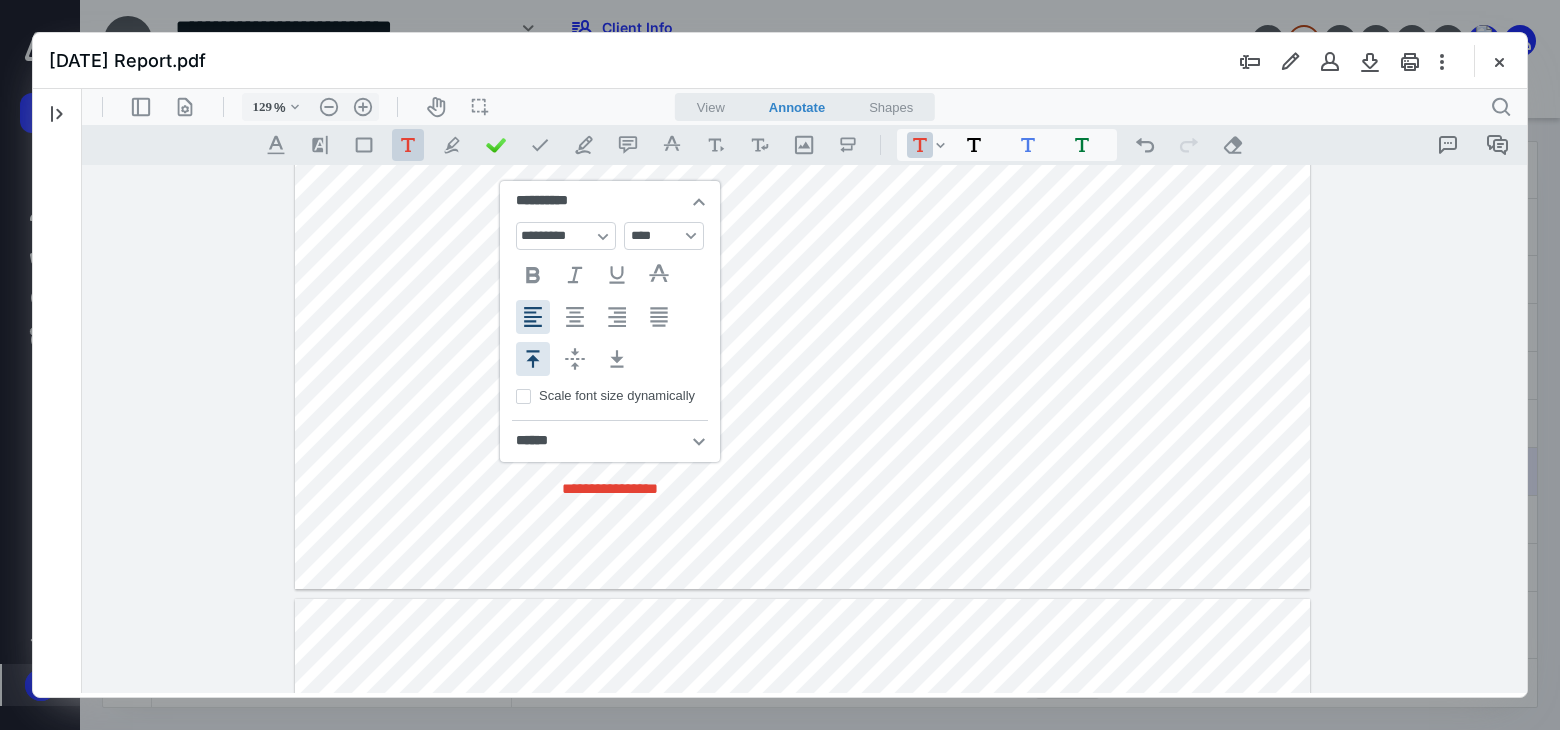 type 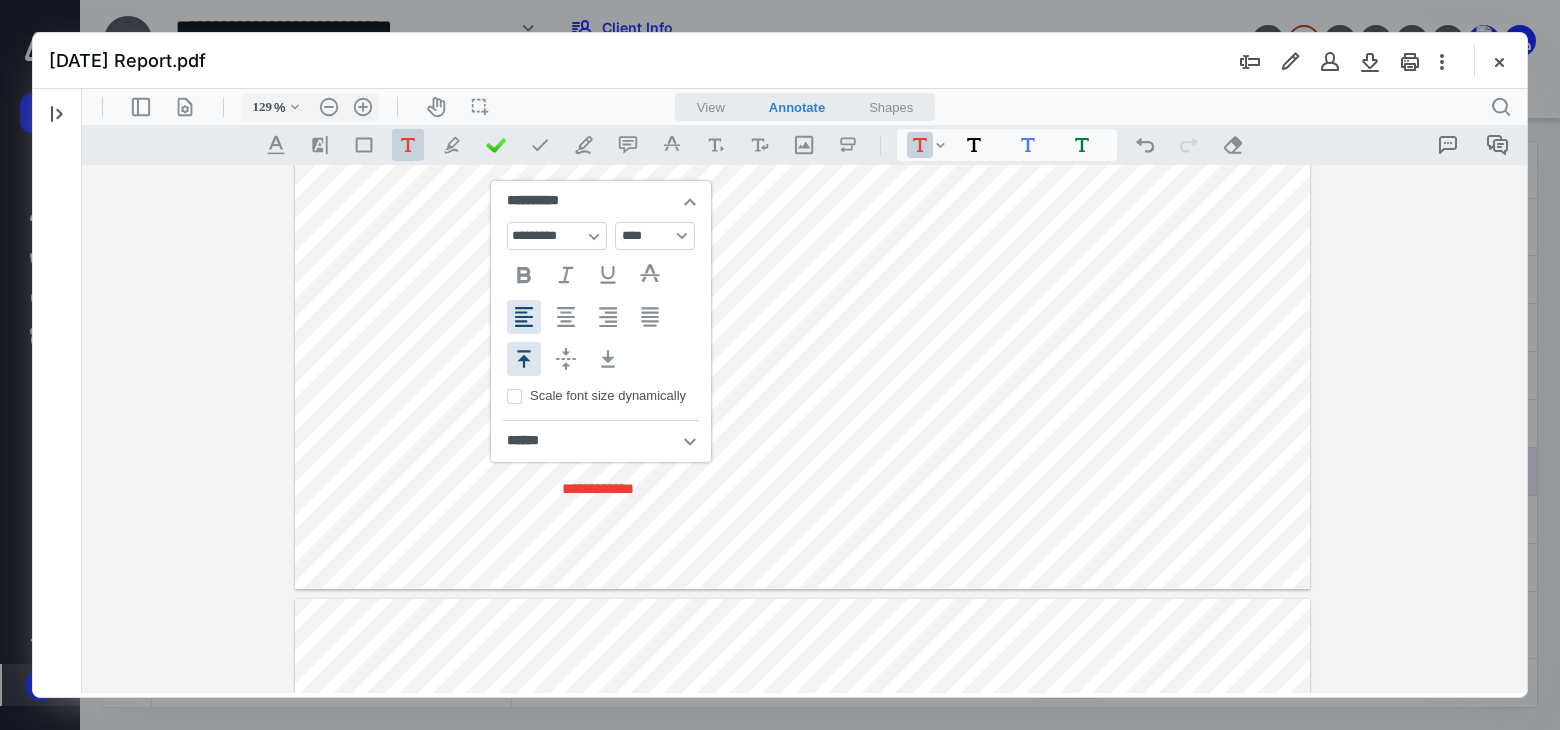 click on "**********" at bounding box center (803, 196) 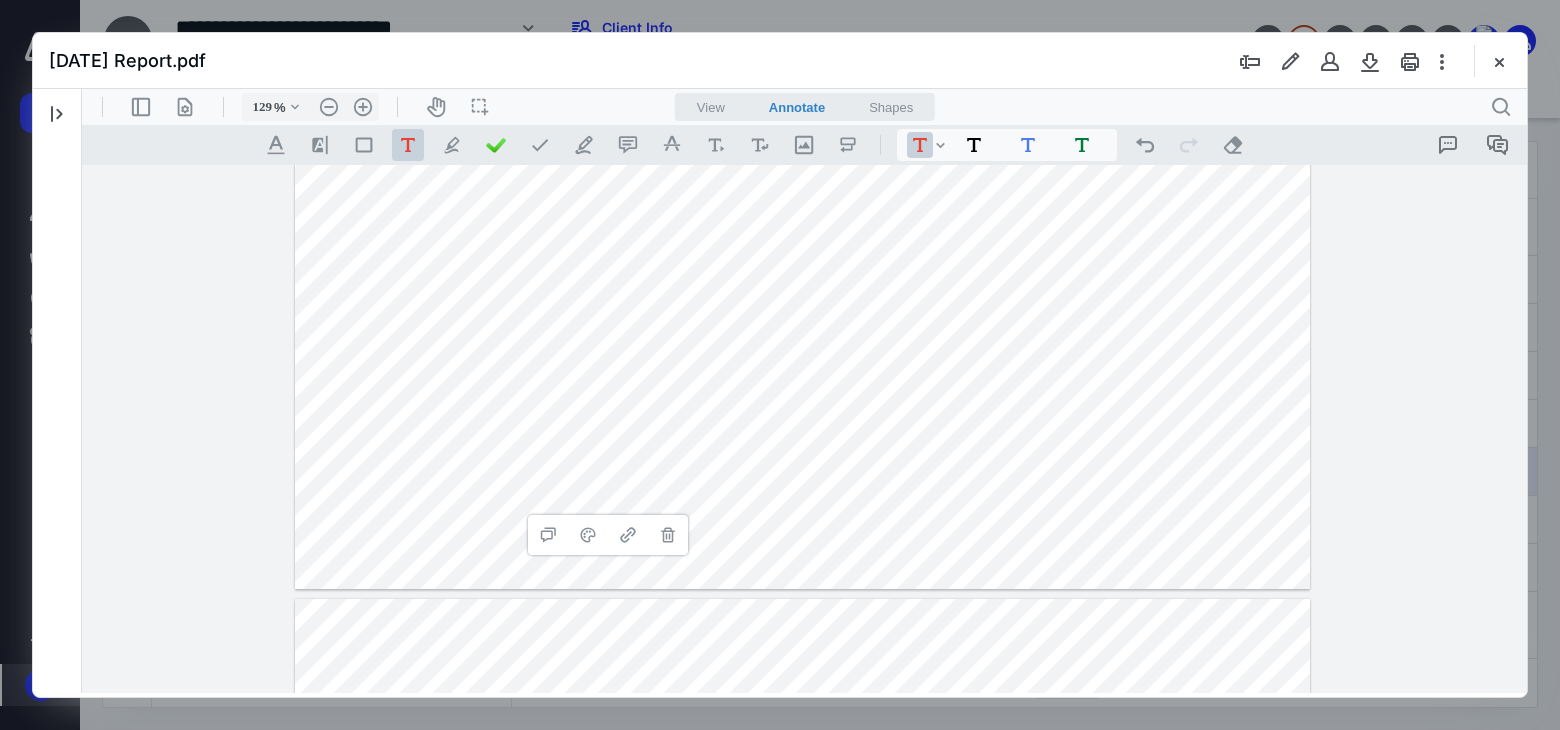 click on "**********" at bounding box center (803, 196) 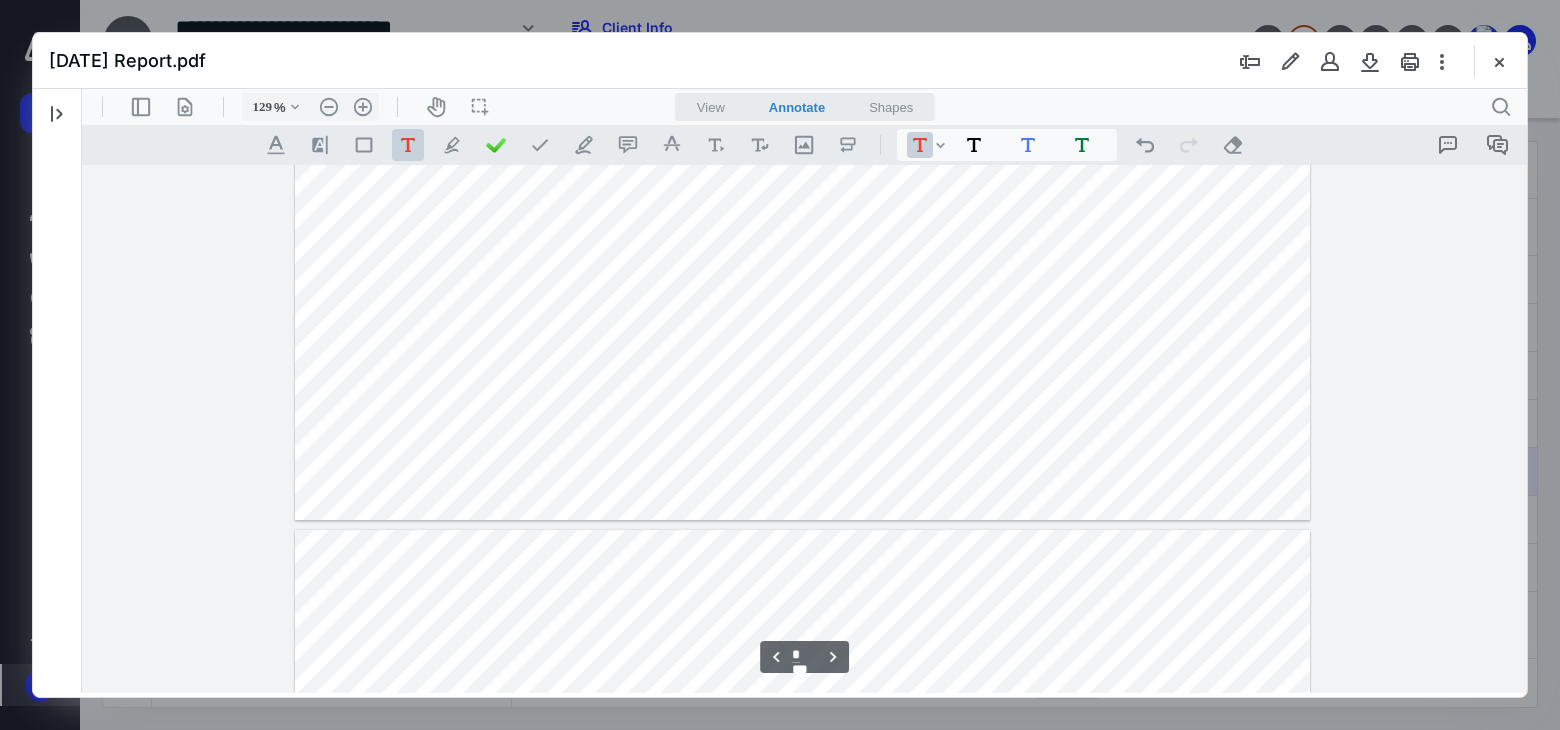 scroll, scrollTop: 3081, scrollLeft: 0, axis: vertical 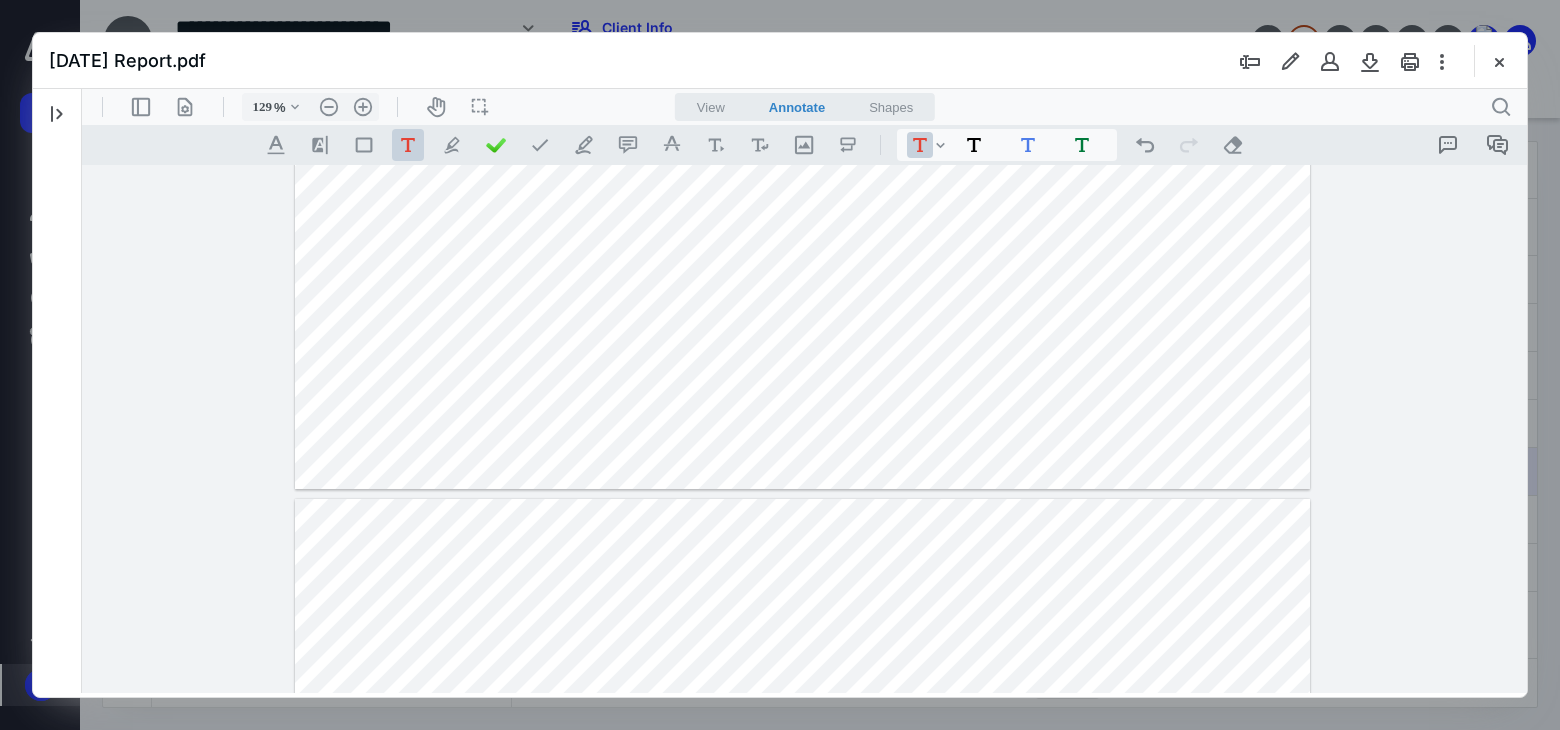 click on "[DATE] Report.pdf" at bounding box center (780, 61) 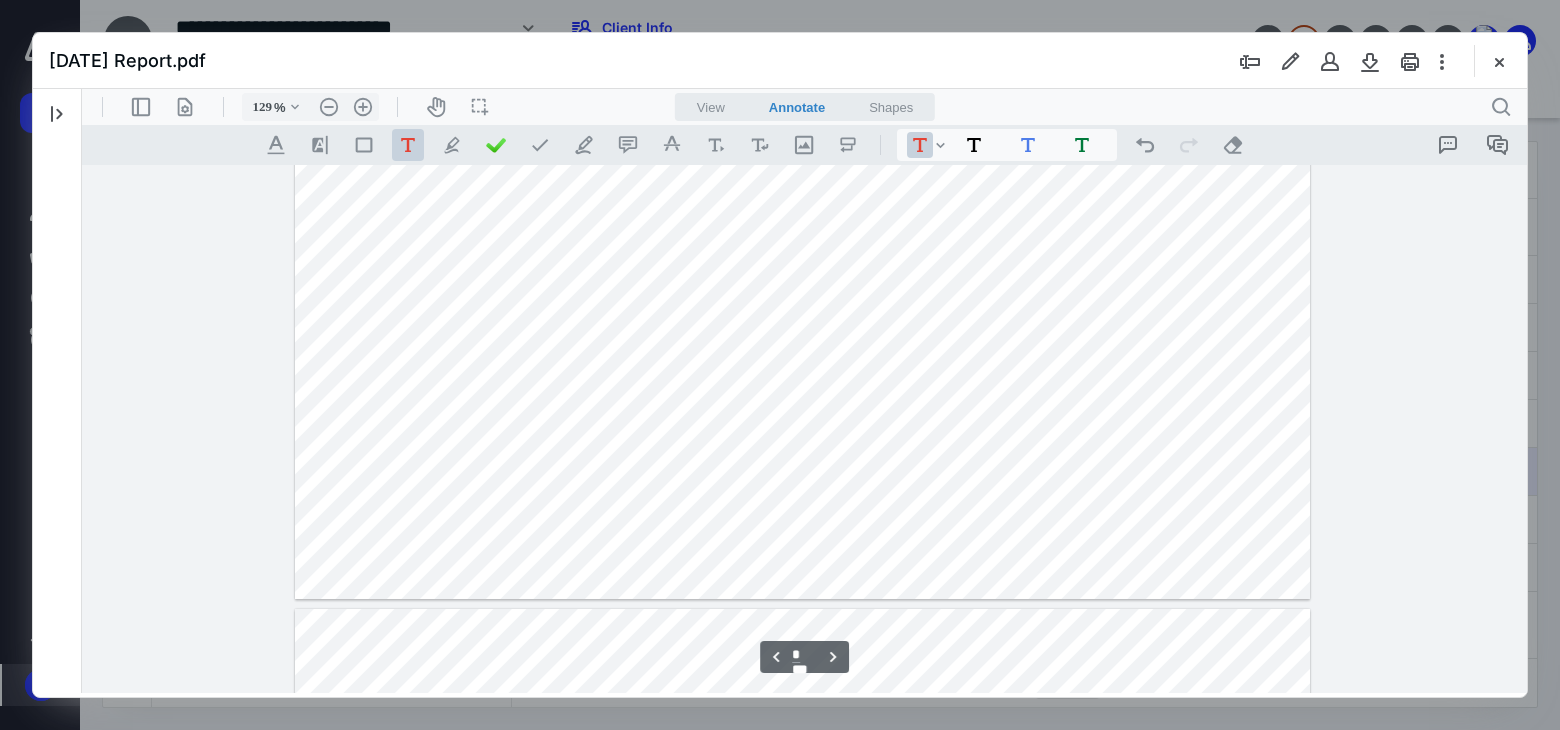 scroll, scrollTop: 681, scrollLeft: 0, axis: vertical 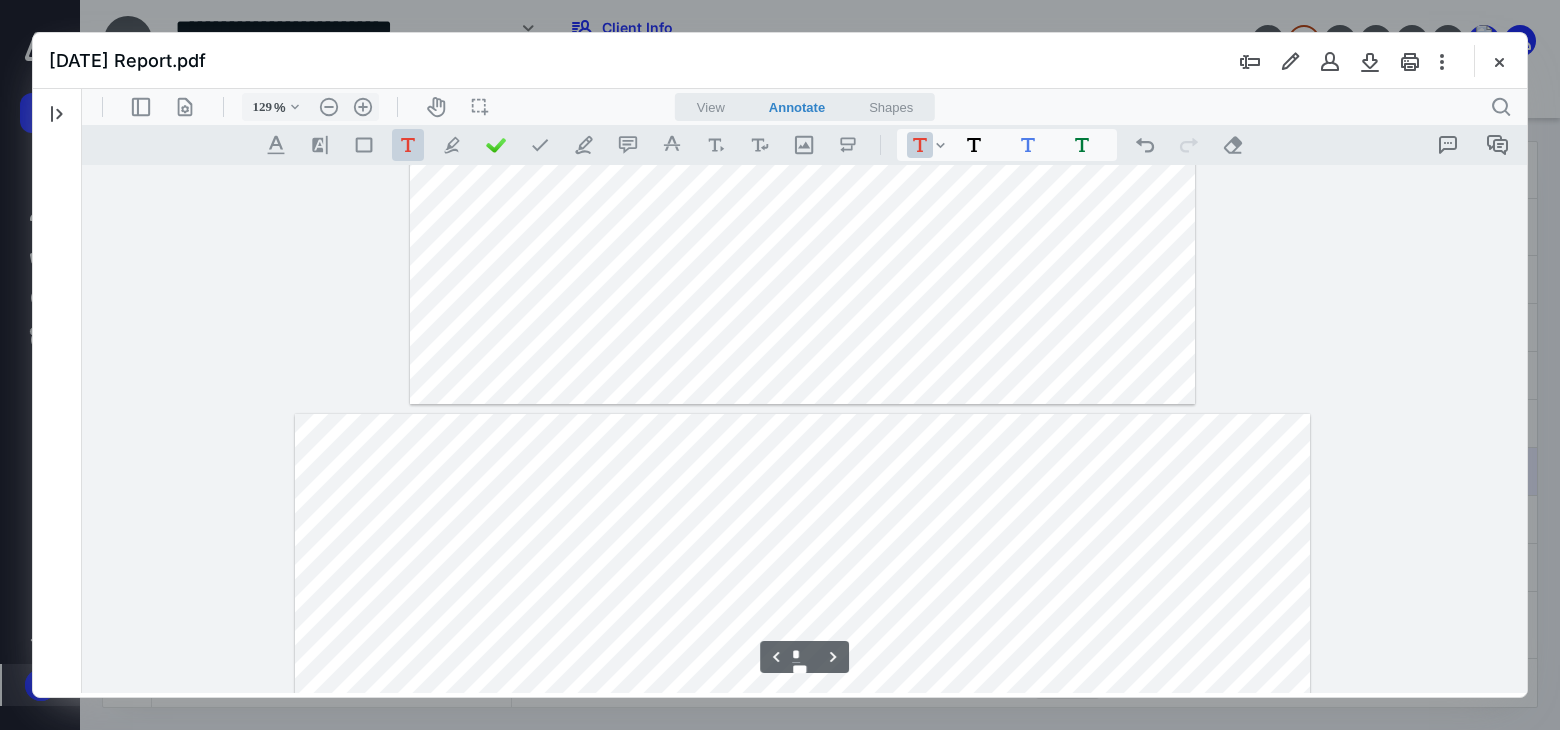 type on "*" 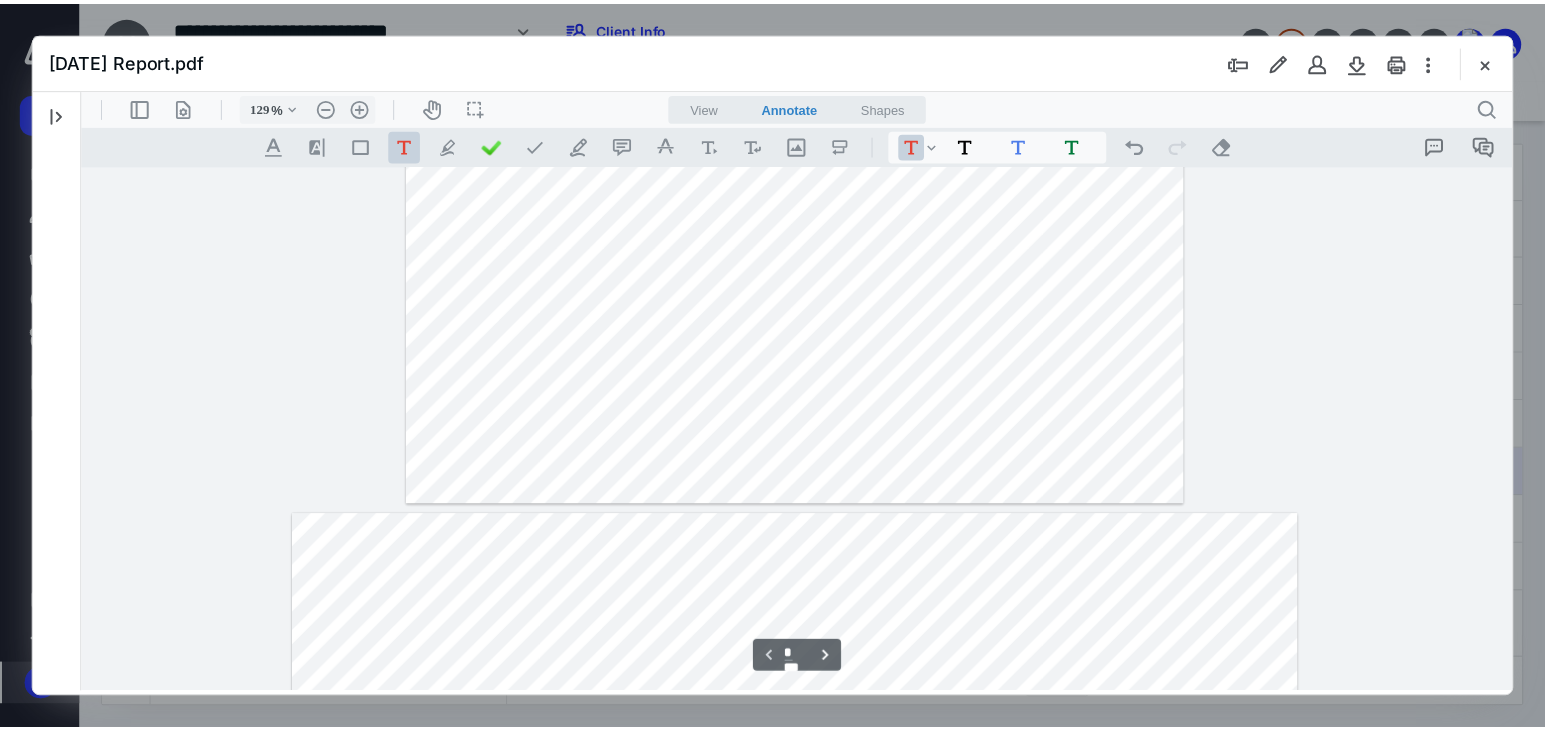 scroll, scrollTop: 0, scrollLeft: 0, axis: both 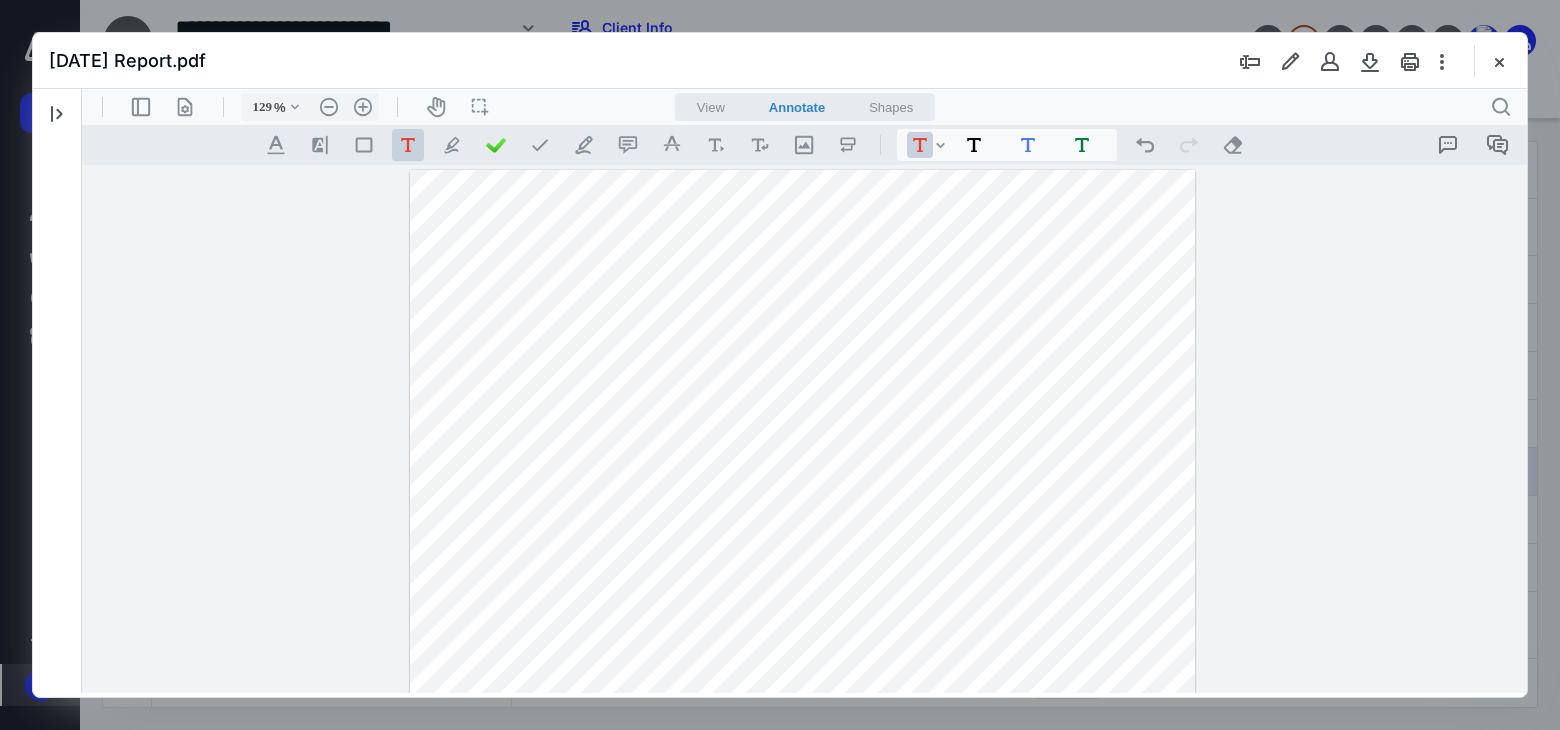 click at bounding box center [802, 678] 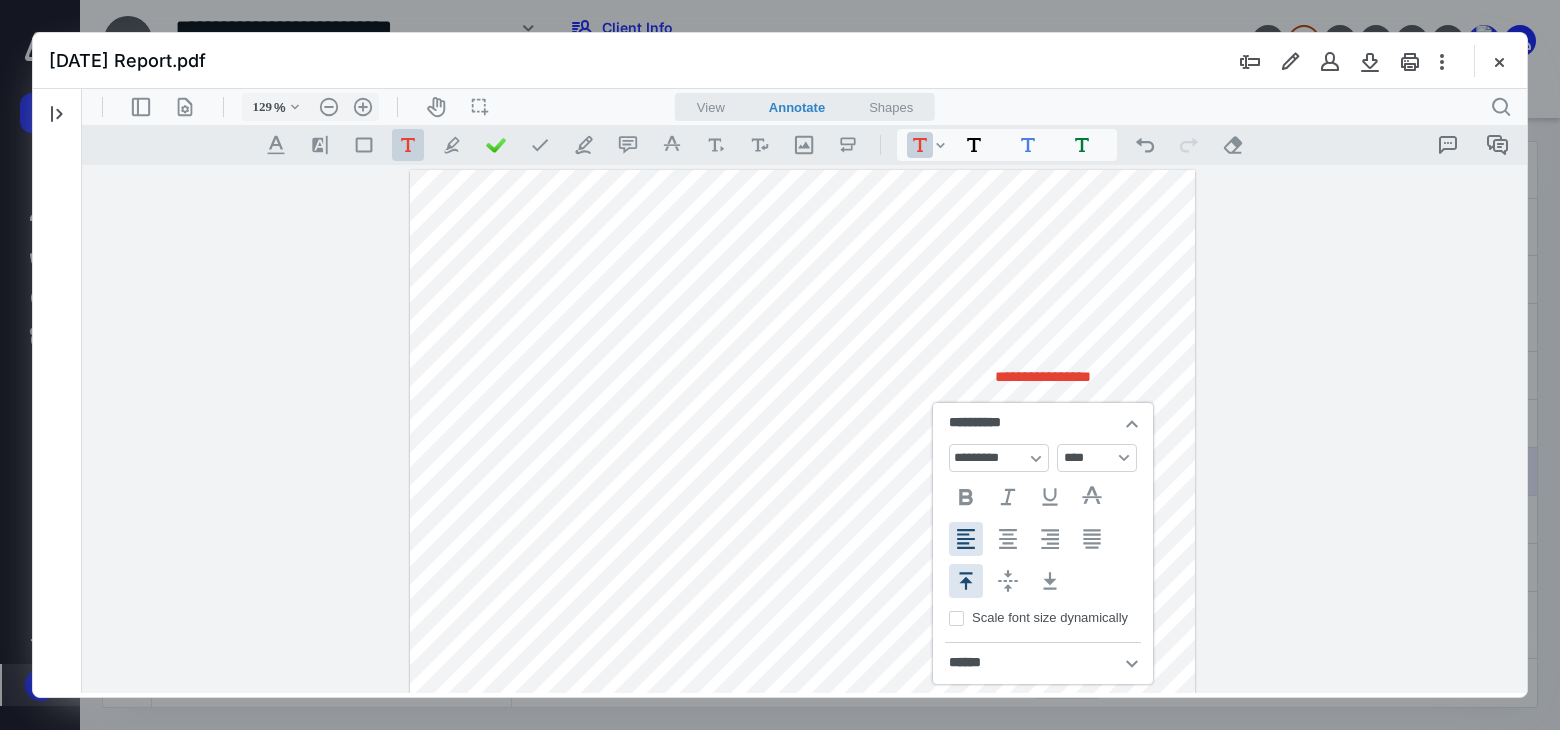 type 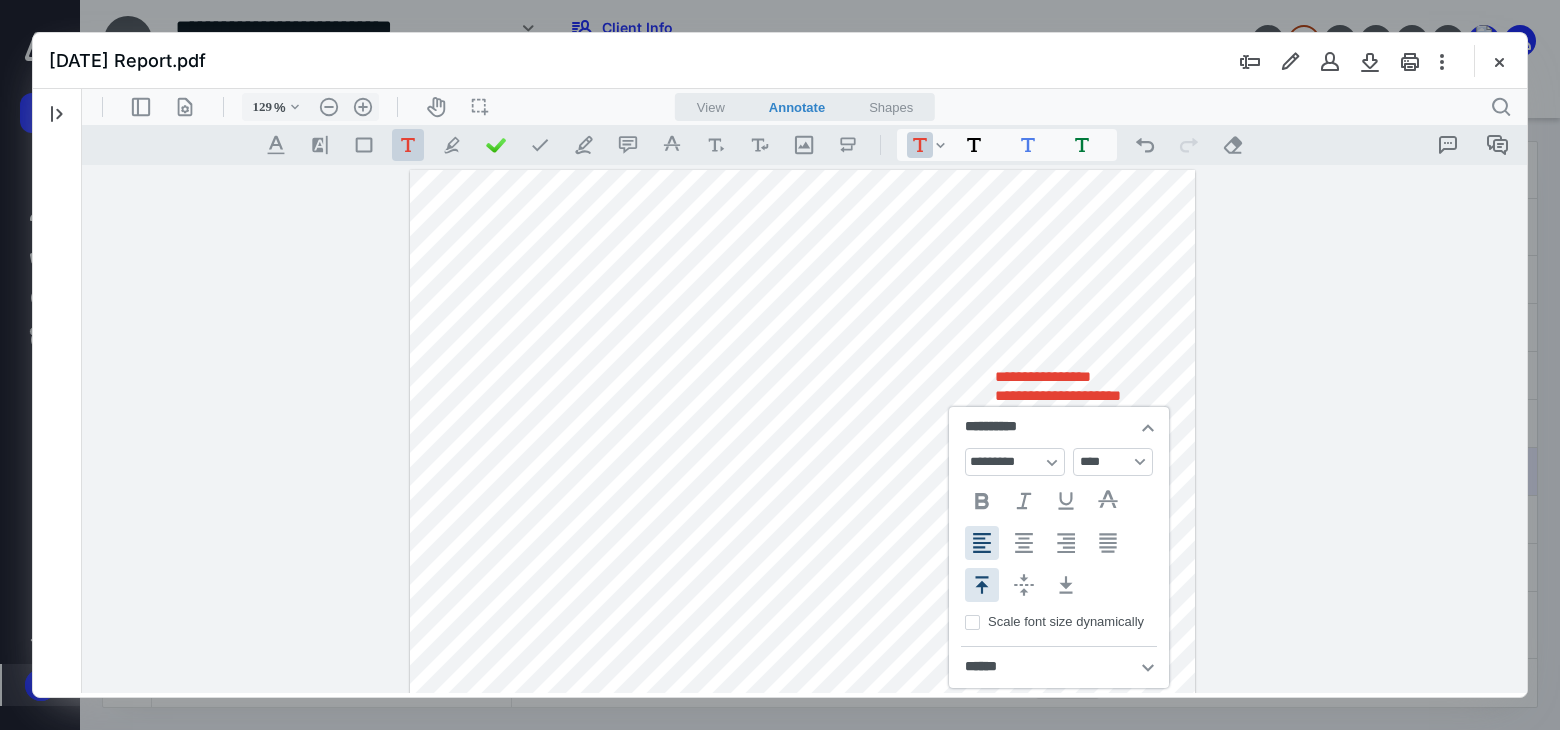 click on "**********" at bounding box center [802, 678] 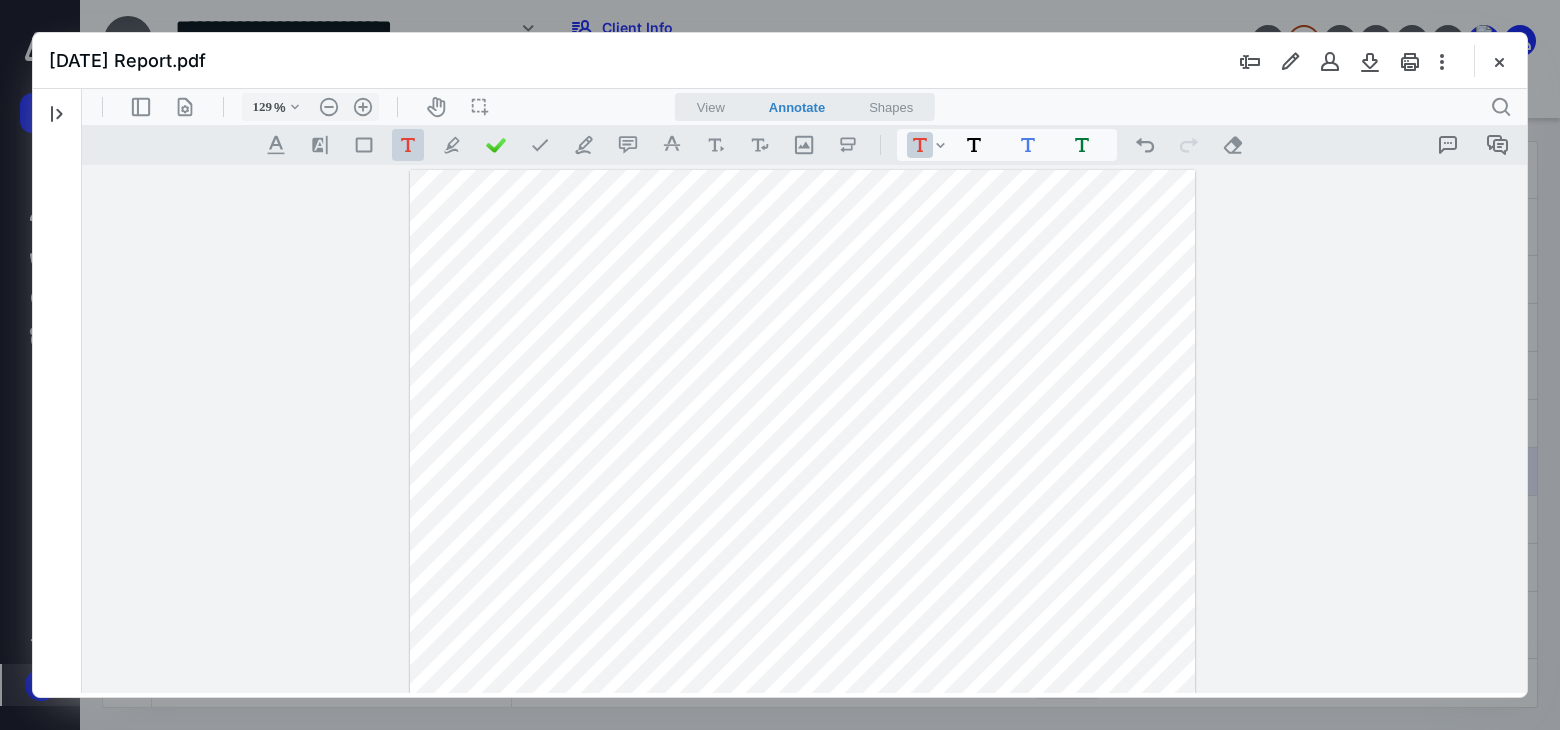 click on "**********" at bounding box center [802, 678] 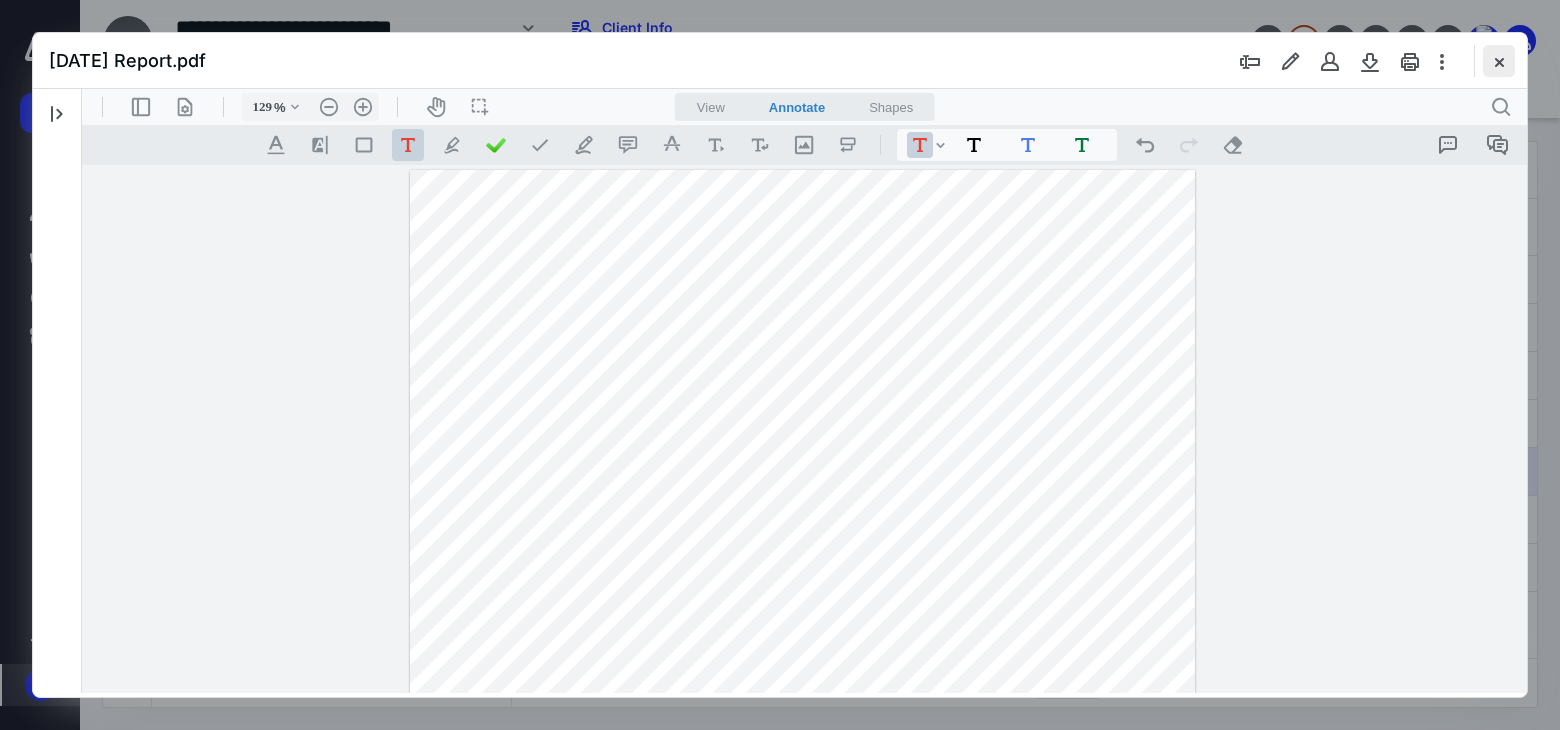 click at bounding box center [1499, 61] 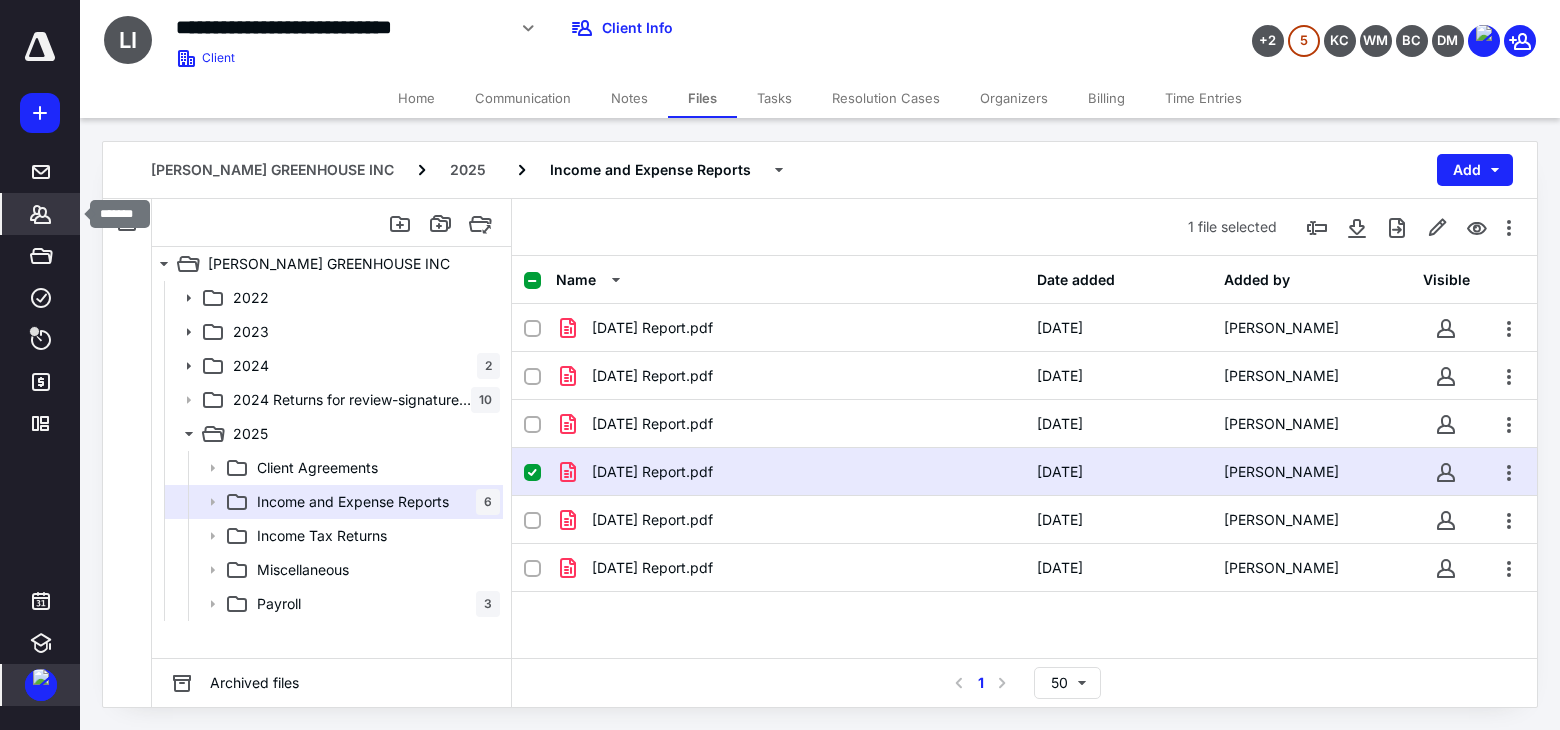 click 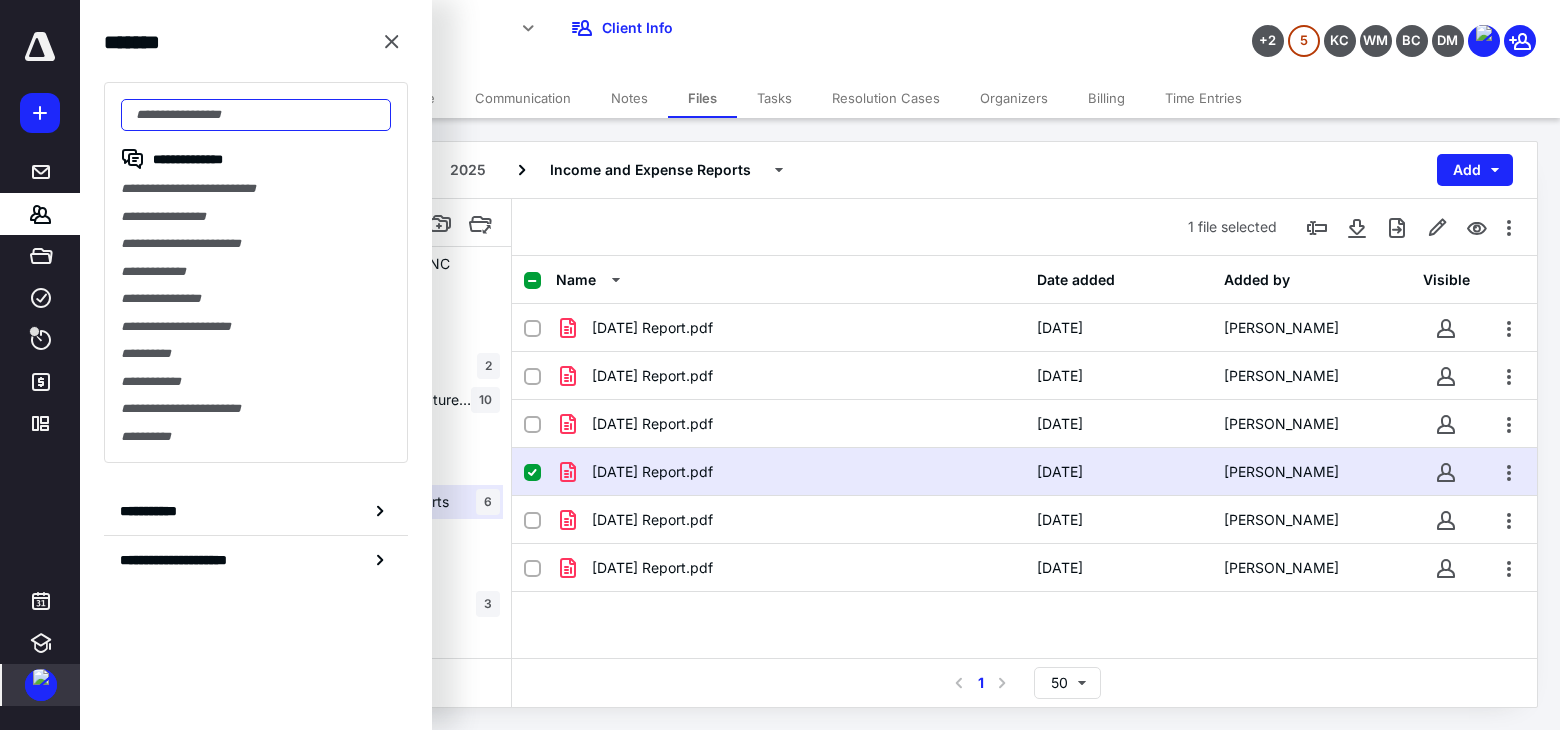 click at bounding box center (256, 115) 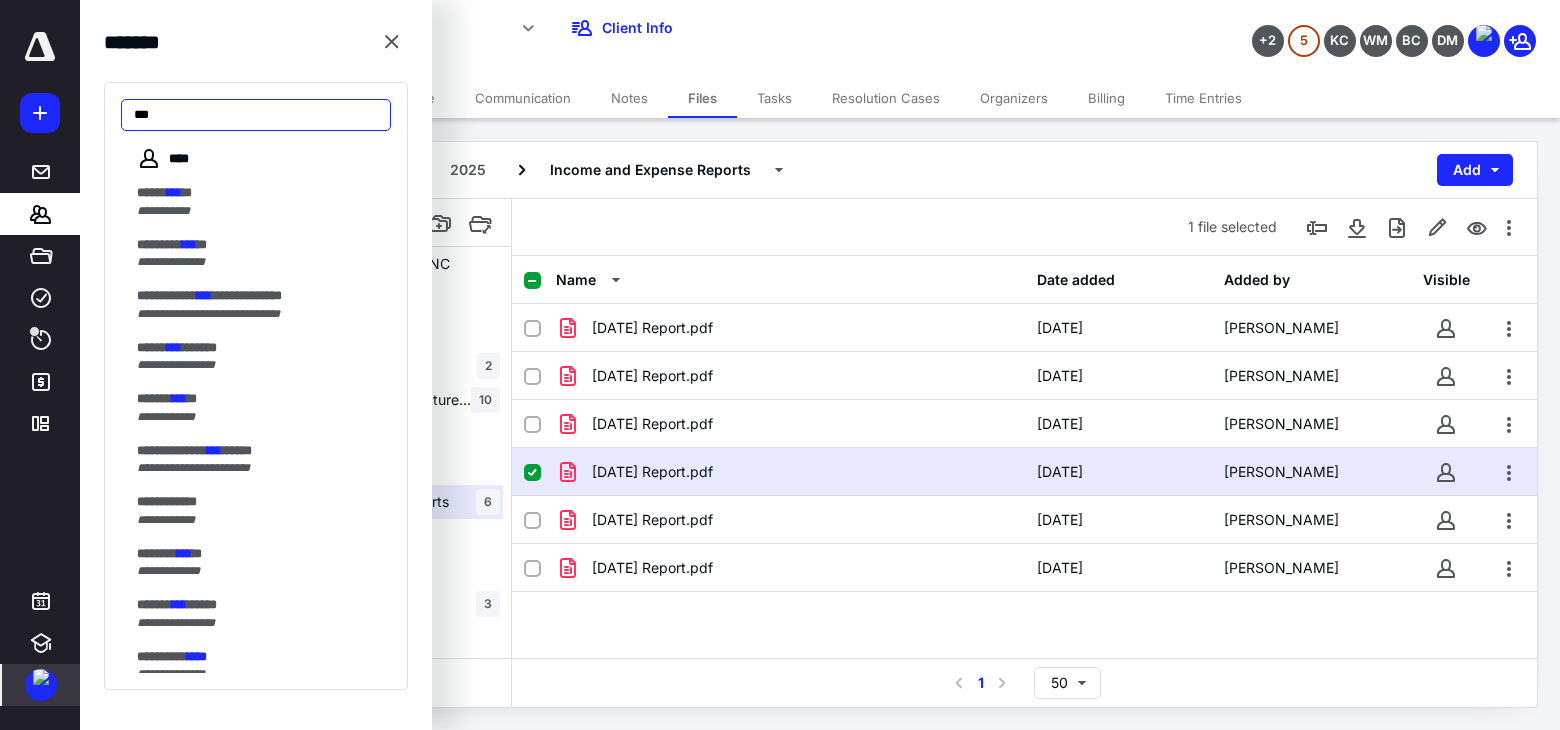 click on "***" at bounding box center [256, 115] 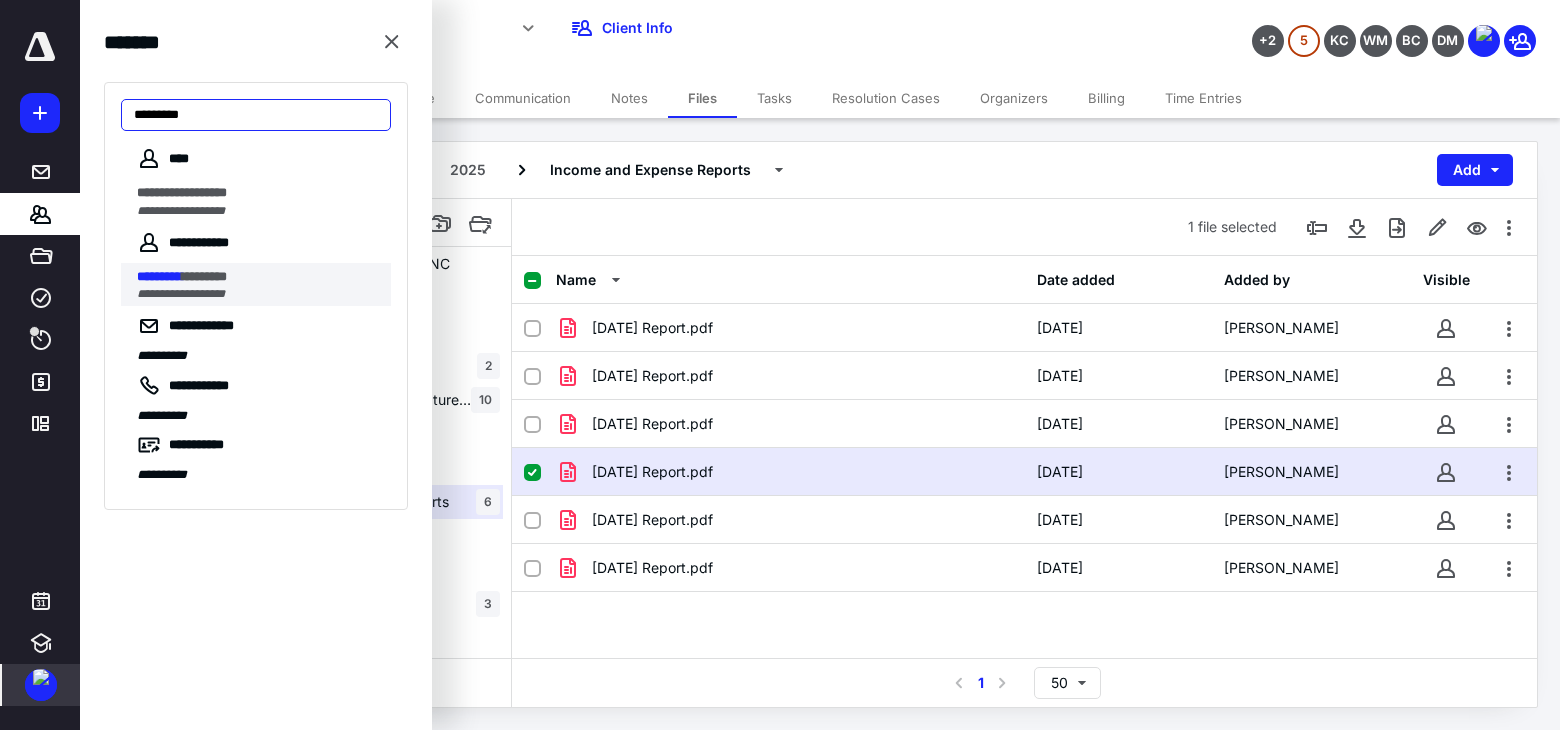 type on "*********" 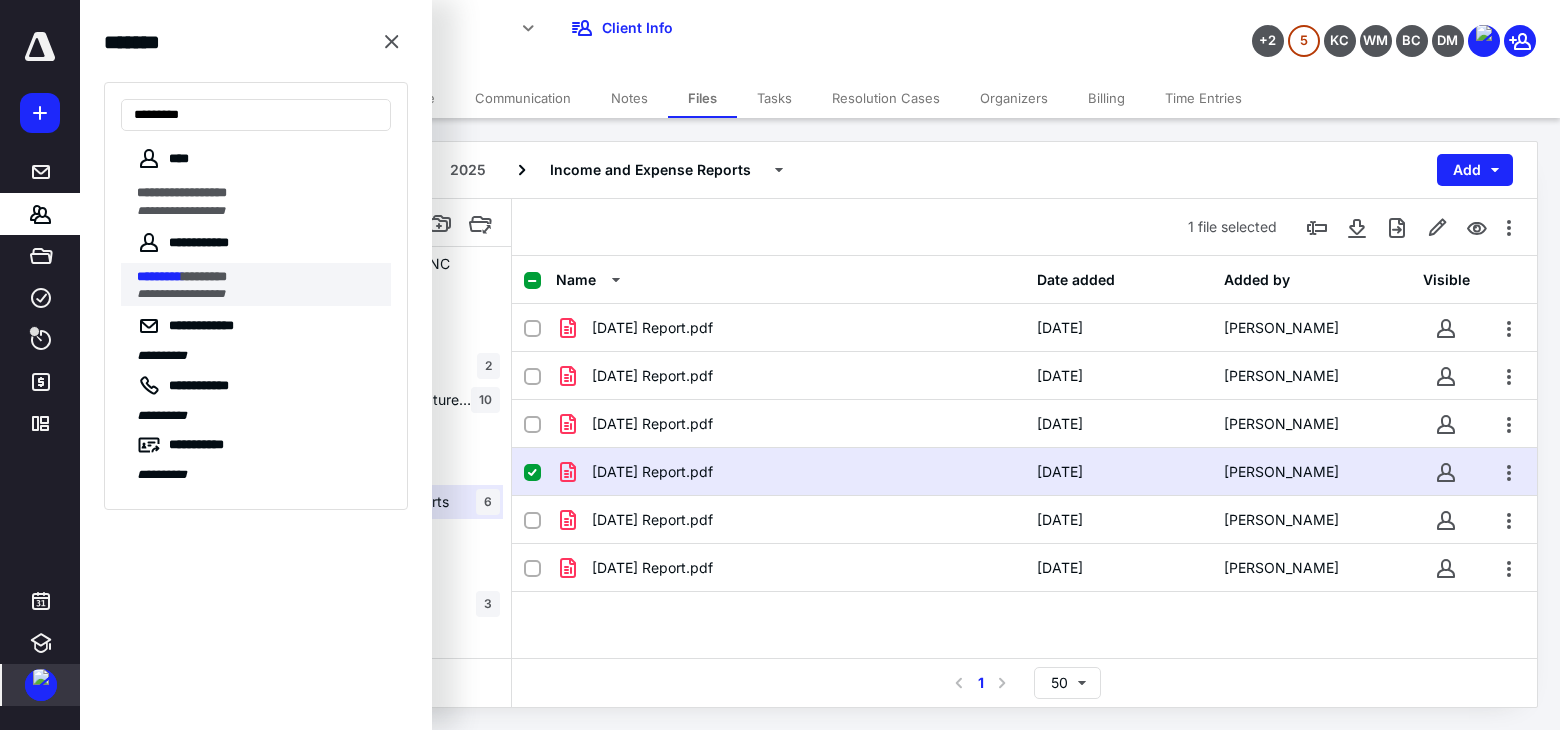 click on "*********" at bounding box center [159, 276] 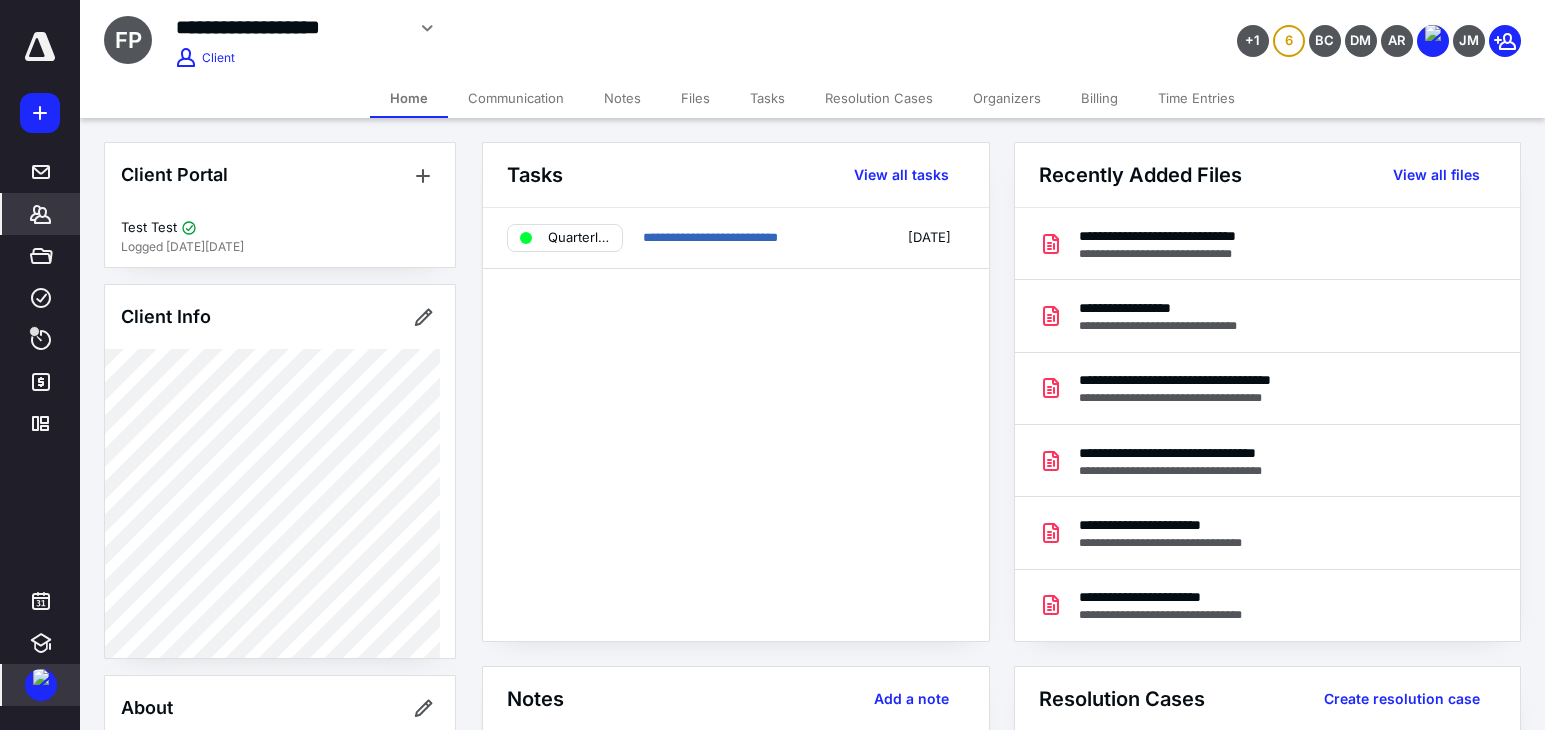 click on "Billing" at bounding box center [1099, 98] 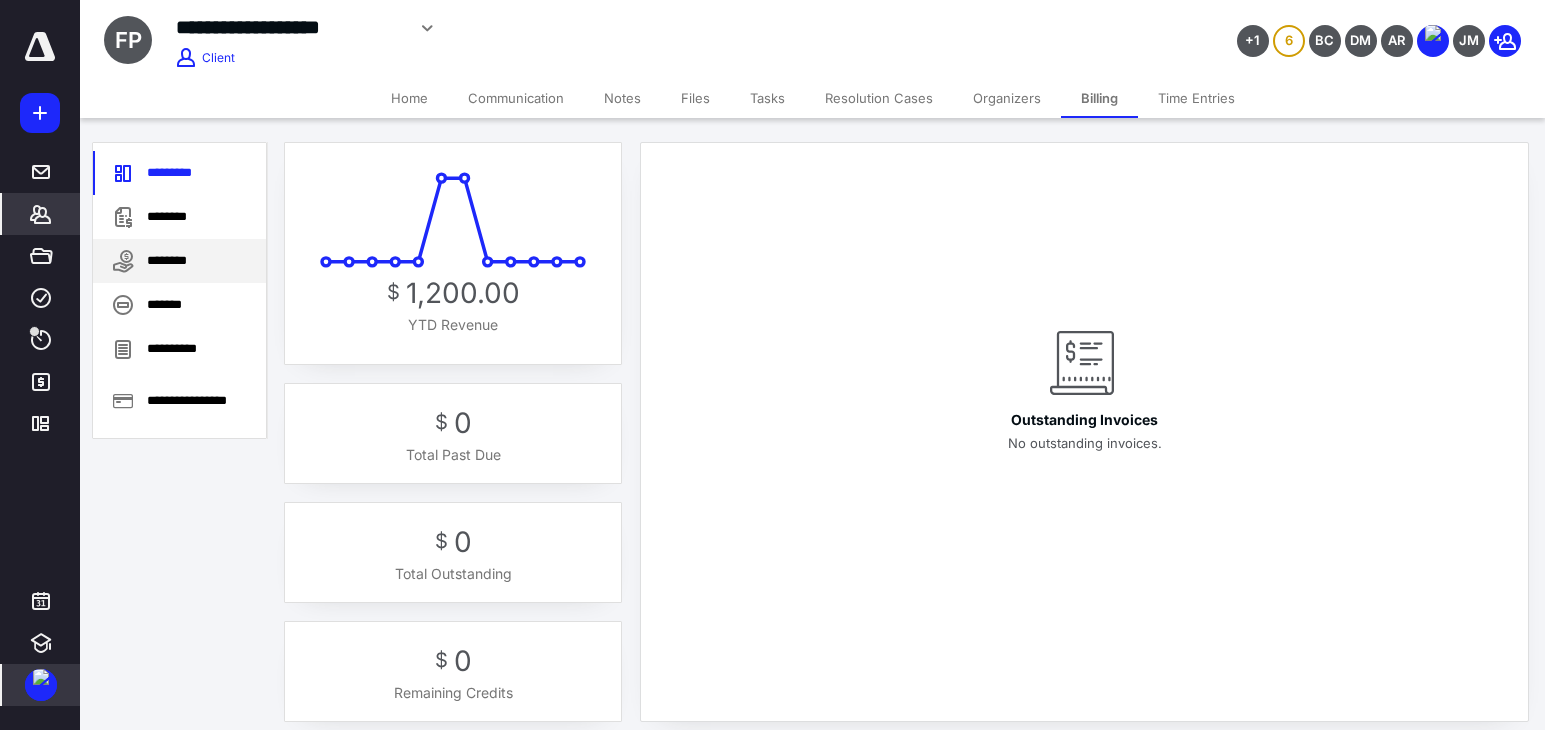 click on "********" at bounding box center (179, 261) 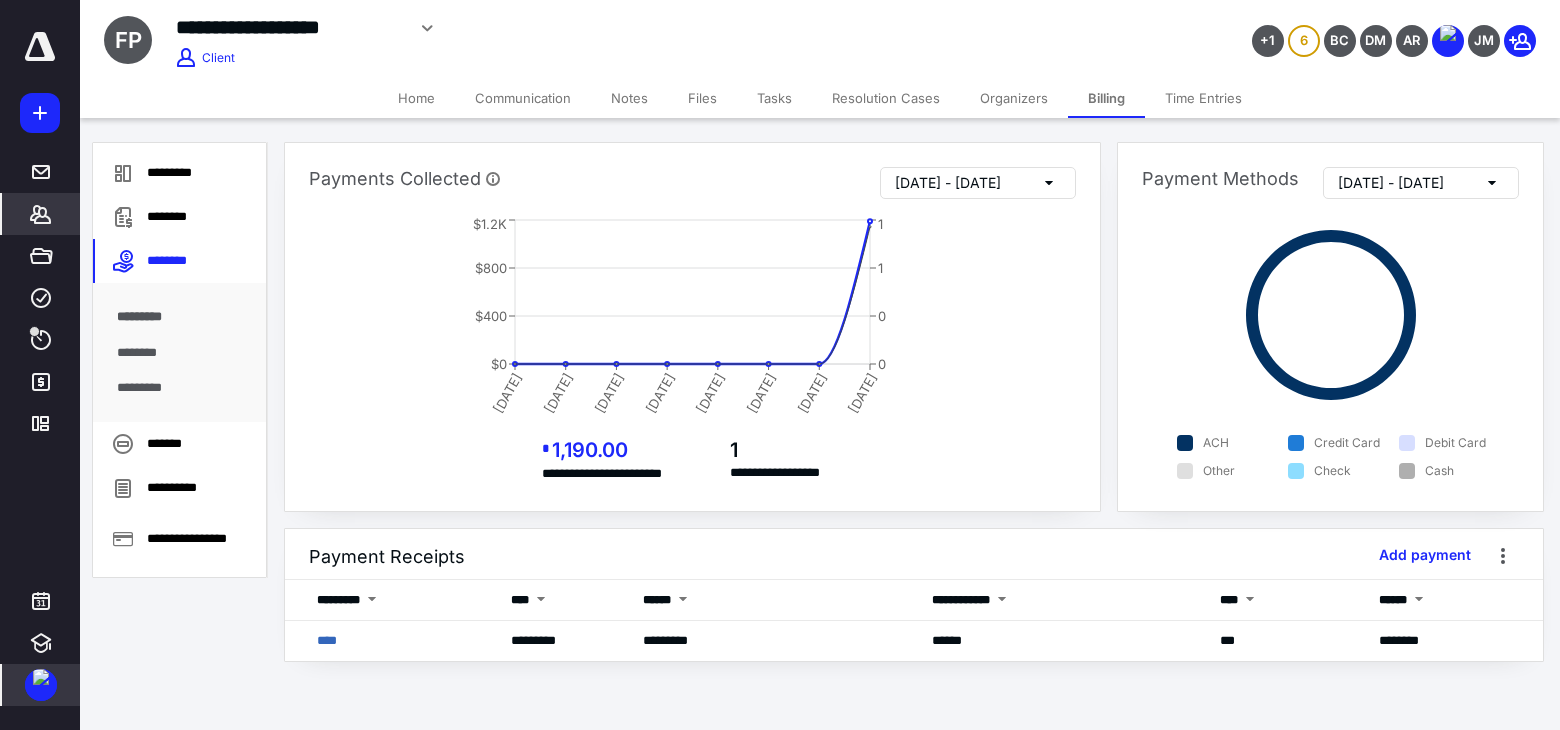 click on "Home" at bounding box center (416, 98) 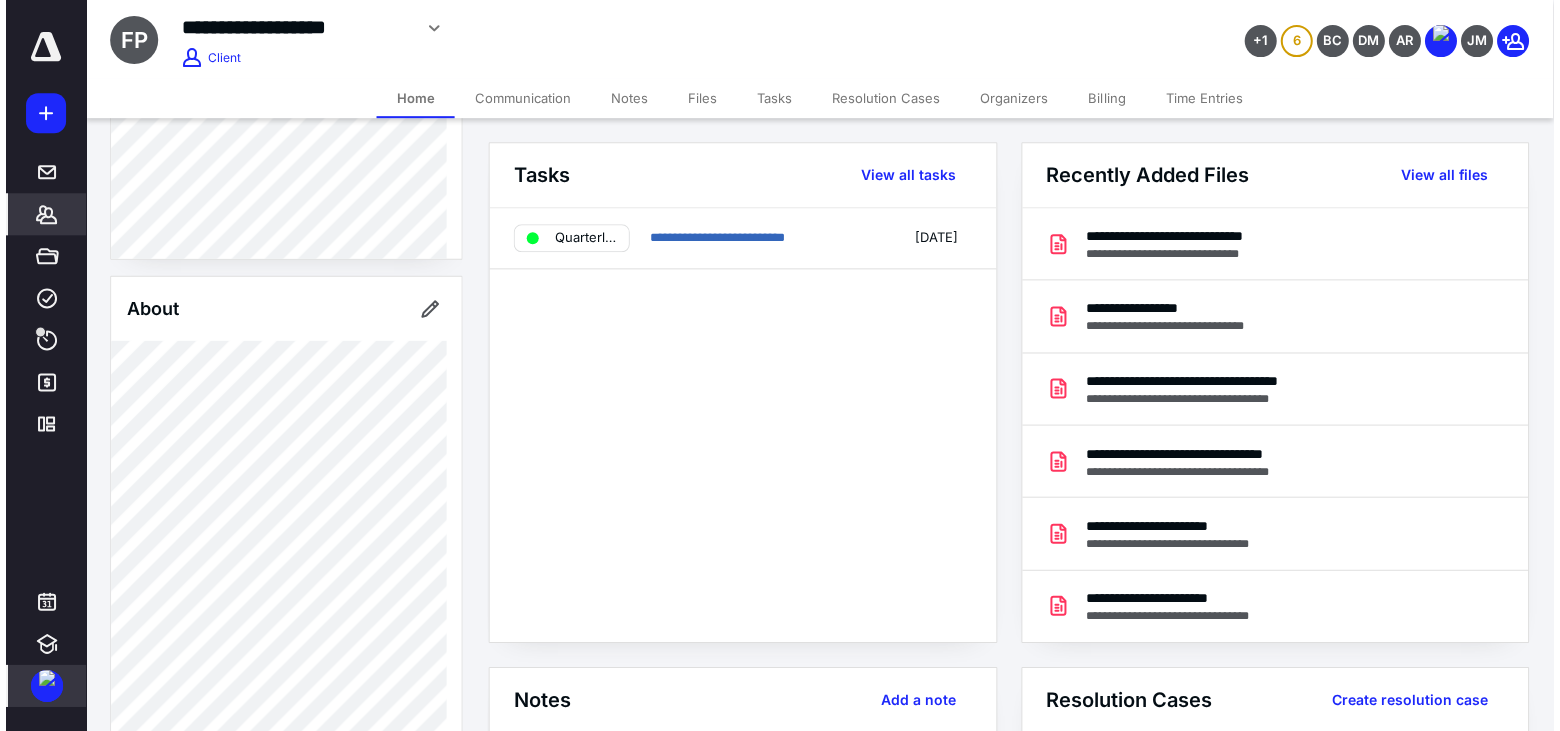 scroll, scrollTop: 500, scrollLeft: 0, axis: vertical 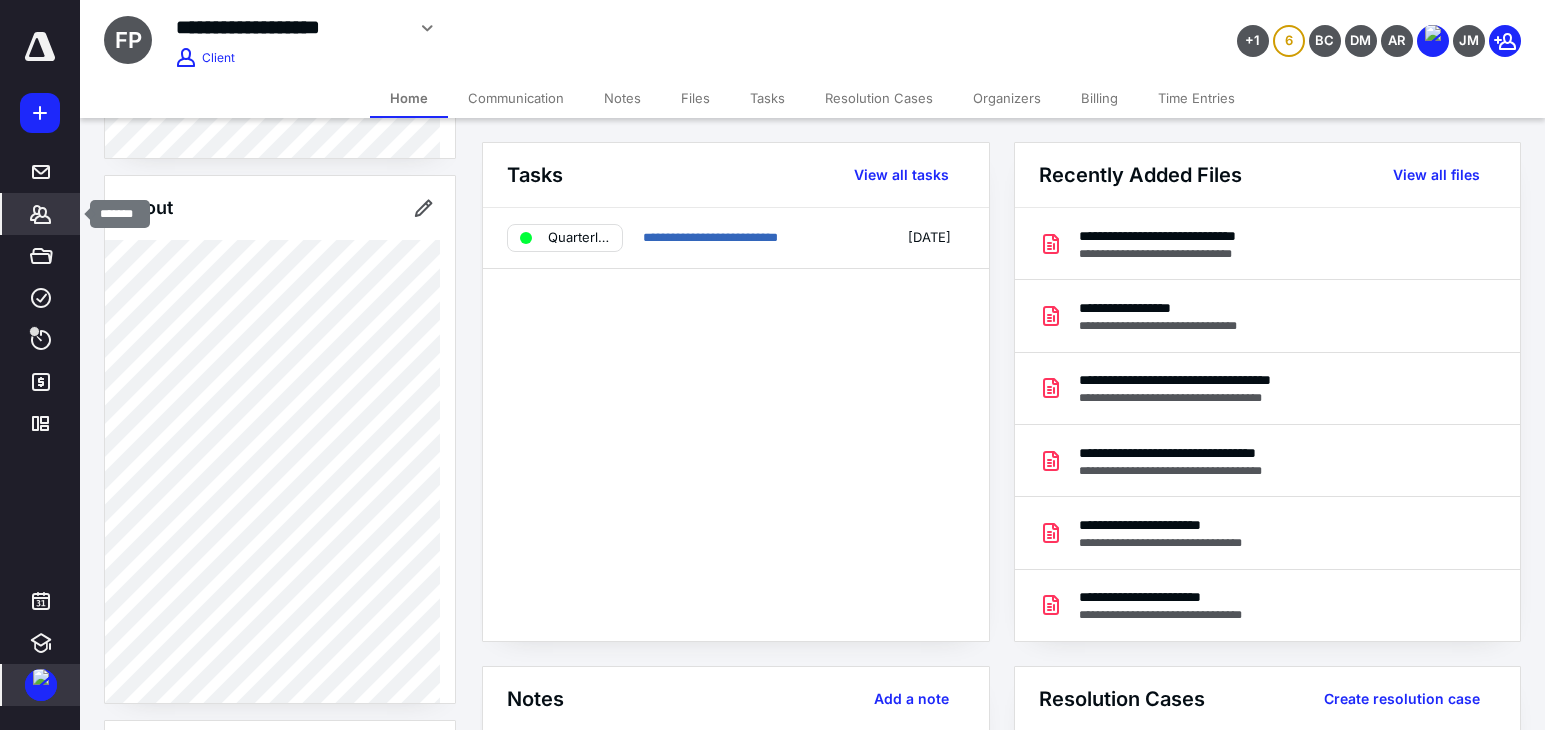 click 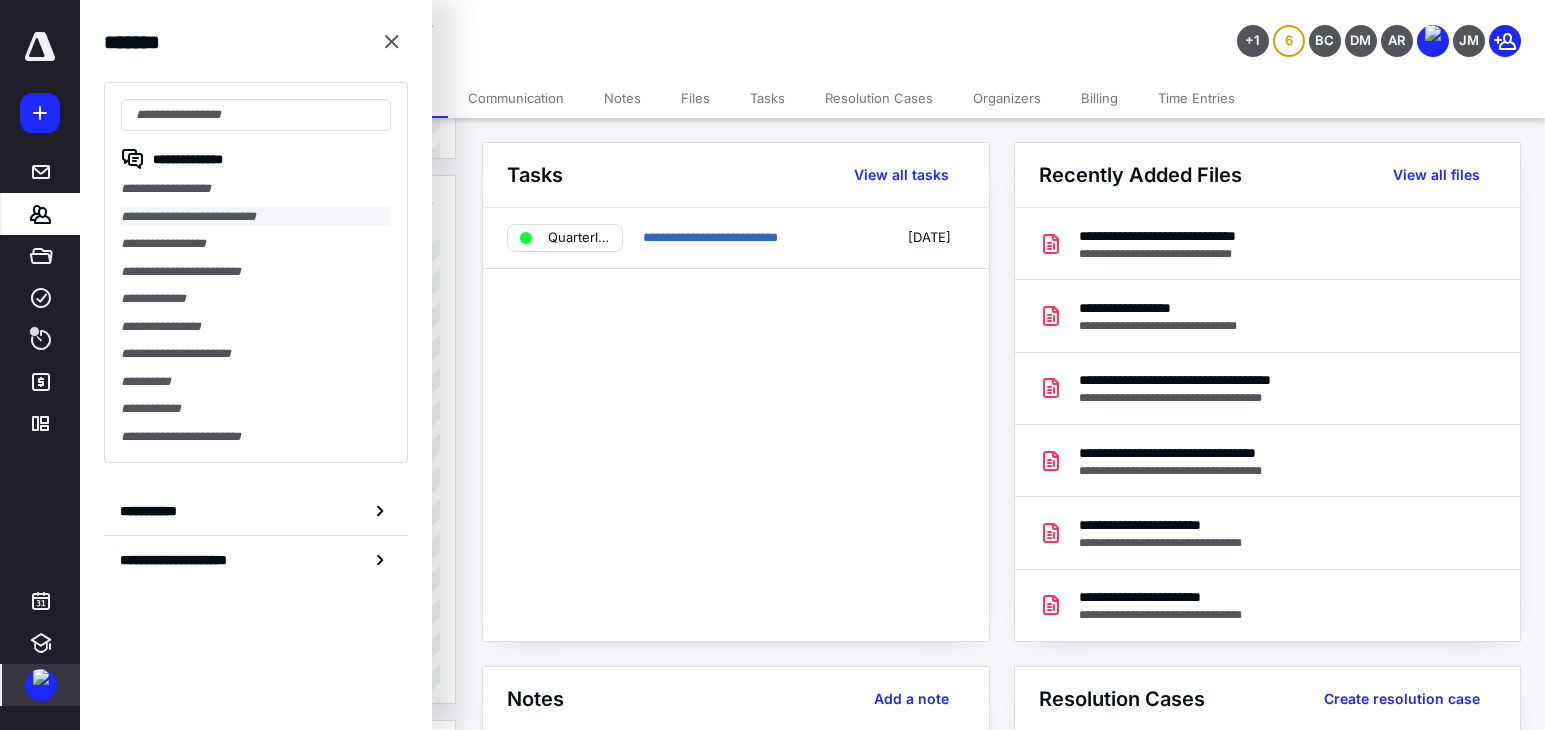 click on "**********" at bounding box center [256, 217] 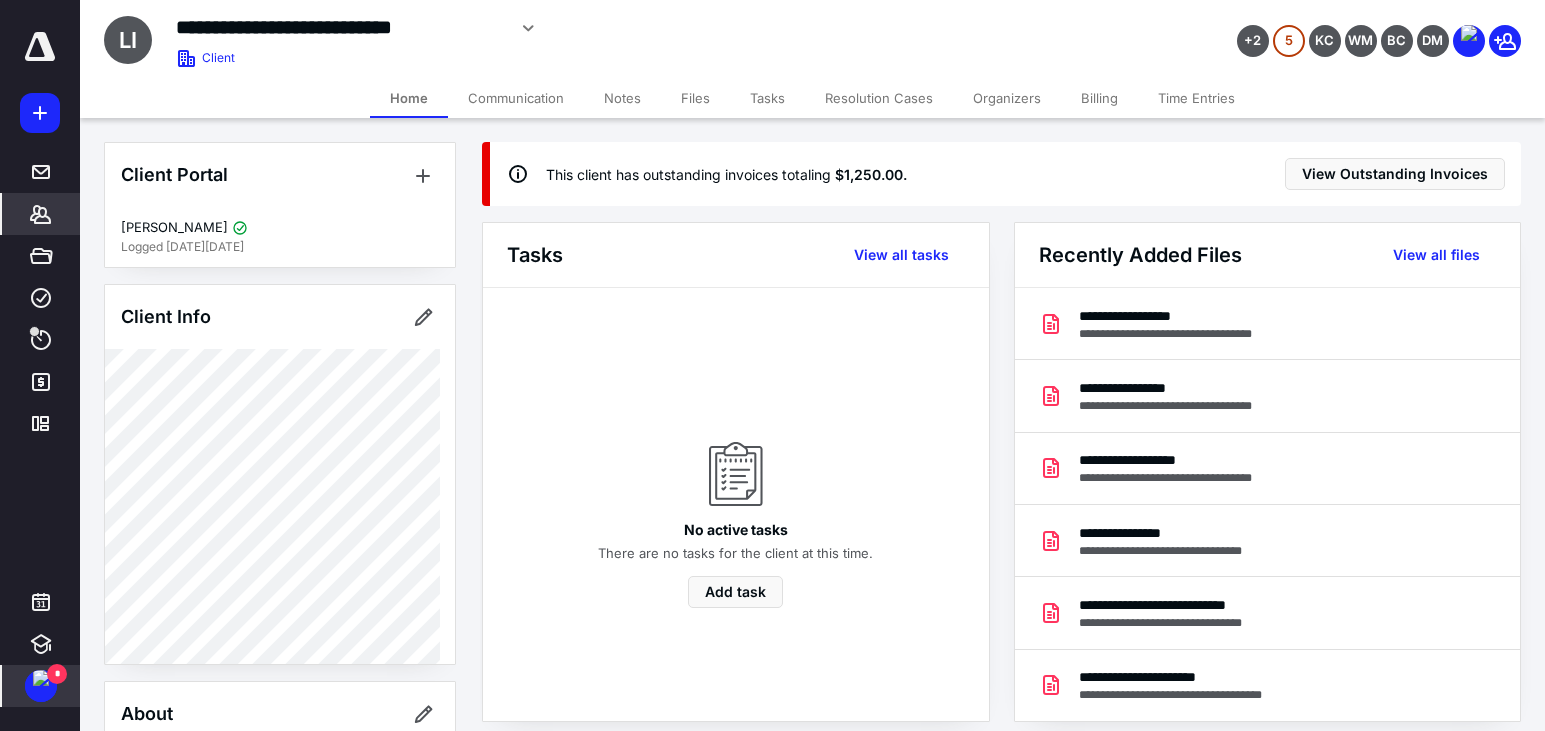 click on "Files" at bounding box center (695, 98) 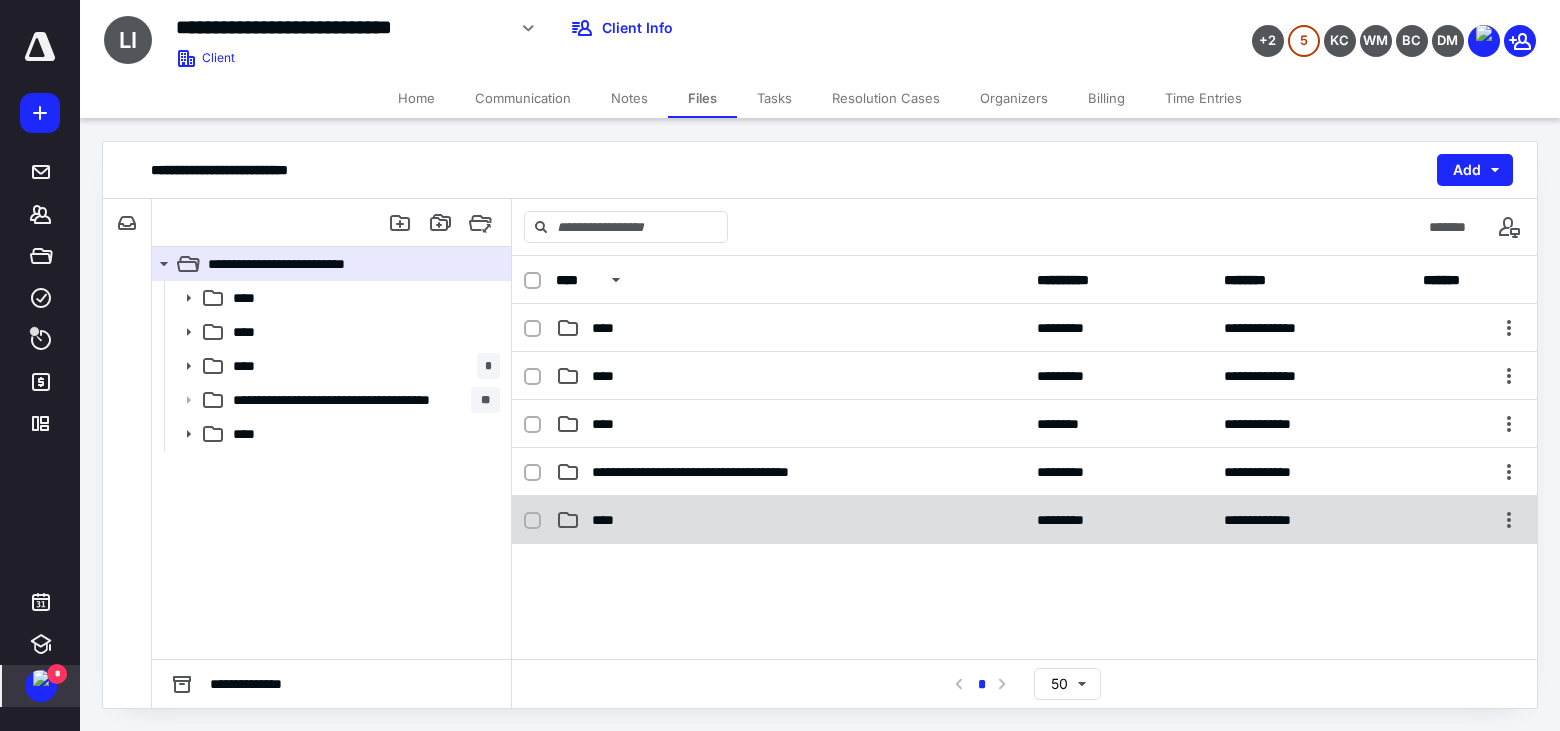 click on "****" at bounding box center [790, 520] 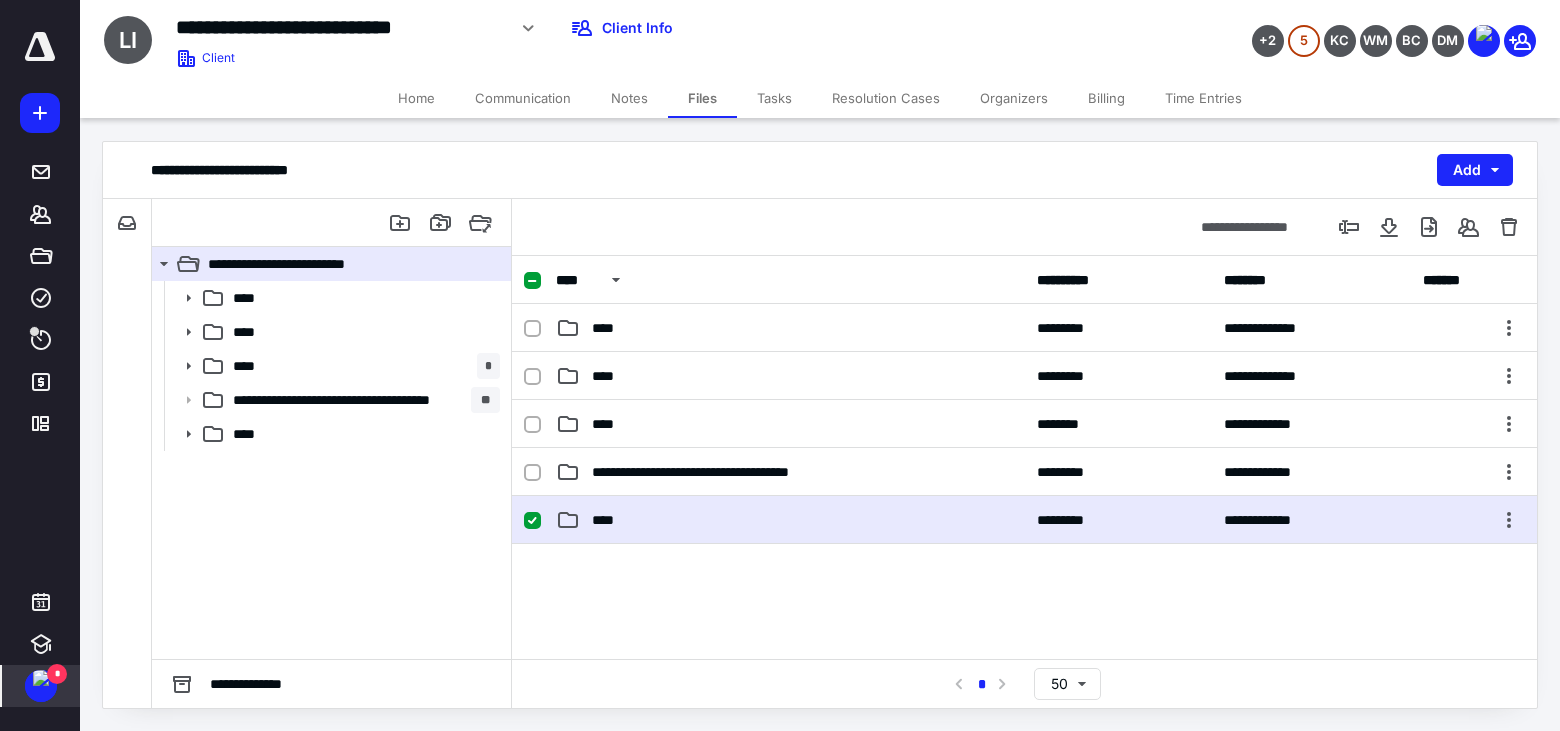 click on "****" at bounding box center (790, 520) 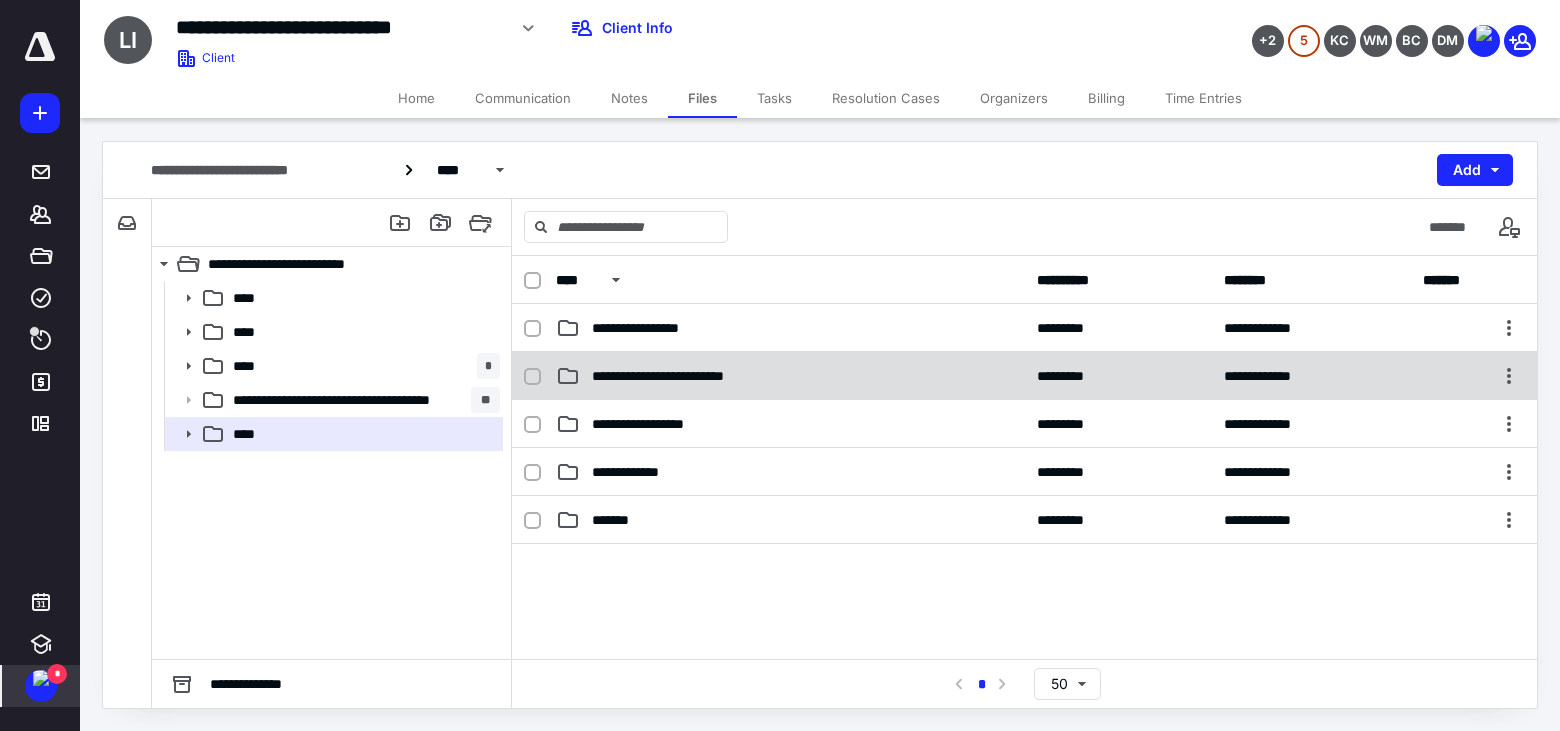 click on "**********" at bounding box center [790, 376] 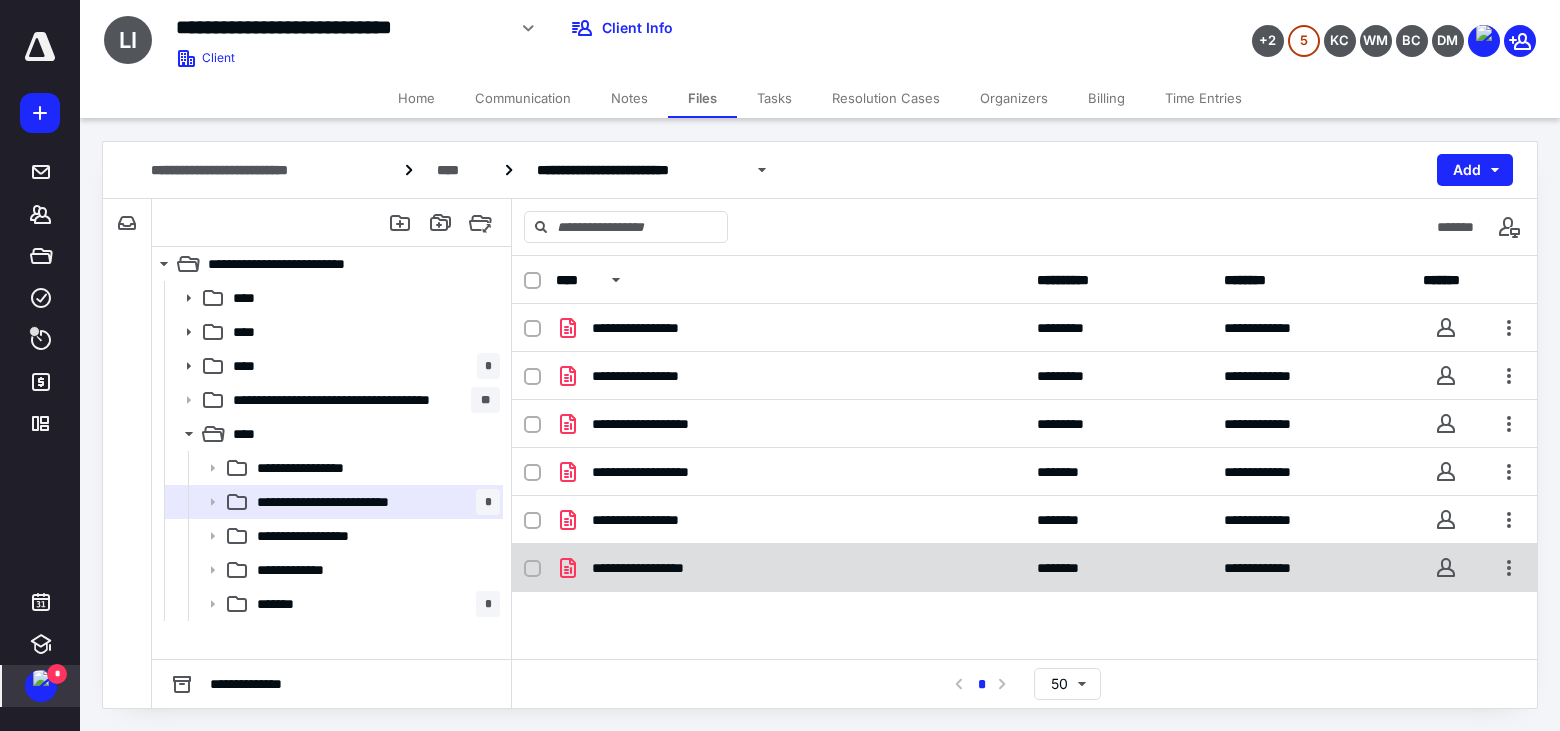 click on "**********" at bounding box center (656, 568) 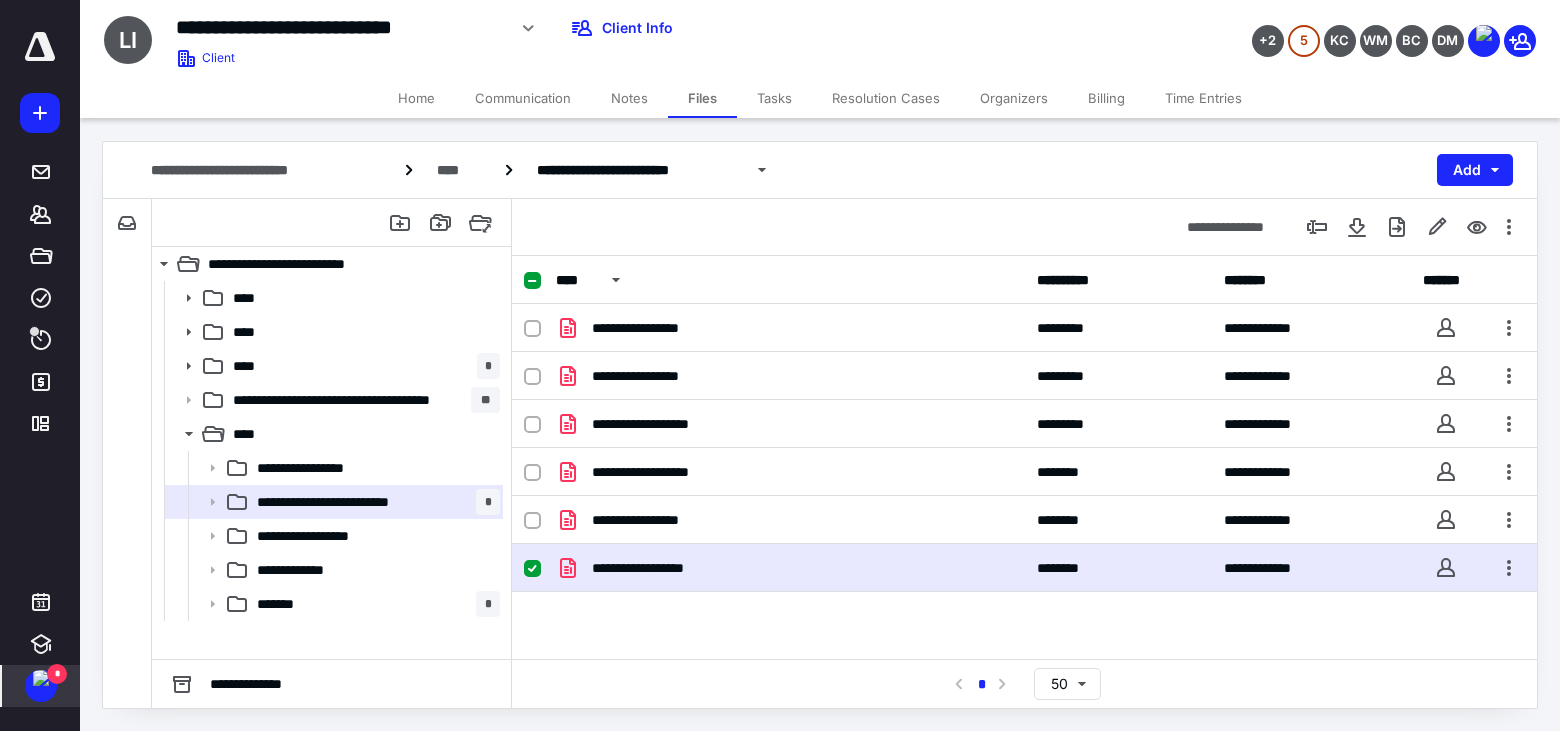 click on "**********" at bounding box center [656, 568] 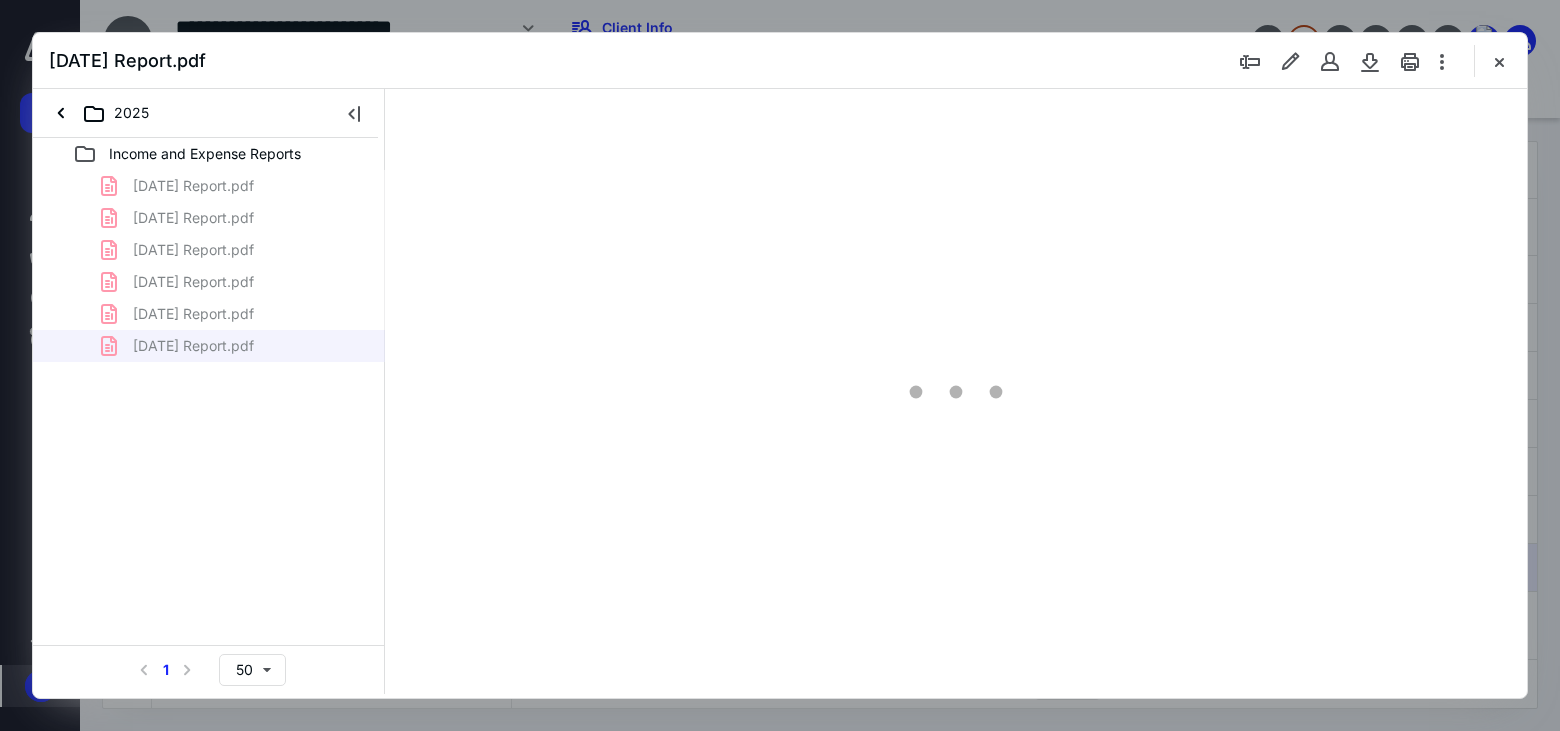 scroll, scrollTop: 0, scrollLeft: 0, axis: both 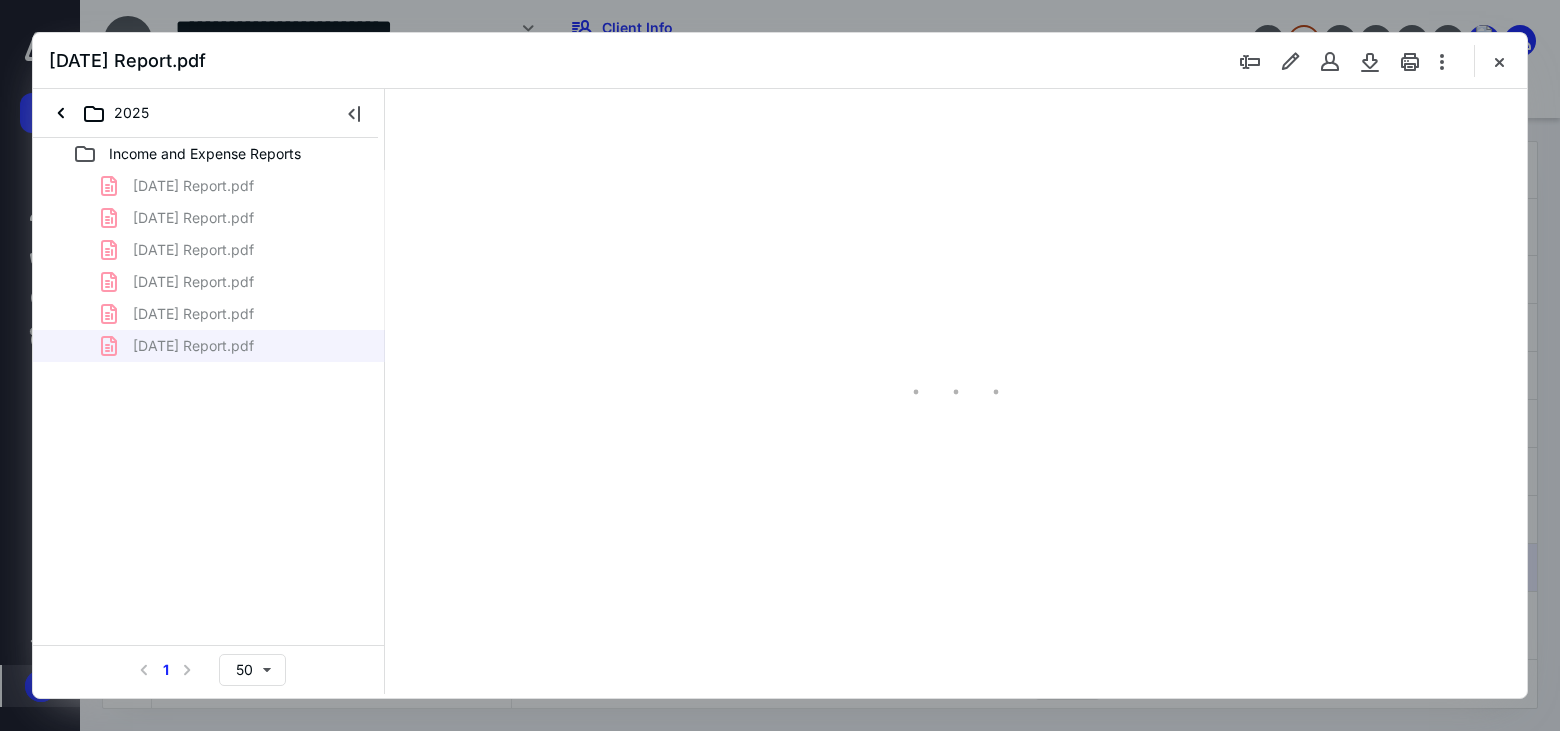 type on "183" 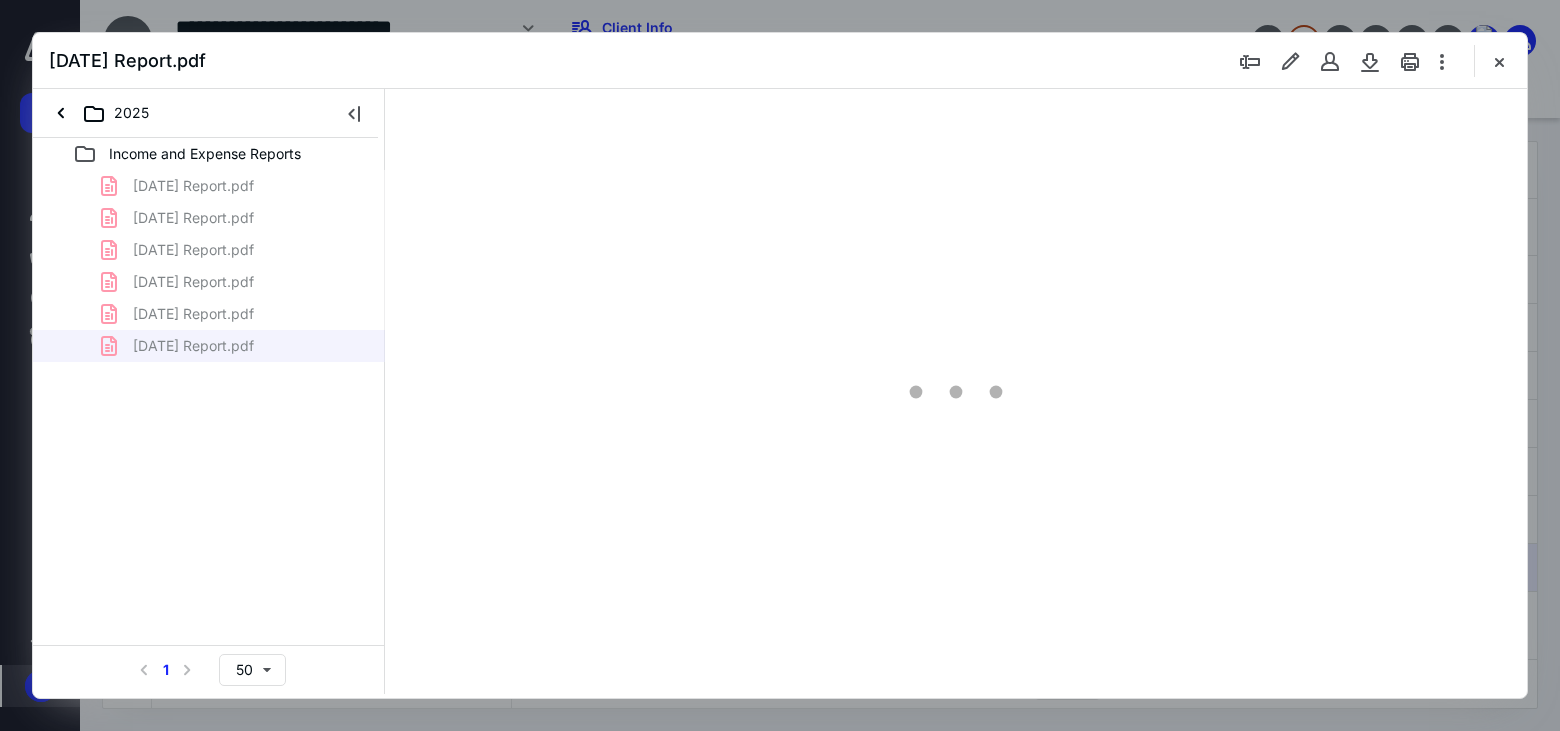 scroll, scrollTop: 83, scrollLeft: 162, axis: both 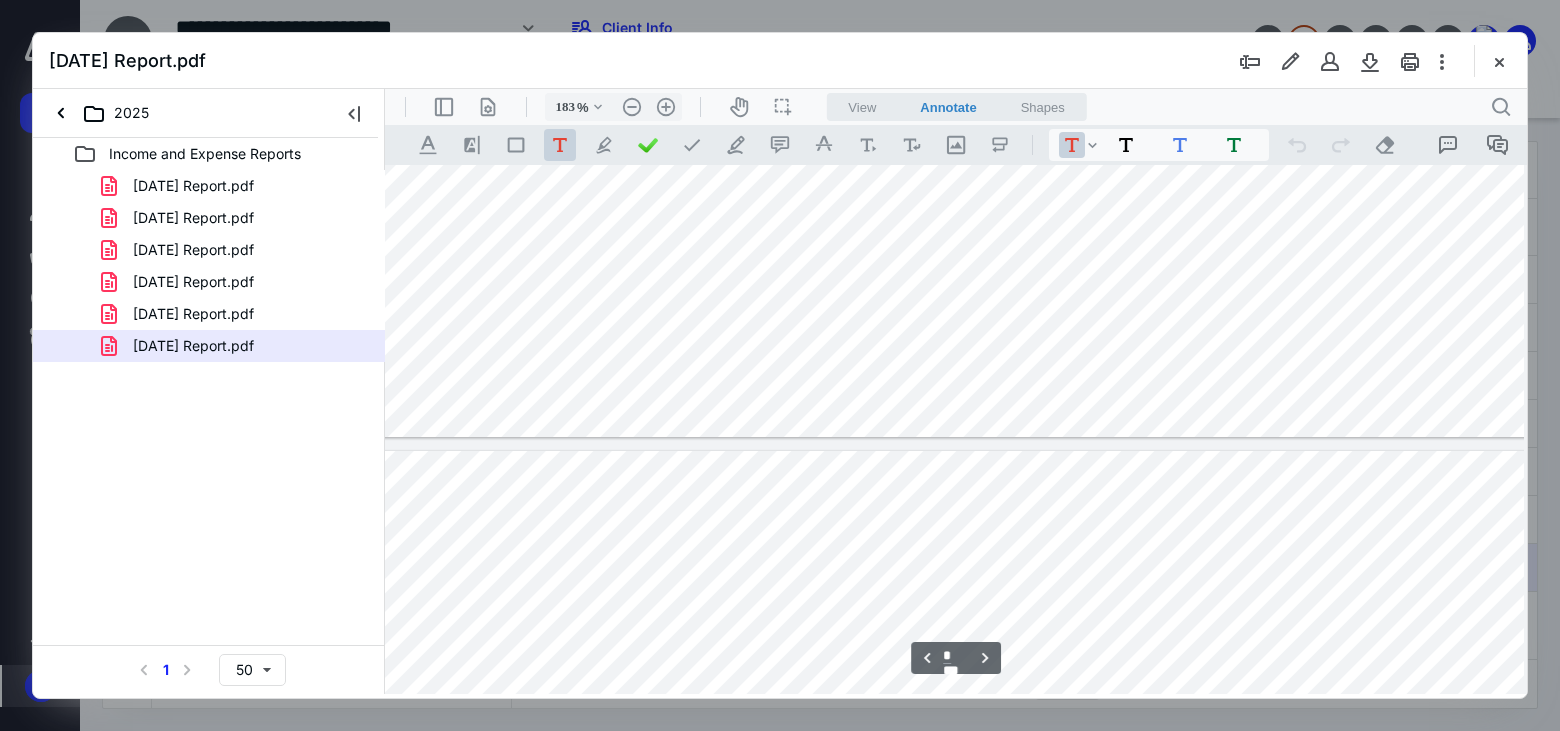 type on "*" 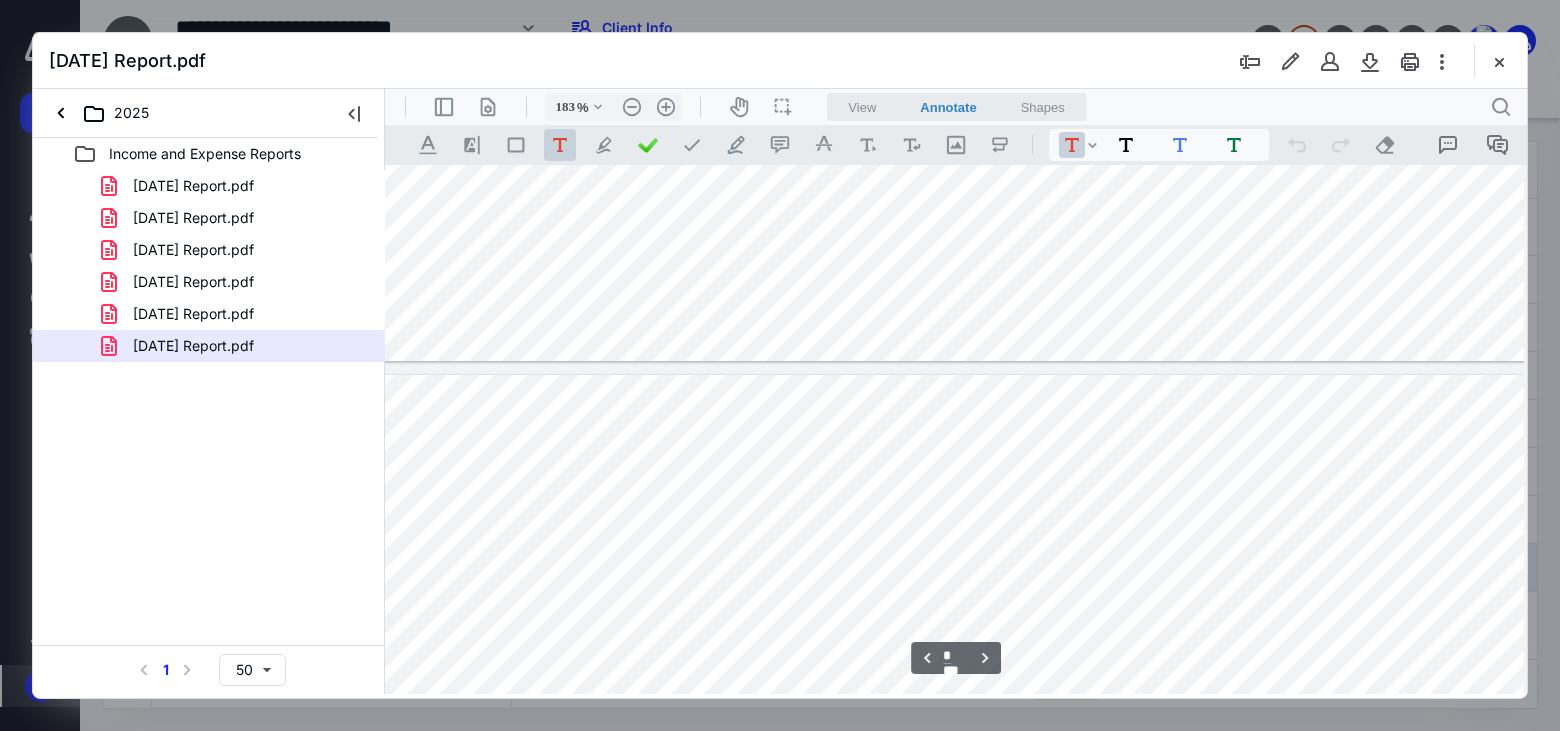scroll, scrollTop: 2983, scrollLeft: 162, axis: both 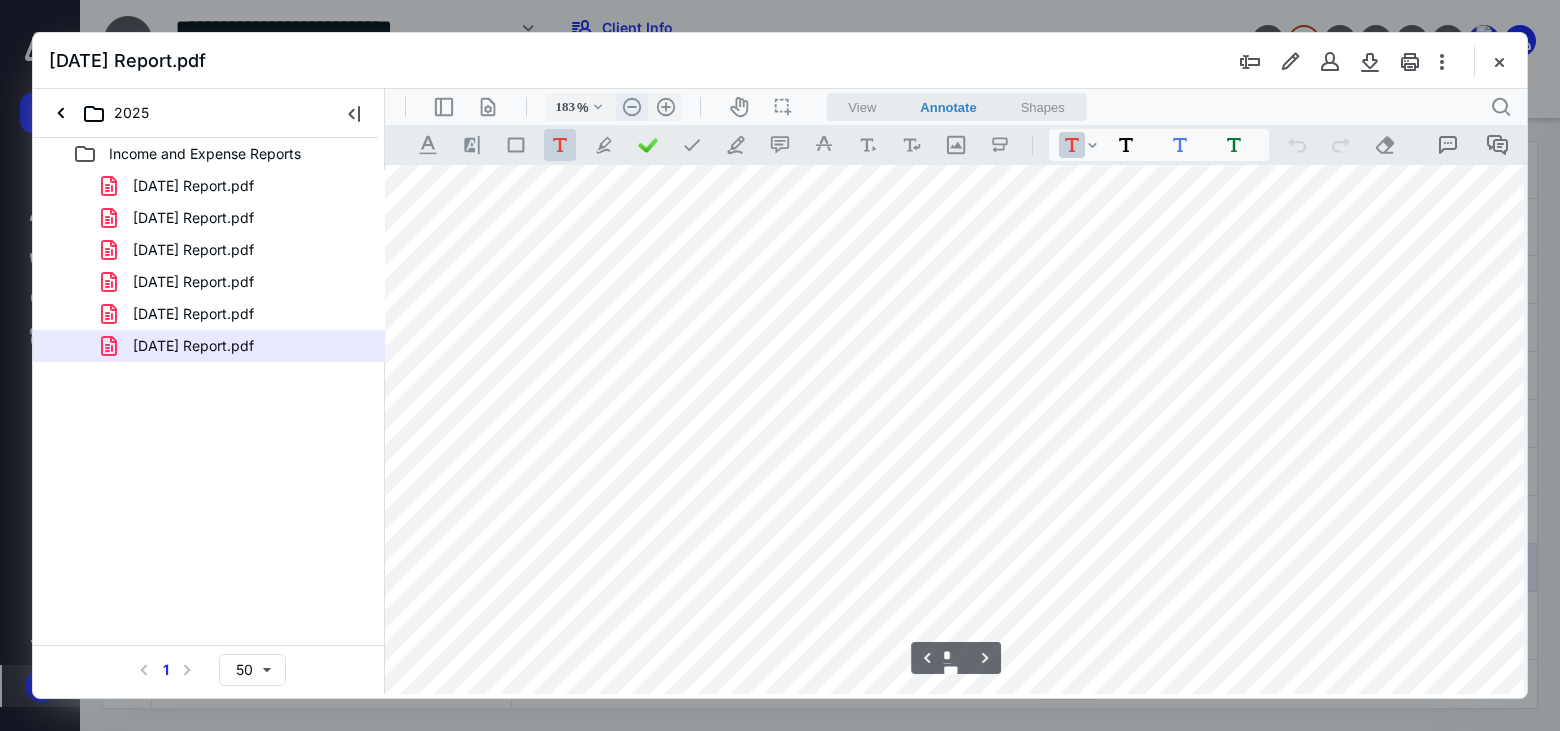 click on ".cls-1{fill:#abb0c4;} icon - header - zoom - out - line" at bounding box center (632, 107) 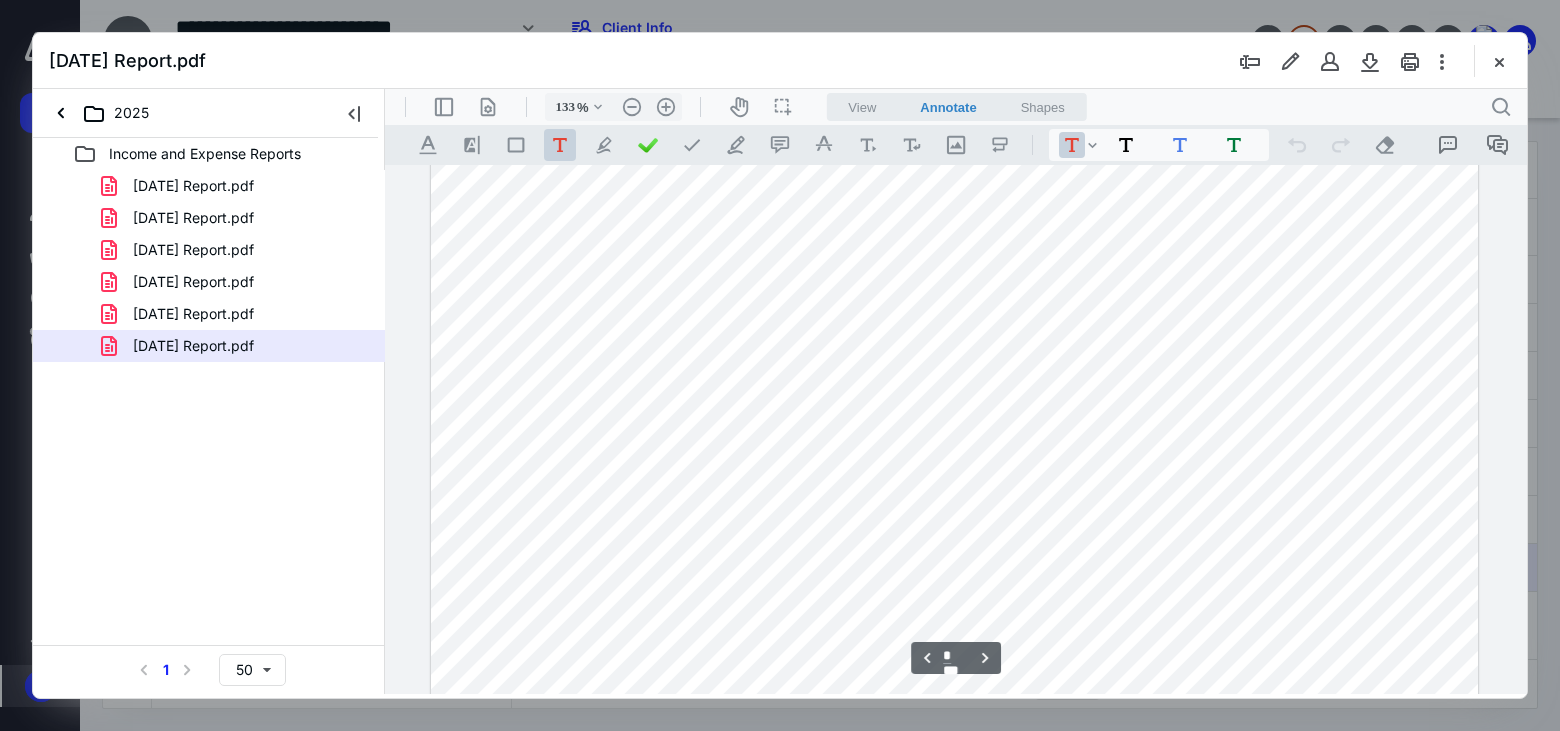 scroll, scrollTop: 3742, scrollLeft: 0, axis: vertical 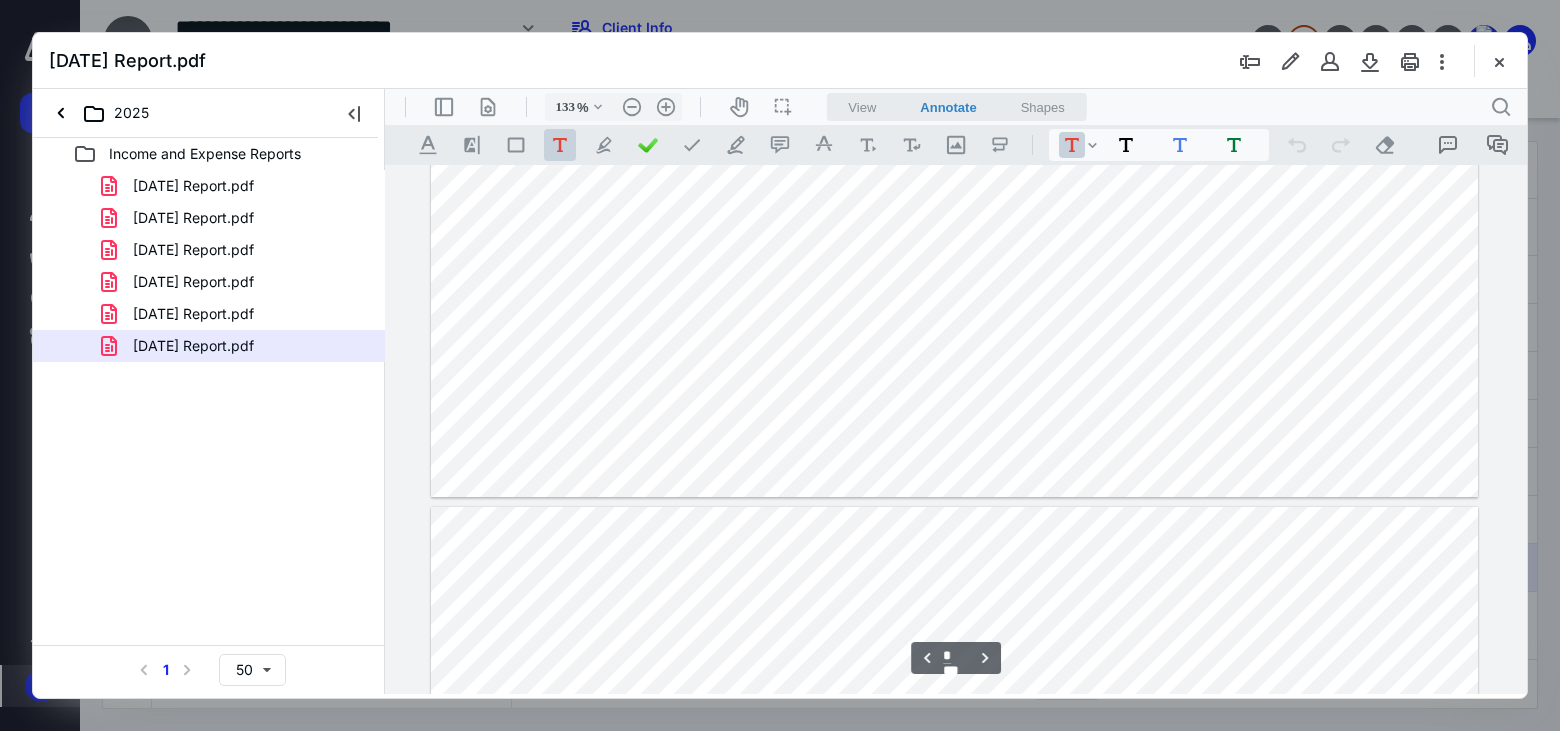 type on "*" 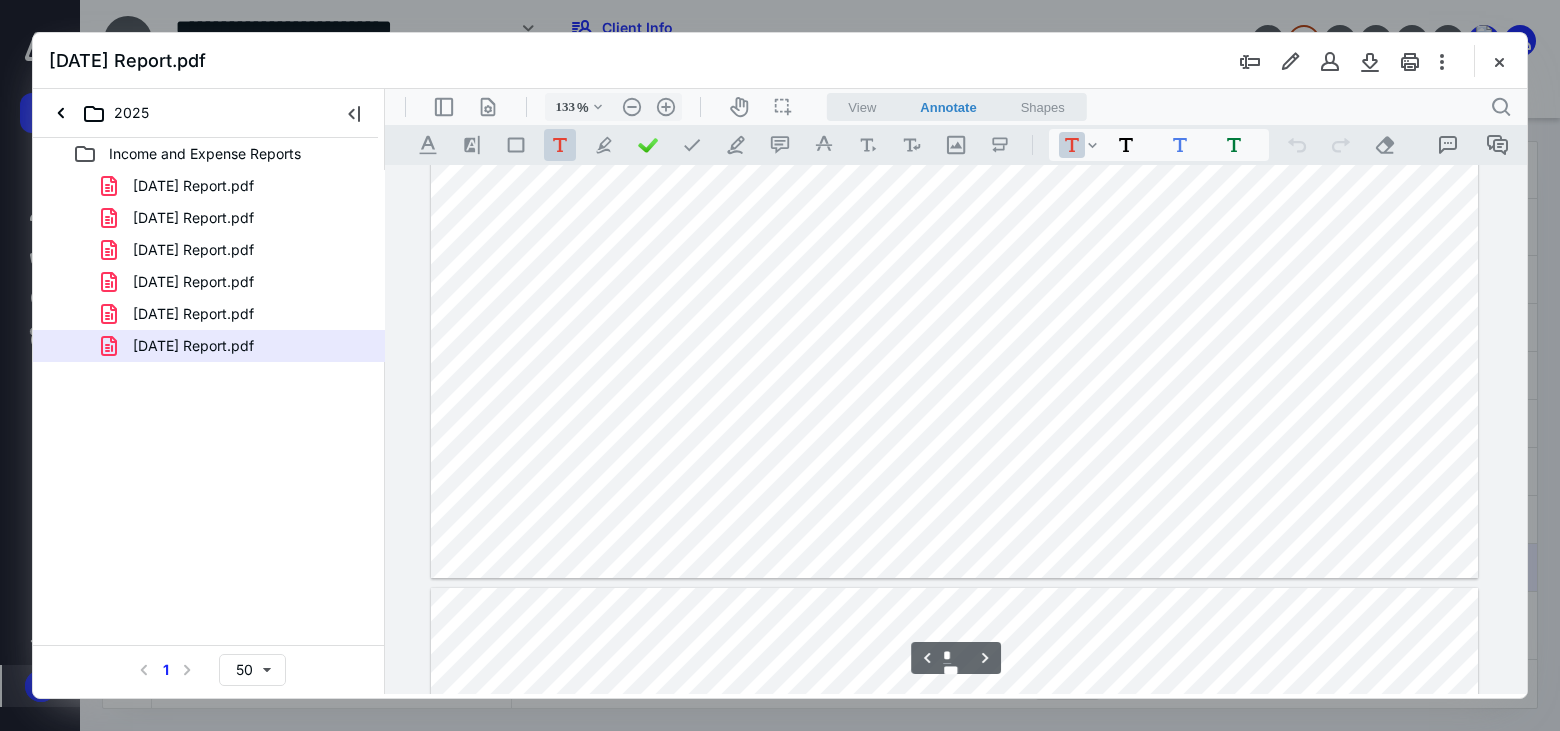 scroll, scrollTop: 3042, scrollLeft: 0, axis: vertical 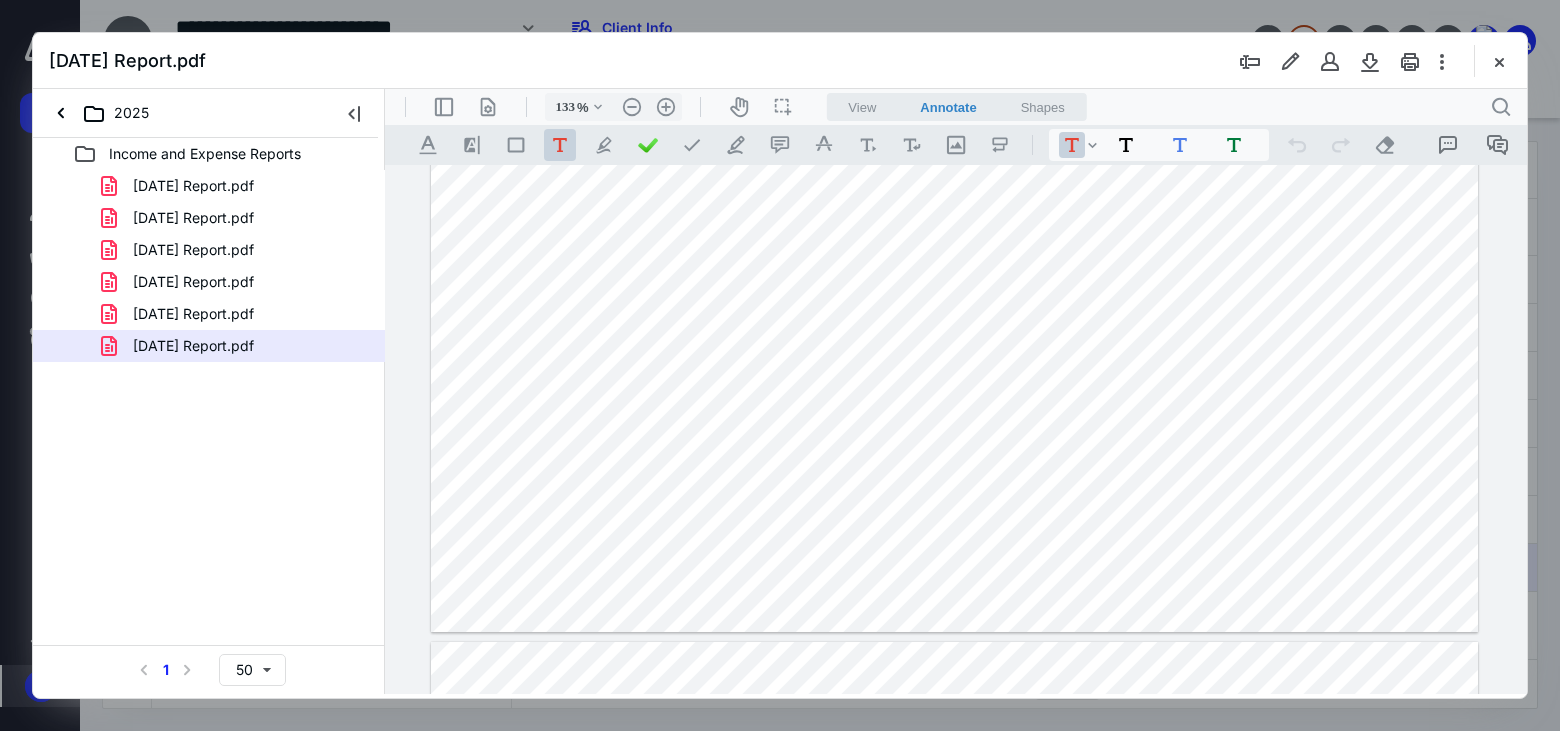 click on "[DATE] Report.pdf" at bounding box center (780, 61) 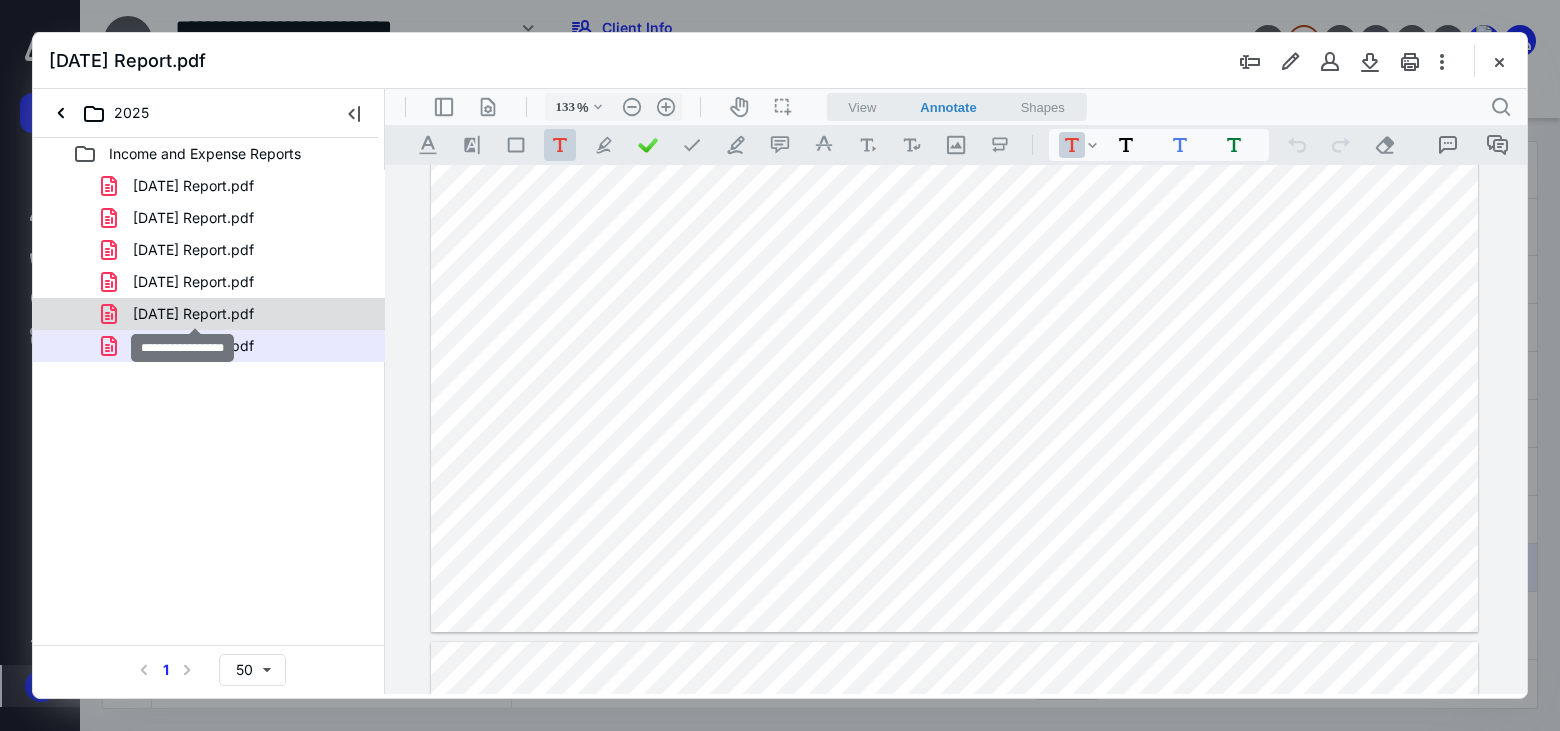 click on "[DATE] Report.pdf" at bounding box center (193, 314) 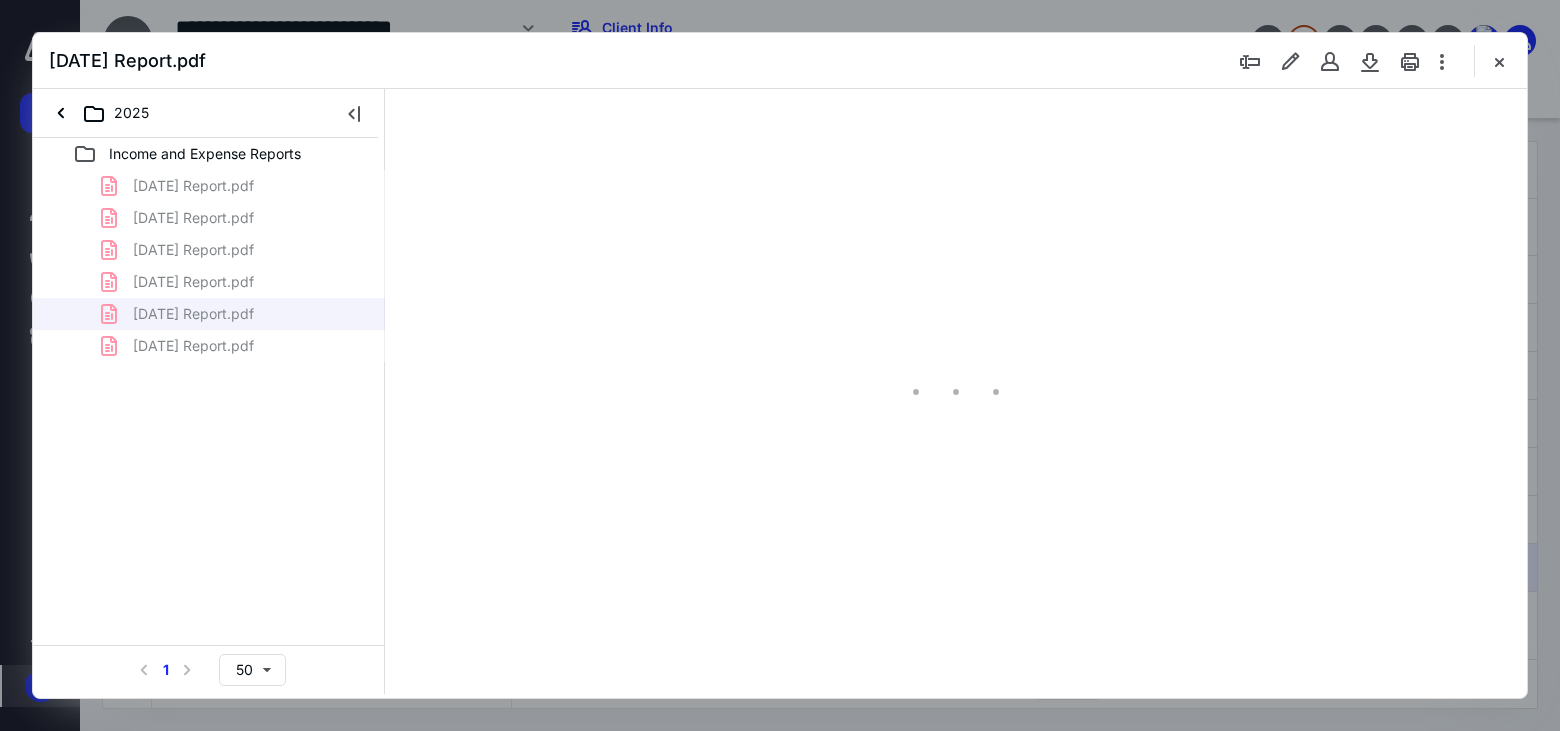 type on "183" 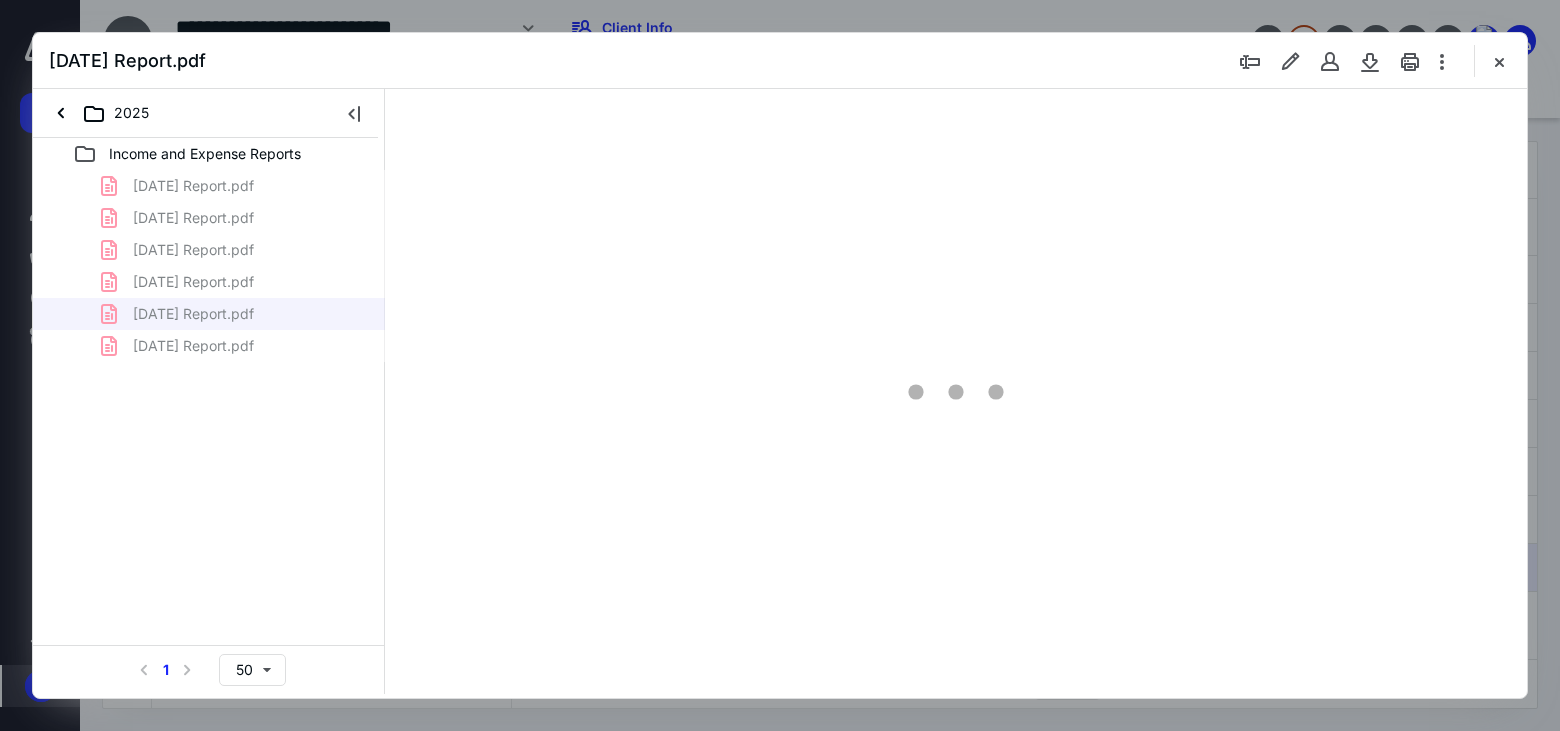 scroll, scrollTop: 83, scrollLeft: 162, axis: both 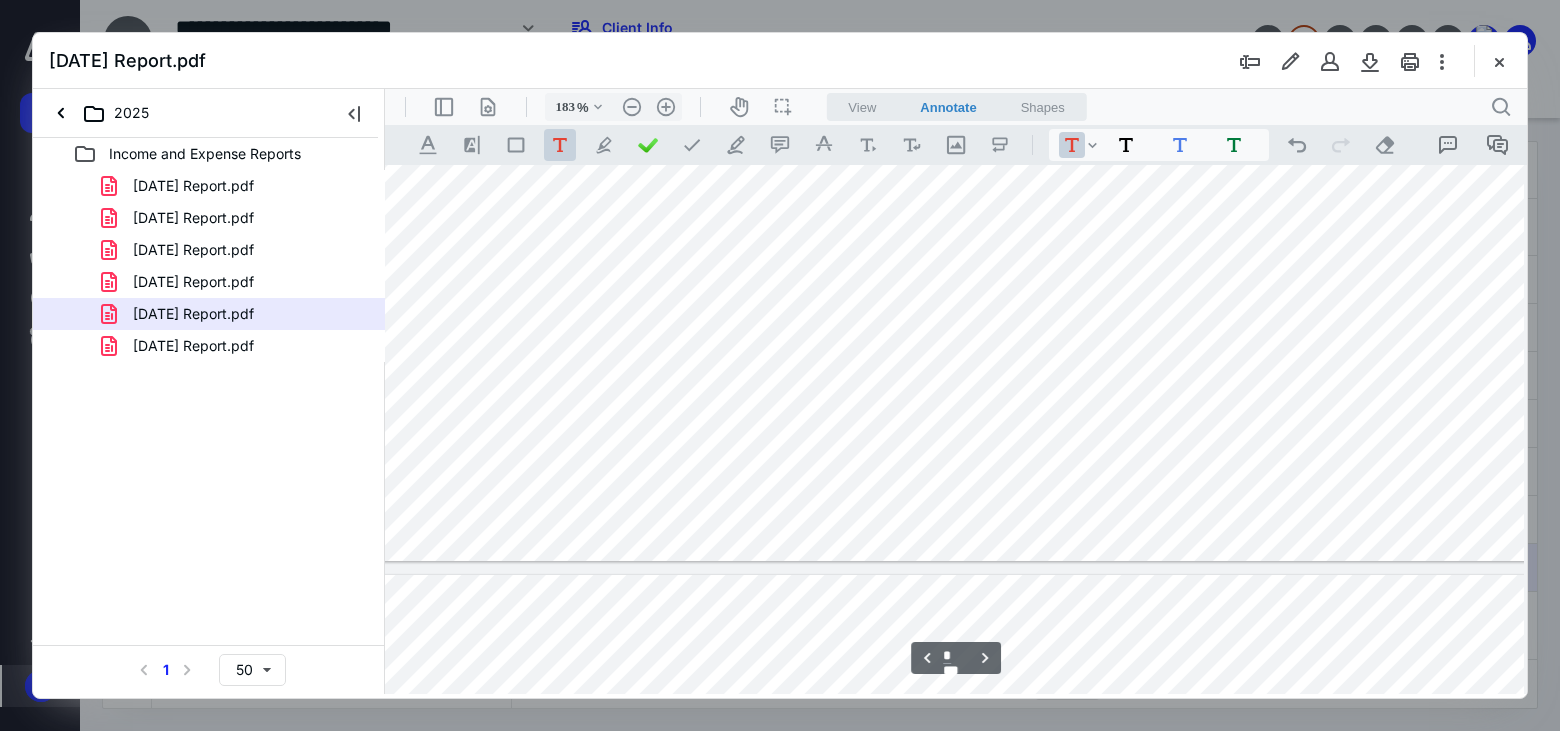 type on "*" 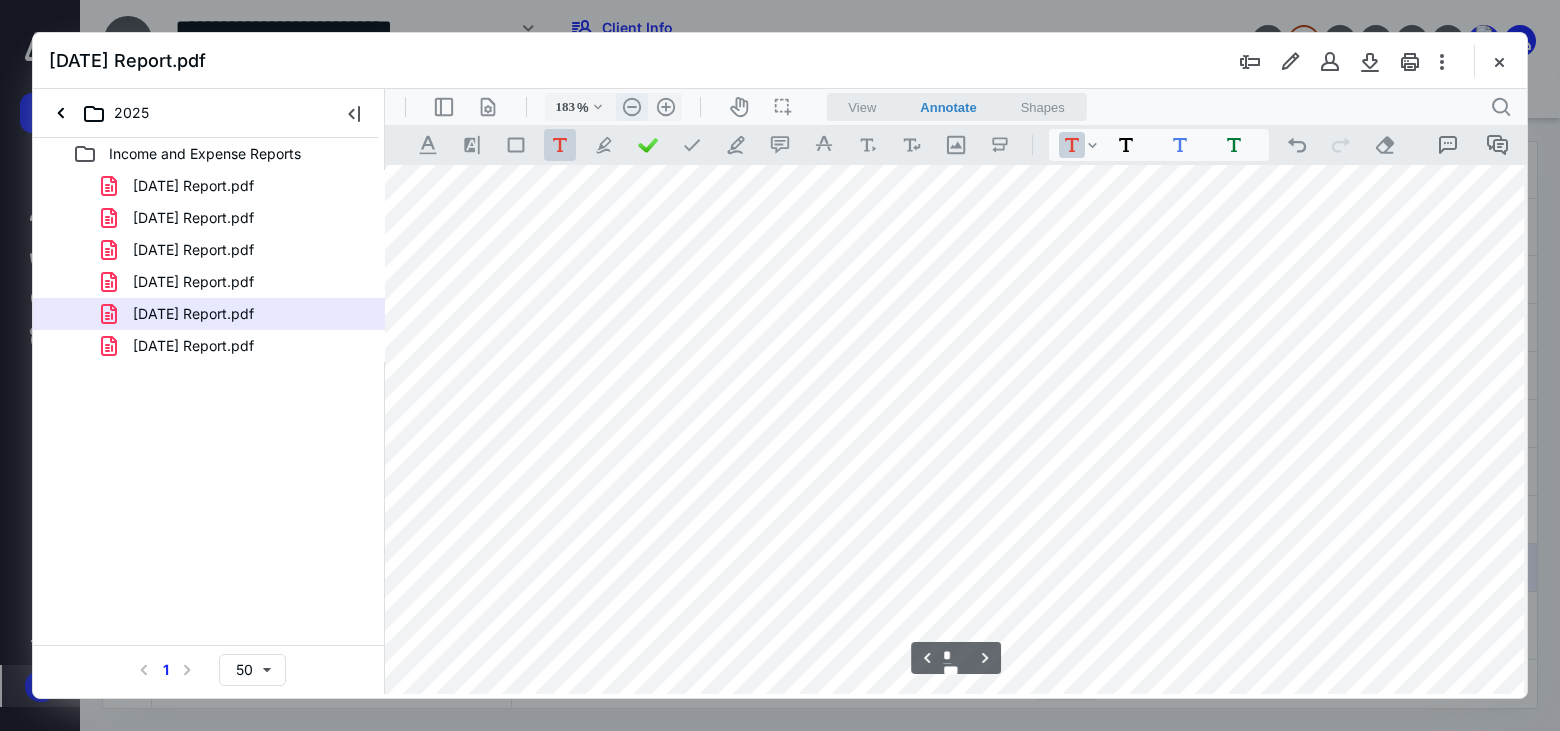 click on ".cls-1{fill:#abb0c4;} icon - header - zoom - out - line" at bounding box center (632, 107) 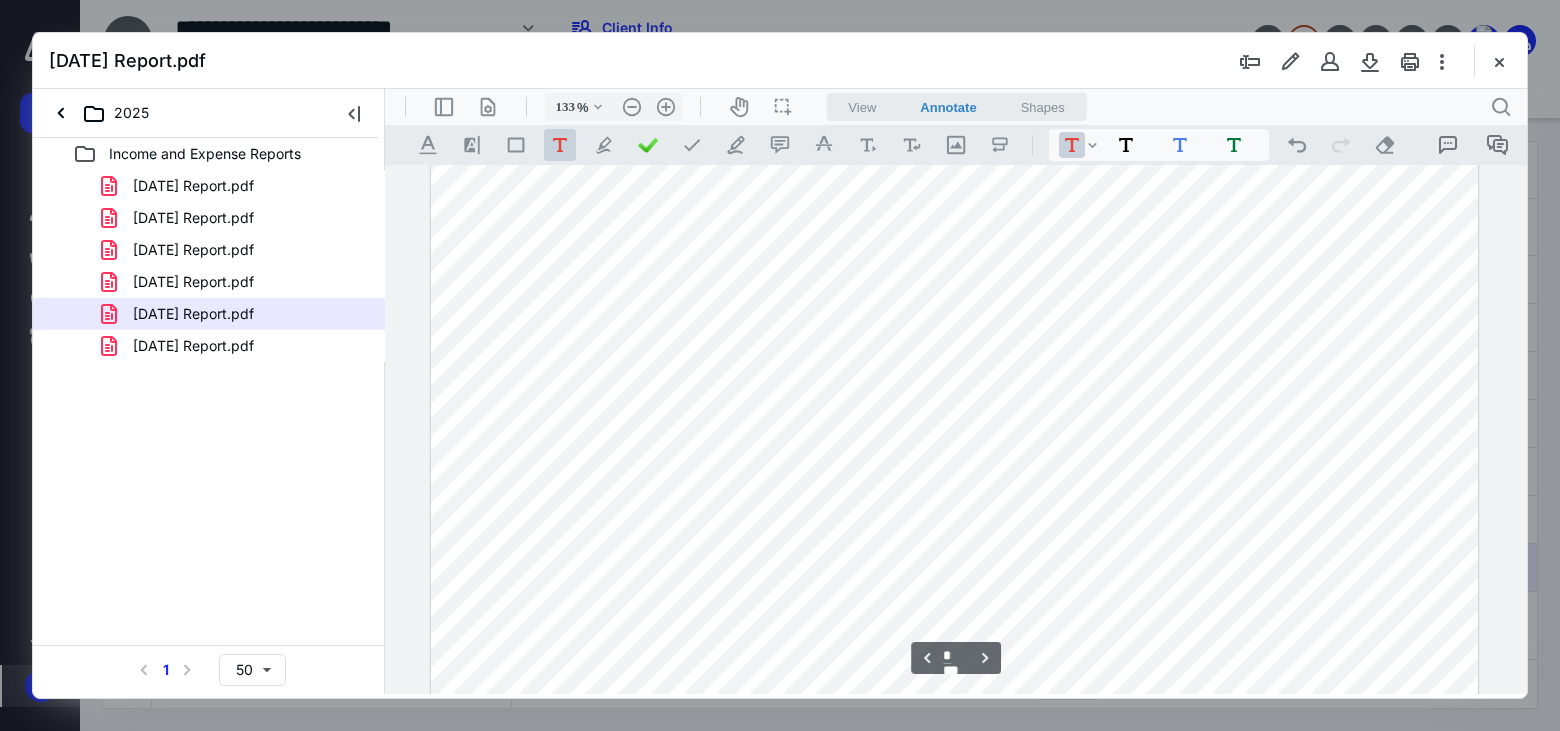 type on "*" 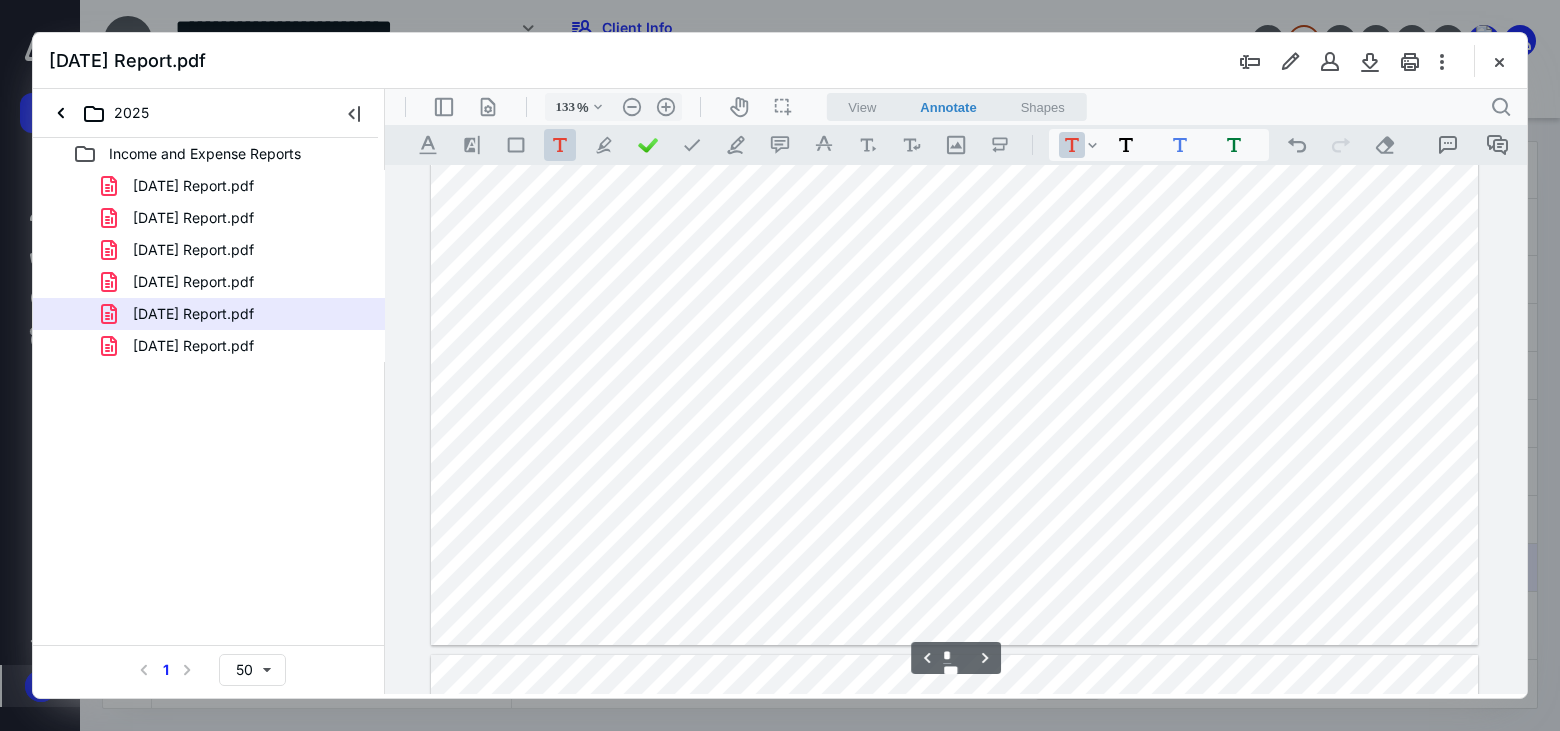 scroll, scrollTop: 3058, scrollLeft: 0, axis: vertical 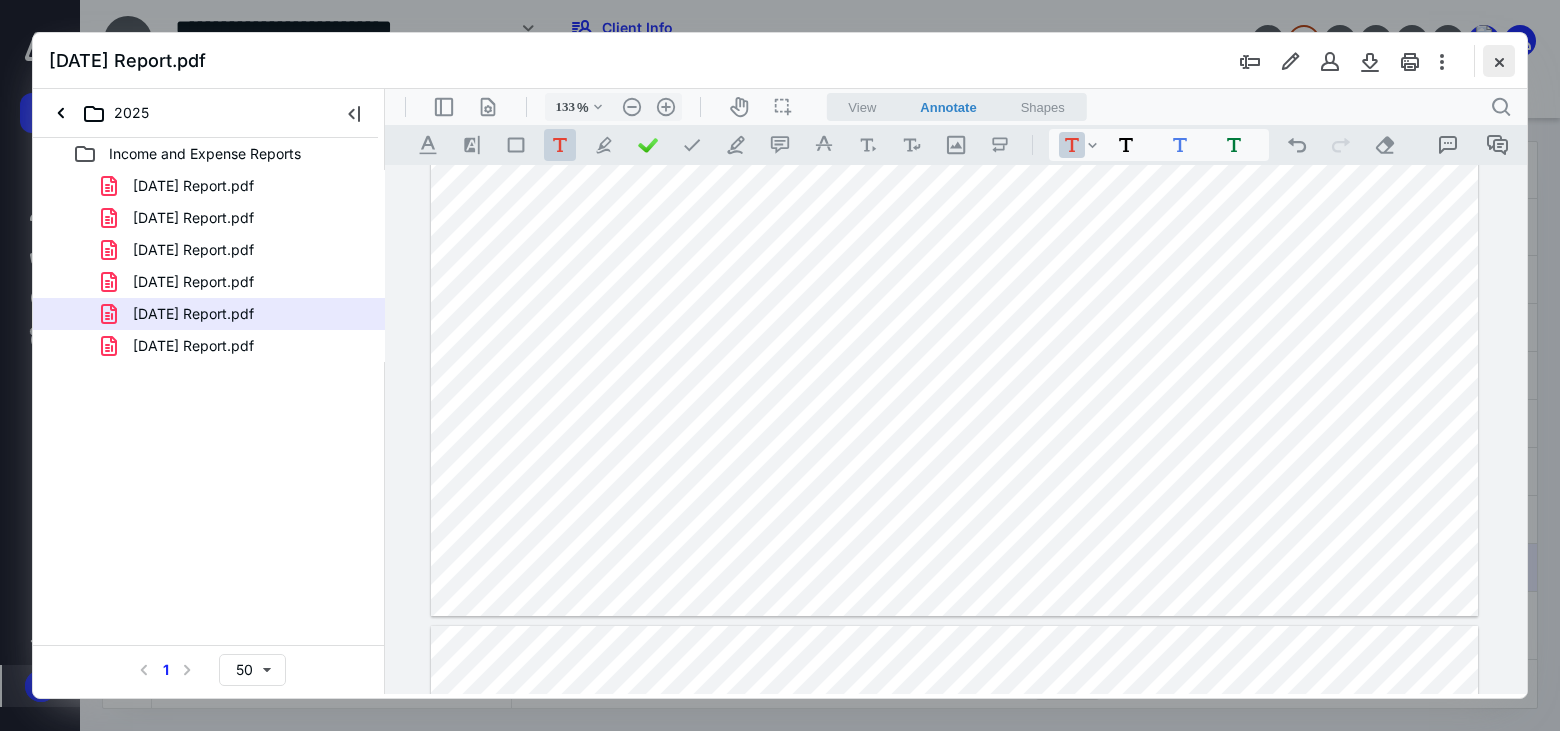 click at bounding box center [1499, 61] 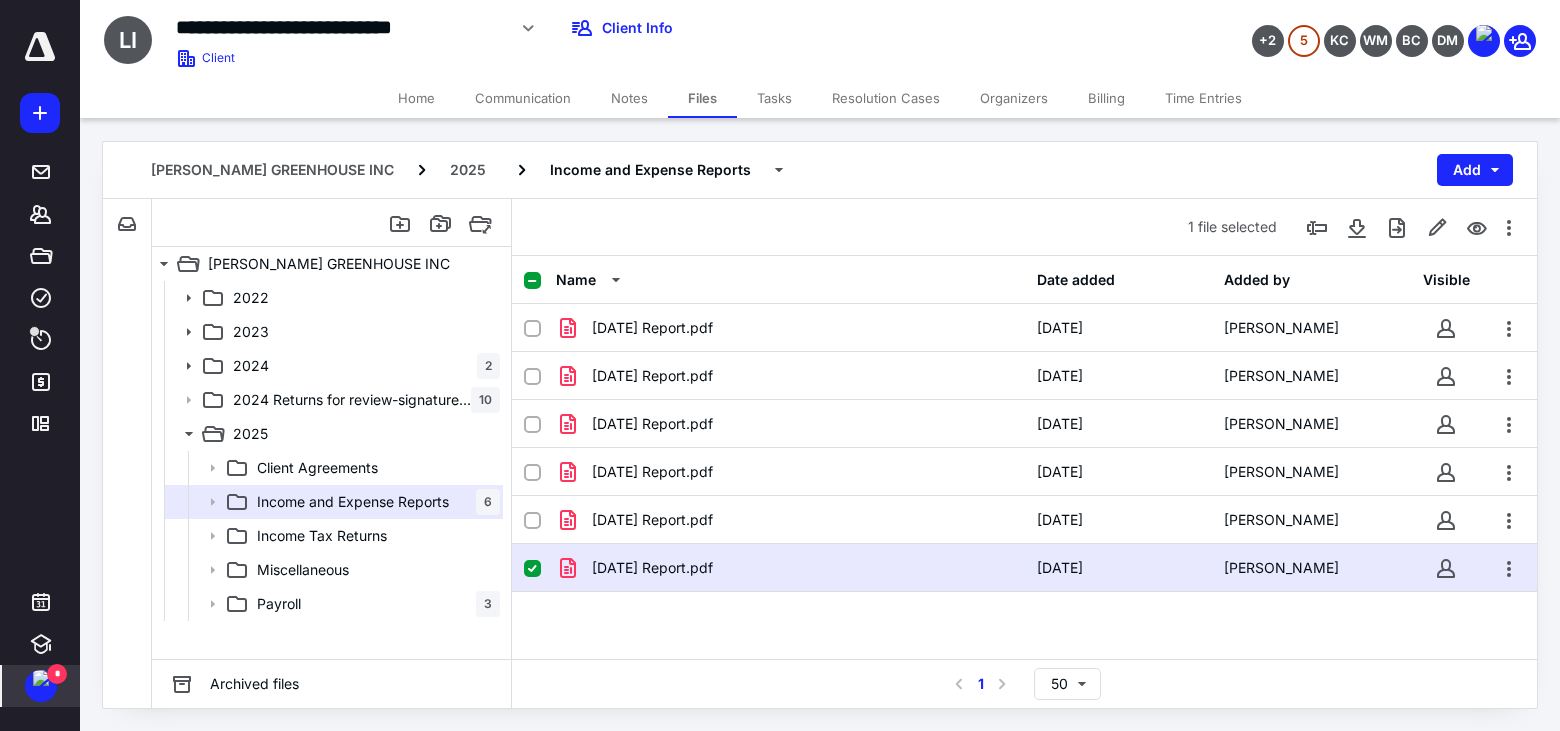 click on "*" at bounding box center (57, 674) 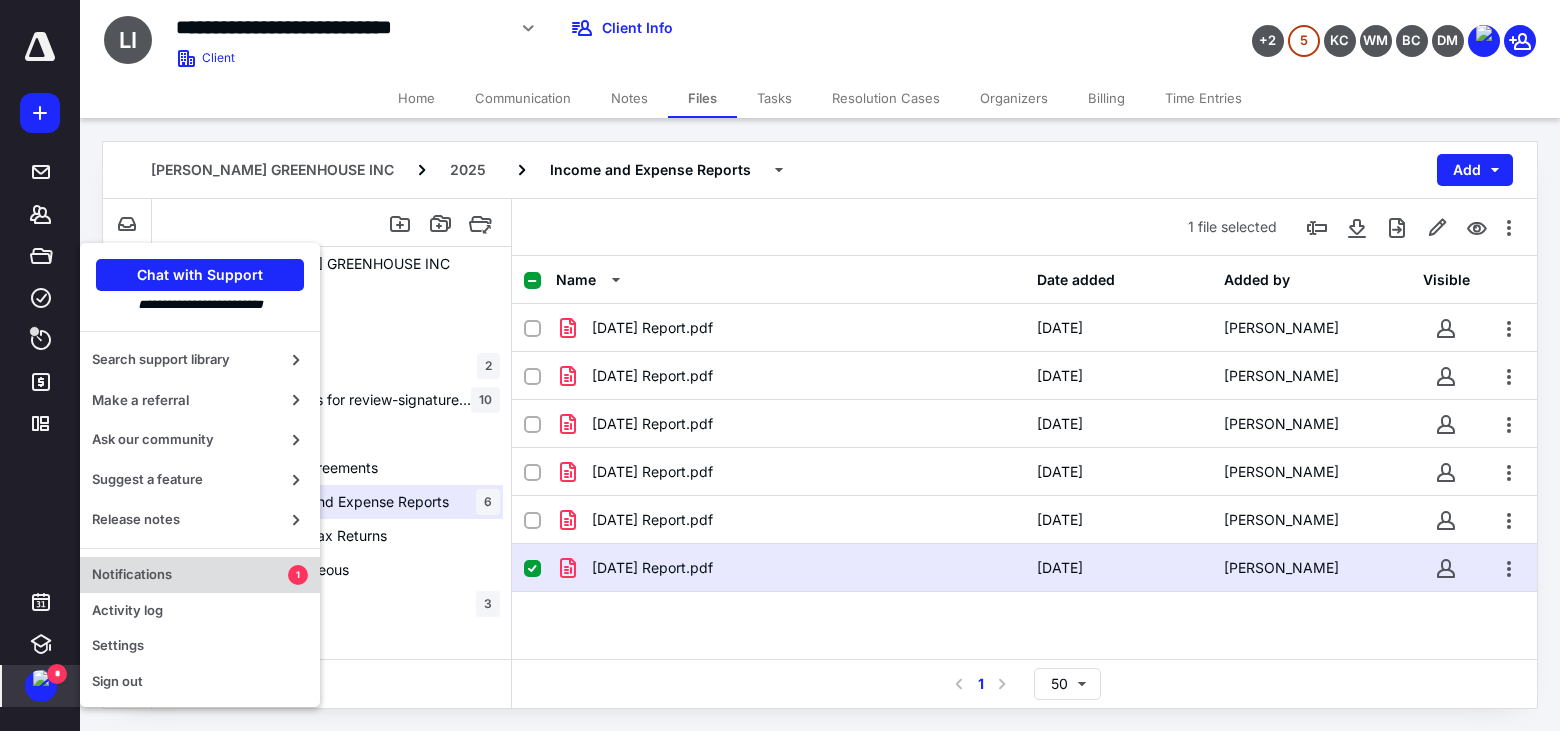 click on "Notifications" at bounding box center (190, 575) 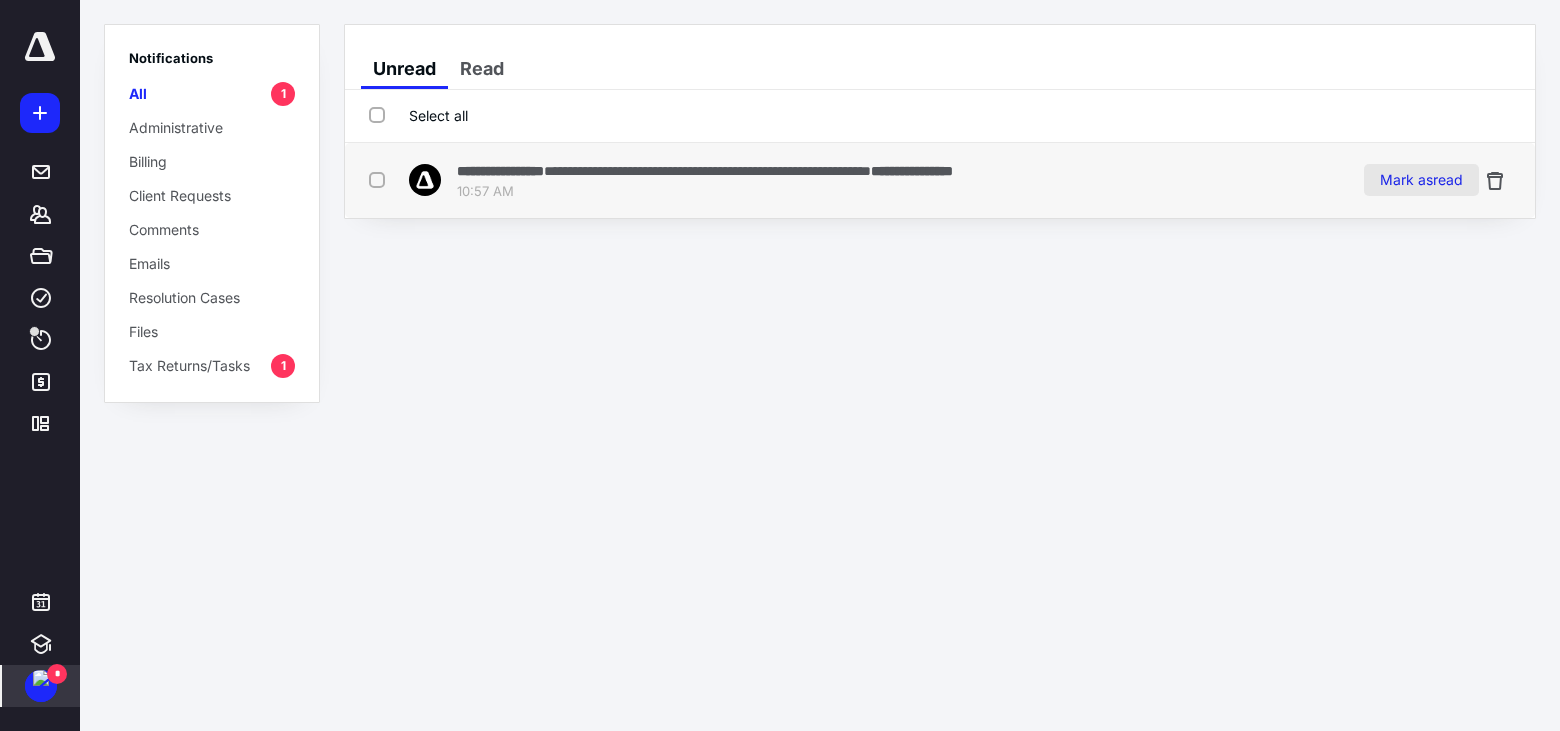 click on "Mark as  read" at bounding box center [1421, 180] 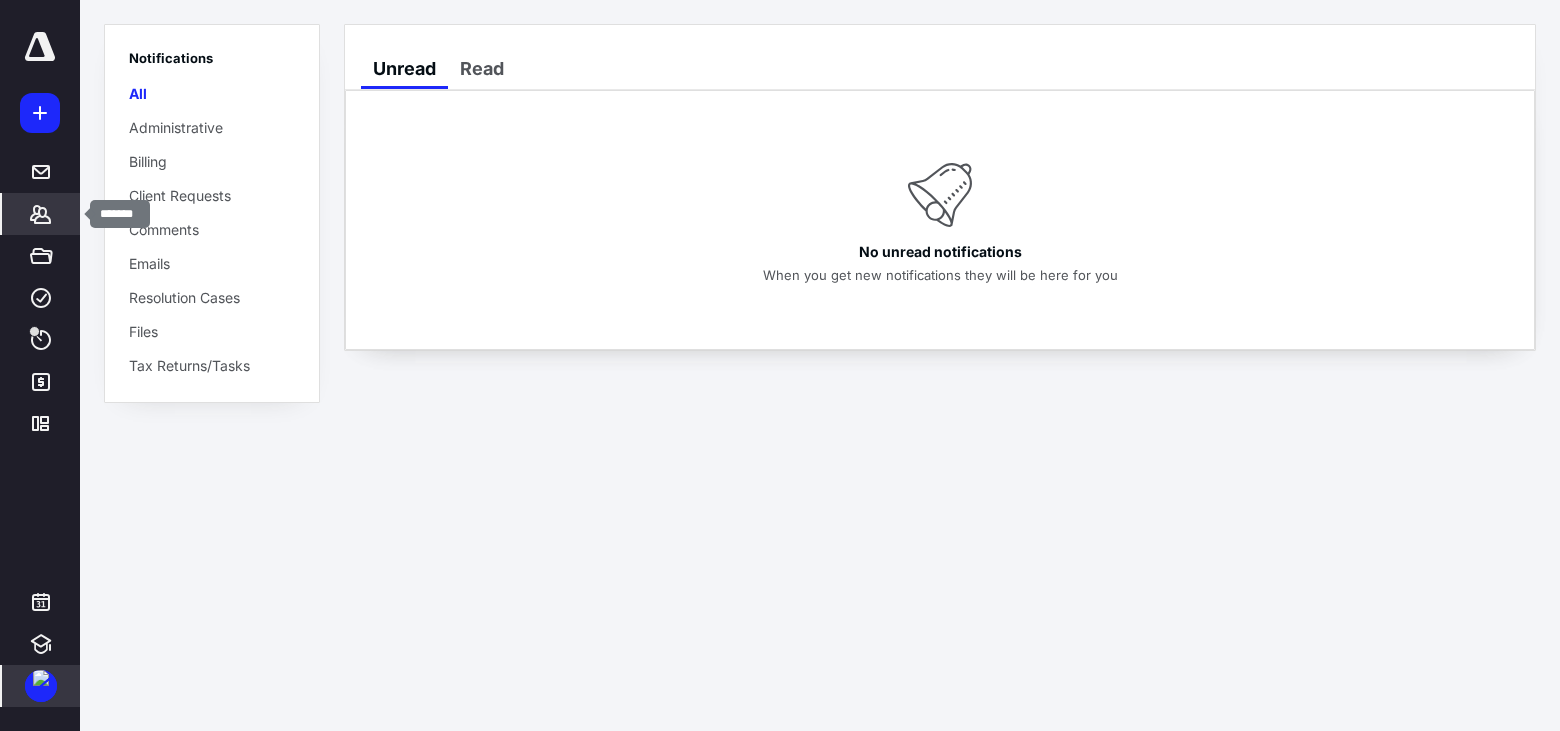 click on "*******" at bounding box center (41, 214) 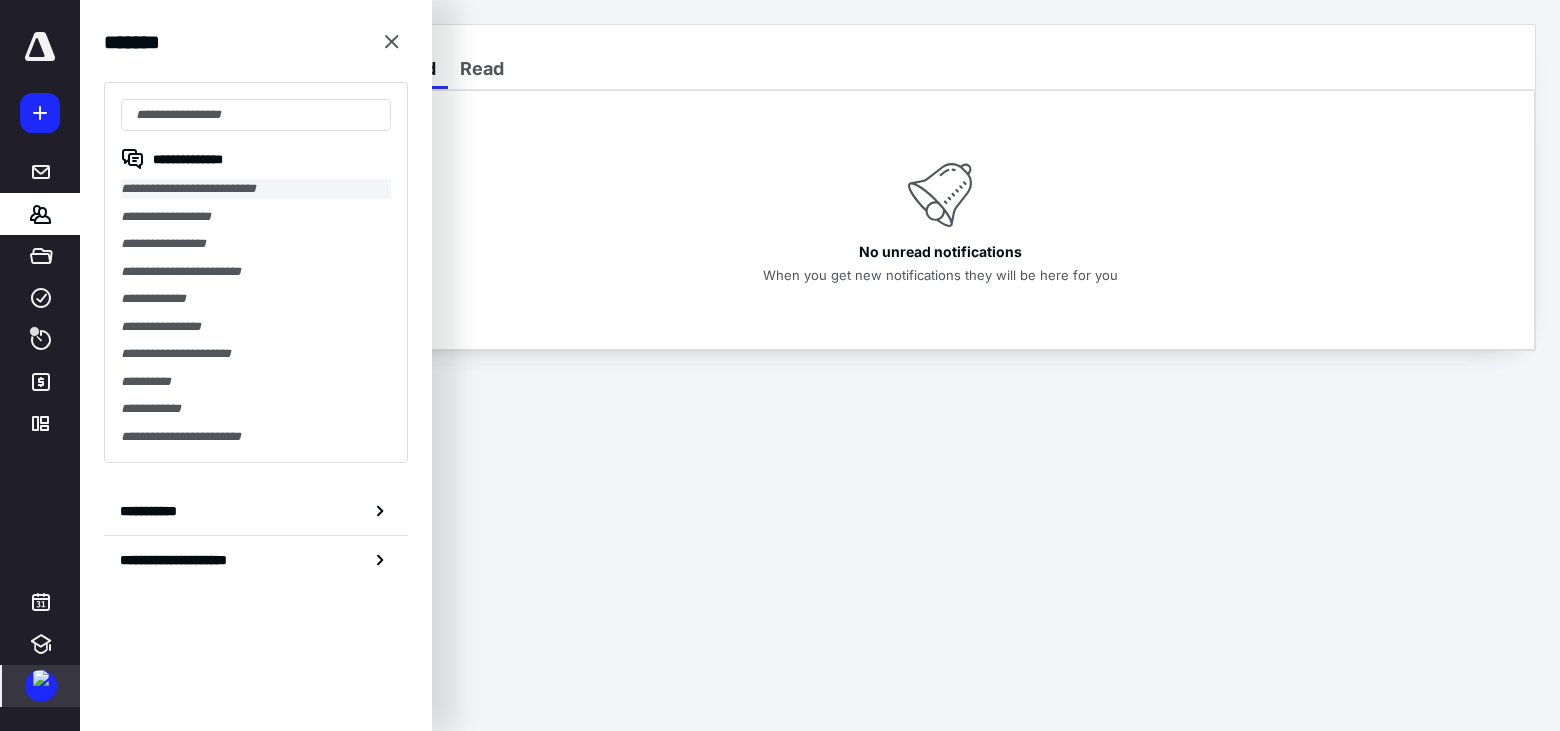 click on "**********" at bounding box center (256, 189) 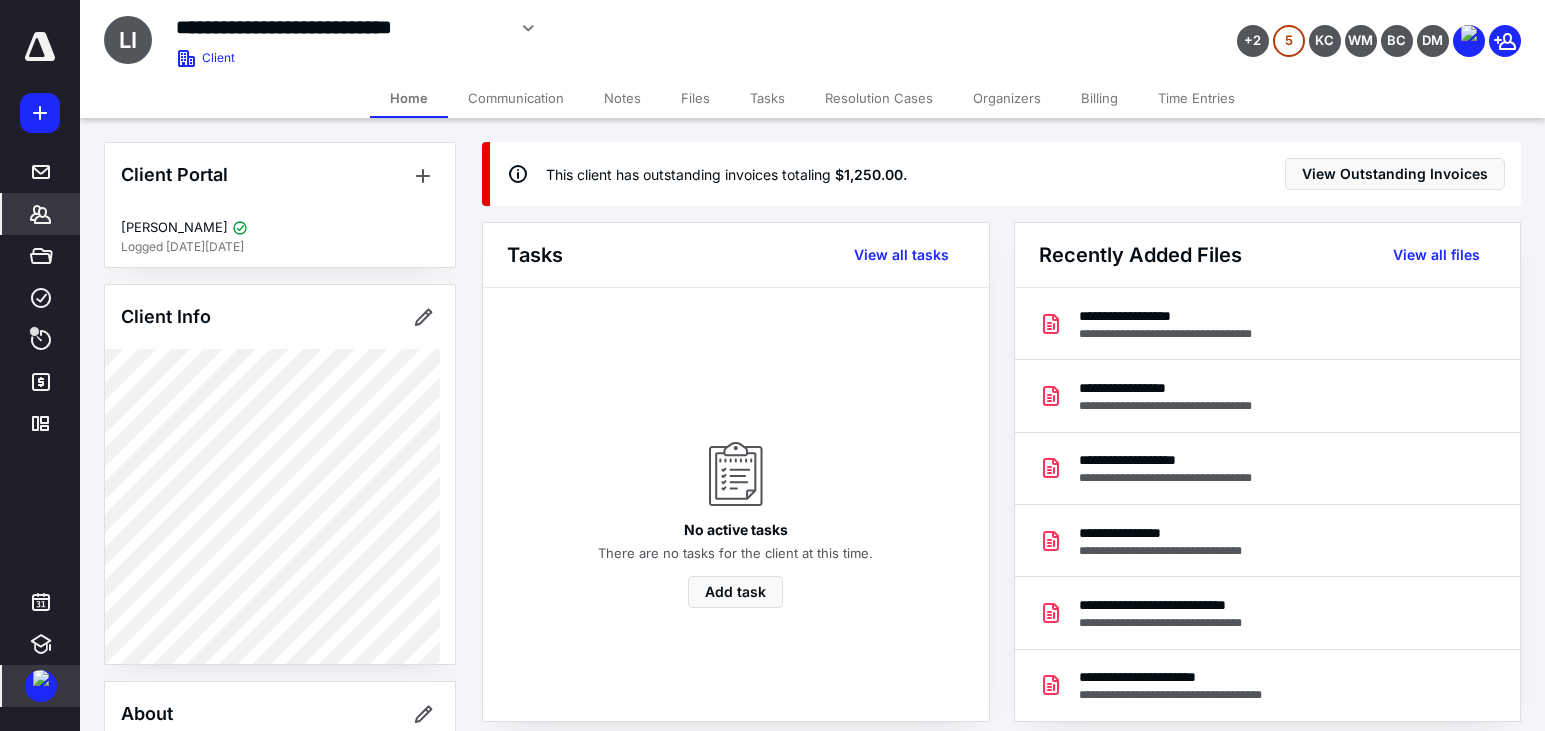 click on "Files" at bounding box center (695, 98) 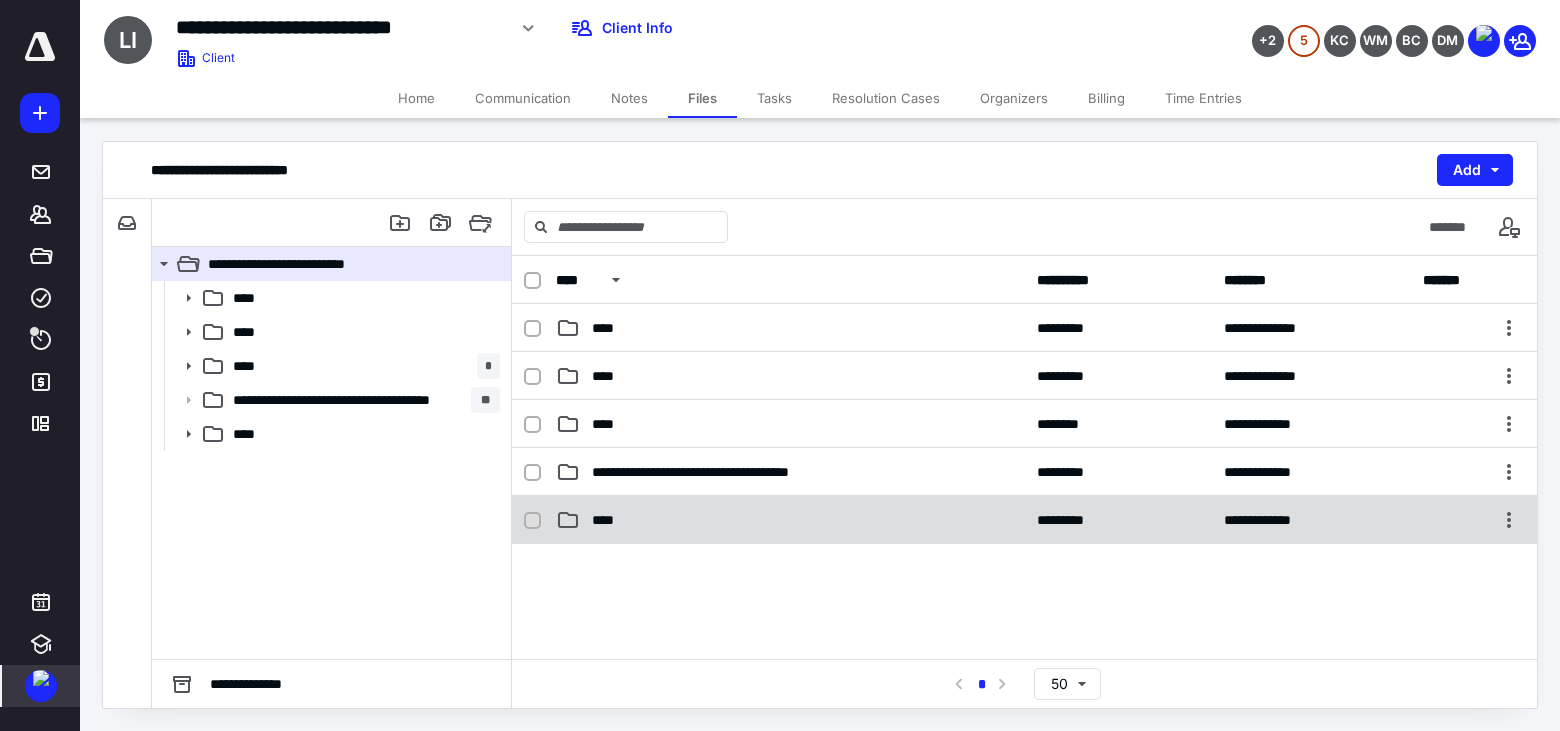click on "****" at bounding box center (609, 520) 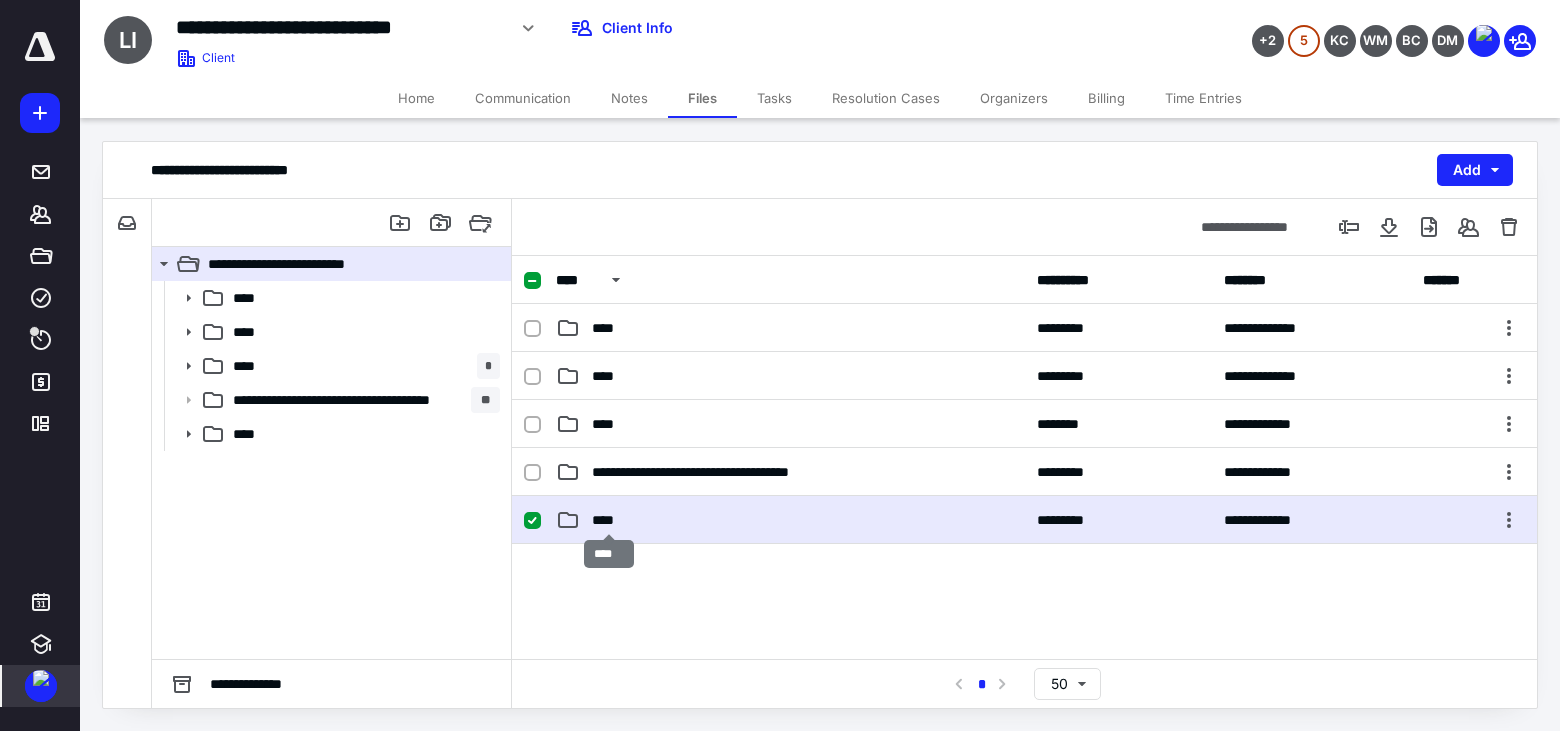 click on "****" at bounding box center [609, 520] 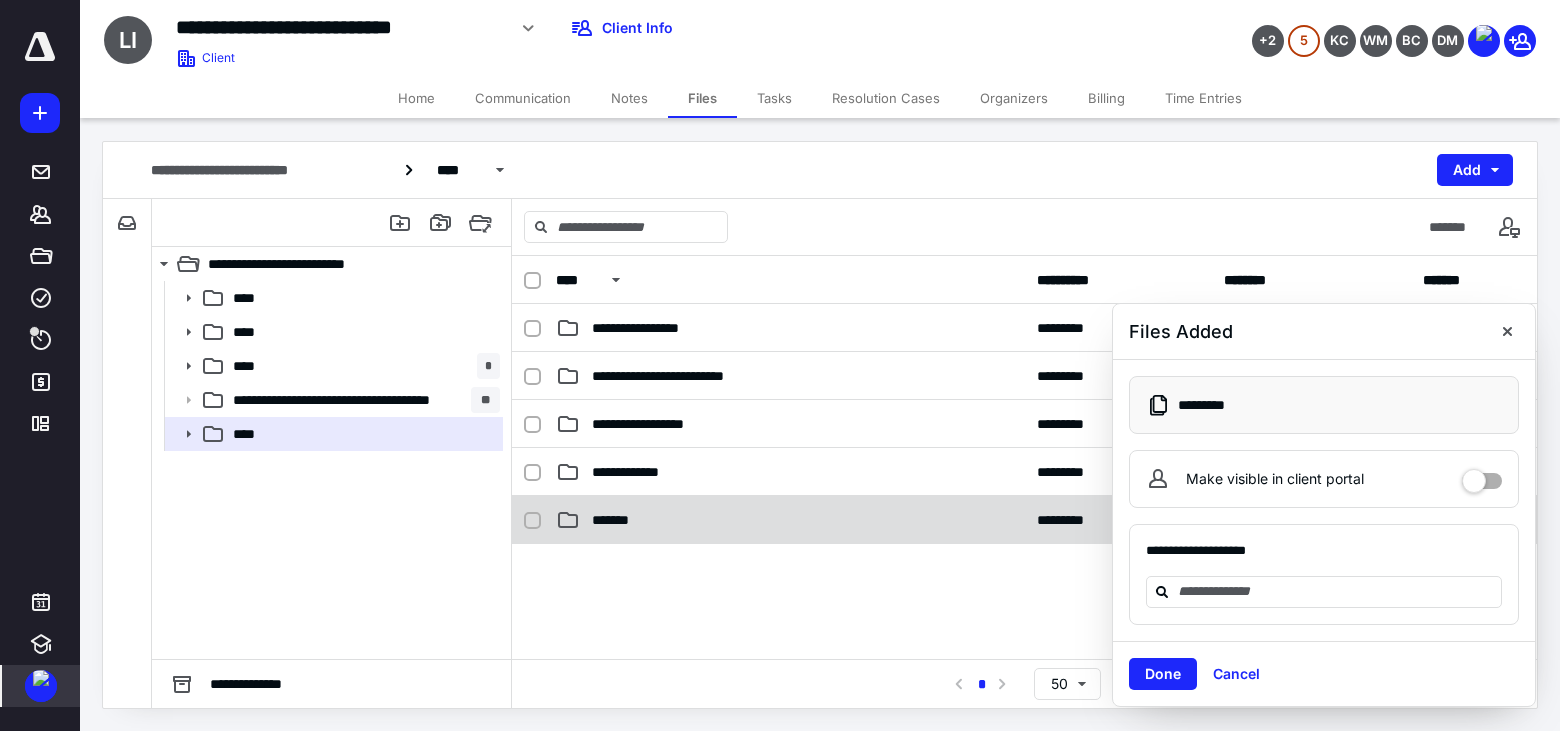 click on "*******" at bounding box center [790, 520] 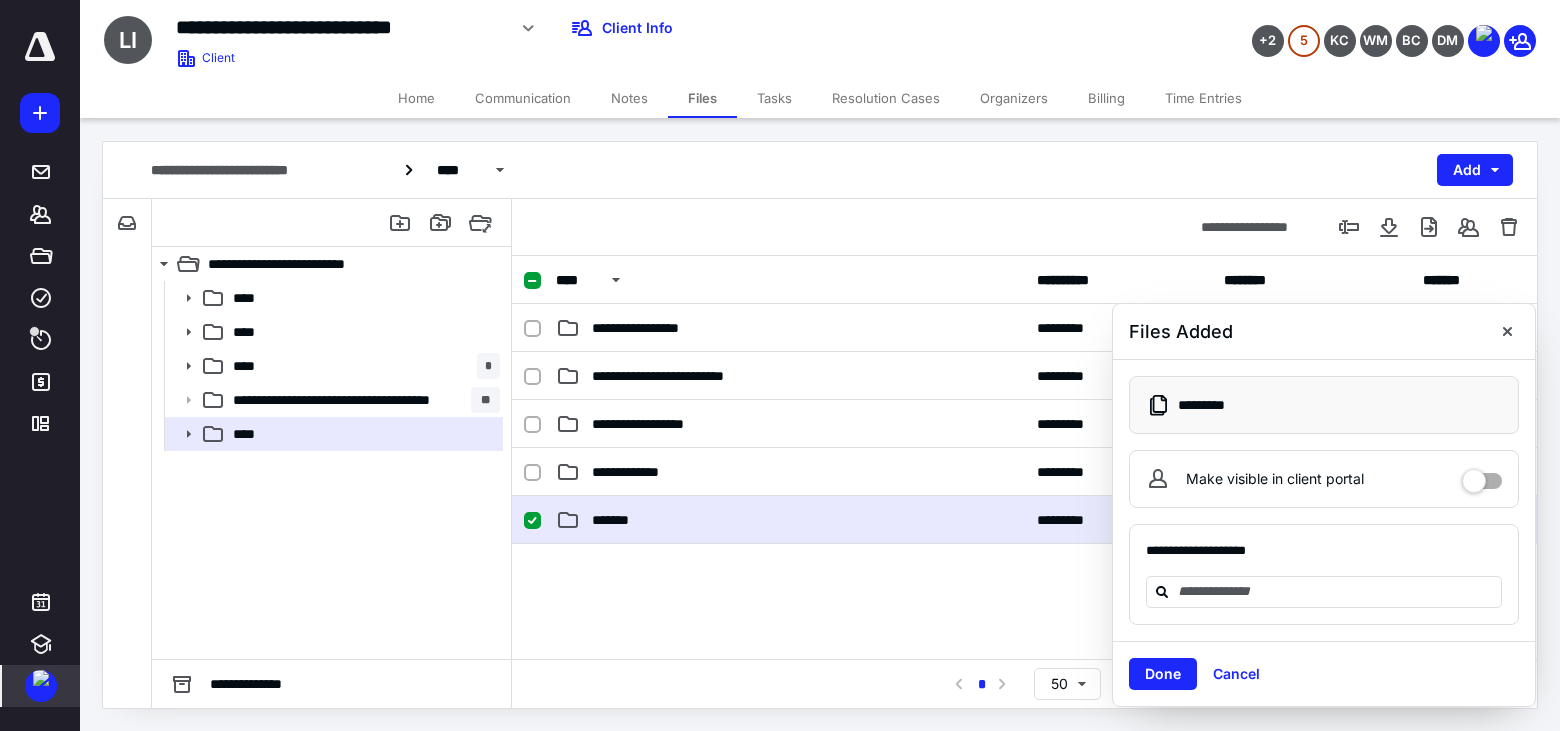 click on "*******" at bounding box center [790, 520] 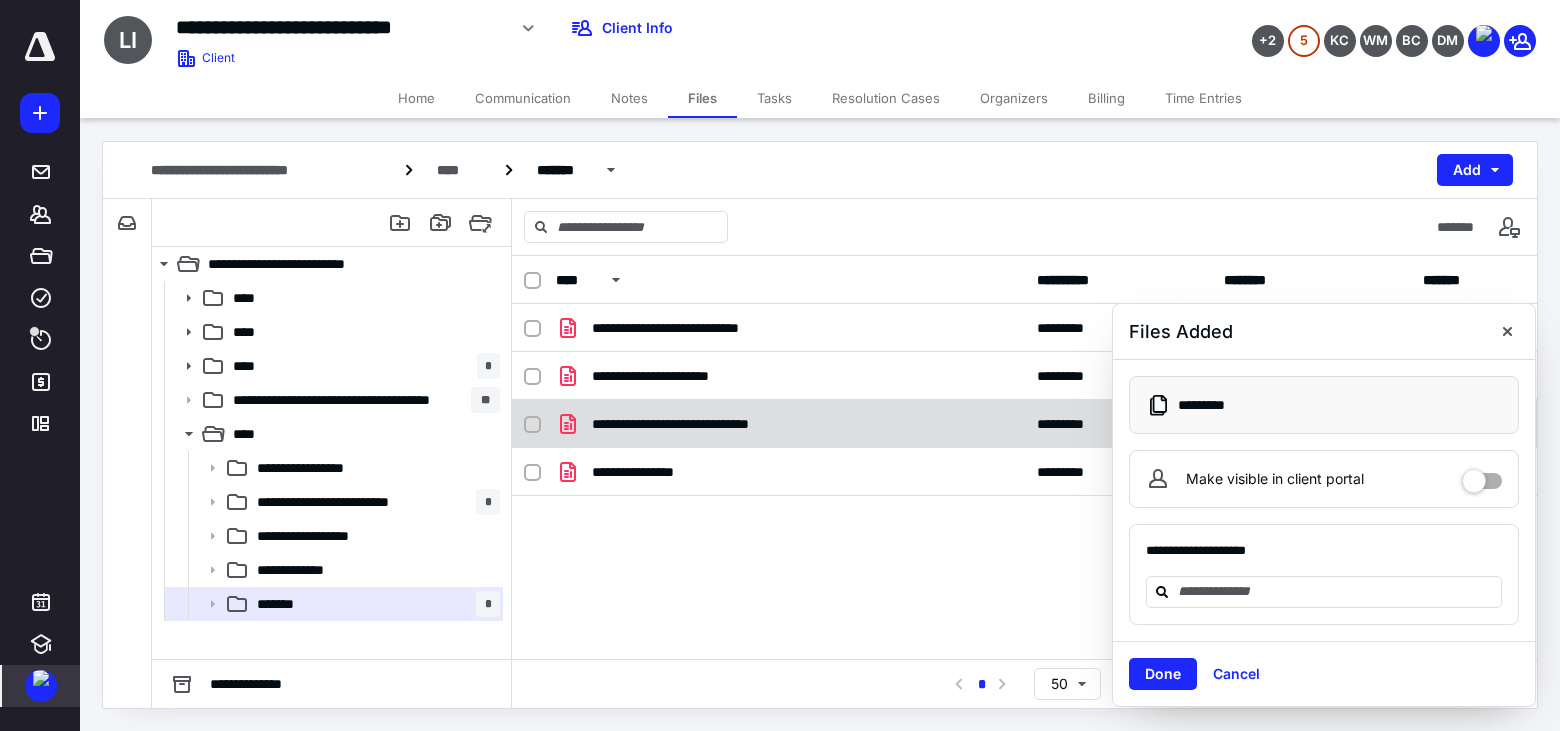 click on "**********" at bounding box center [790, 424] 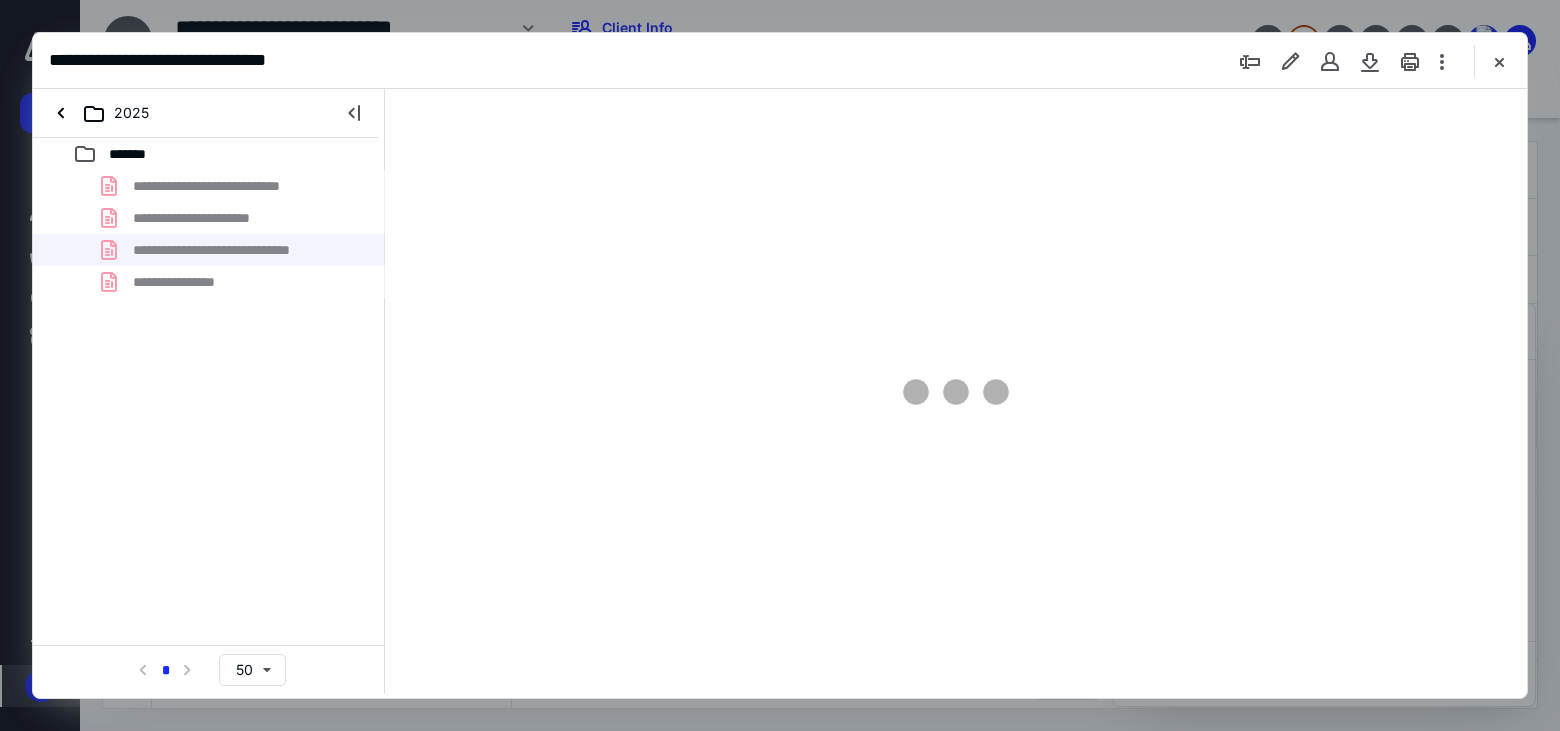 scroll, scrollTop: 0, scrollLeft: 0, axis: both 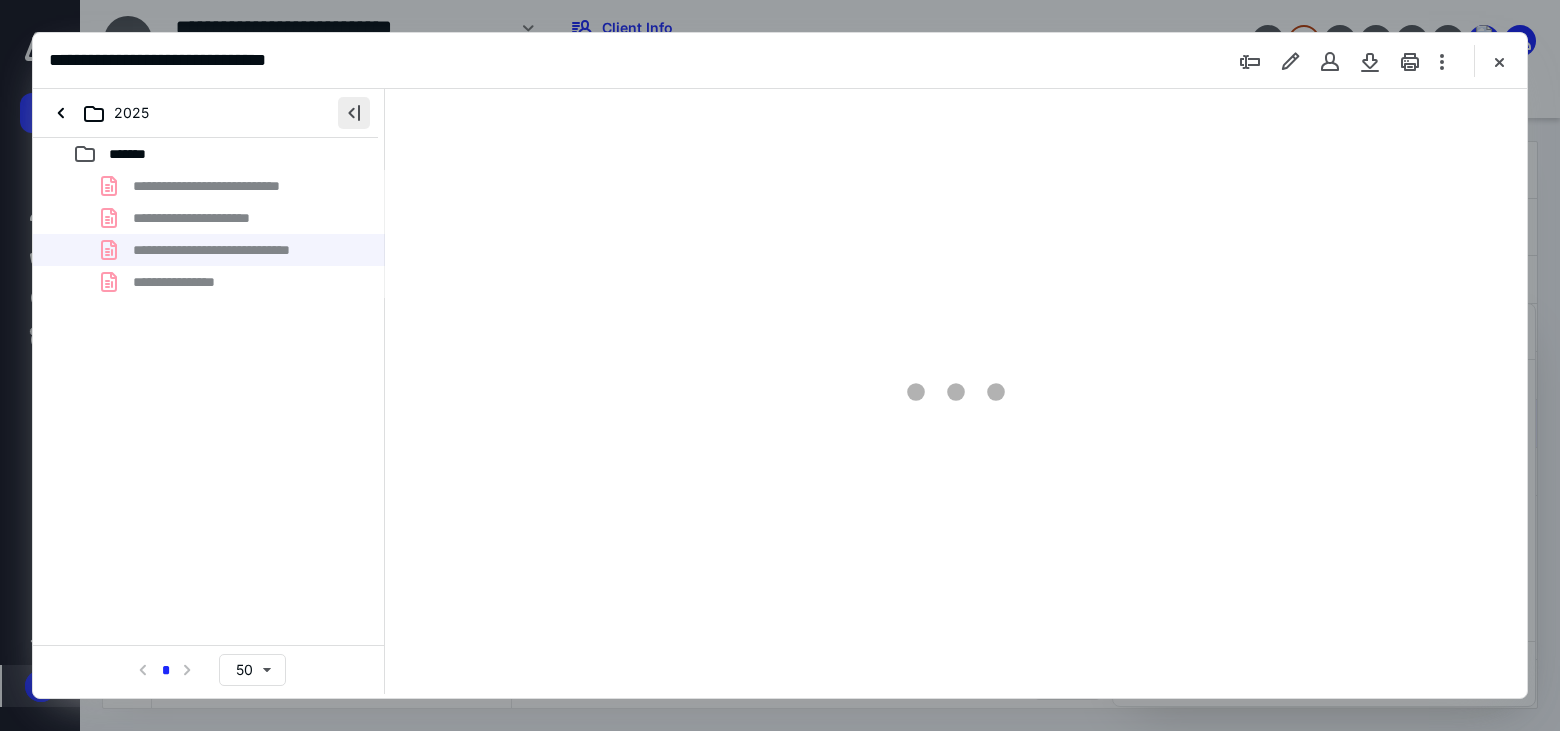 click at bounding box center [354, 113] 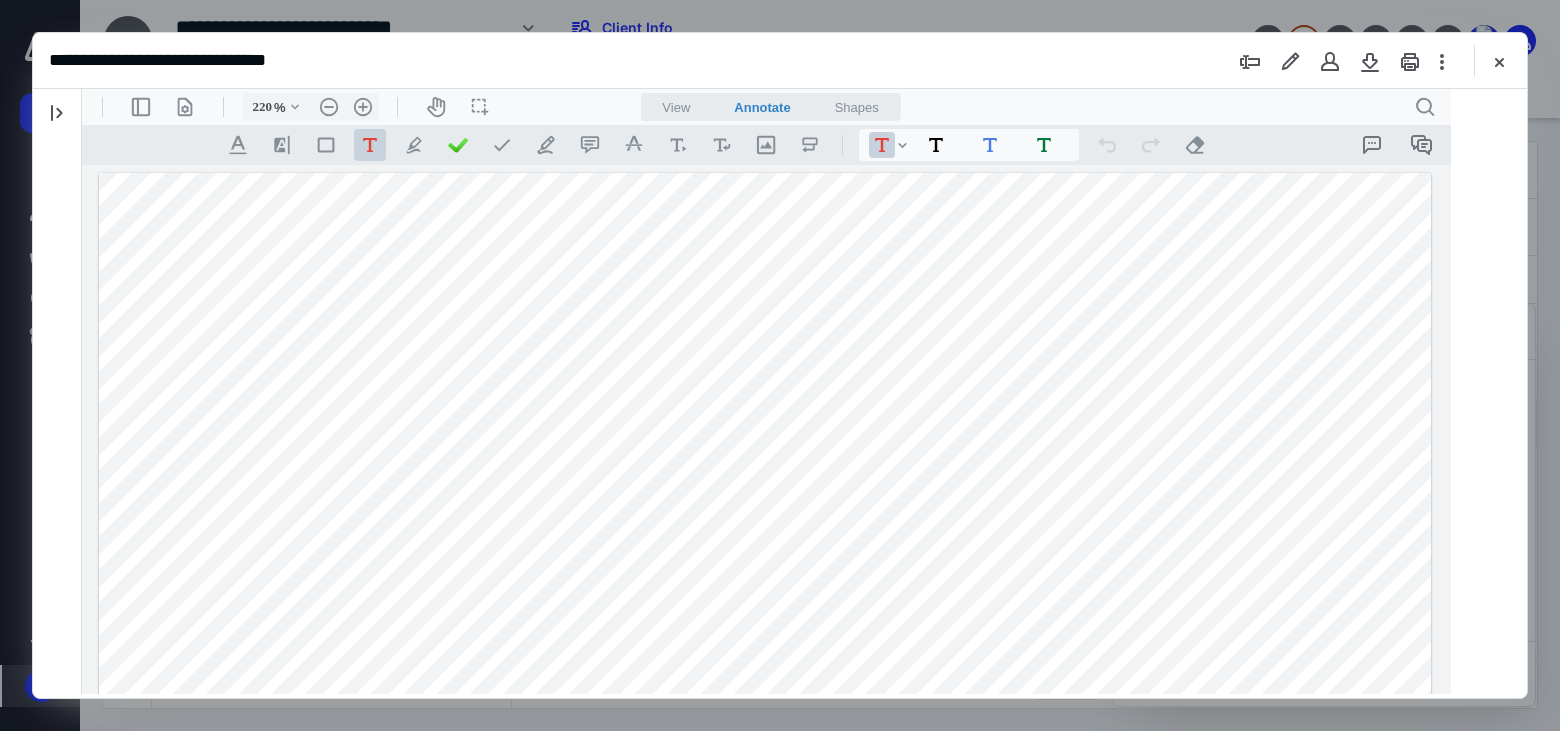 scroll, scrollTop: 2, scrollLeft: 0, axis: vertical 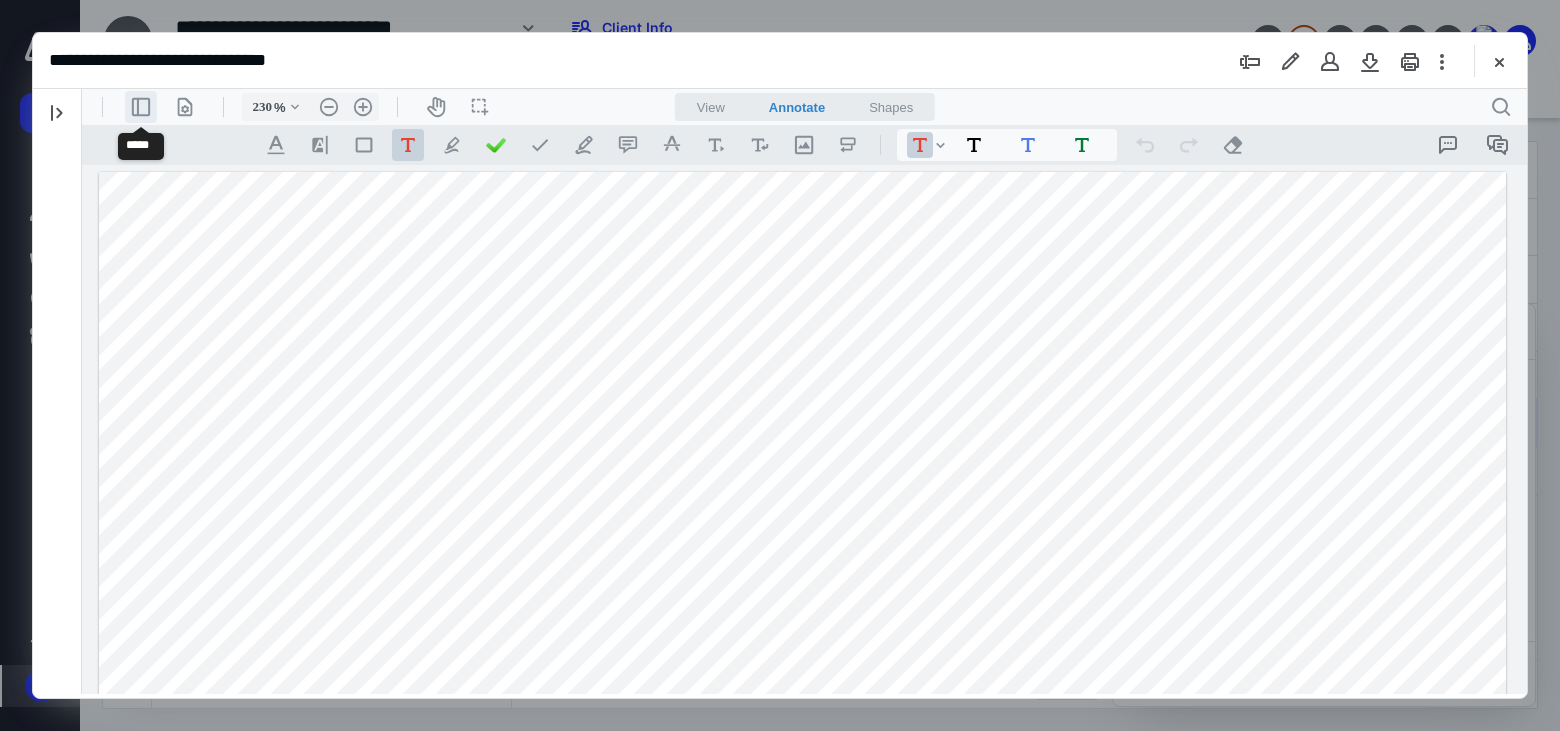 click on ".cls-1{fill:#abb0c4;} icon - header - sidebar - line" at bounding box center [141, 107] 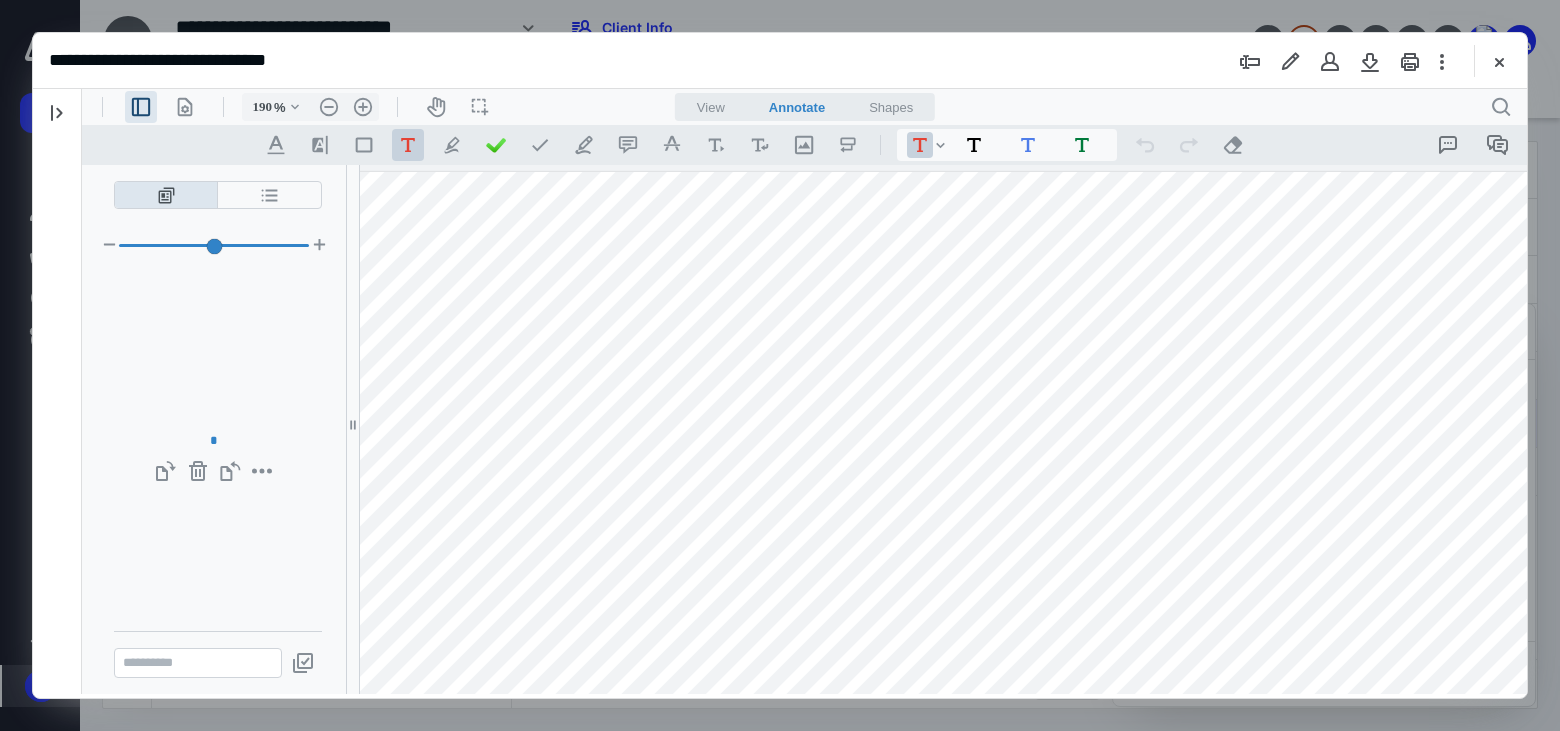 type on "186" 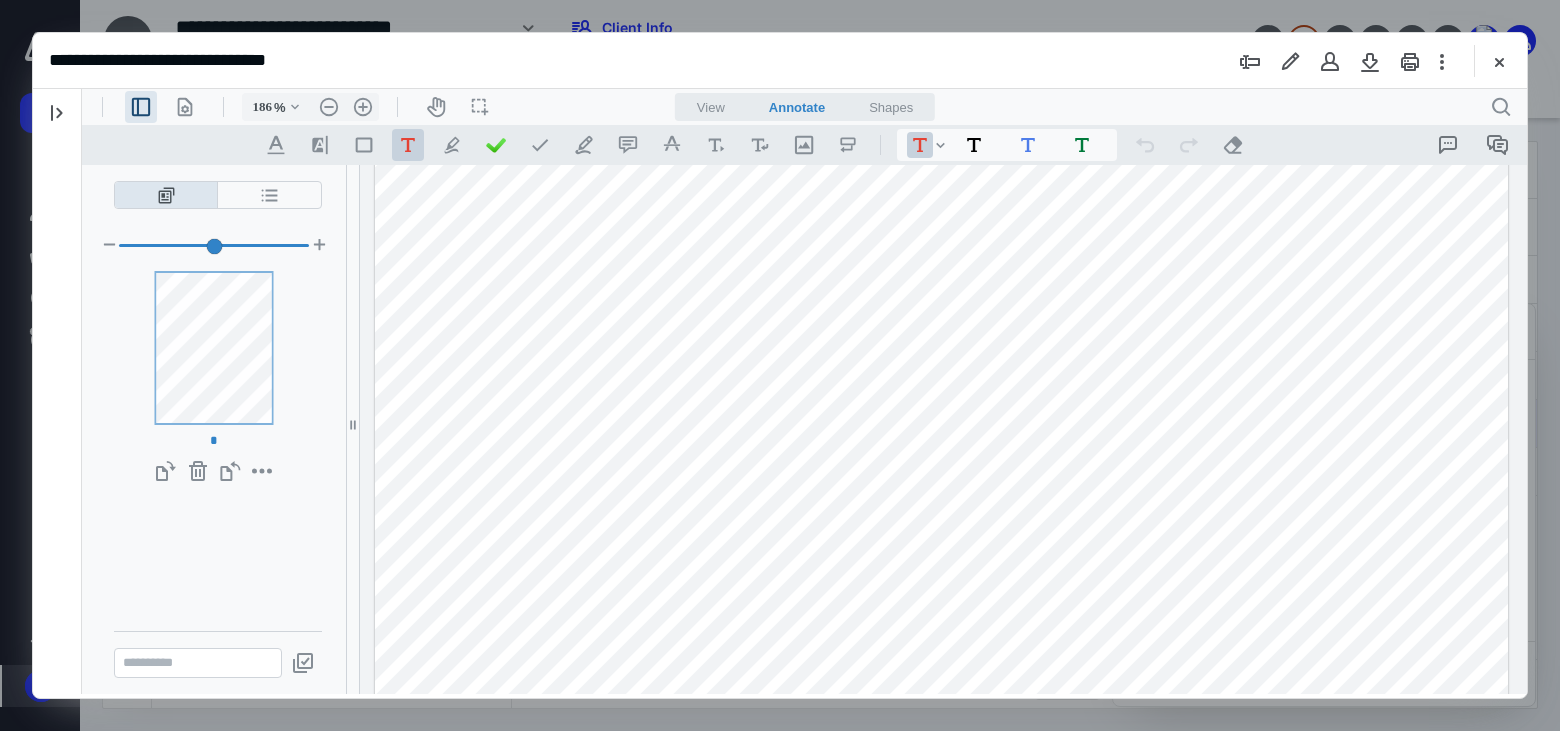 scroll, scrollTop: 951, scrollLeft: 0, axis: vertical 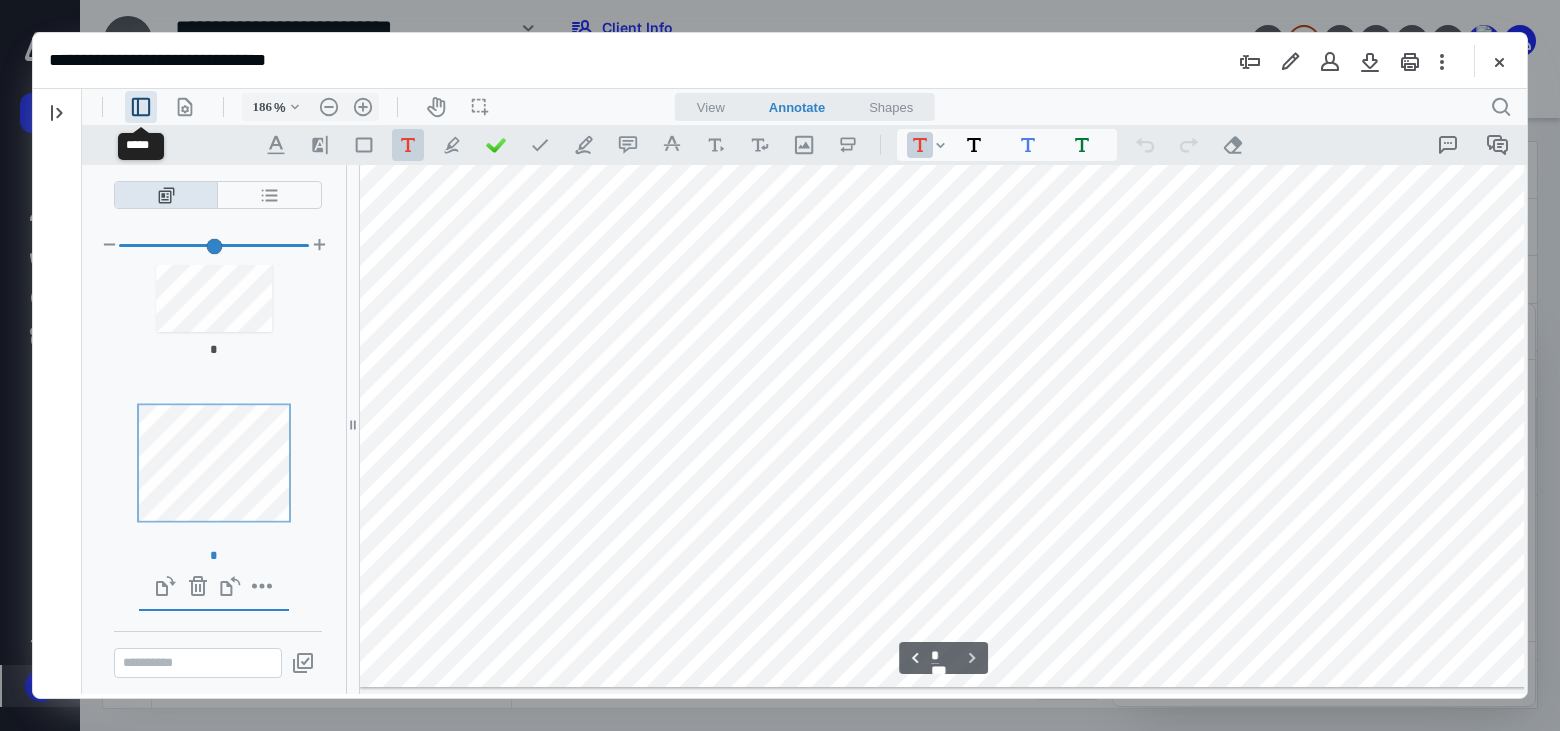 type on "**" 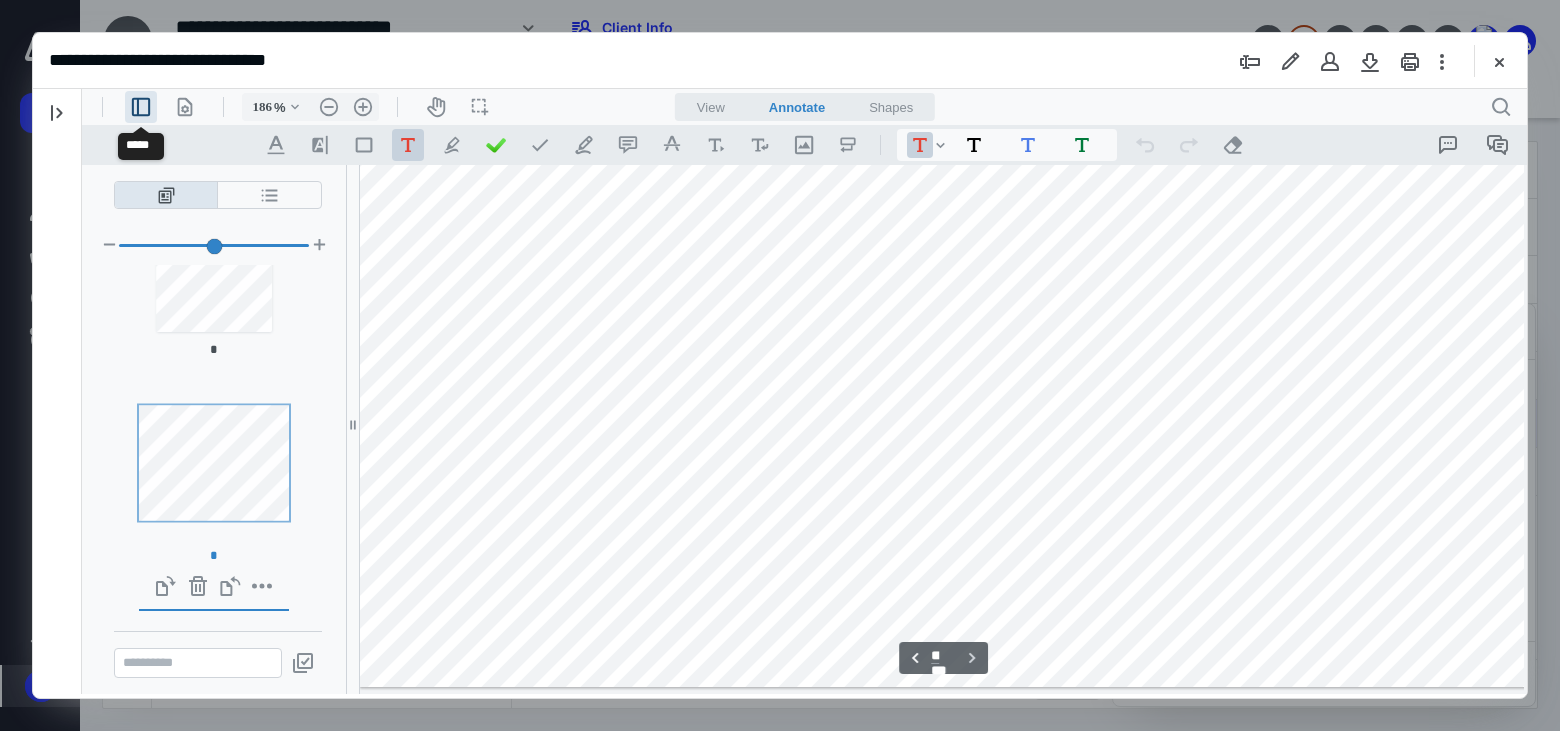 scroll, scrollTop: 1950, scrollLeft: 0, axis: vertical 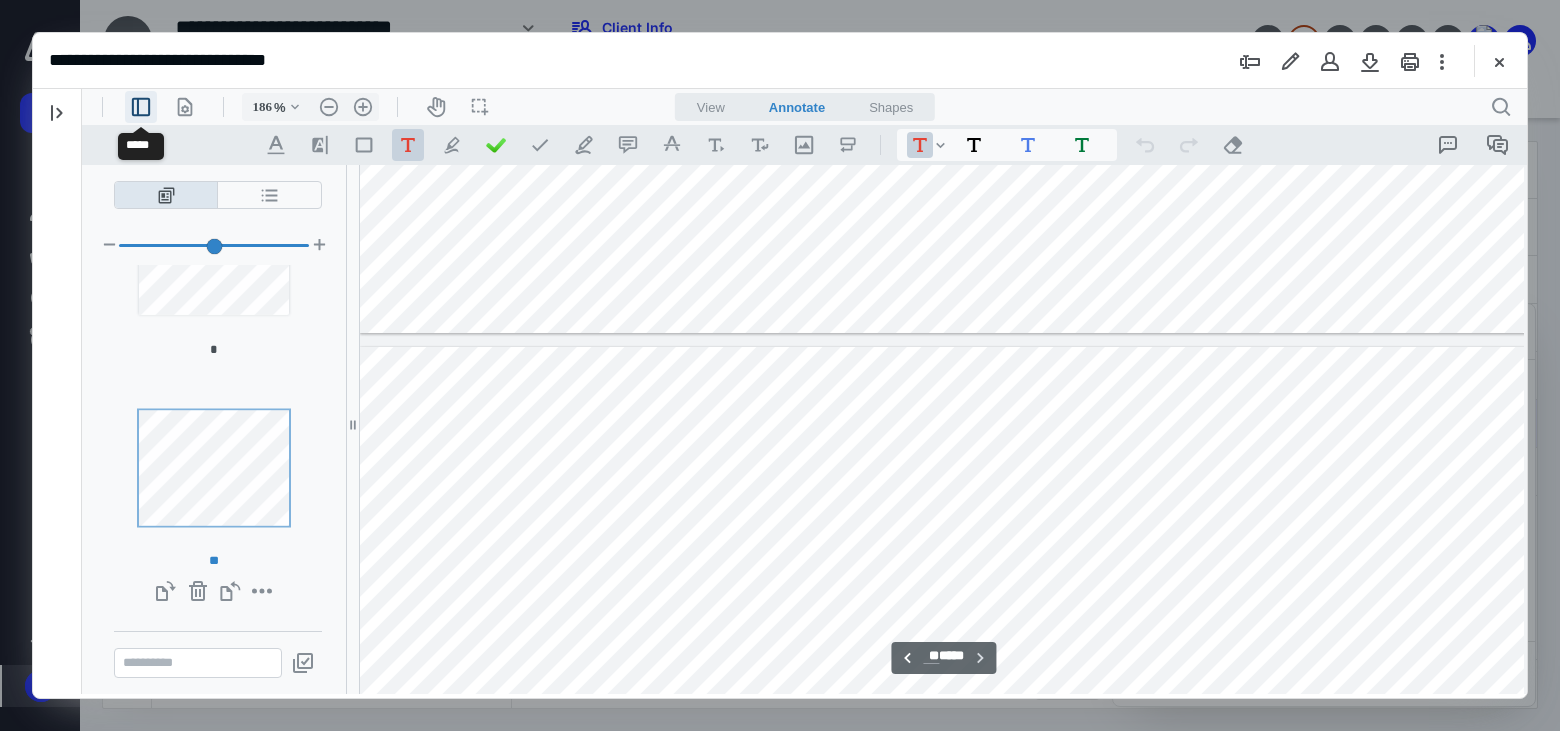 click on ".cls-1{fill:#abb0c4;} icon - header - sidebar - line" at bounding box center (141, 107) 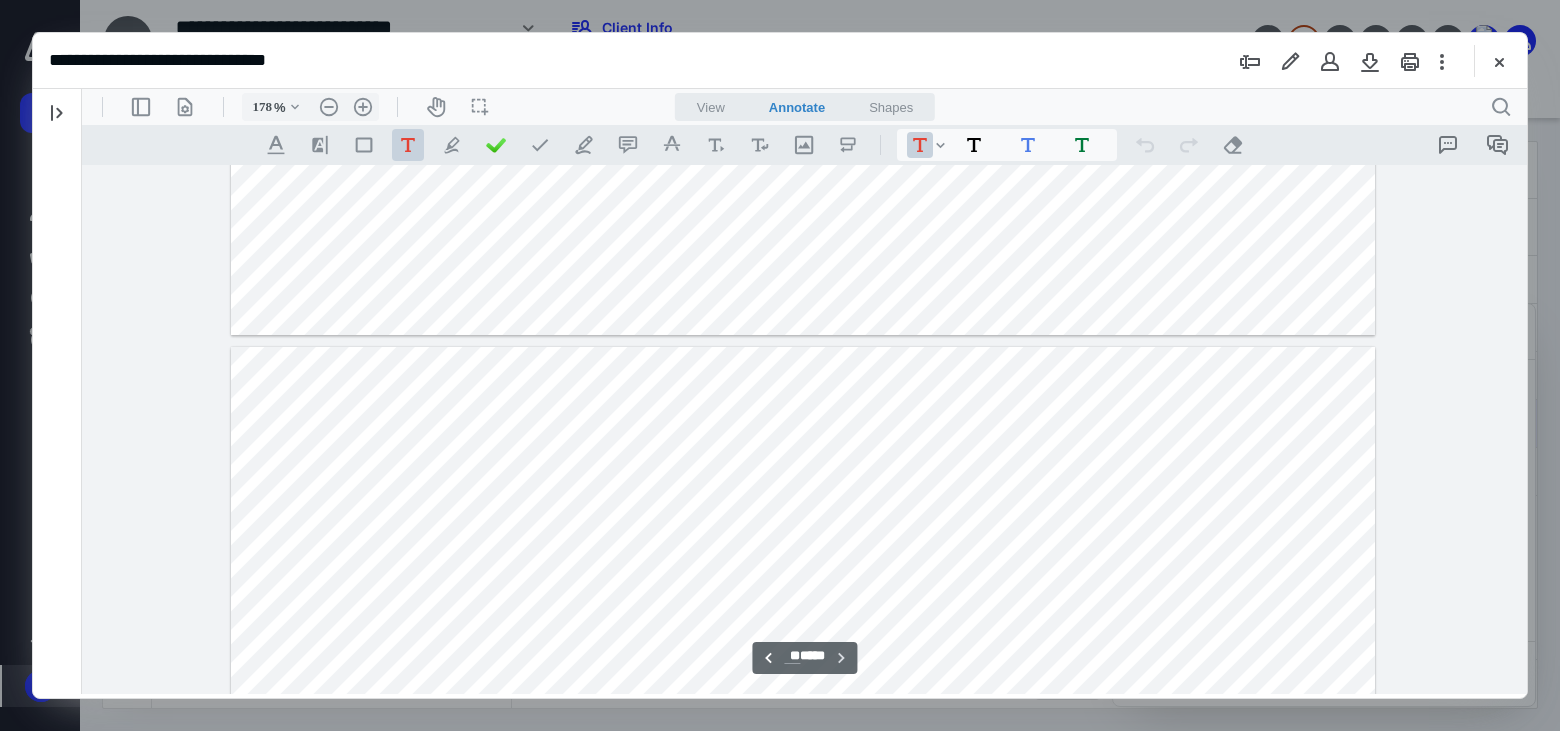 type on "179" 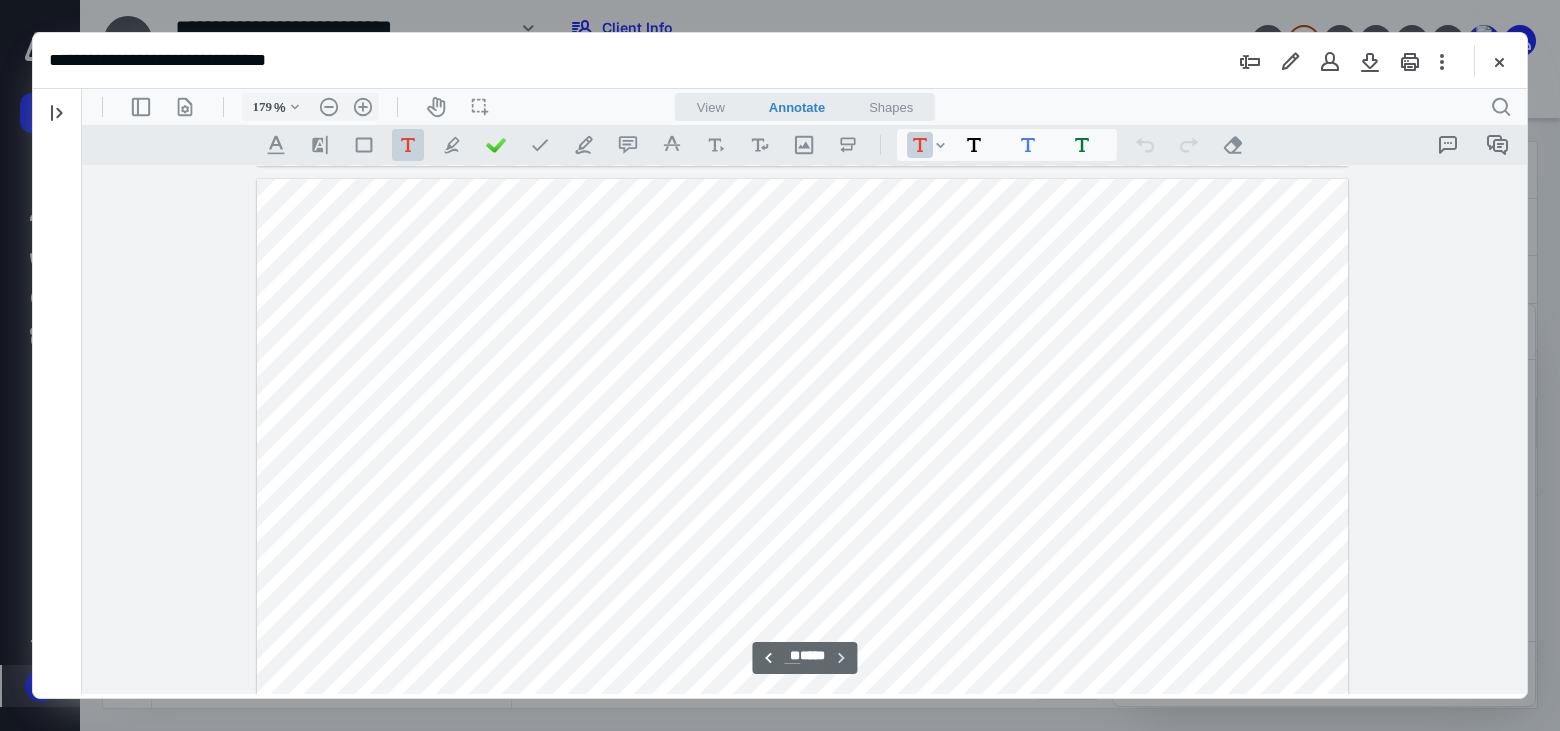 scroll, scrollTop: 12330, scrollLeft: 0, axis: vertical 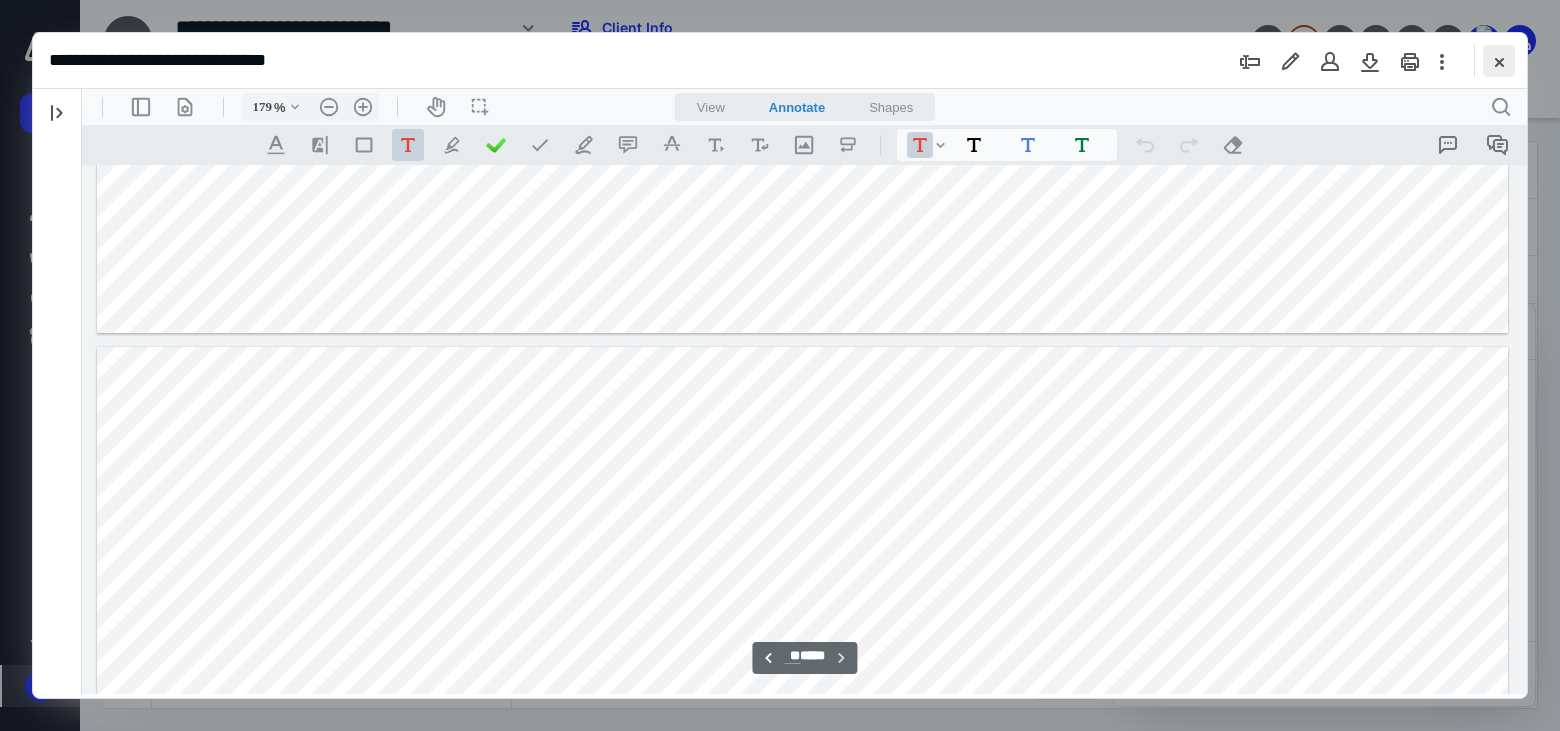 click at bounding box center (1499, 61) 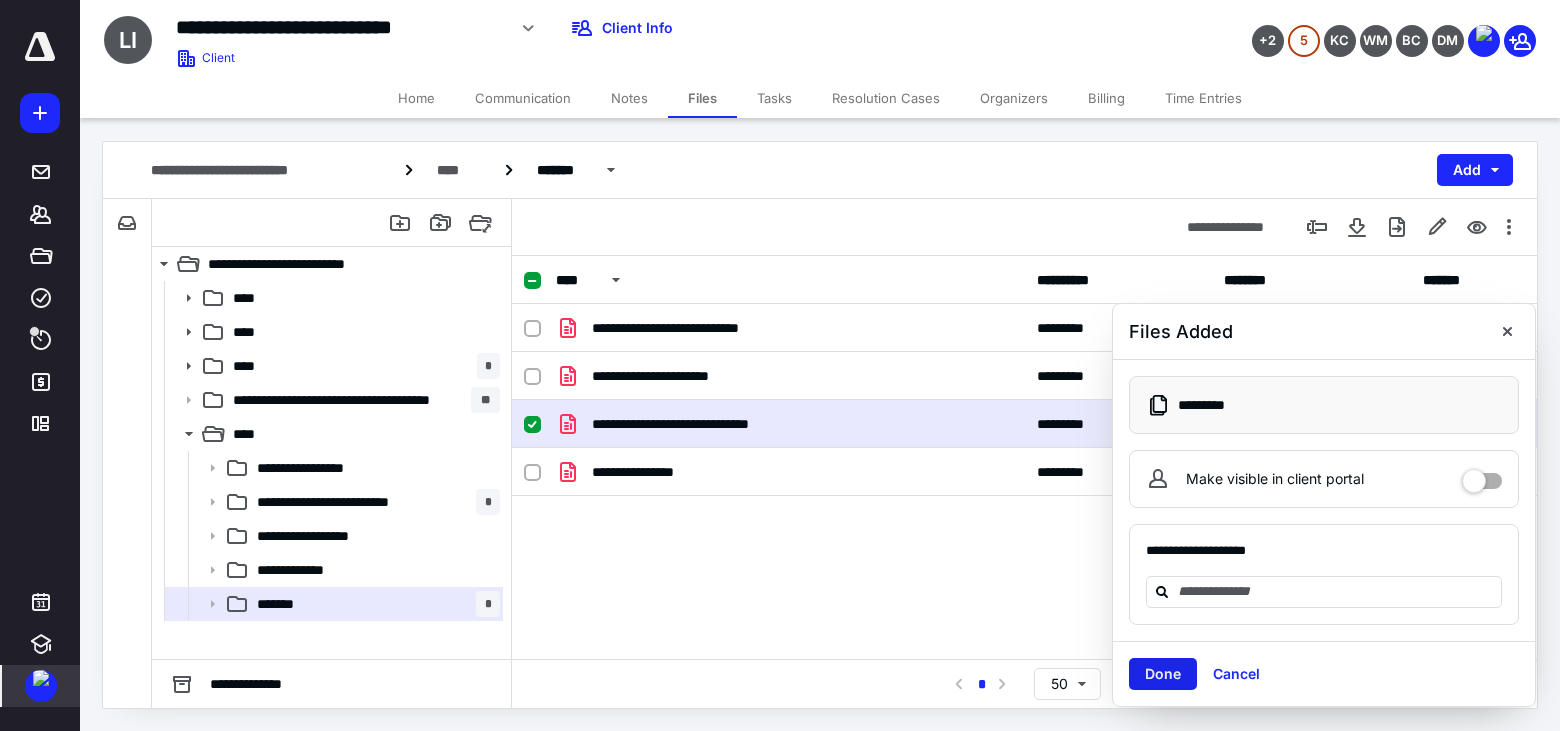 click on "Done" at bounding box center (1163, 674) 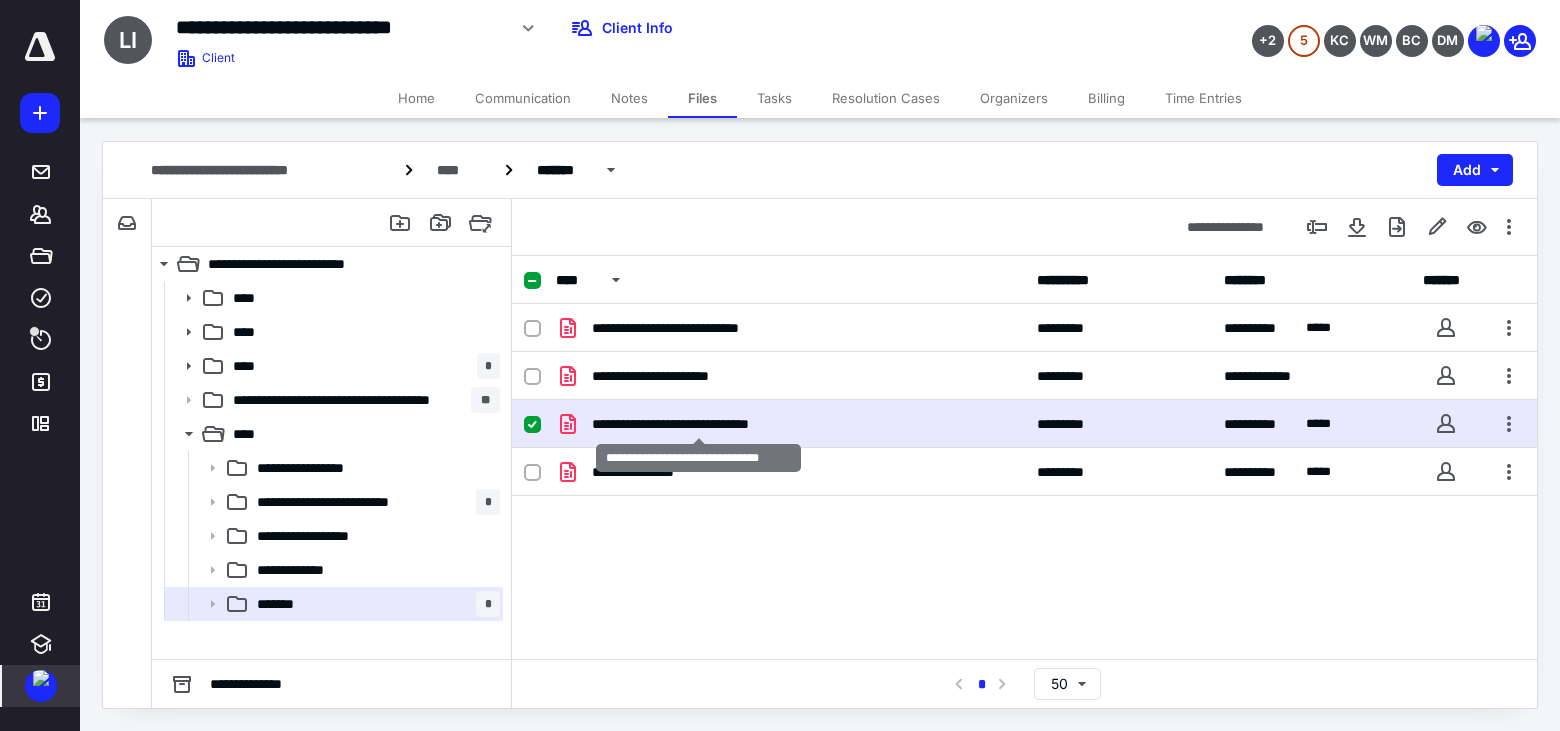click on "**********" at bounding box center [699, 424] 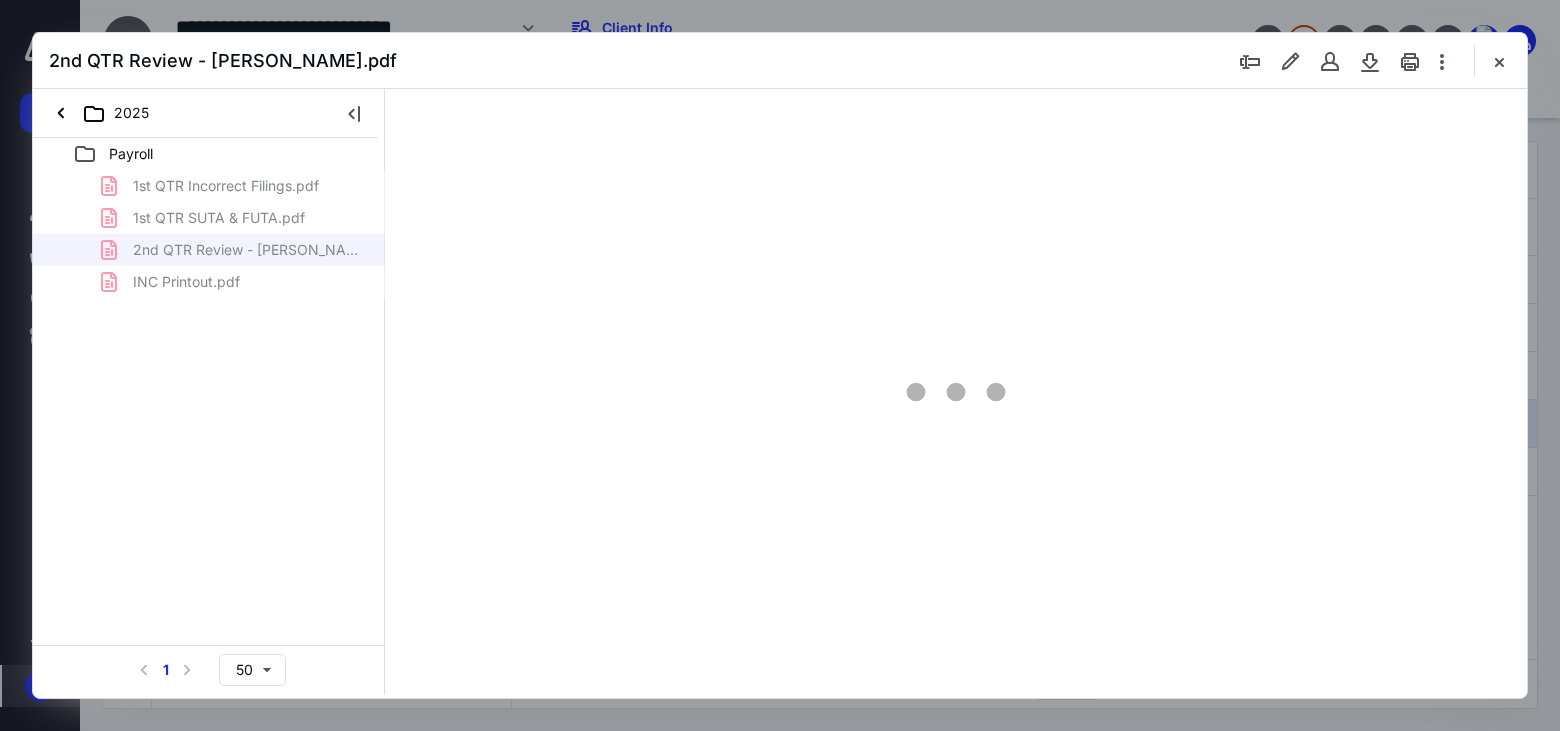 scroll, scrollTop: 0, scrollLeft: 0, axis: both 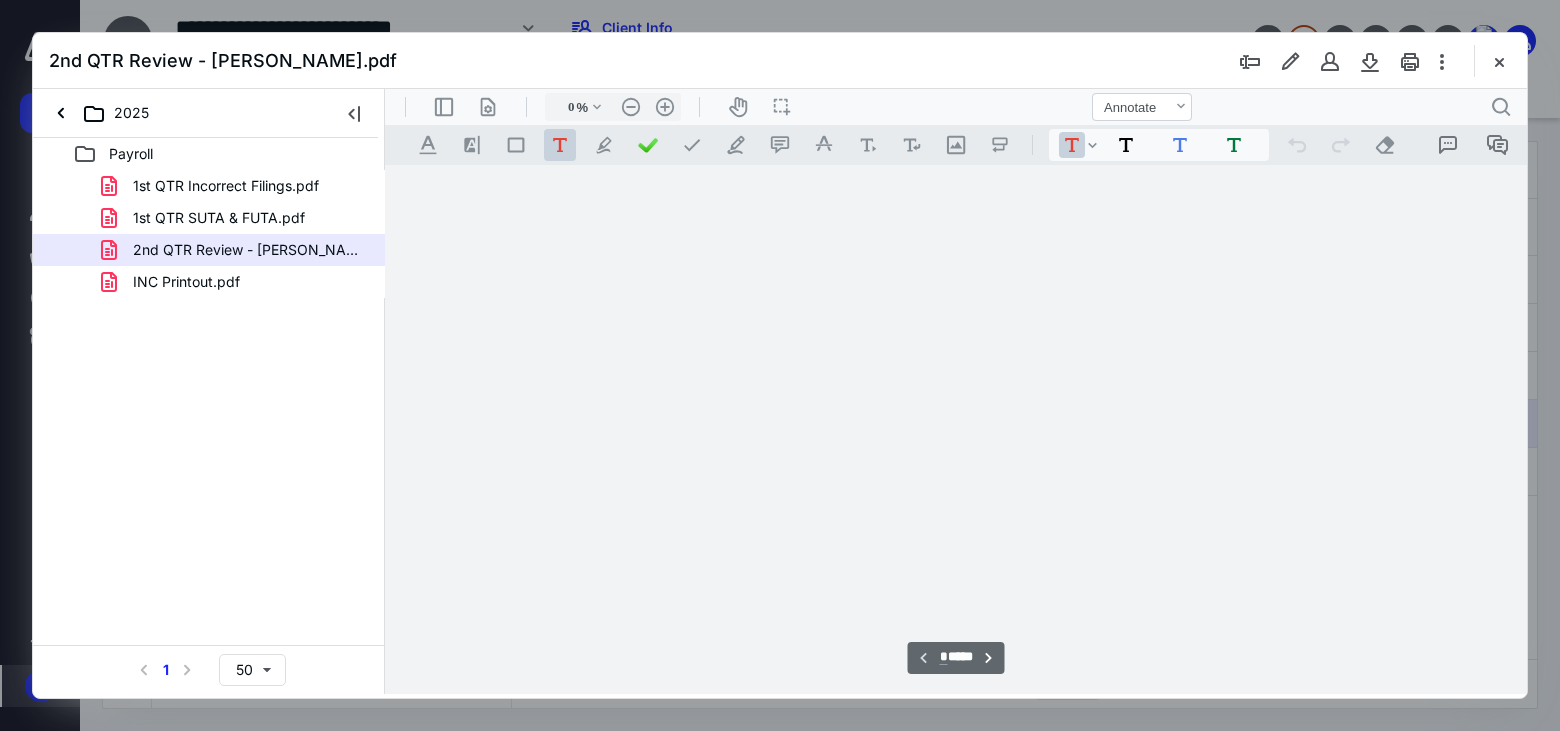 type on "183" 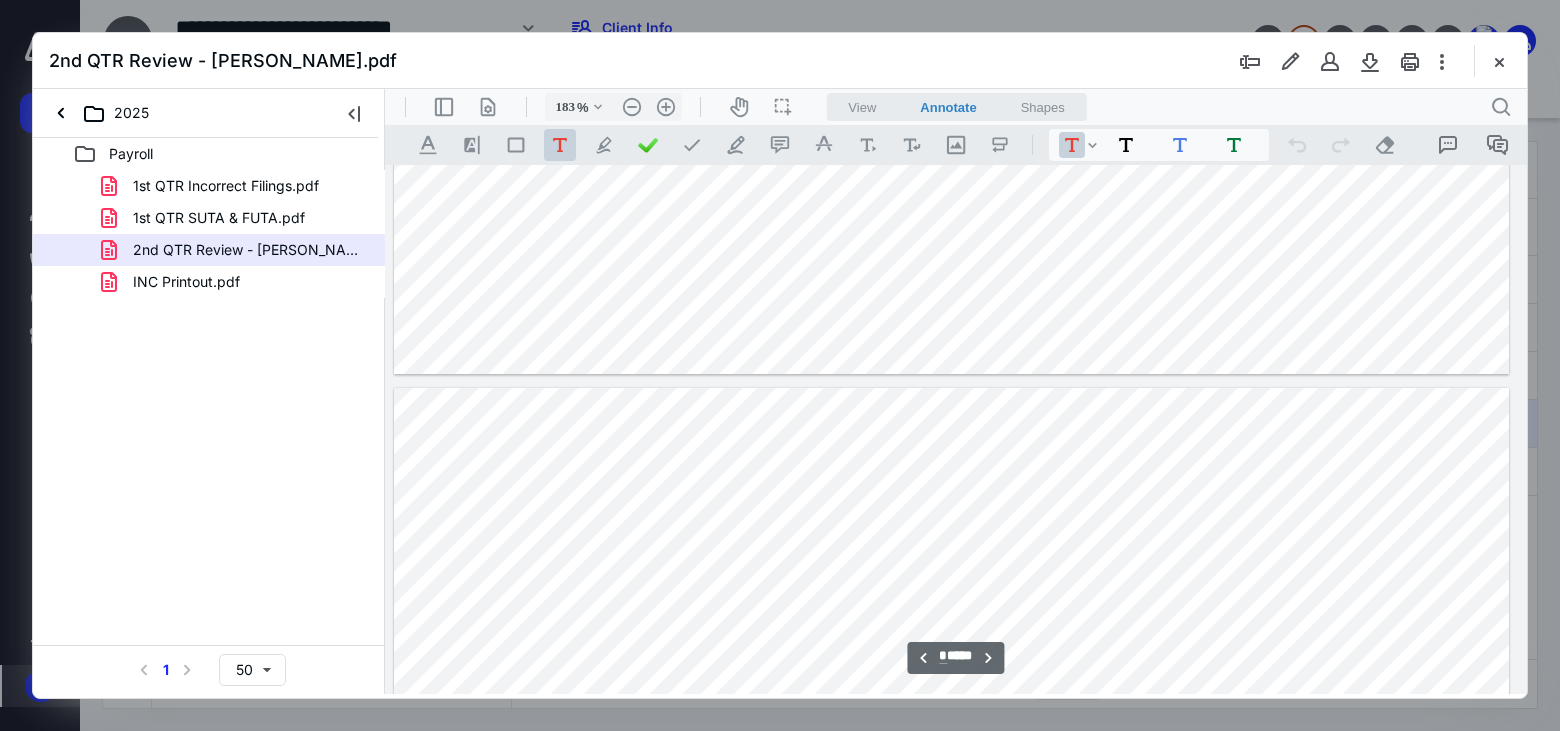 scroll, scrollTop: 10483, scrollLeft: 162, axis: both 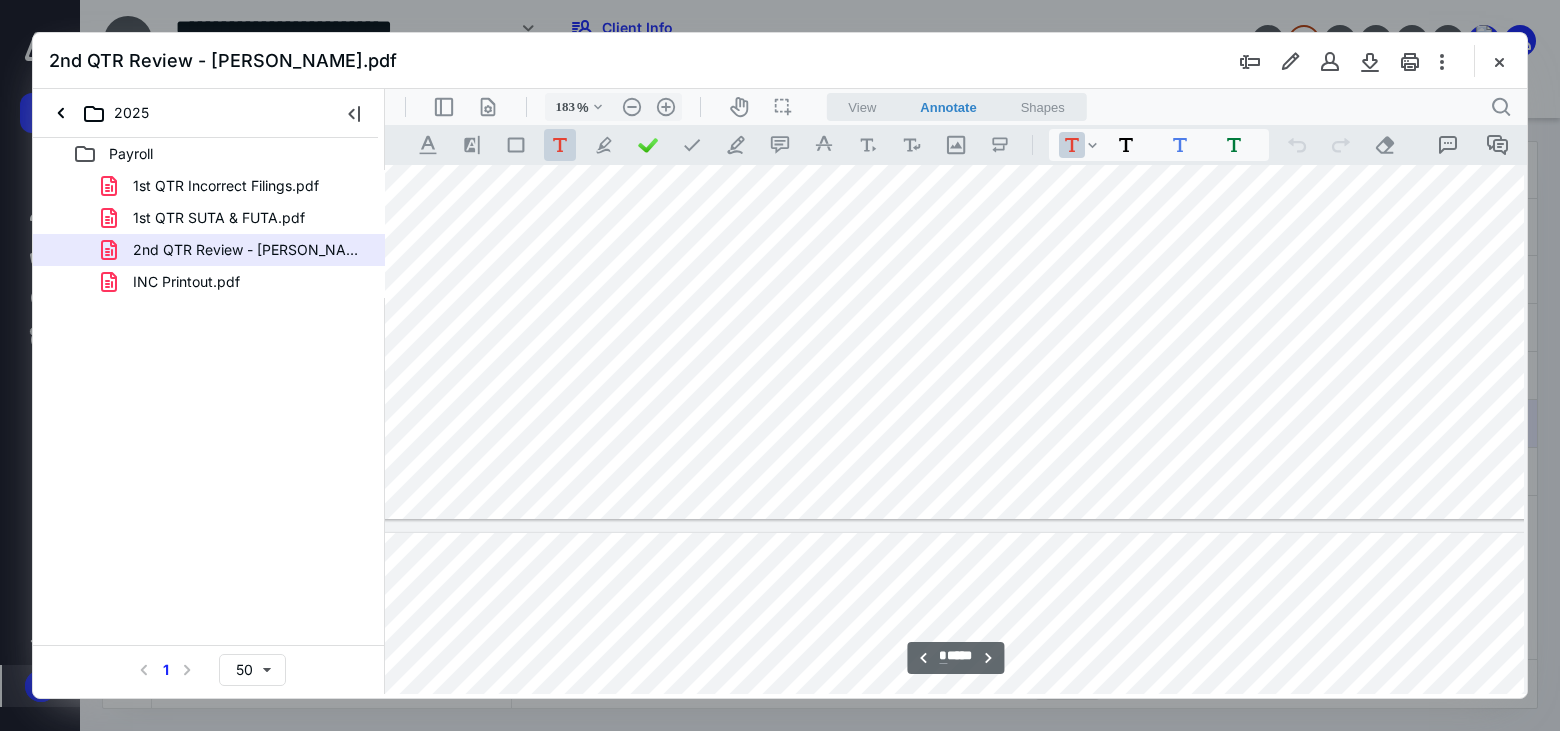 type on "**" 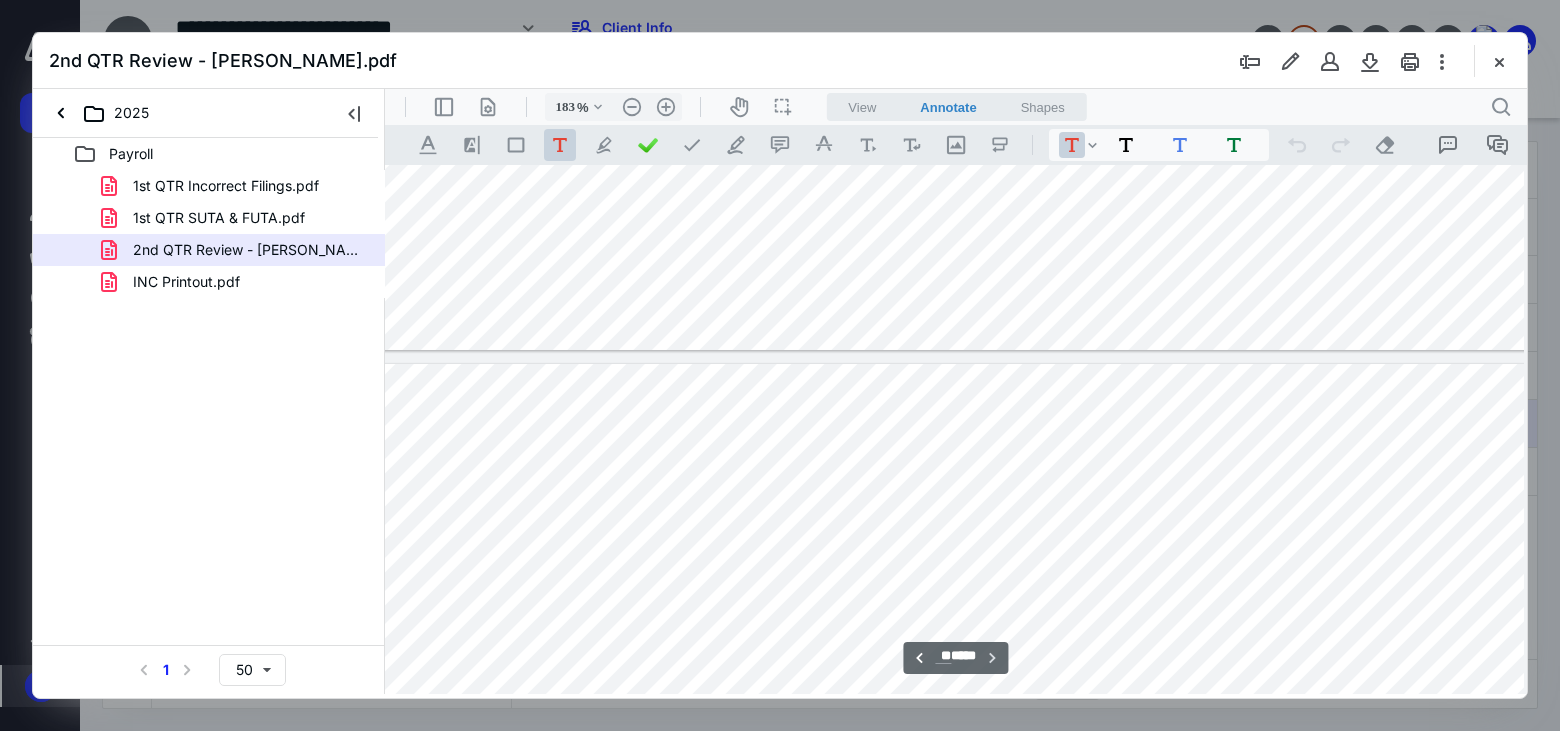 scroll, scrollTop: 12592, scrollLeft: 162, axis: both 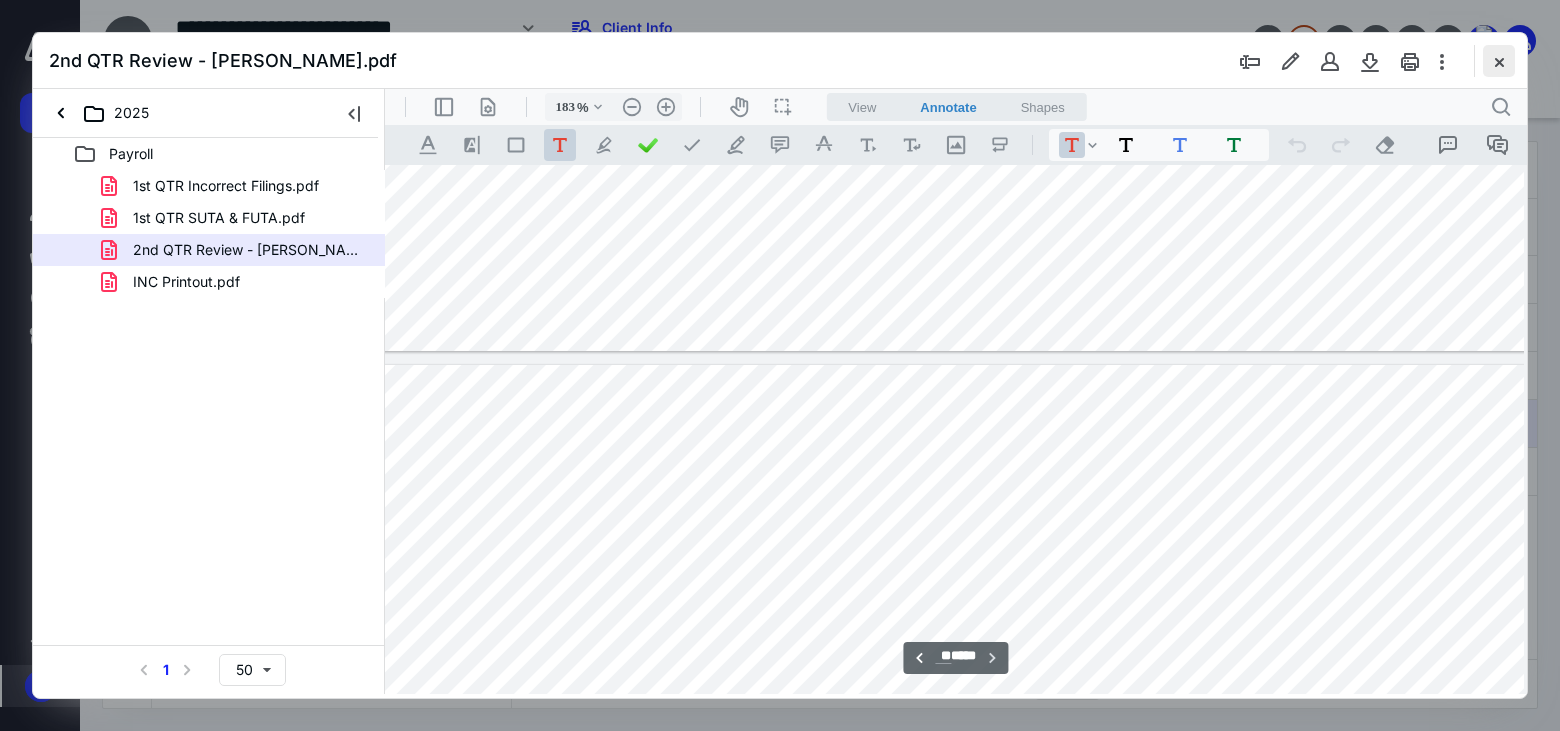 click at bounding box center [1499, 61] 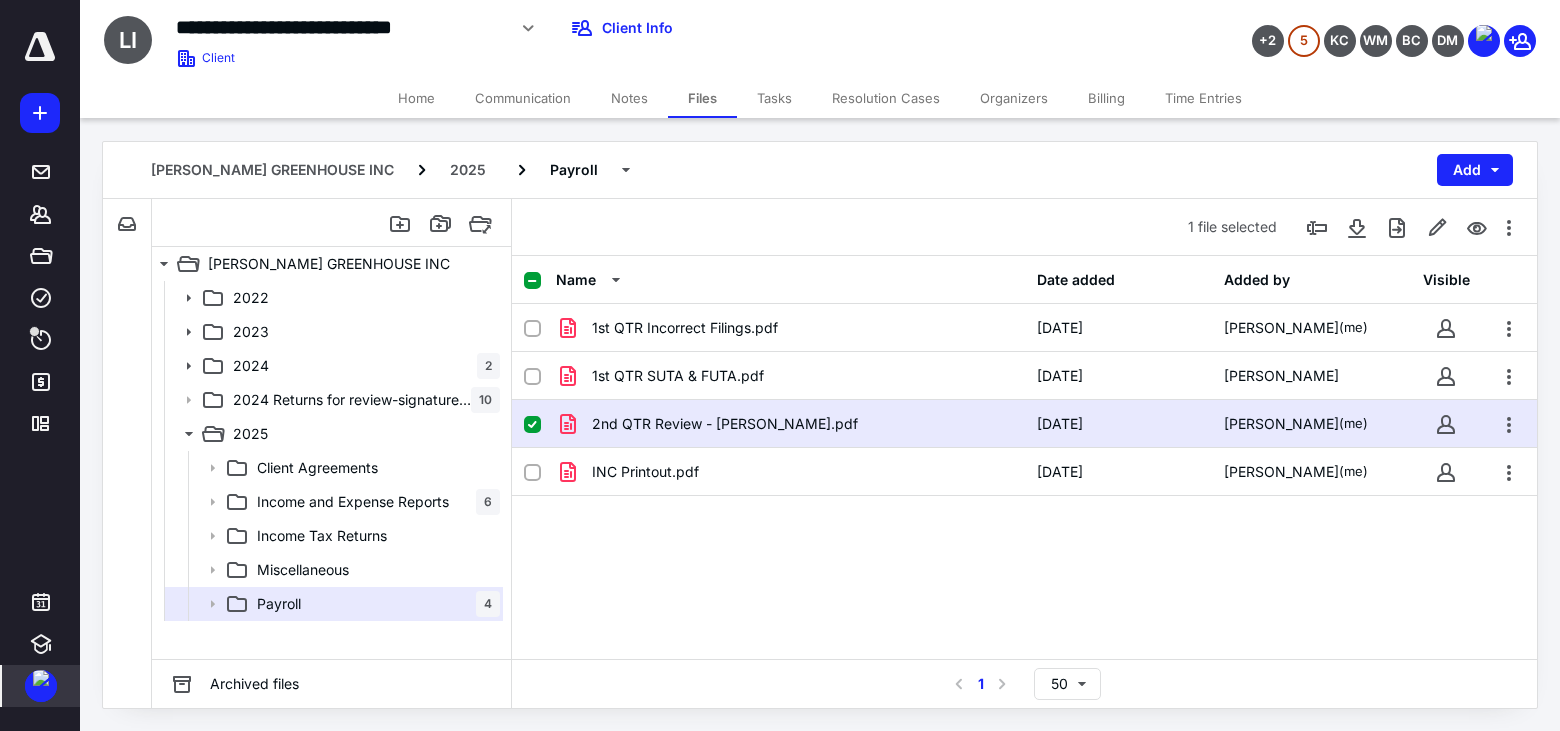 click on "Tasks" at bounding box center [774, 98] 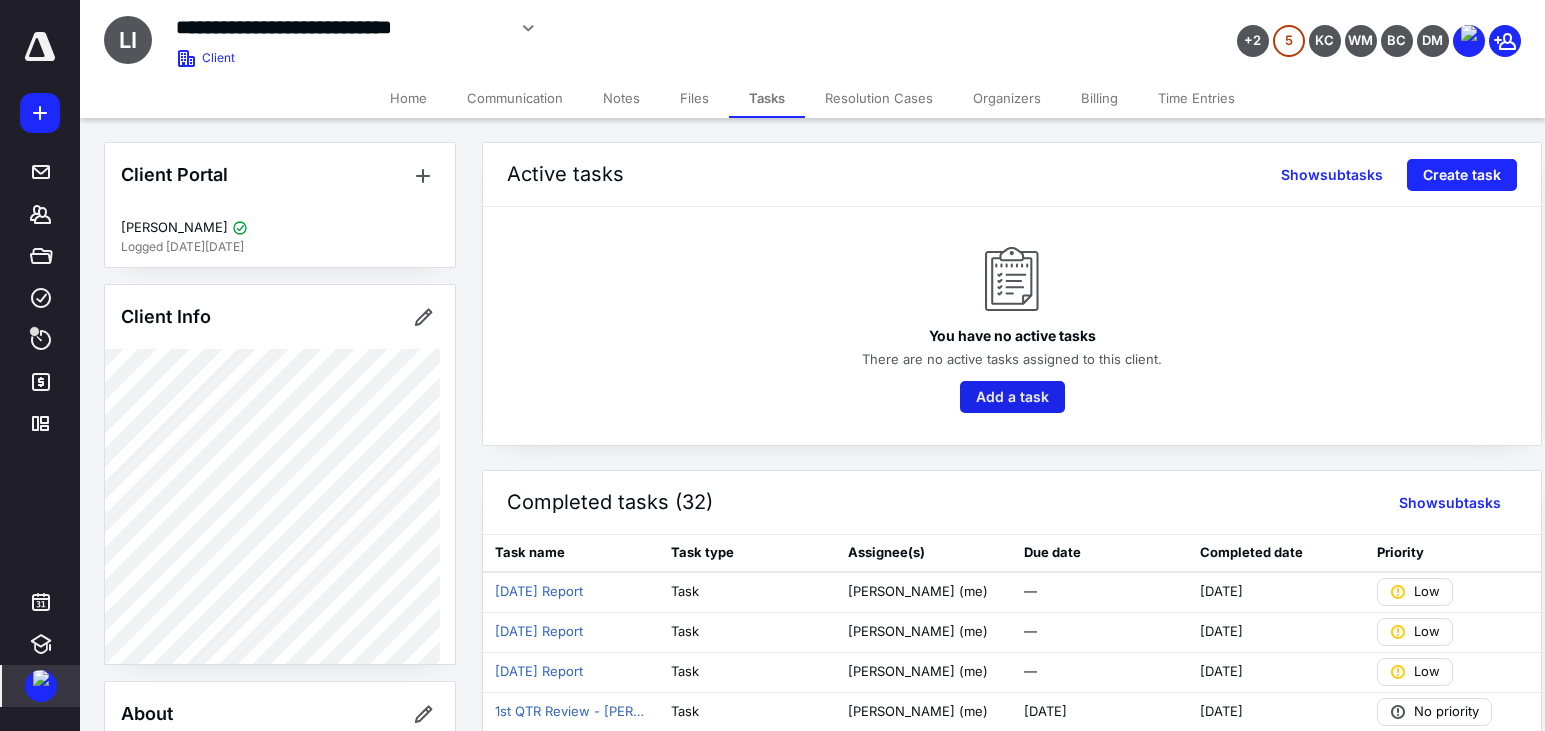 click on "Add a task" at bounding box center (1012, 397) 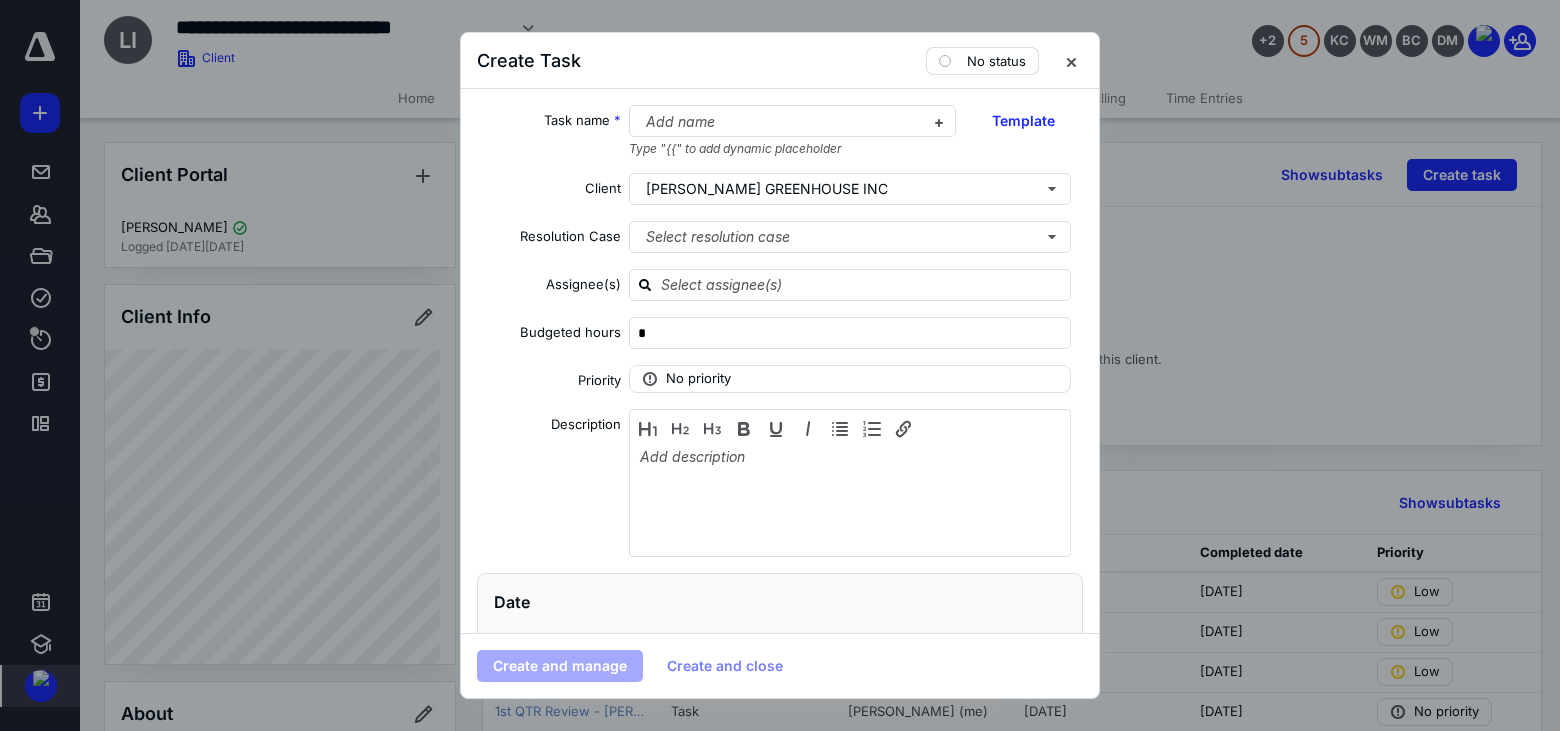 click on "No status" at bounding box center [982, 61] 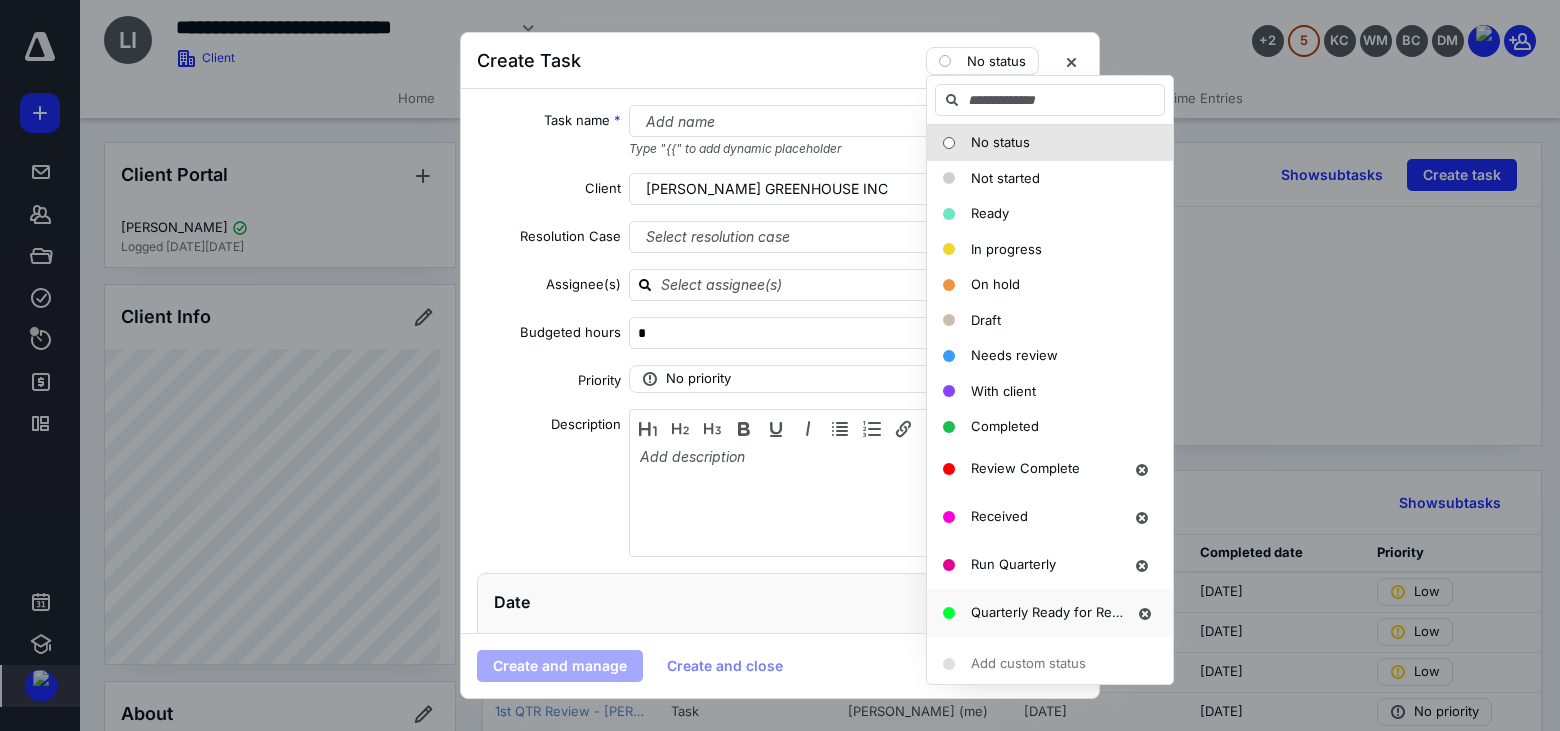 click on "Quarterly Ready for Review" at bounding box center (1056, 612) 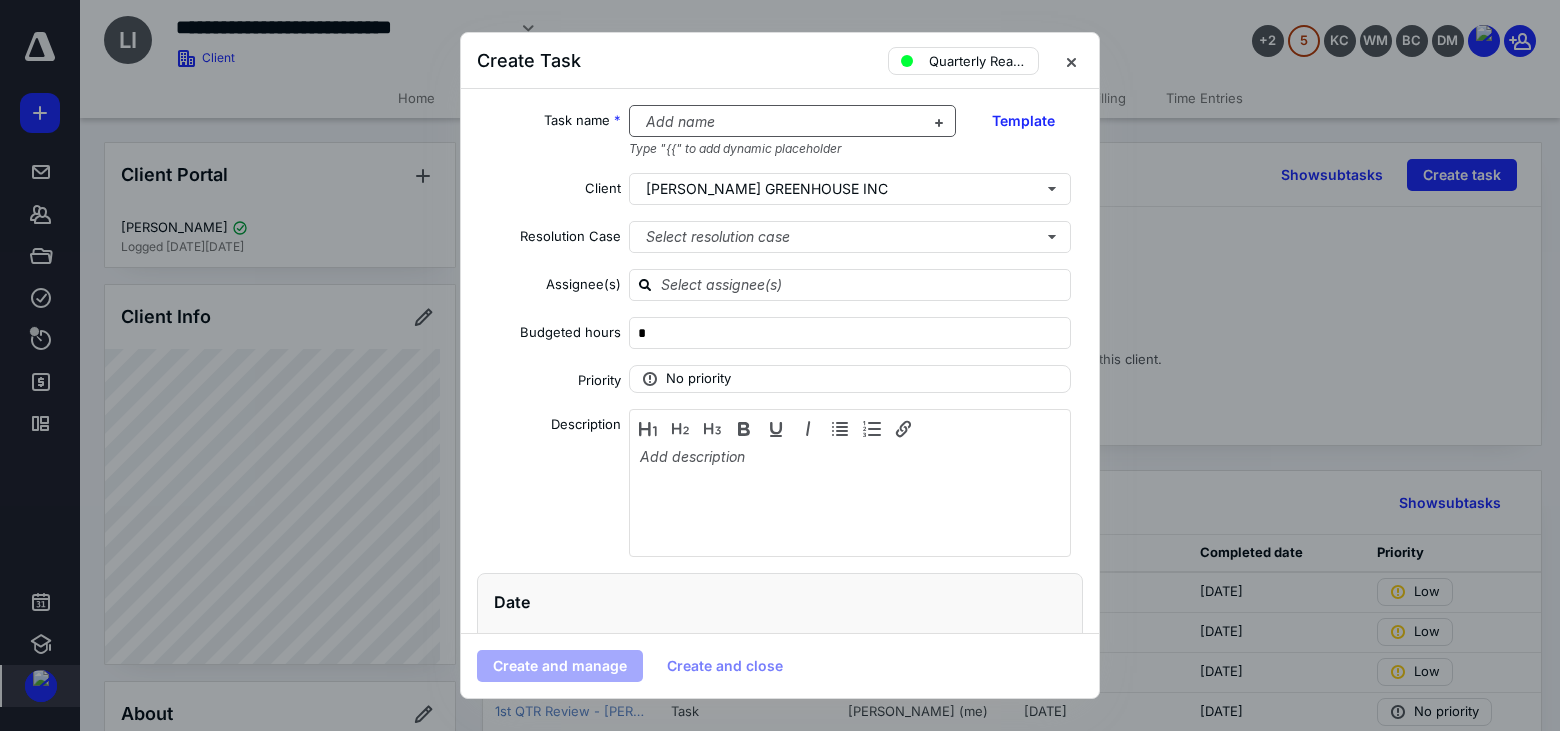 click at bounding box center [781, 122] 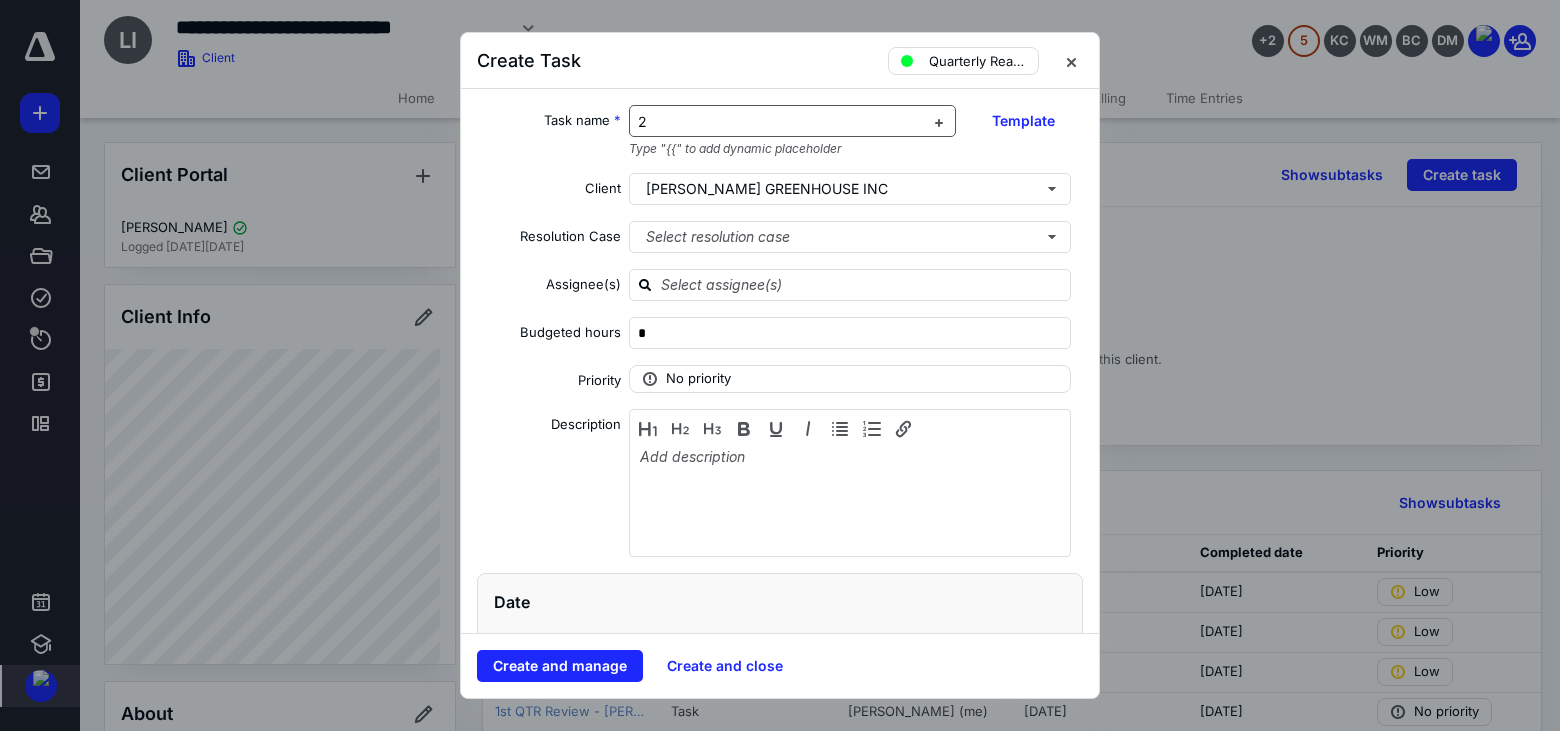type 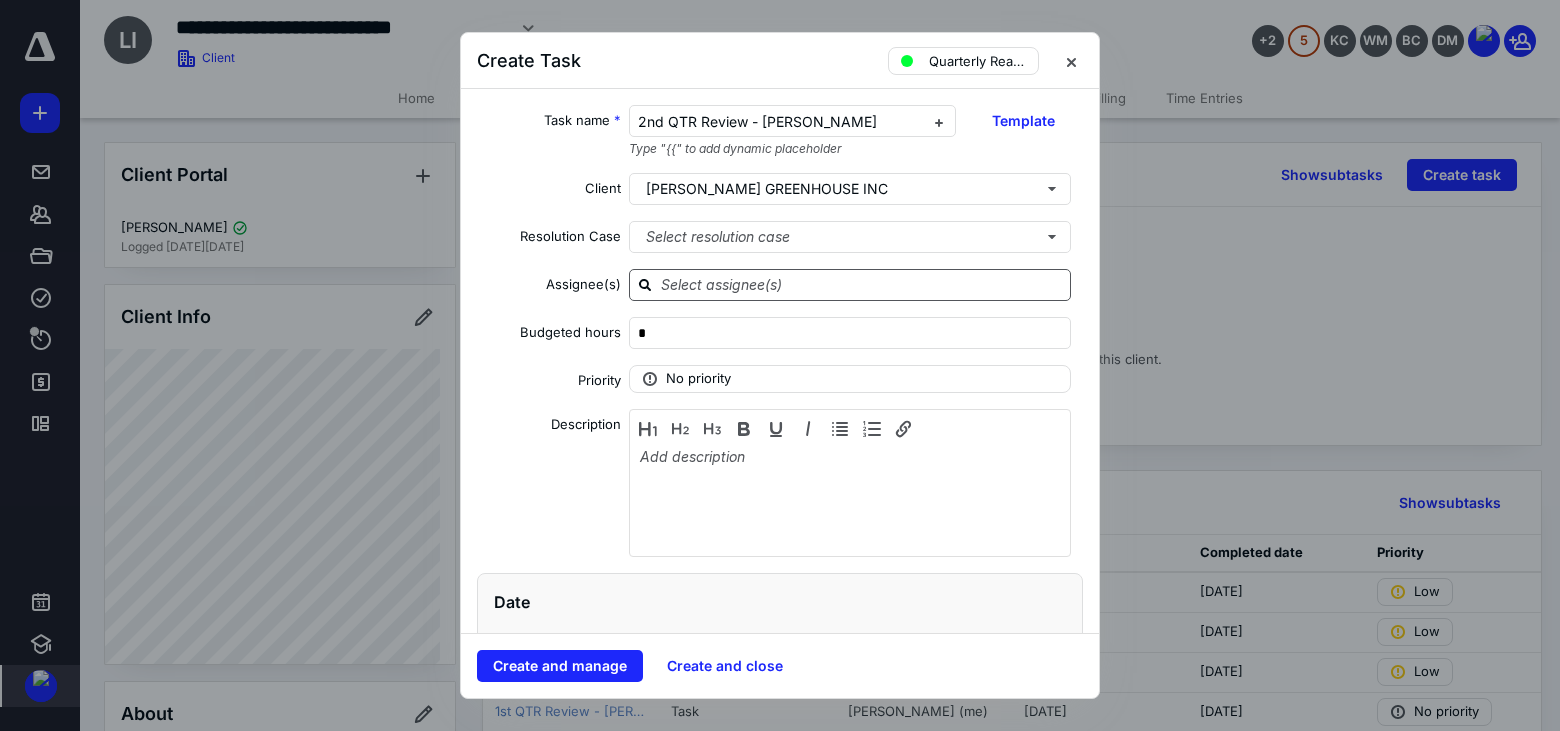 click at bounding box center [862, 284] 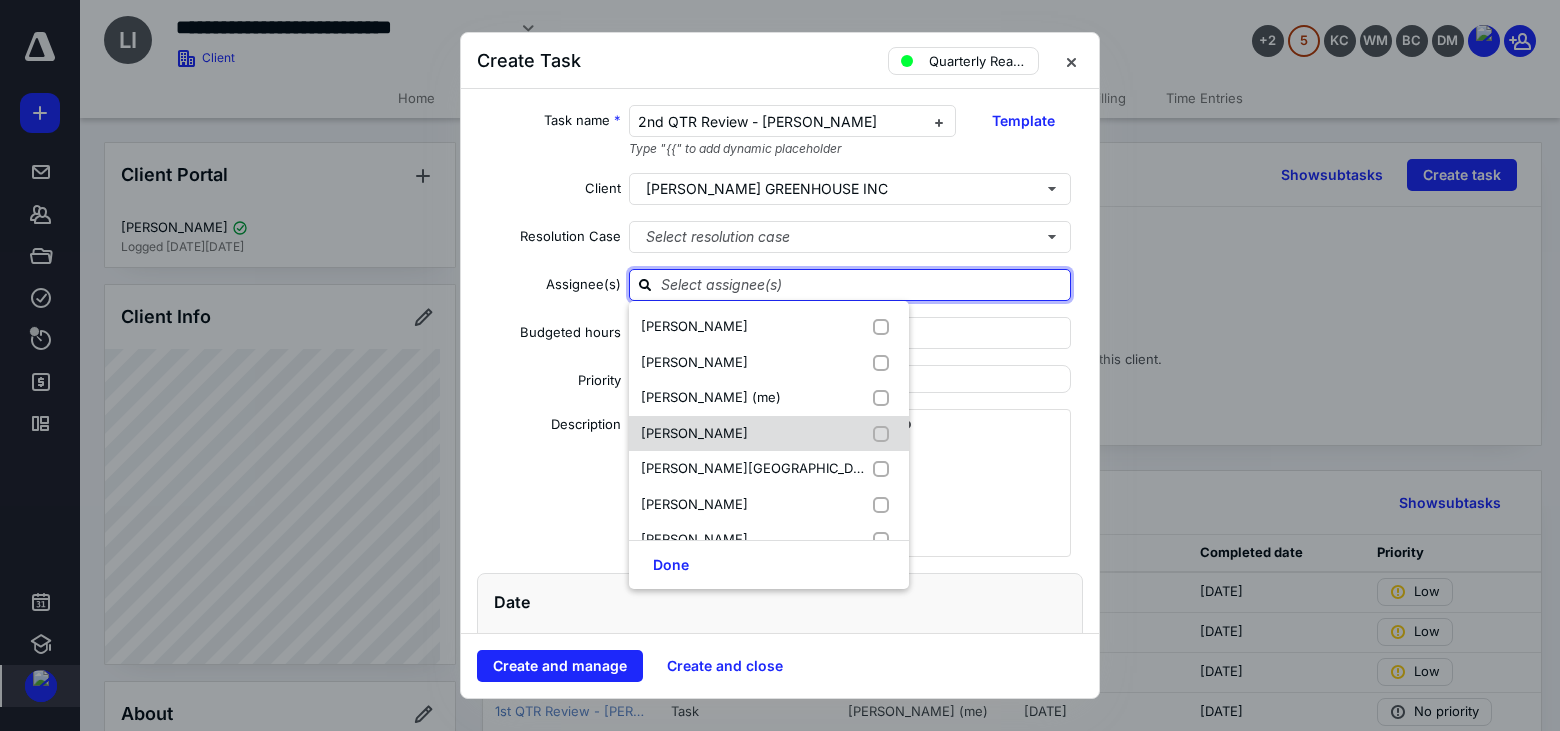scroll, scrollTop: 61, scrollLeft: 0, axis: vertical 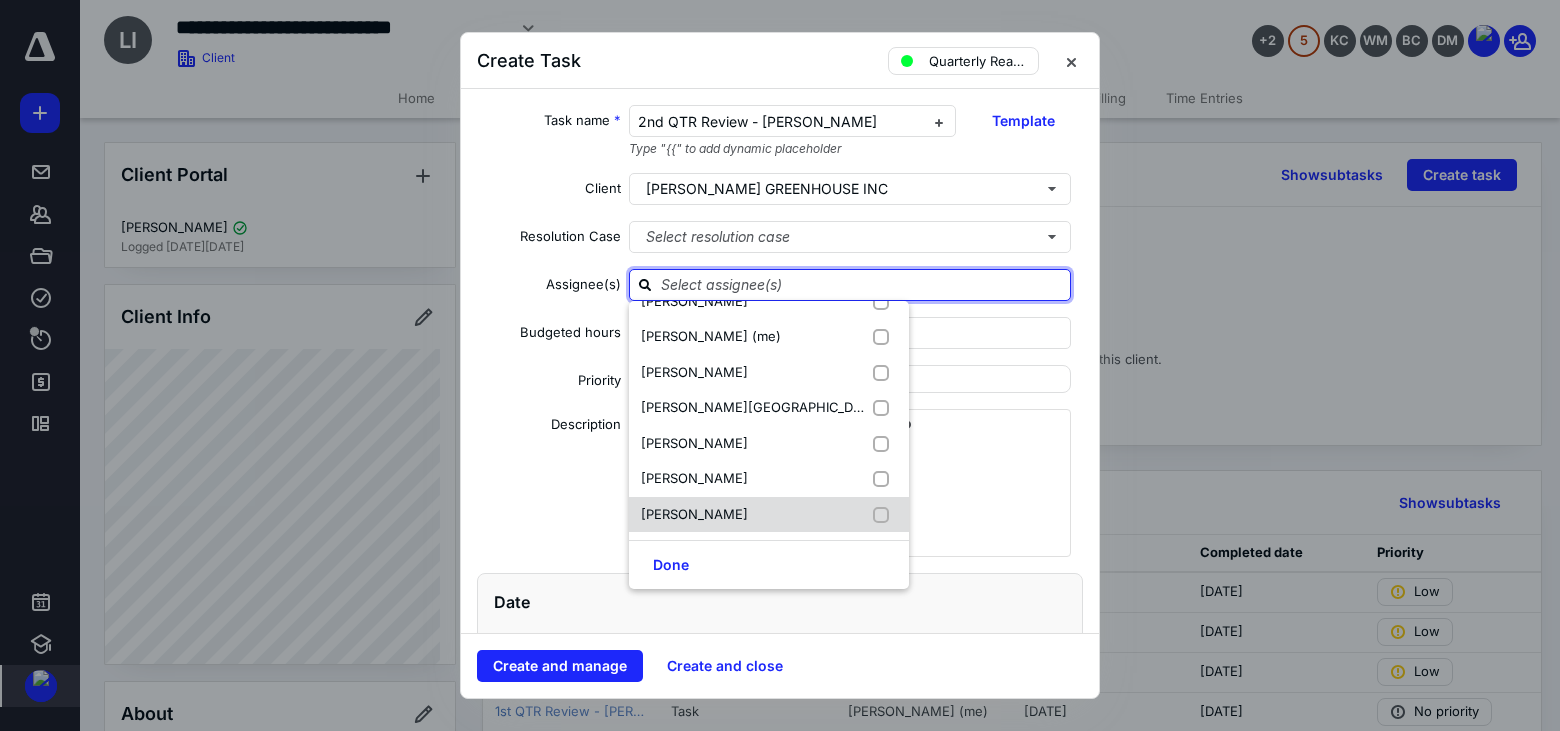 click on "[PERSON_NAME]" at bounding box center [769, 515] 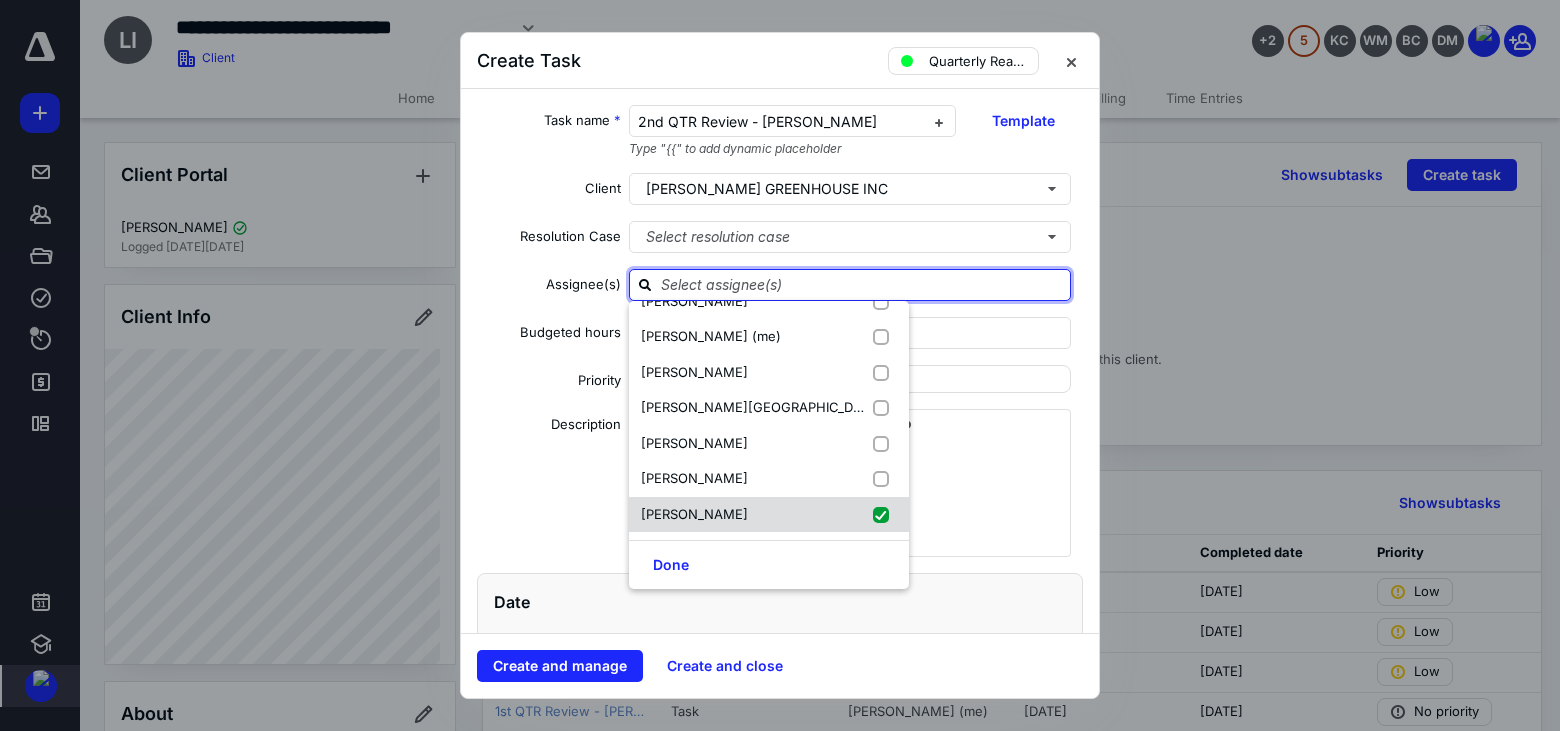 checkbox on "true" 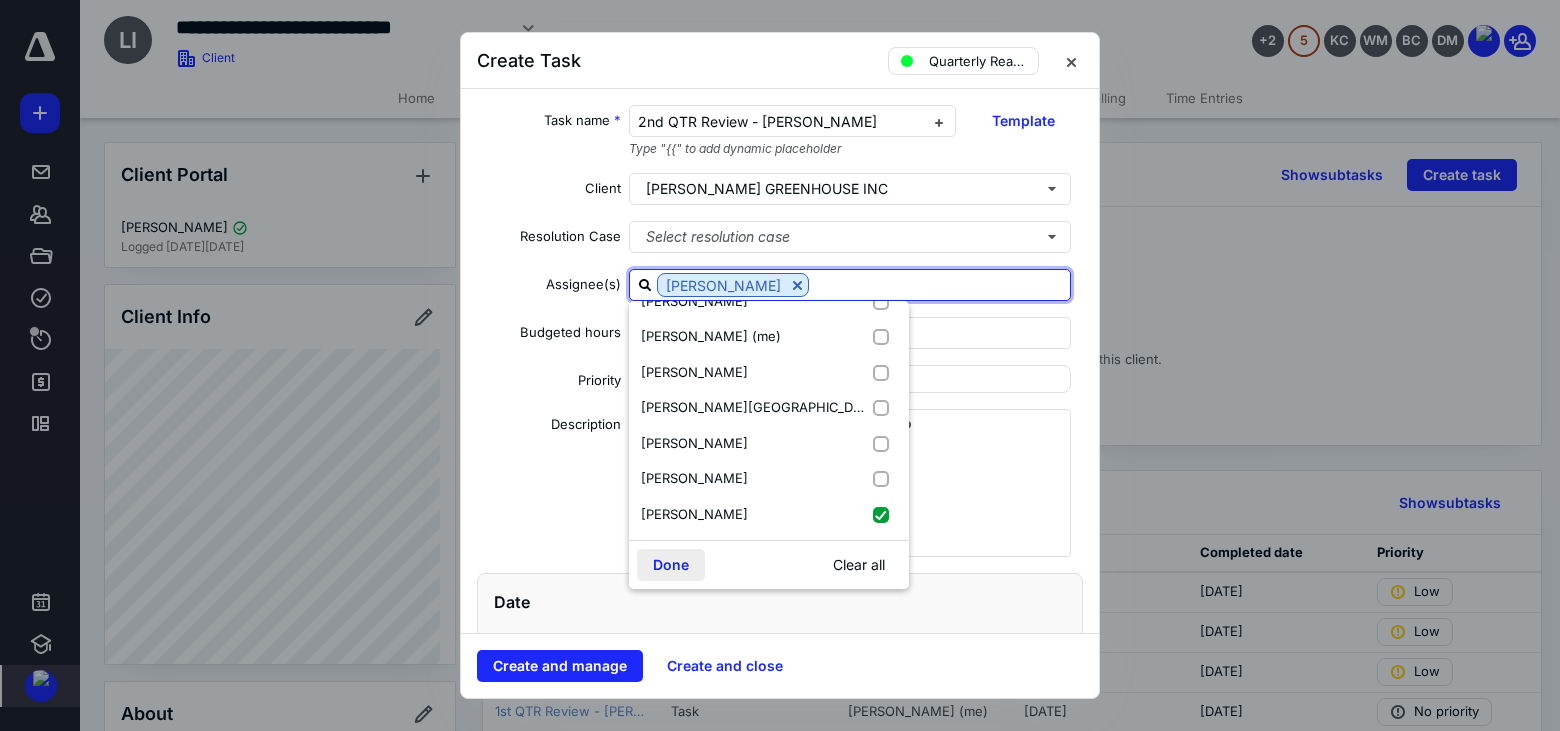 click on "Done" at bounding box center [671, 565] 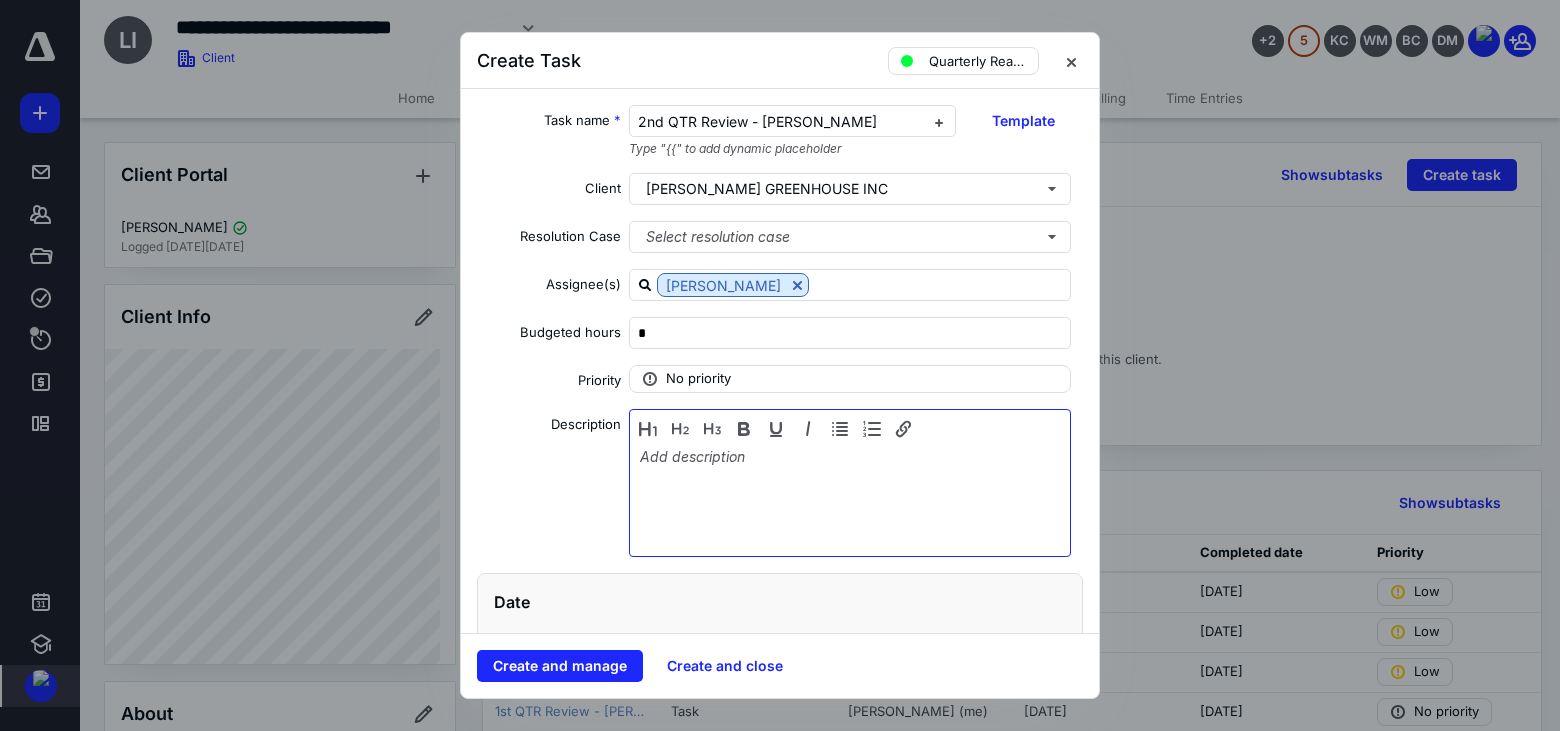 click at bounding box center [850, 498] 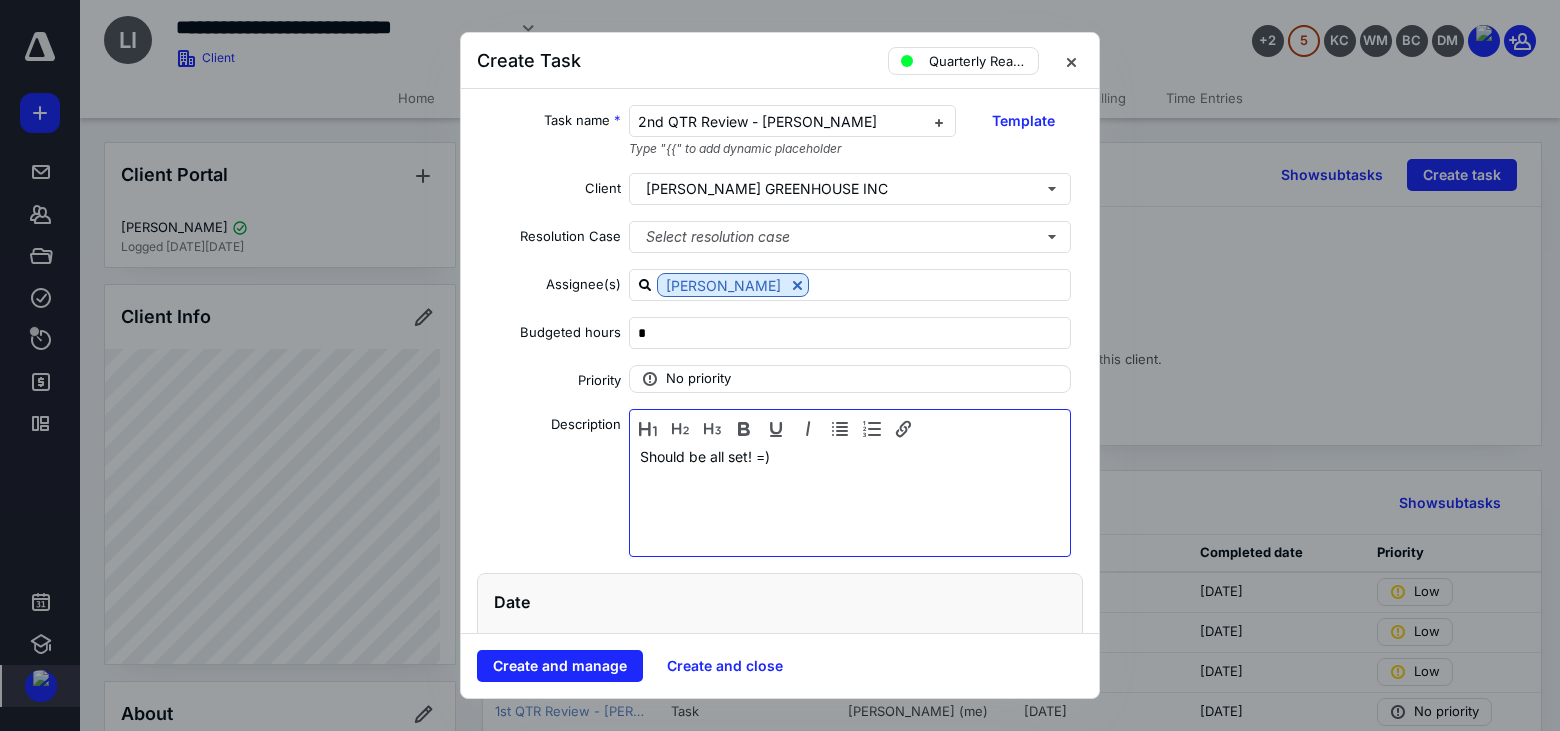 scroll, scrollTop: 400, scrollLeft: 0, axis: vertical 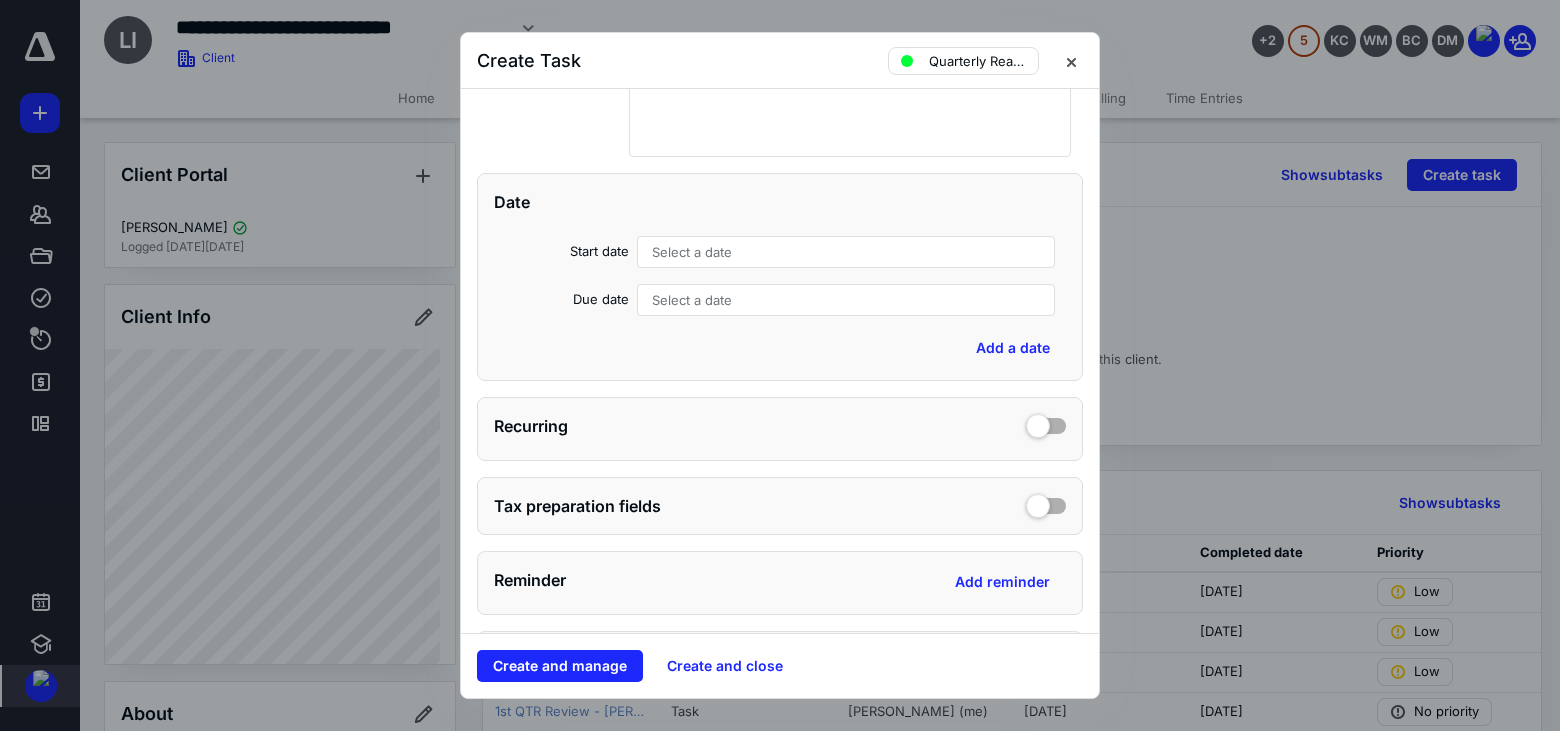 click on "Select a date" at bounding box center [846, 252] 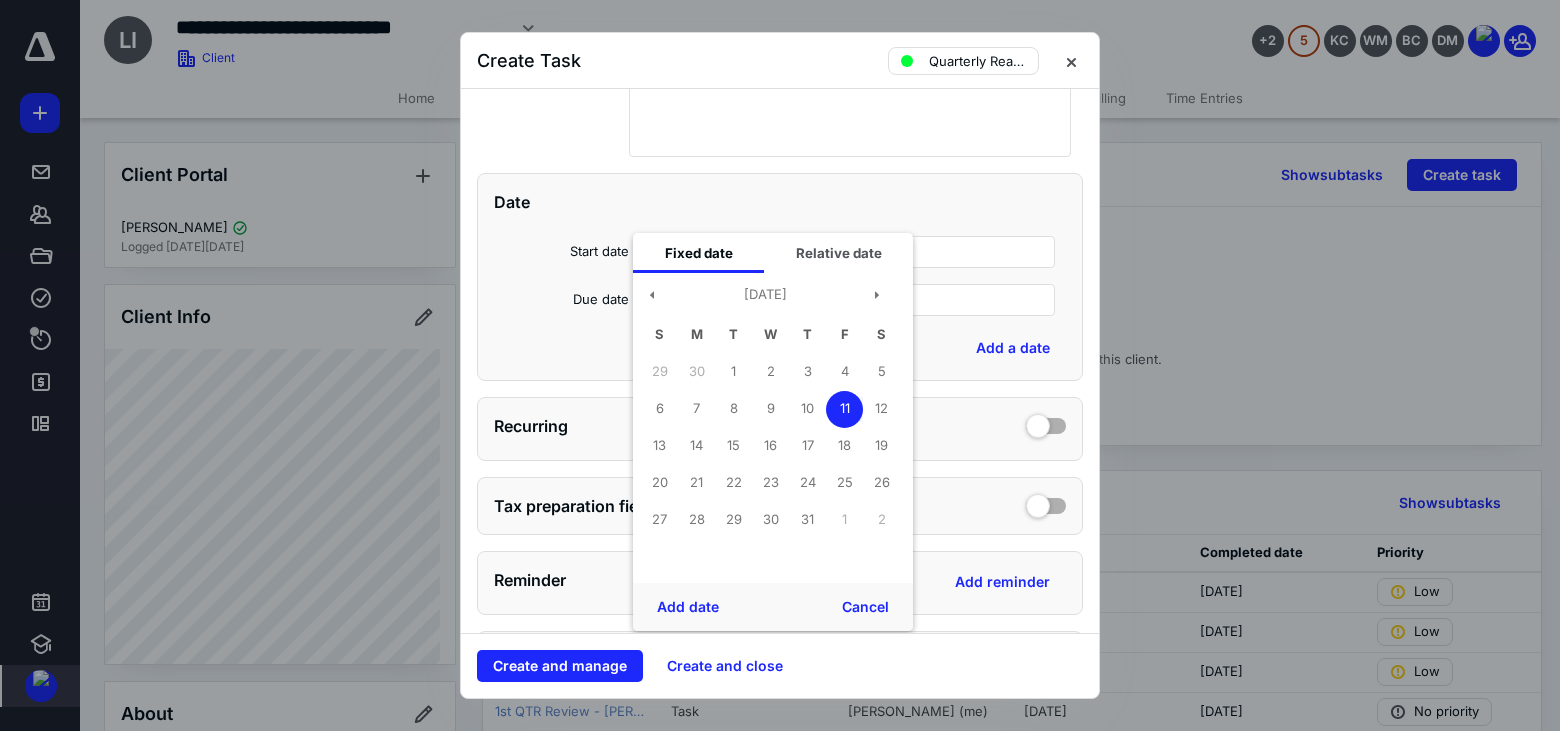 click on "Add date Cancel" at bounding box center [773, 607] 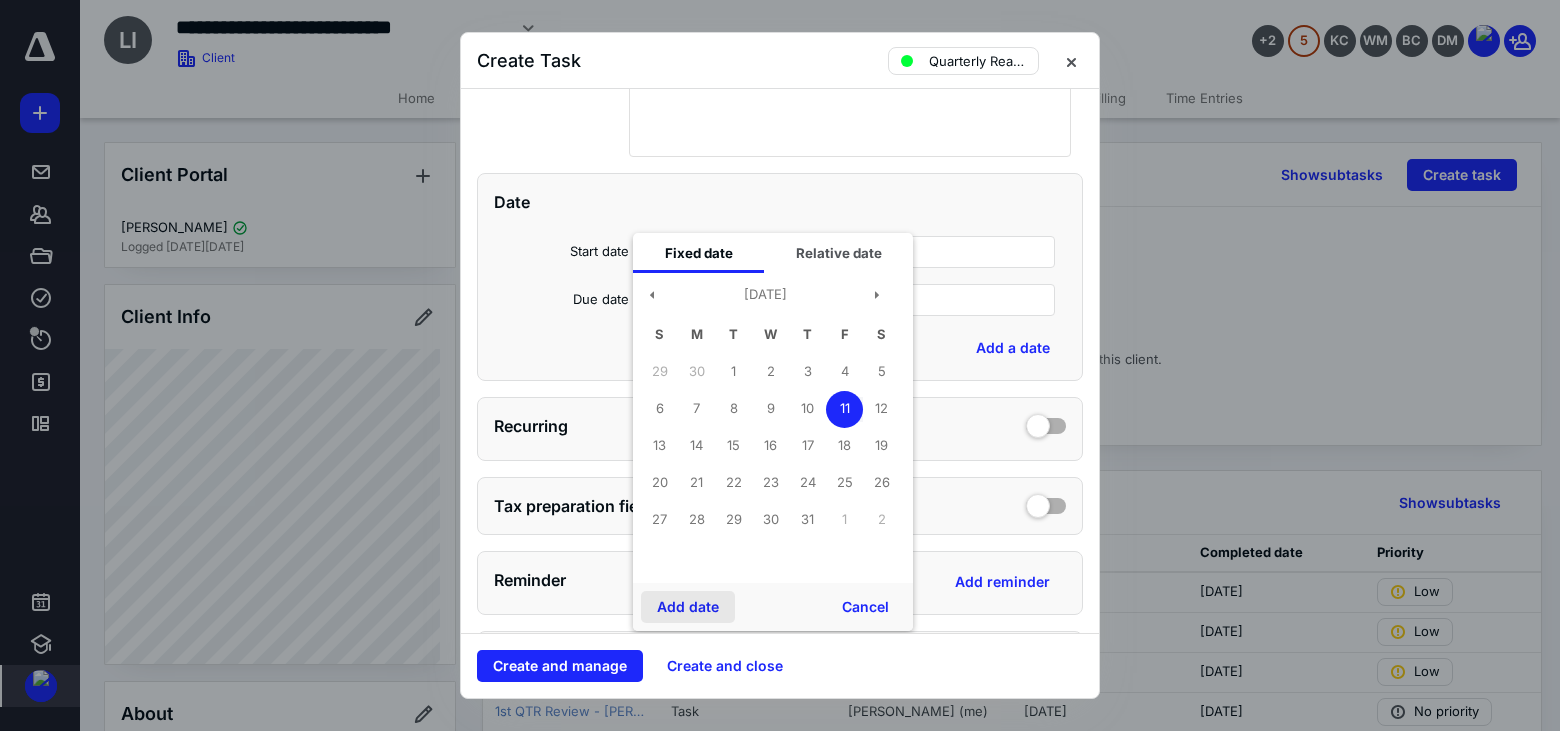 click on "Add date" at bounding box center [688, 607] 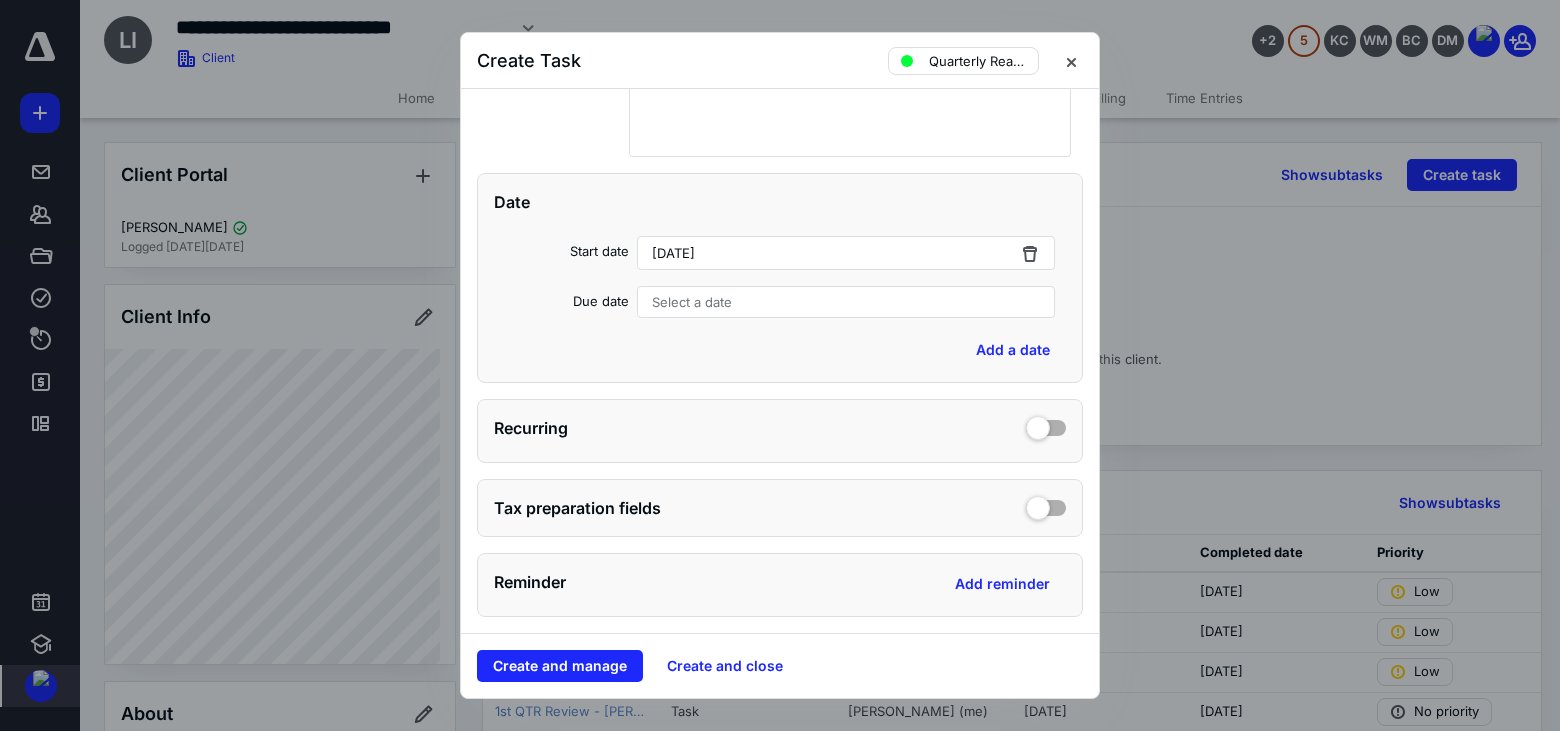 click on "Select a date" at bounding box center [846, 302] 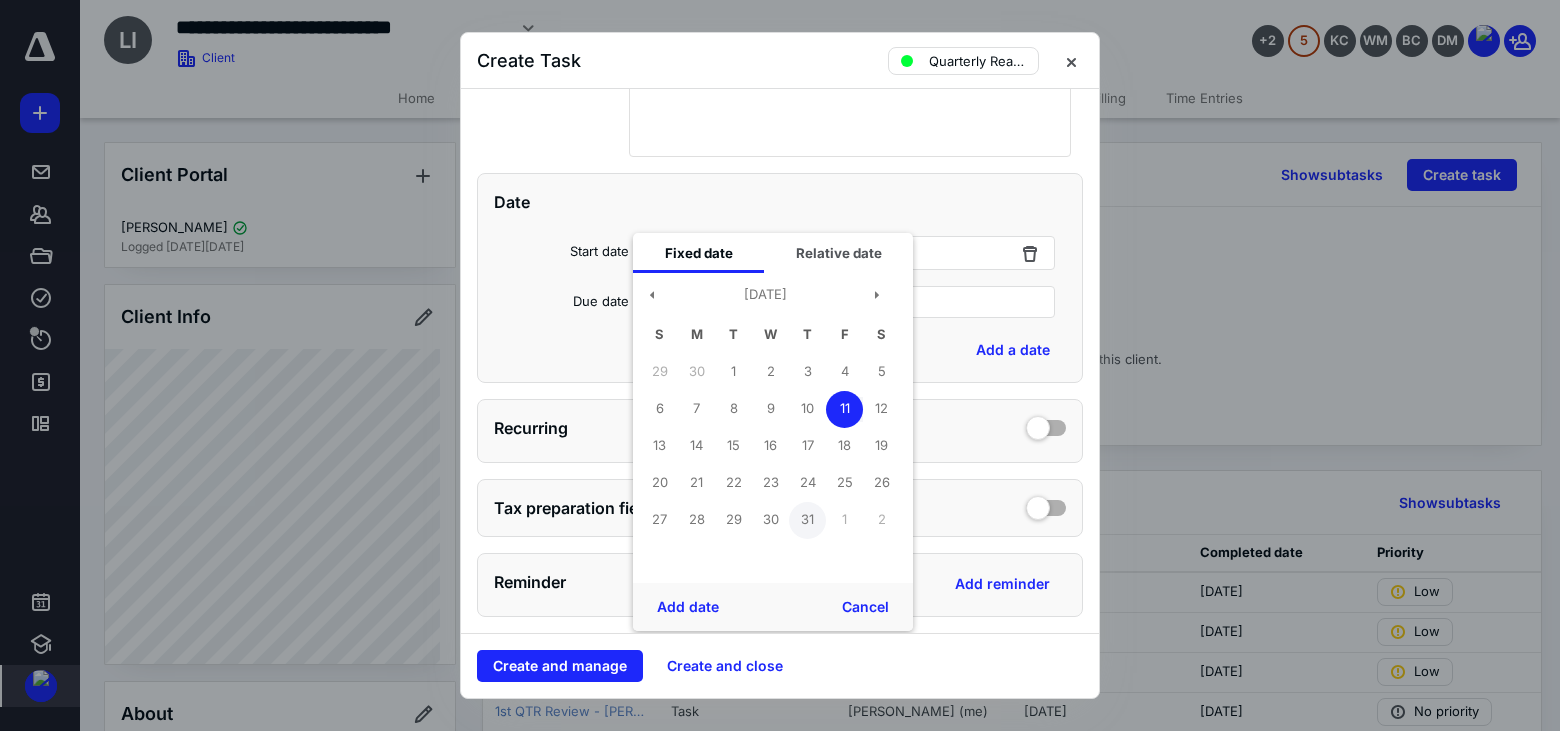click on "31" at bounding box center (807, 520) 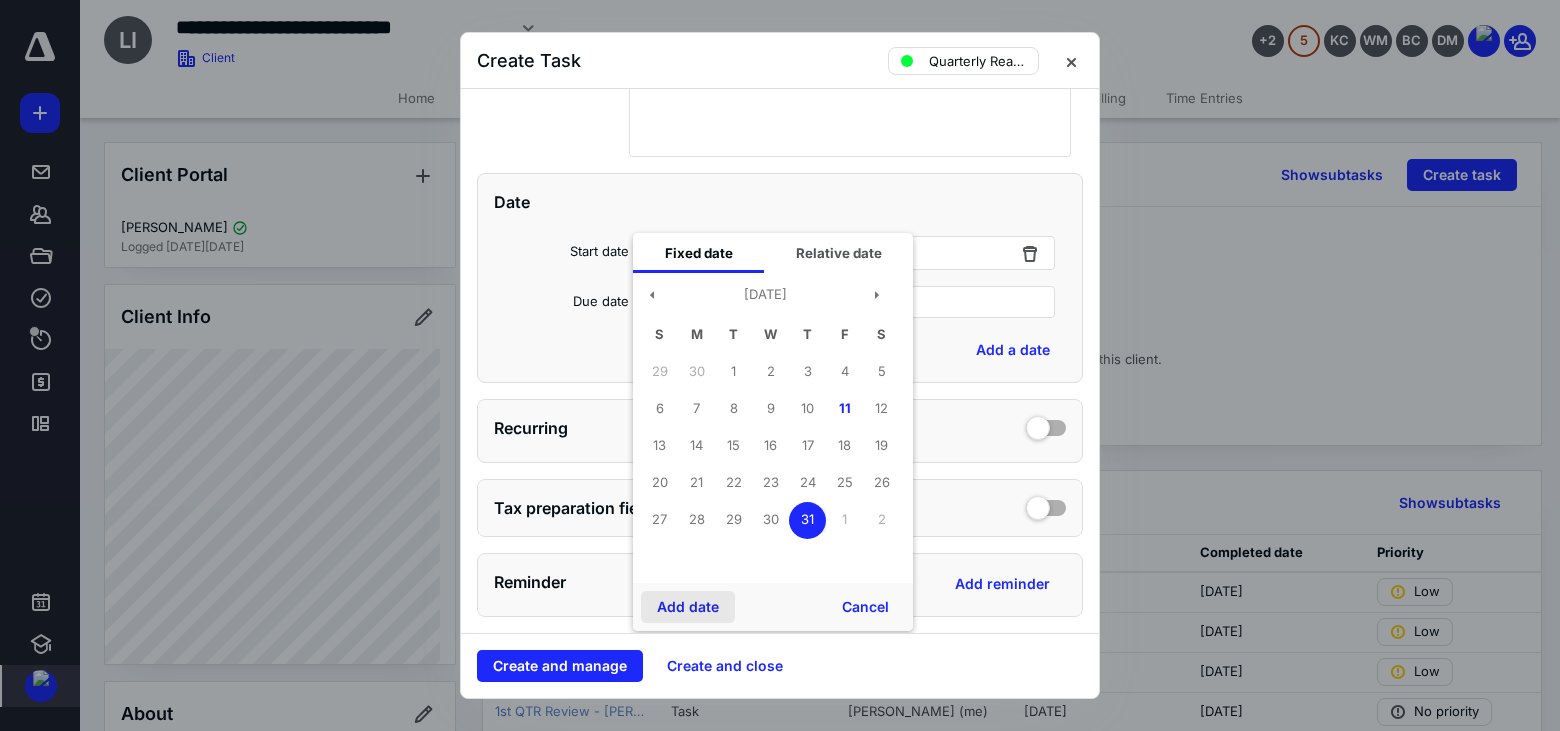 click on "Add date" at bounding box center [688, 607] 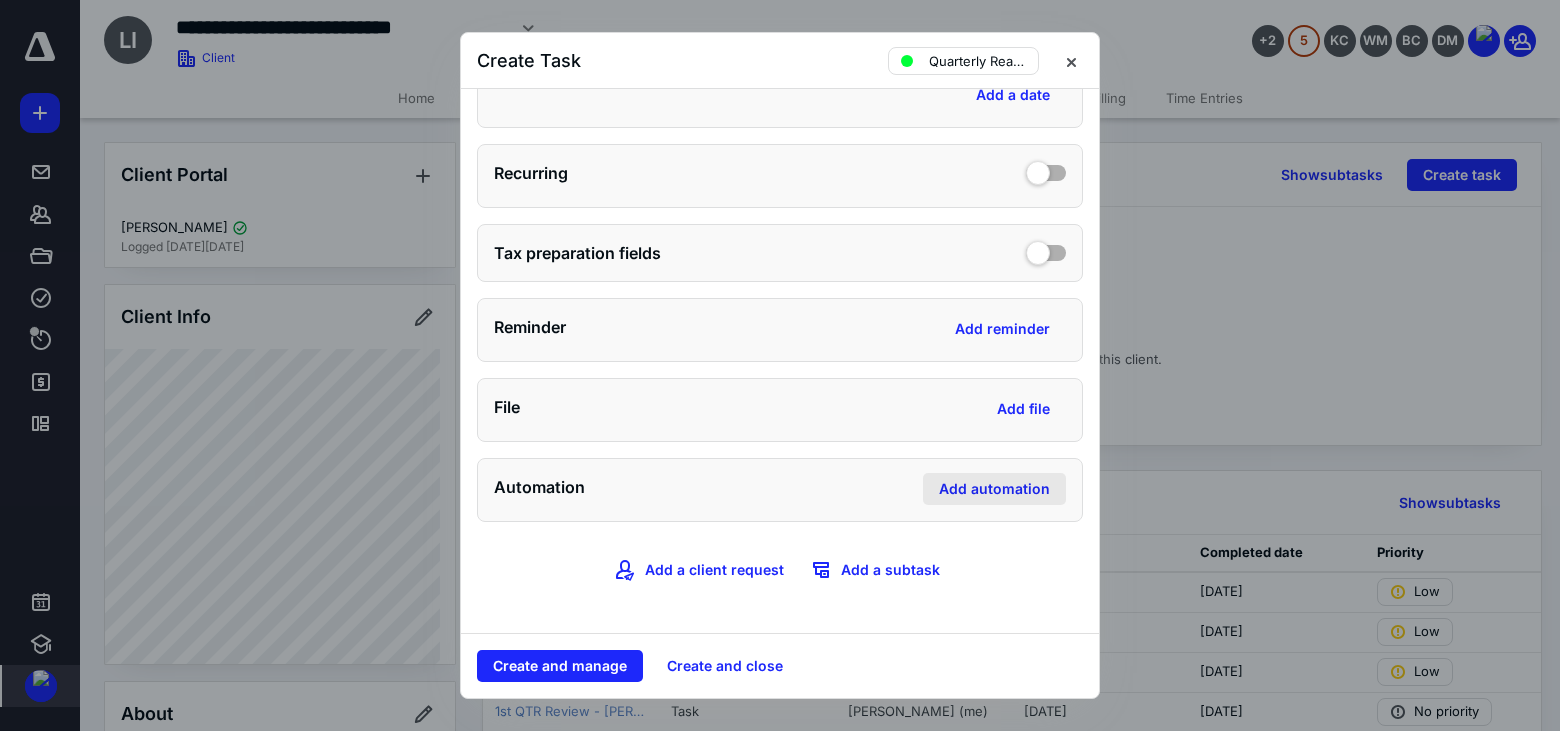scroll, scrollTop: 658, scrollLeft: 0, axis: vertical 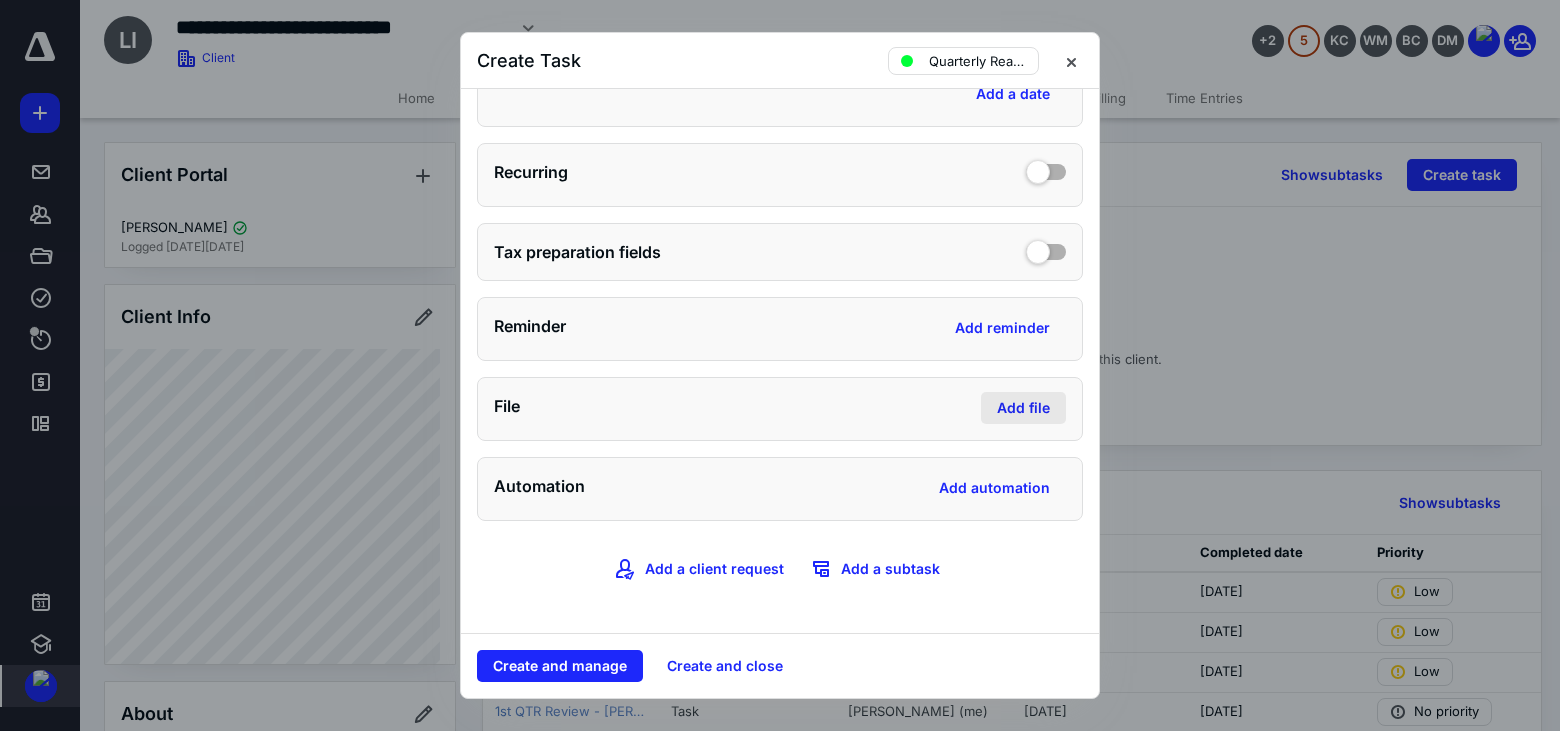 click on "Add file" at bounding box center [1023, 408] 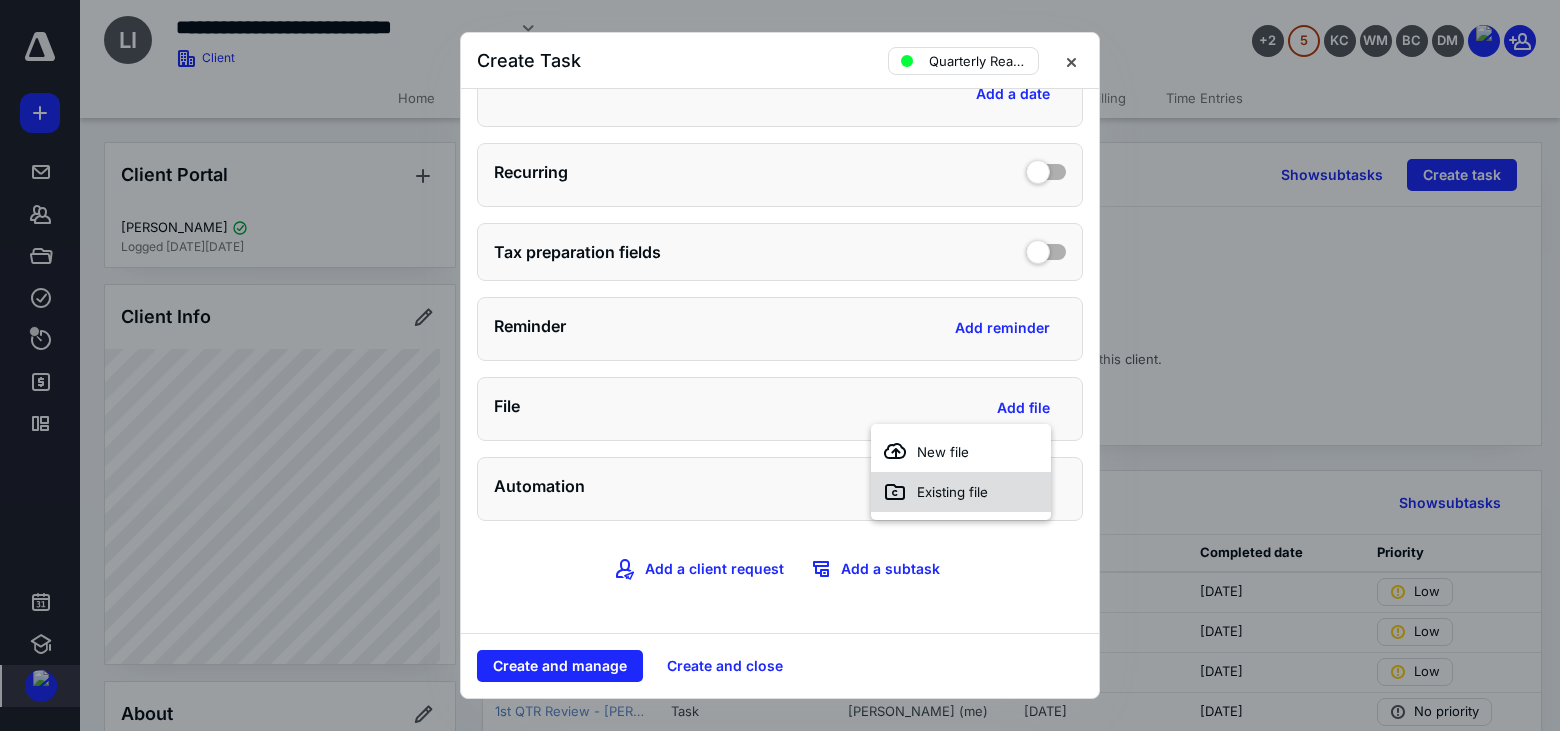 click on "Existing file" at bounding box center (961, 492) 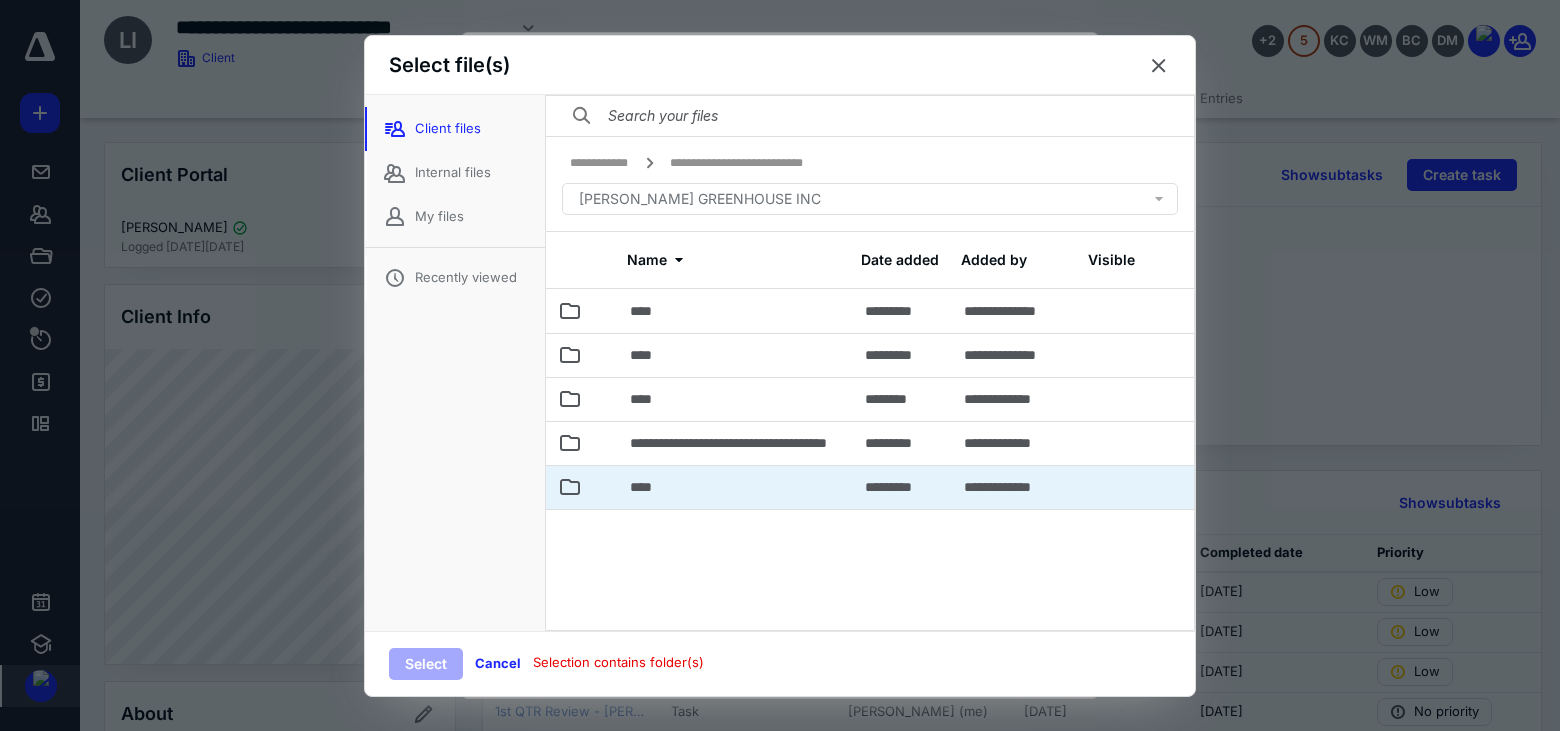 click on "****" at bounding box center (735, 487) 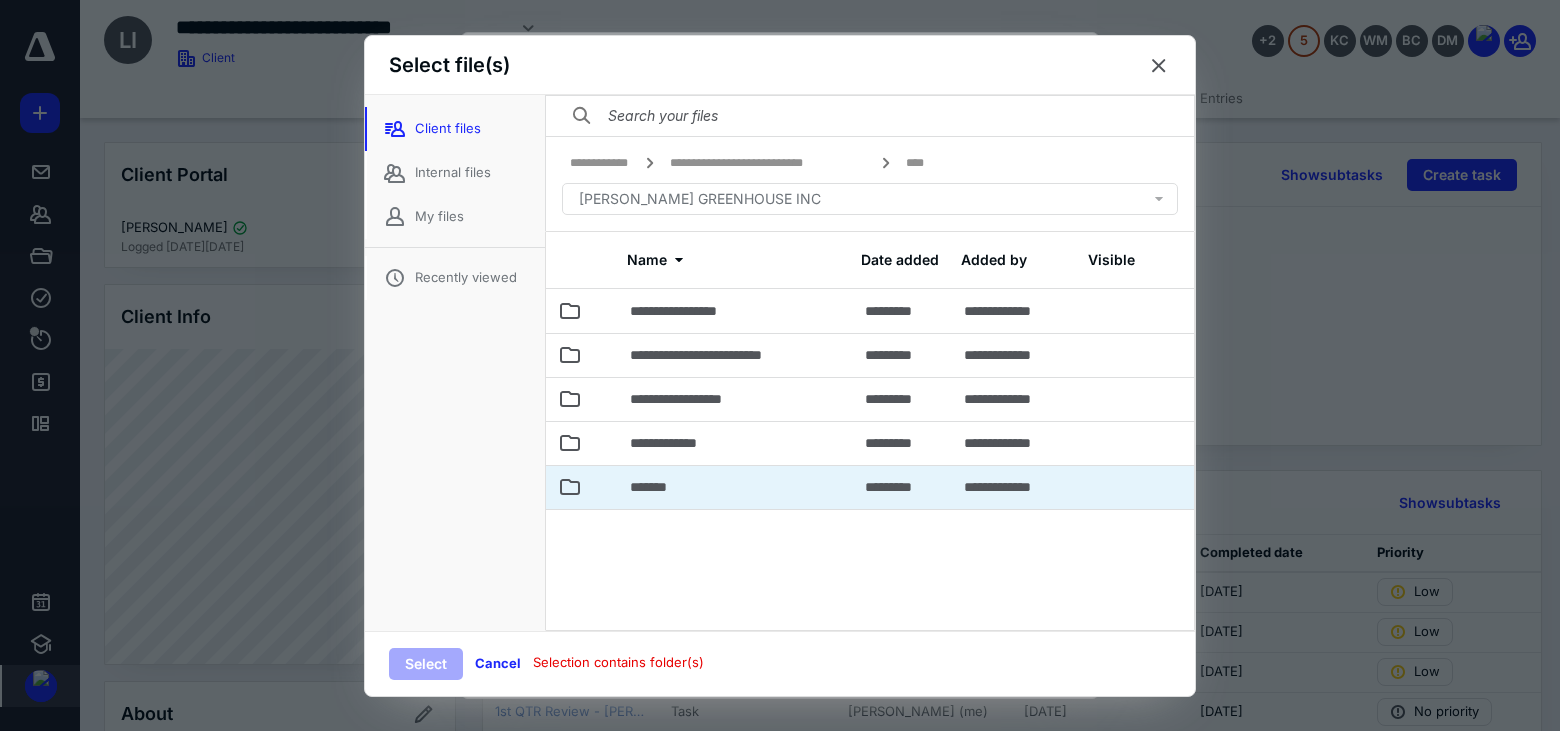 click on "*******" at bounding box center (735, 487) 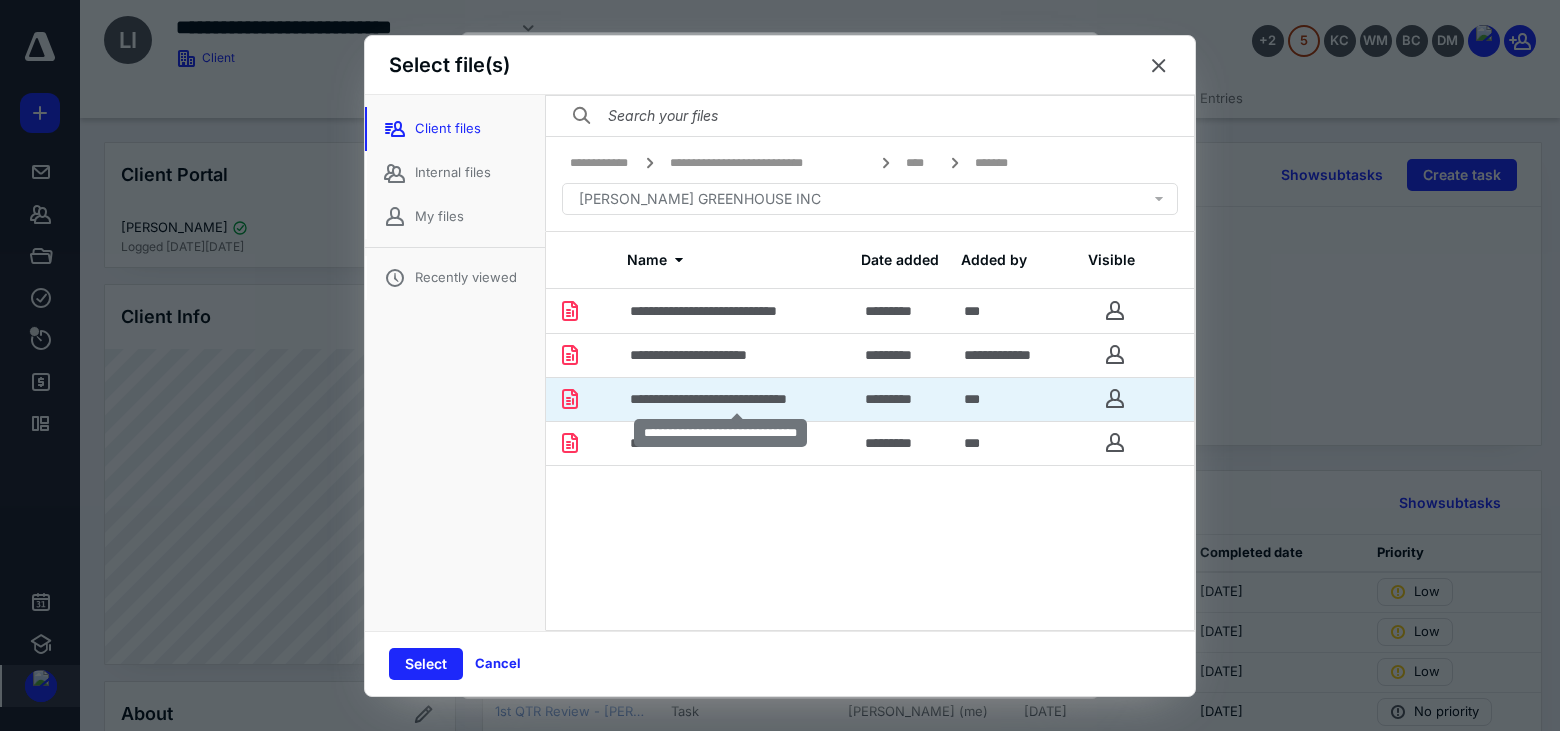 click on "**********" at bounding box center (737, 399) 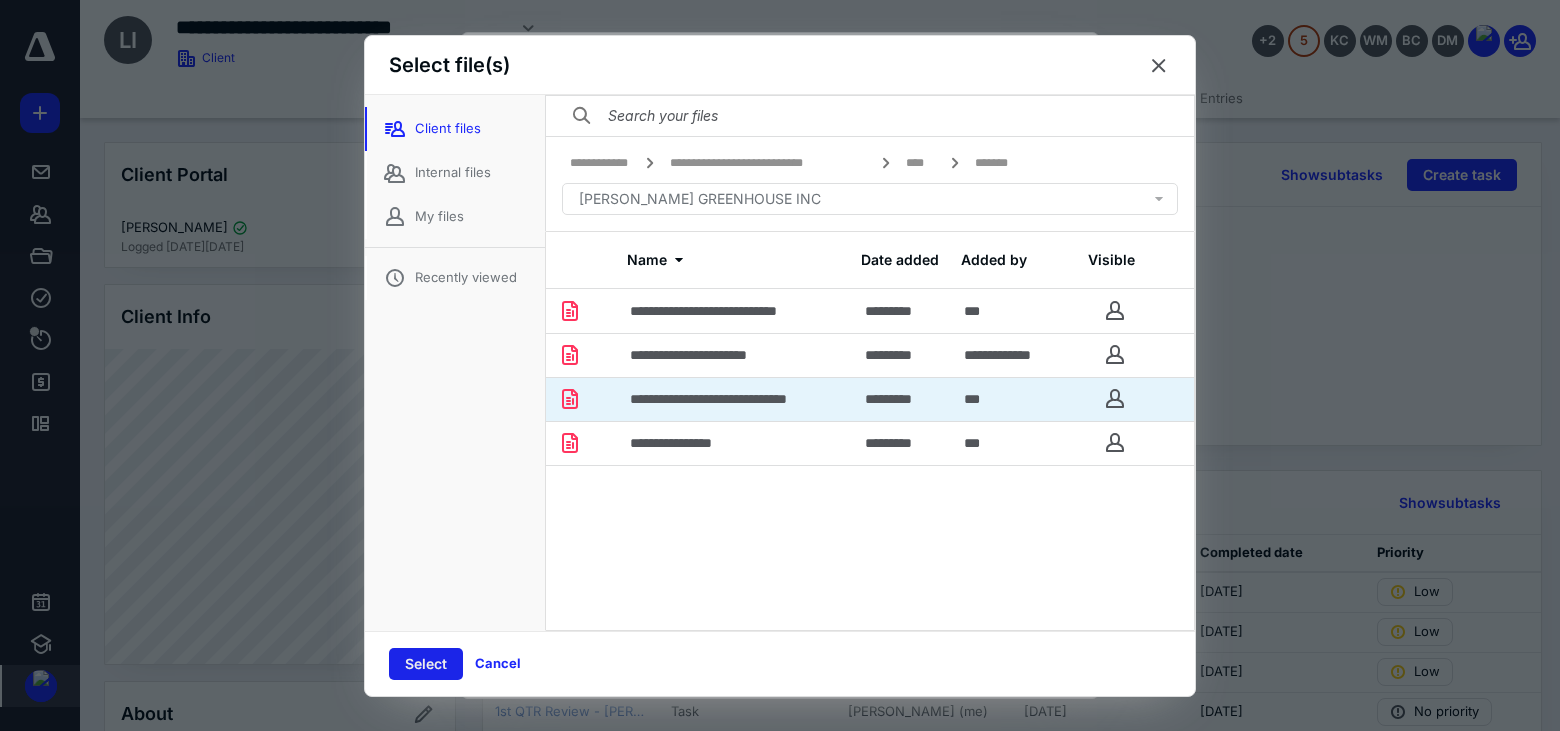 click on "Select" at bounding box center (426, 664) 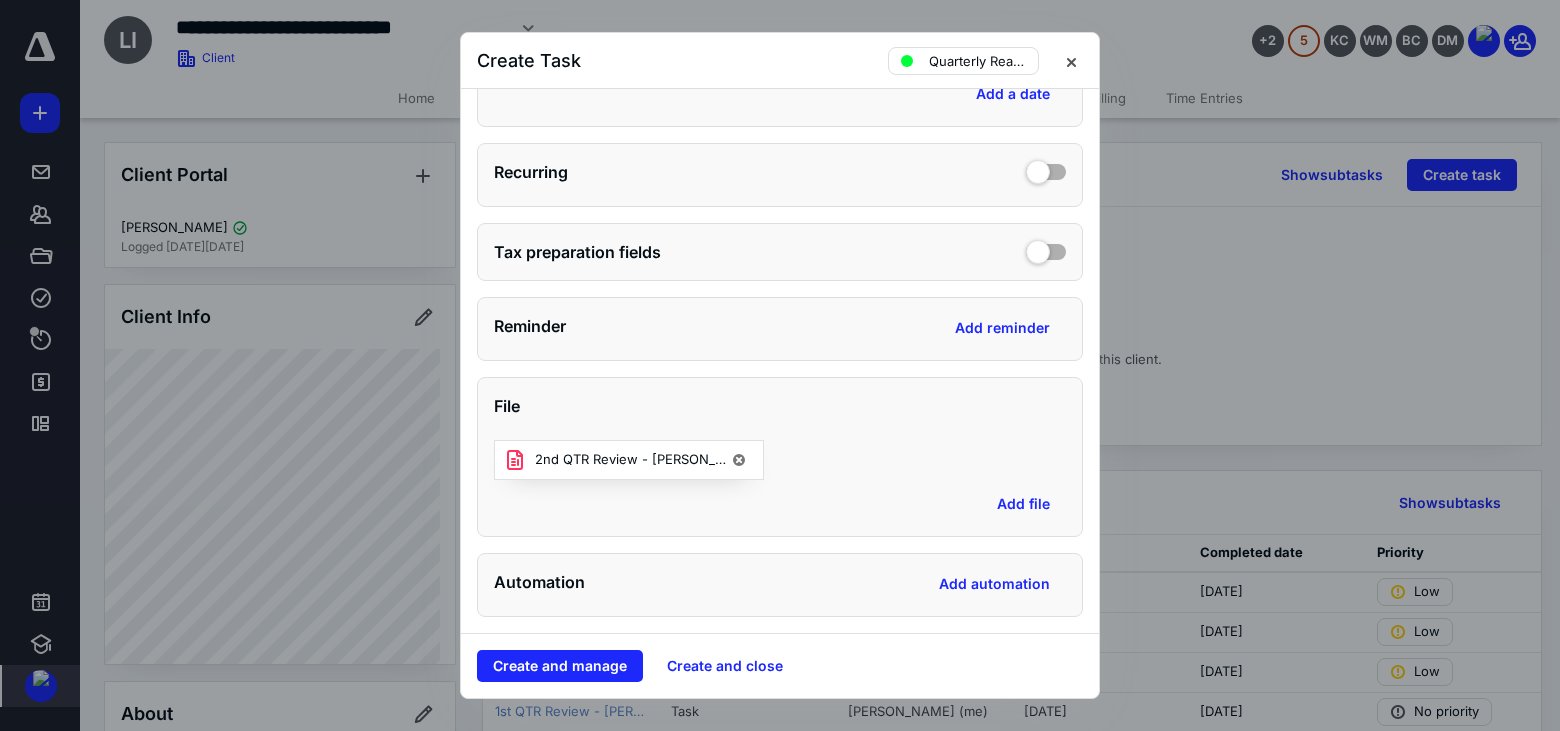 scroll, scrollTop: 754, scrollLeft: 0, axis: vertical 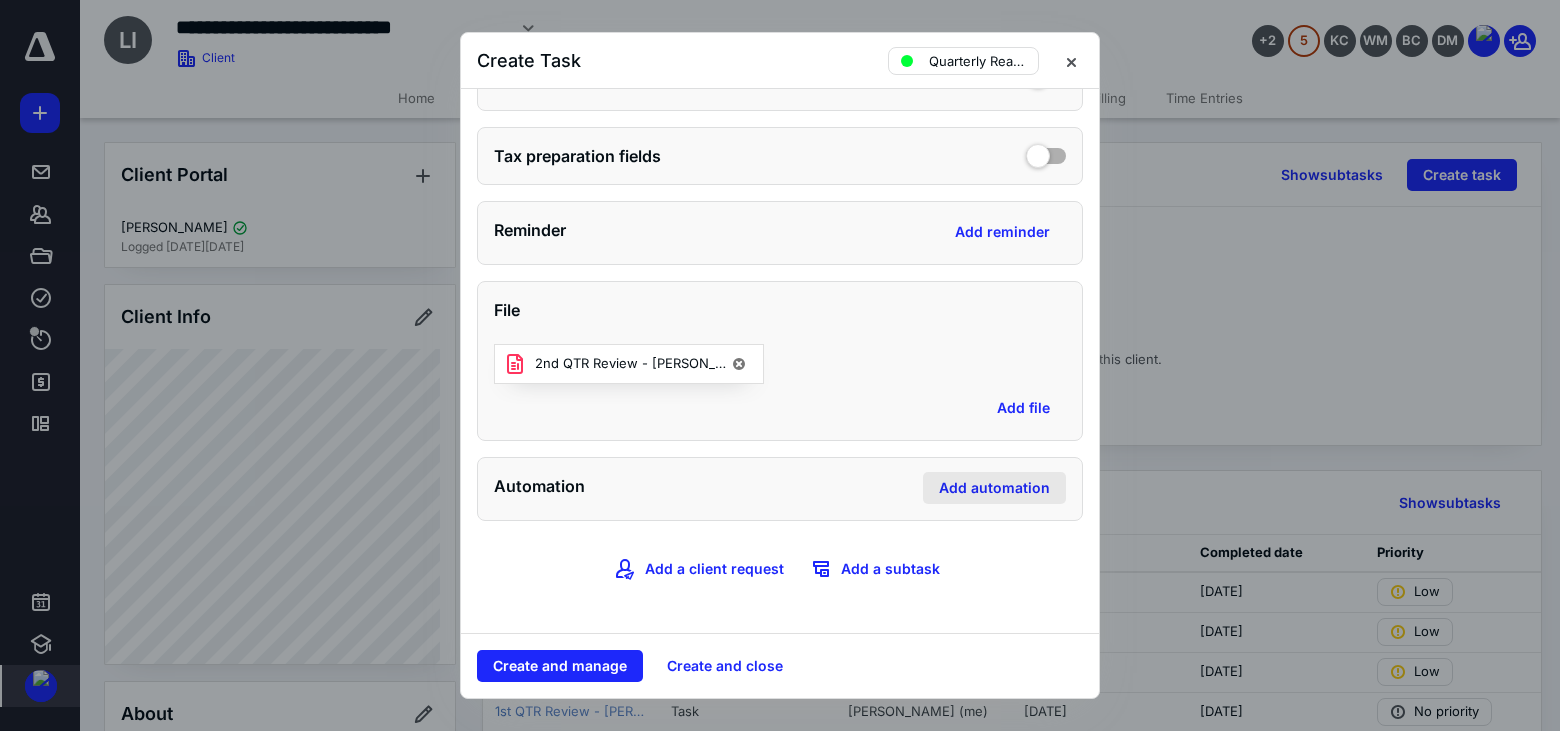 click on "Add automation" at bounding box center [994, 488] 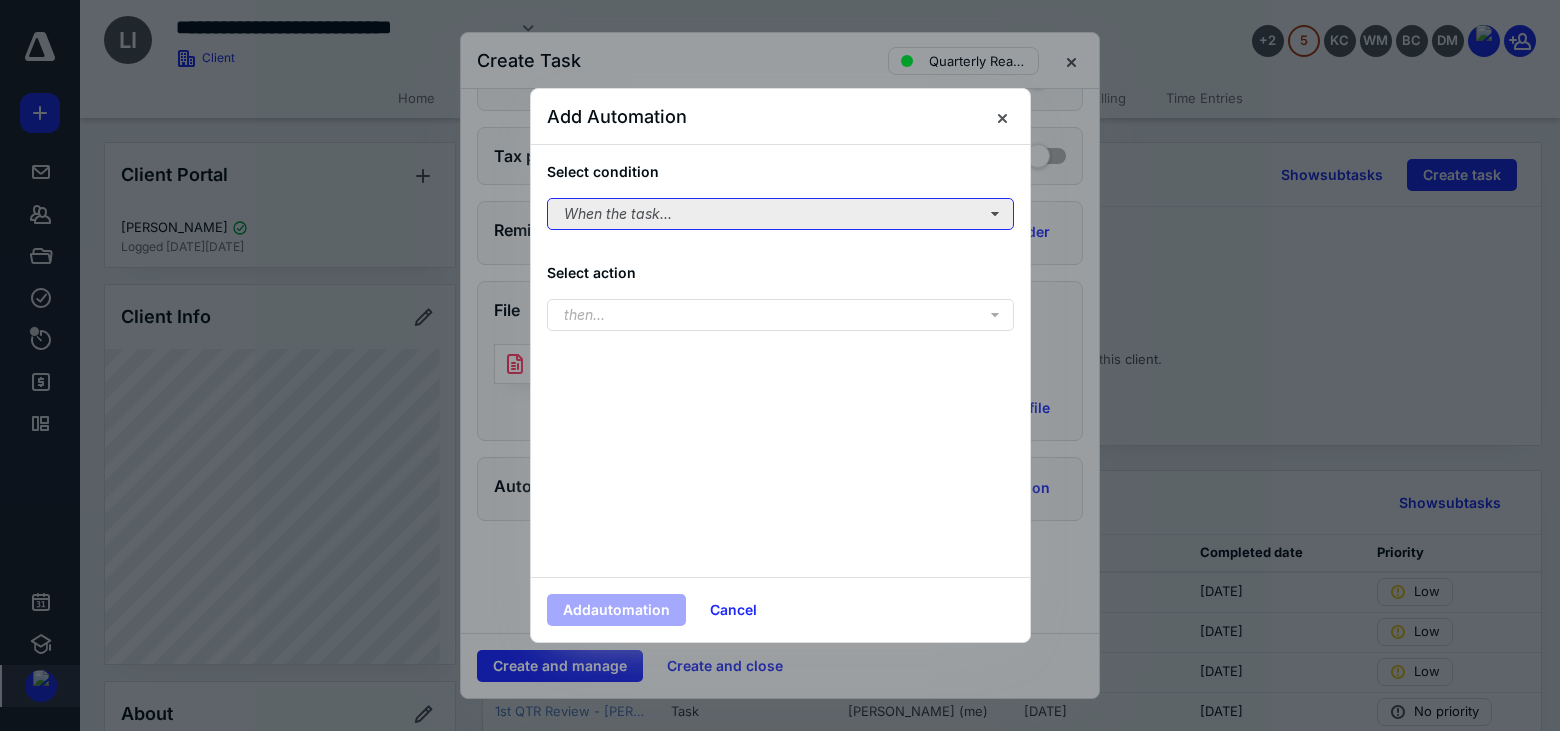 click on "When the task..." at bounding box center [780, 214] 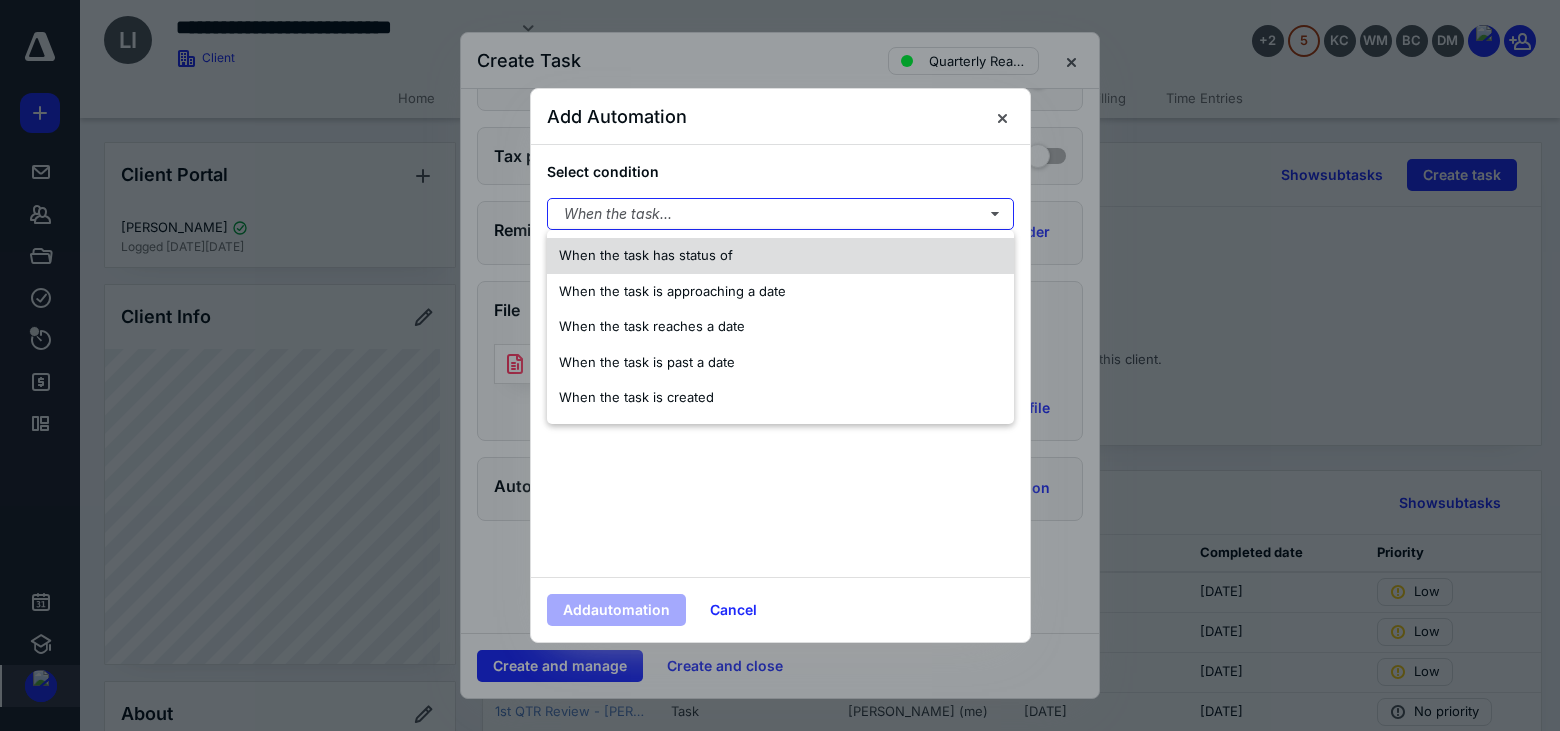 click on "When the task has status of" at bounding box center (646, 255) 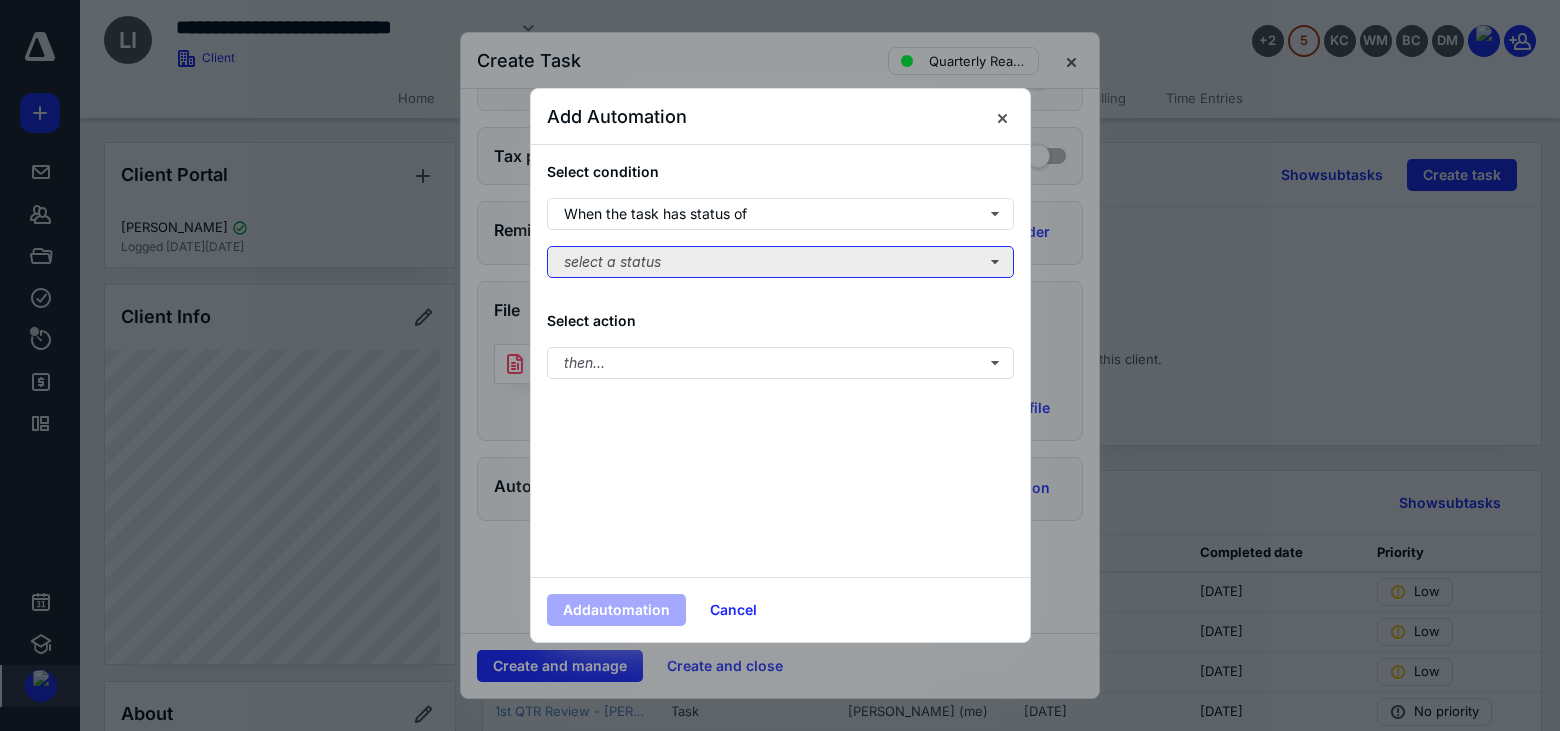 click on "select a status" at bounding box center (780, 262) 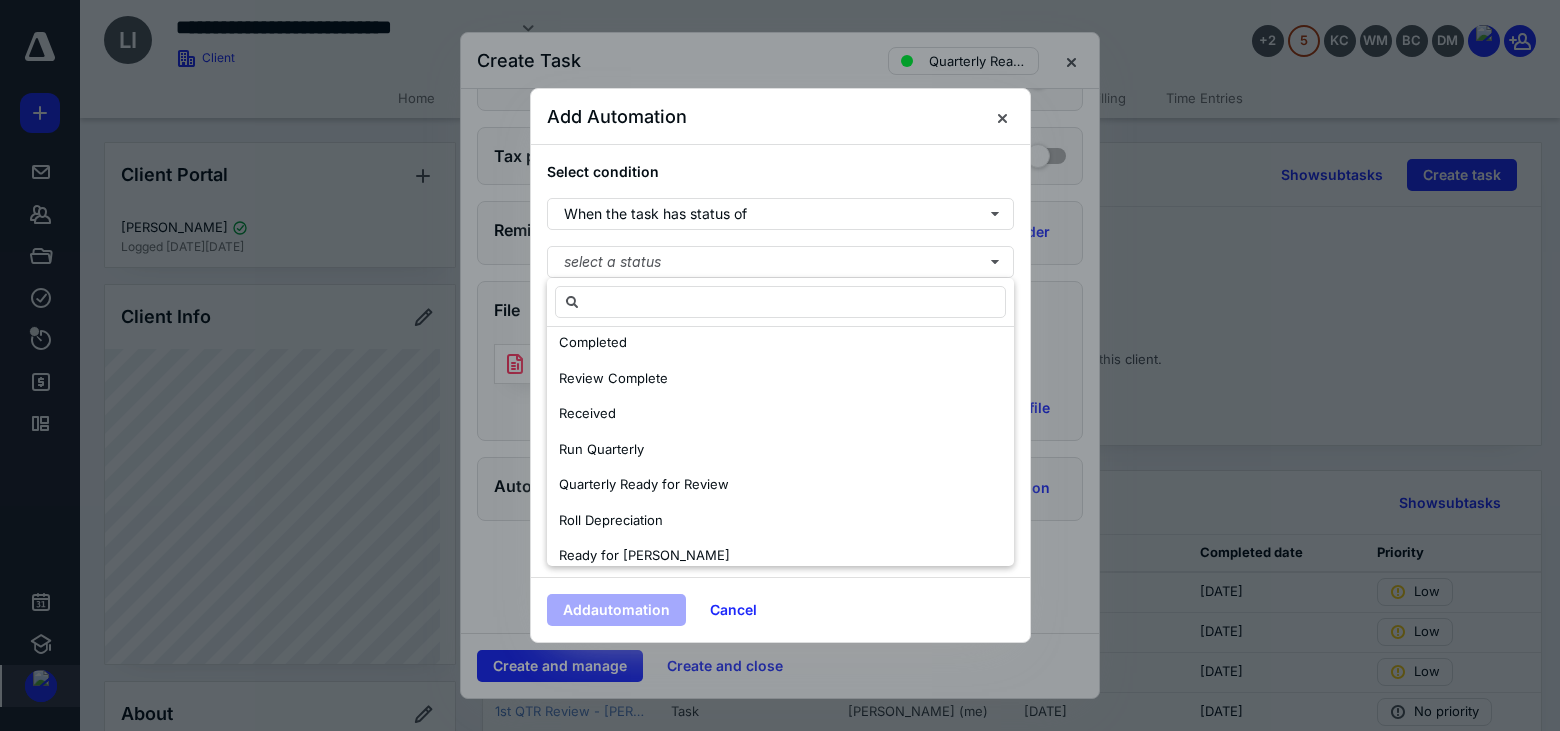 scroll, scrollTop: 300, scrollLeft: 0, axis: vertical 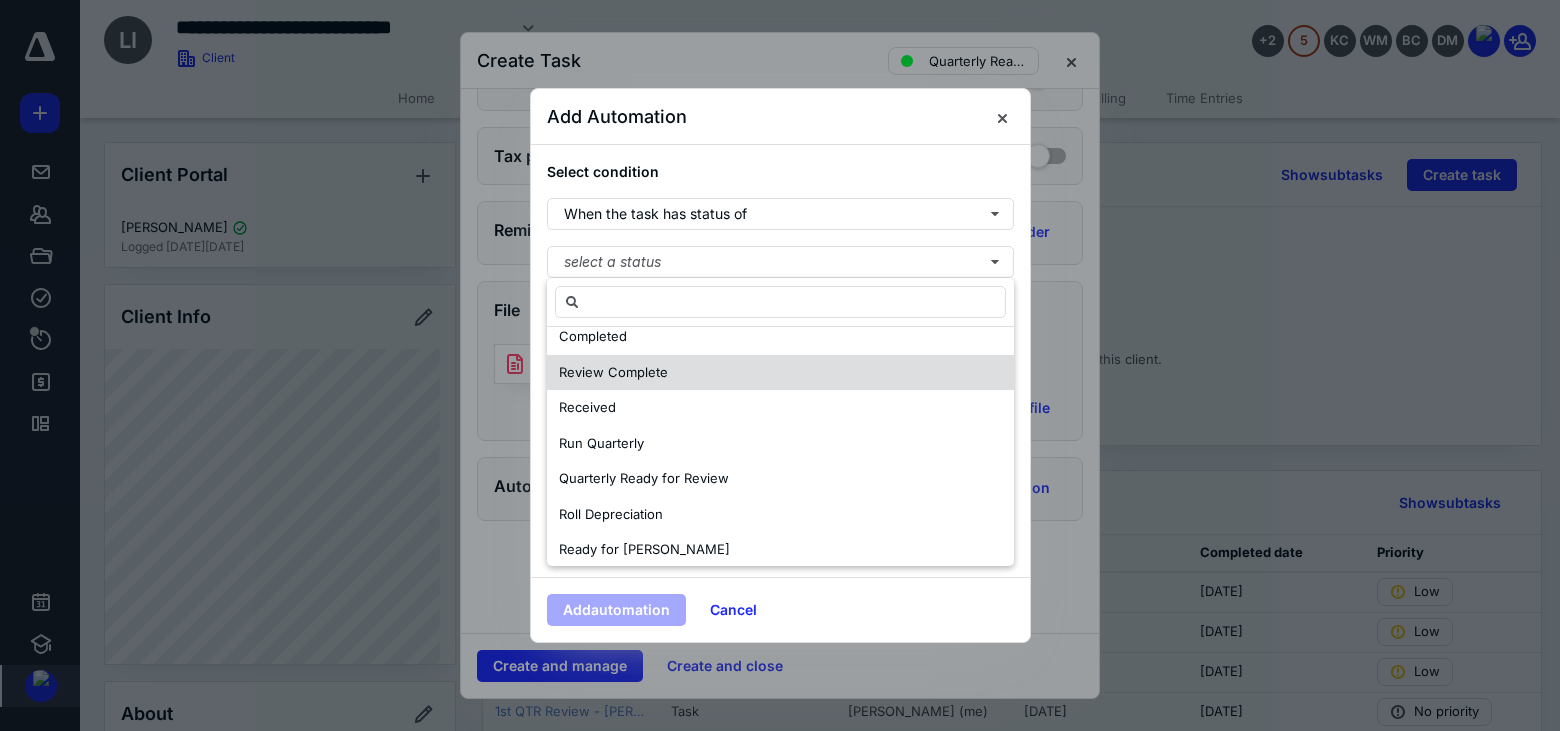 drag, startPoint x: 678, startPoint y: 466, endPoint x: 628, endPoint y: 371, distance: 107.35455 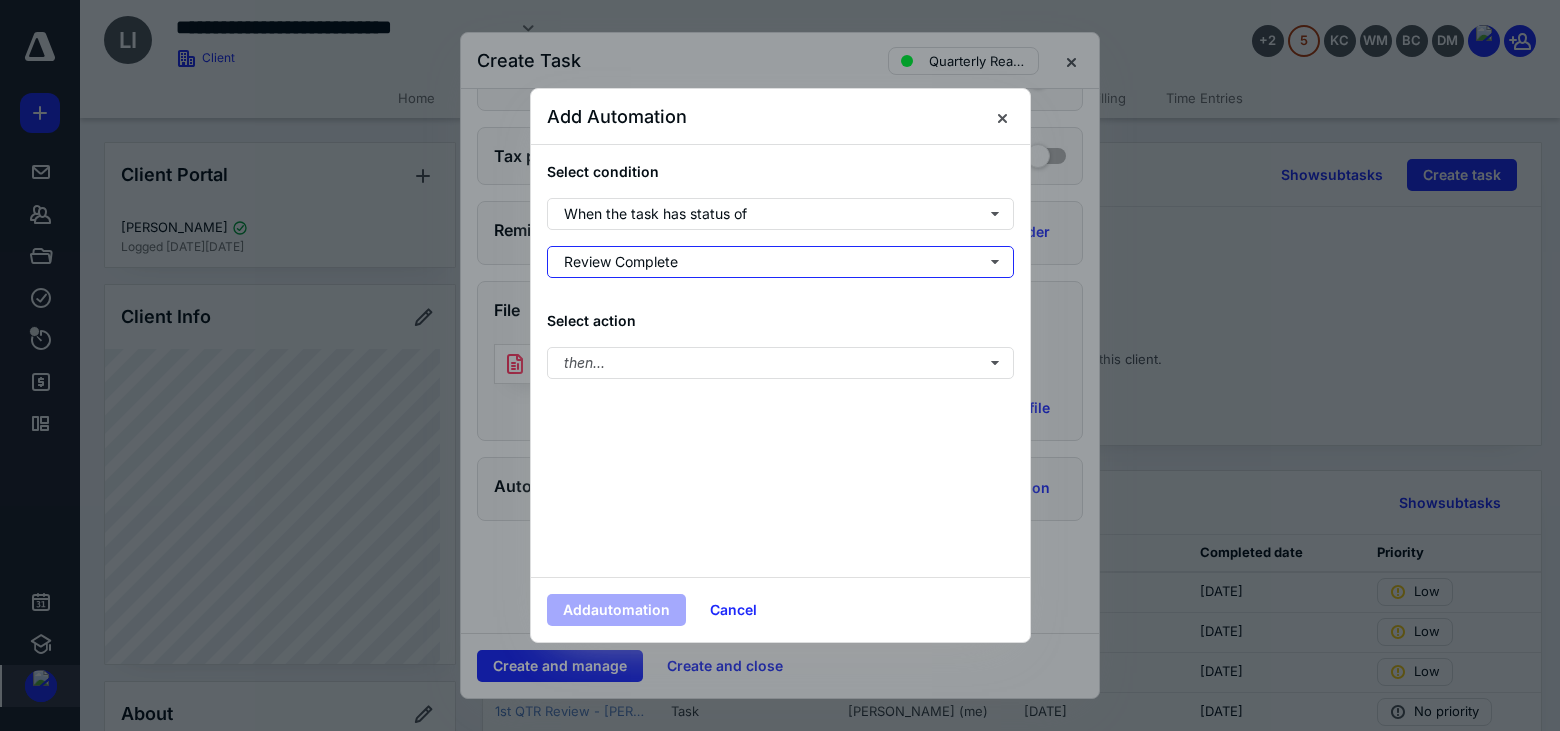 scroll, scrollTop: 0, scrollLeft: 0, axis: both 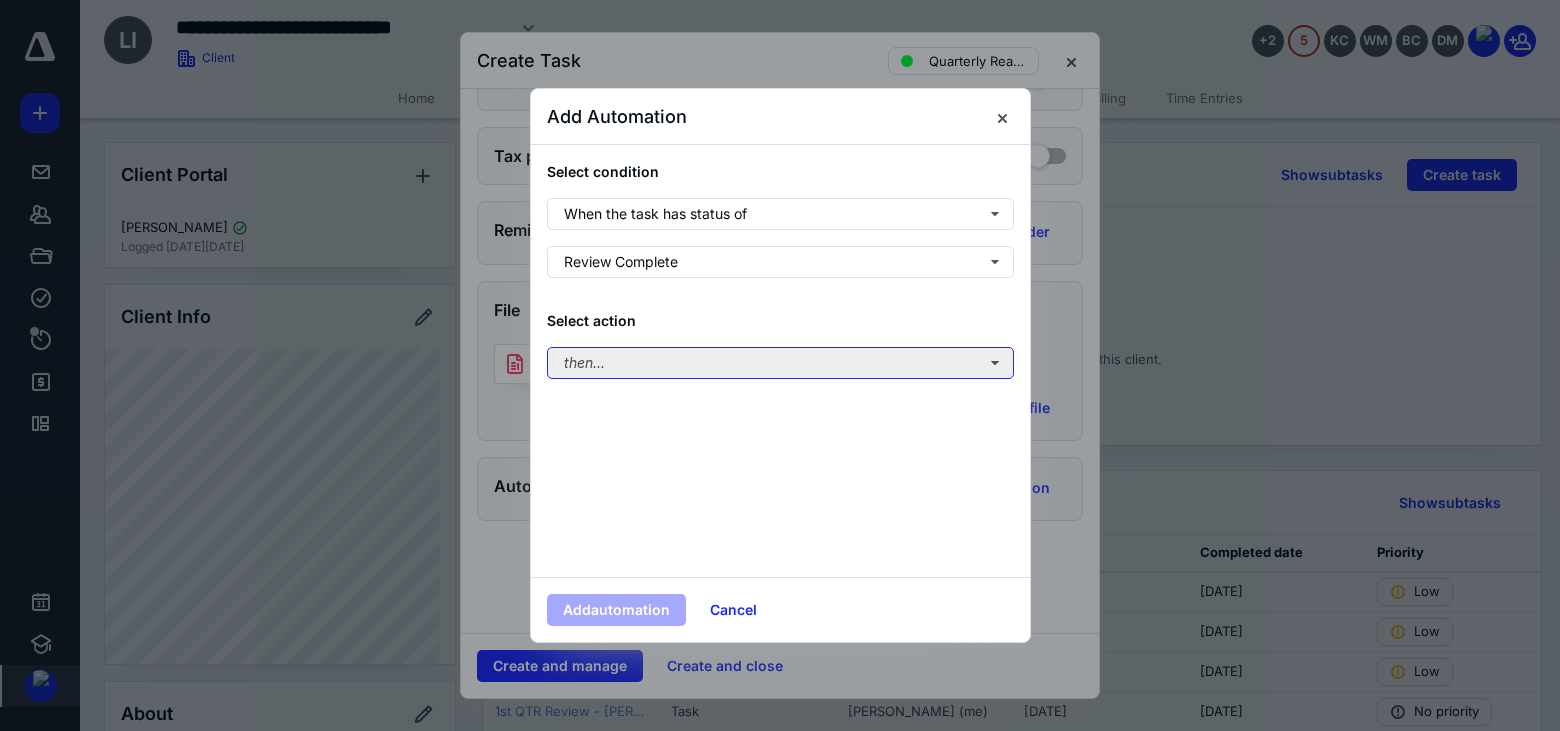 click on "then..." at bounding box center [780, 363] 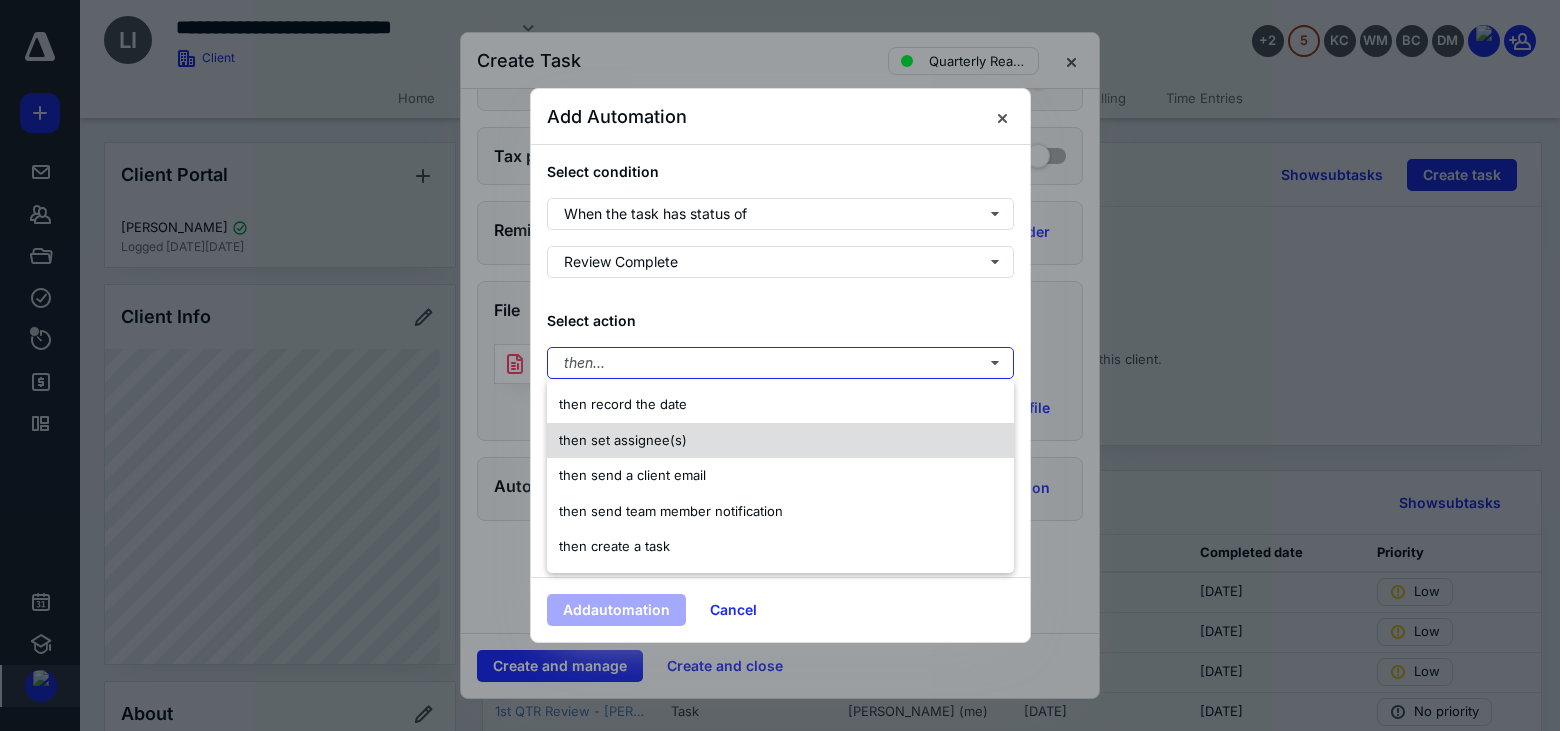 click on "then set assignee(s)" at bounding box center (623, 440) 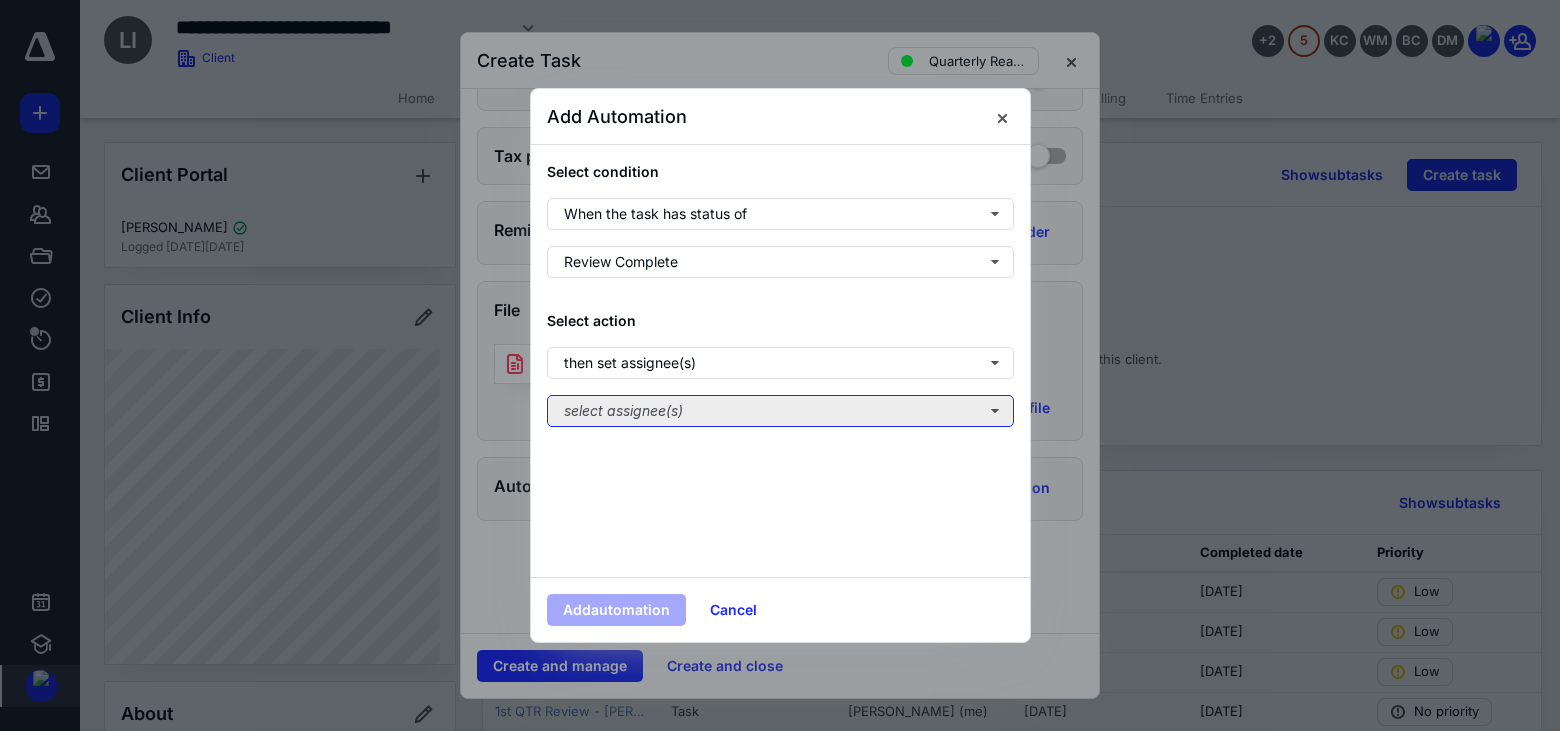 click on "select assignee(s)" at bounding box center [780, 411] 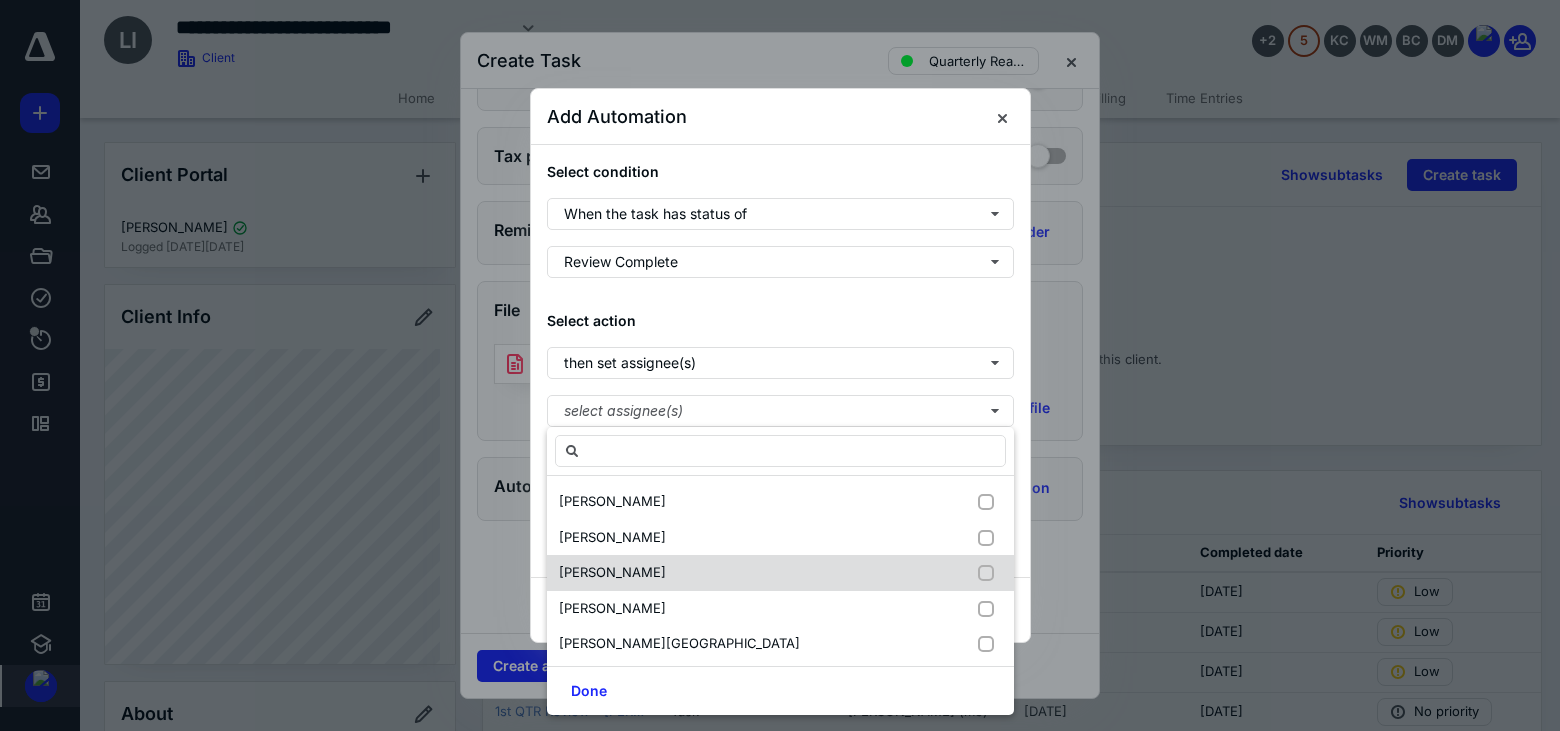 click on "[PERSON_NAME]" at bounding box center [780, 573] 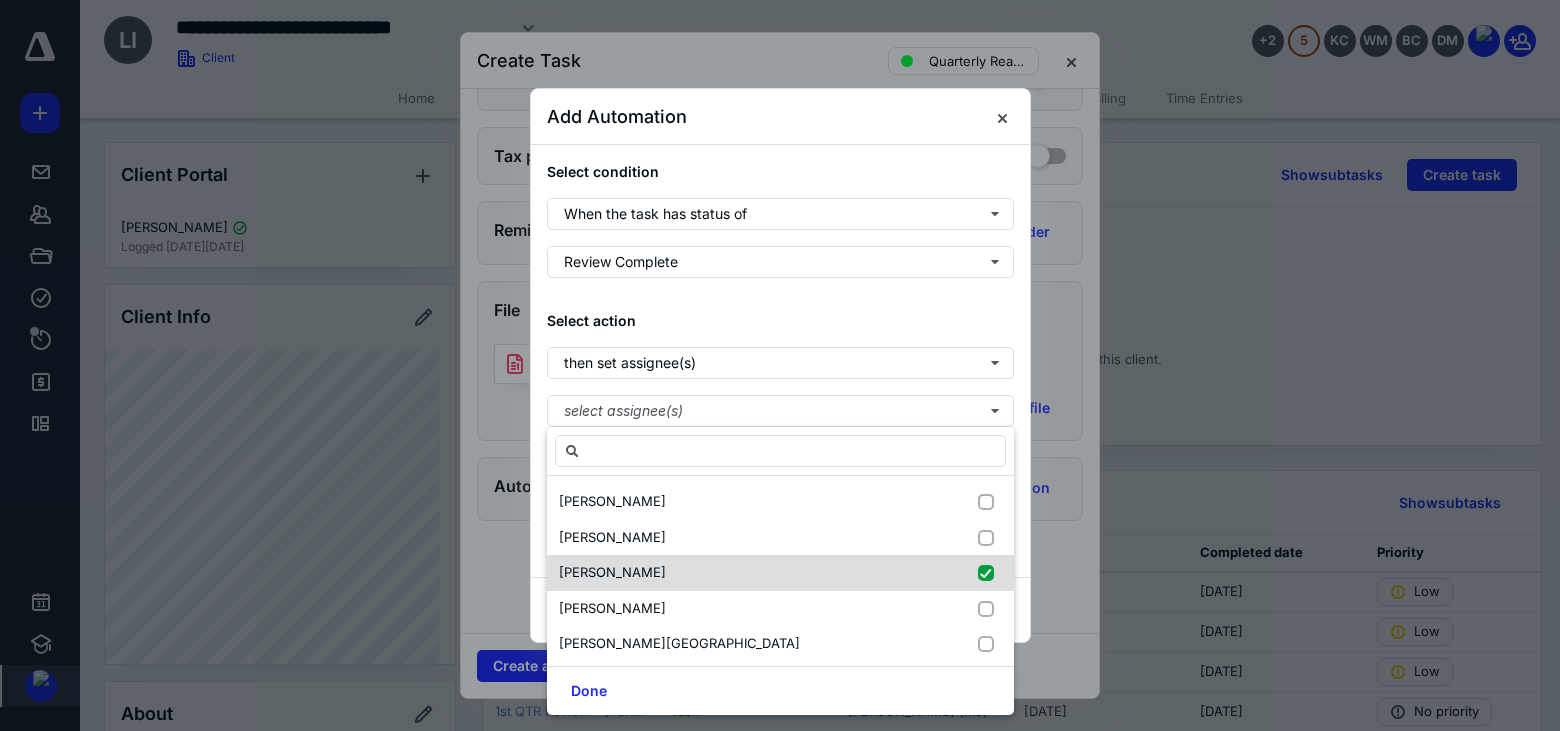 checkbox on "true" 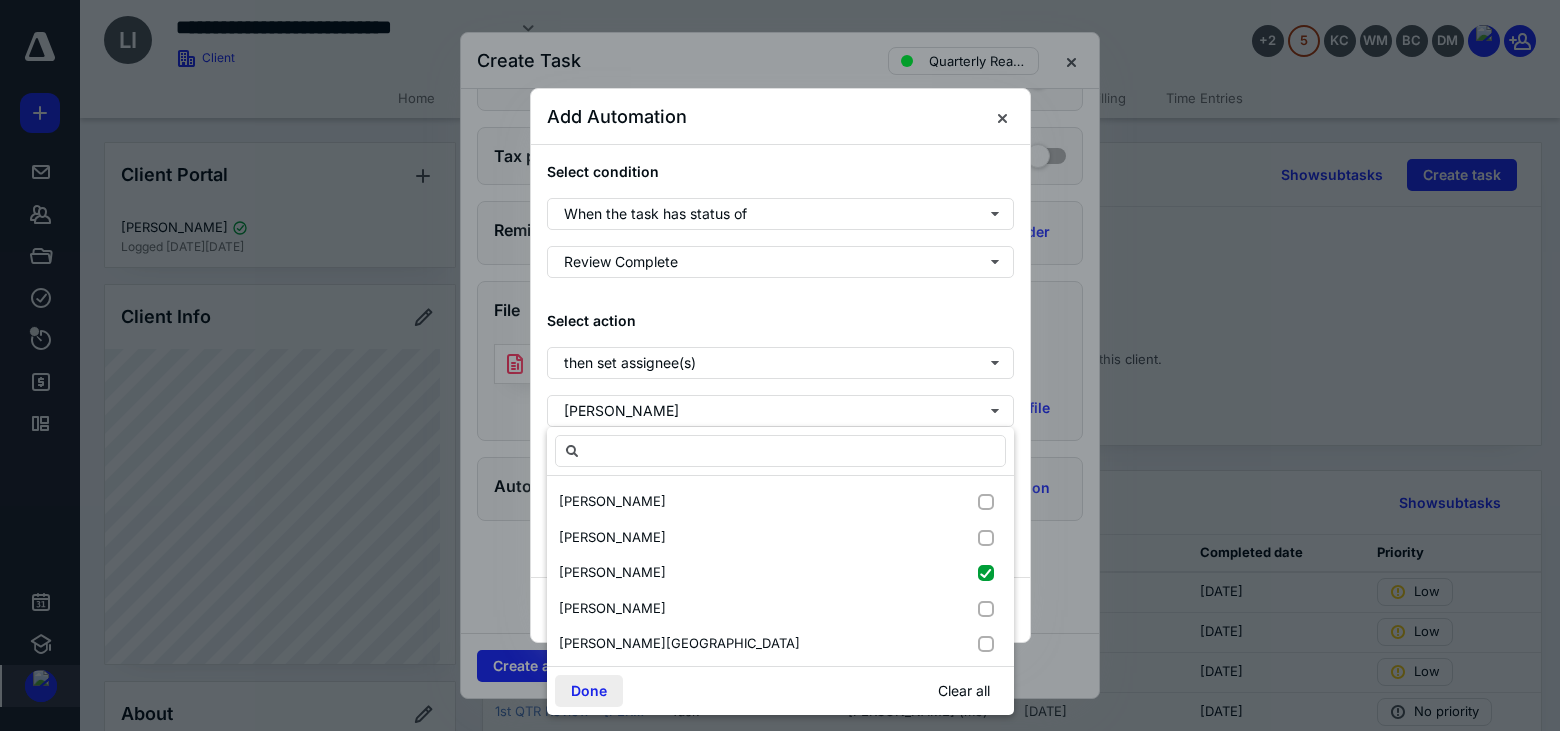 click on "Done" at bounding box center (589, 691) 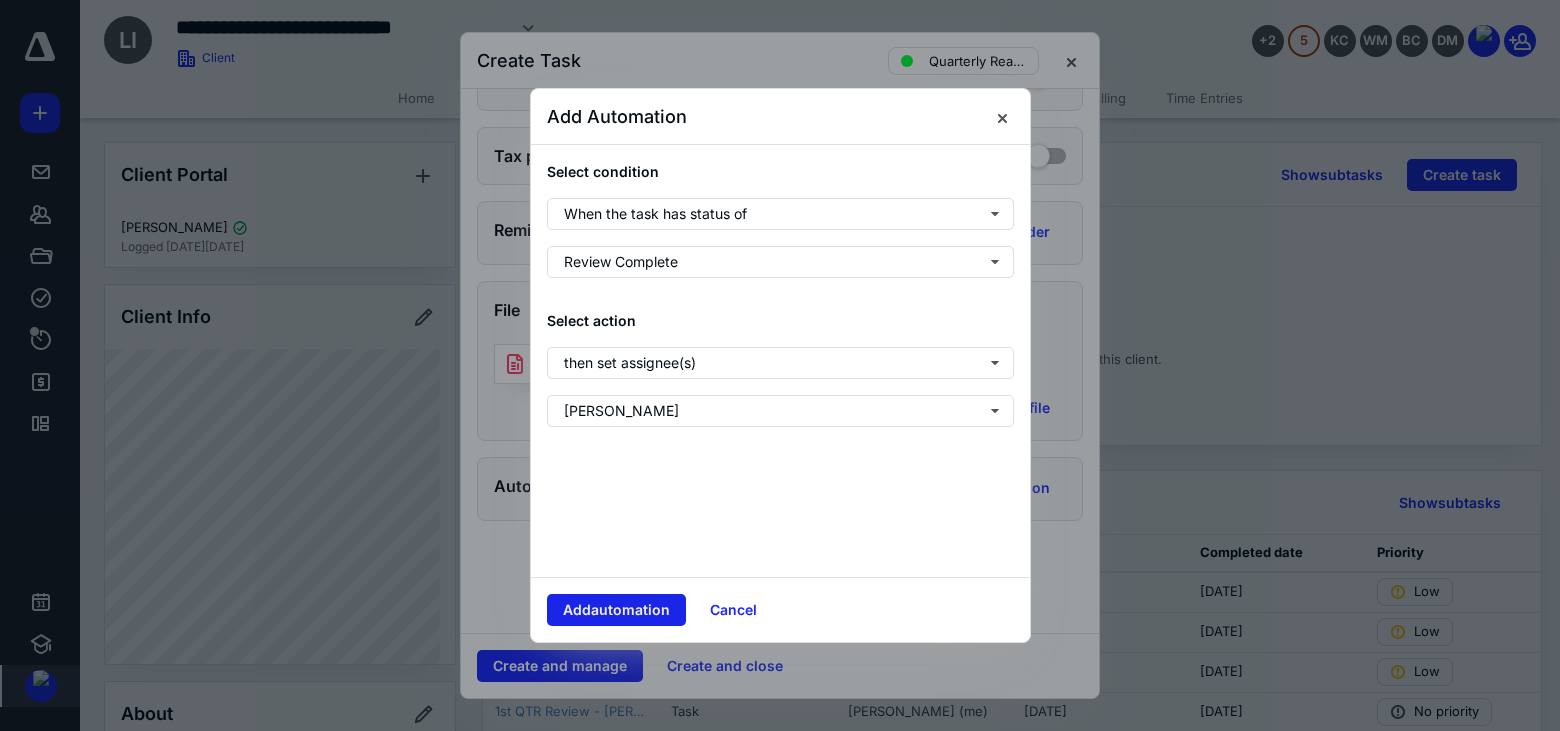 click on "Add  automation" at bounding box center (616, 610) 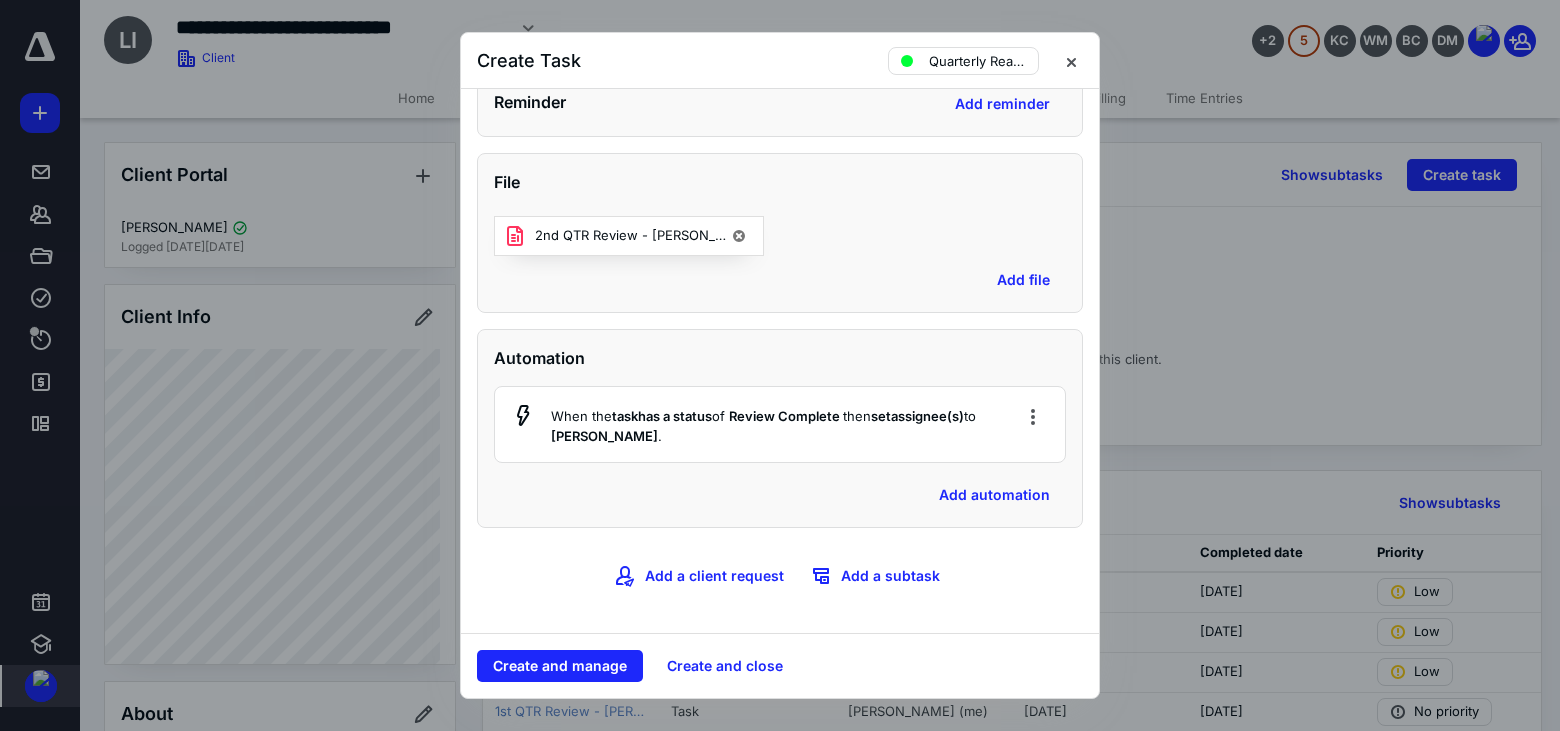 scroll, scrollTop: 889, scrollLeft: 0, axis: vertical 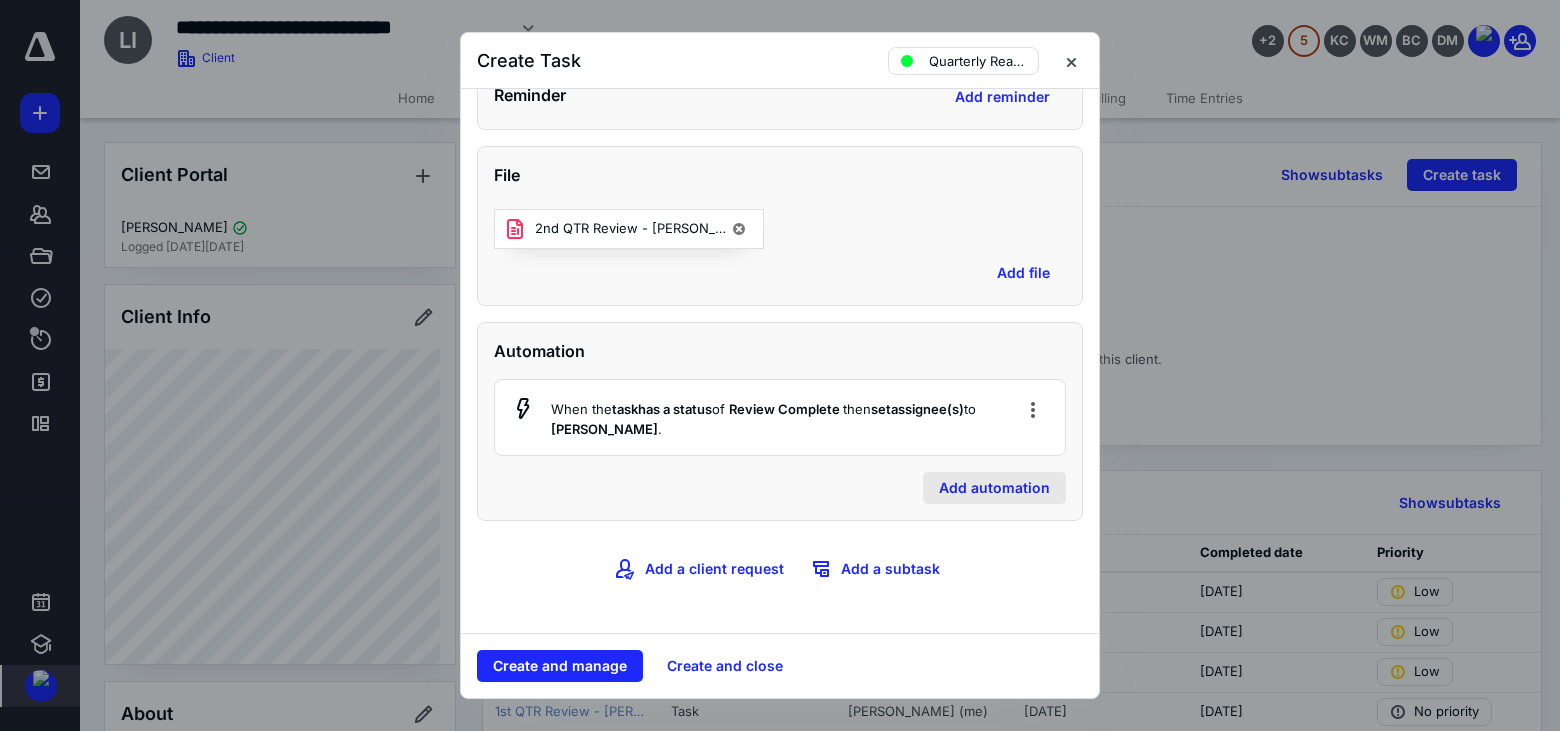 click on "Add automation" at bounding box center (994, 488) 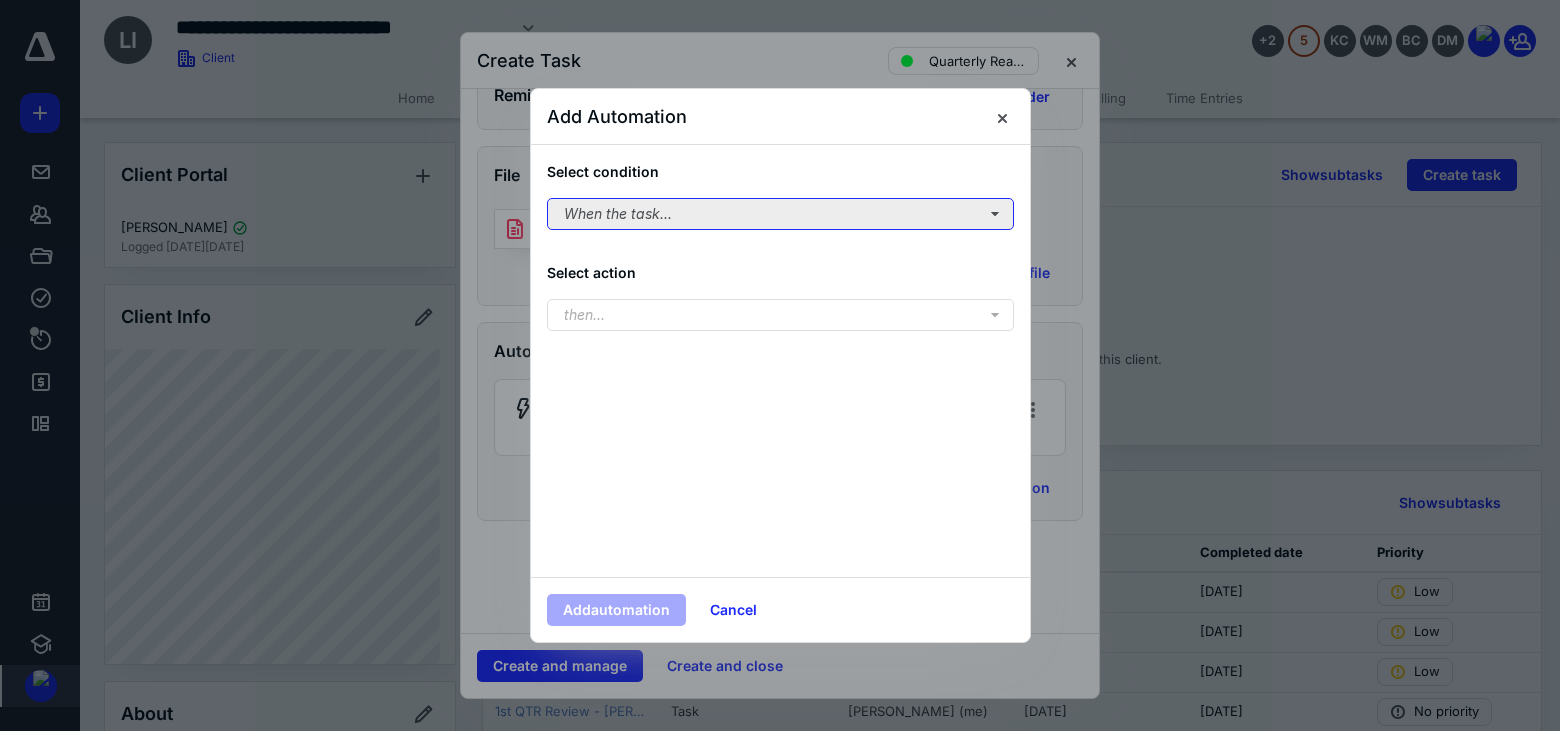 click on "When the task..." at bounding box center (780, 214) 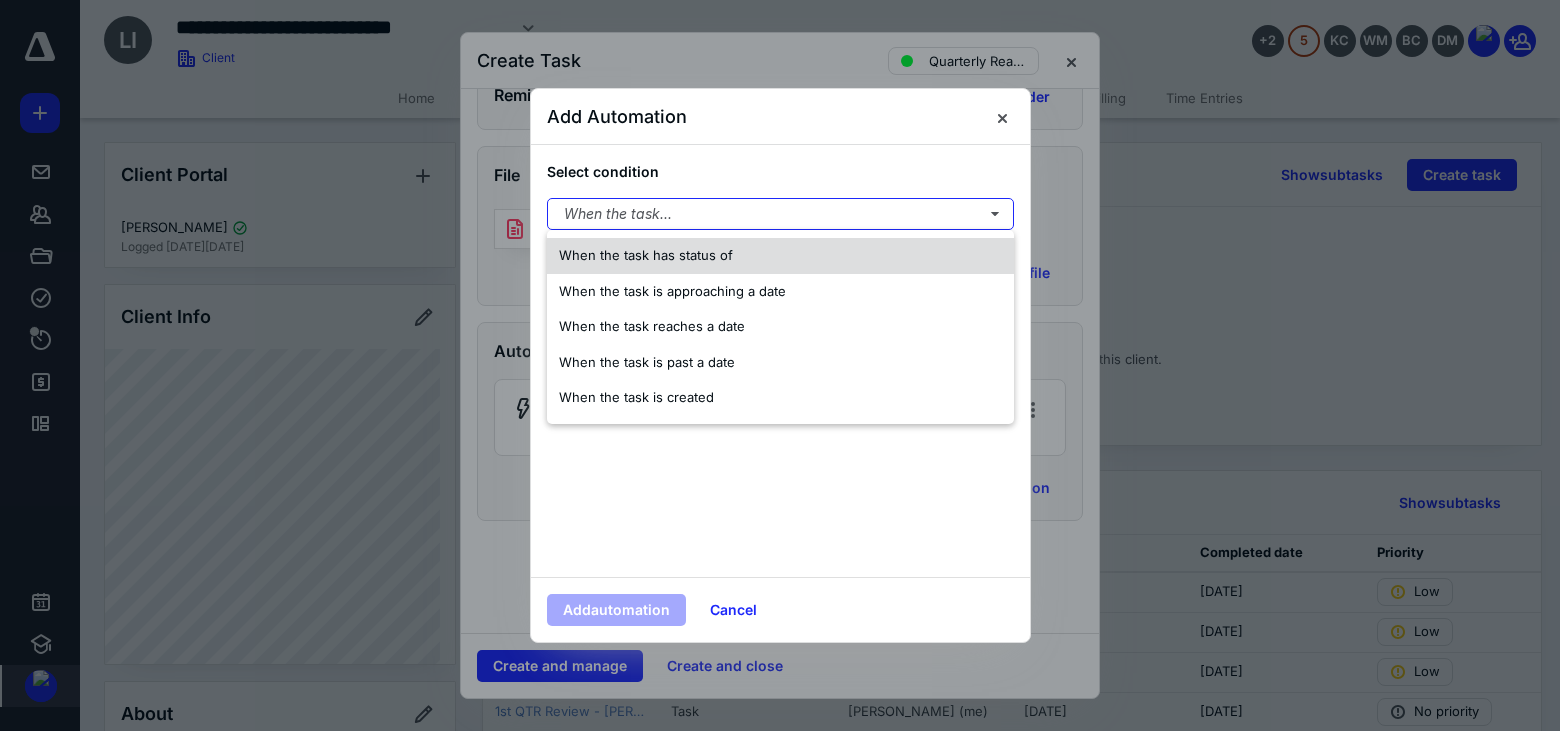 click on "When the task has status of" at bounding box center (646, 255) 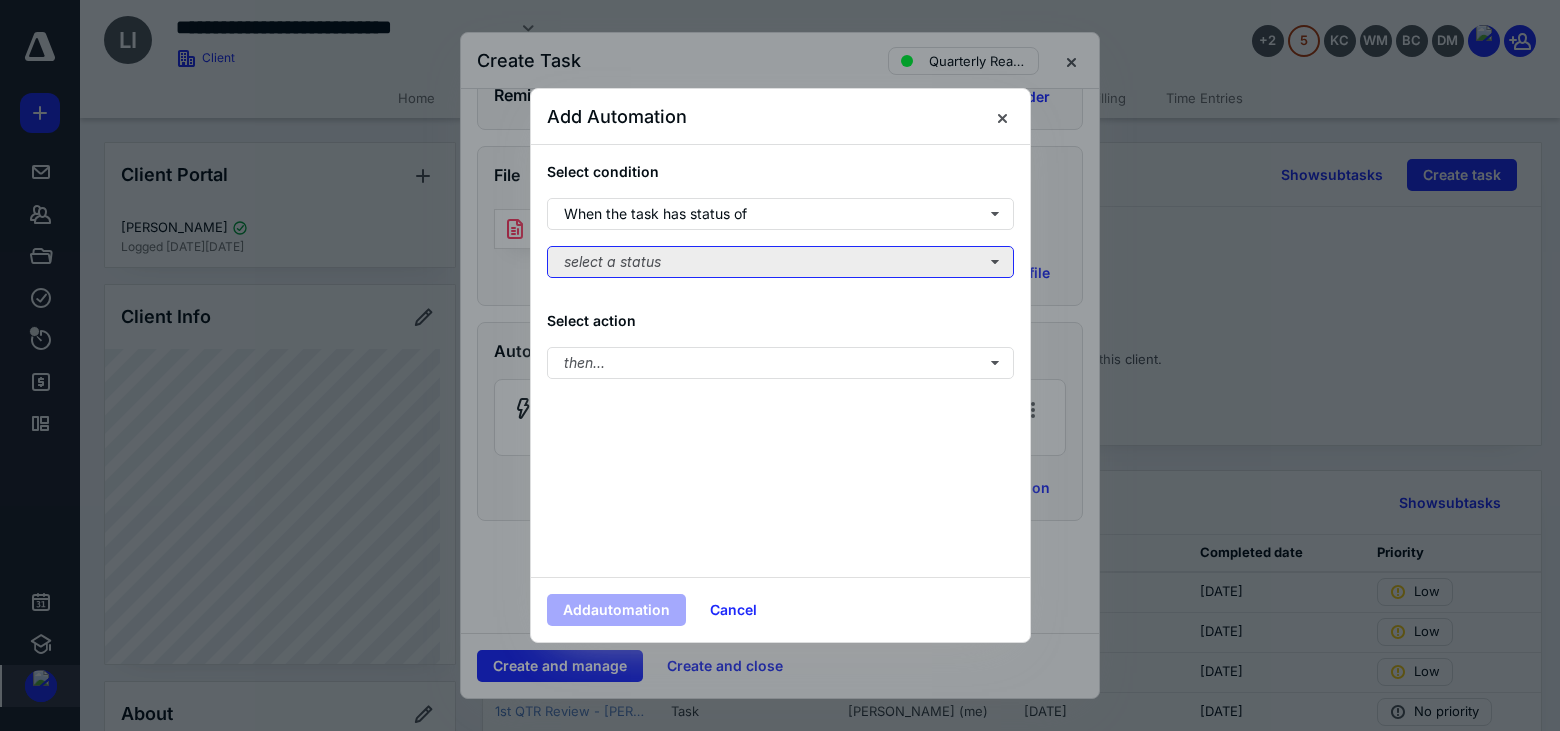click on "select a status" at bounding box center [780, 262] 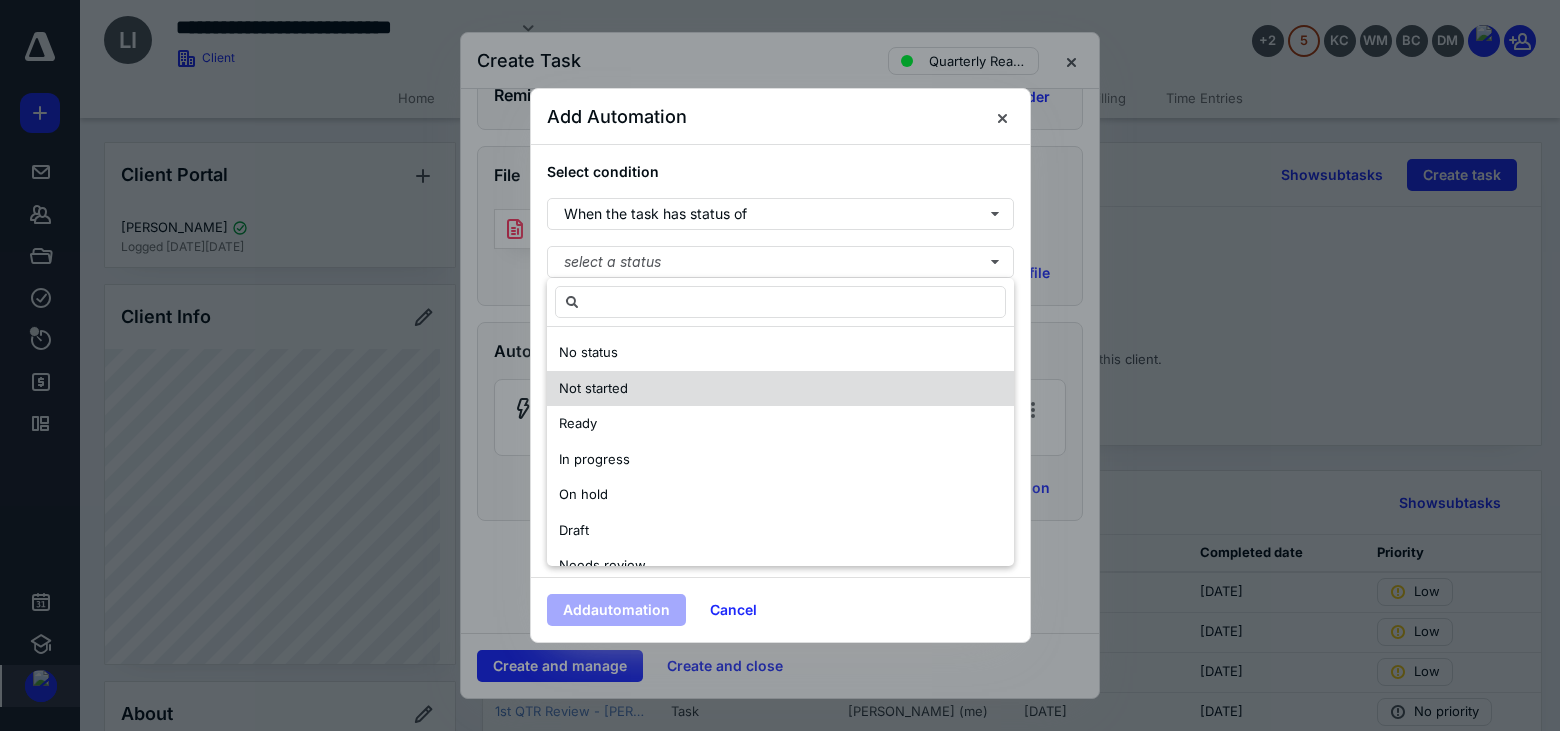 scroll, scrollTop: 100, scrollLeft: 0, axis: vertical 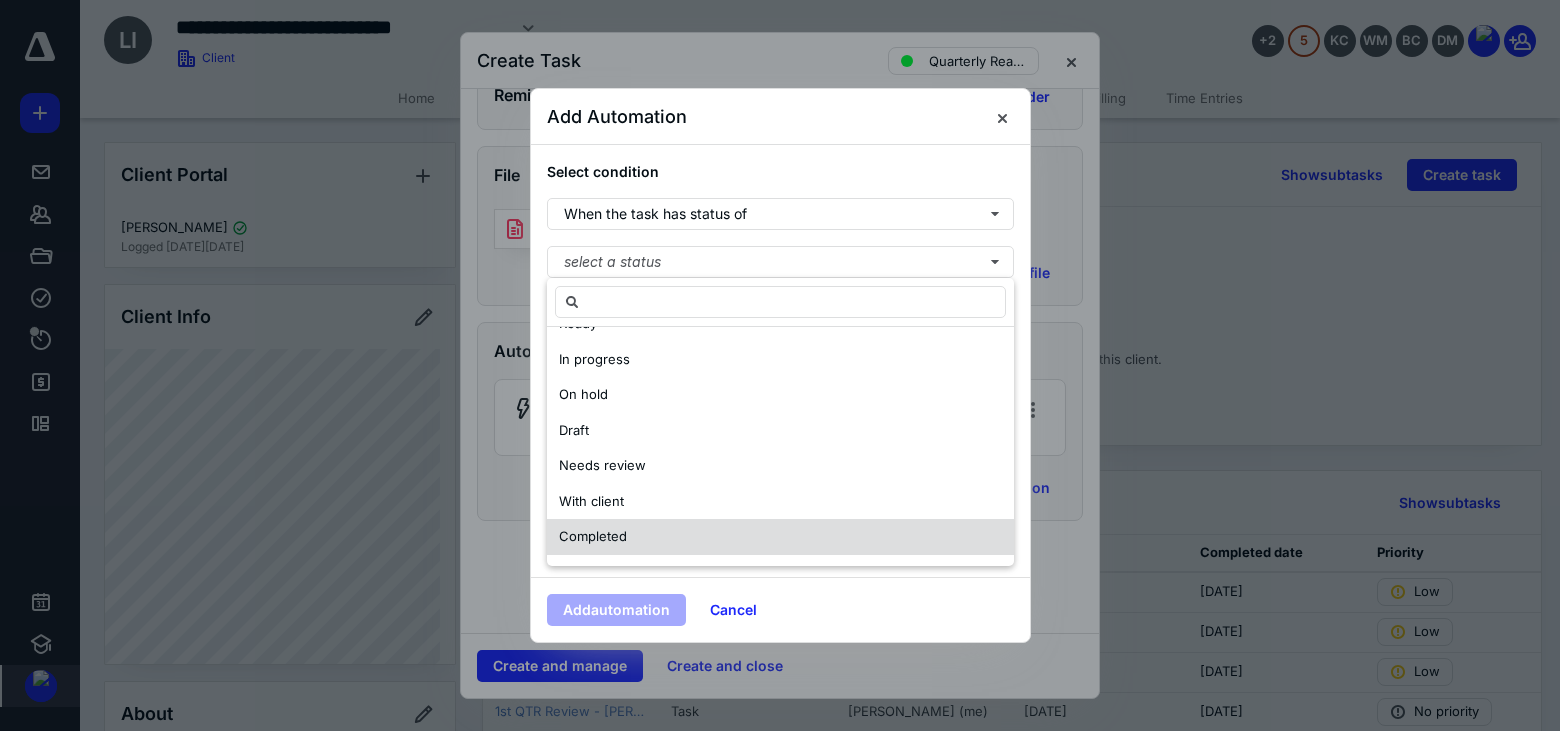 click on "Completed" at bounding box center [780, 537] 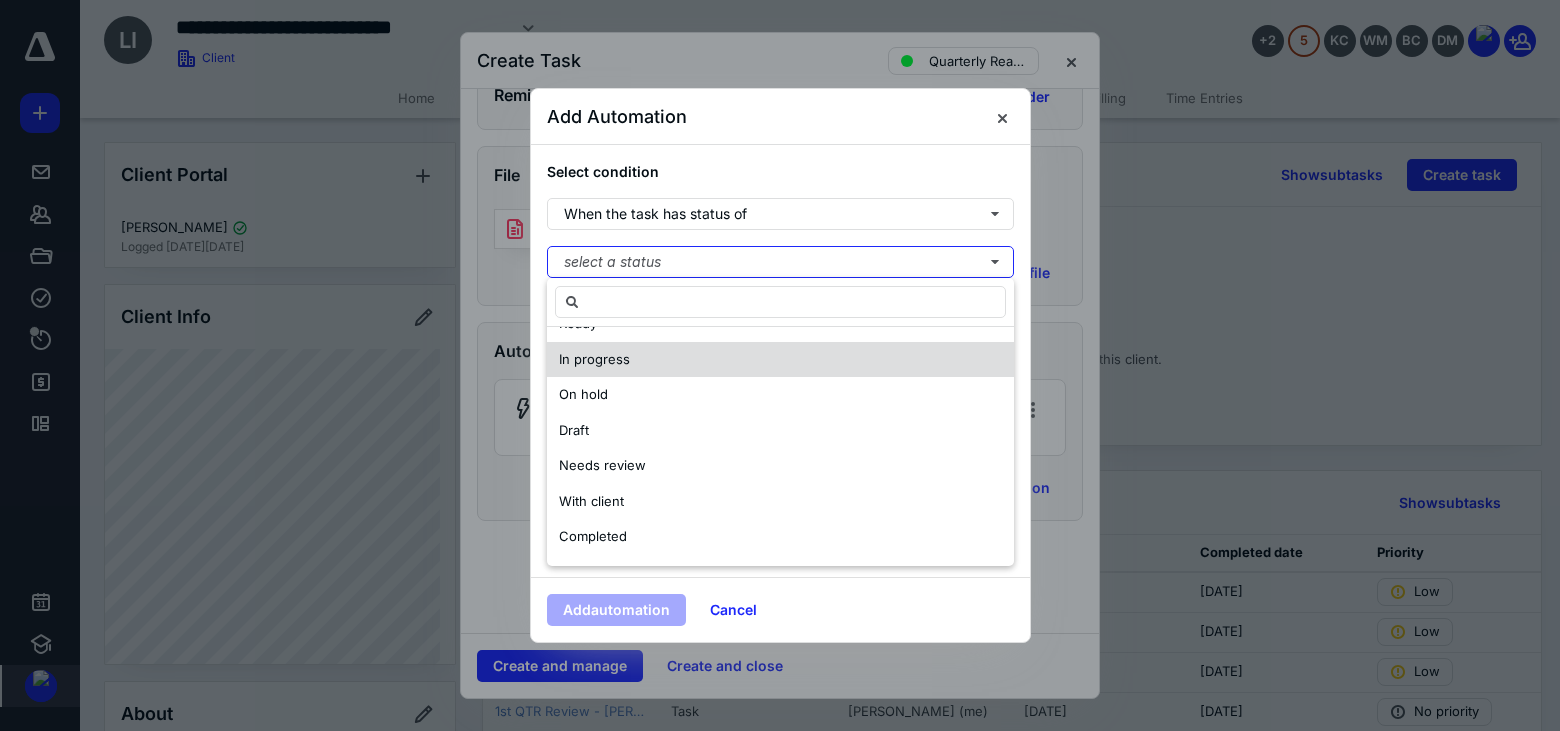 scroll, scrollTop: 0, scrollLeft: 0, axis: both 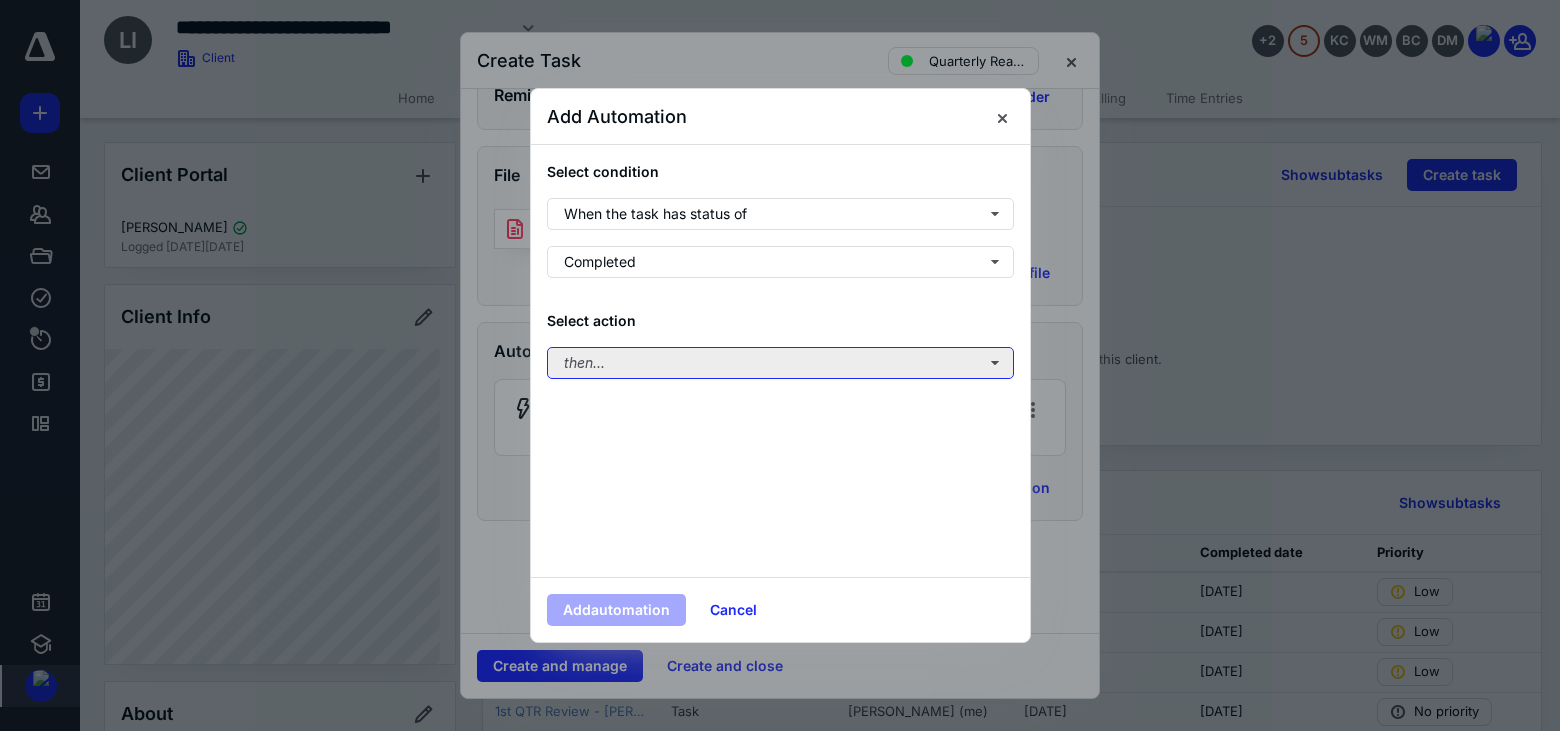 click on "then..." at bounding box center (780, 363) 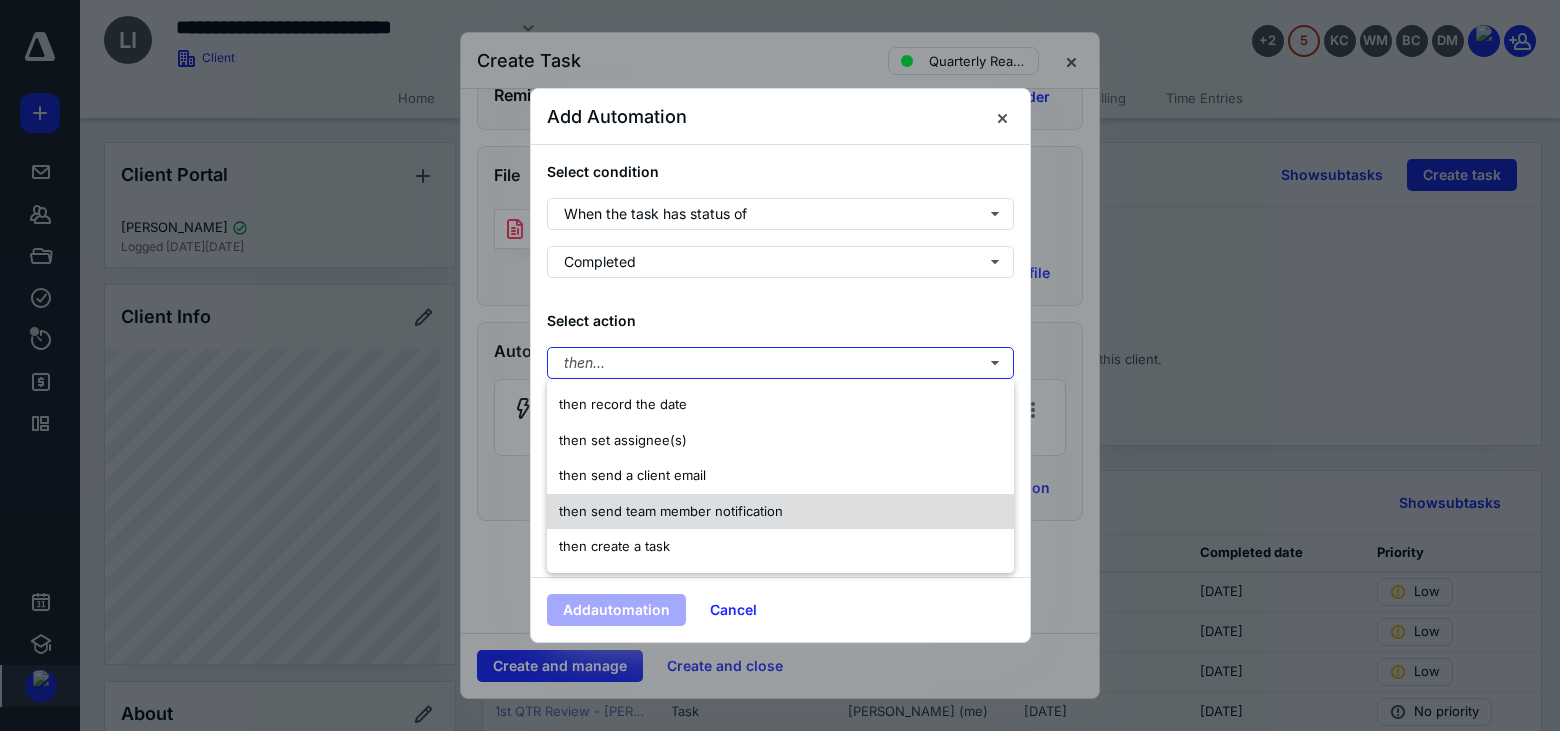 click on "then send team member notification" at bounding box center [671, 511] 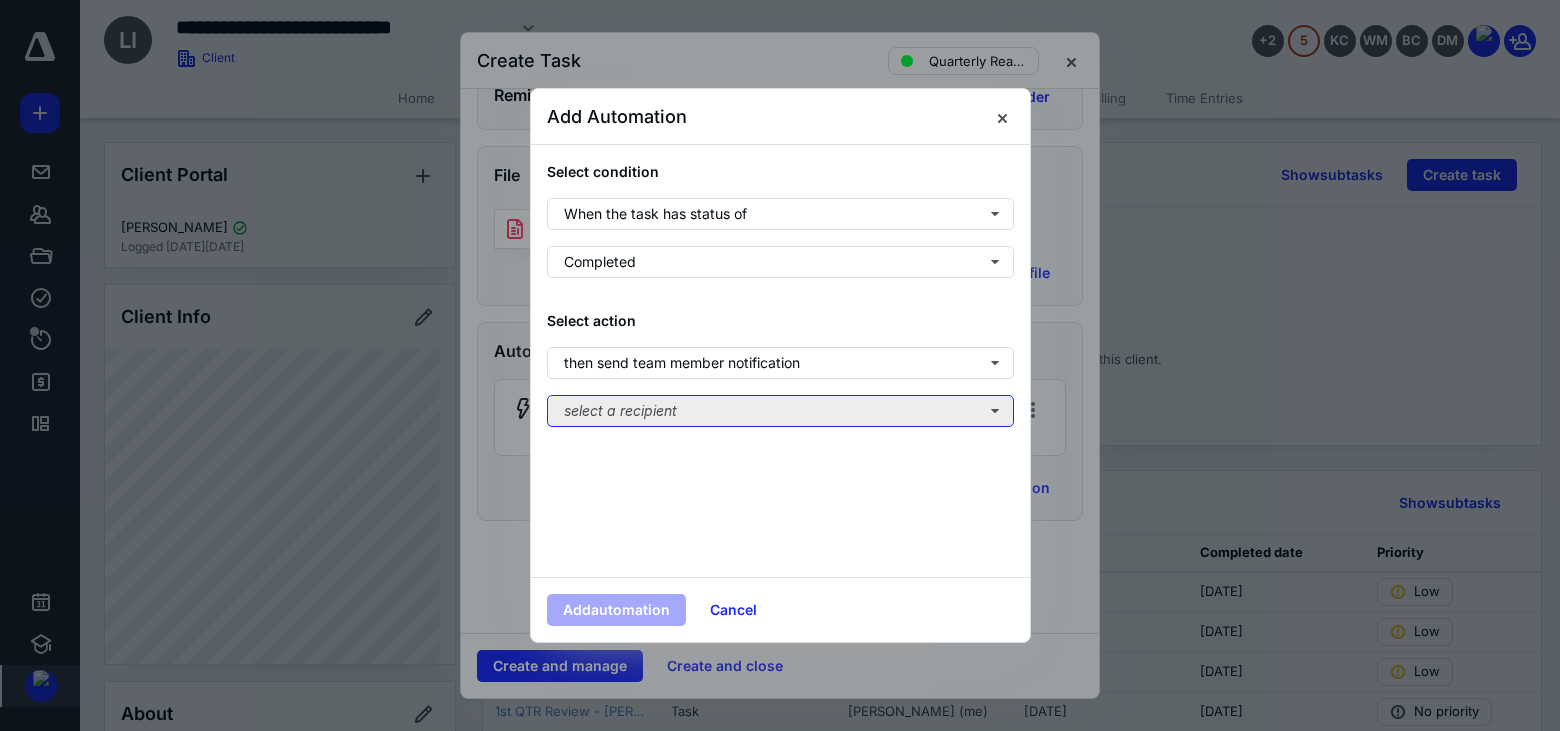 click on "select a recipient" at bounding box center (780, 411) 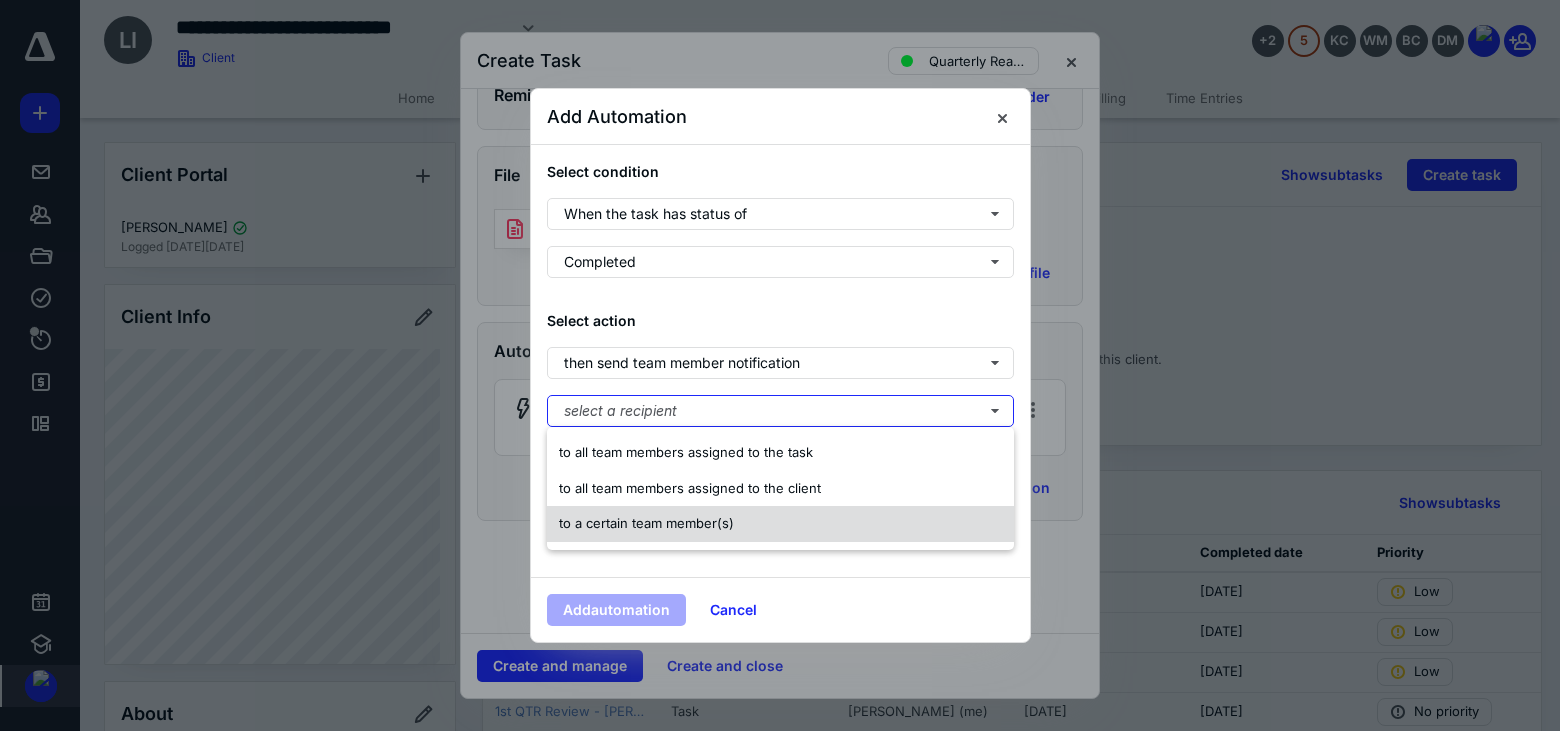 click on "to a certain team member(s)" at bounding box center [646, 523] 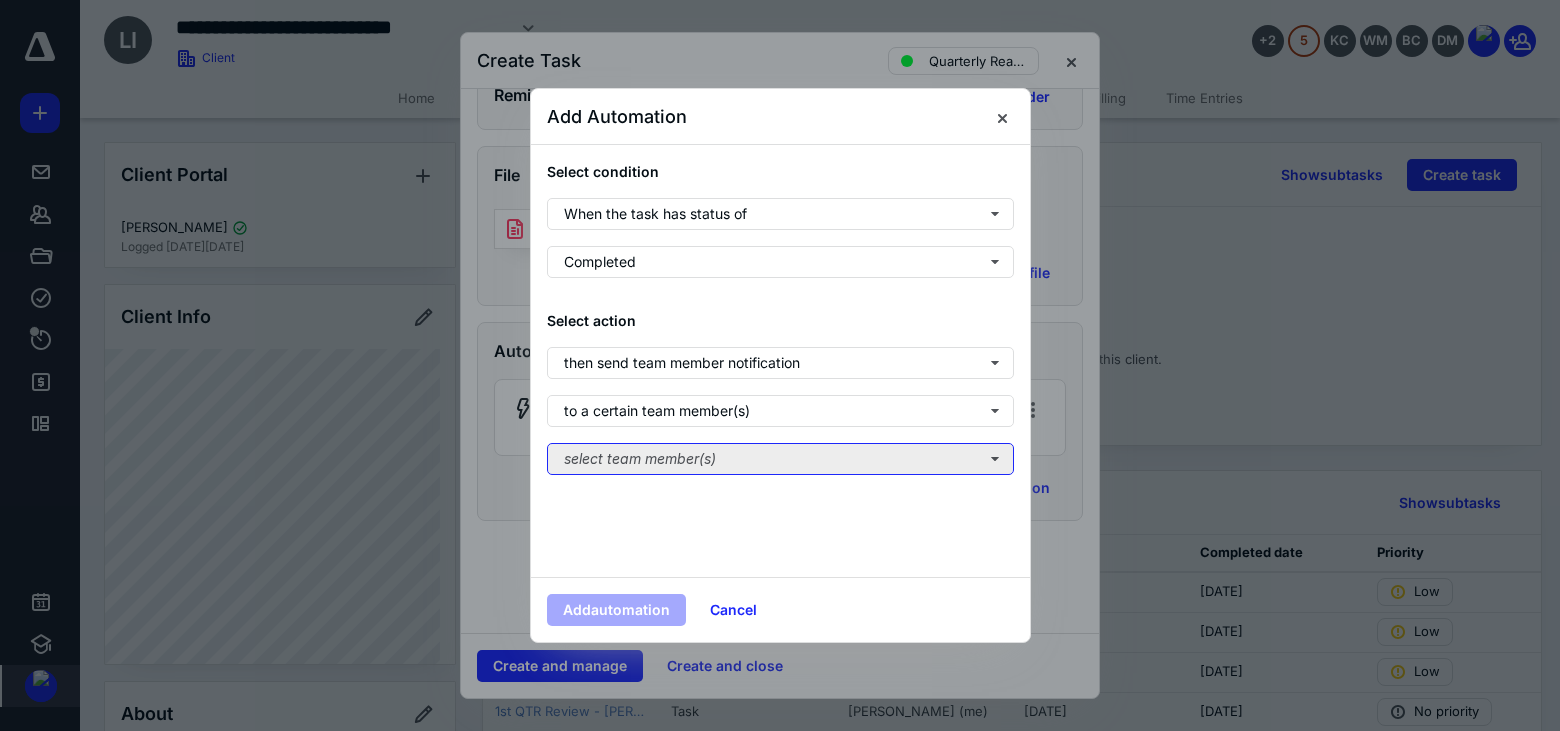 click on "select team member(s)" at bounding box center [780, 459] 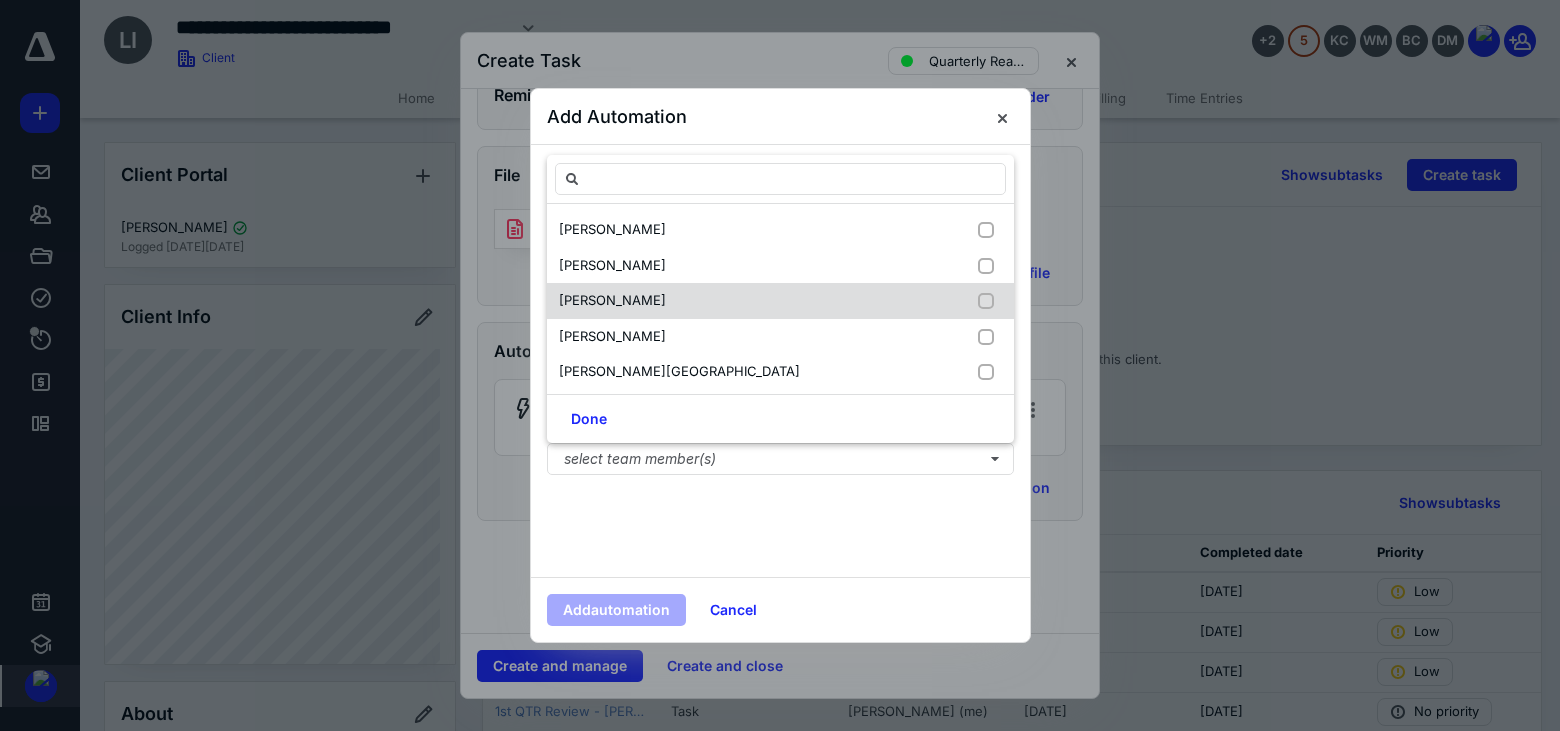 scroll, scrollTop: 110, scrollLeft: 0, axis: vertical 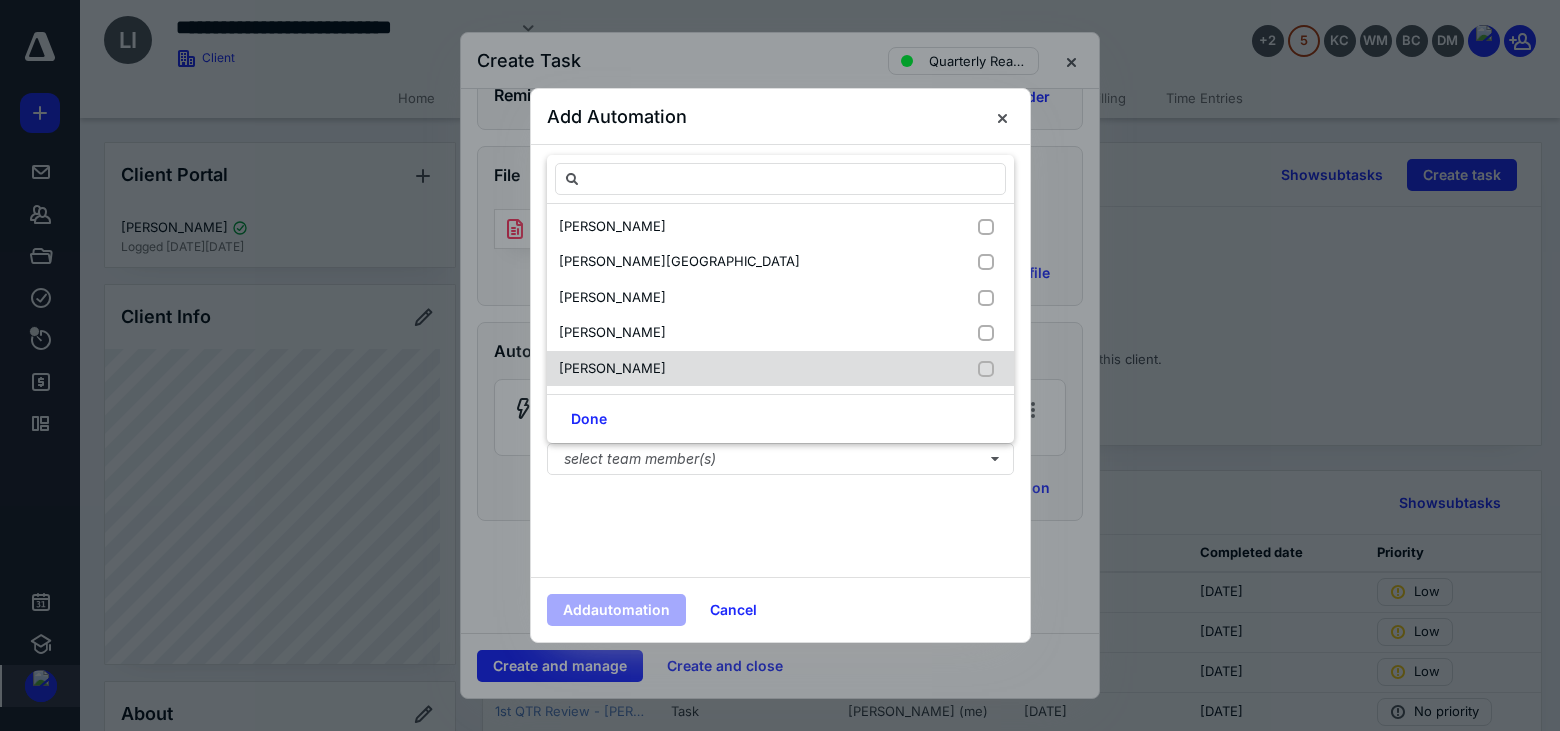 click on "[PERSON_NAME]" at bounding box center (612, 368) 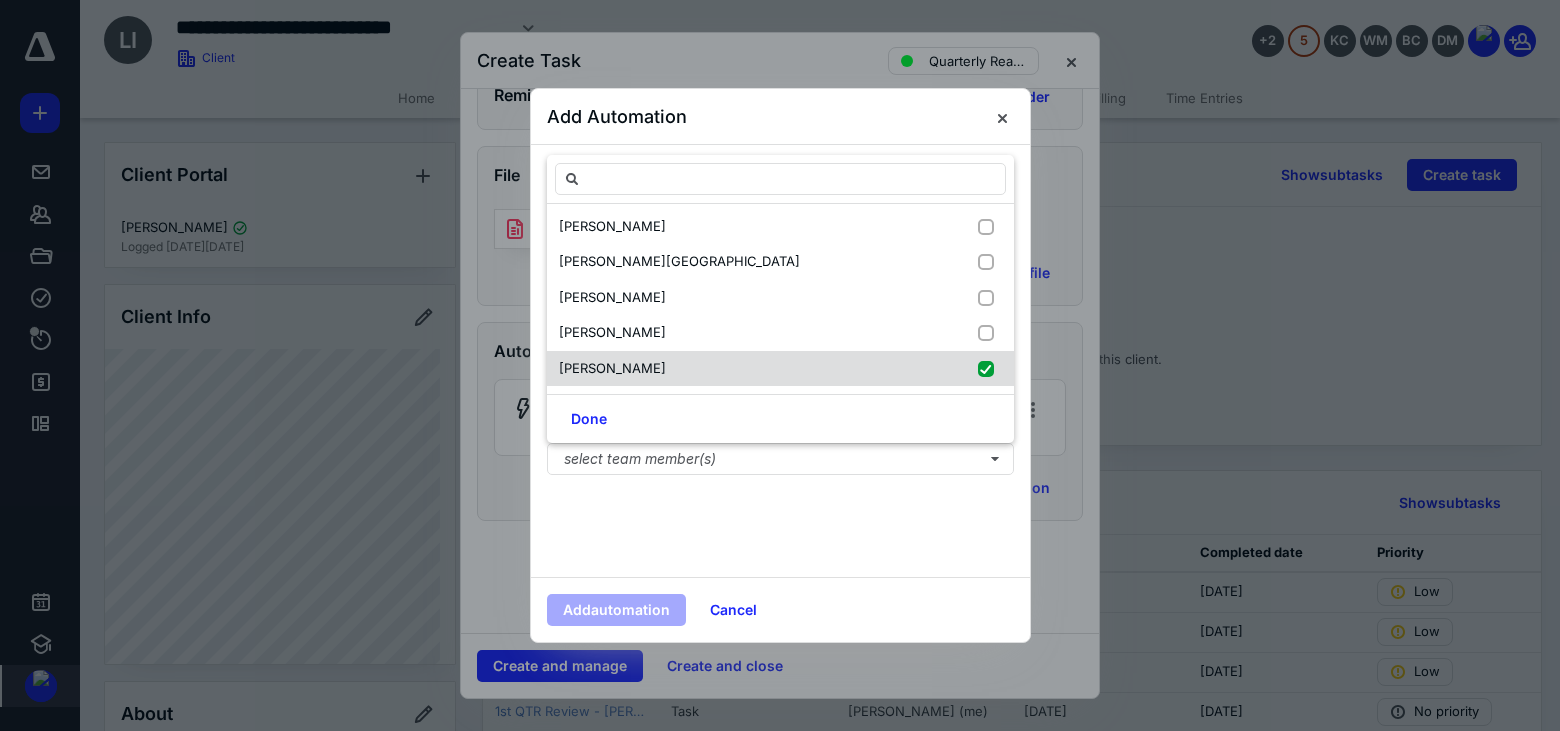 checkbox on "true" 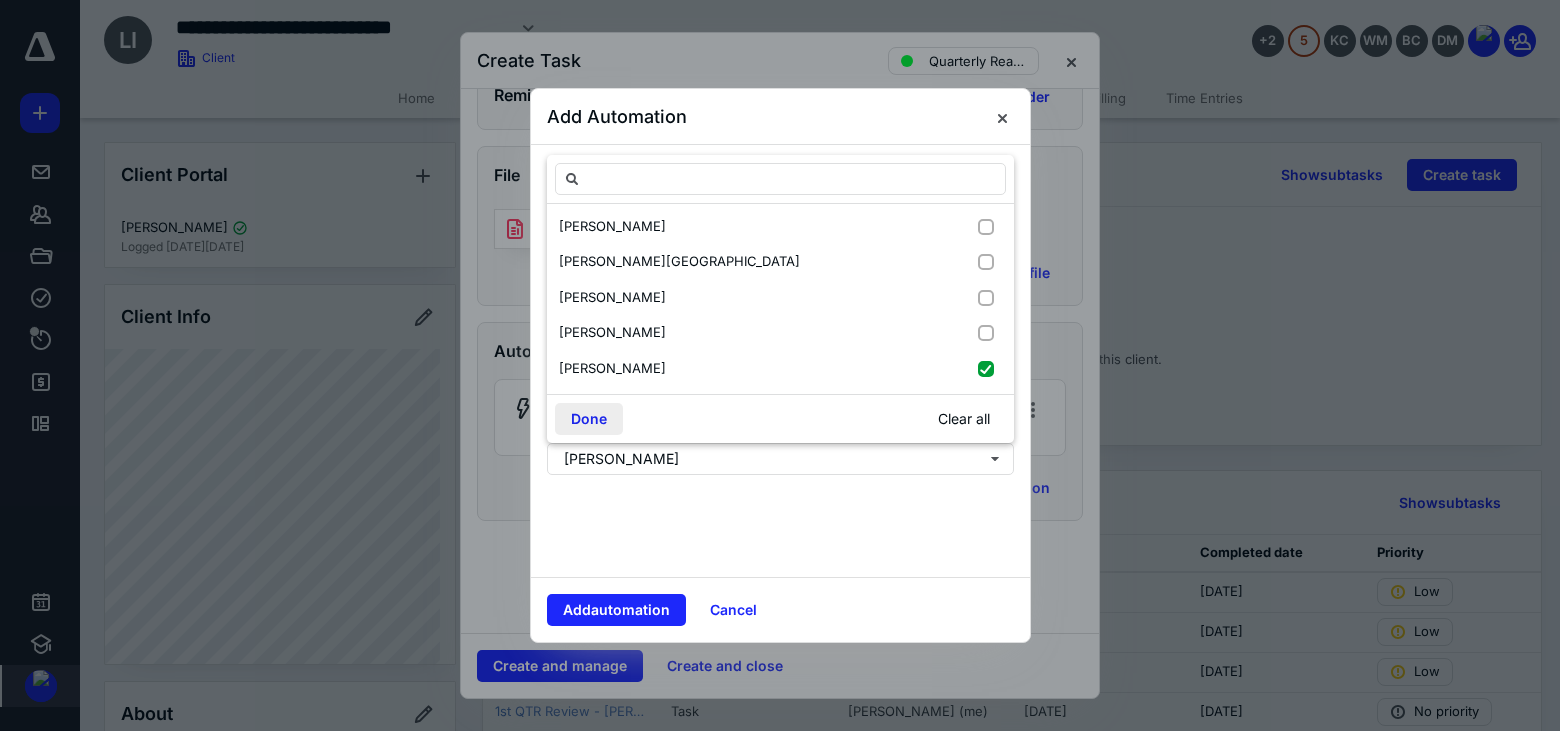 click on "Done" at bounding box center (589, 419) 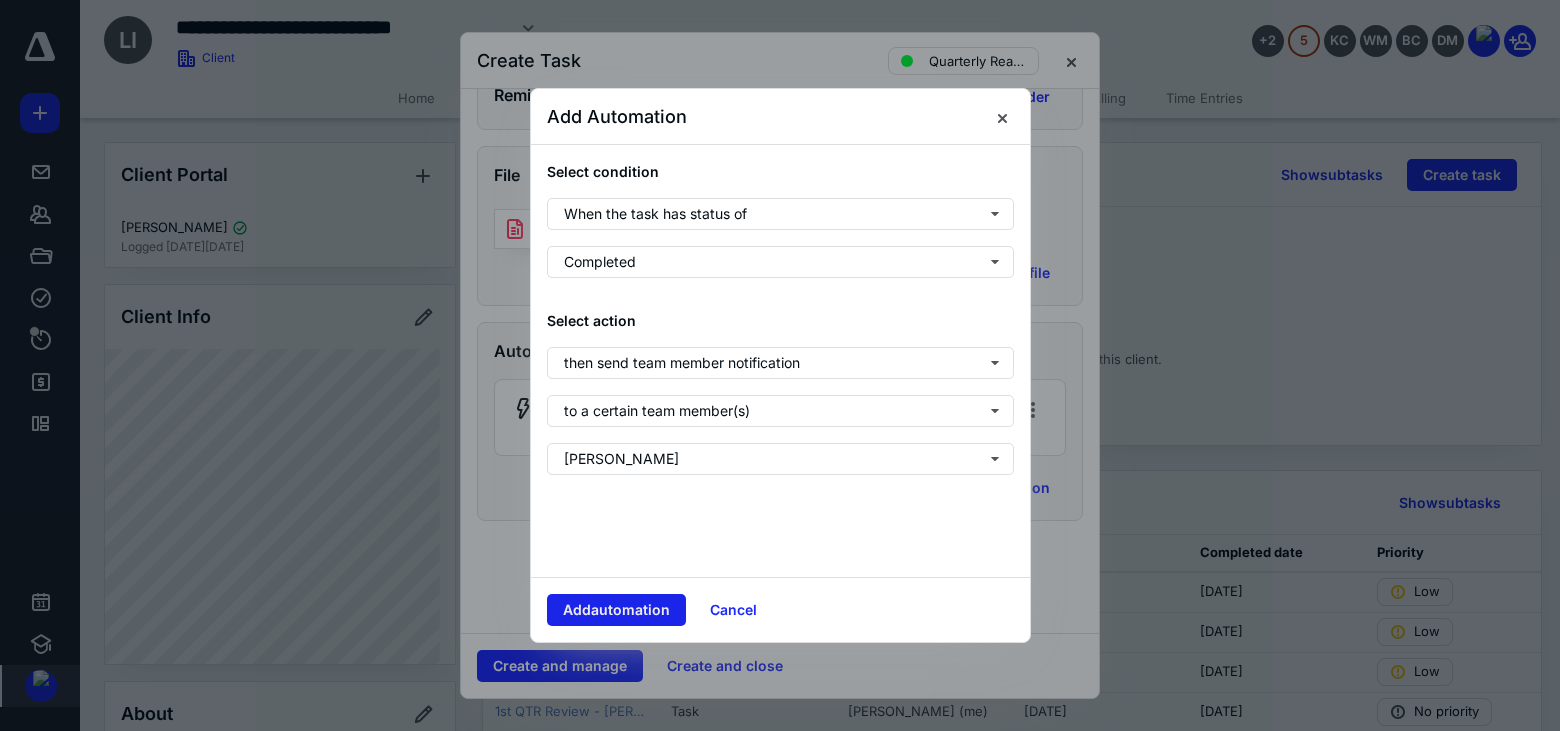 click on "Add  automation" at bounding box center (616, 610) 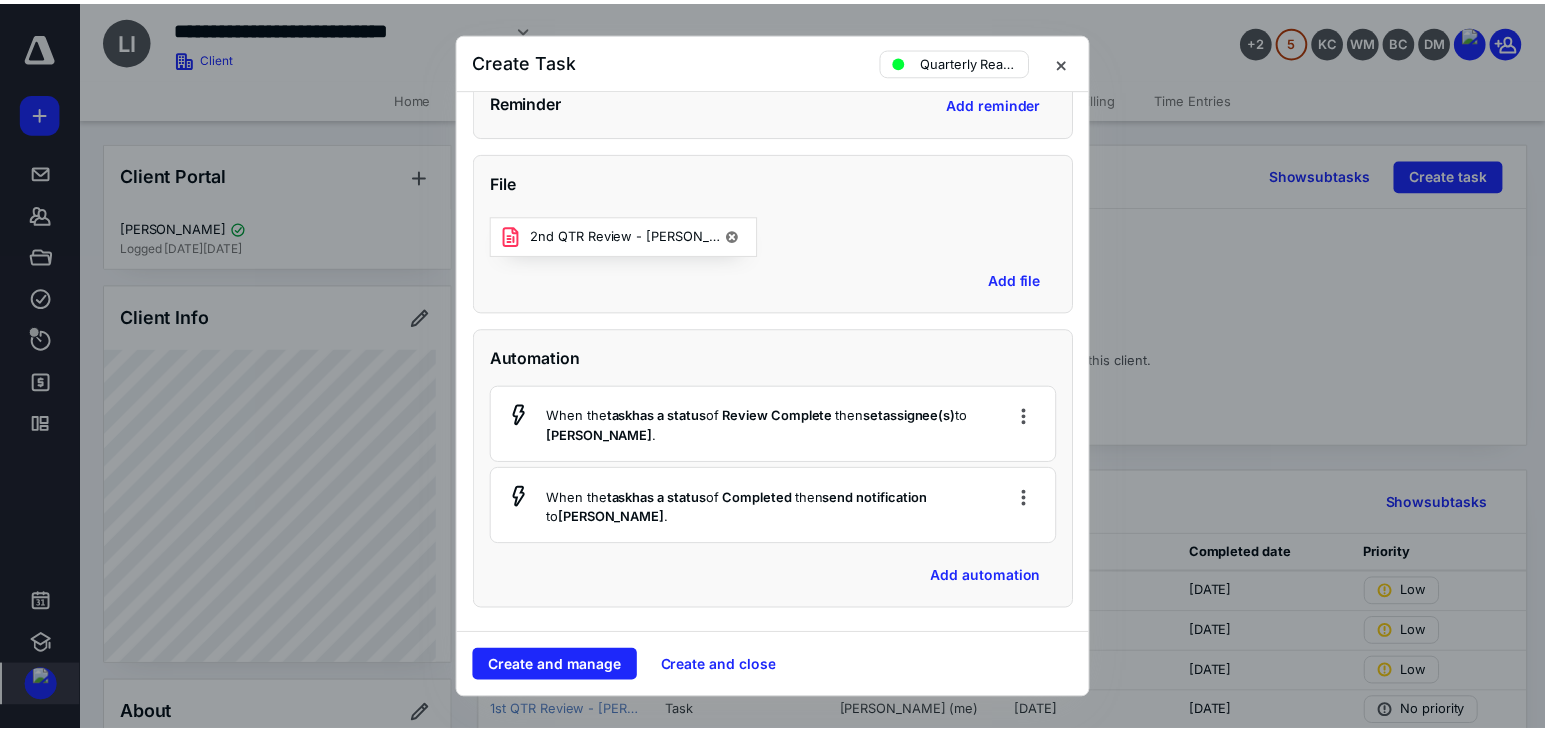 scroll, scrollTop: 971, scrollLeft: 0, axis: vertical 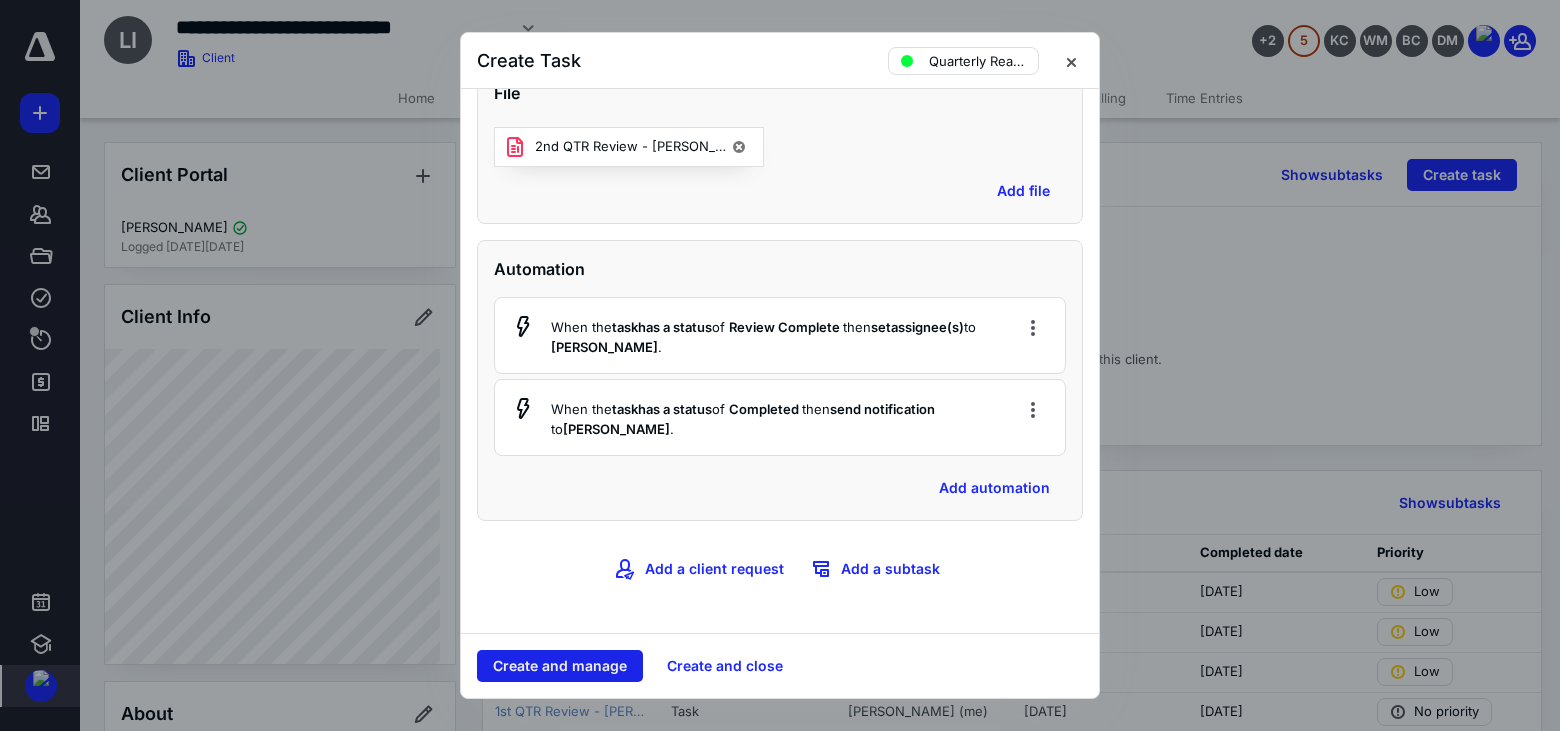 click on "Create and manage" at bounding box center [560, 666] 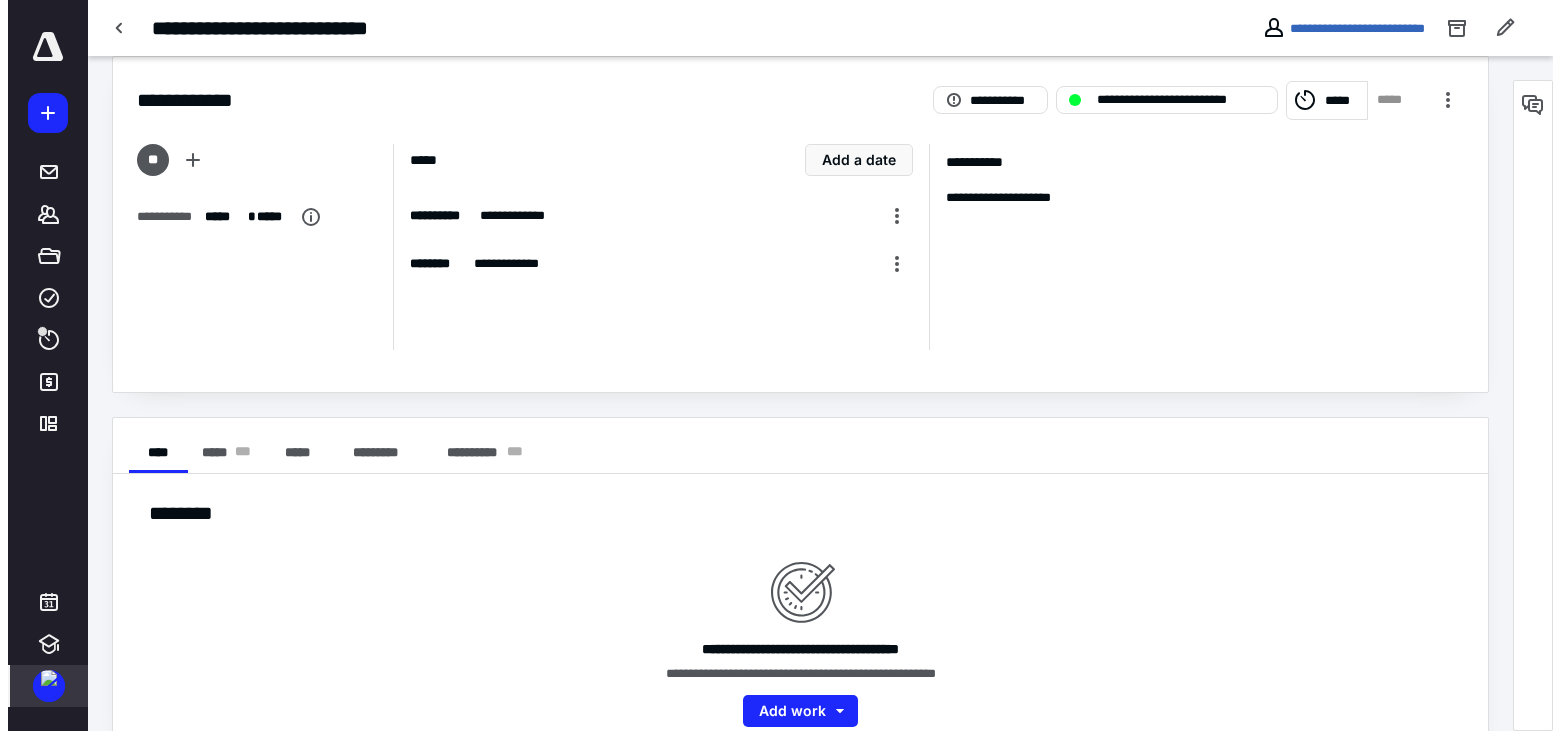 scroll, scrollTop: 0, scrollLeft: 0, axis: both 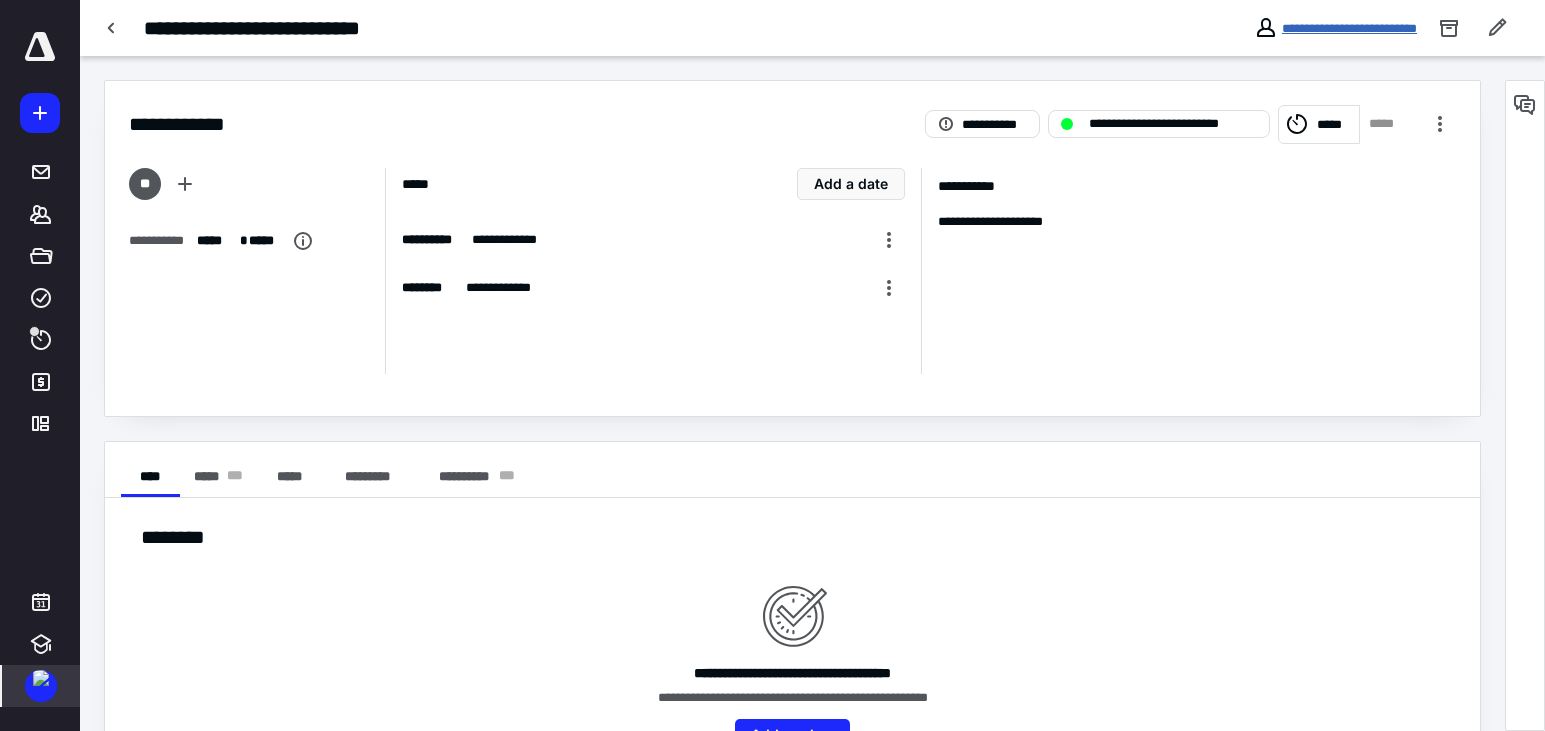 click on "**********" at bounding box center [1349, 28] 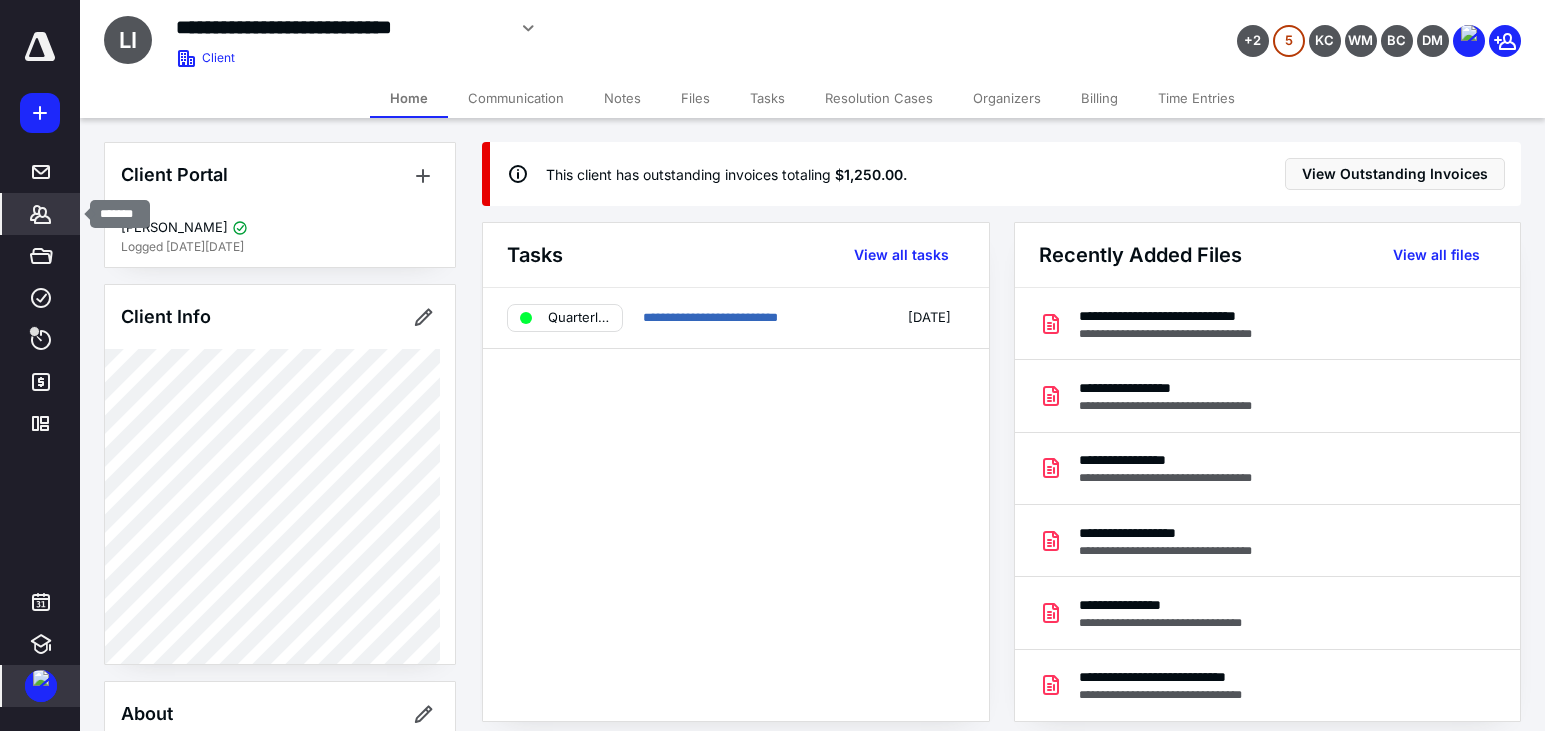 click on "*******" at bounding box center [41, 214] 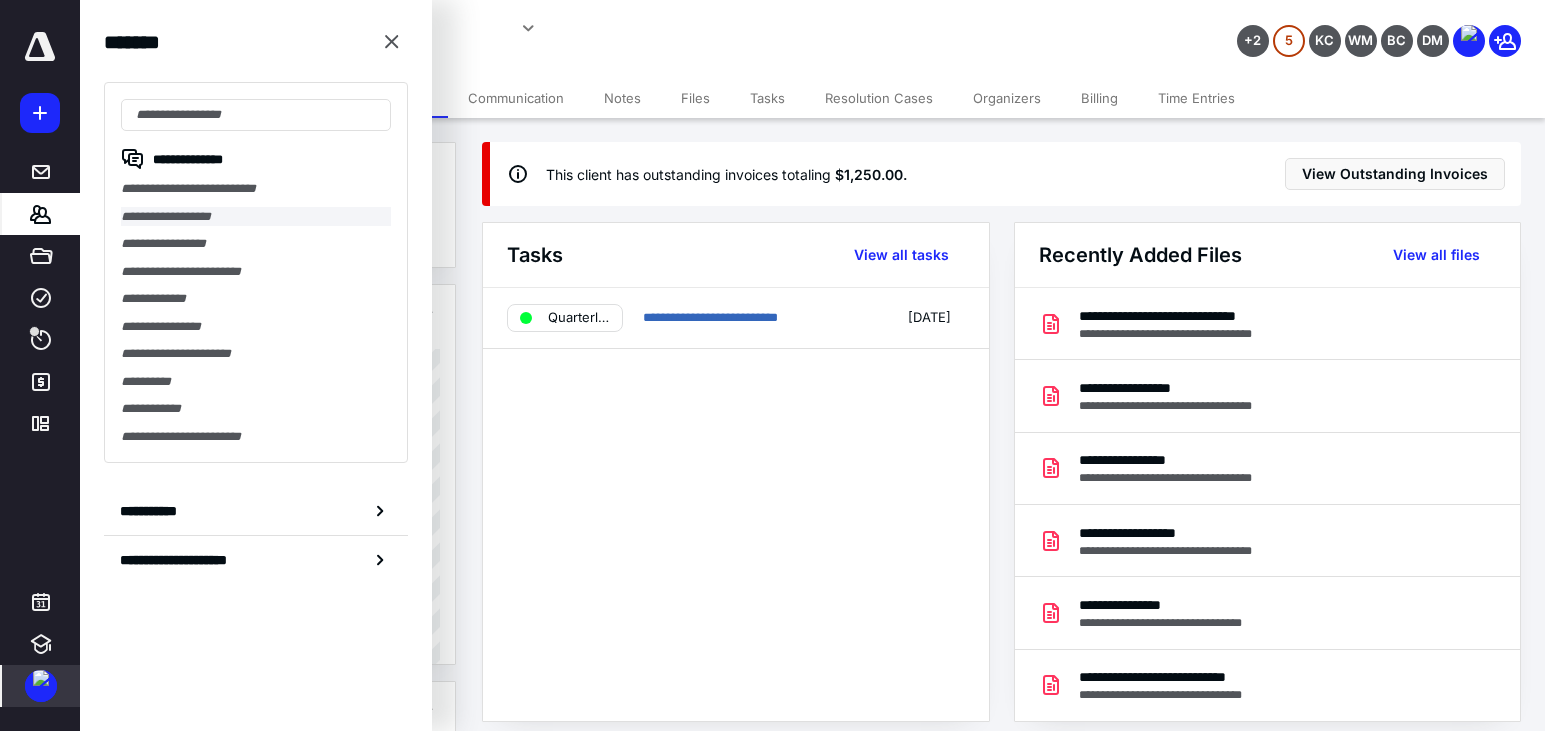 click on "**********" at bounding box center (256, 217) 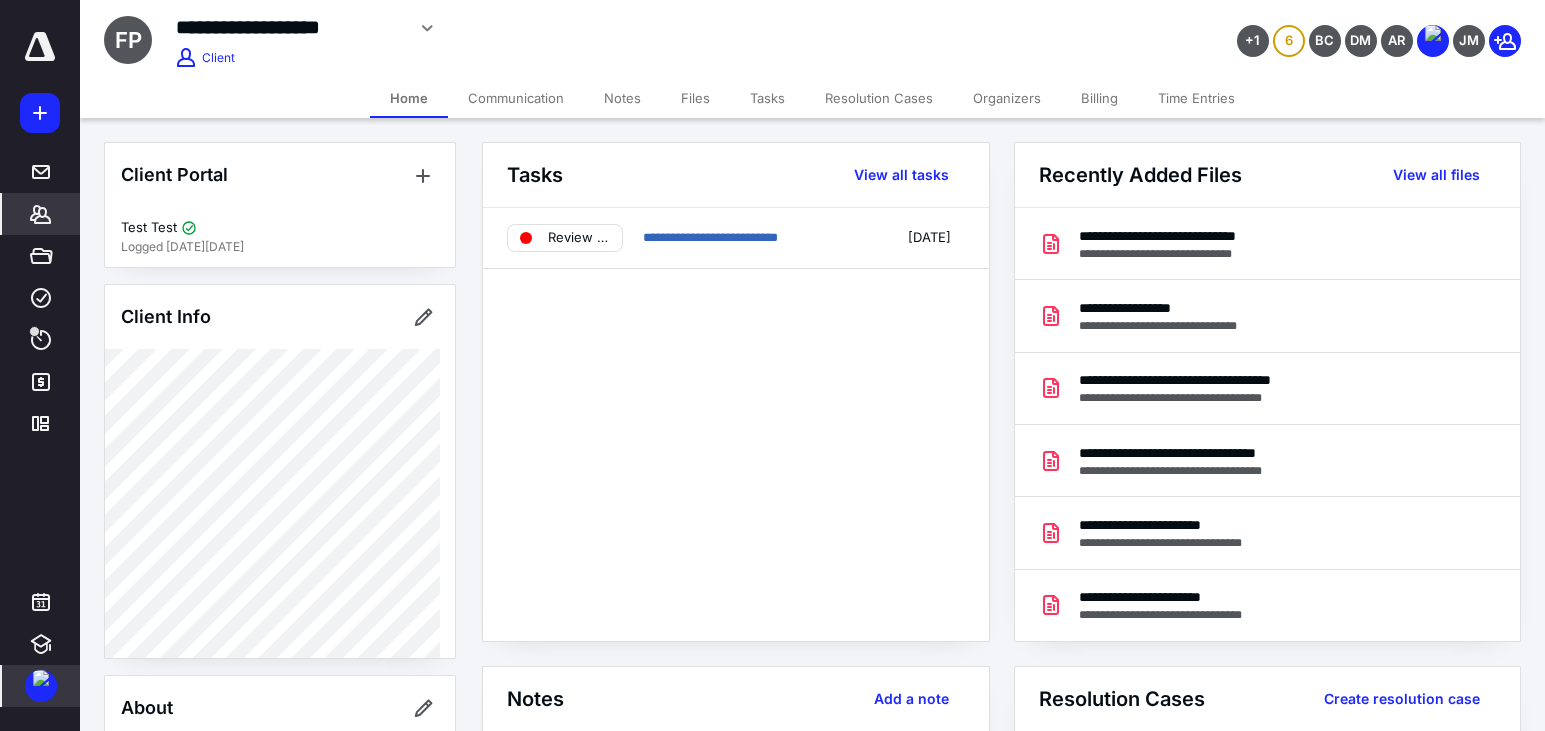 click on "Billing" at bounding box center (1099, 98) 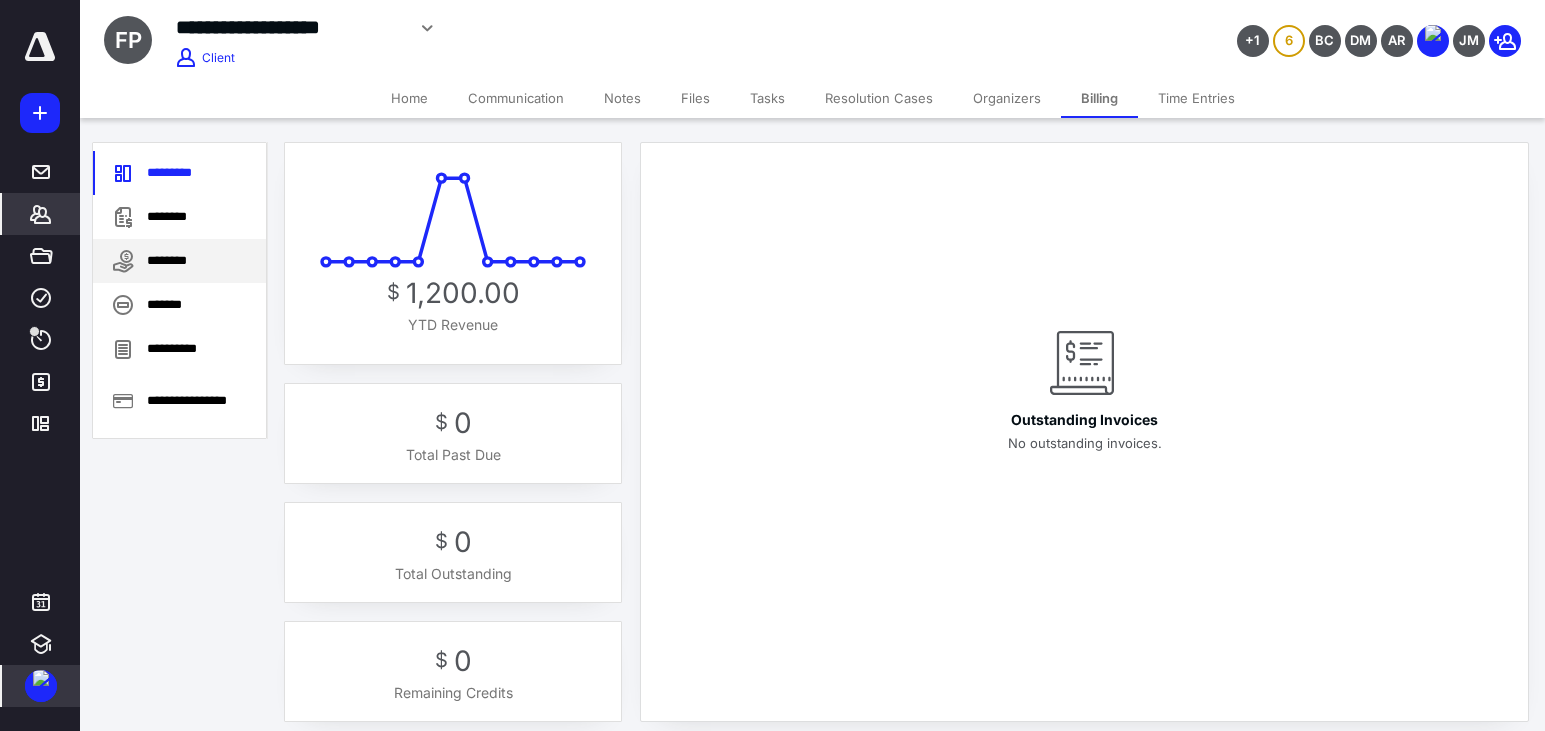 click on "********" at bounding box center (179, 261) 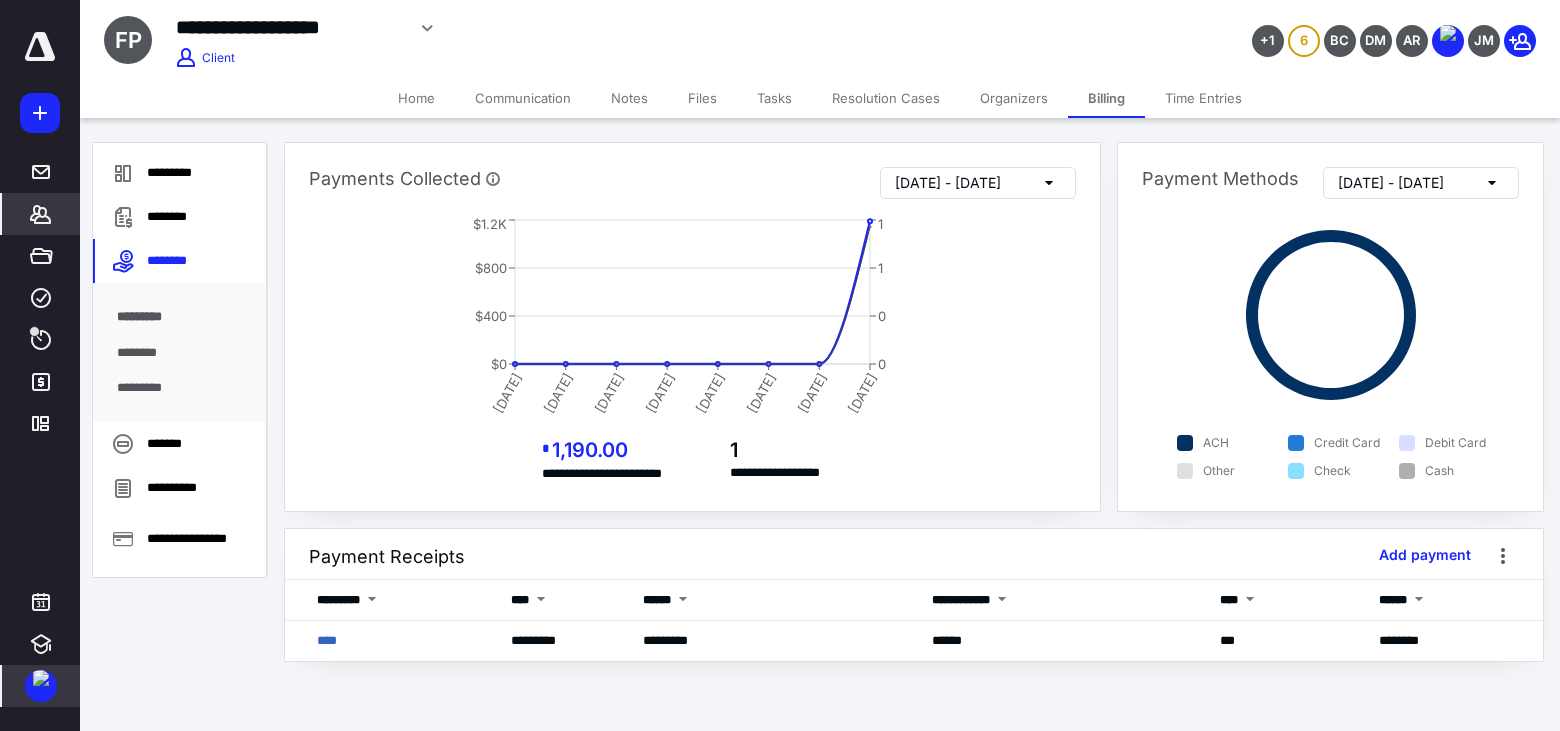 click on "Files" at bounding box center [702, 98] 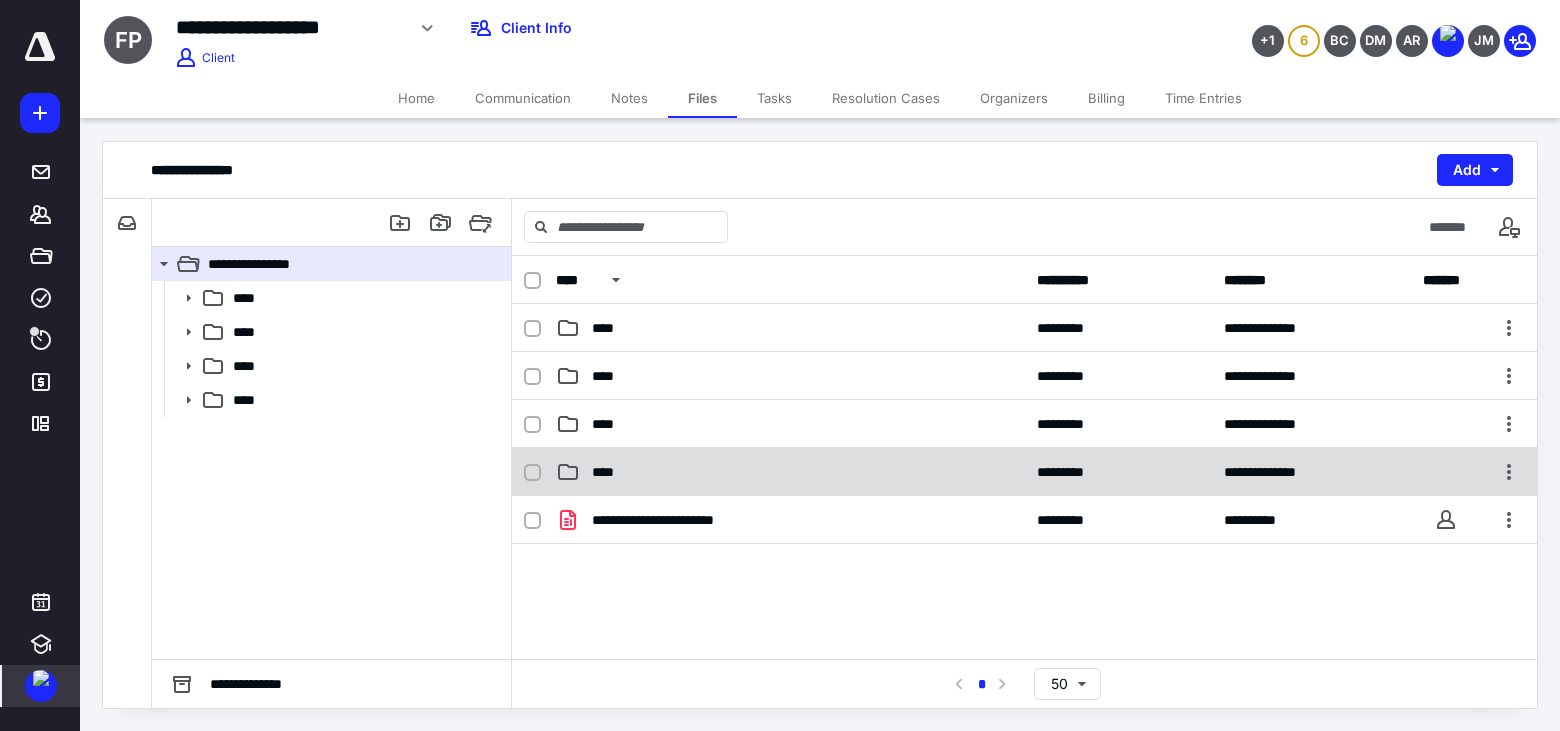 click on "****" at bounding box center [790, 472] 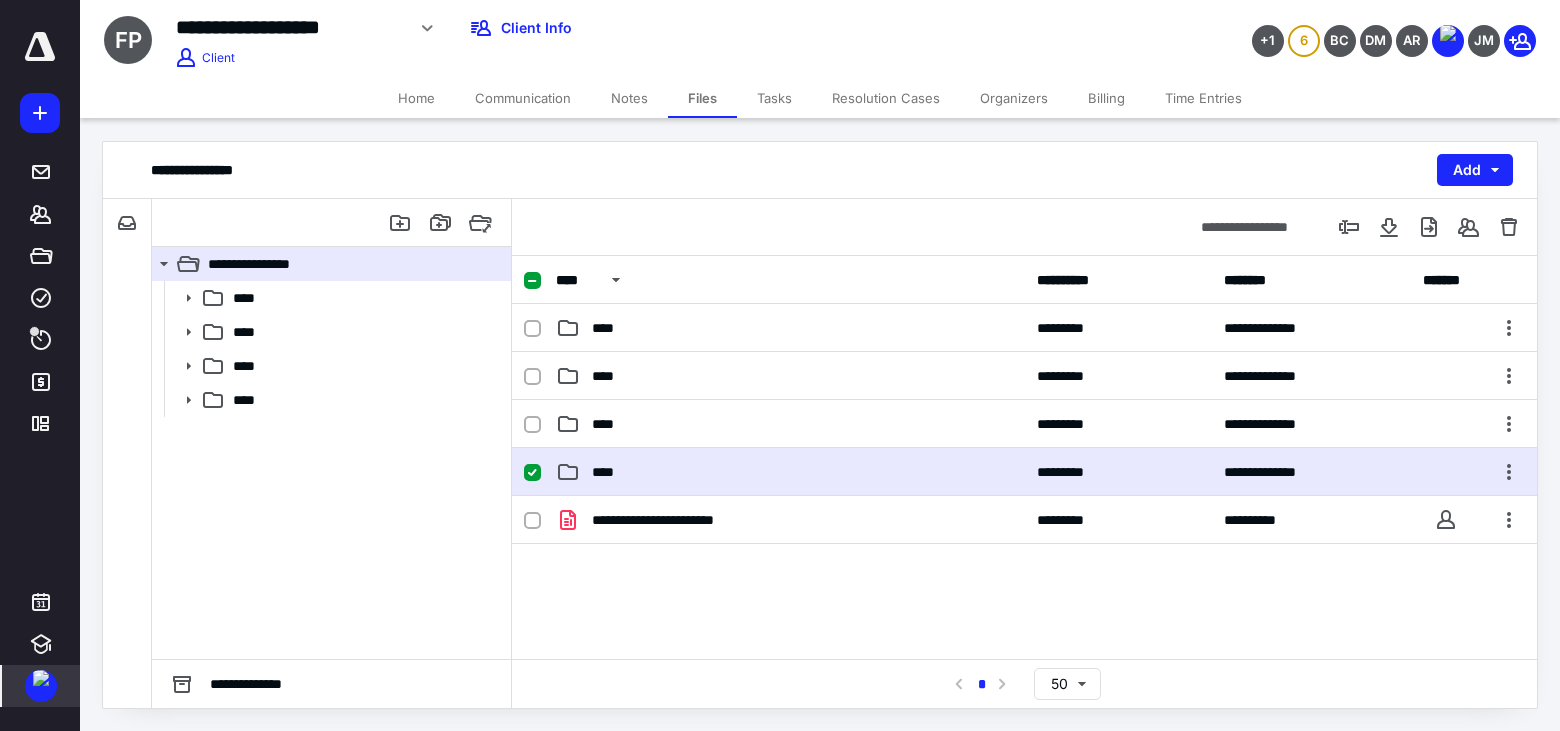 click on "****" at bounding box center [790, 472] 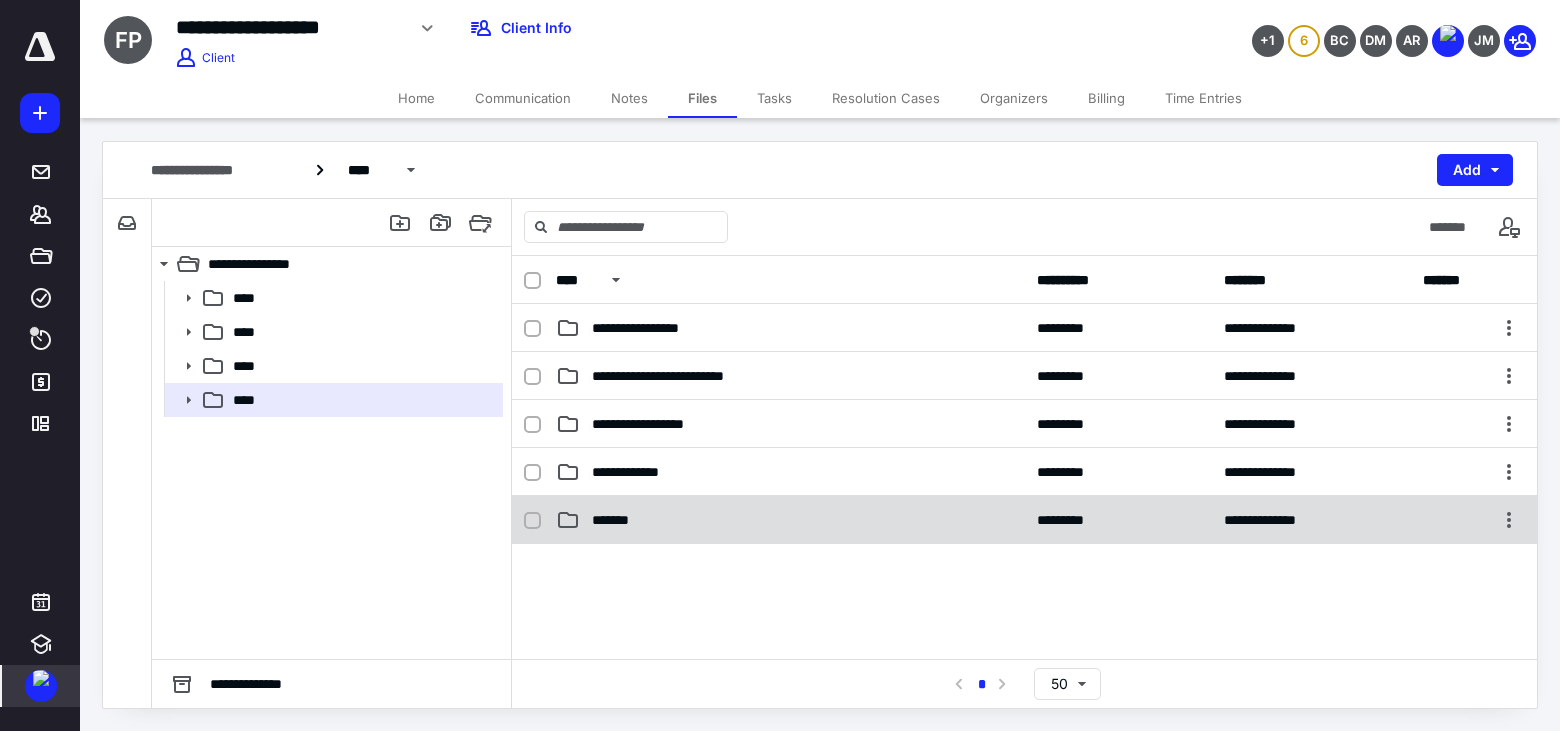 click on "*******" at bounding box center (790, 520) 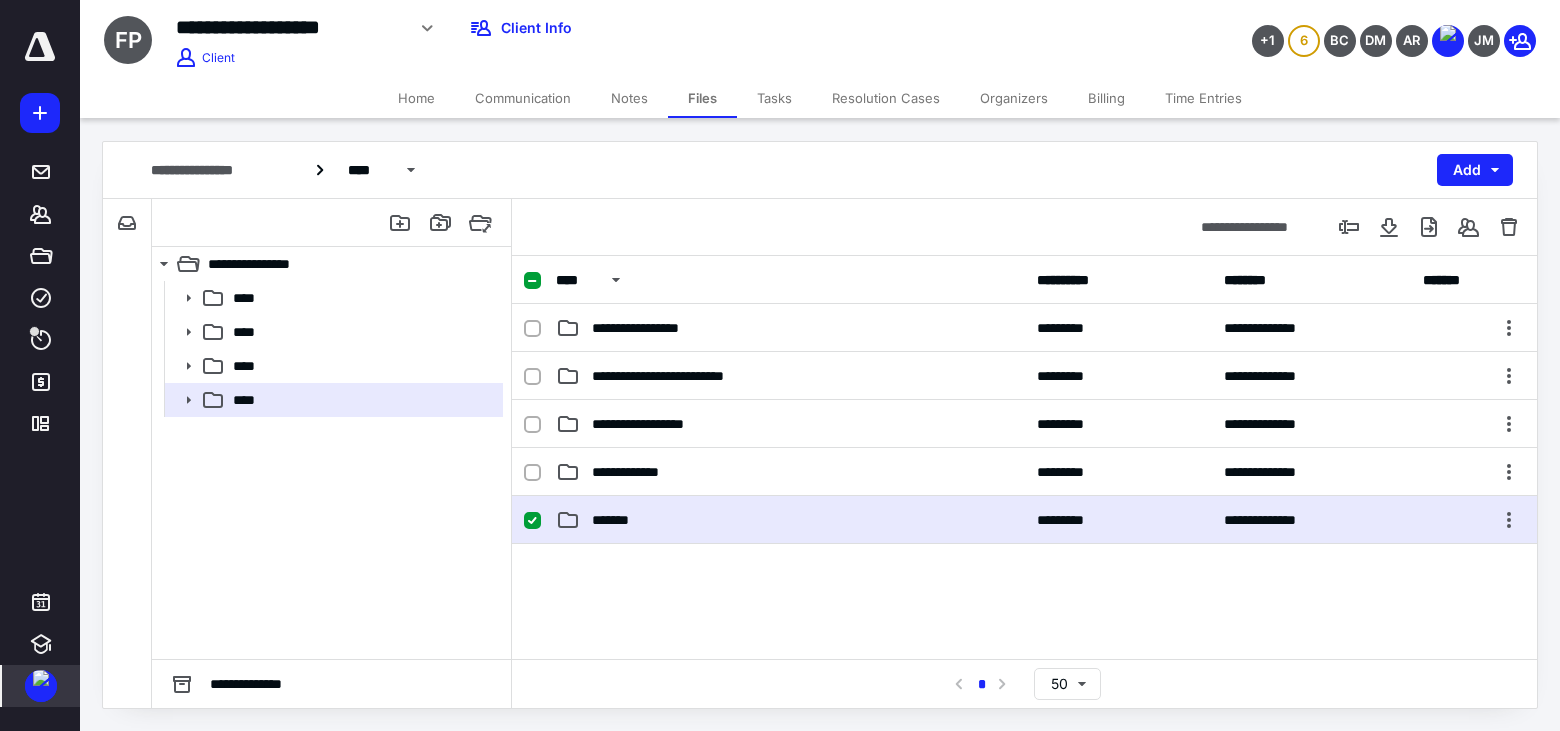 click on "*******" at bounding box center (790, 520) 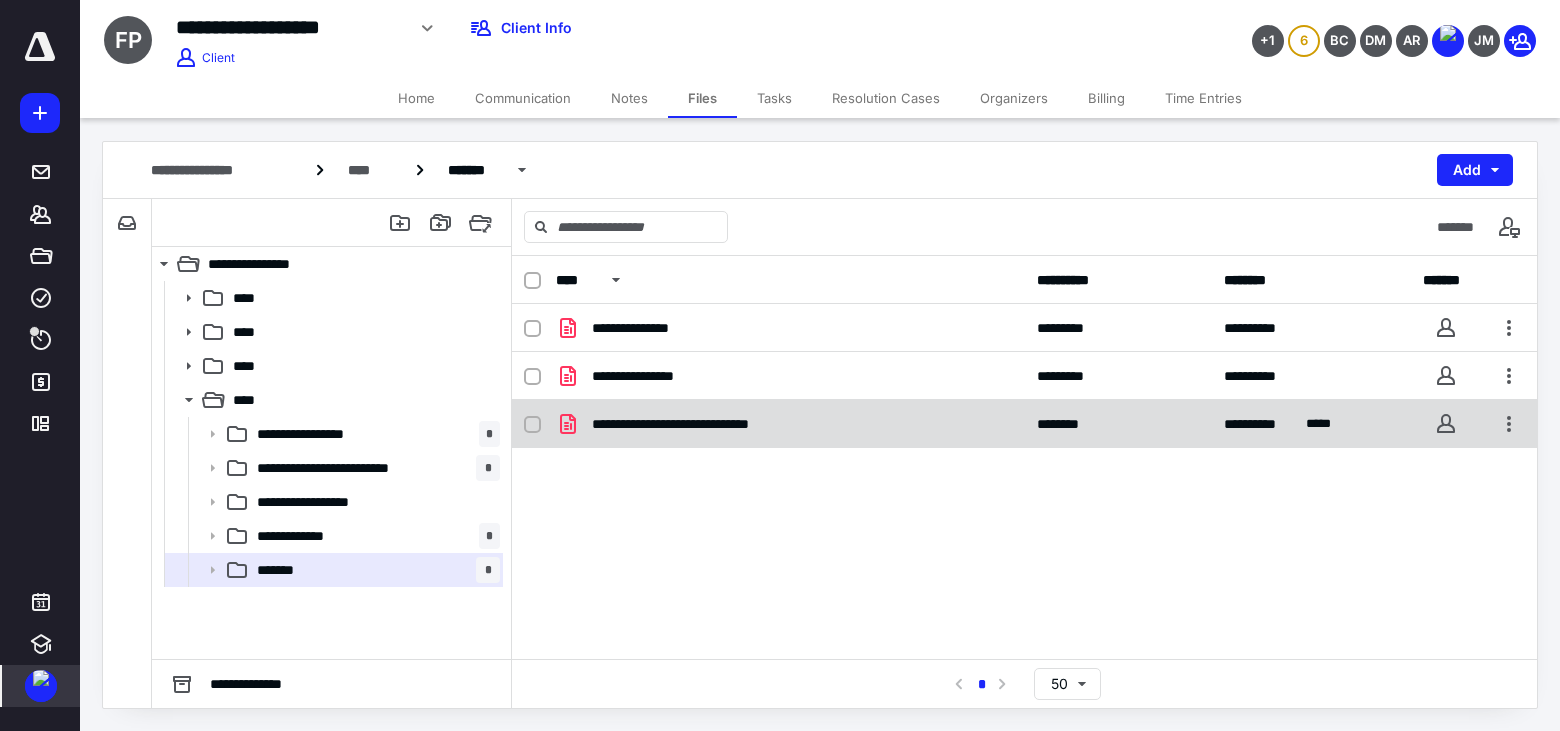 click on "**********" at bounding box center (790, 424) 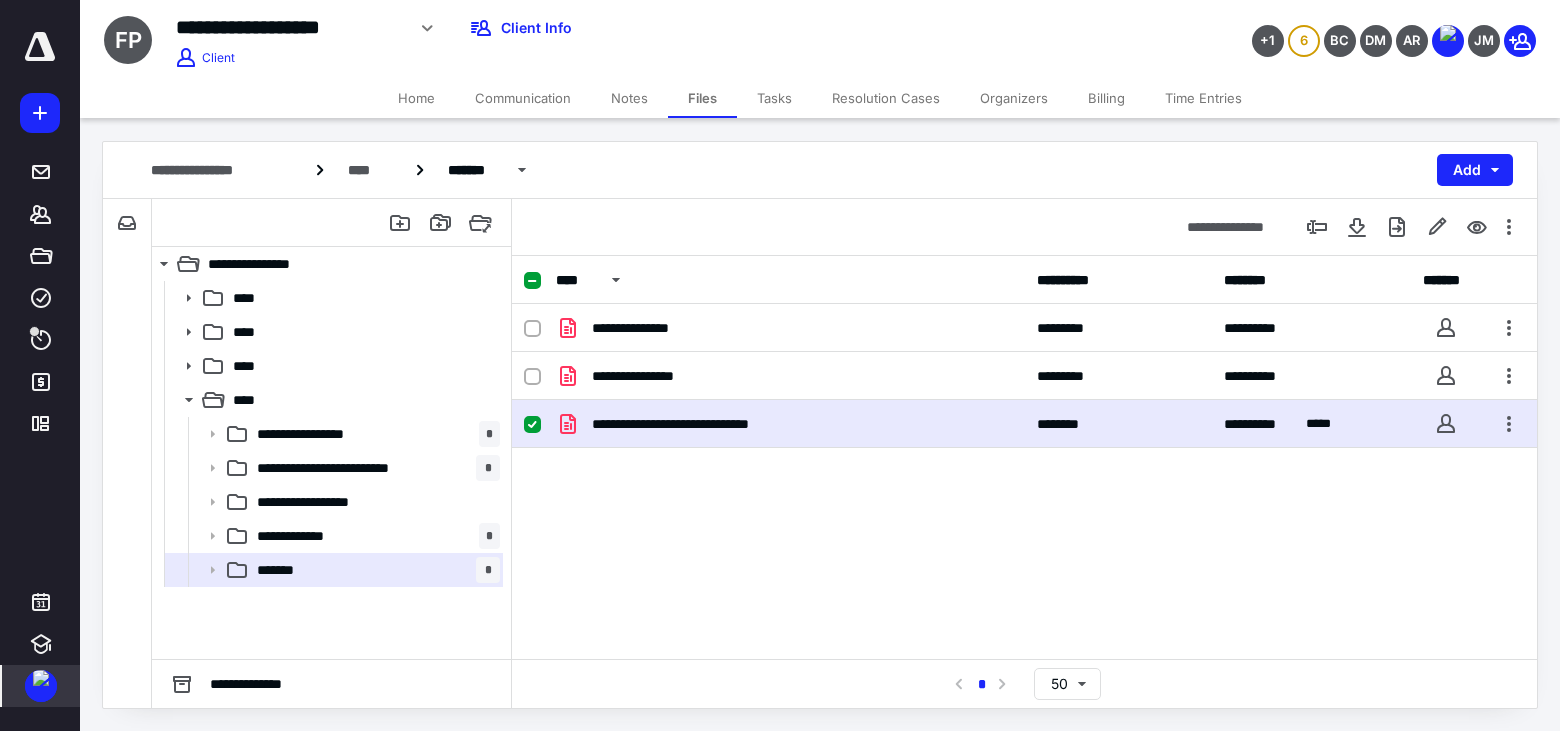 click on "**********" at bounding box center (790, 424) 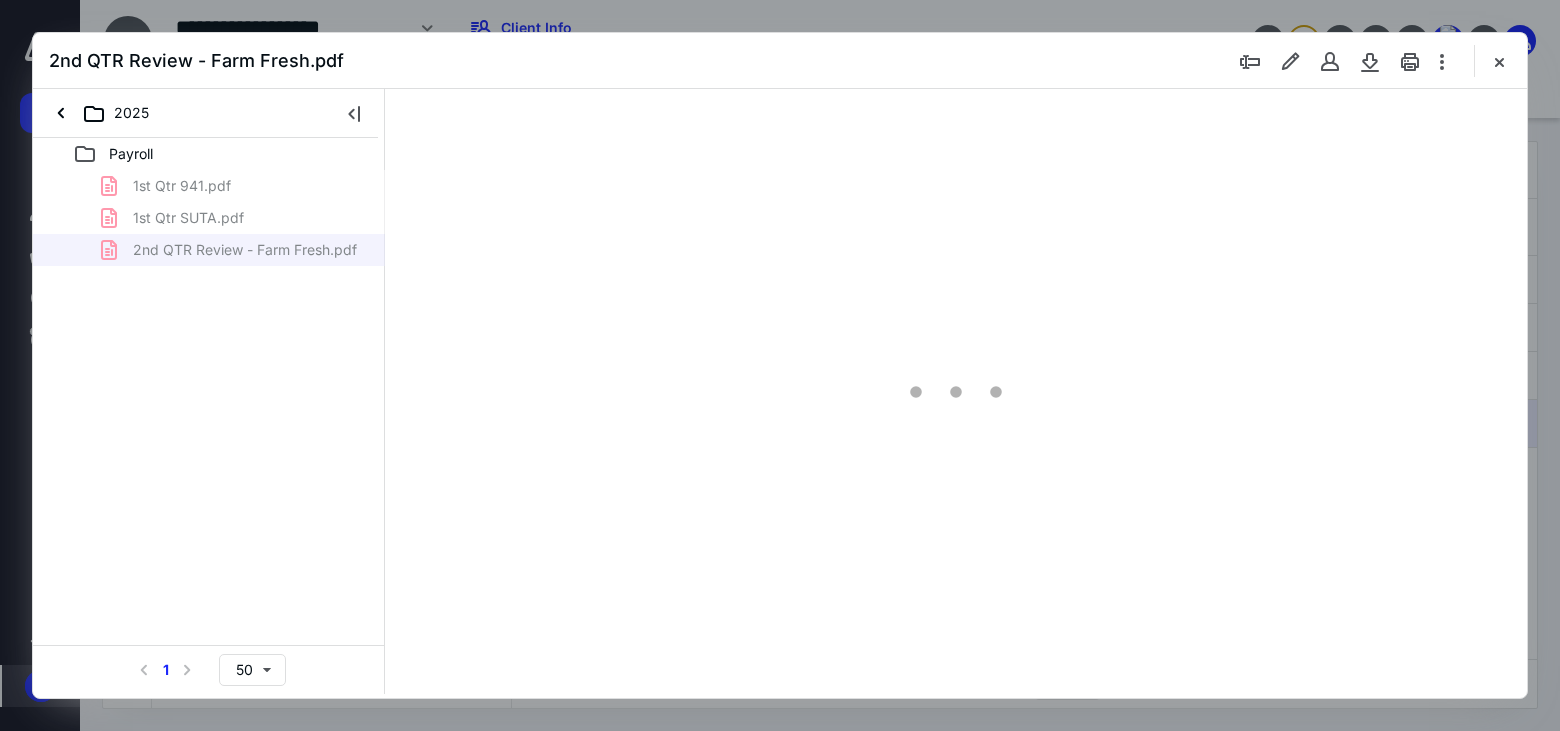scroll, scrollTop: 0, scrollLeft: 0, axis: both 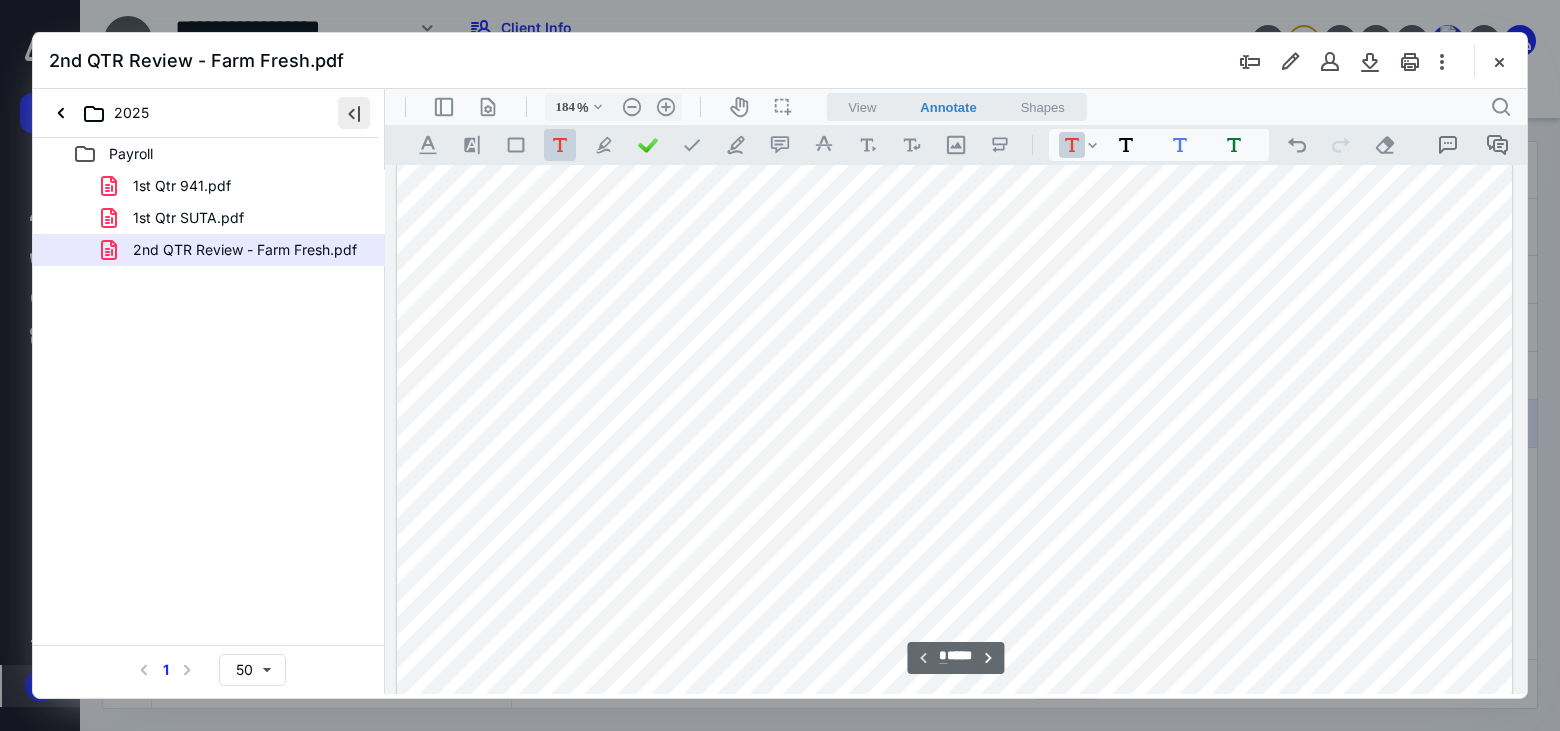 click at bounding box center [354, 113] 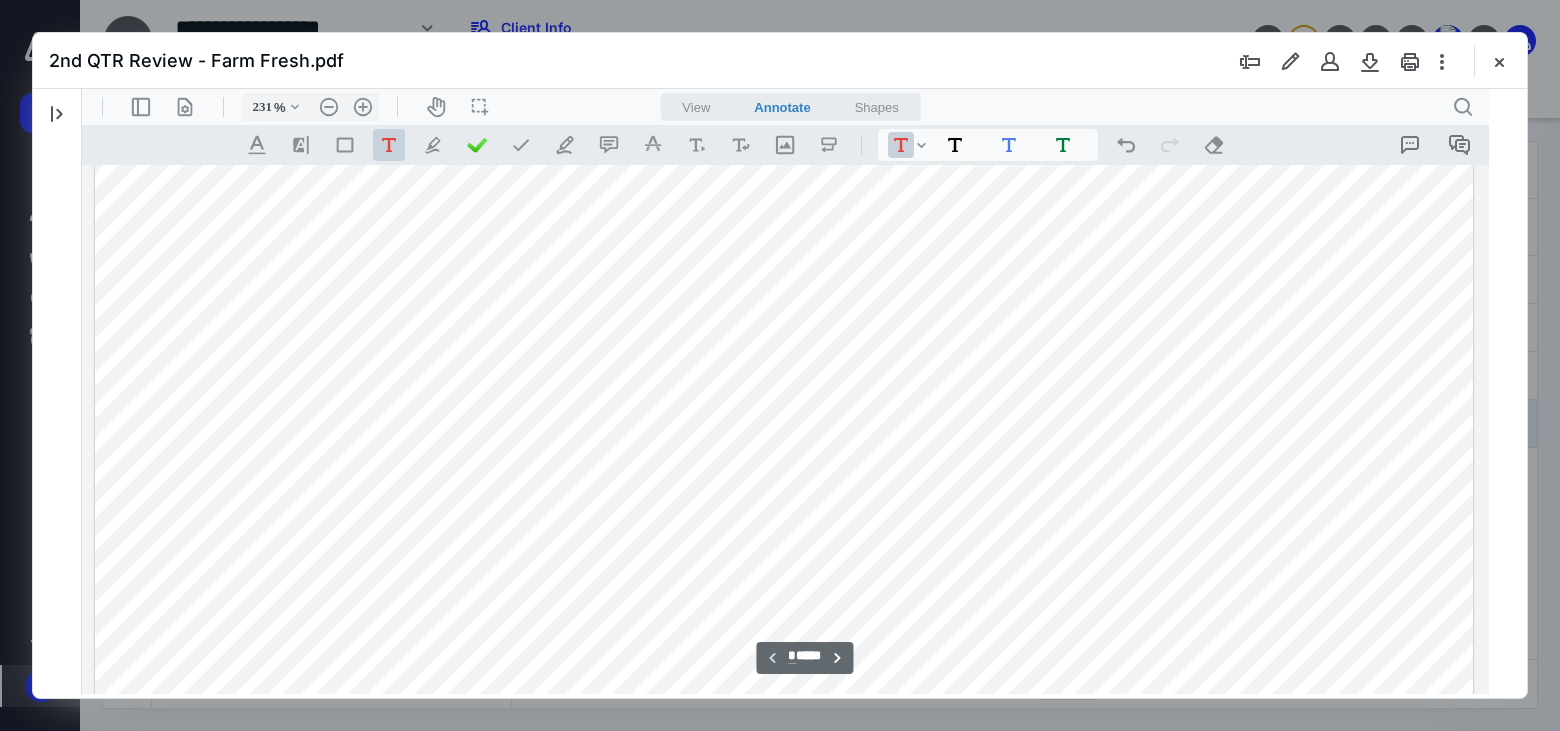 type on "232" 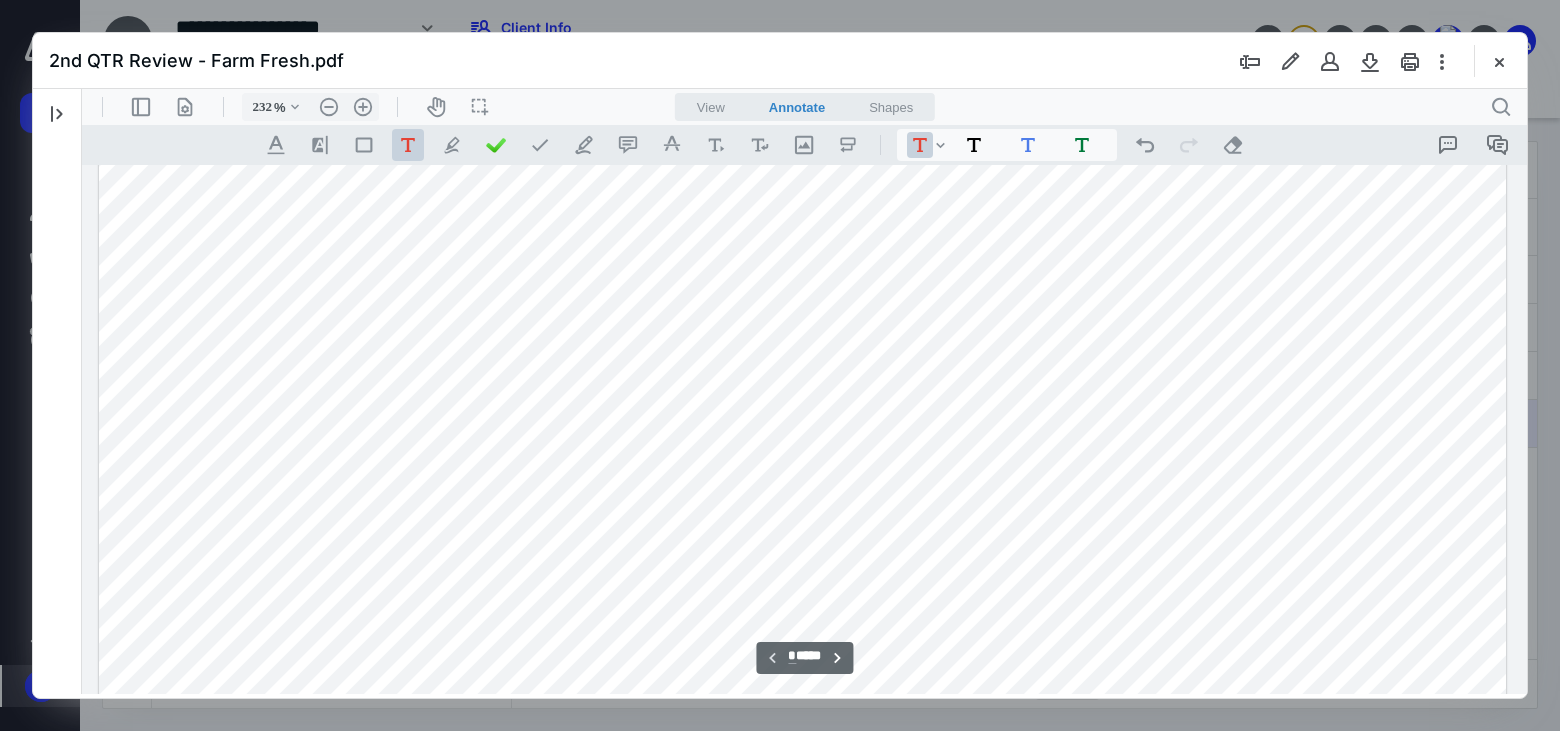 scroll, scrollTop: 885, scrollLeft: 0, axis: vertical 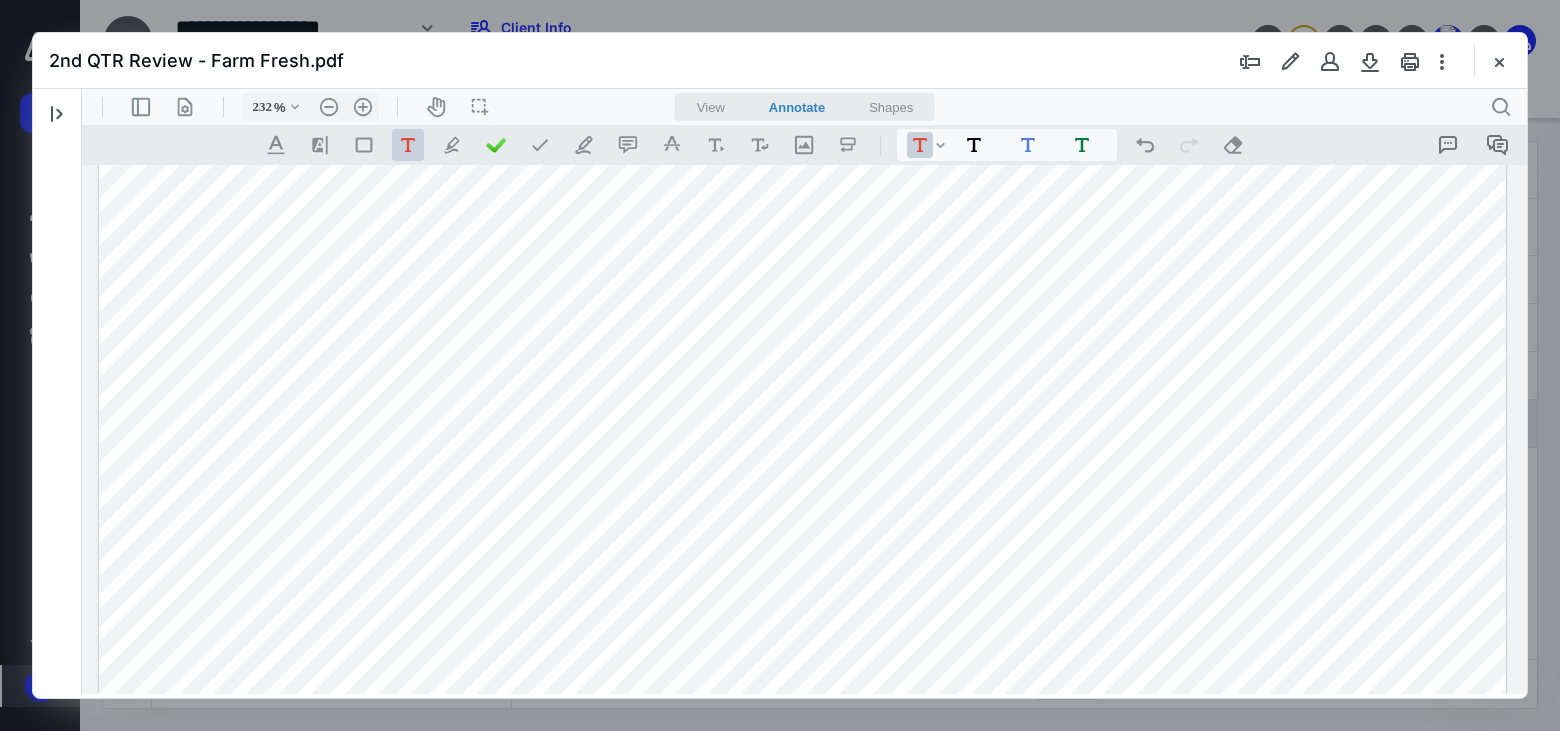 click on "2nd QTR Review - Farm Fresh.pdf" at bounding box center [780, 61] 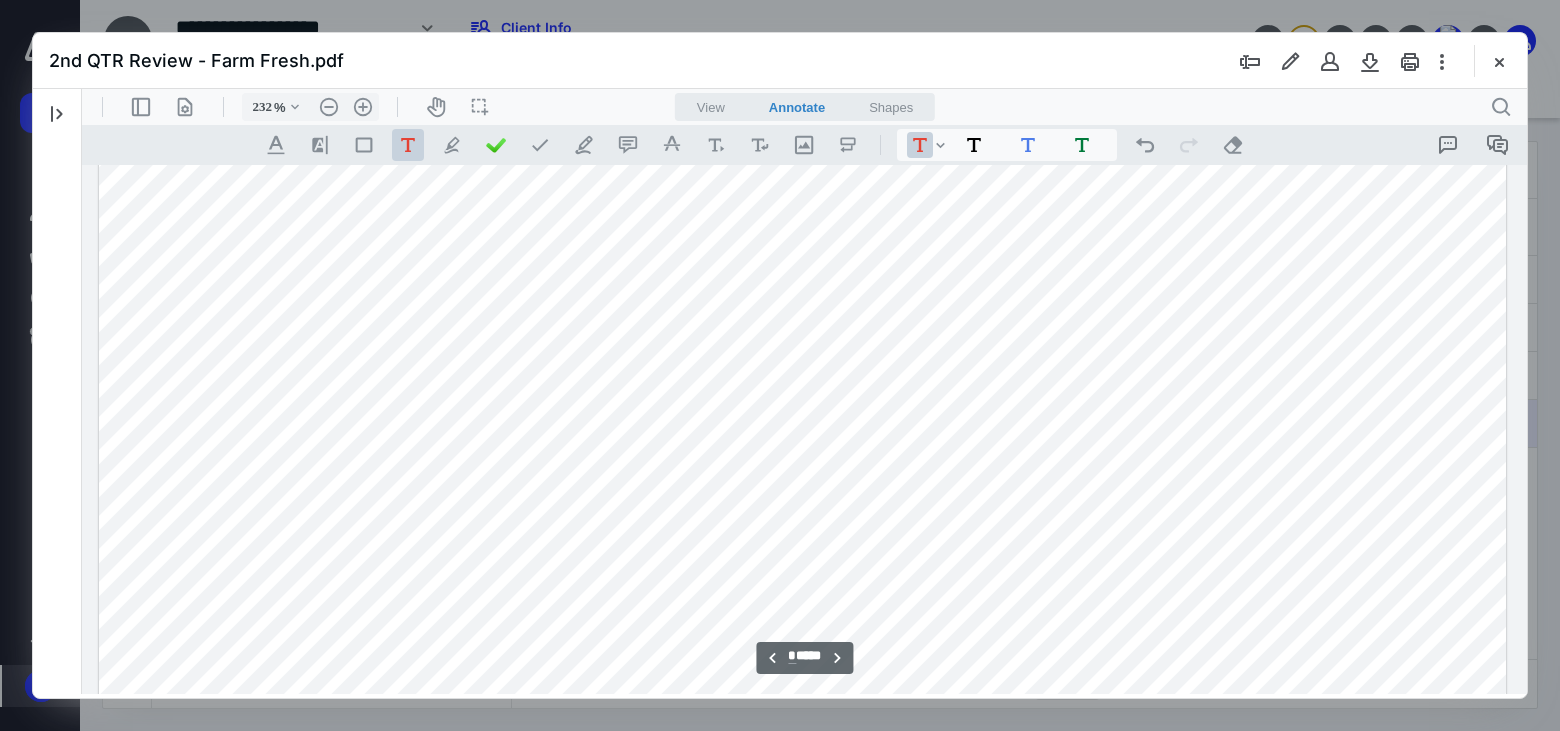 scroll, scrollTop: 2985, scrollLeft: 0, axis: vertical 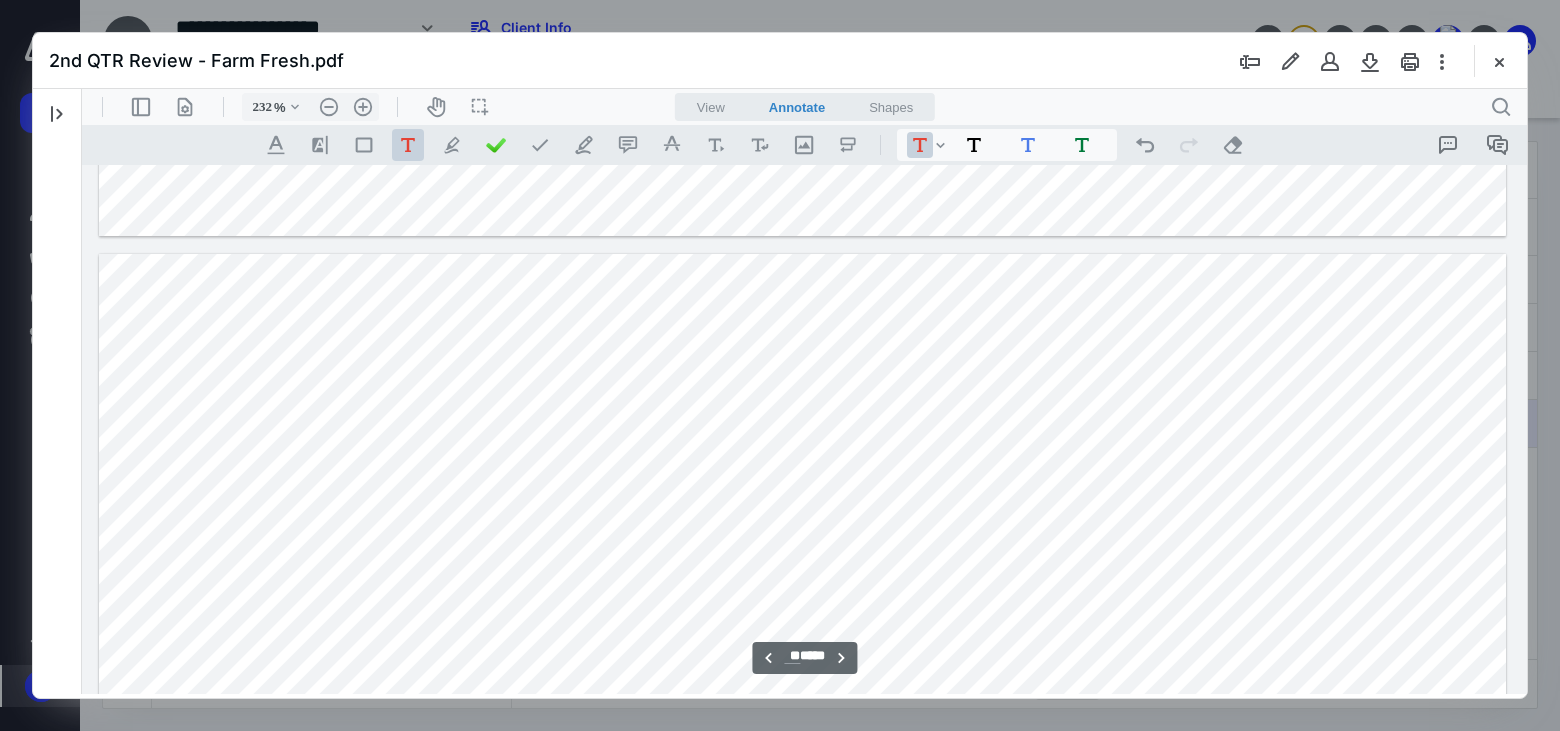 type on "**" 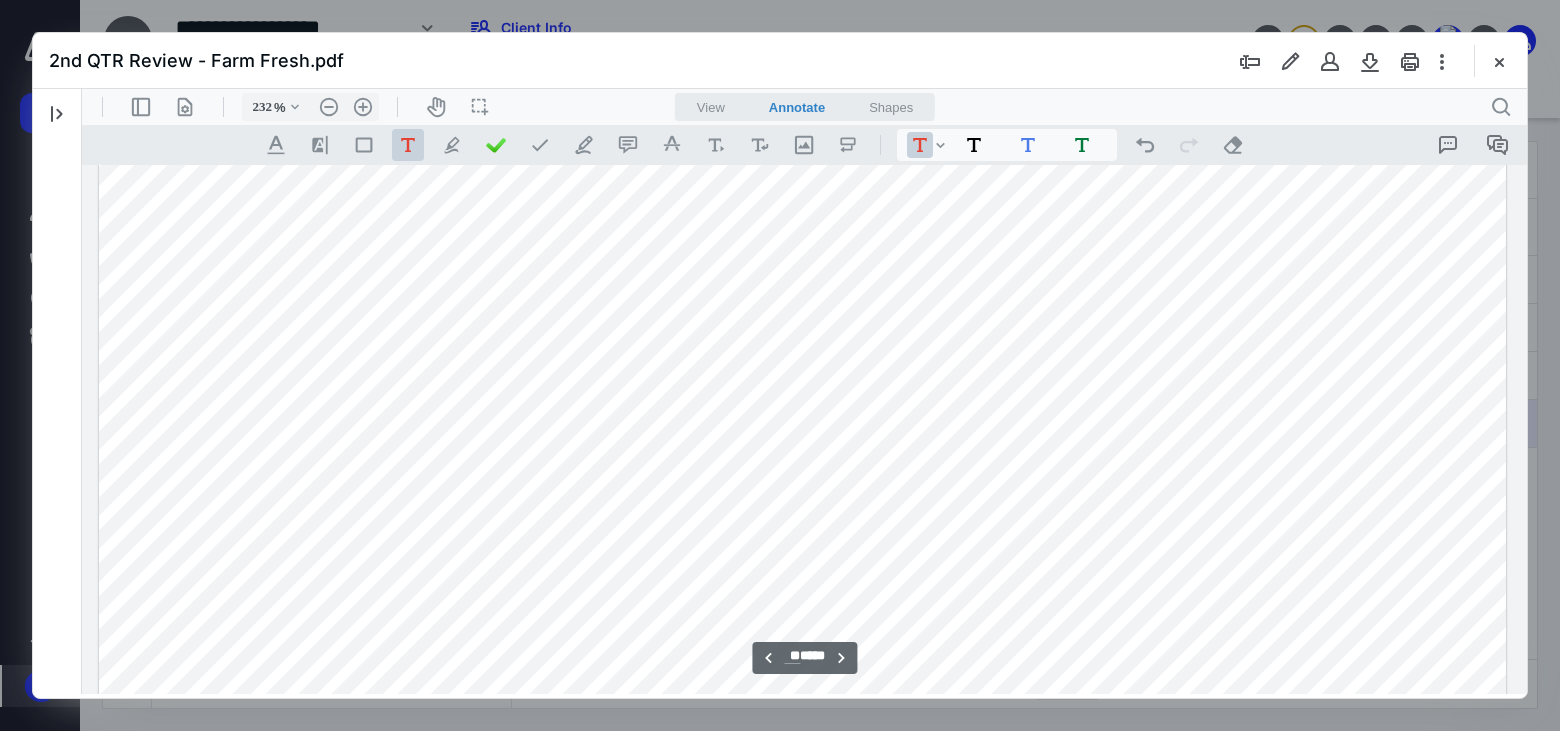 scroll, scrollTop: 18751, scrollLeft: 0, axis: vertical 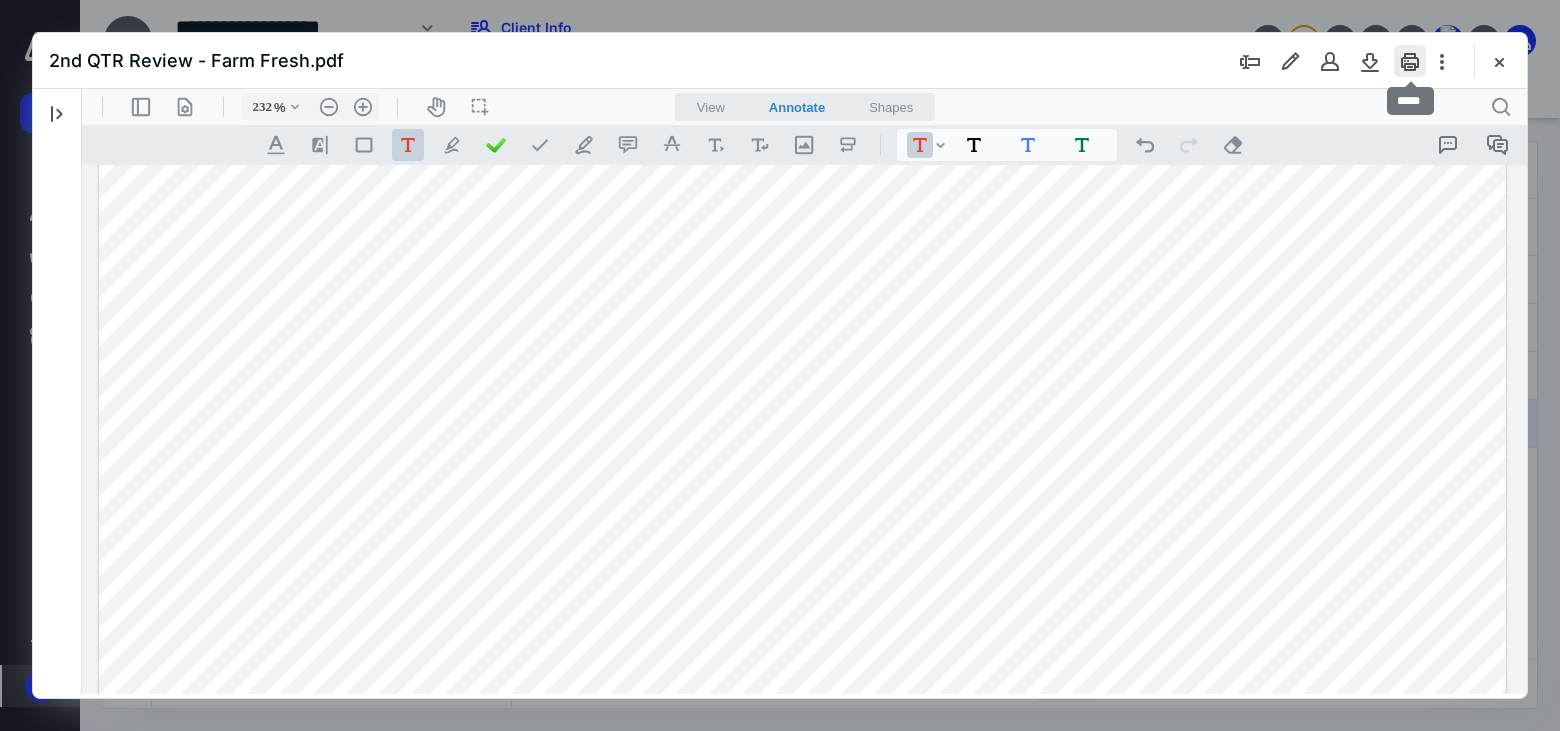 click at bounding box center [1410, 61] 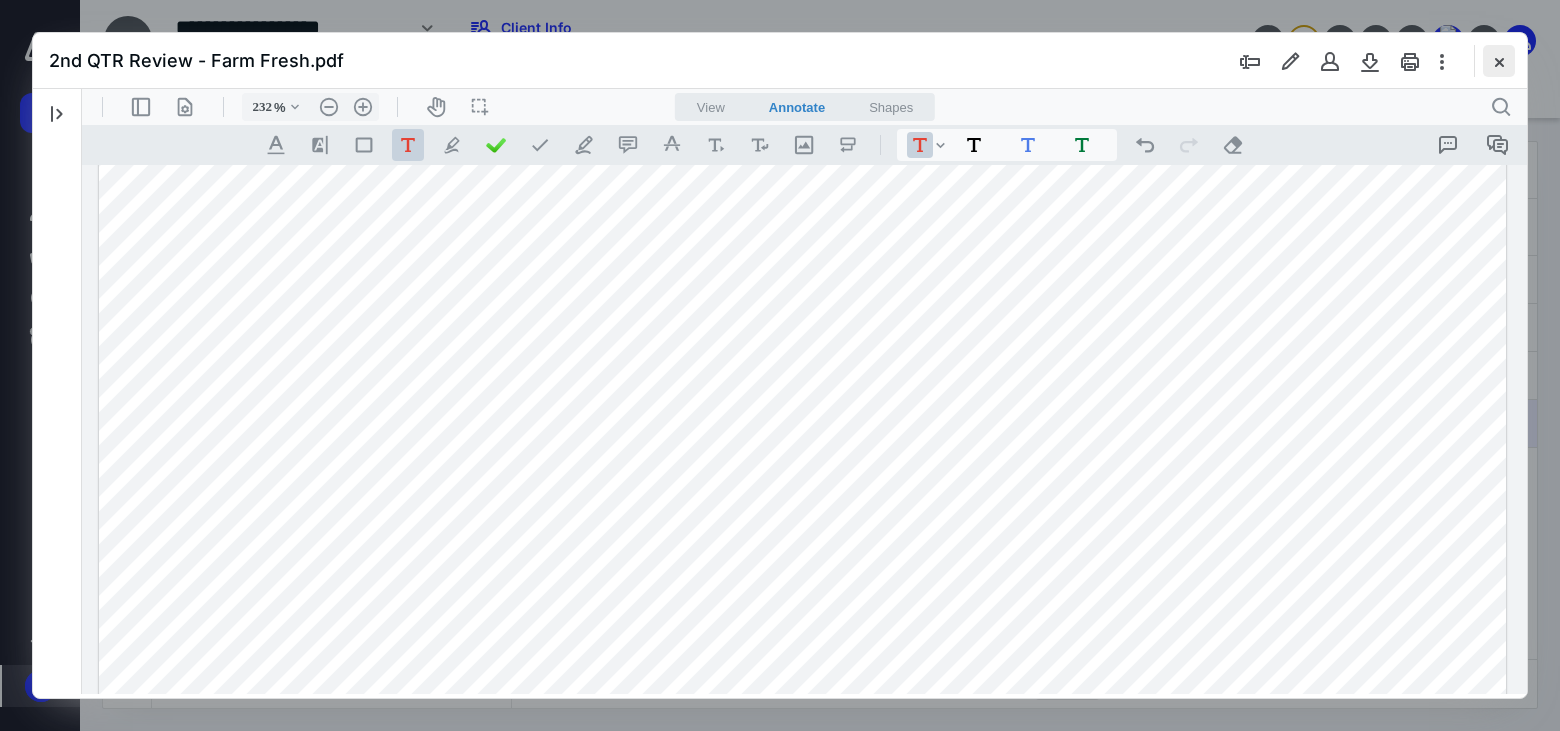 click at bounding box center [1499, 61] 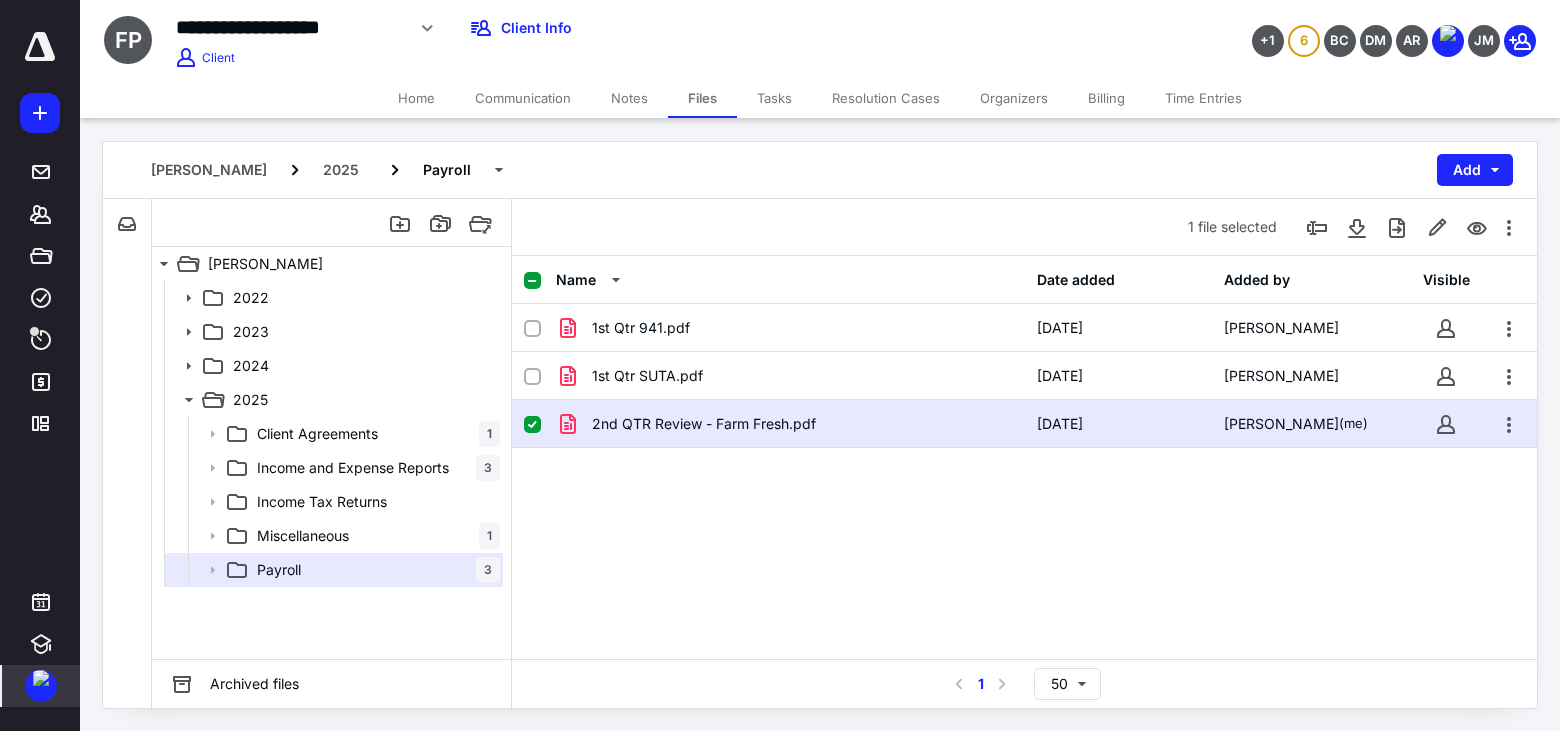 click on "Home" at bounding box center (416, 98) 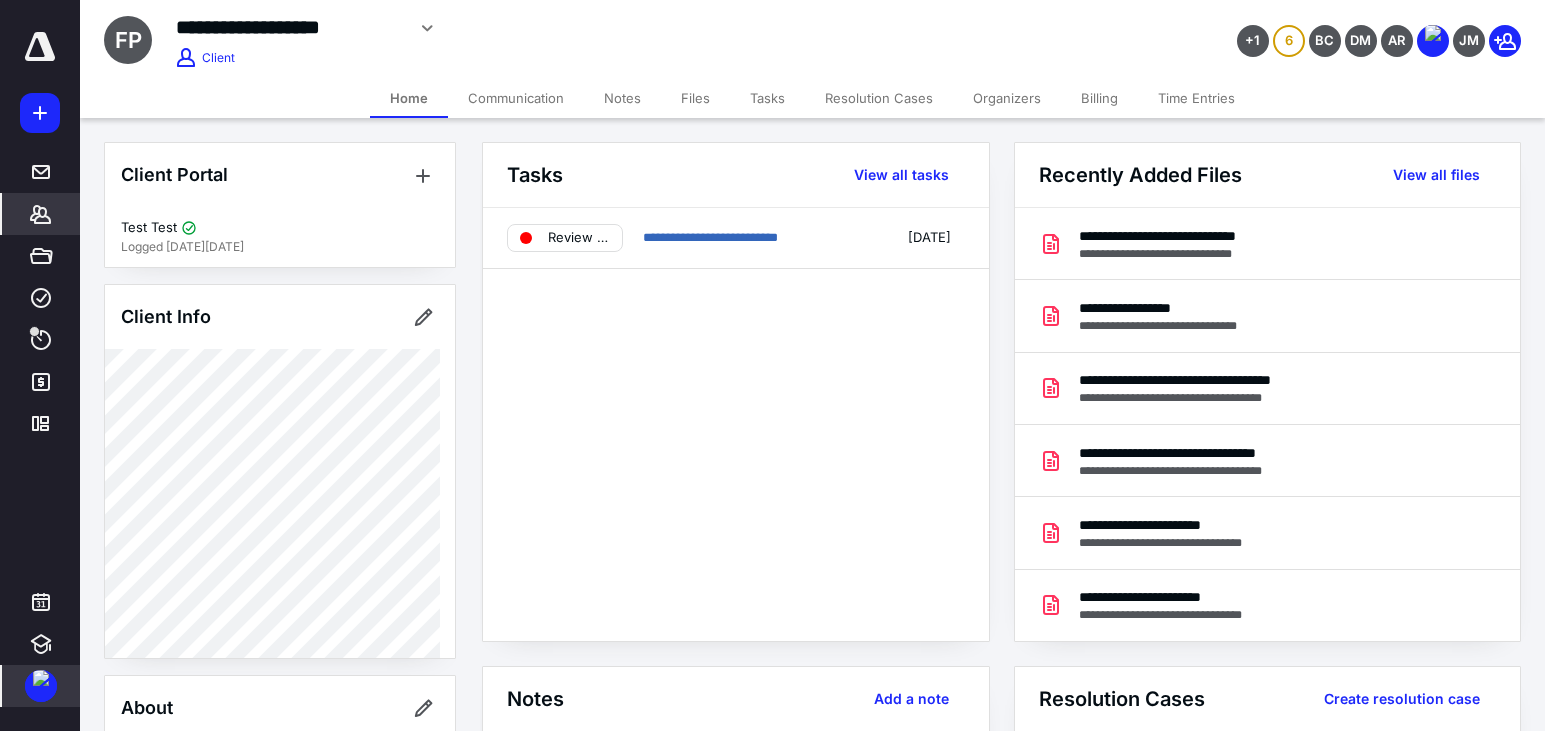 click on "Files" at bounding box center [695, 98] 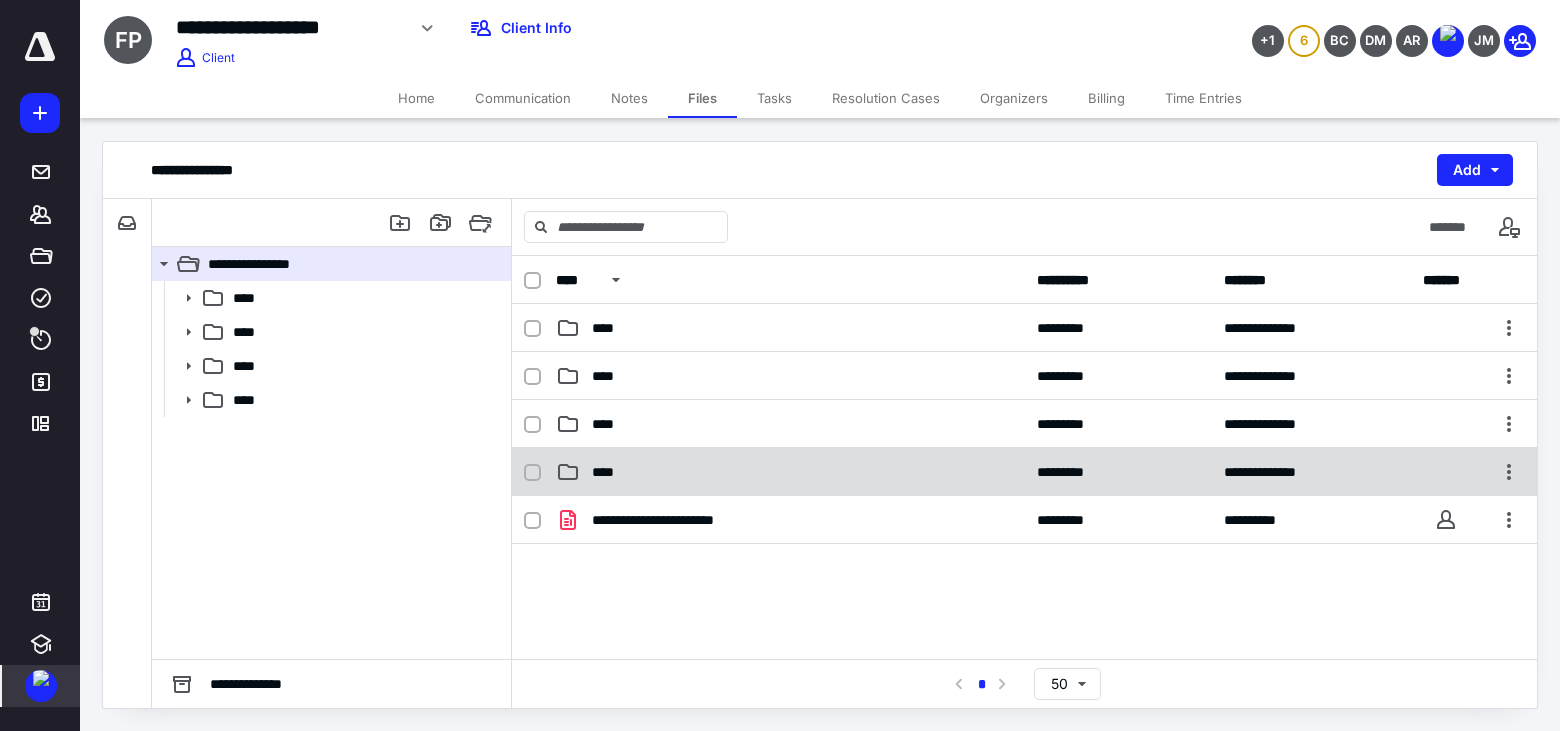 click on "**********" at bounding box center [1024, 472] 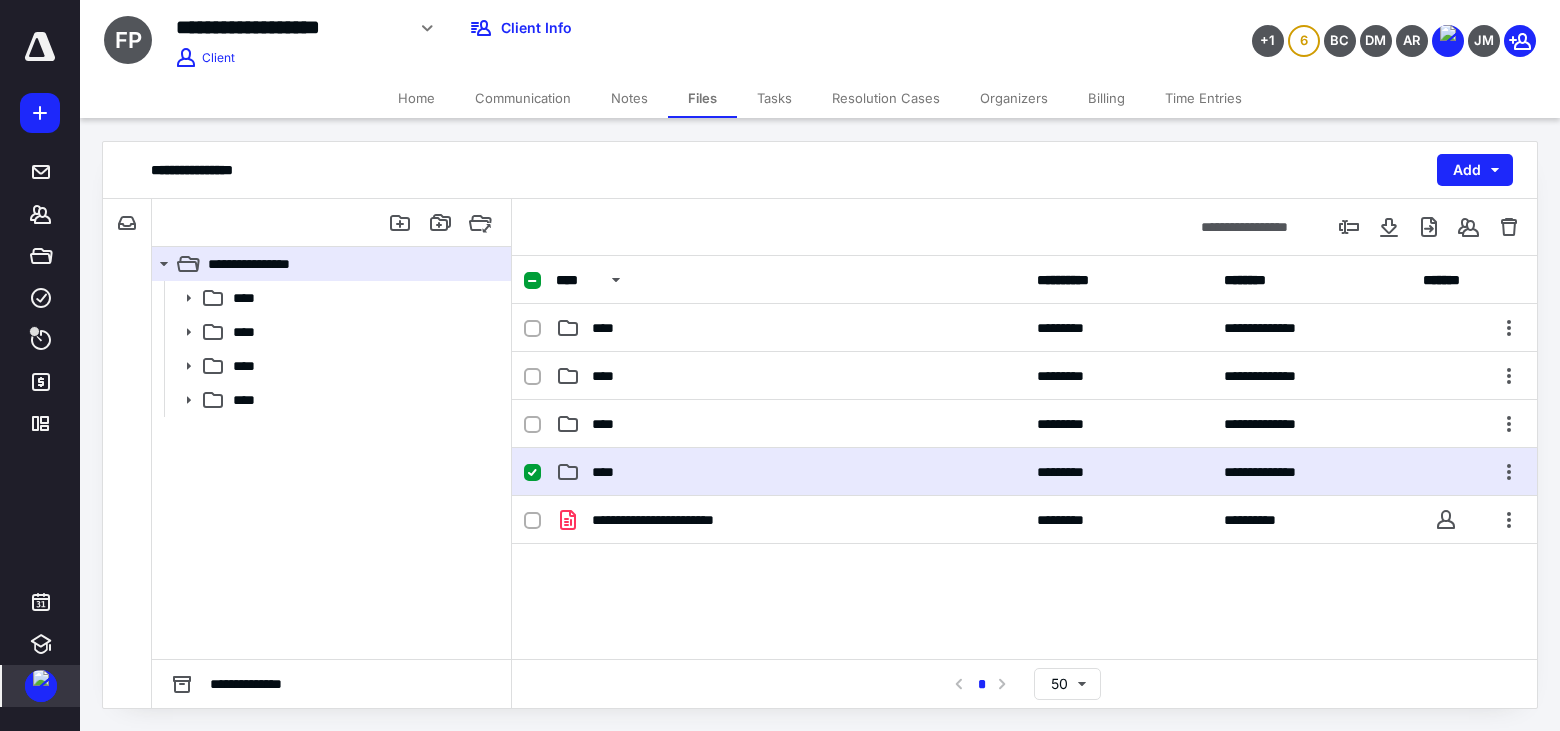 click on "**********" at bounding box center [1024, 472] 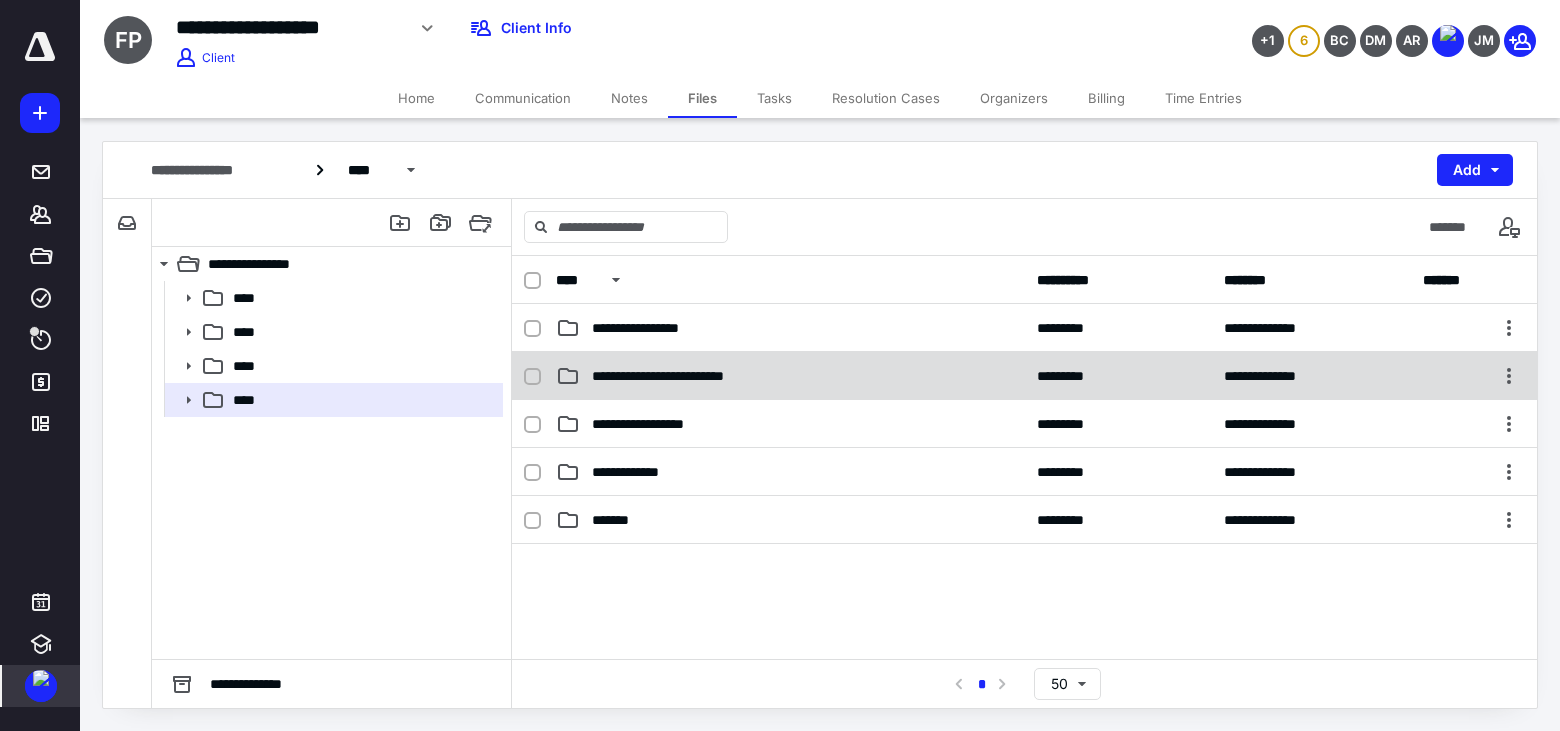 click on "**********" at bounding box center [790, 376] 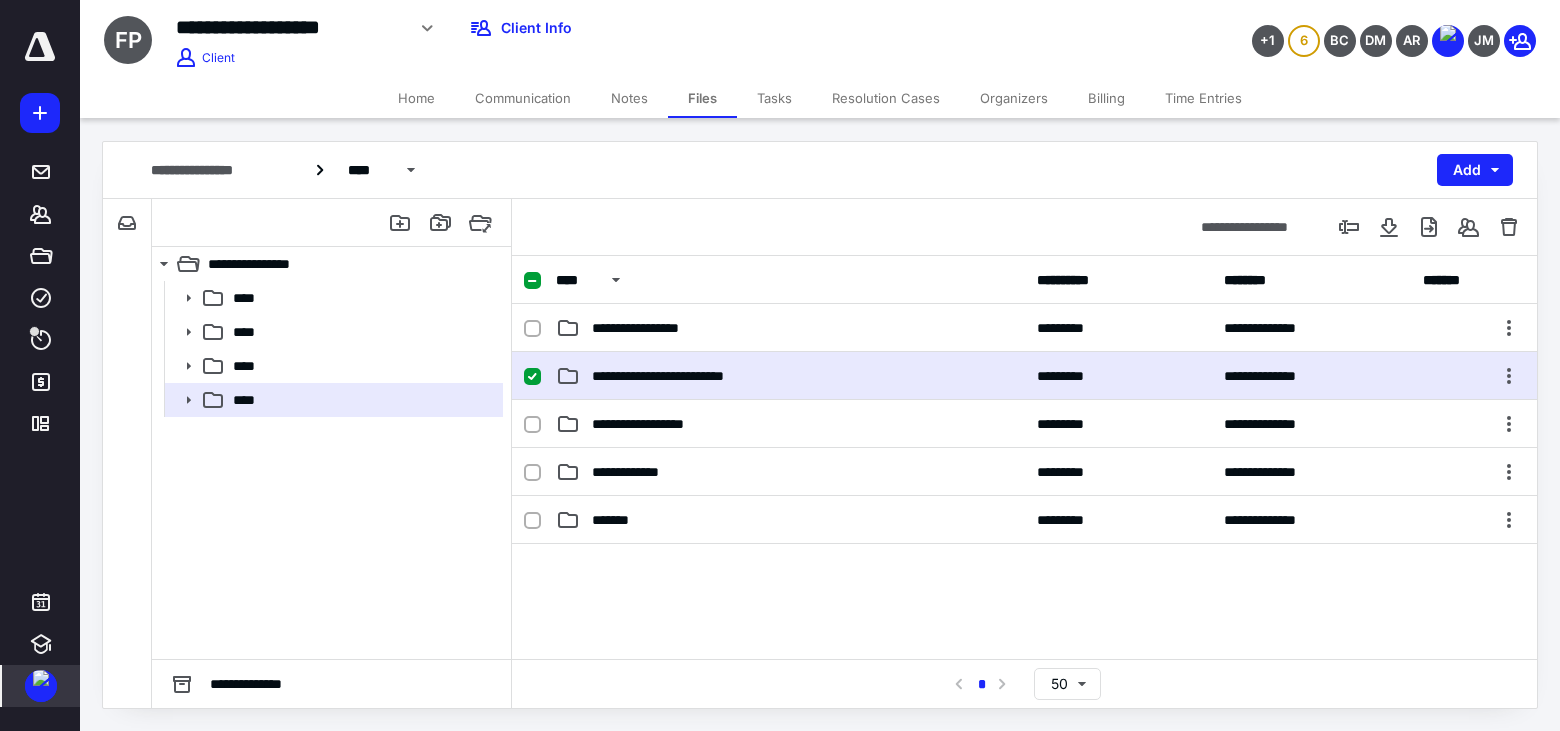 click on "**********" at bounding box center (790, 376) 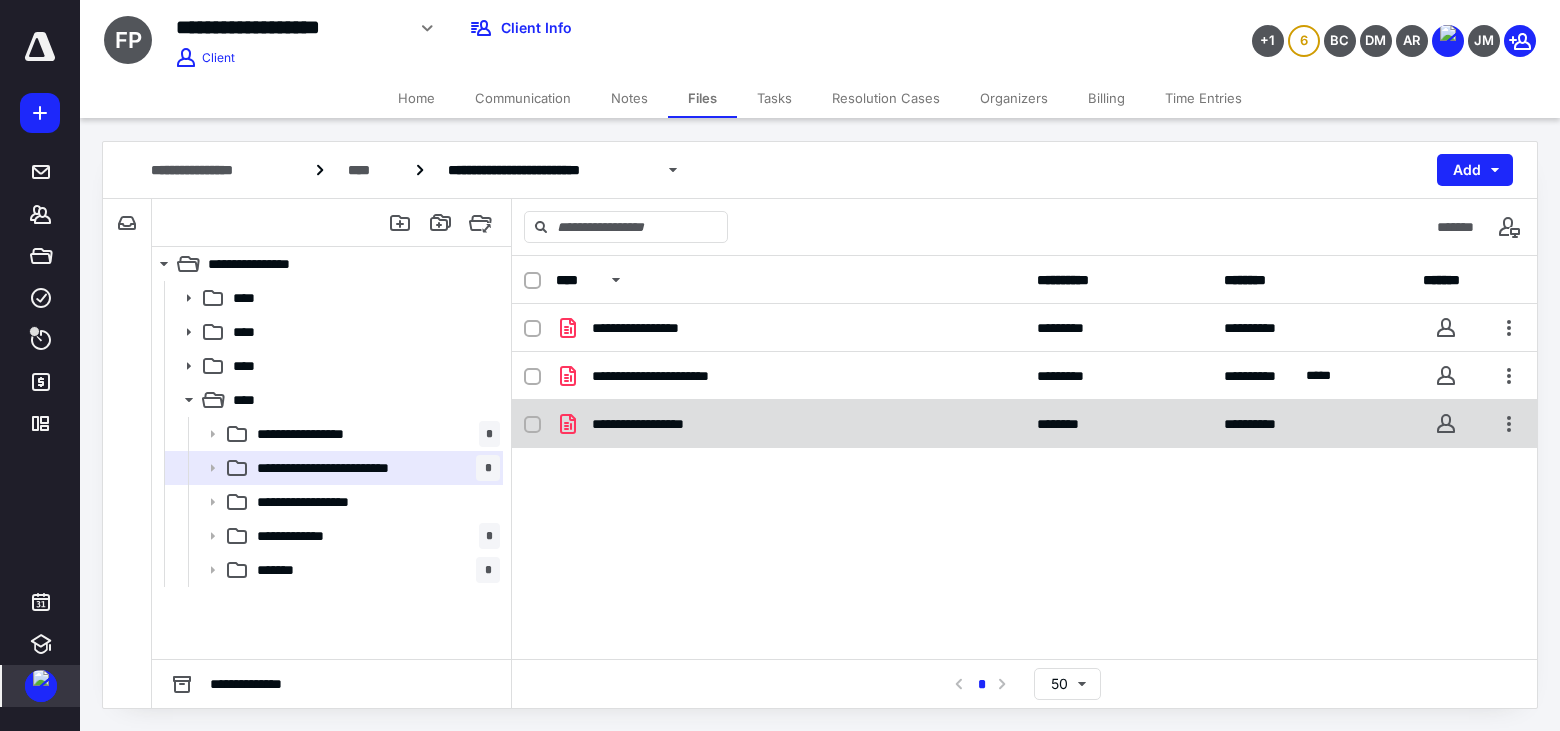 click on "**********" at bounding box center (790, 424) 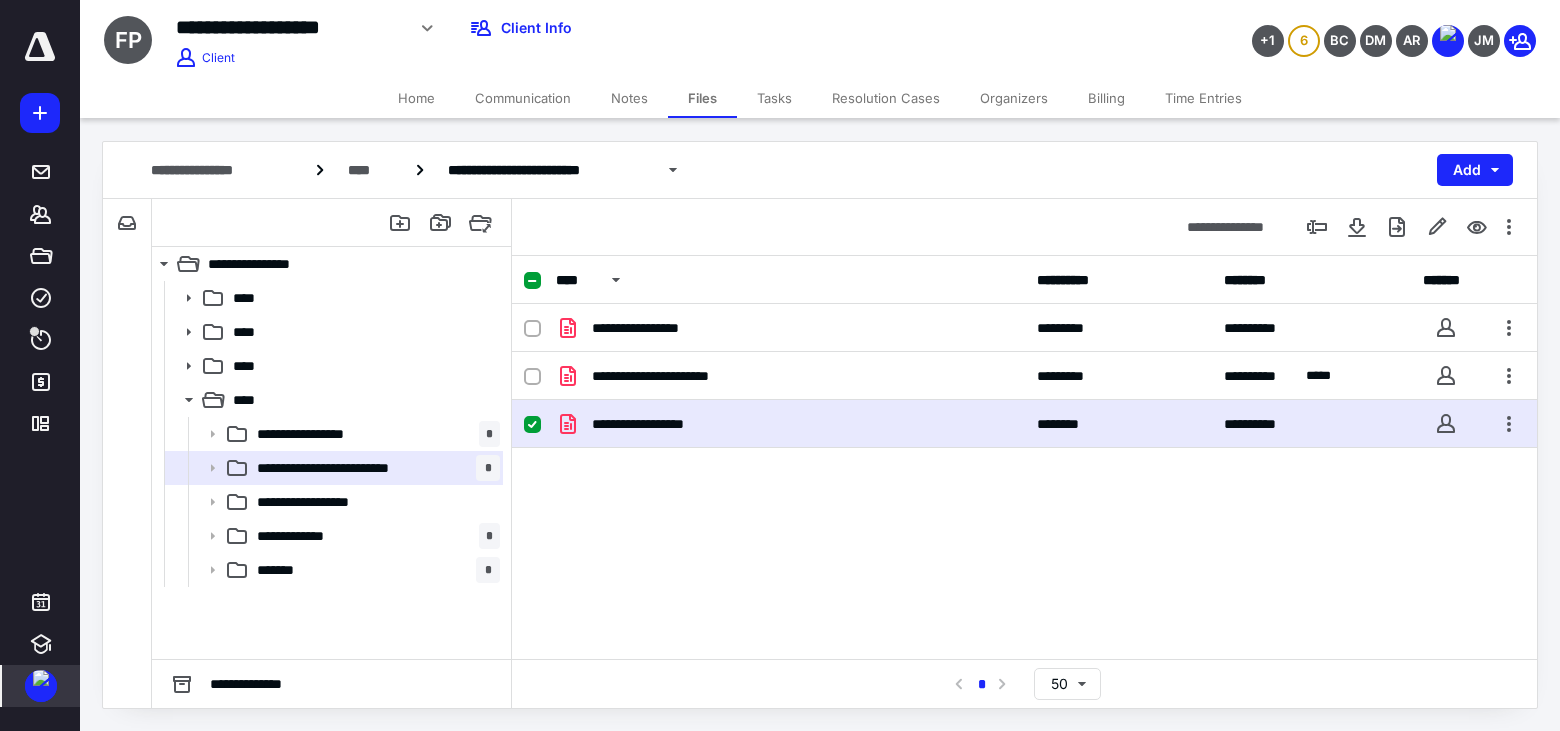 click on "**********" at bounding box center [790, 424] 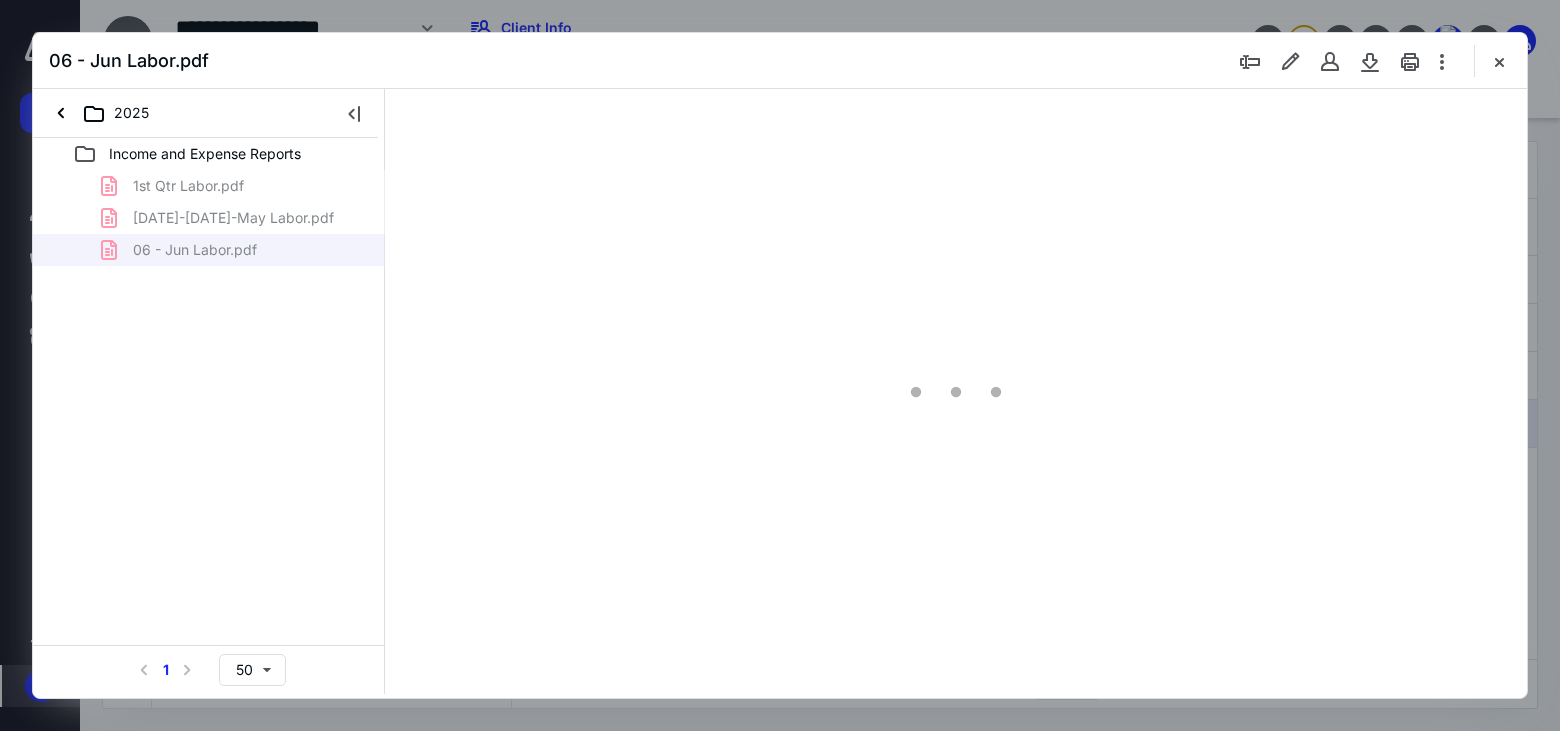 scroll, scrollTop: 0, scrollLeft: 0, axis: both 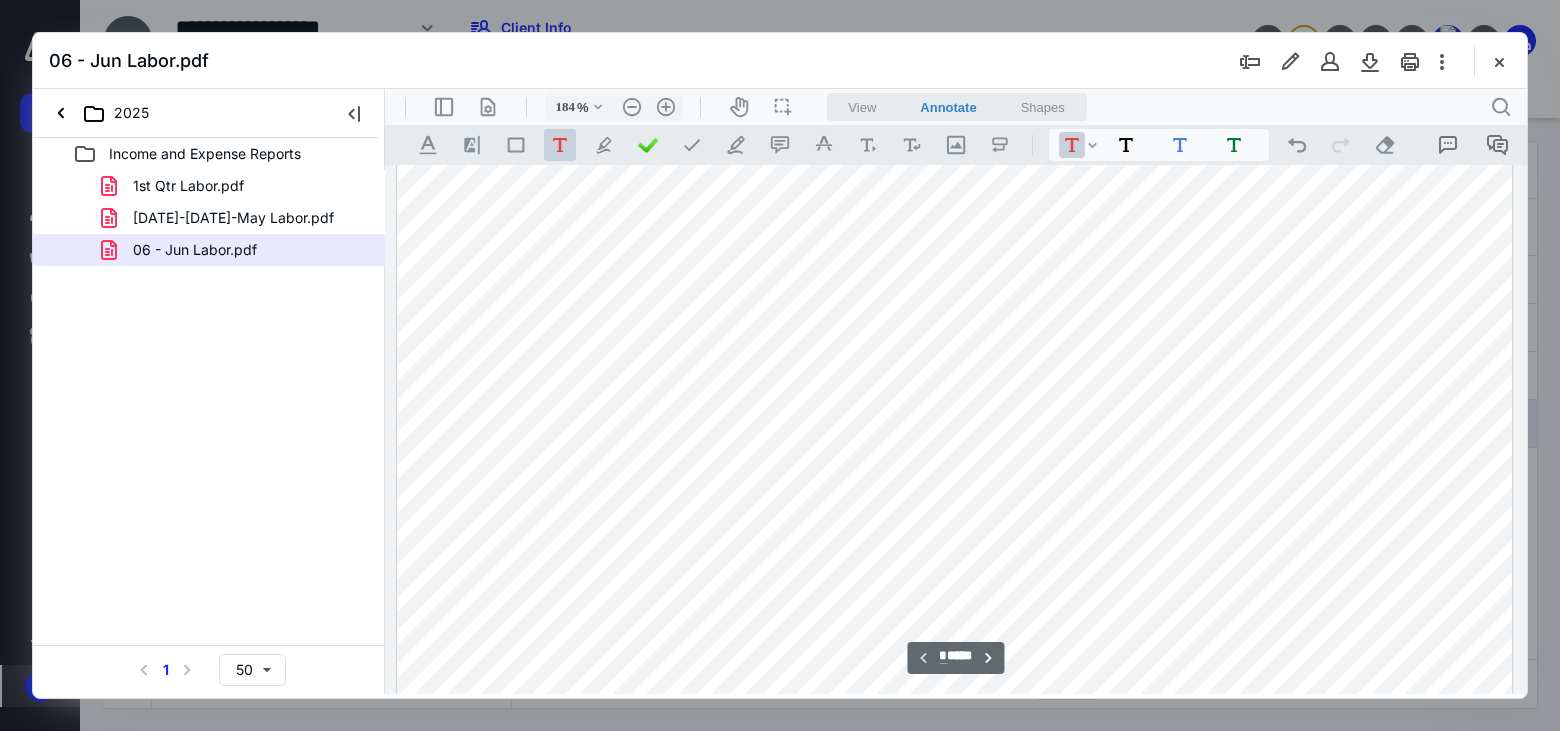 type on "*" 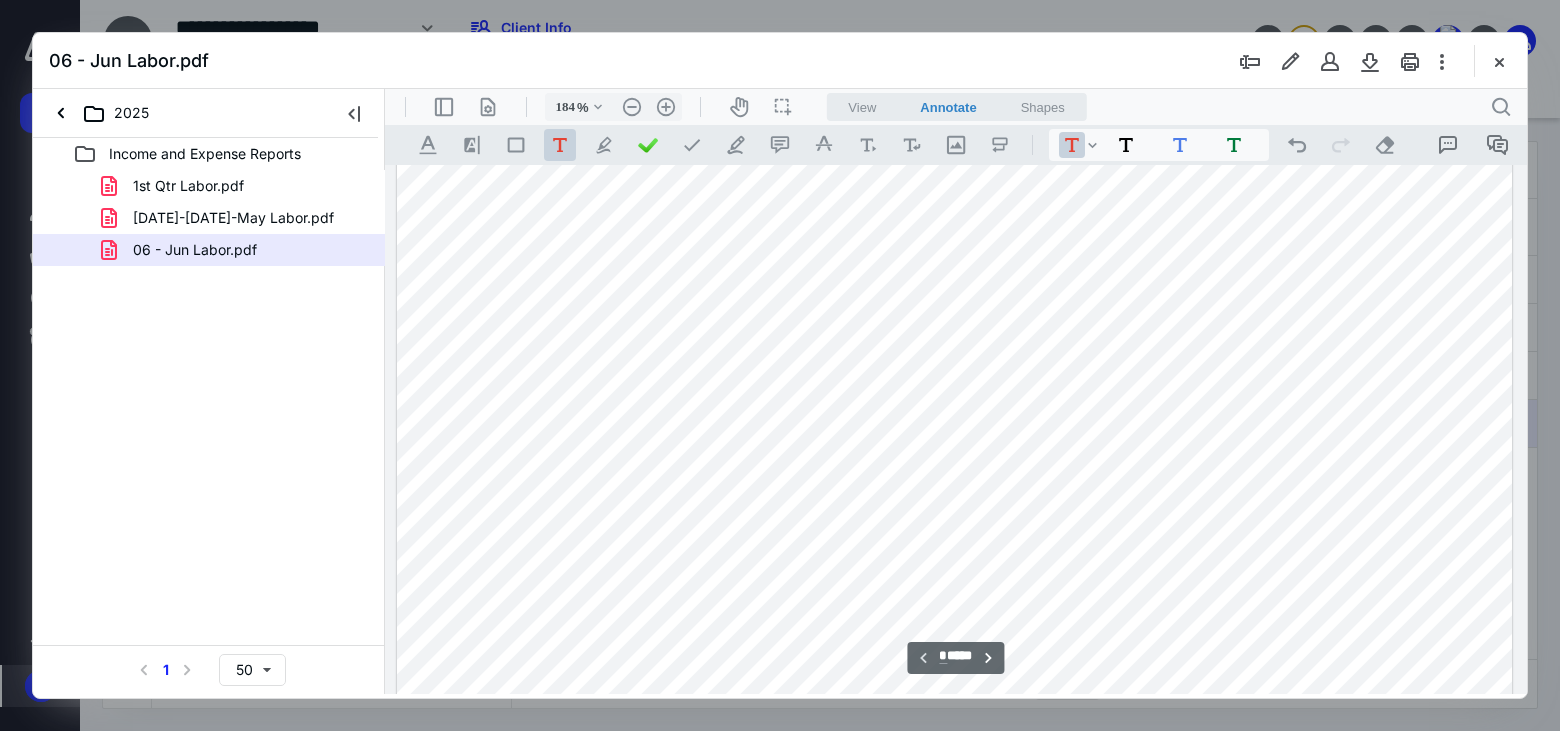 scroll, scrollTop: 0, scrollLeft: 0, axis: both 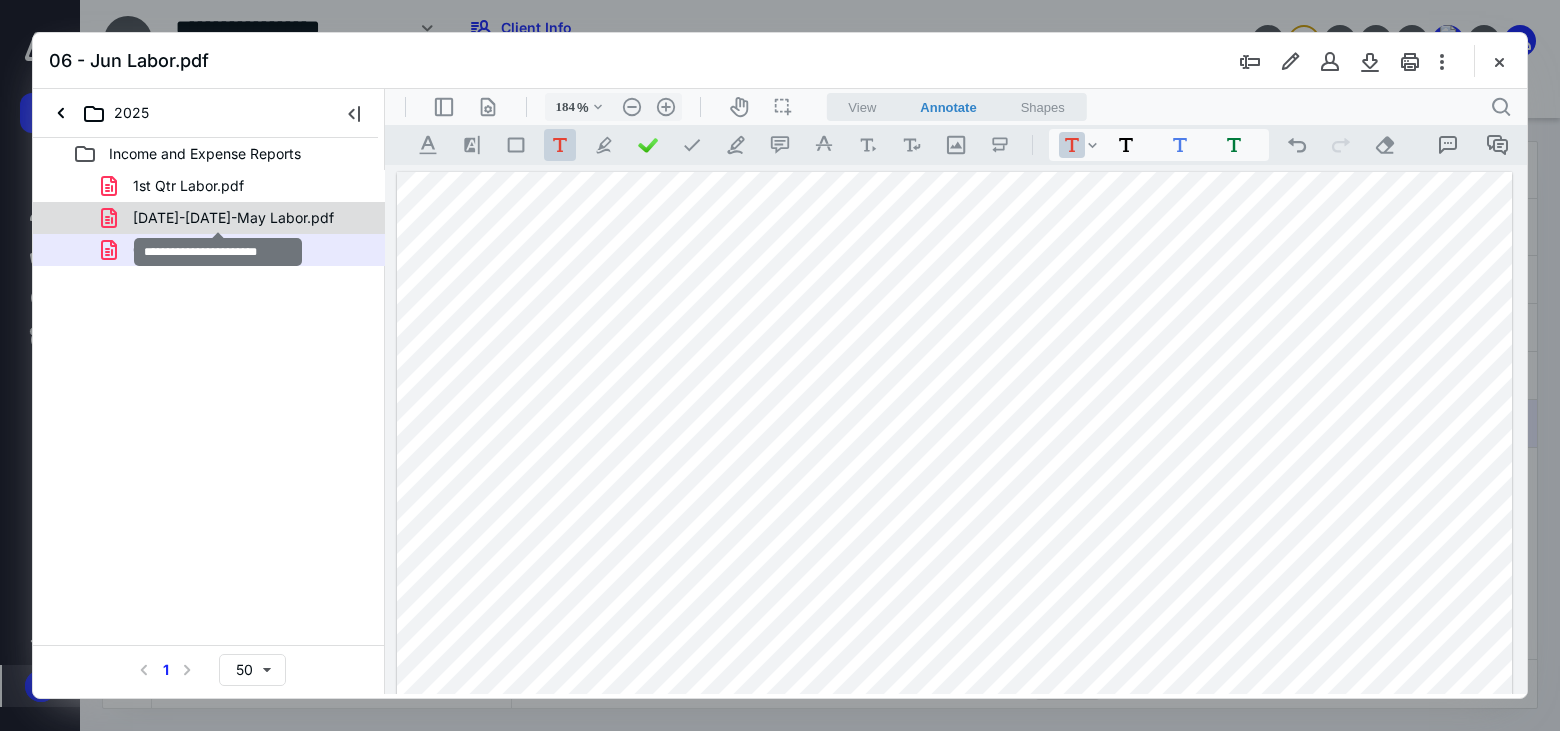 click on "[DATE]-[DATE]-May Labor.pdf" at bounding box center [233, 218] 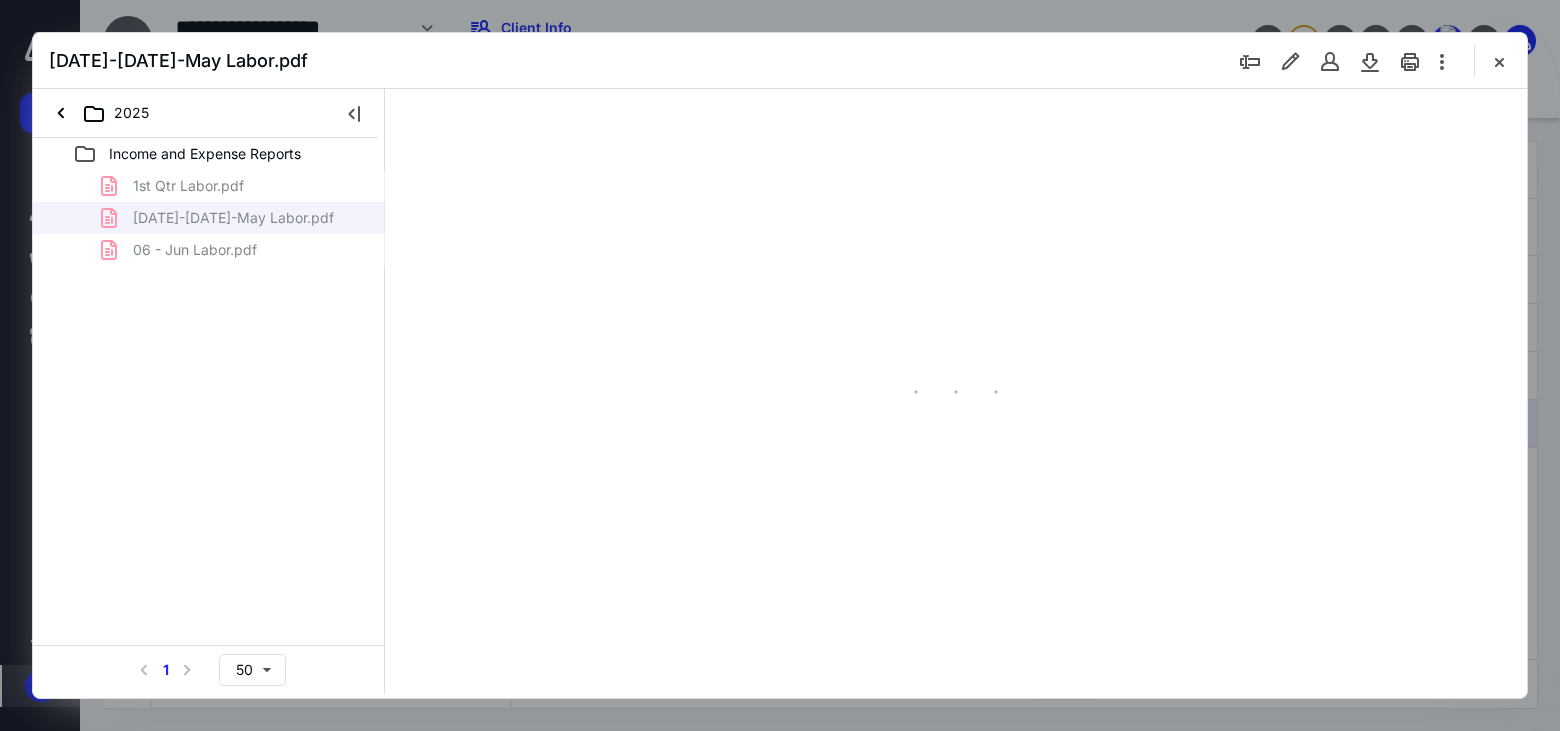scroll, scrollTop: 83, scrollLeft: 0, axis: vertical 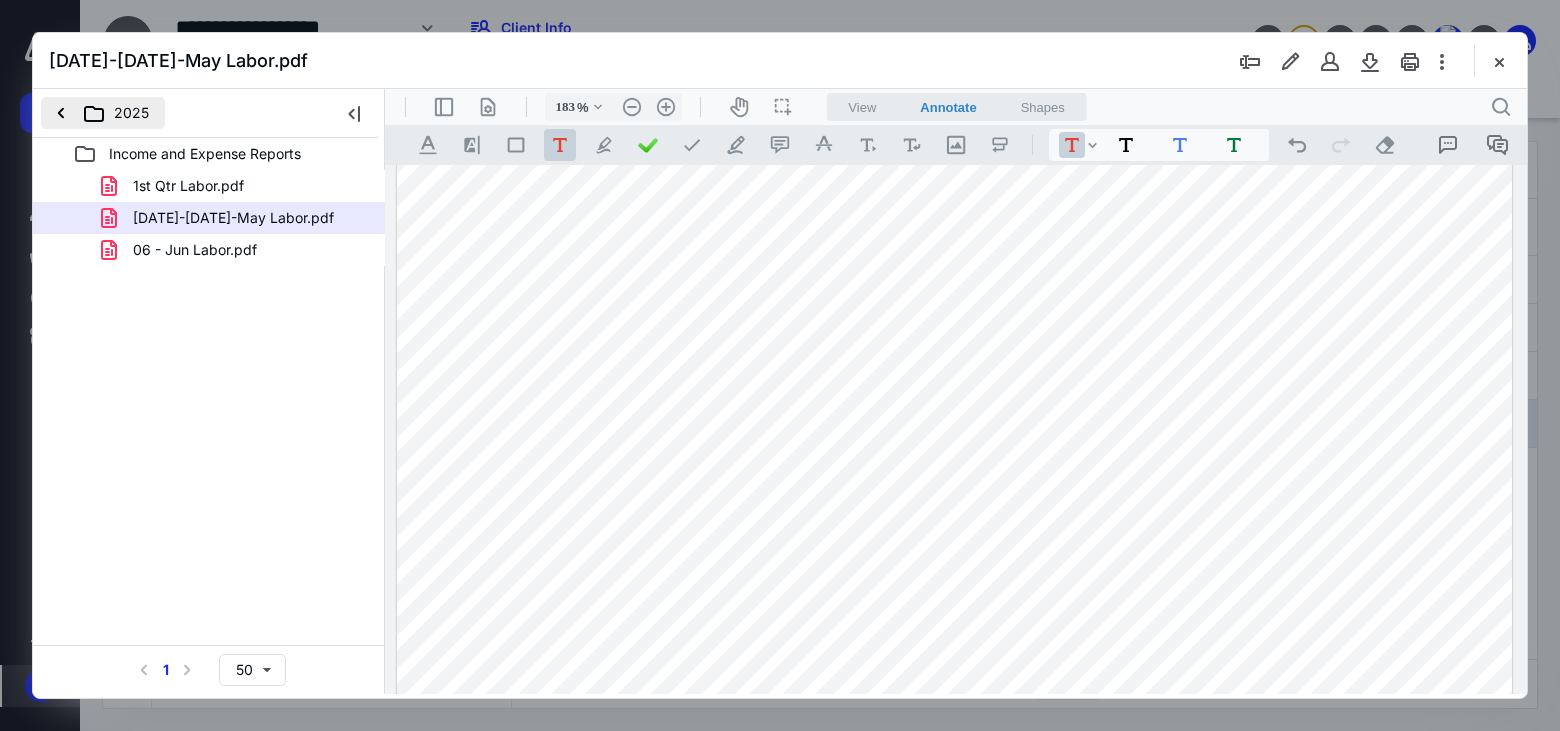 click on "2025" at bounding box center (103, 113) 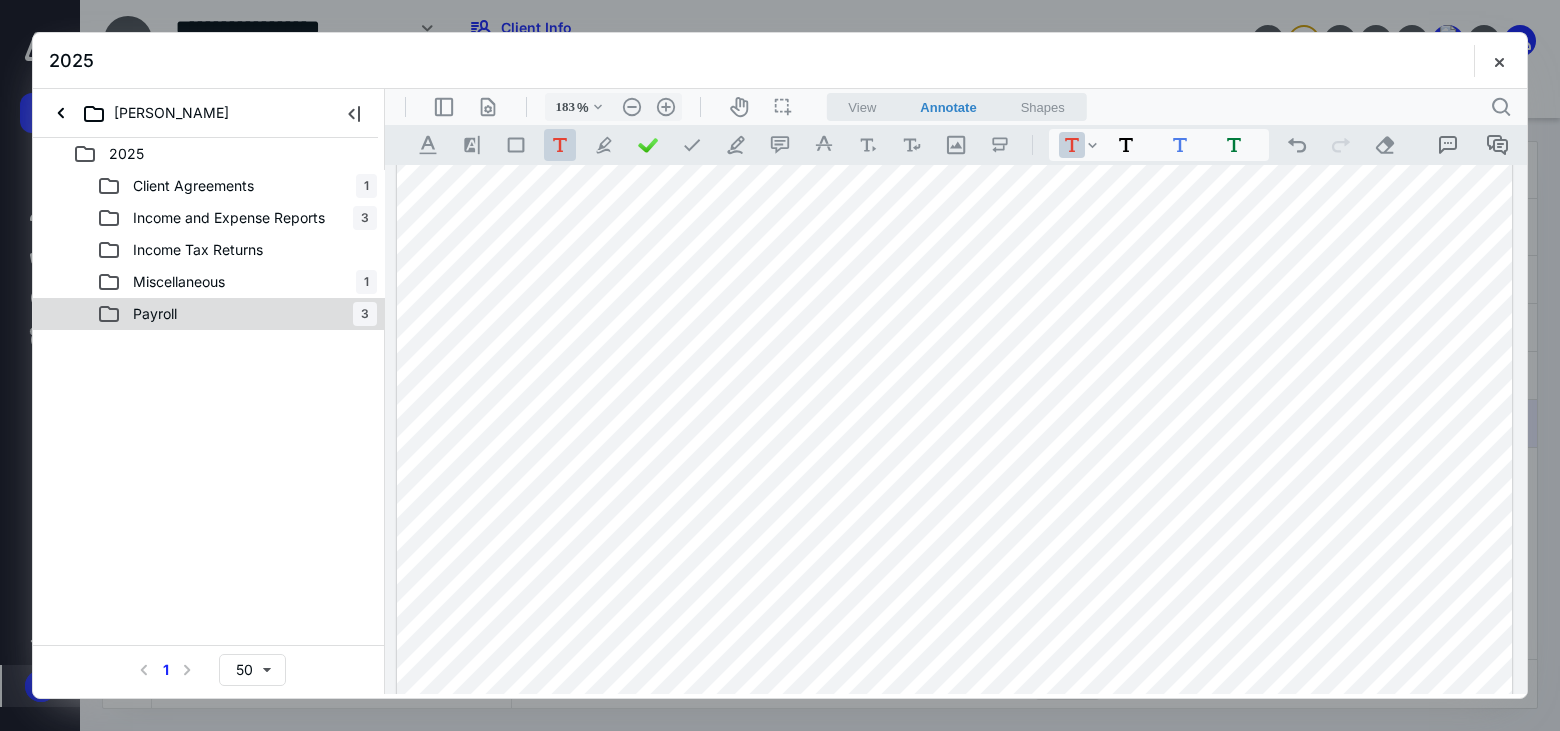 click on "Payroll" at bounding box center [155, 314] 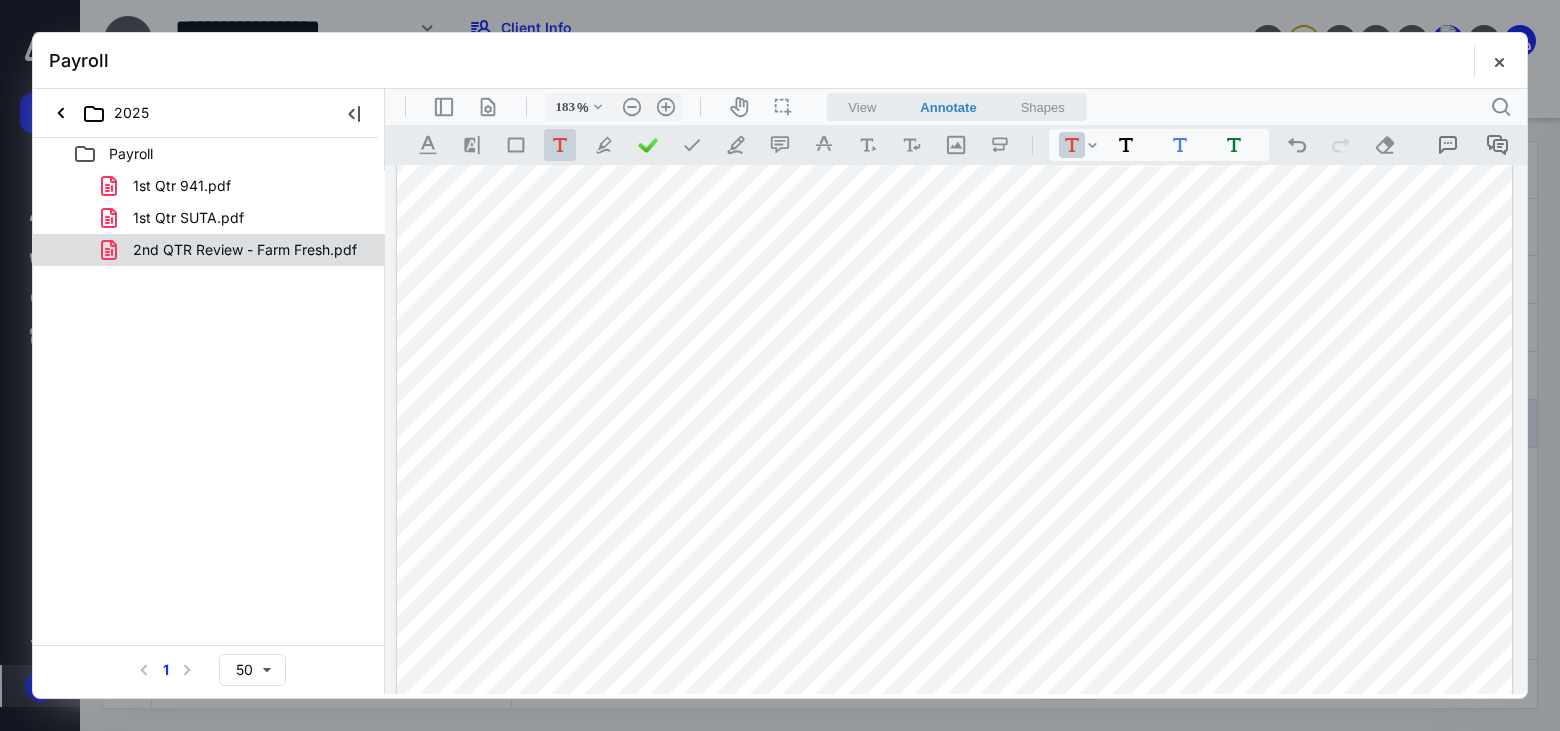 click on "2nd QTR Review - Farm Fresh.pdf" at bounding box center [245, 250] 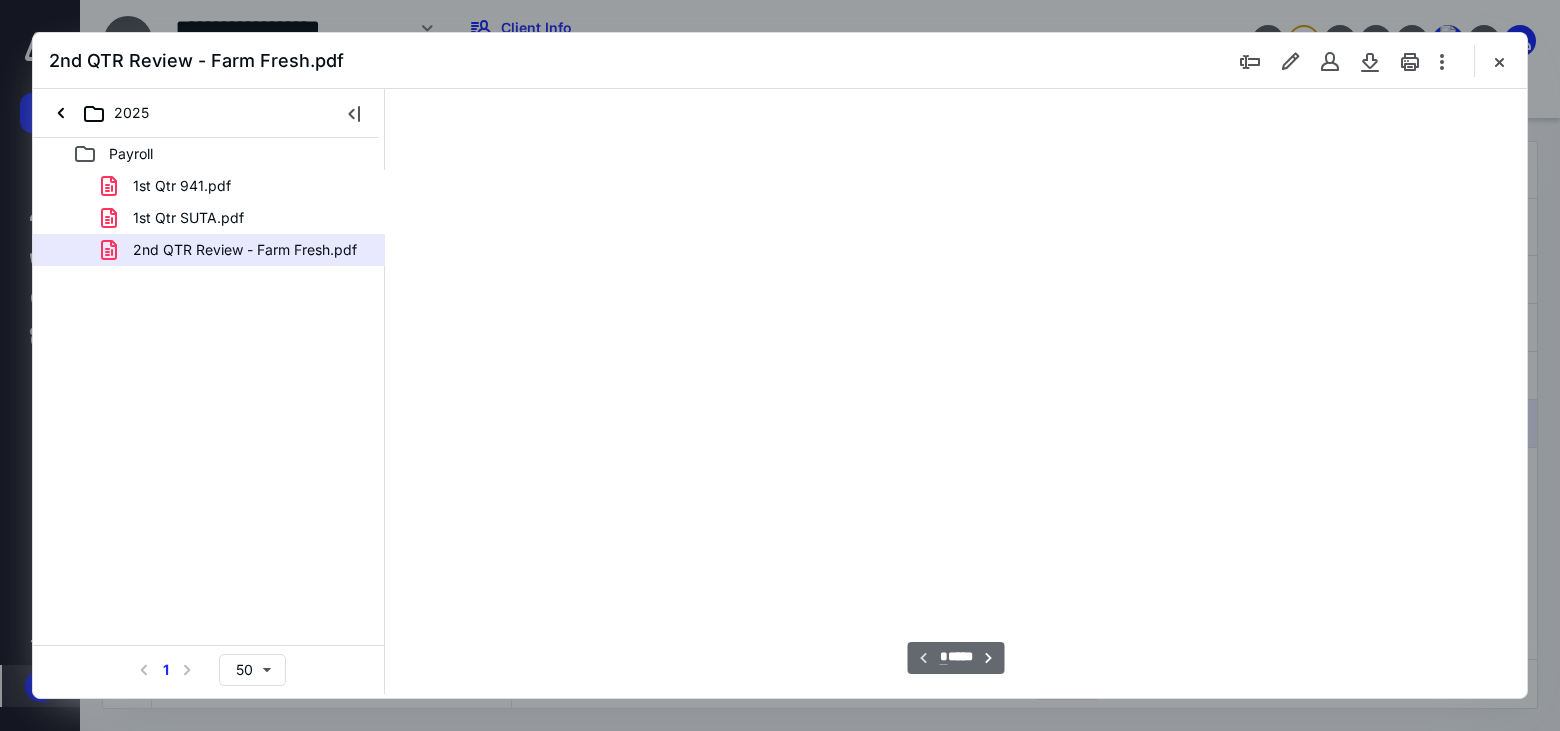 type on "184" 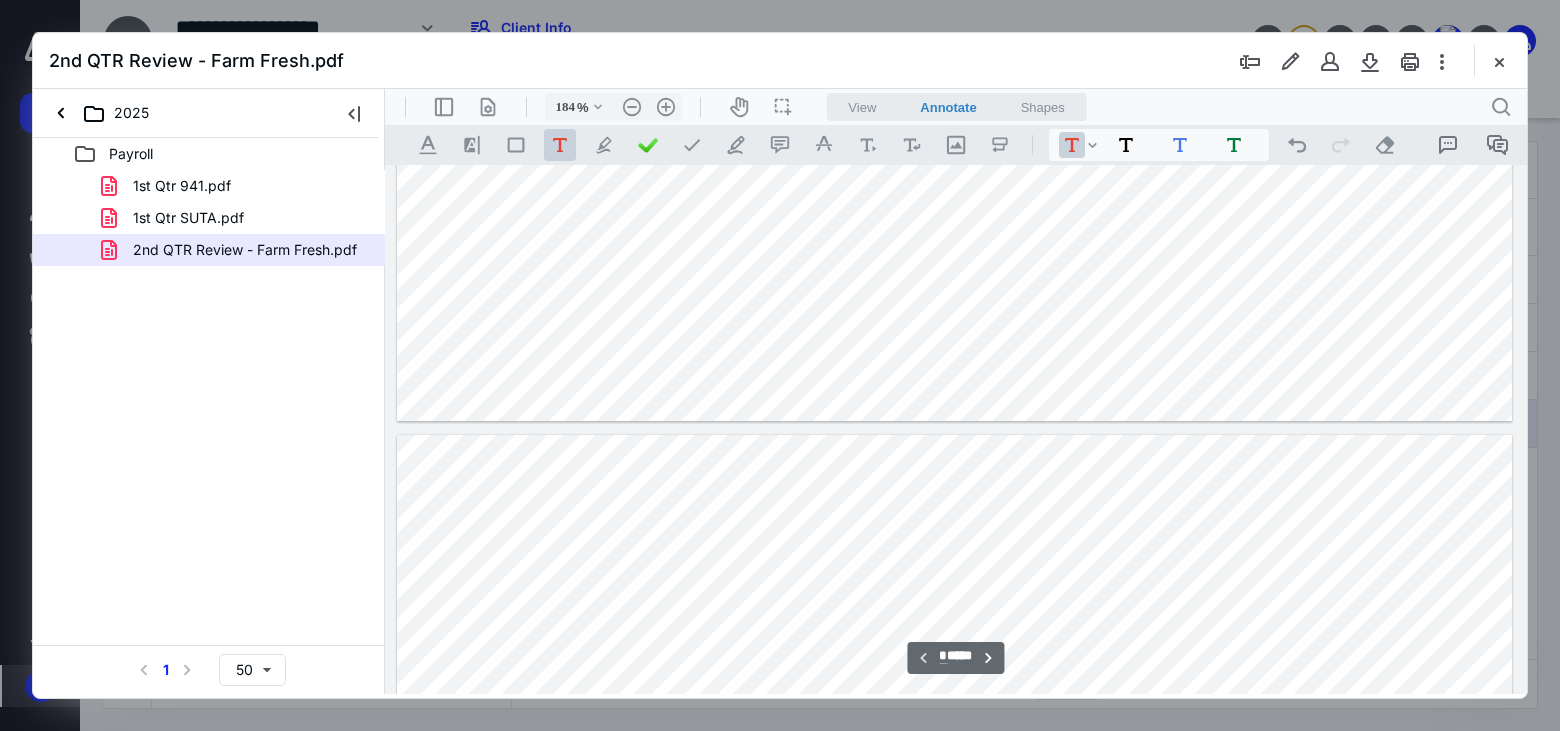scroll, scrollTop: 1083, scrollLeft: 0, axis: vertical 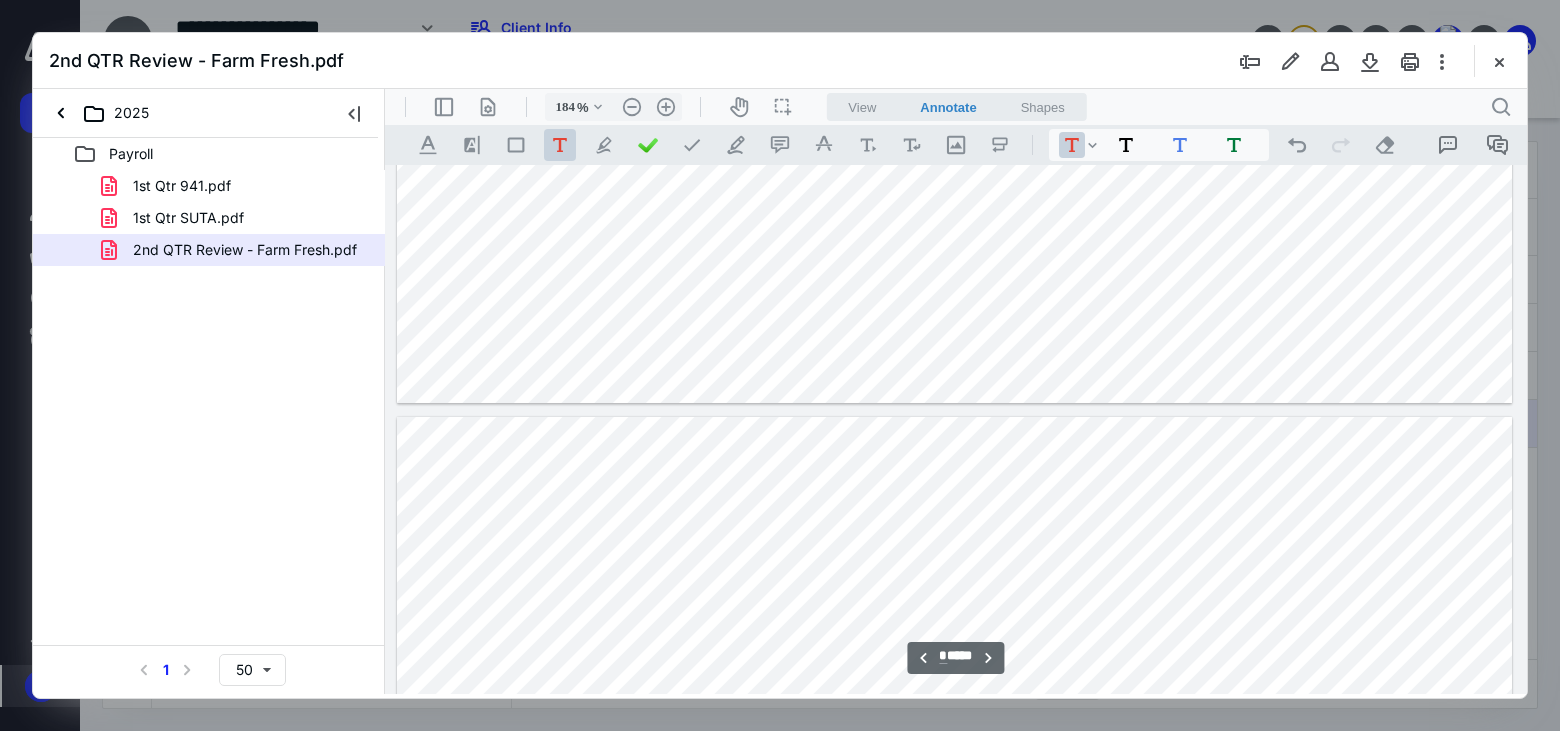 type on "*" 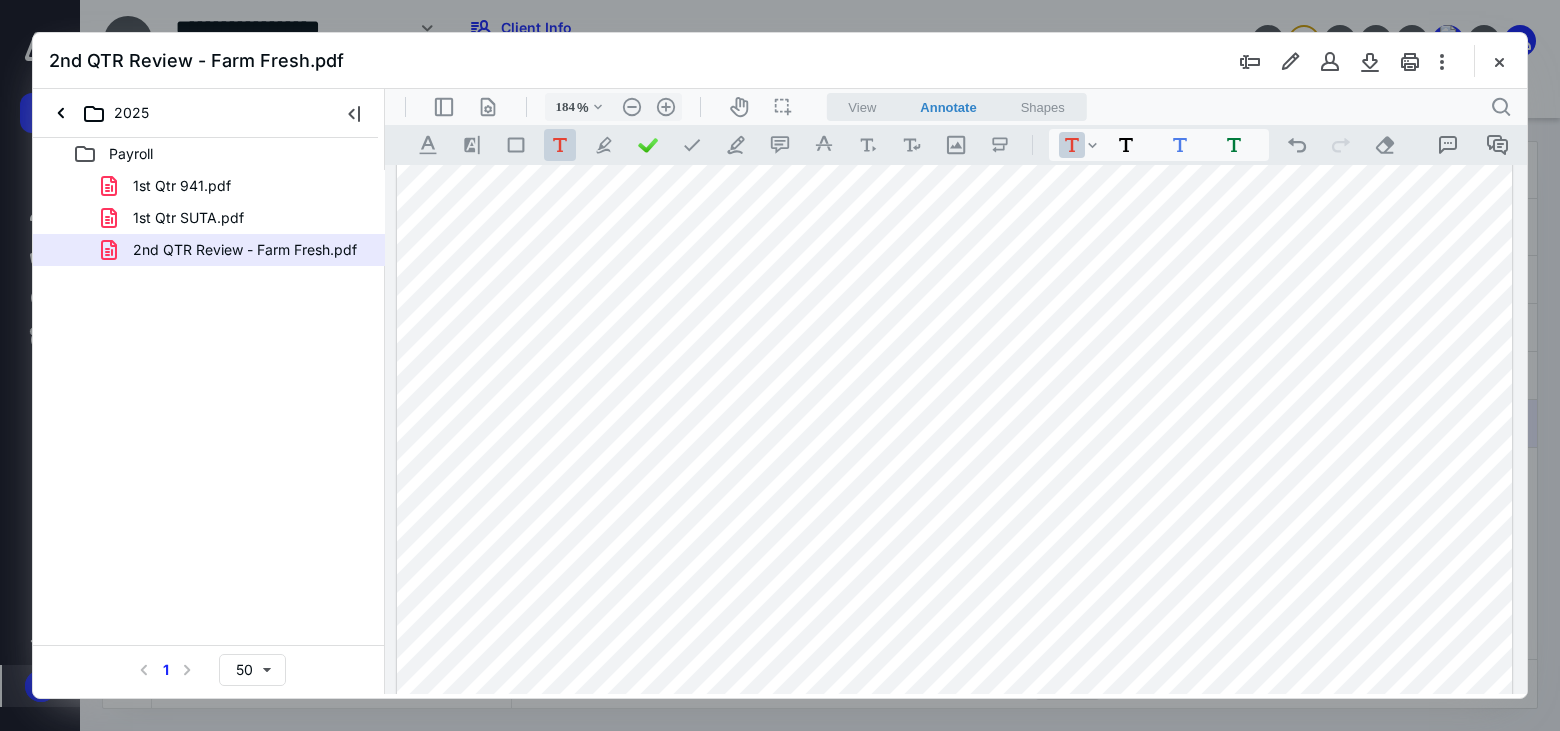 scroll, scrollTop: 10483, scrollLeft: 0, axis: vertical 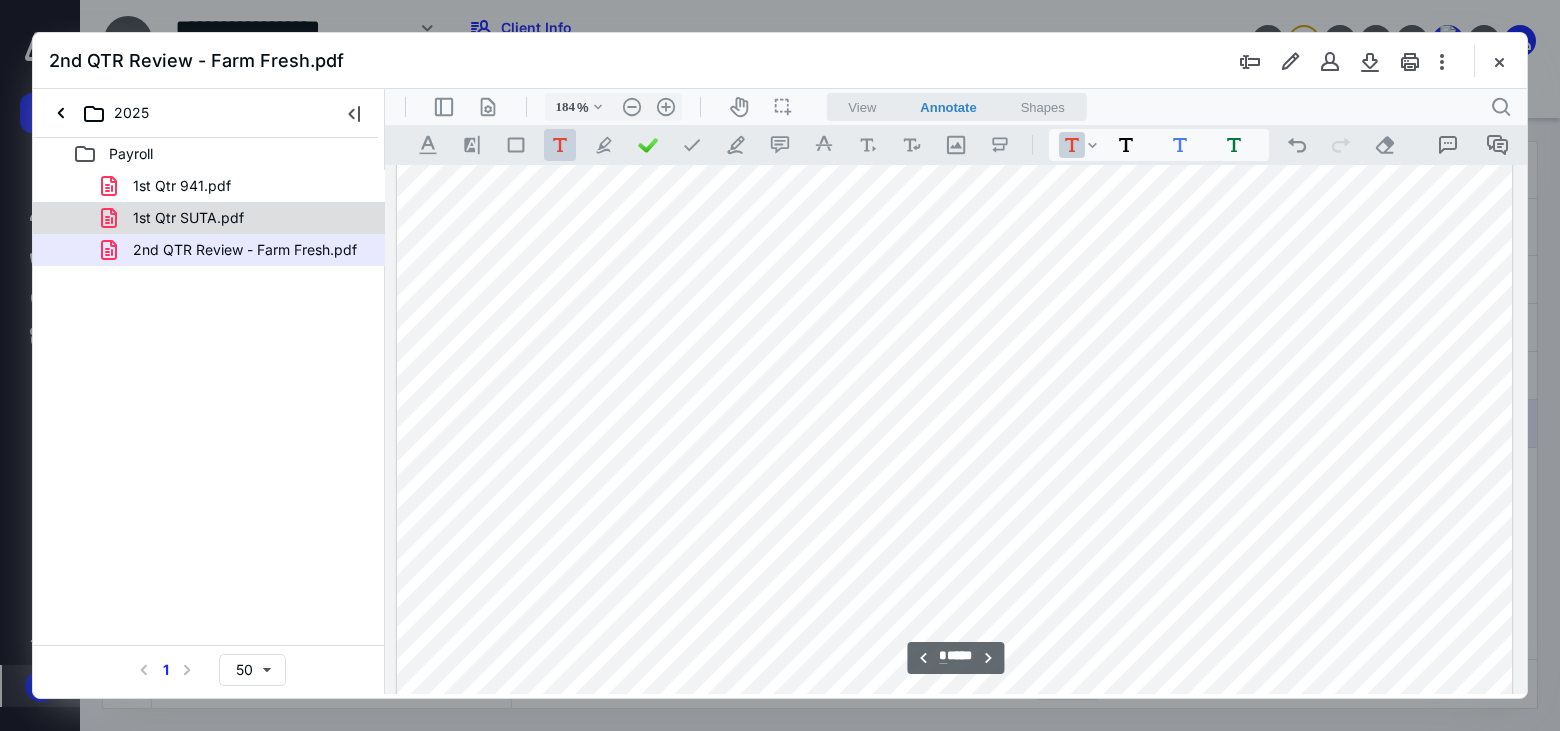click on "1st Qtr SUTA.pdf" at bounding box center (188, 218) 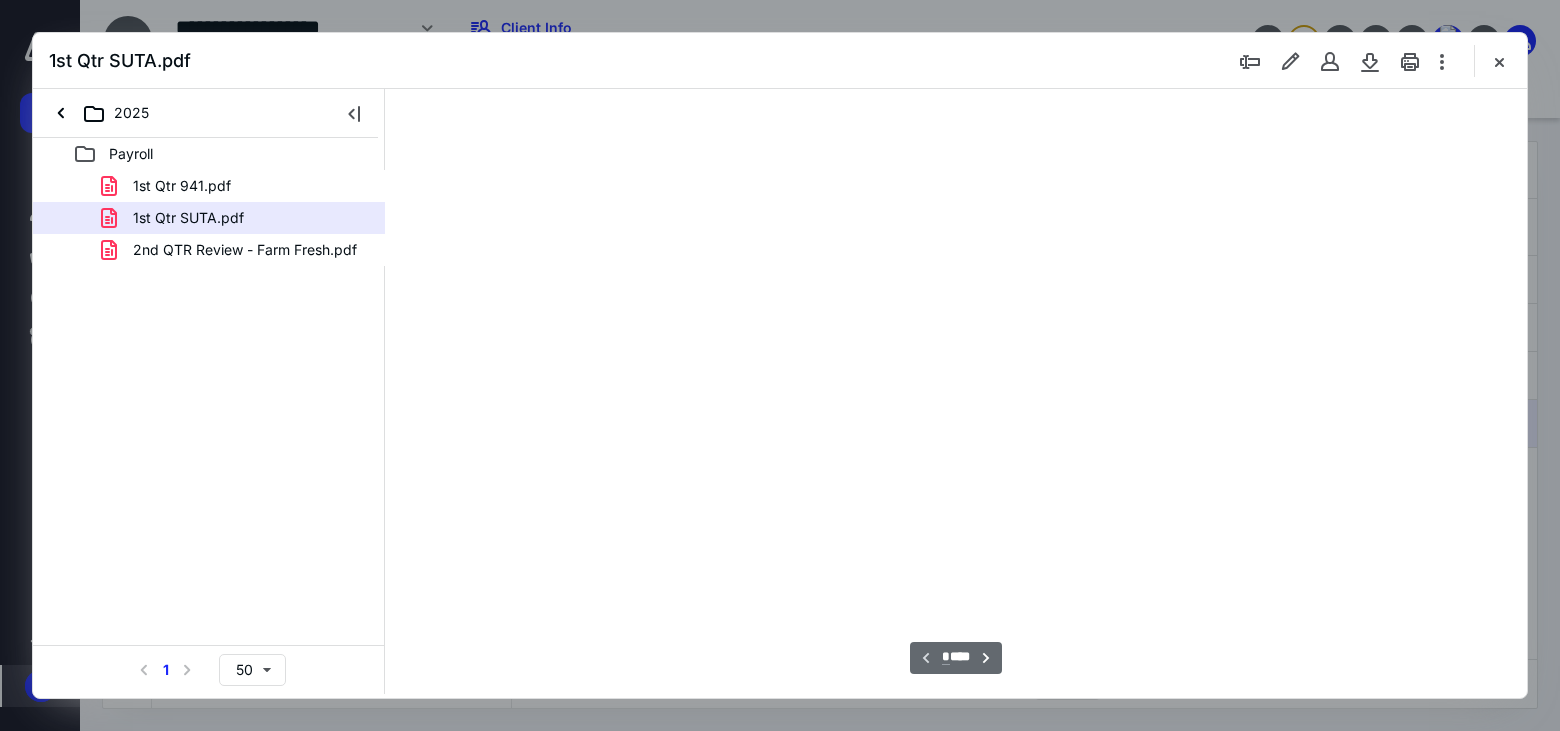 type on "184" 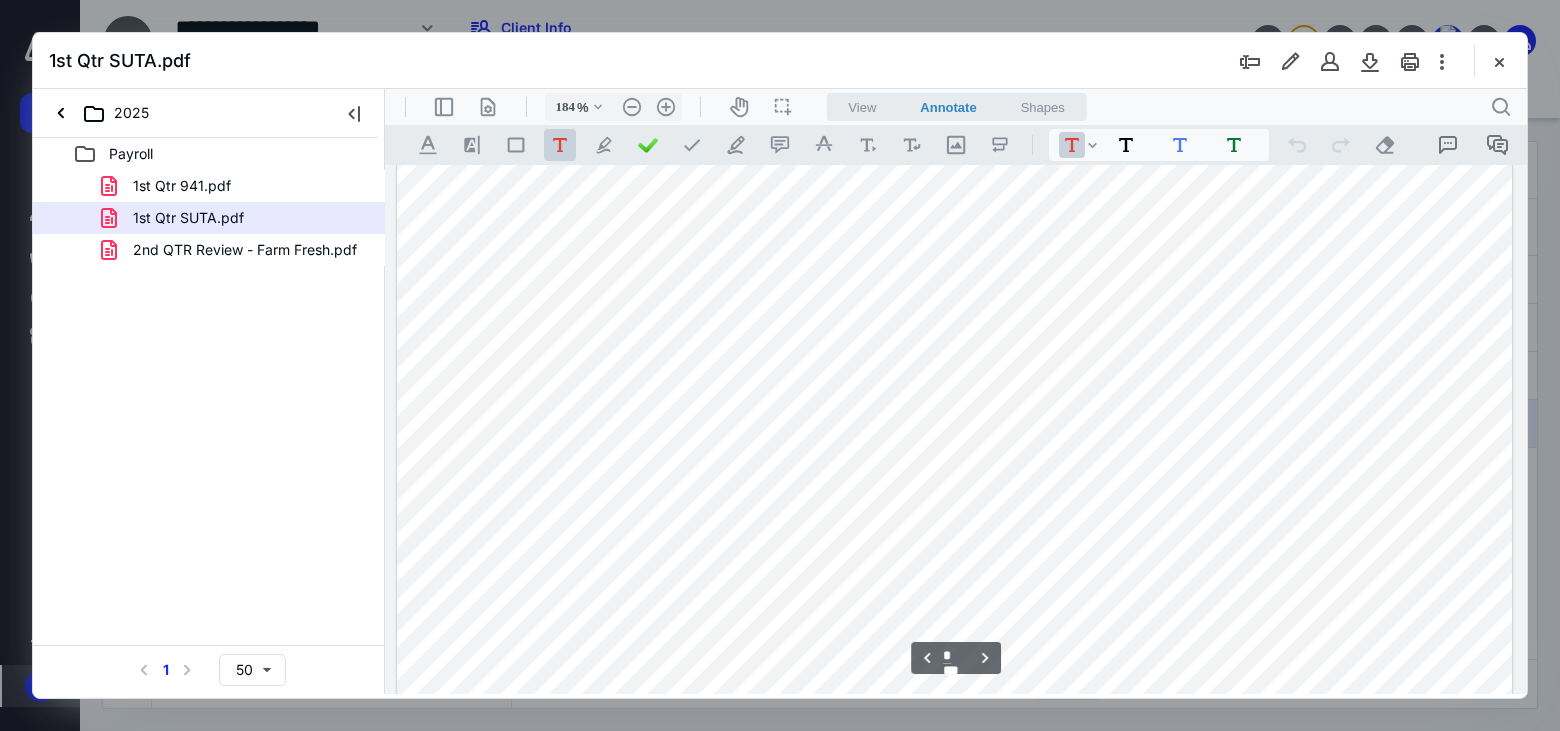 scroll, scrollTop: 1783, scrollLeft: 0, axis: vertical 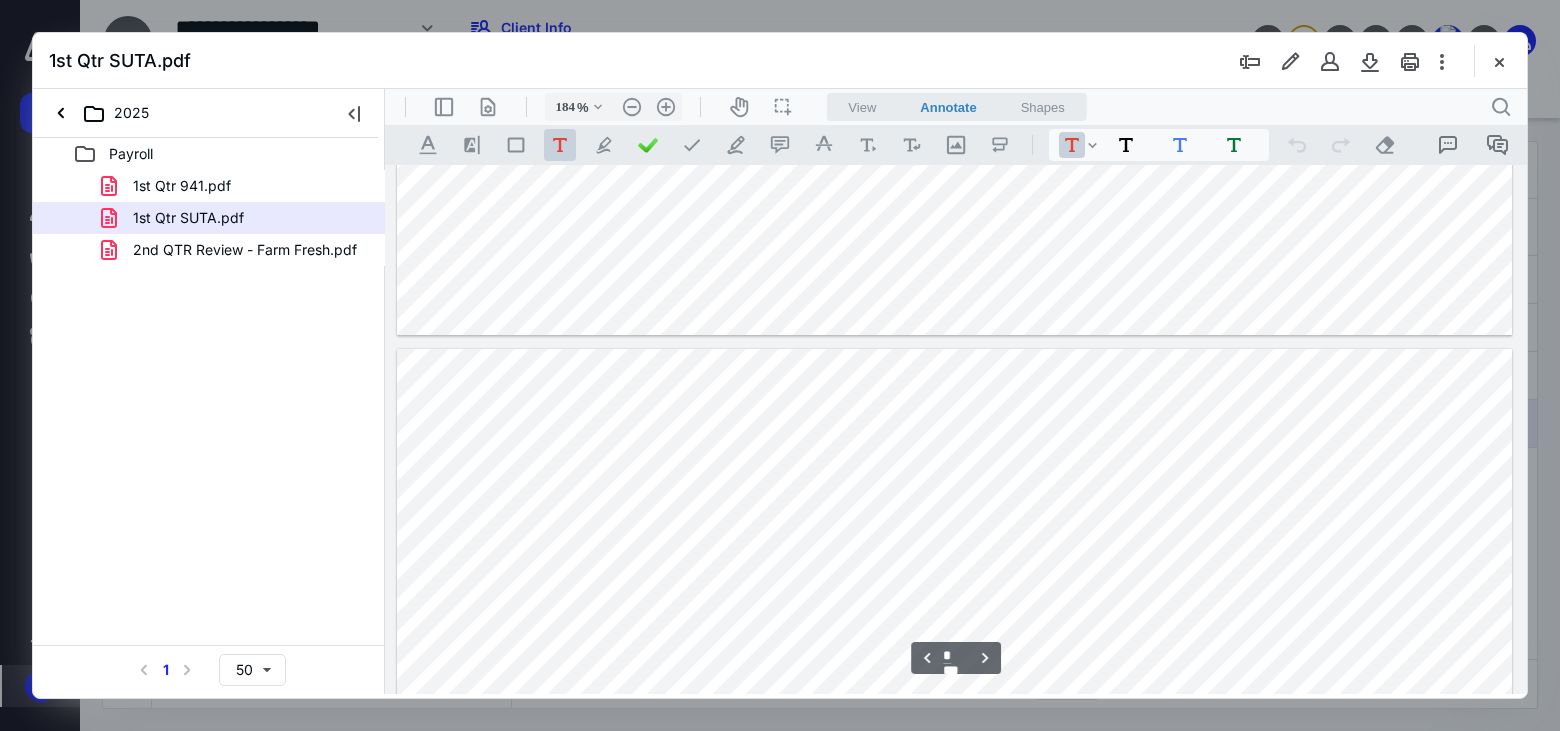 type on "*" 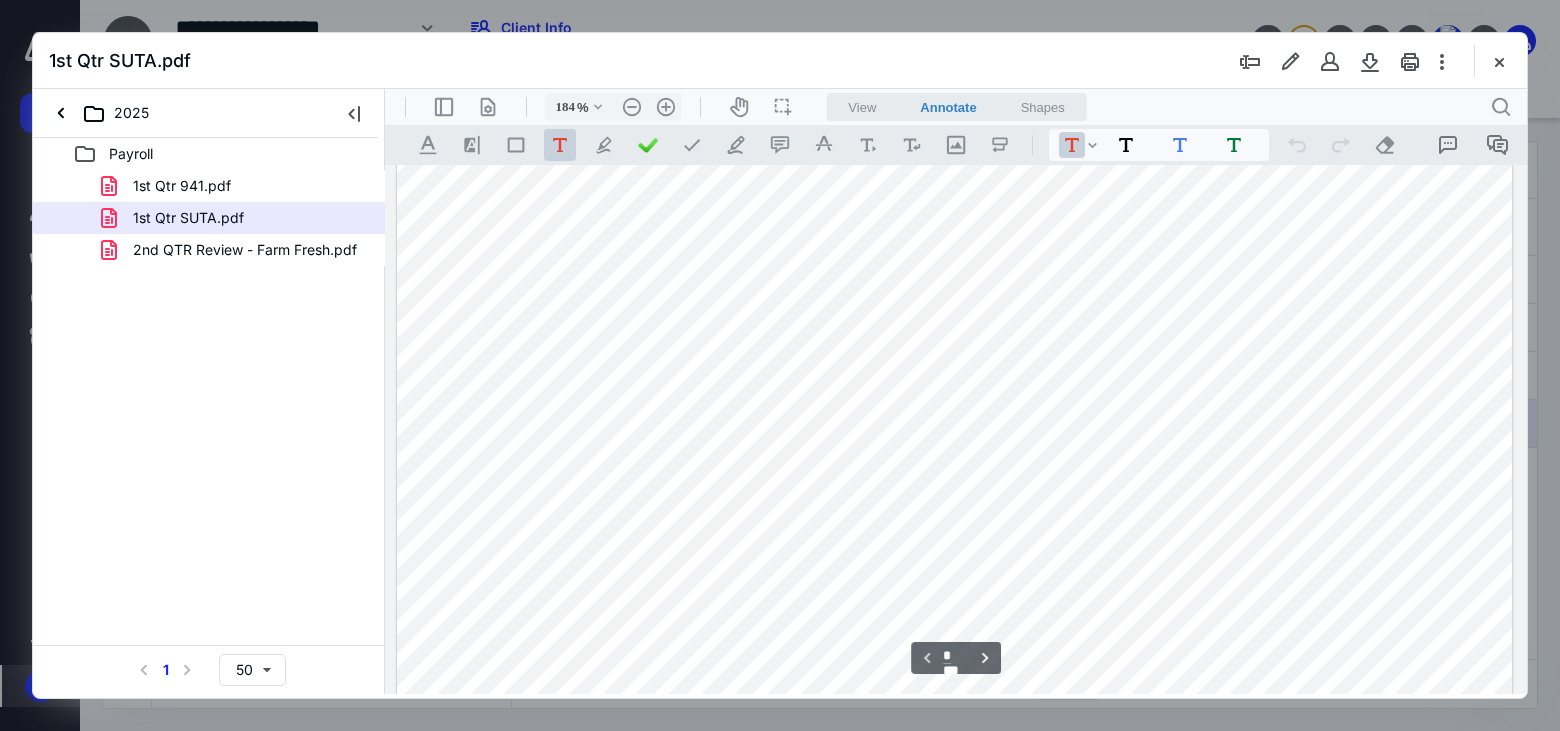 scroll, scrollTop: 0, scrollLeft: 0, axis: both 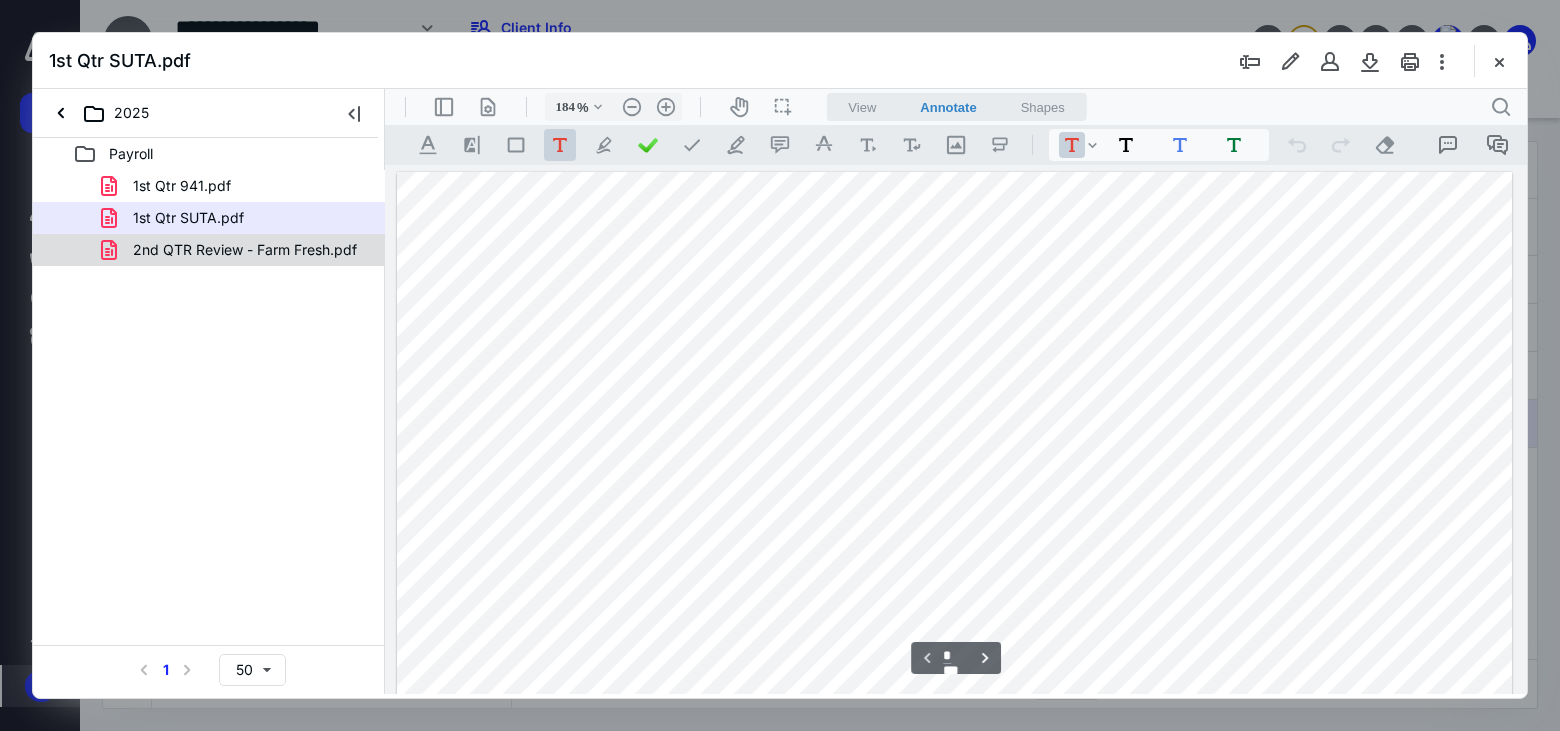 click on "2nd QTR Review - Farm Fresh.pdf" at bounding box center (245, 250) 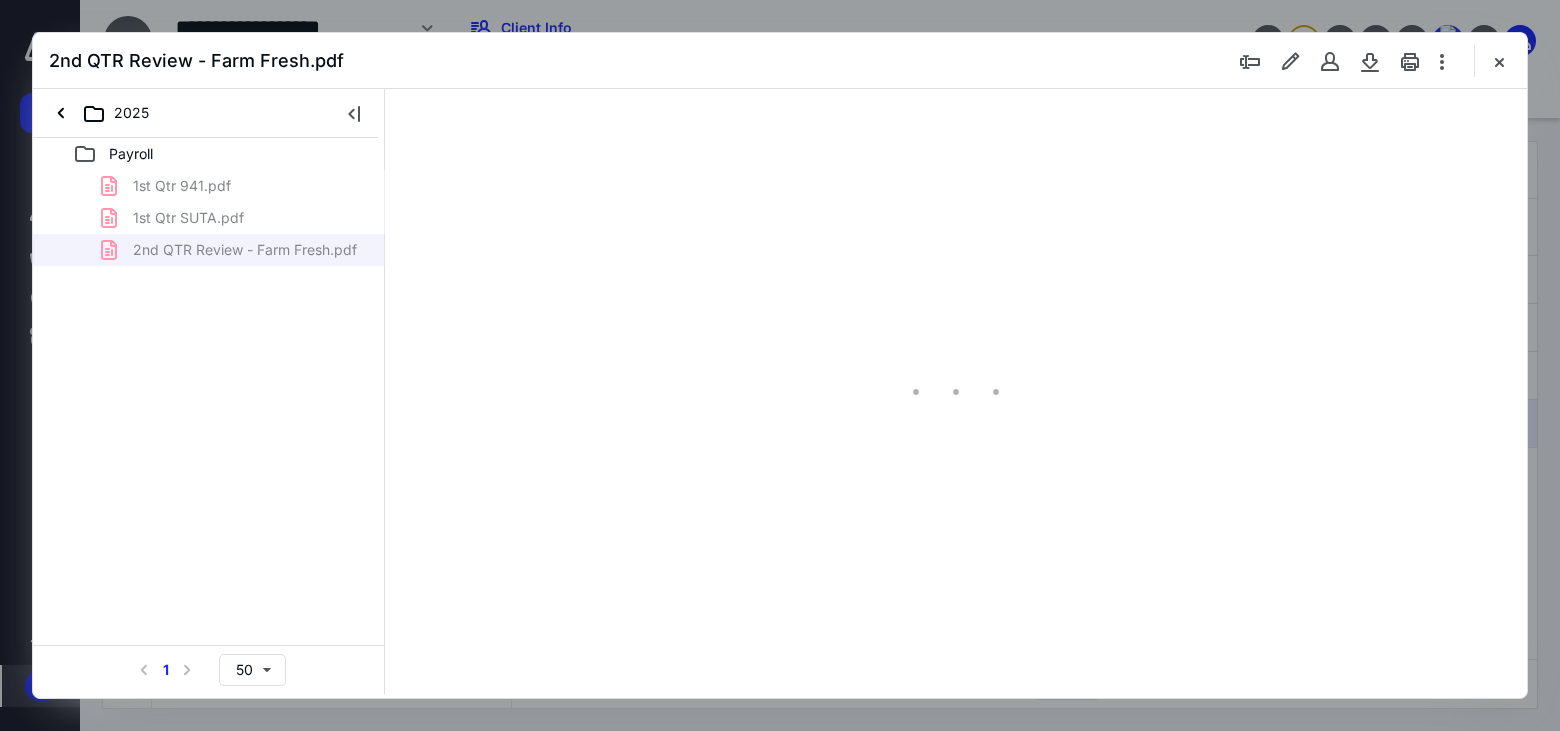 type on "184" 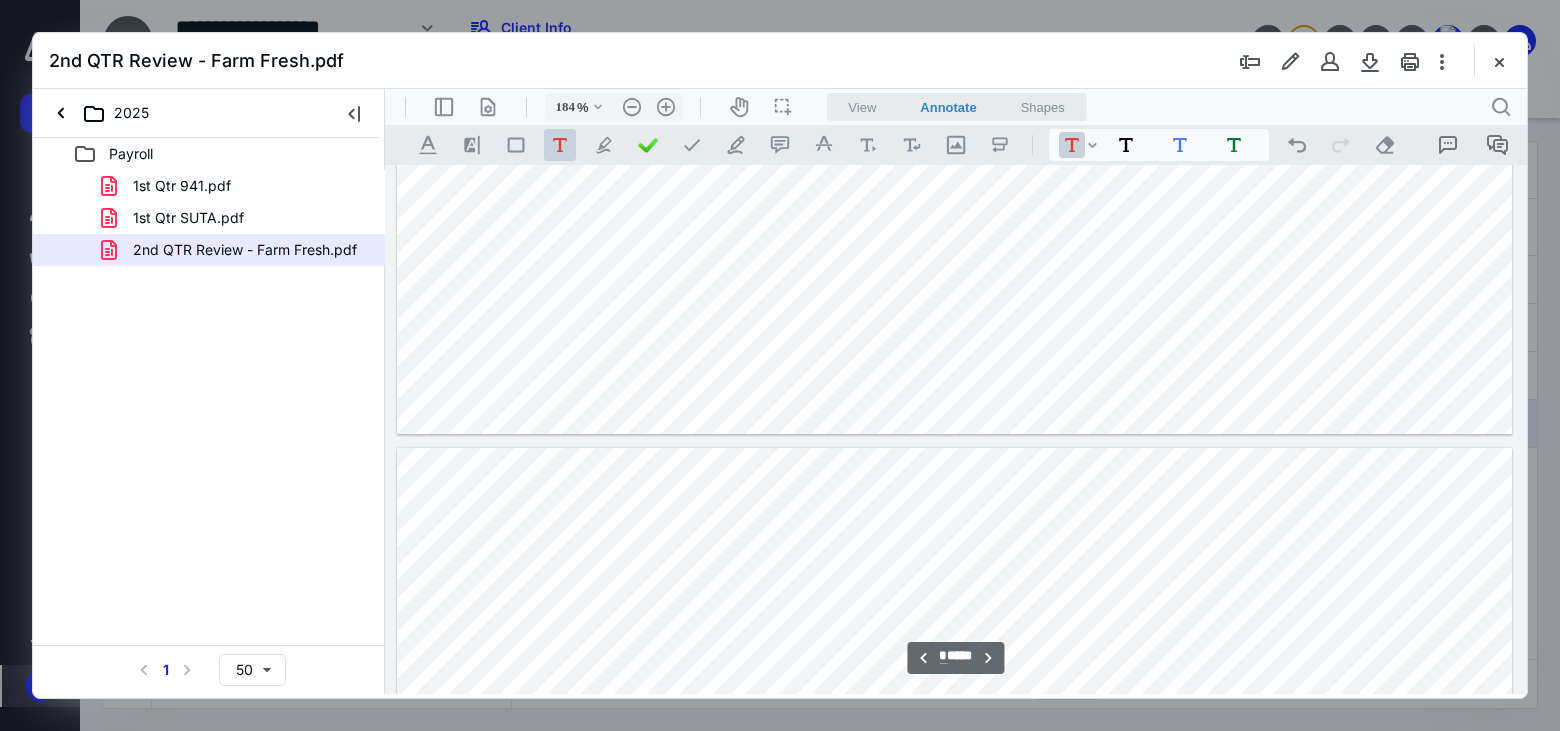 type on "*" 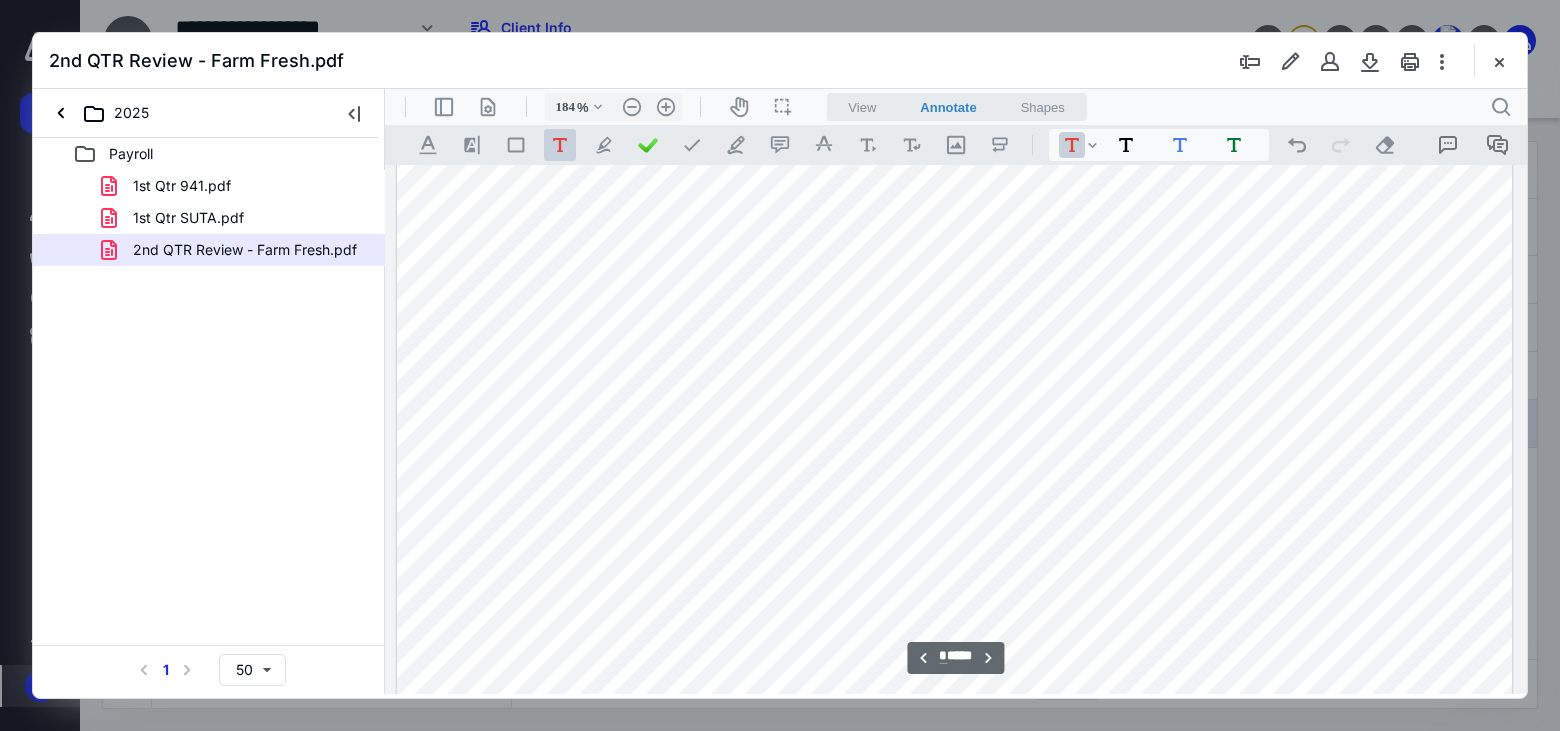 scroll, scrollTop: 10383, scrollLeft: 0, axis: vertical 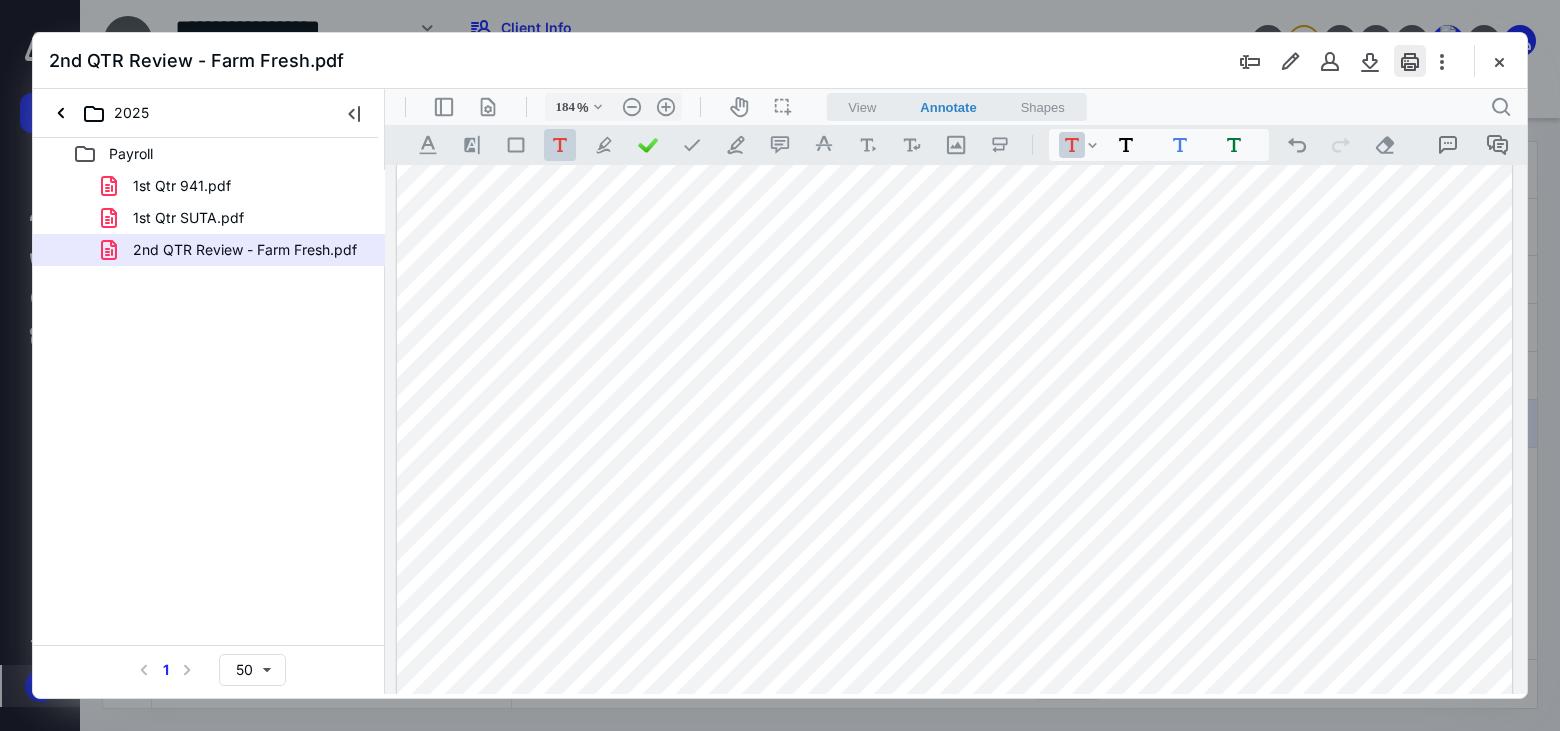 click at bounding box center [1410, 61] 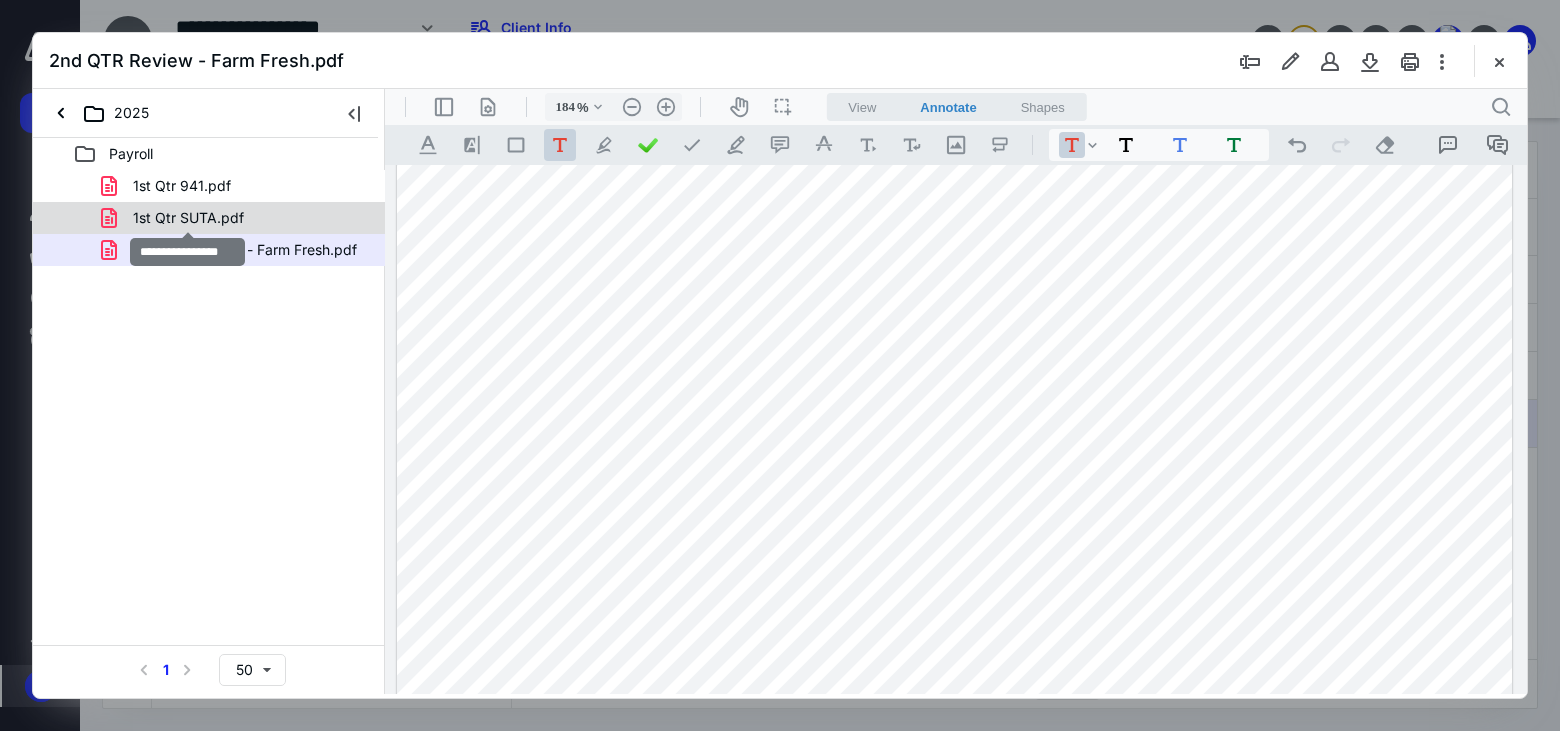 click on "1st Qtr SUTA.pdf" at bounding box center [188, 218] 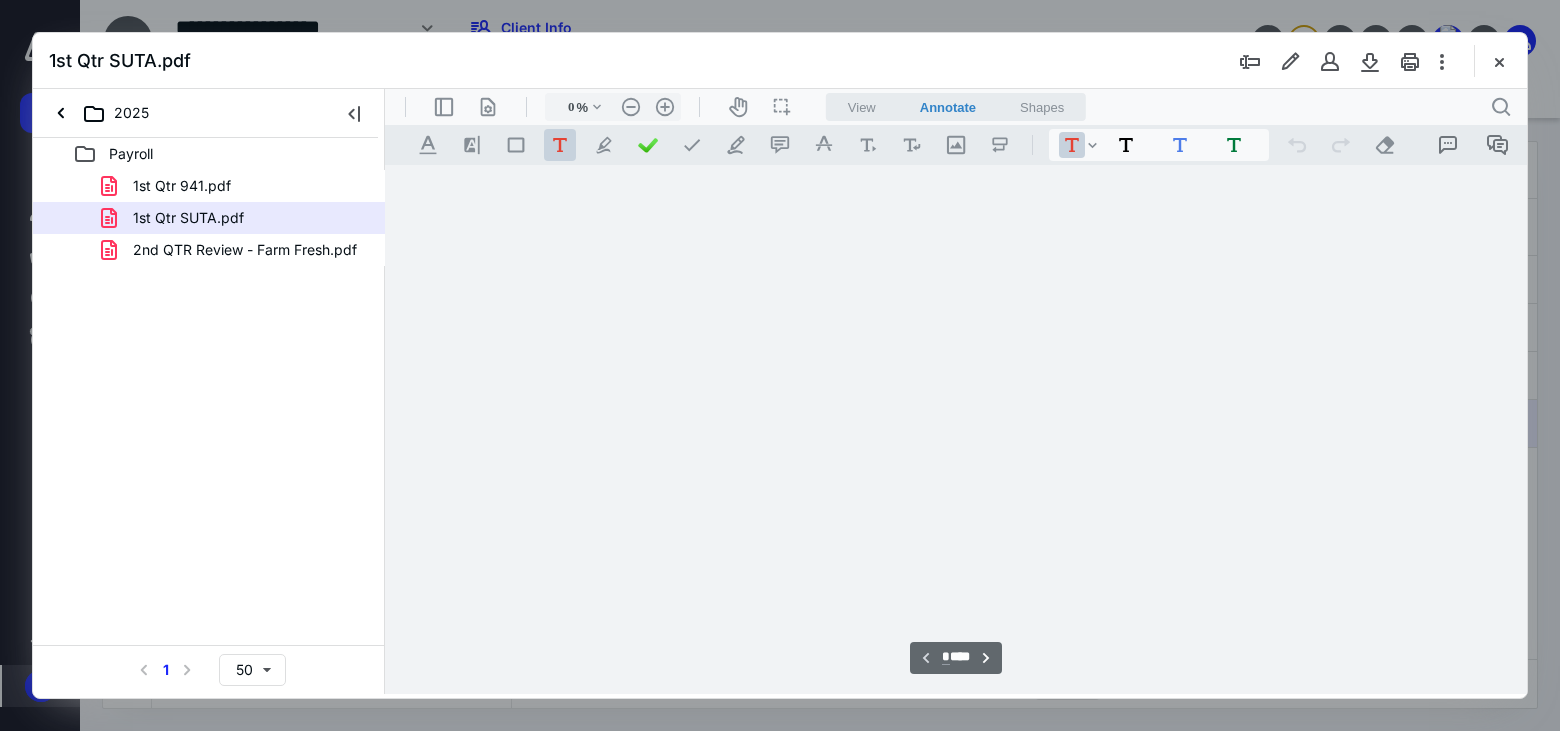 type on "184" 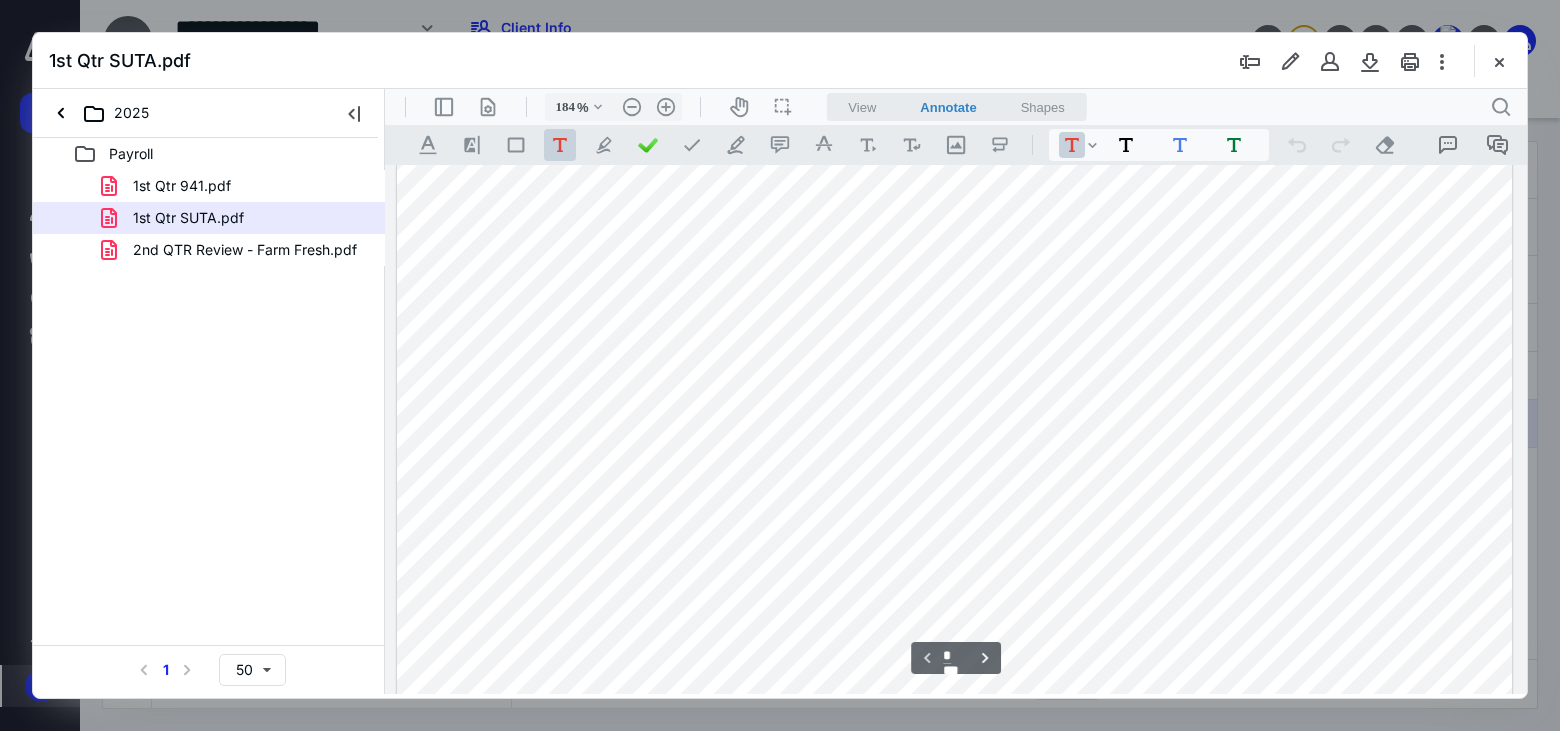 scroll, scrollTop: 883, scrollLeft: 0, axis: vertical 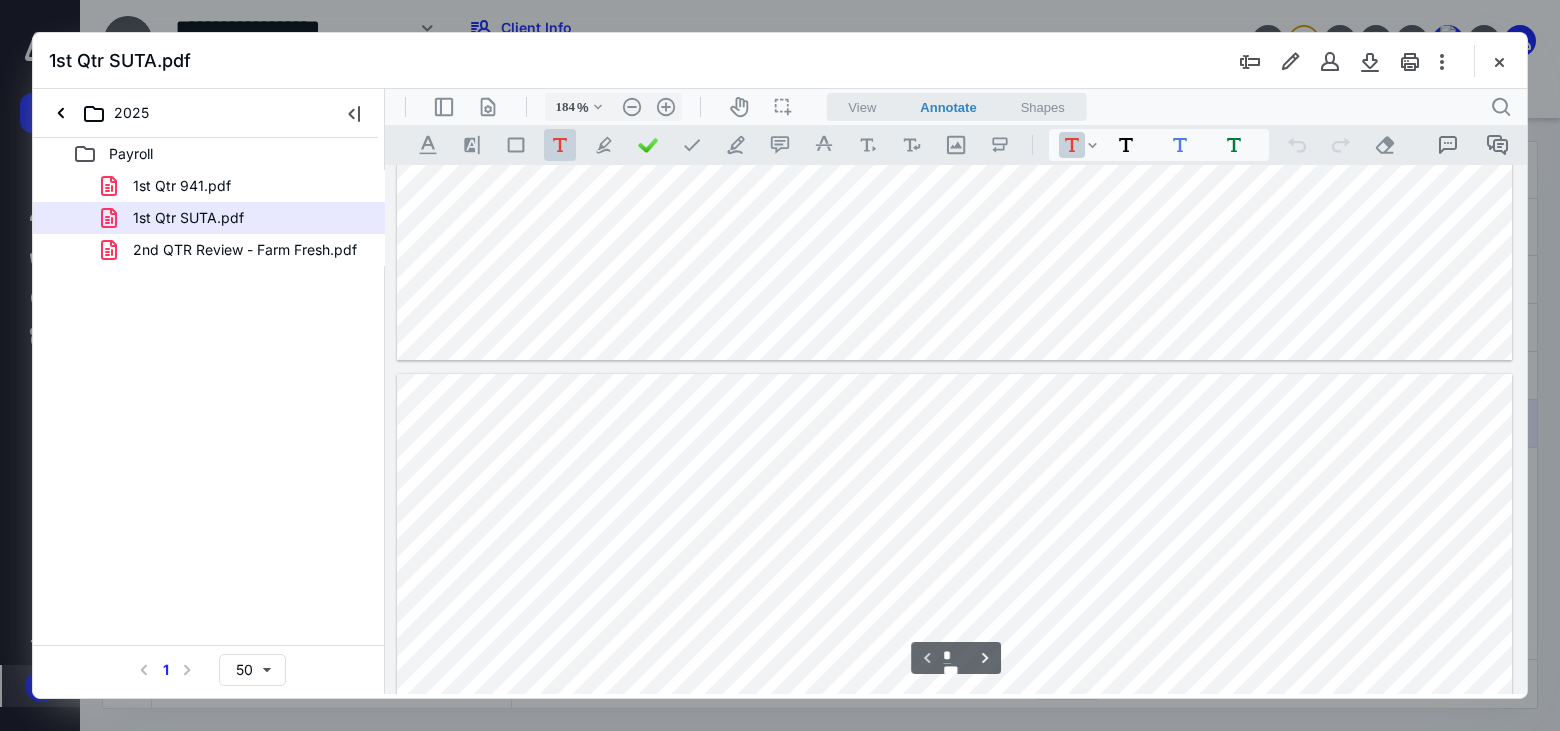 type on "*" 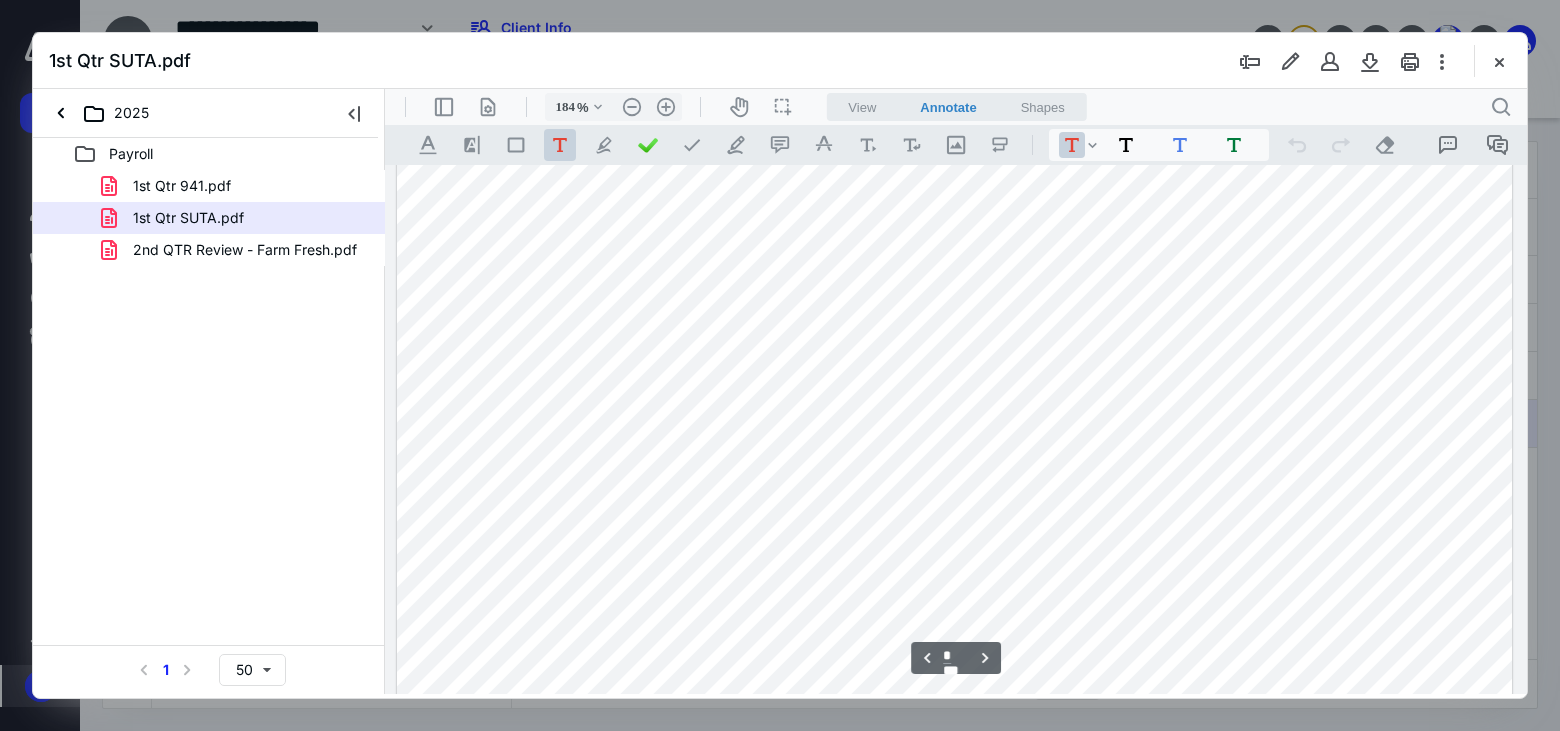 scroll, scrollTop: 1983, scrollLeft: 0, axis: vertical 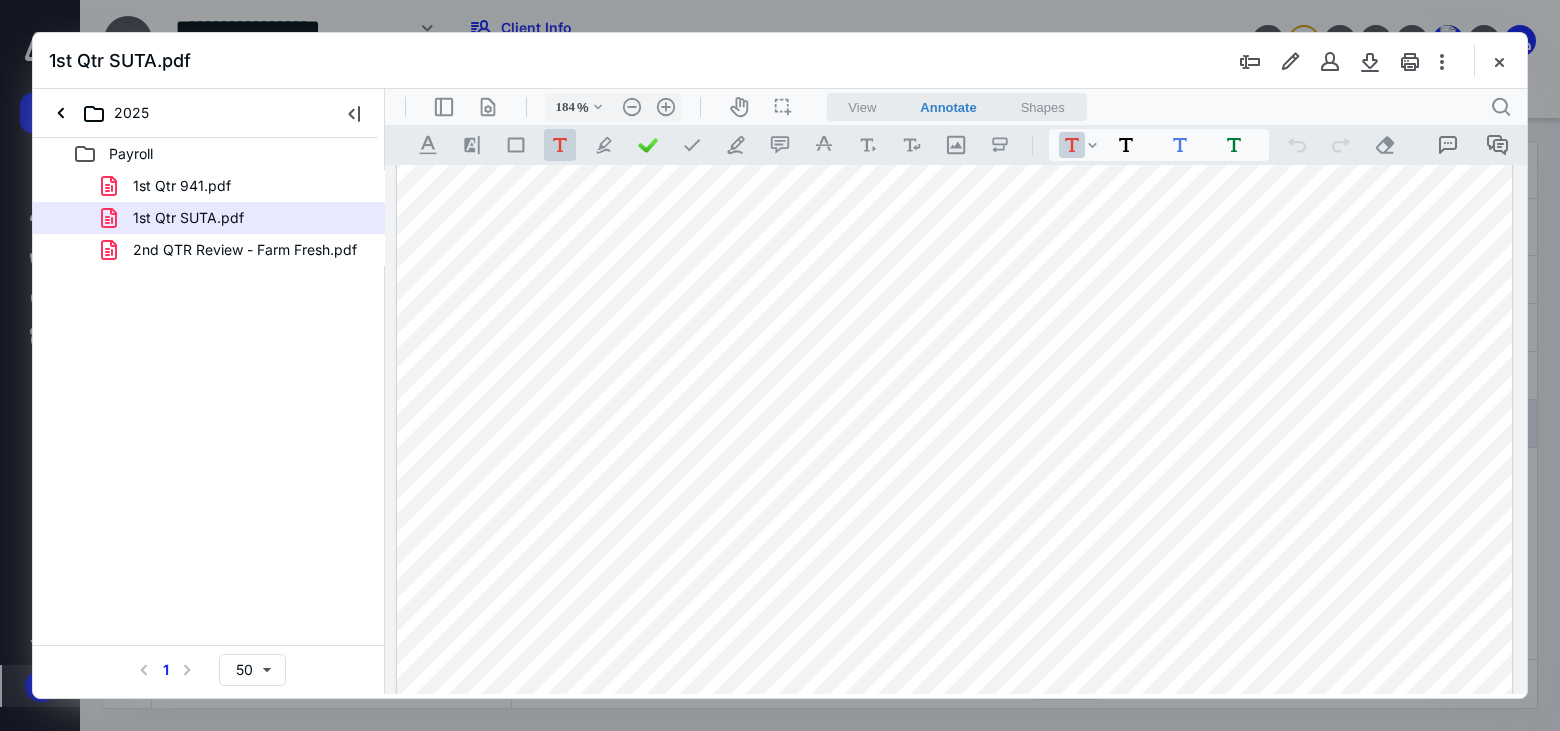 drag, startPoint x: 775, startPoint y: 57, endPoint x: 514, endPoint y: 41, distance: 261.48996 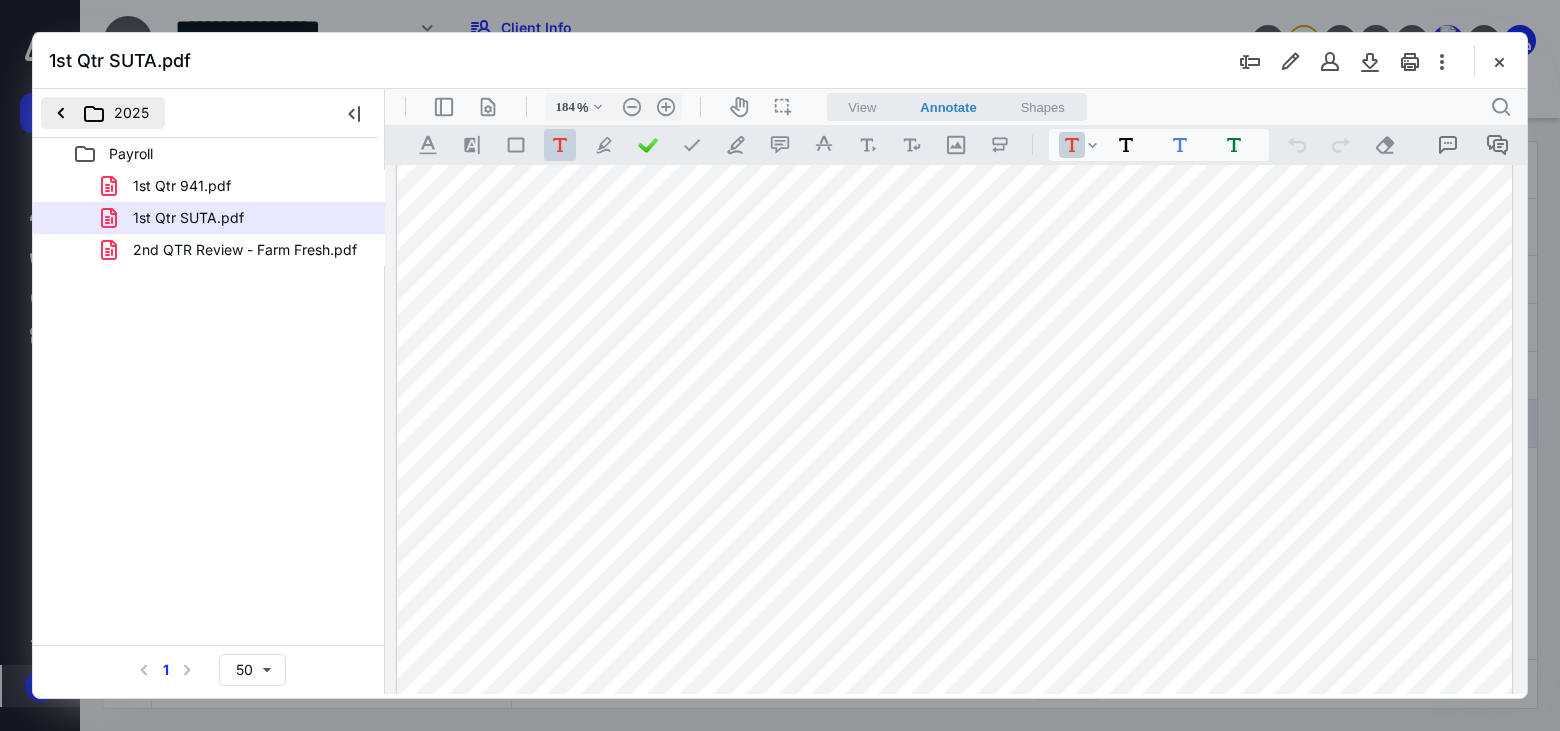 click on "2025" at bounding box center (103, 113) 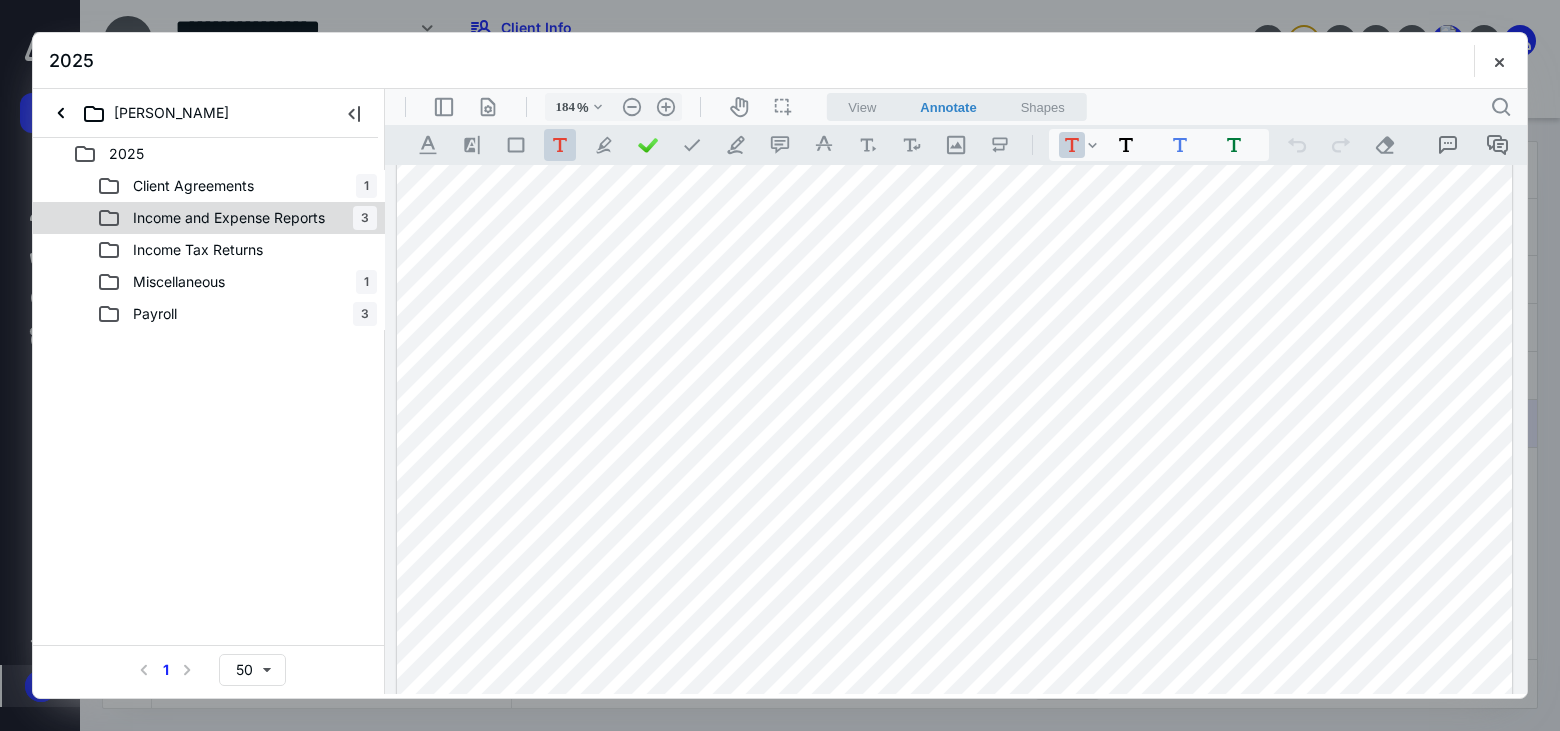 click on "Income and Expense Reports 3" at bounding box center (209, 218) 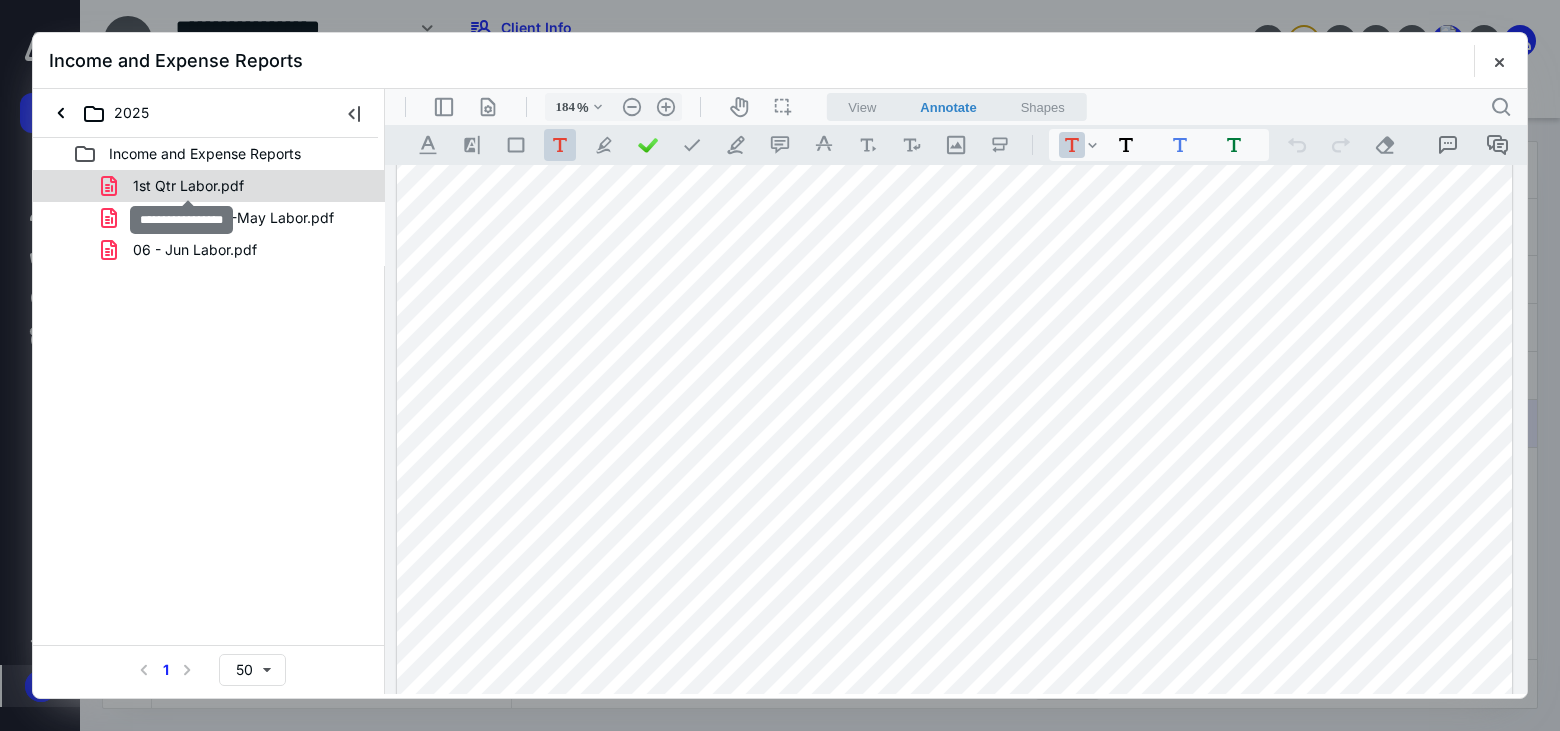 click on "1st Qtr Labor.pdf" at bounding box center [188, 186] 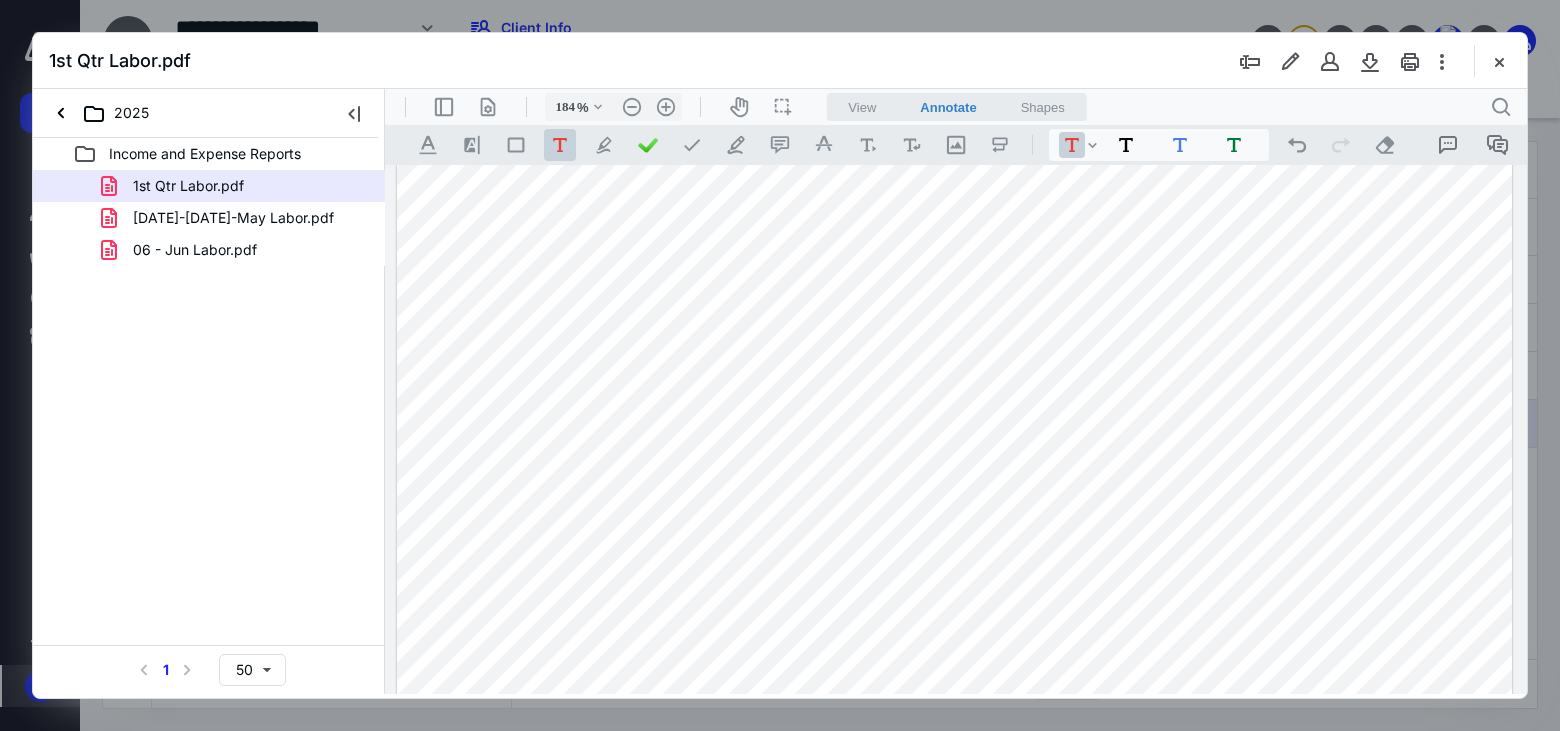 scroll, scrollTop: 945, scrollLeft: 0, axis: vertical 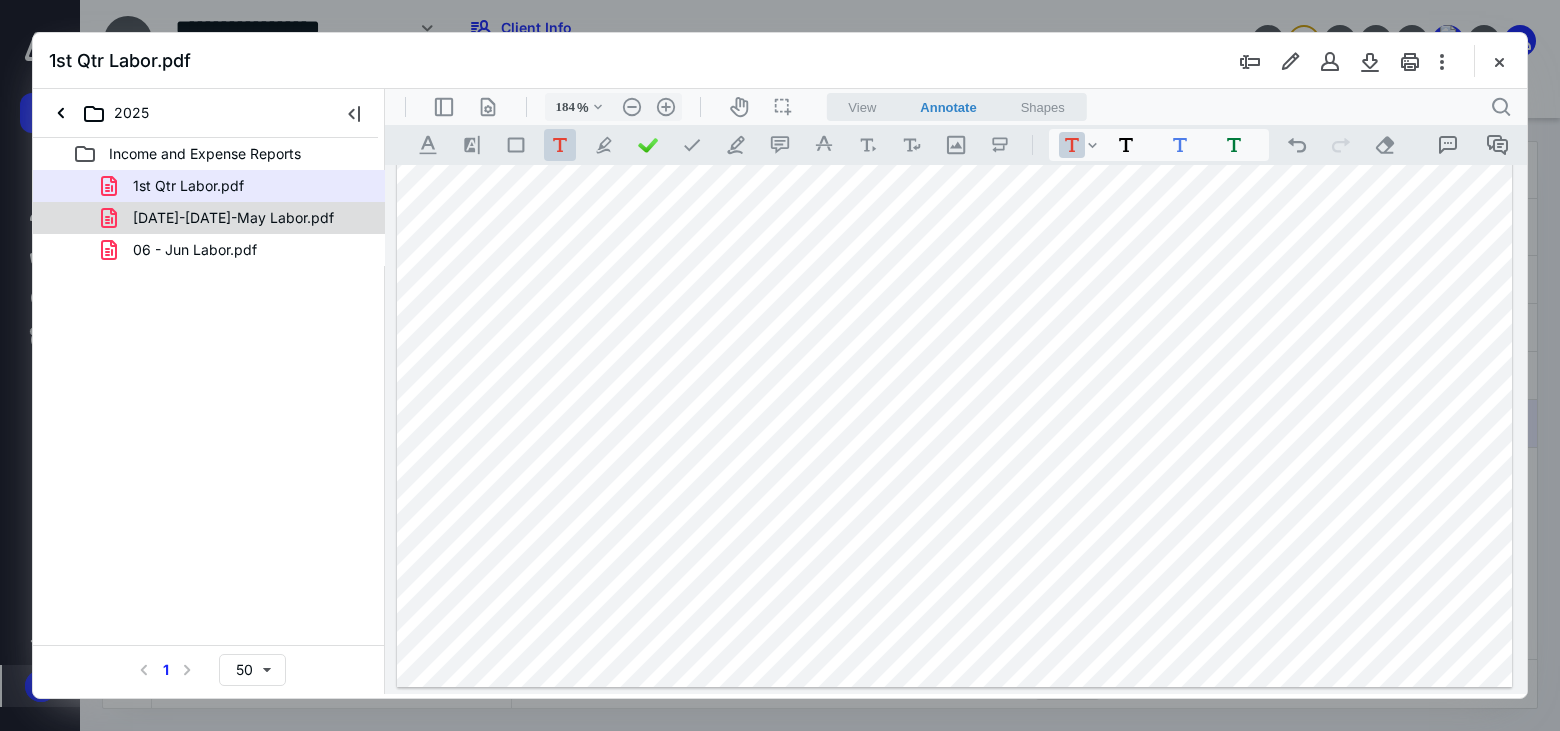 click on "[DATE]-[DATE]-May Labor.pdf" at bounding box center [233, 218] 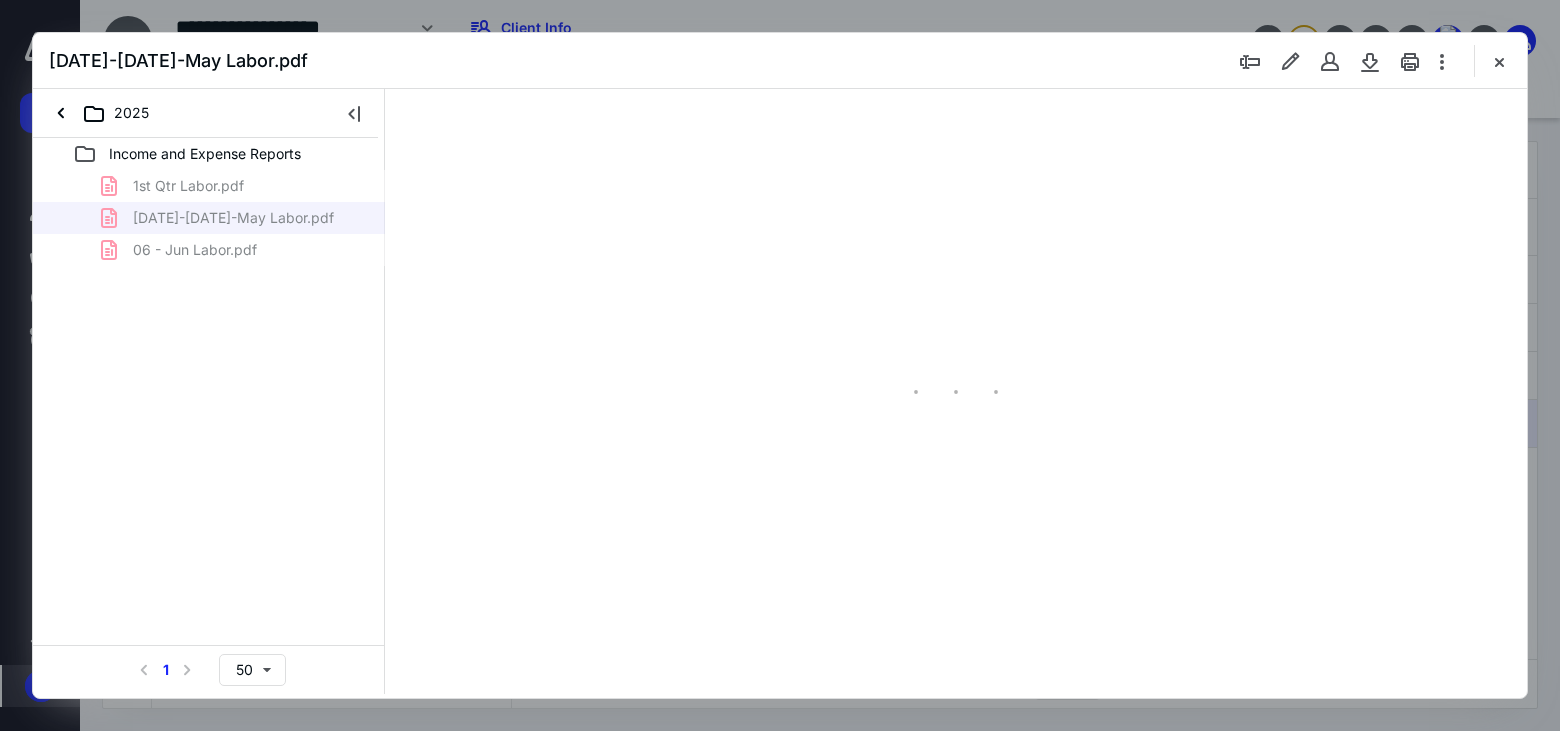 type on "183" 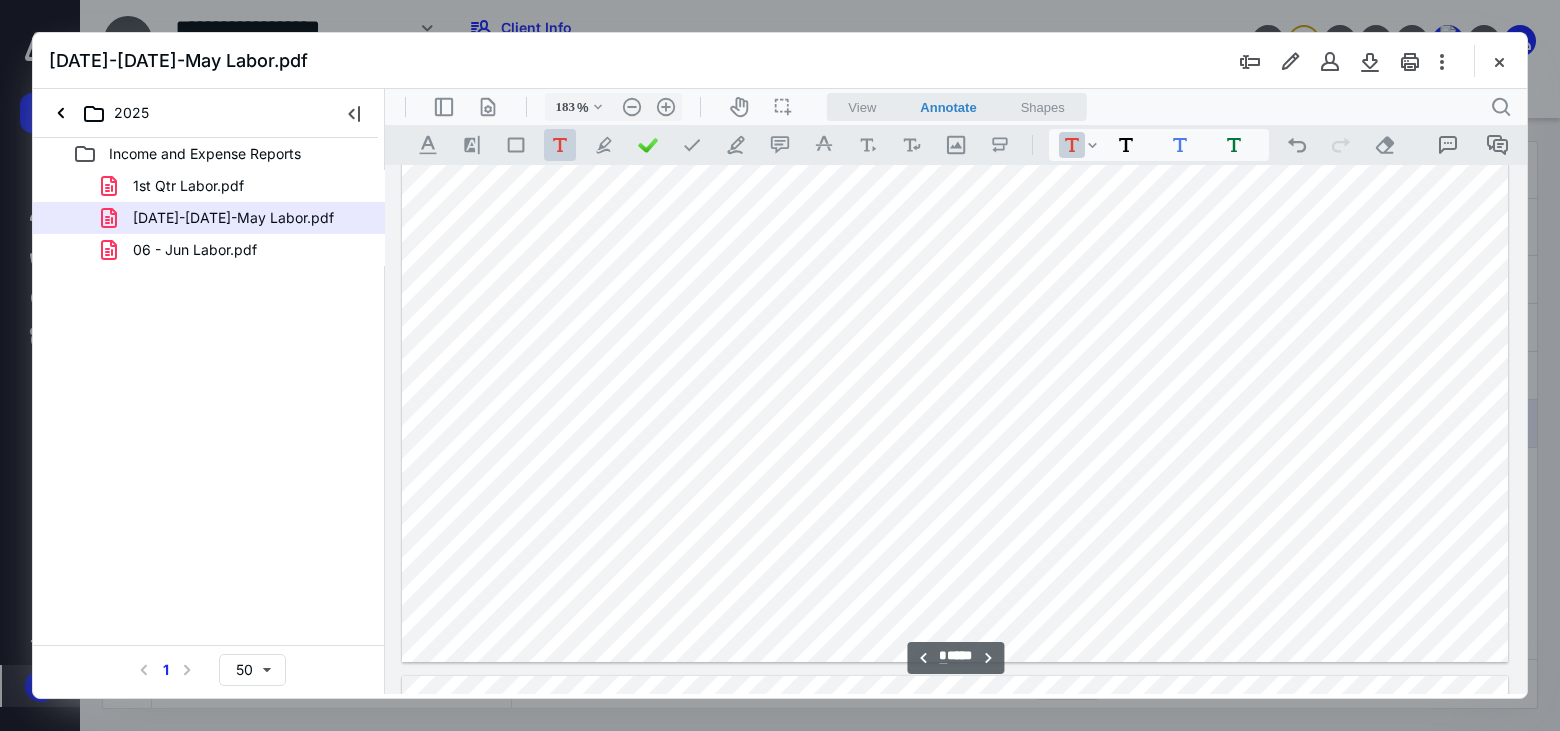 scroll, scrollTop: 3883, scrollLeft: 0, axis: vertical 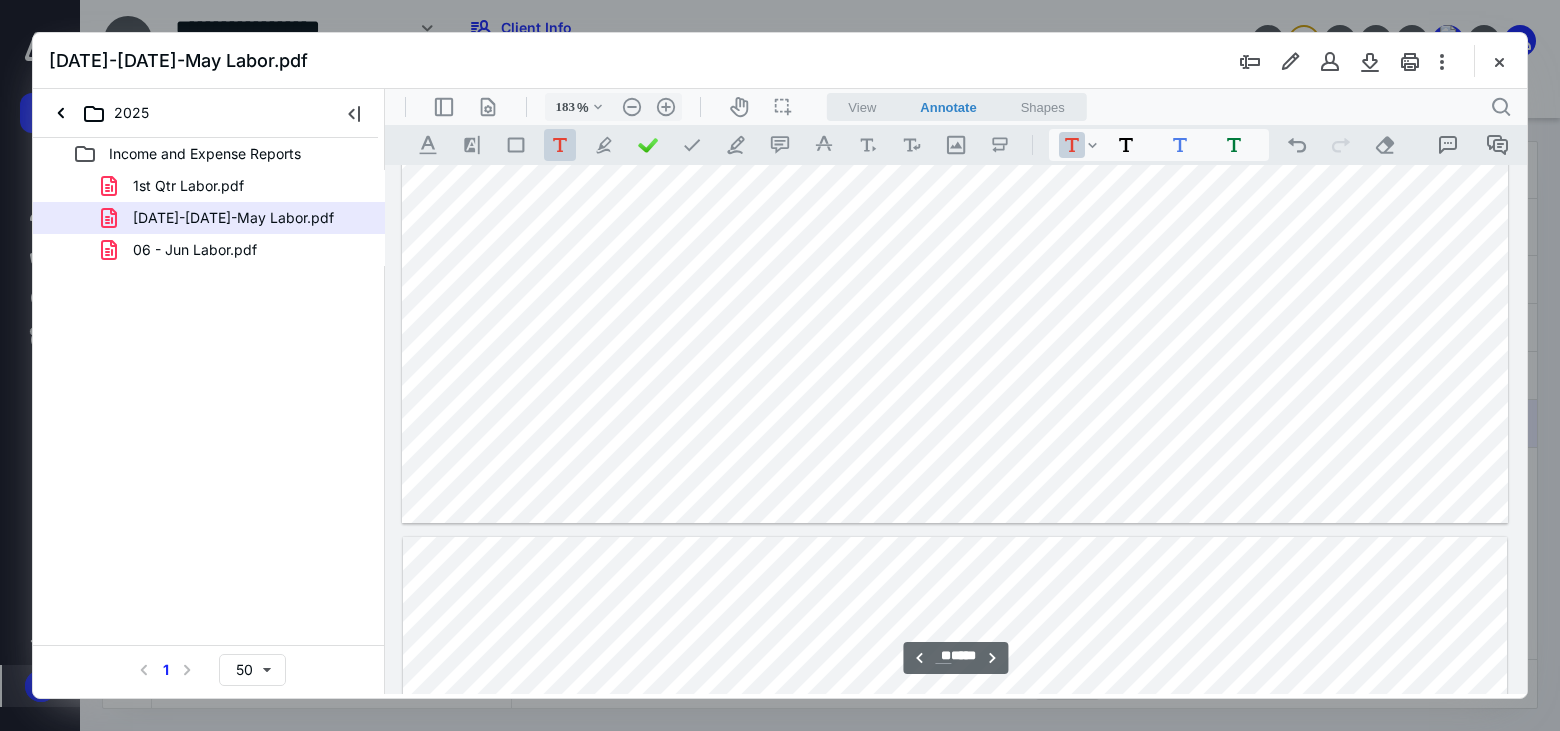 type on "**" 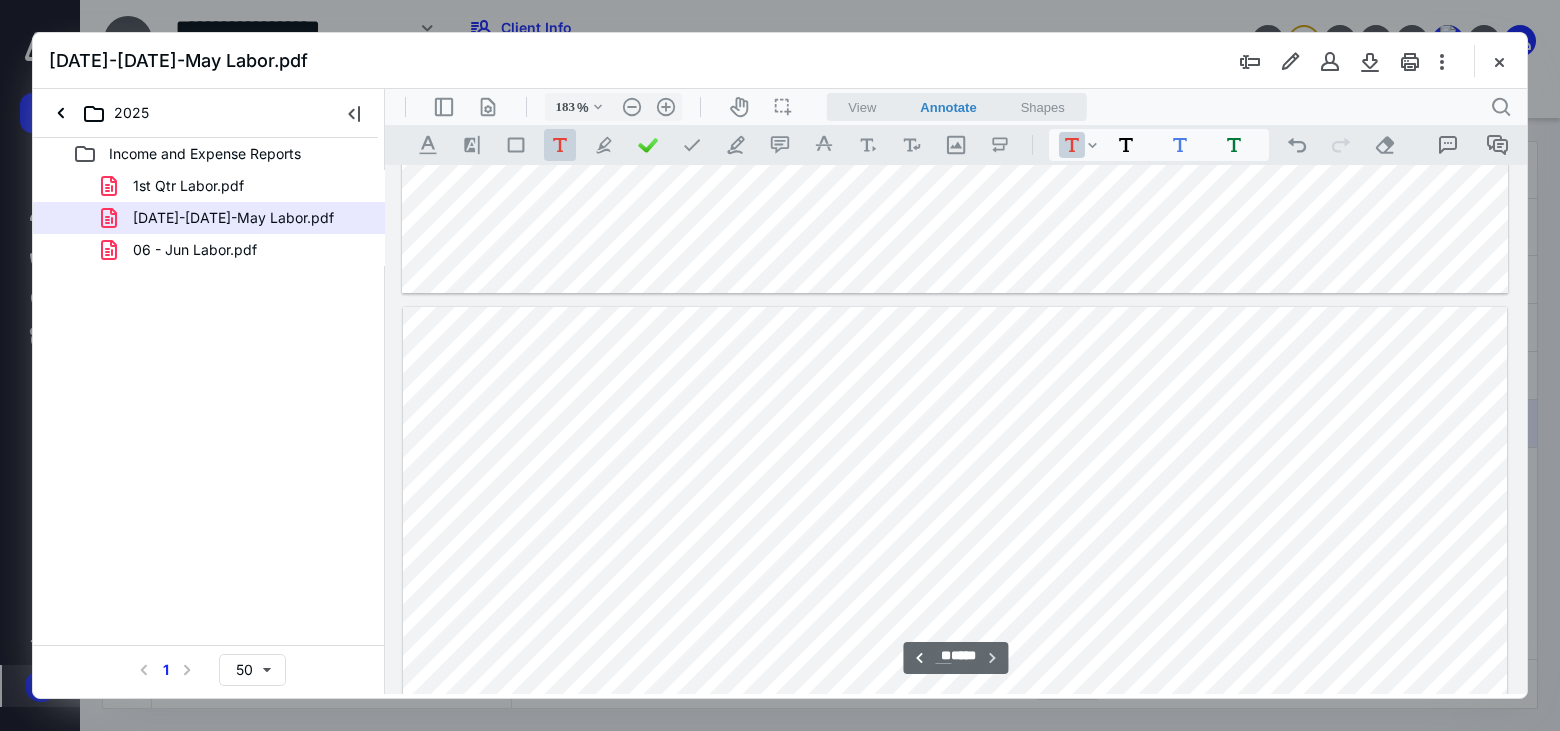scroll, scrollTop: 22127, scrollLeft: 0, axis: vertical 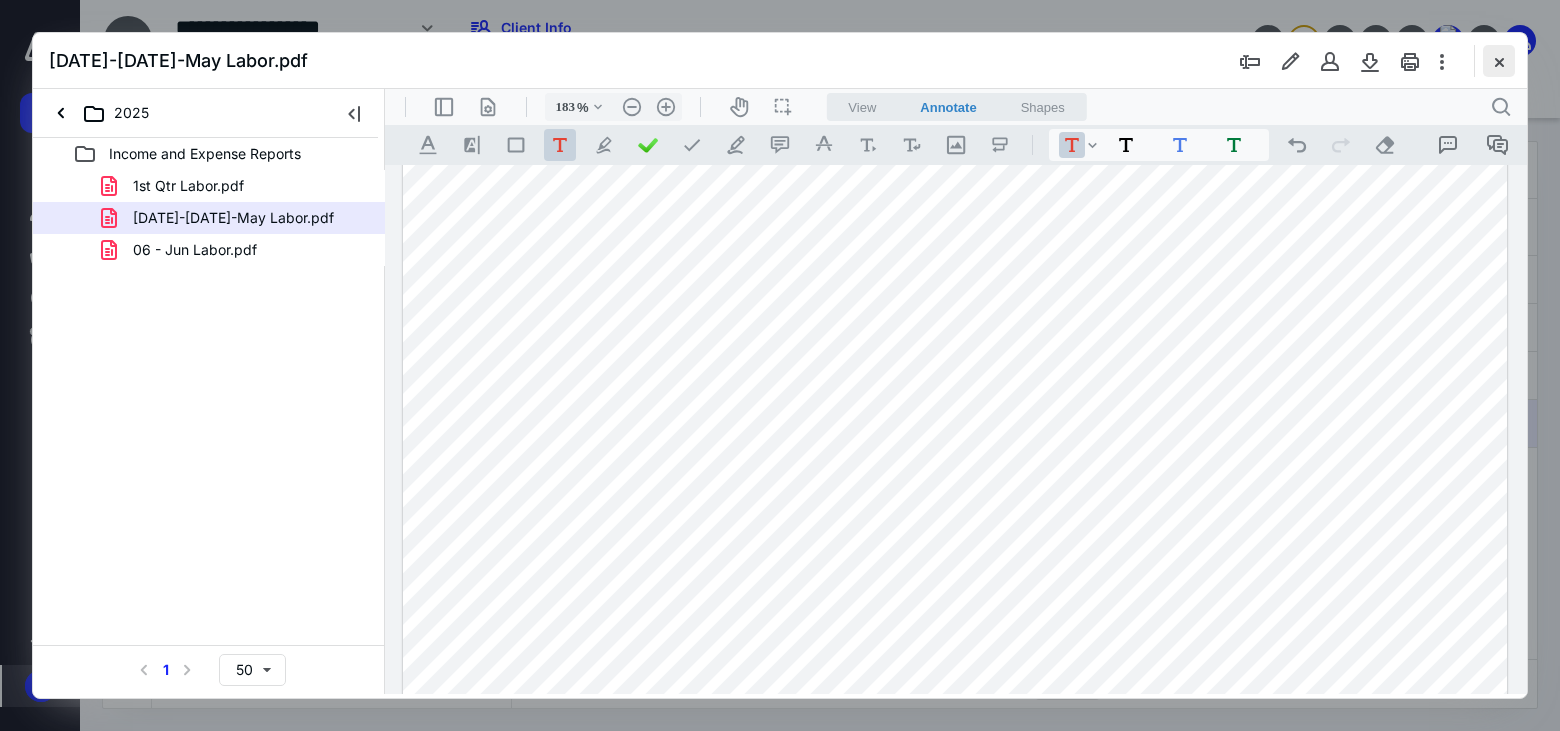 click at bounding box center [1499, 61] 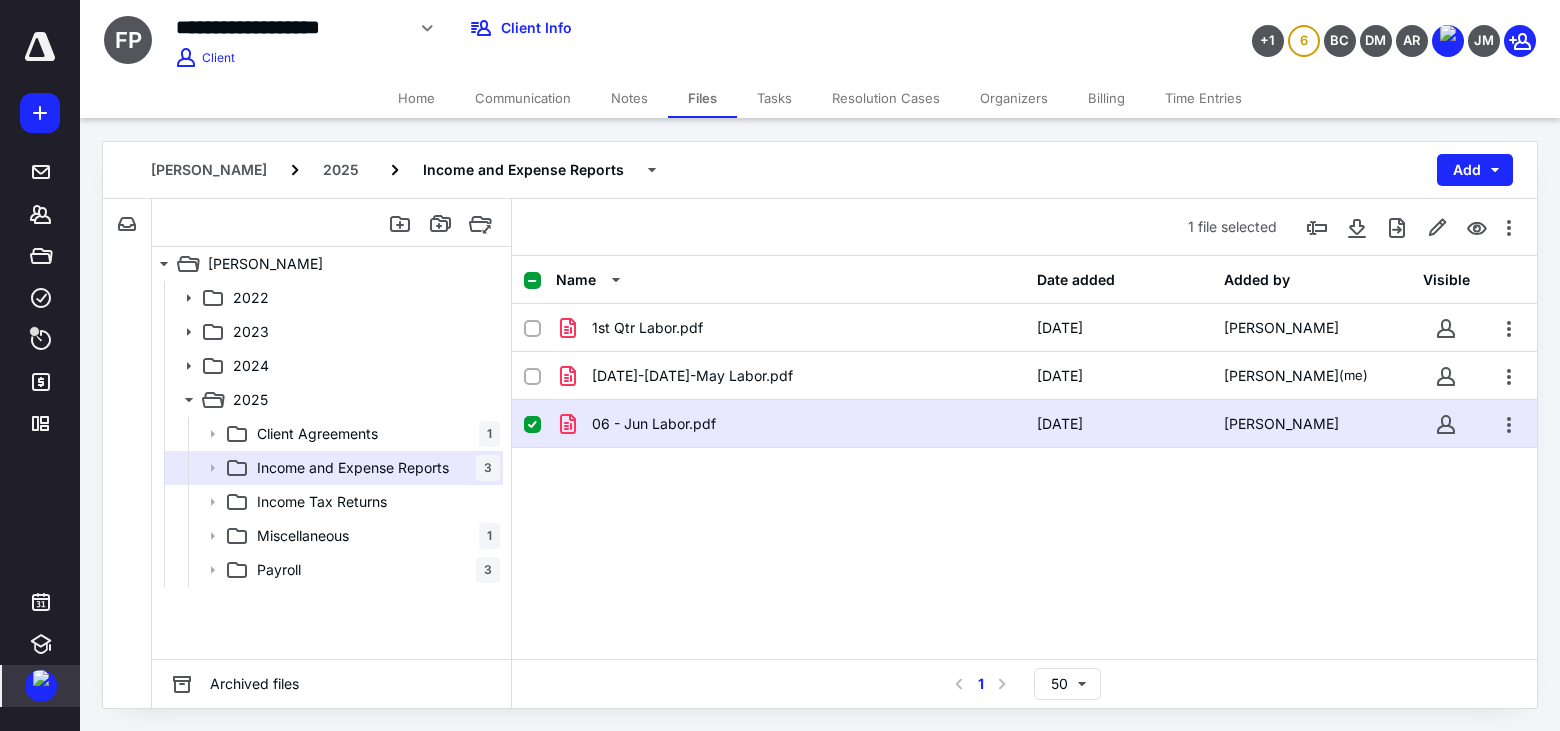 click on "Home" at bounding box center [416, 98] 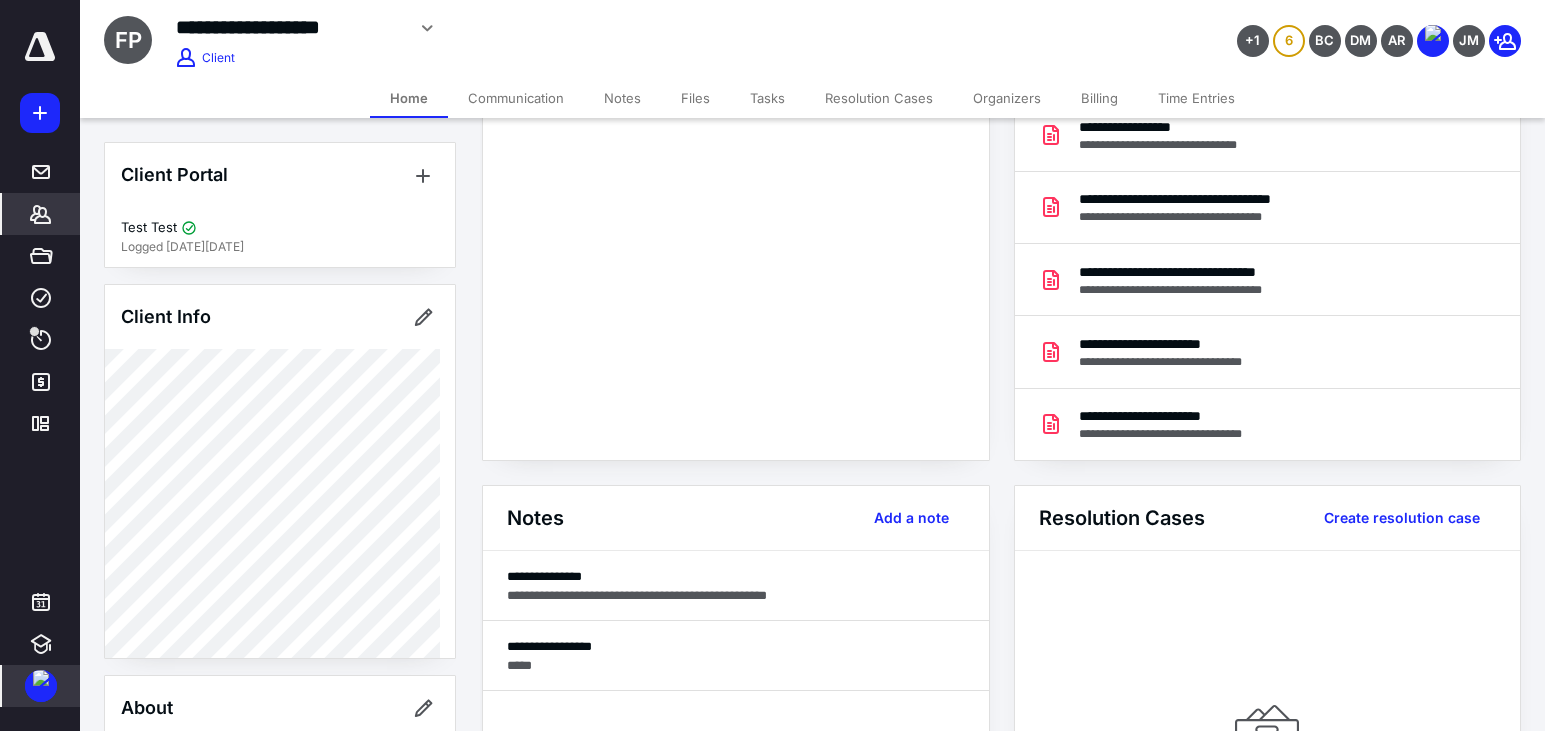 scroll, scrollTop: 200, scrollLeft: 0, axis: vertical 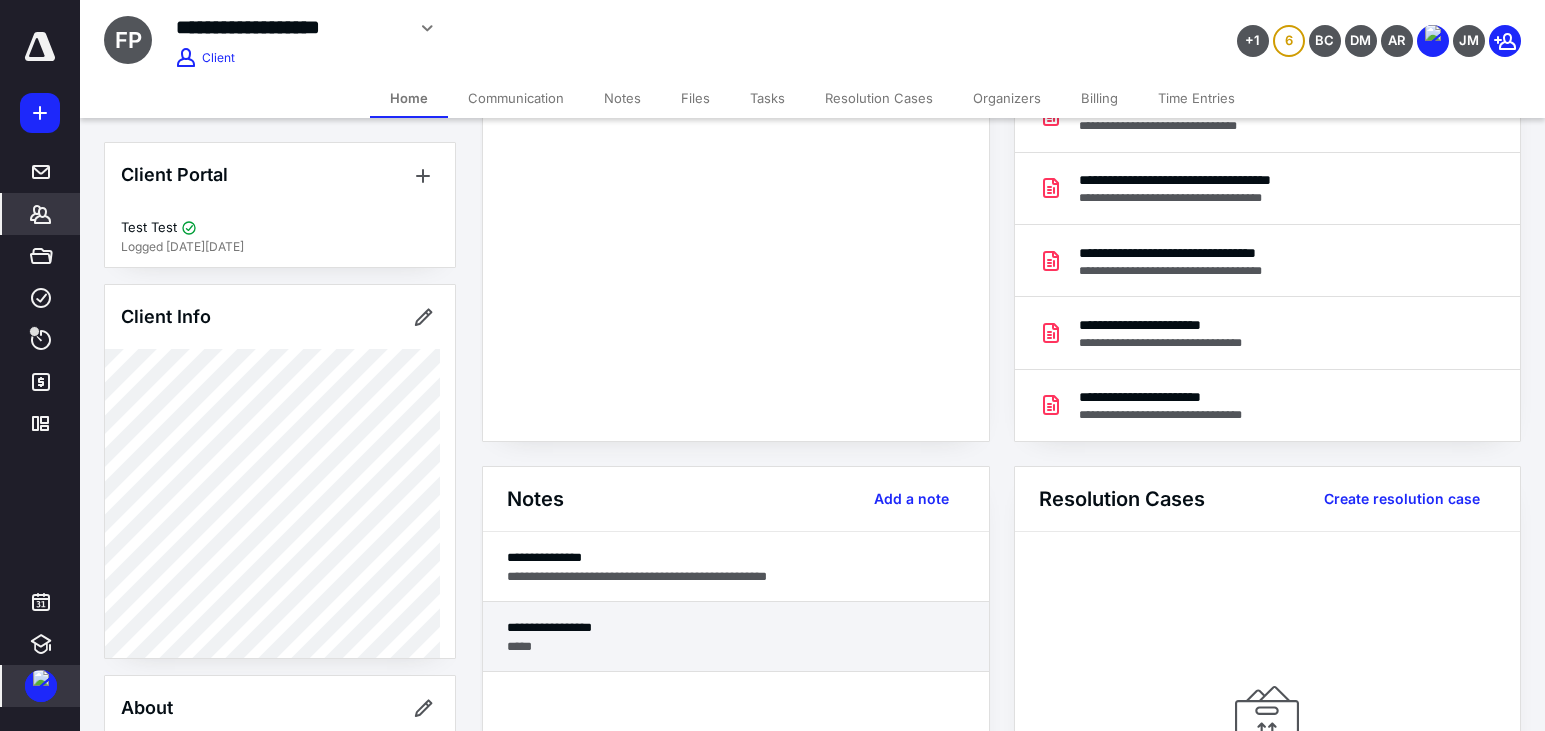 click on "**********" at bounding box center [736, 627] 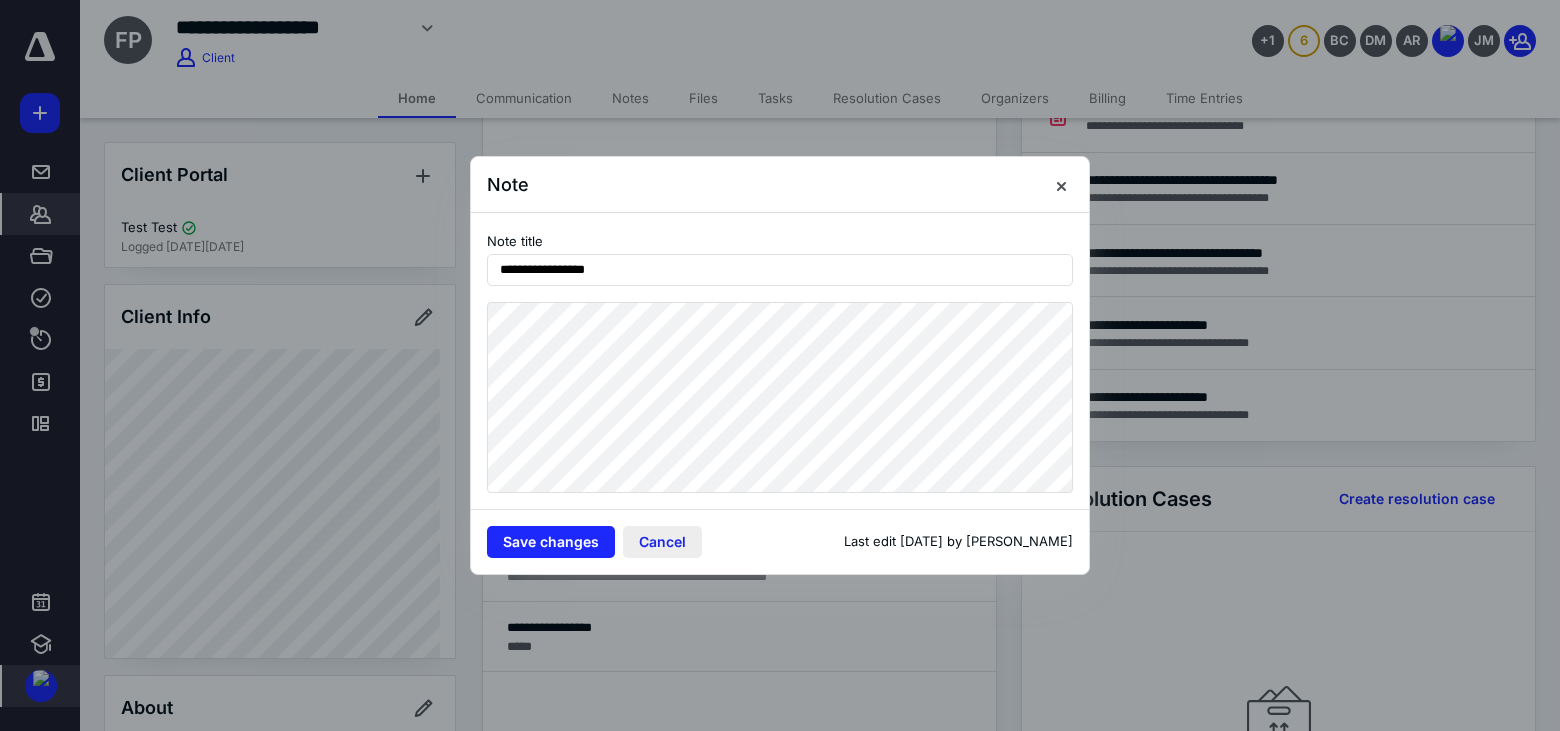 click on "Cancel" at bounding box center [662, 542] 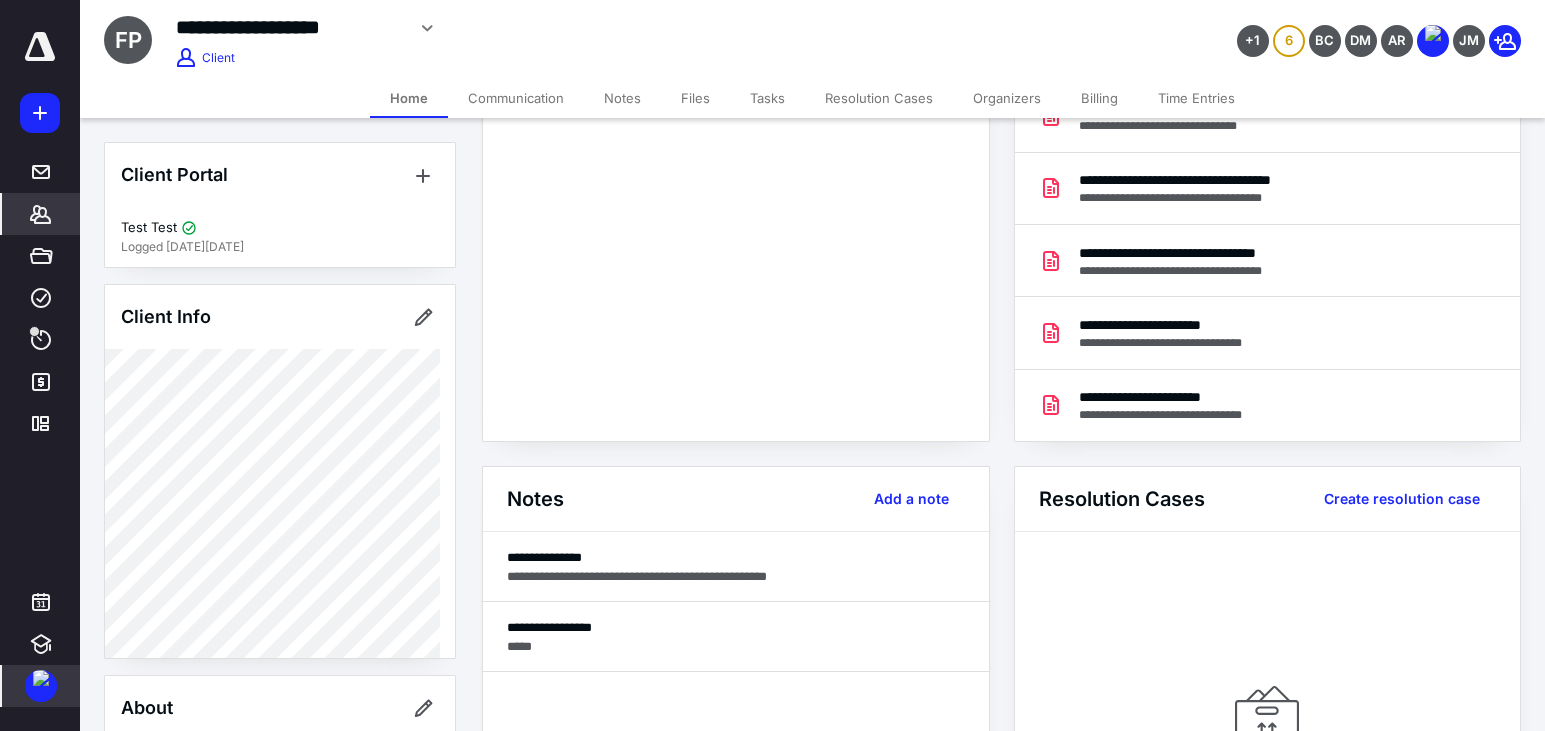 click on "Files" at bounding box center [695, 98] 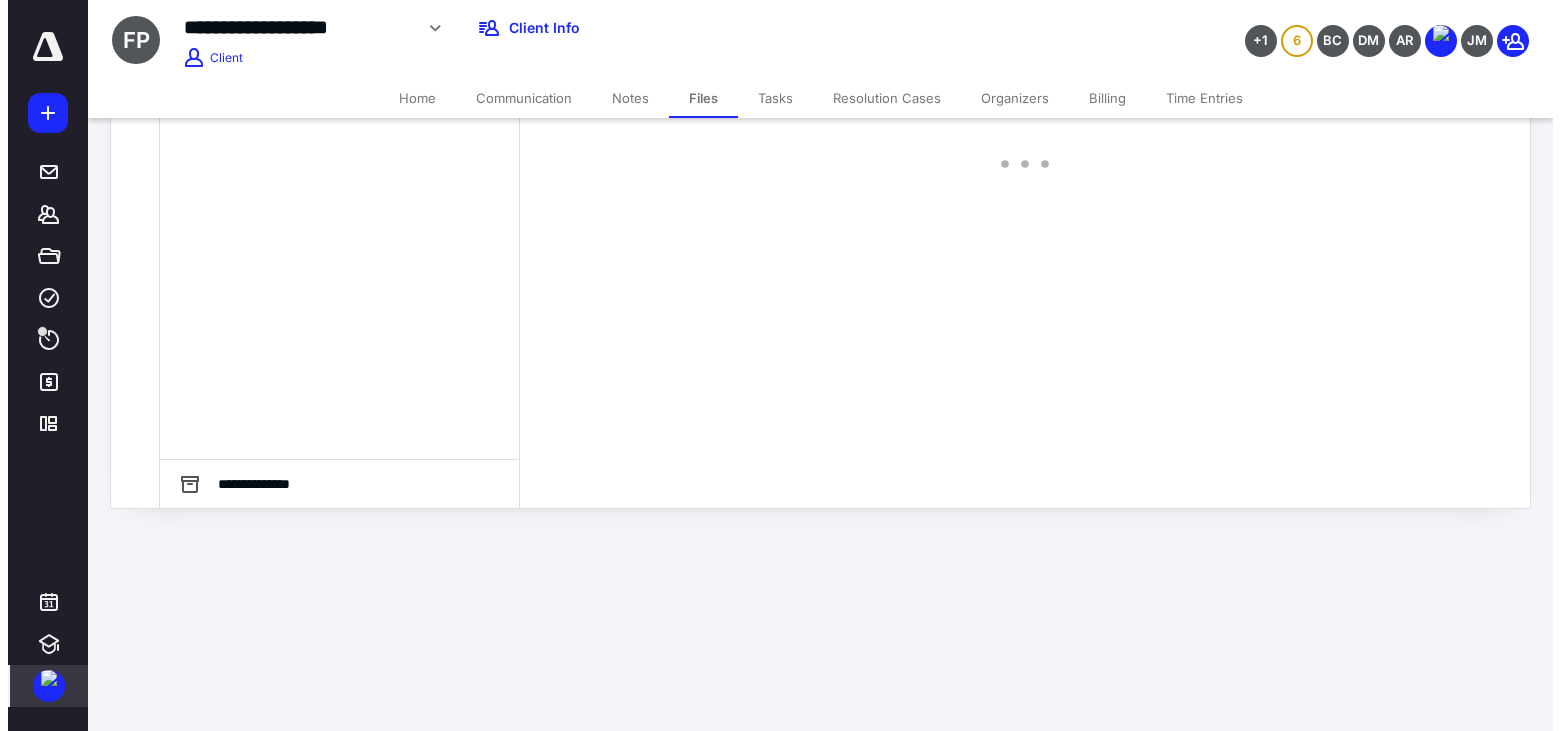 scroll, scrollTop: 0, scrollLeft: 0, axis: both 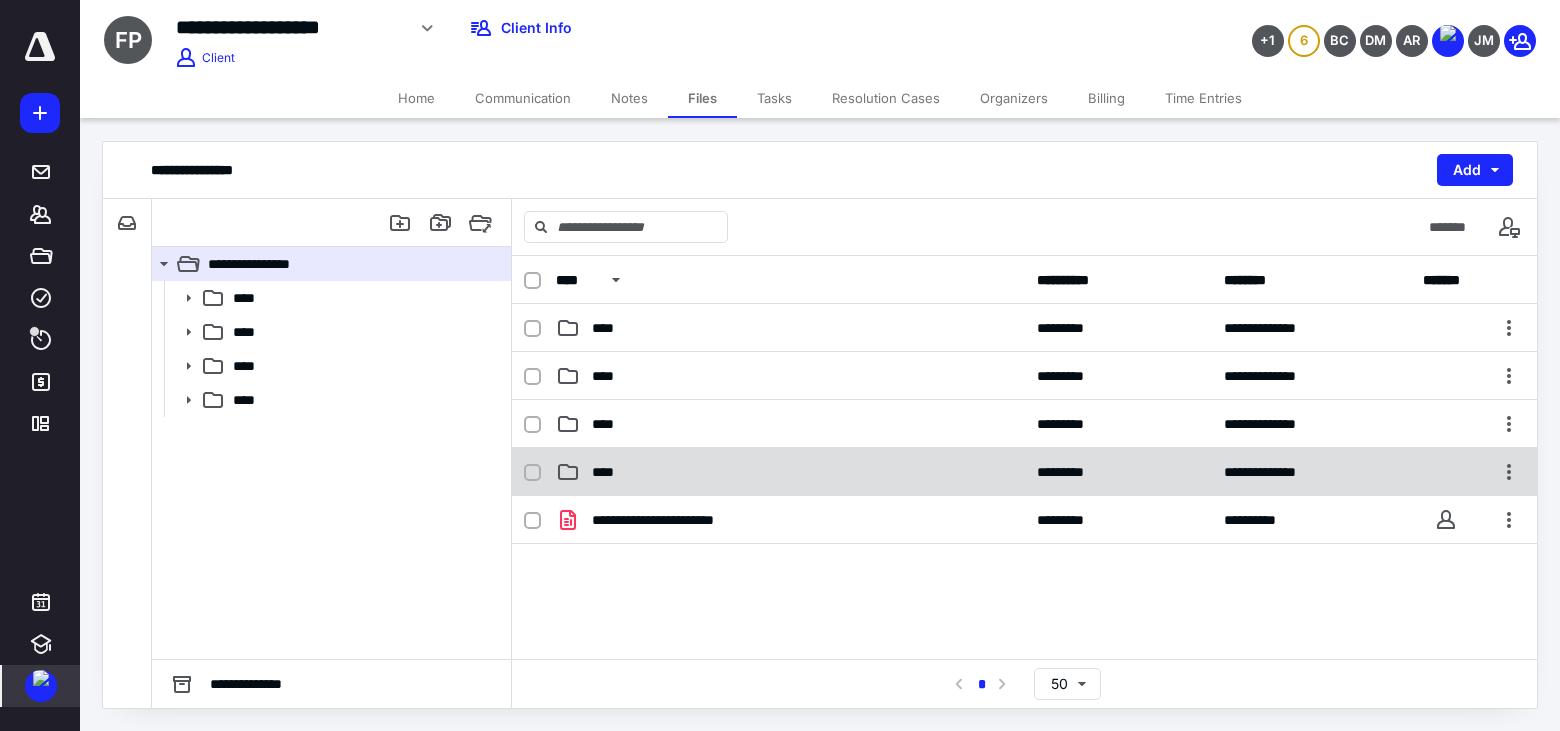 click on "****" at bounding box center [790, 472] 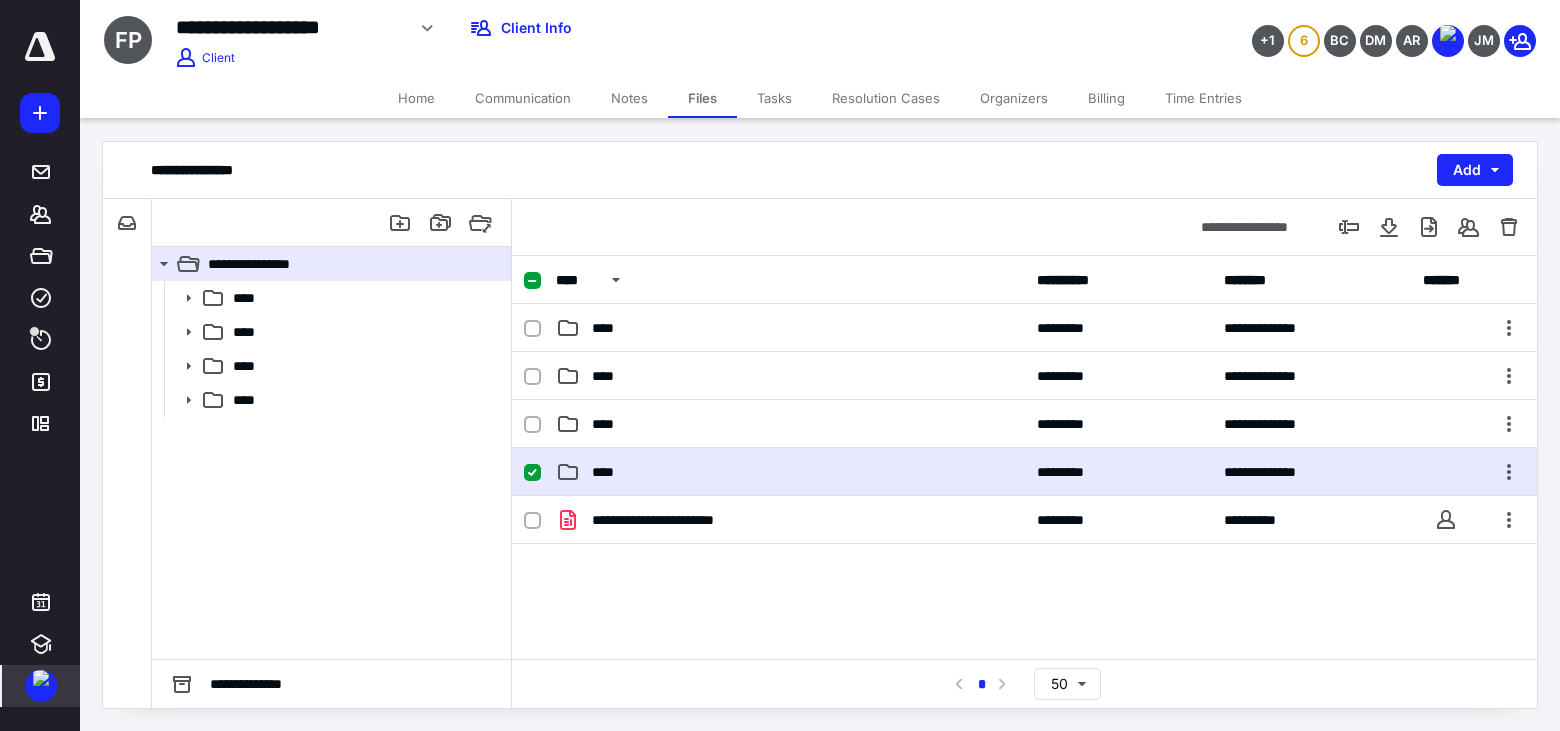 click on "****" at bounding box center (790, 472) 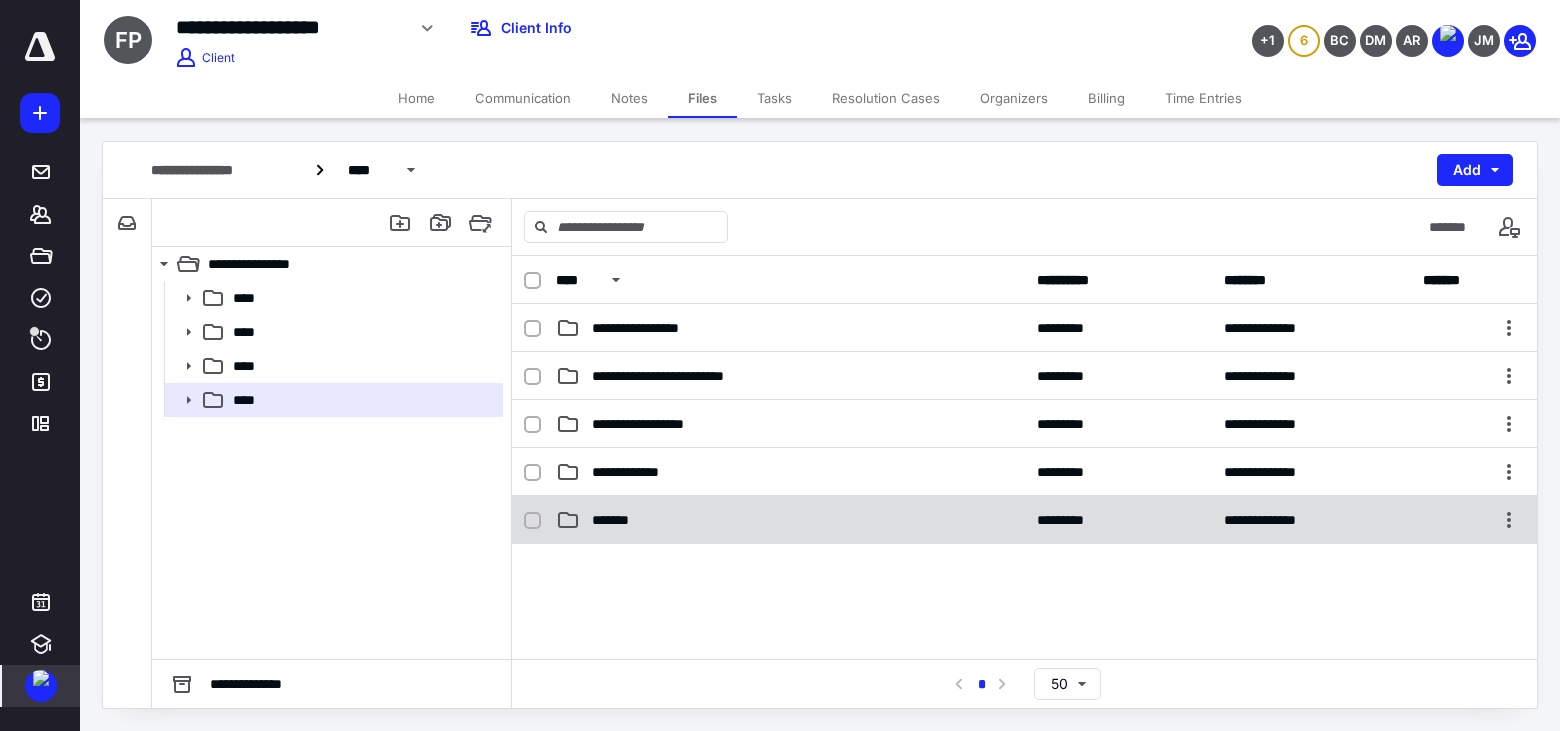 click on "**********" at bounding box center [1024, 520] 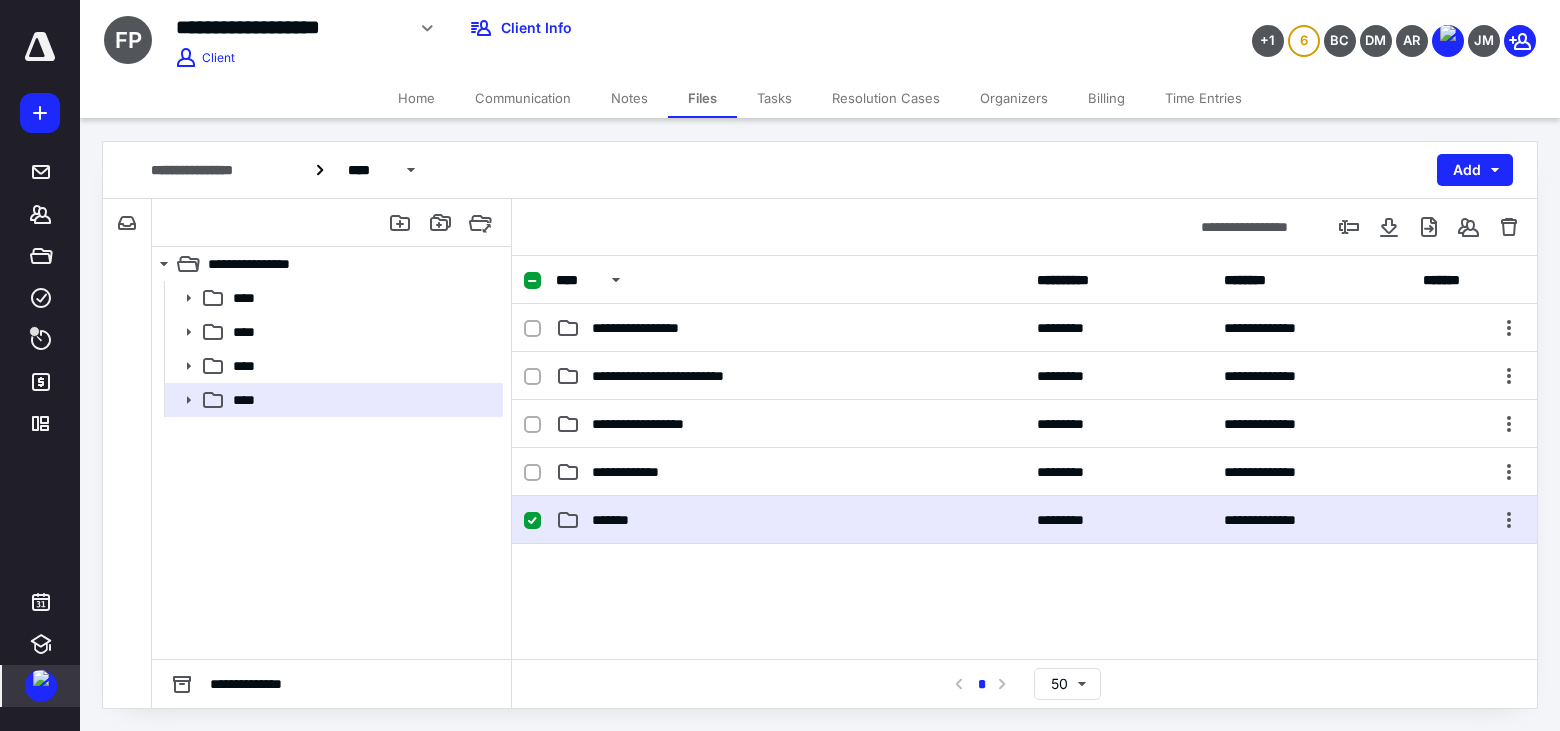 click on "**********" at bounding box center [1024, 520] 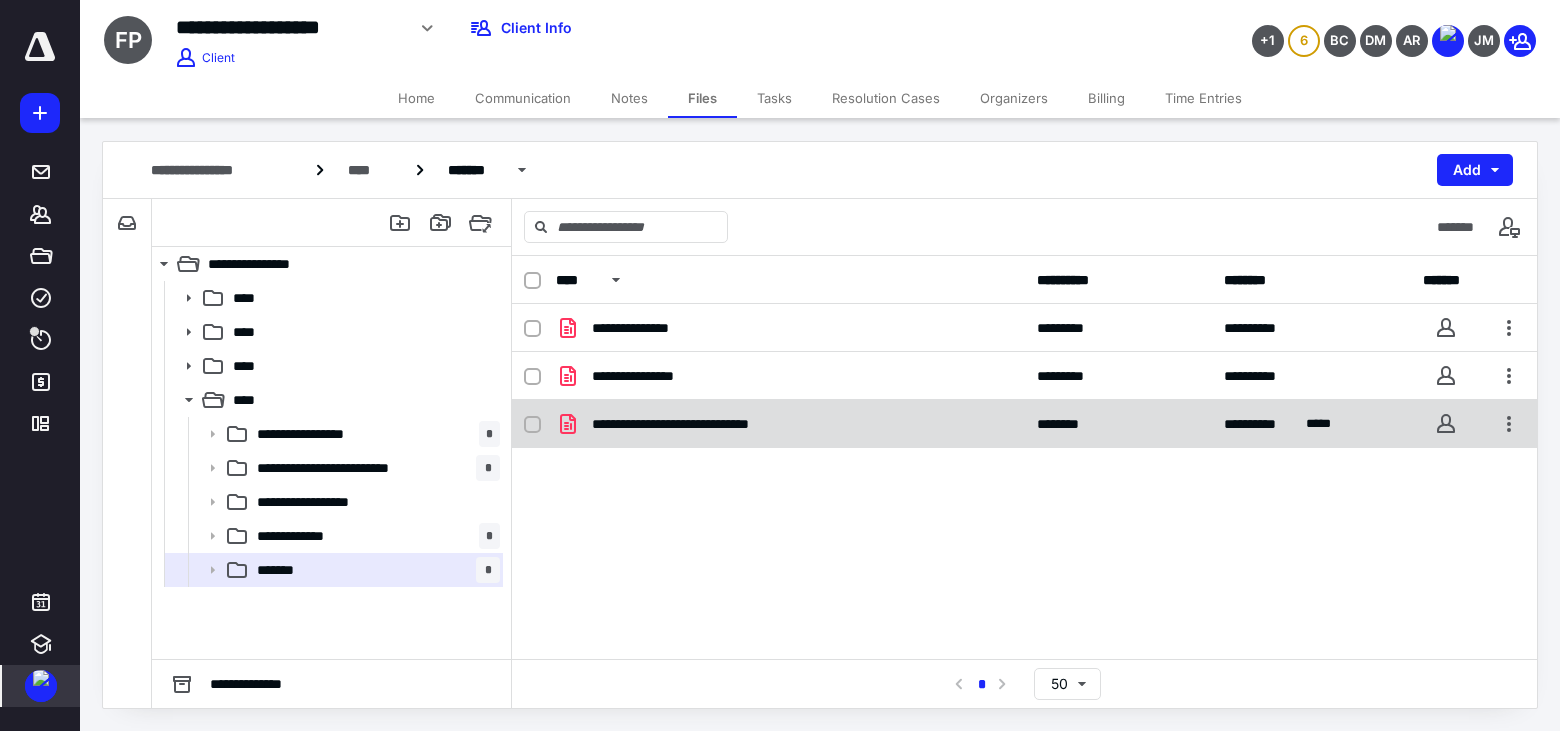 click on "**********" at bounding box center [790, 424] 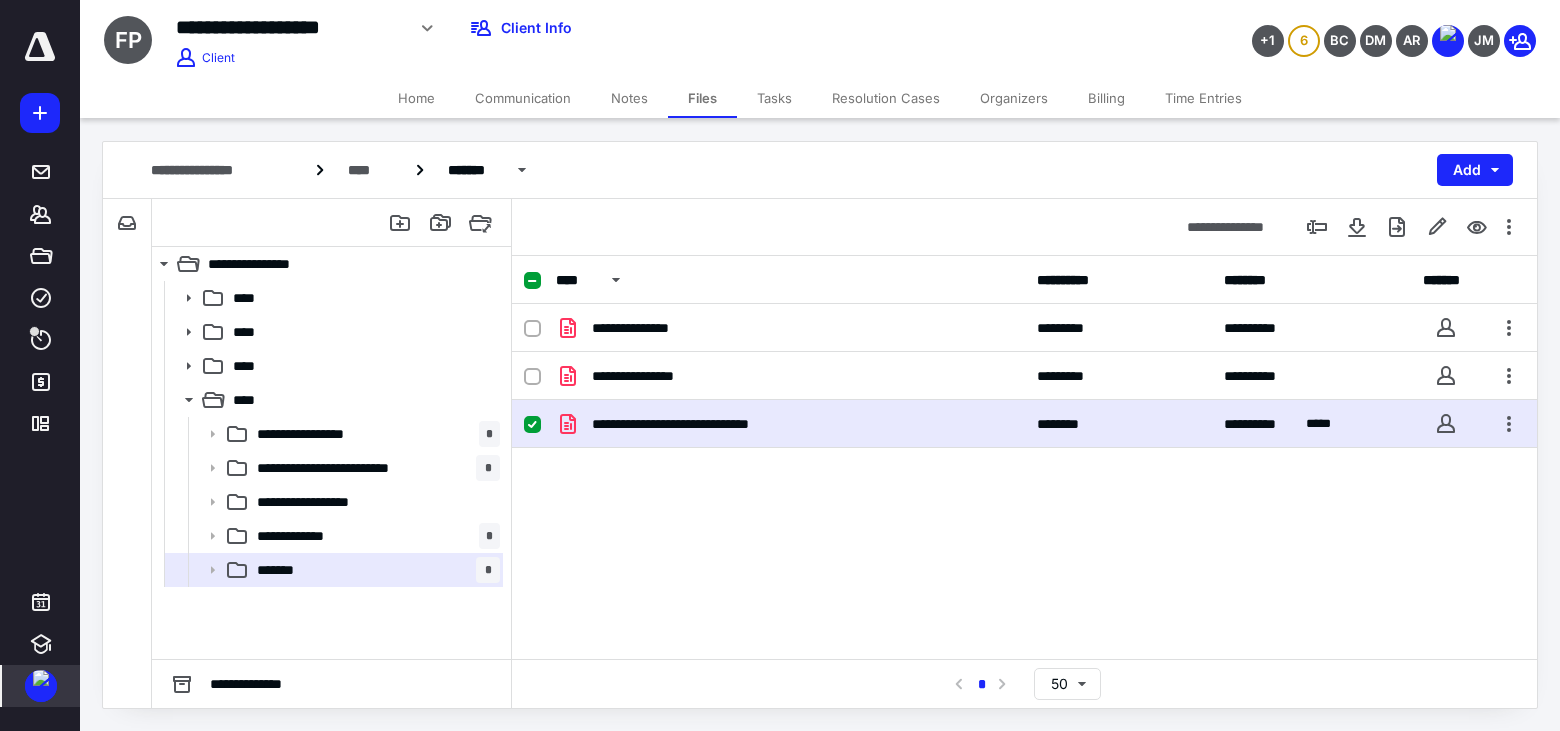 click on "**********" at bounding box center [790, 424] 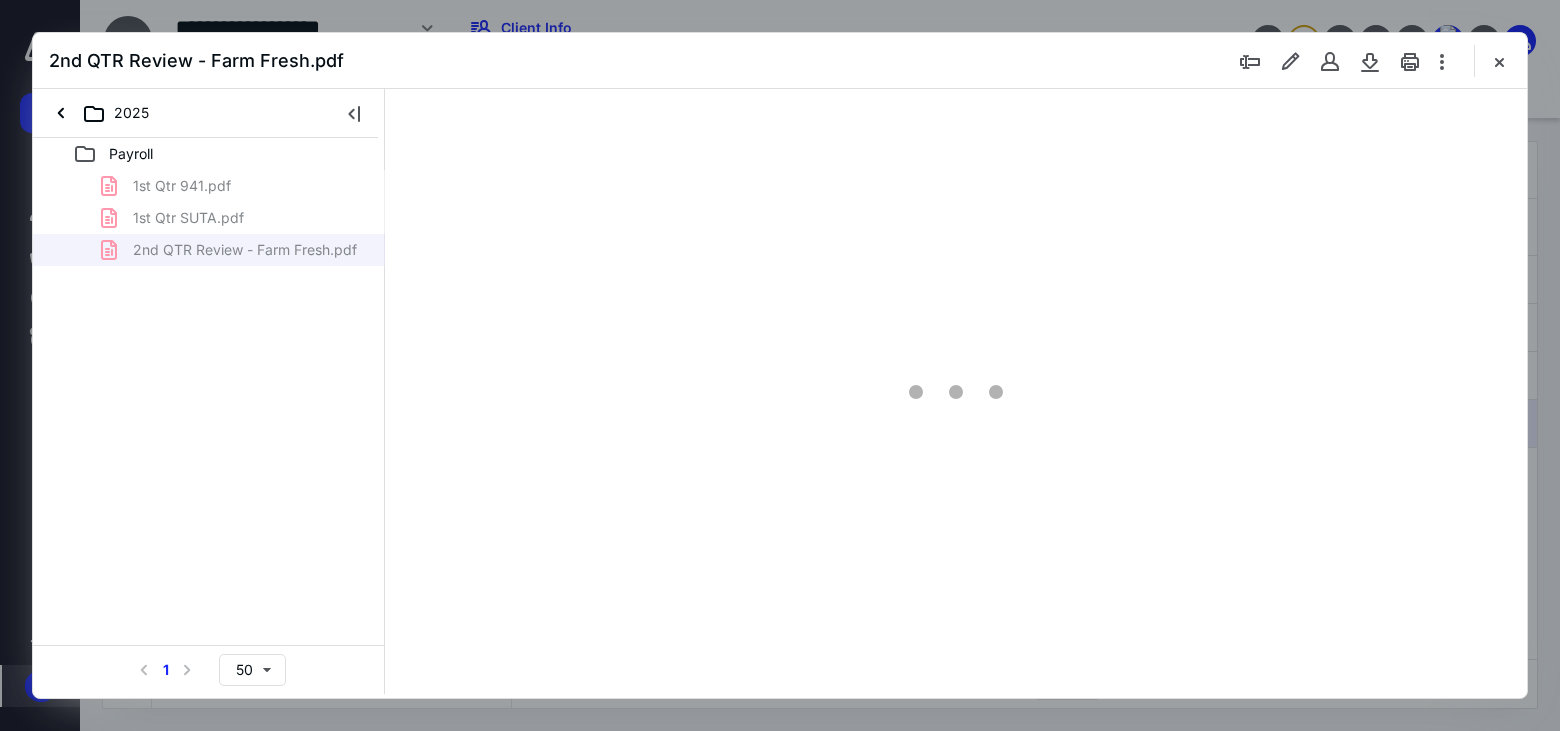 scroll, scrollTop: 0, scrollLeft: 0, axis: both 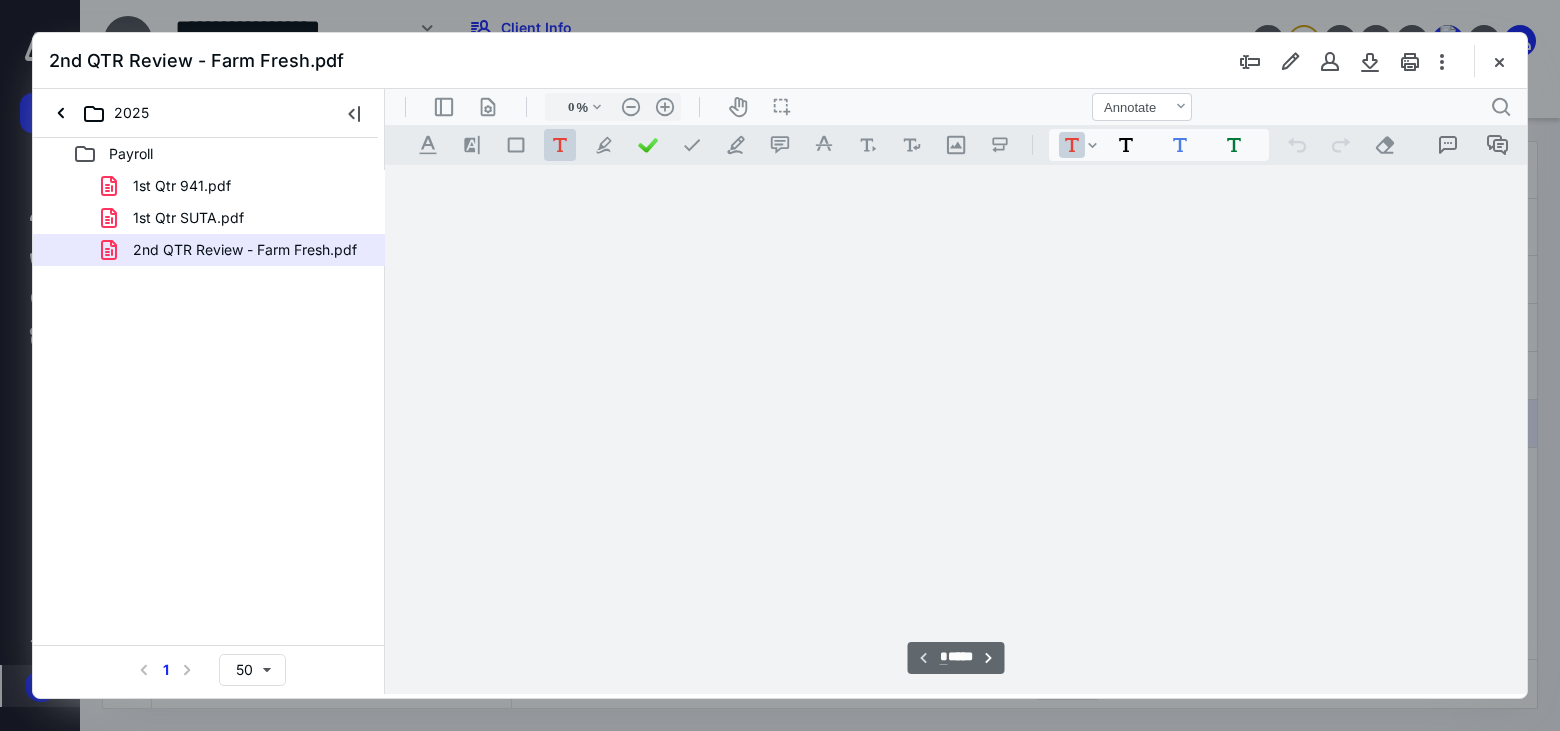 type on "184" 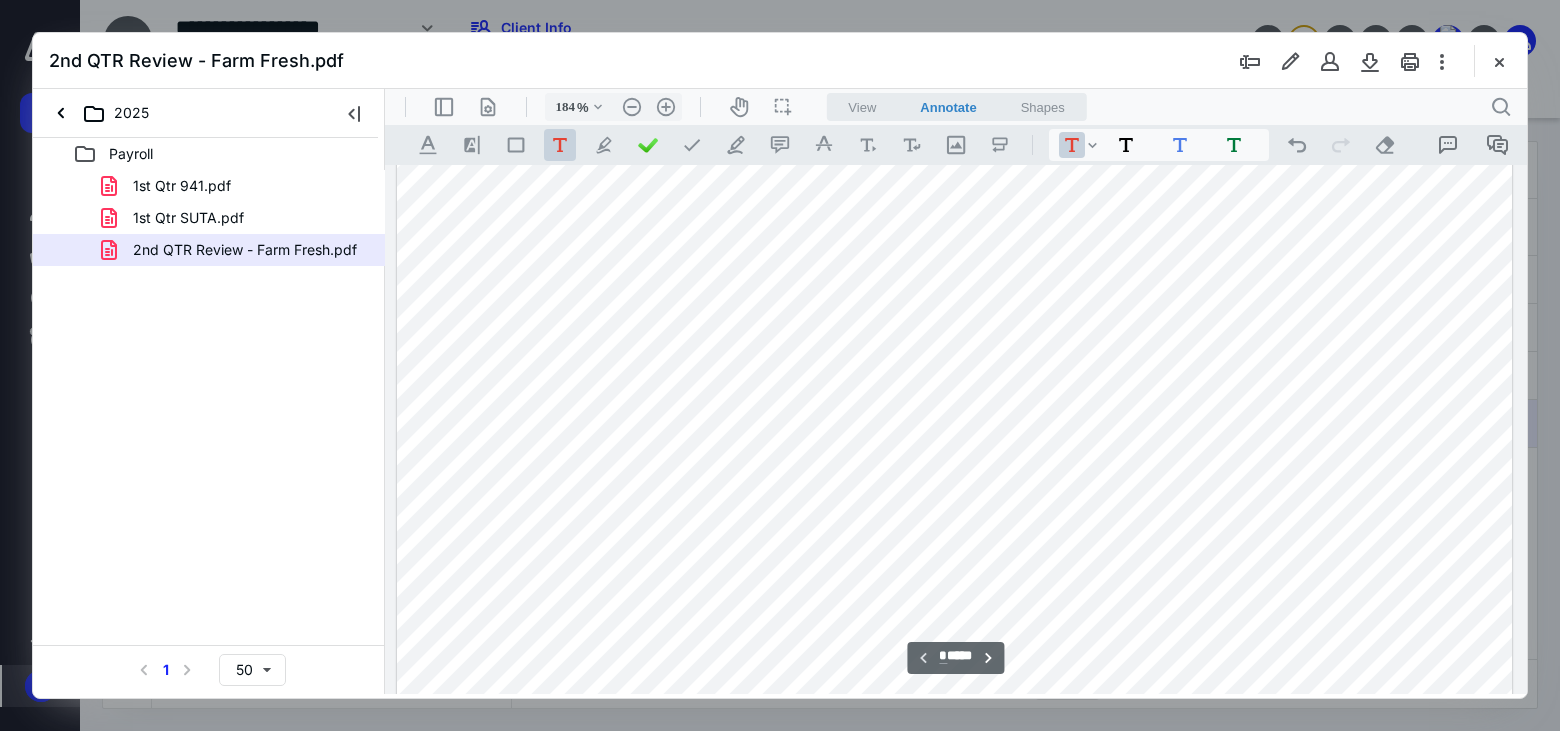 scroll, scrollTop: 583, scrollLeft: 0, axis: vertical 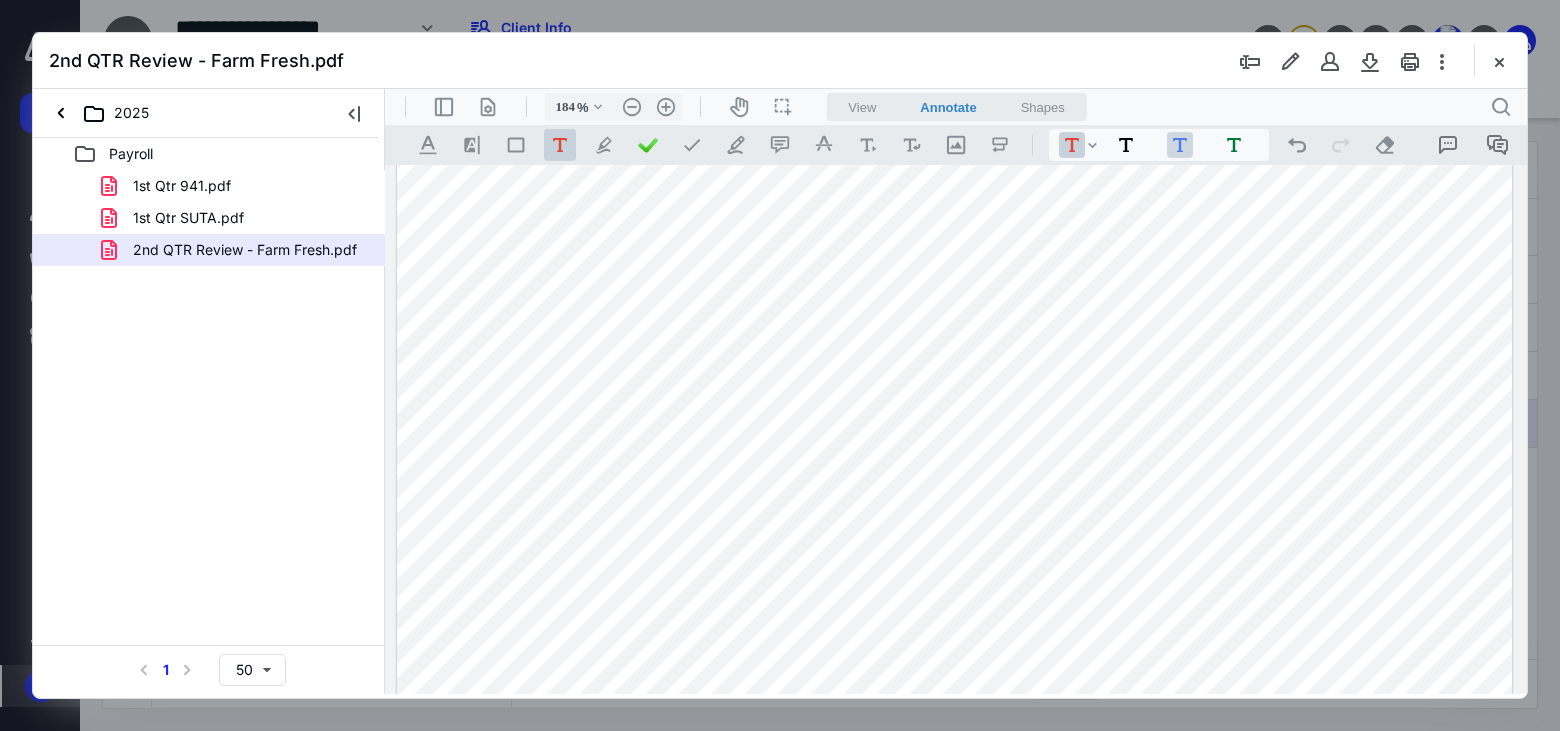 click on ".cls-1{fill:#abb0c4;} icon - tool - text - free text" at bounding box center [1180, 145] 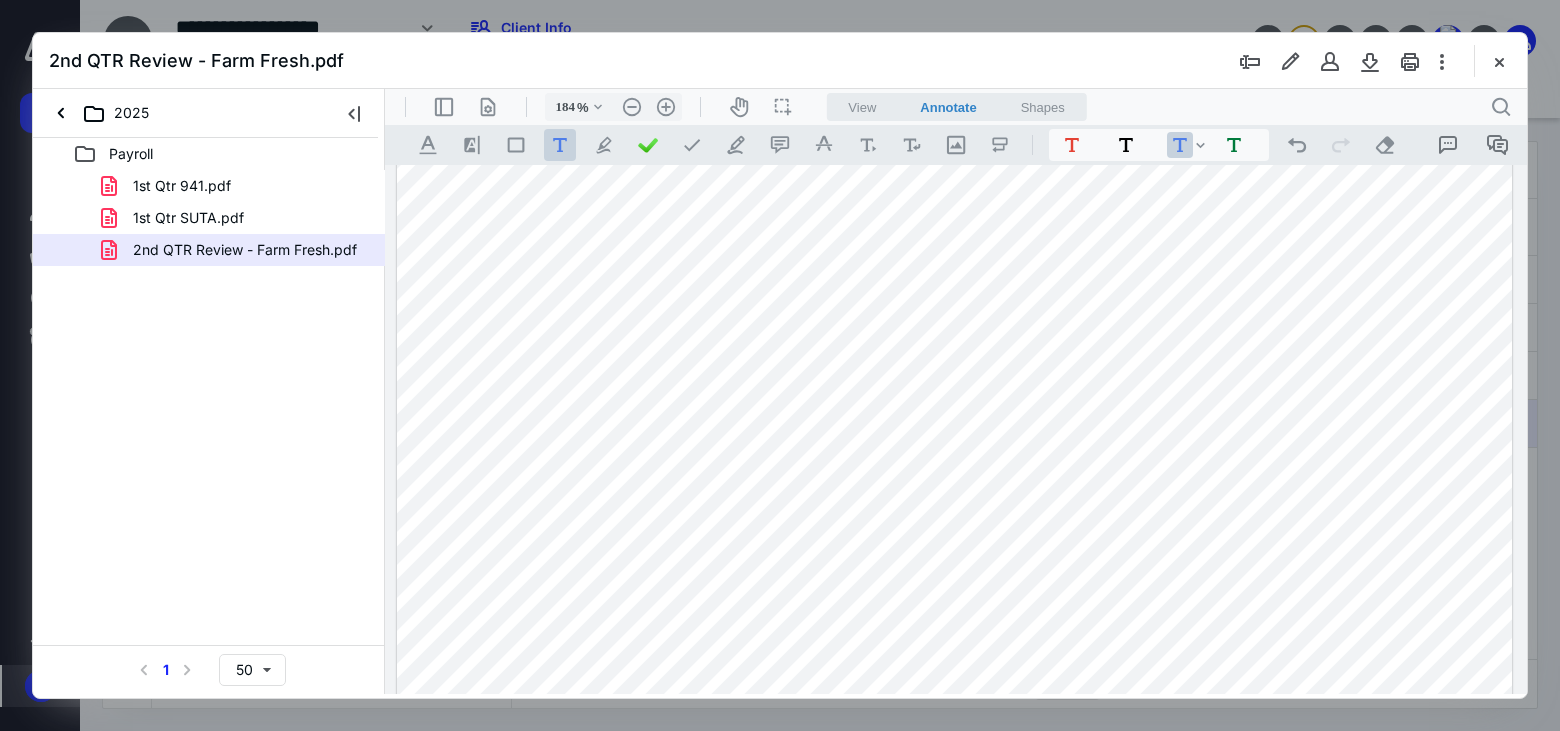 click at bounding box center (954, 315) 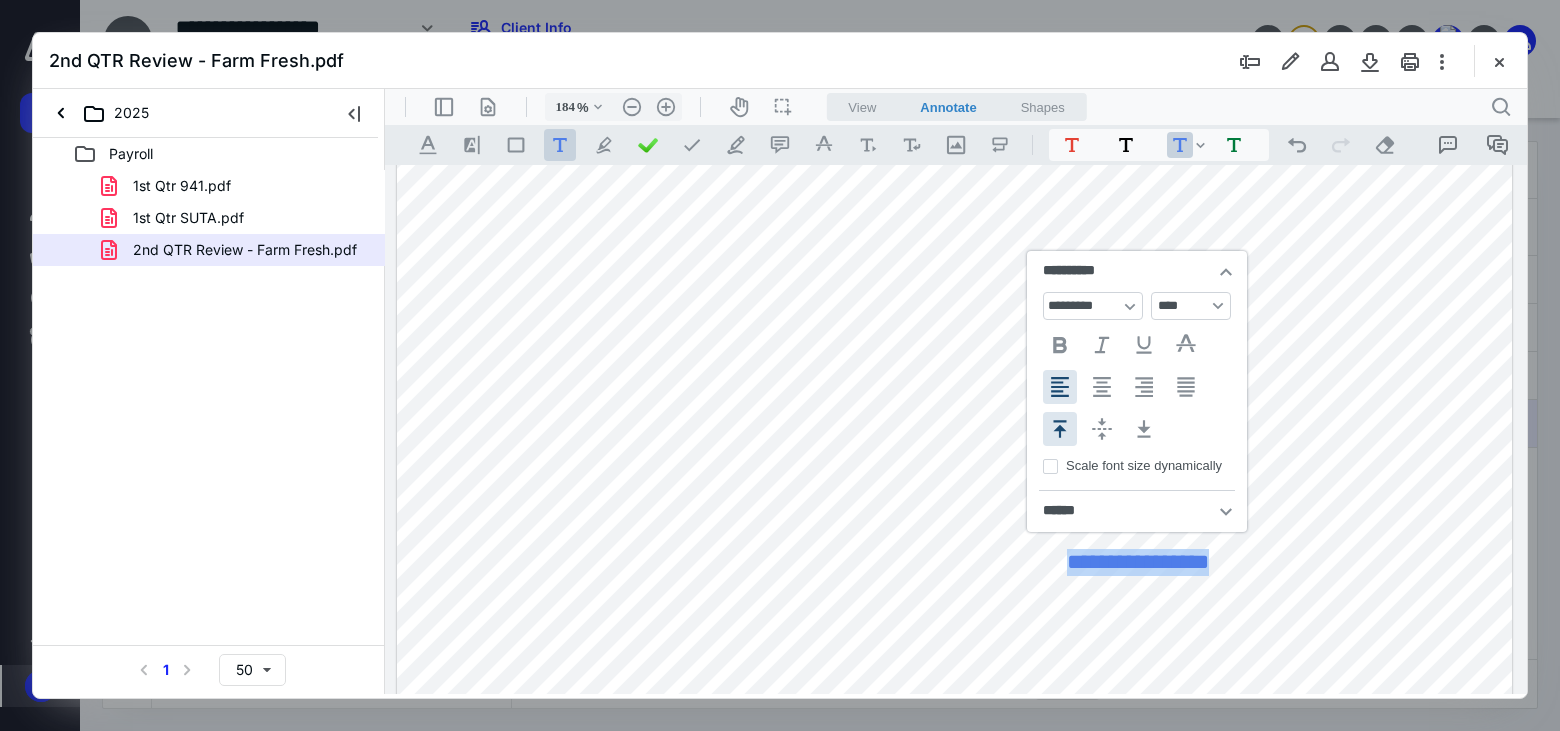 type 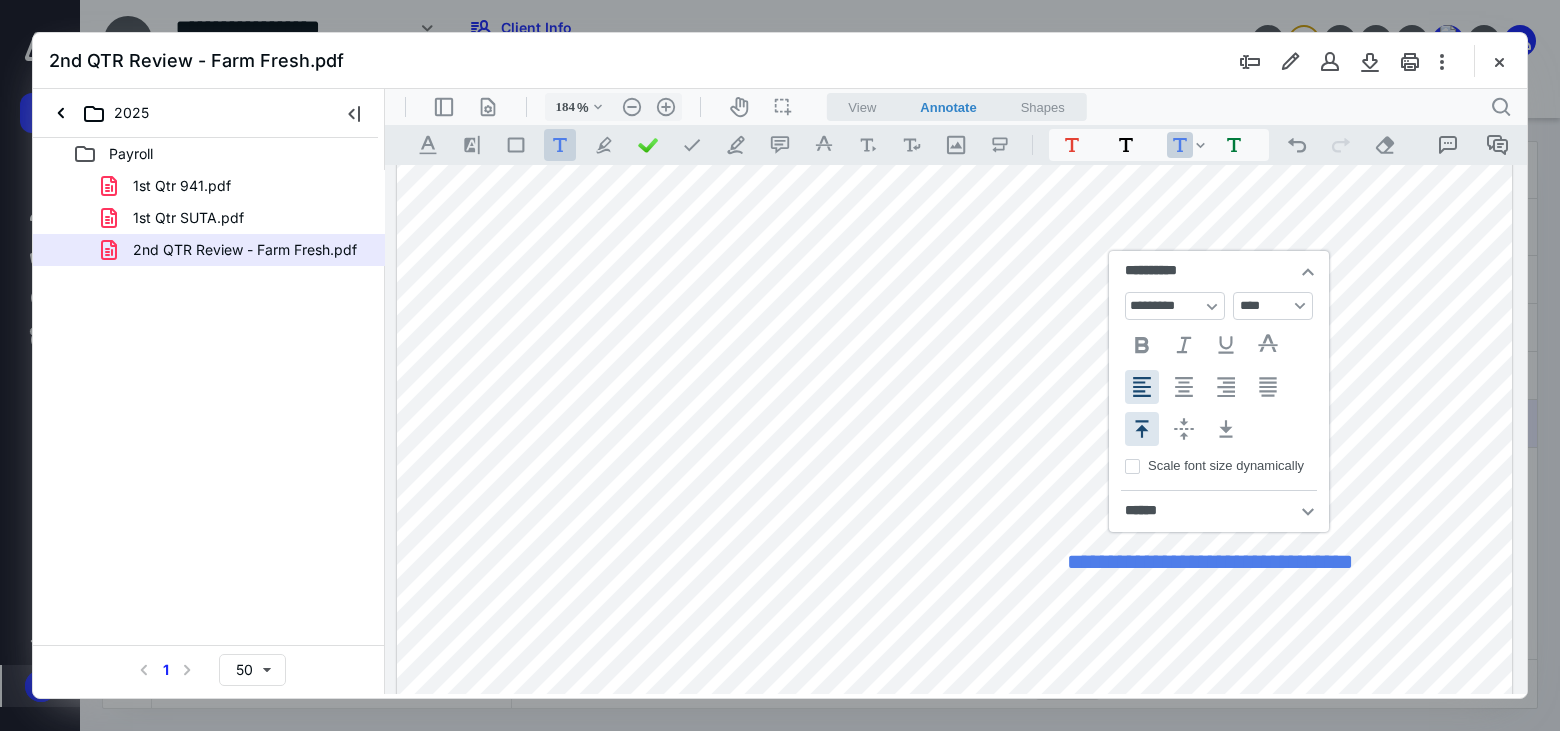 click on "**********" at bounding box center [954, 315] 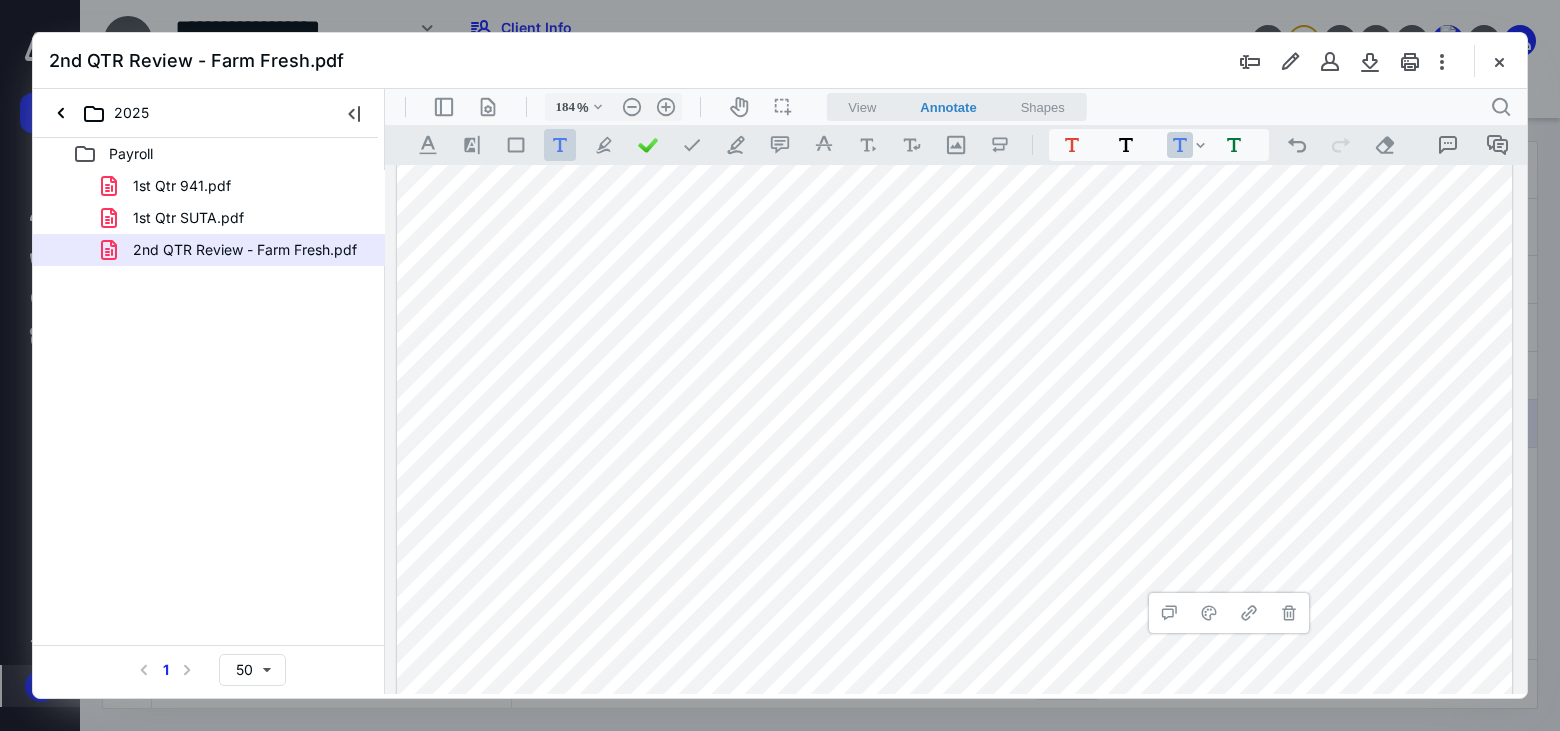click on "**********" at bounding box center [954, 315] 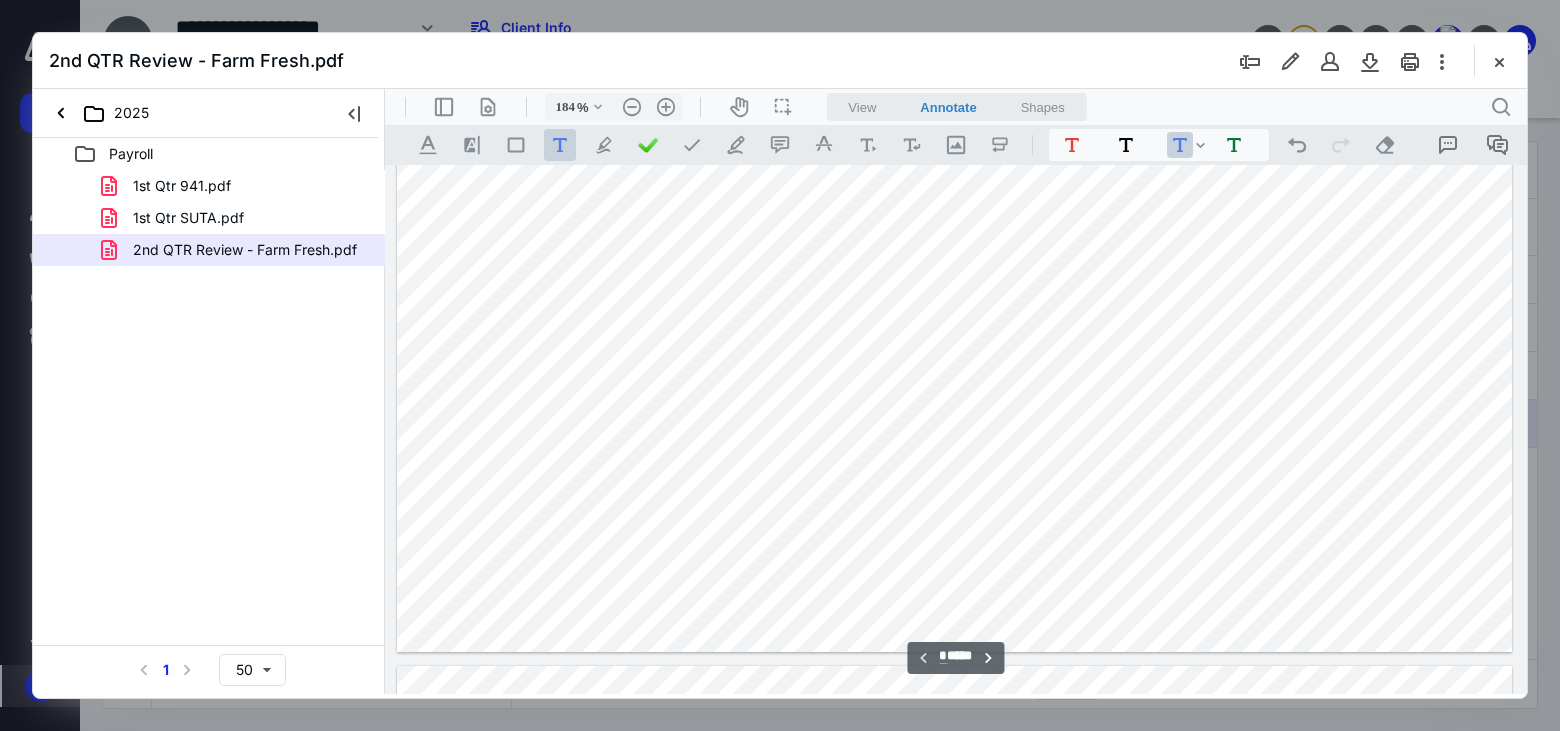 scroll, scrollTop: 1183, scrollLeft: 0, axis: vertical 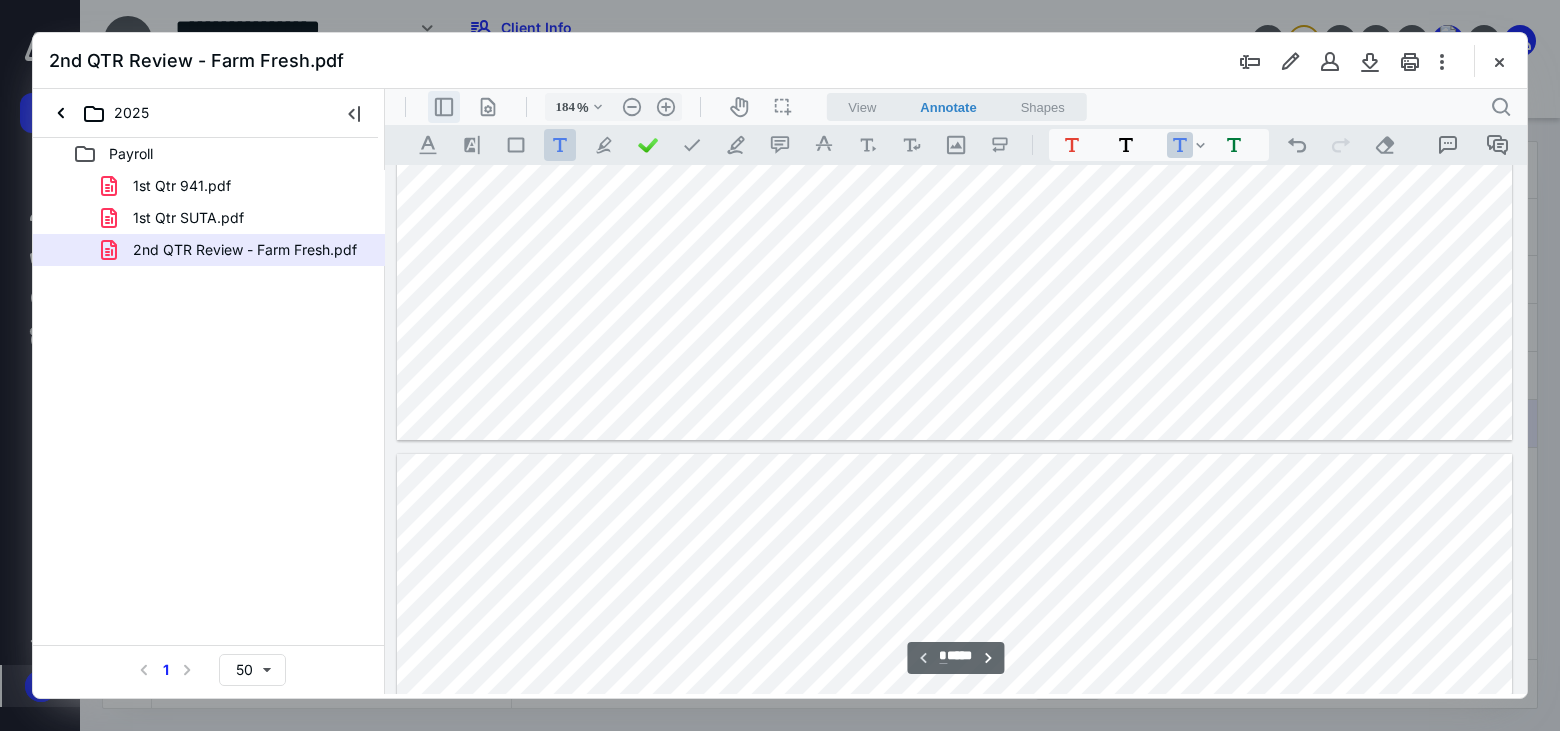 click on ".cls-1{fill:#abb0c4;} icon - header - sidebar - line" at bounding box center [444, 107] 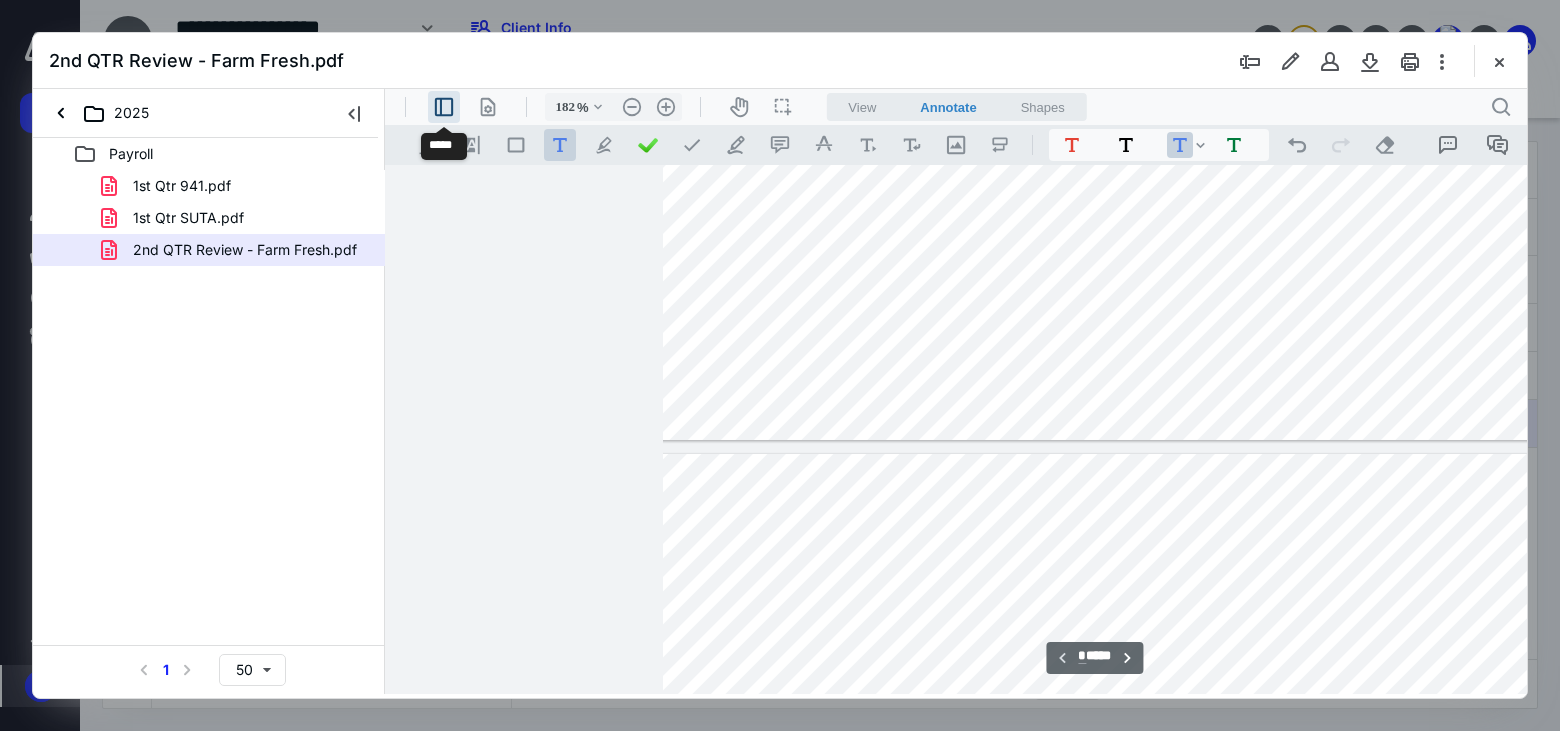 type on "143" 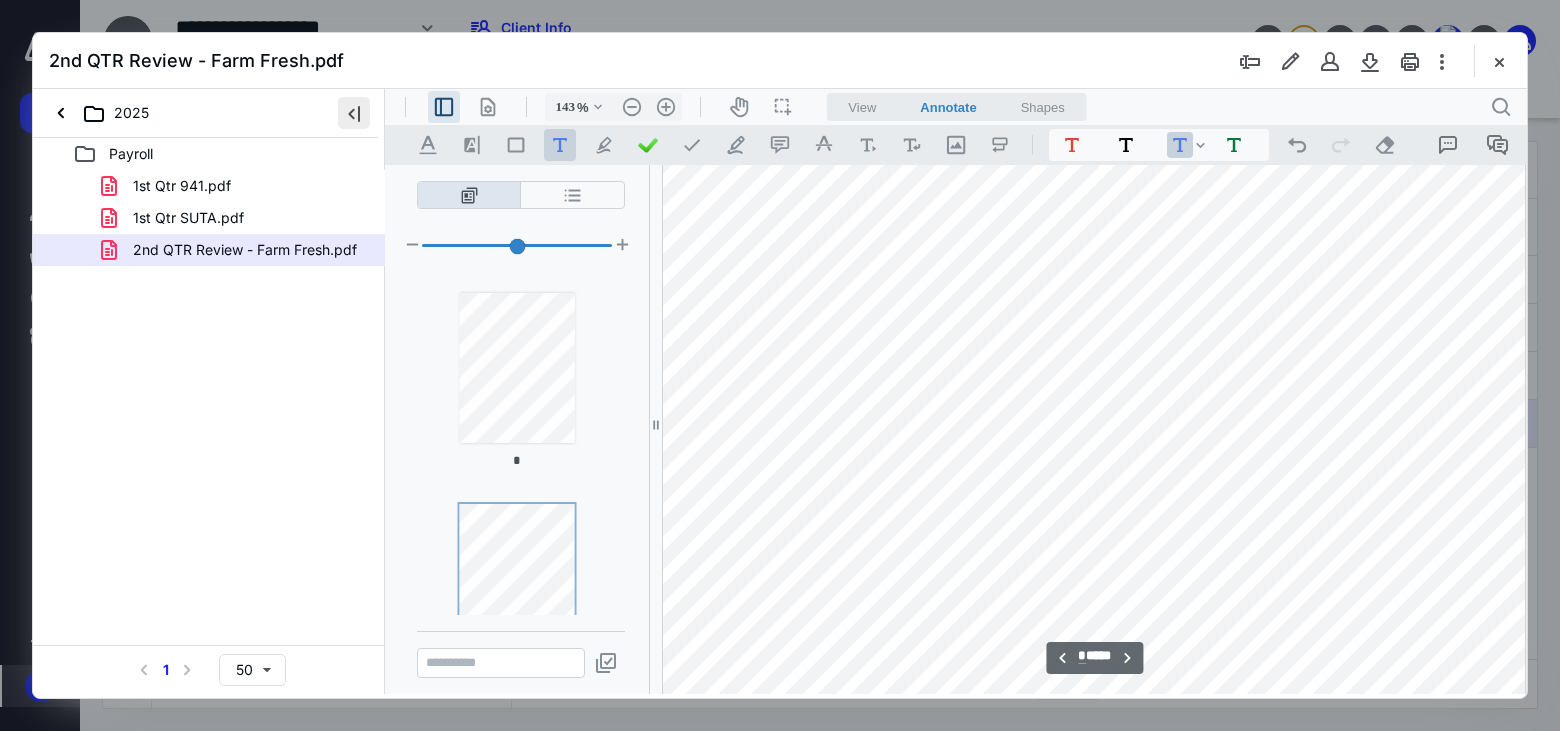 type on "*" 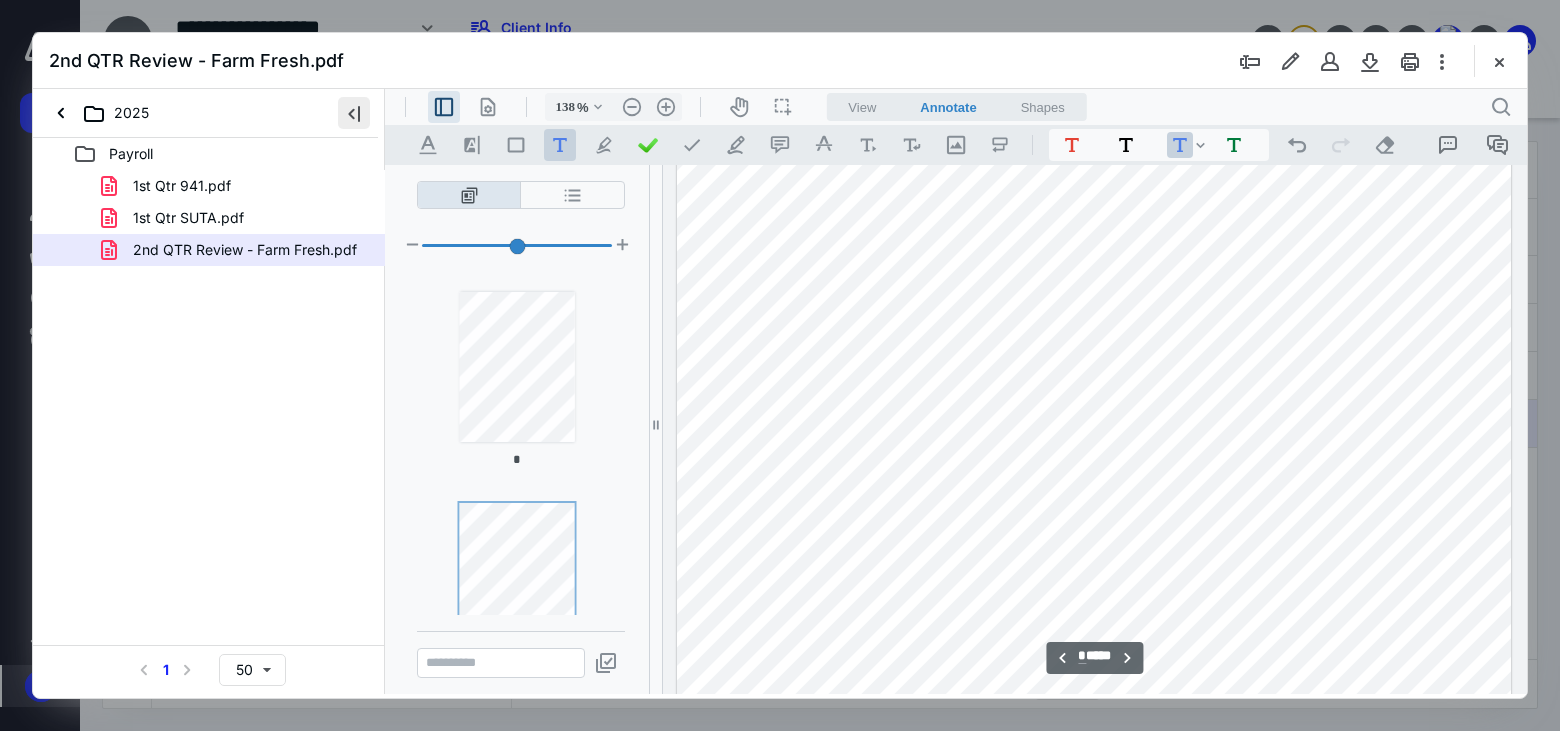 scroll, scrollTop: 1146, scrollLeft: 0, axis: vertical 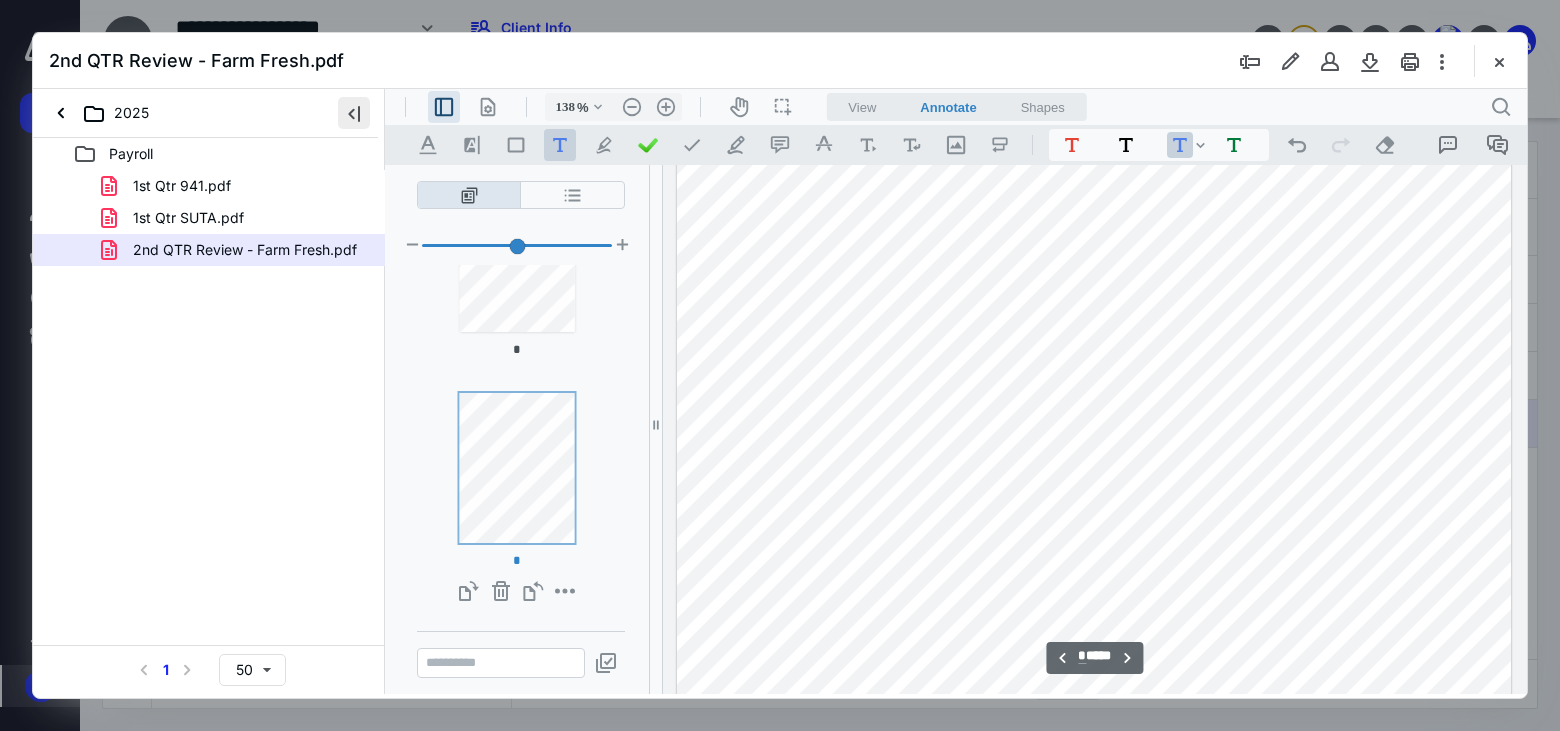 click at bounding box center (354, 113) 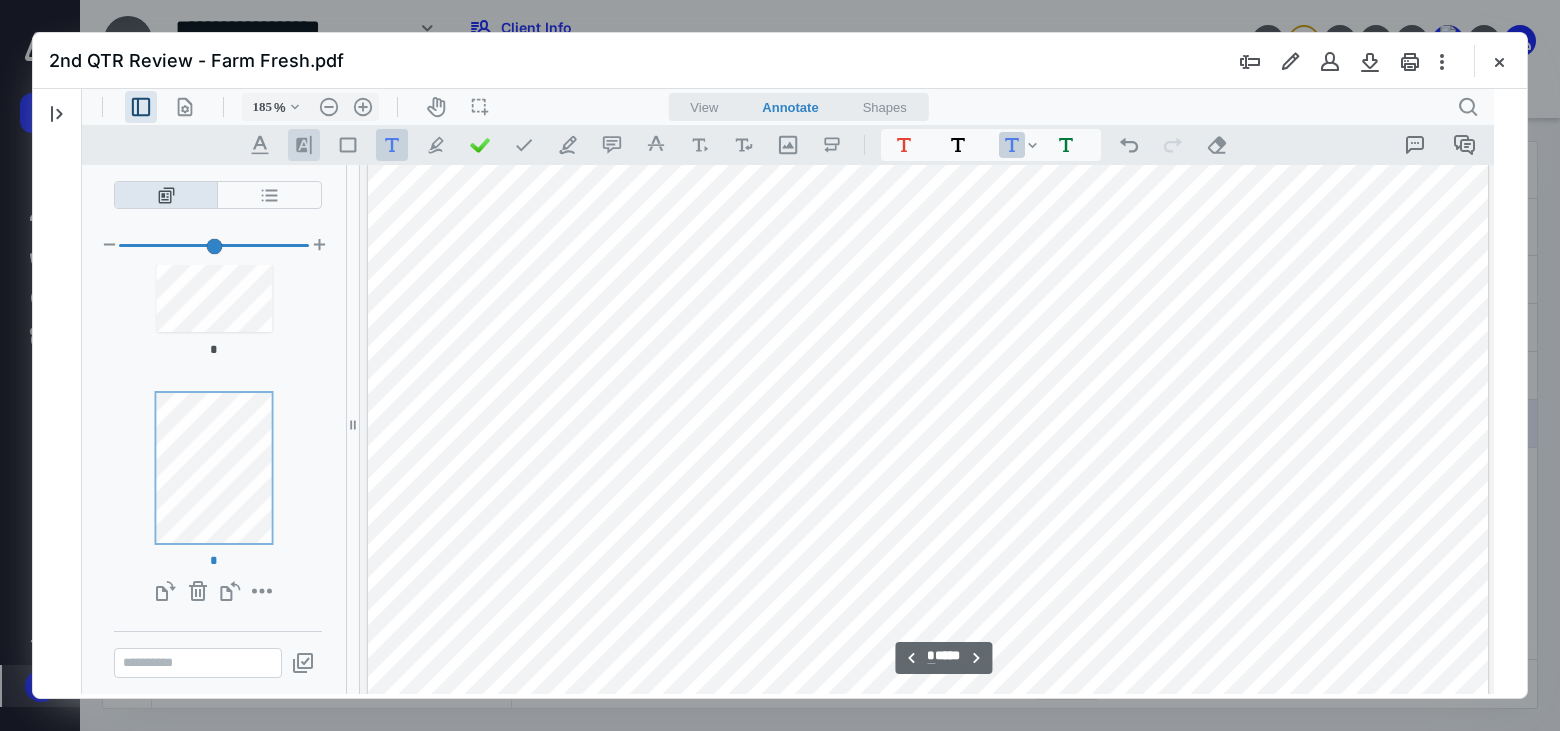 type on "187" 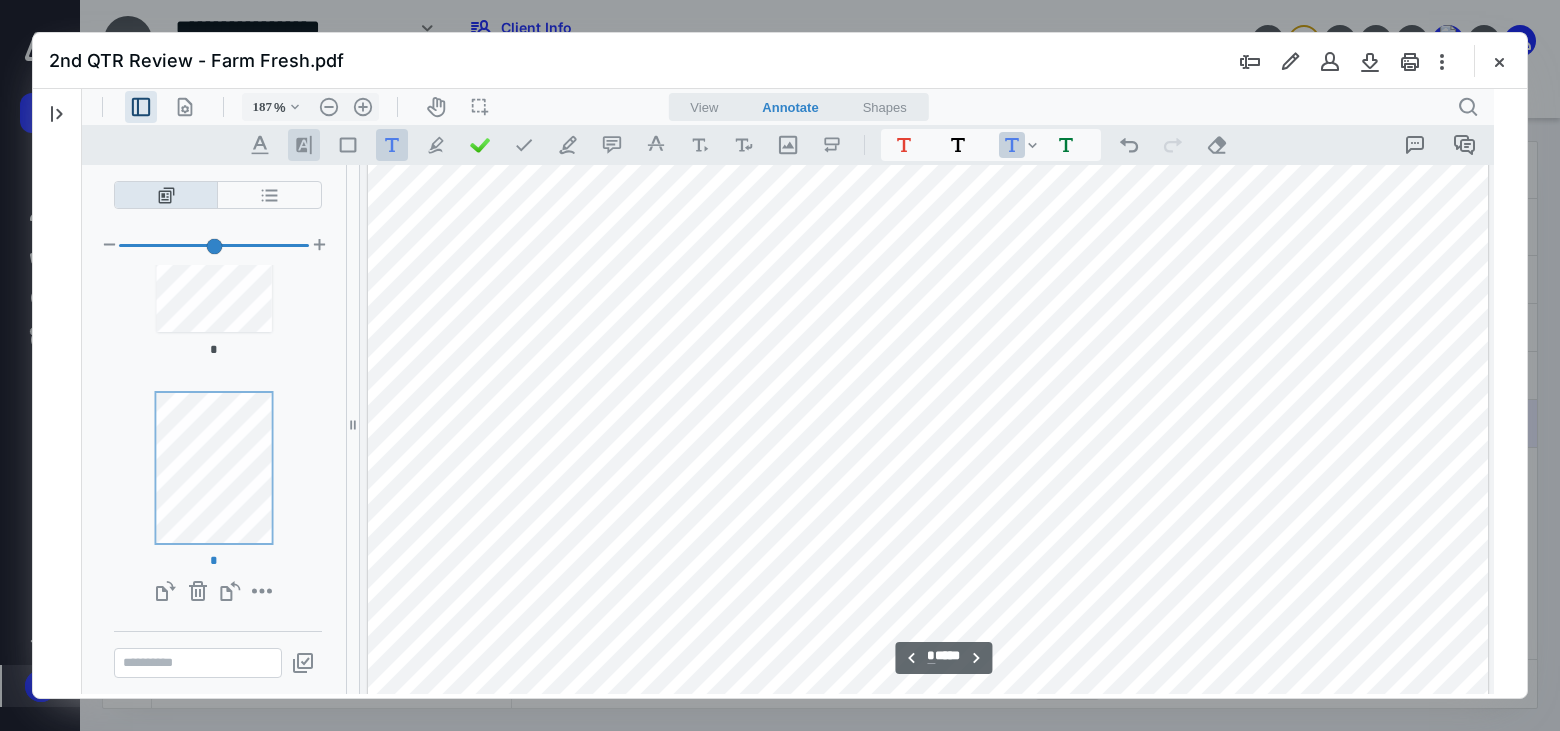scroll, scrollTop: 1537, scrollLeft: 0, axis: vertical 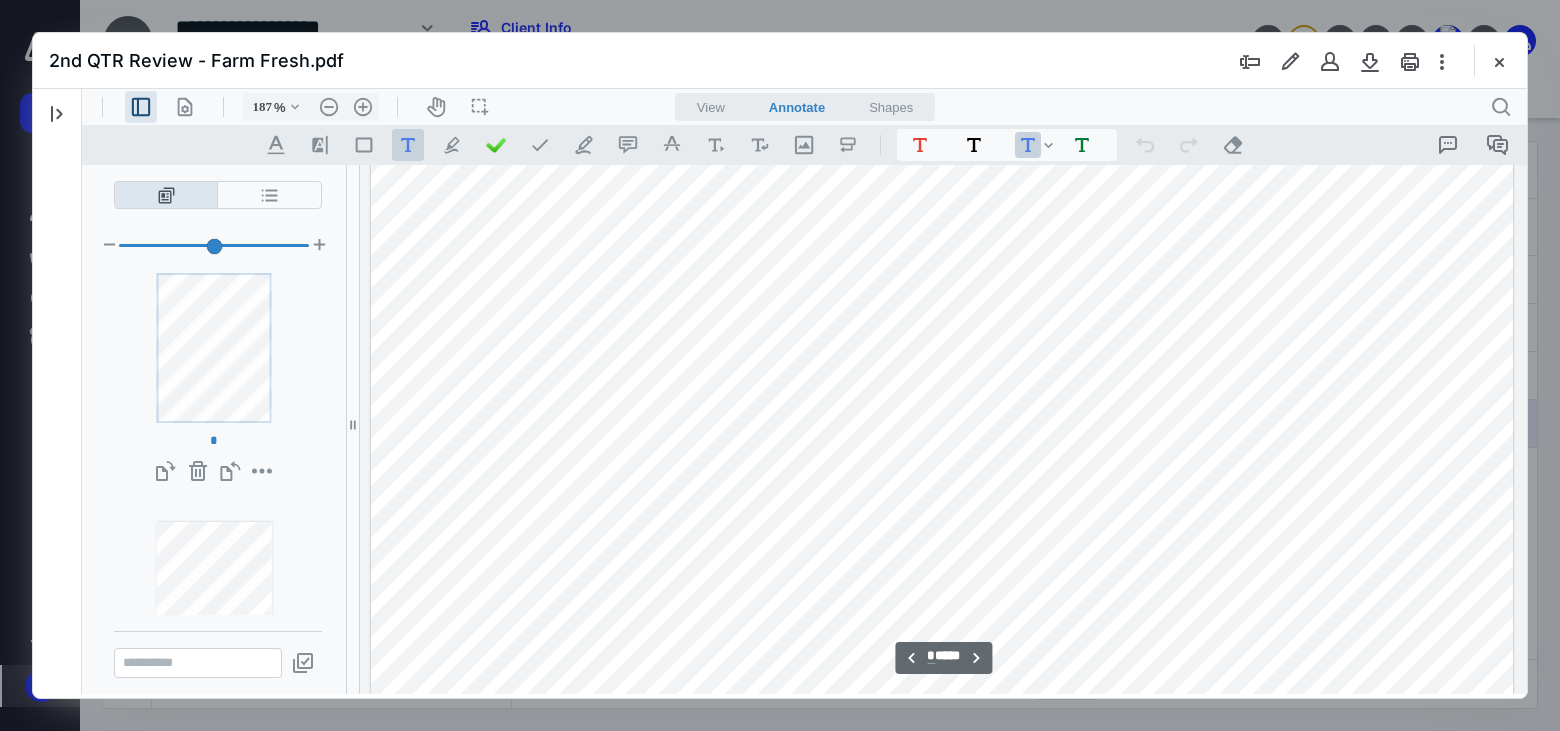 click on "2nd QTR Review - Farm Fresh.pdf" at bounding box center (780, 61) 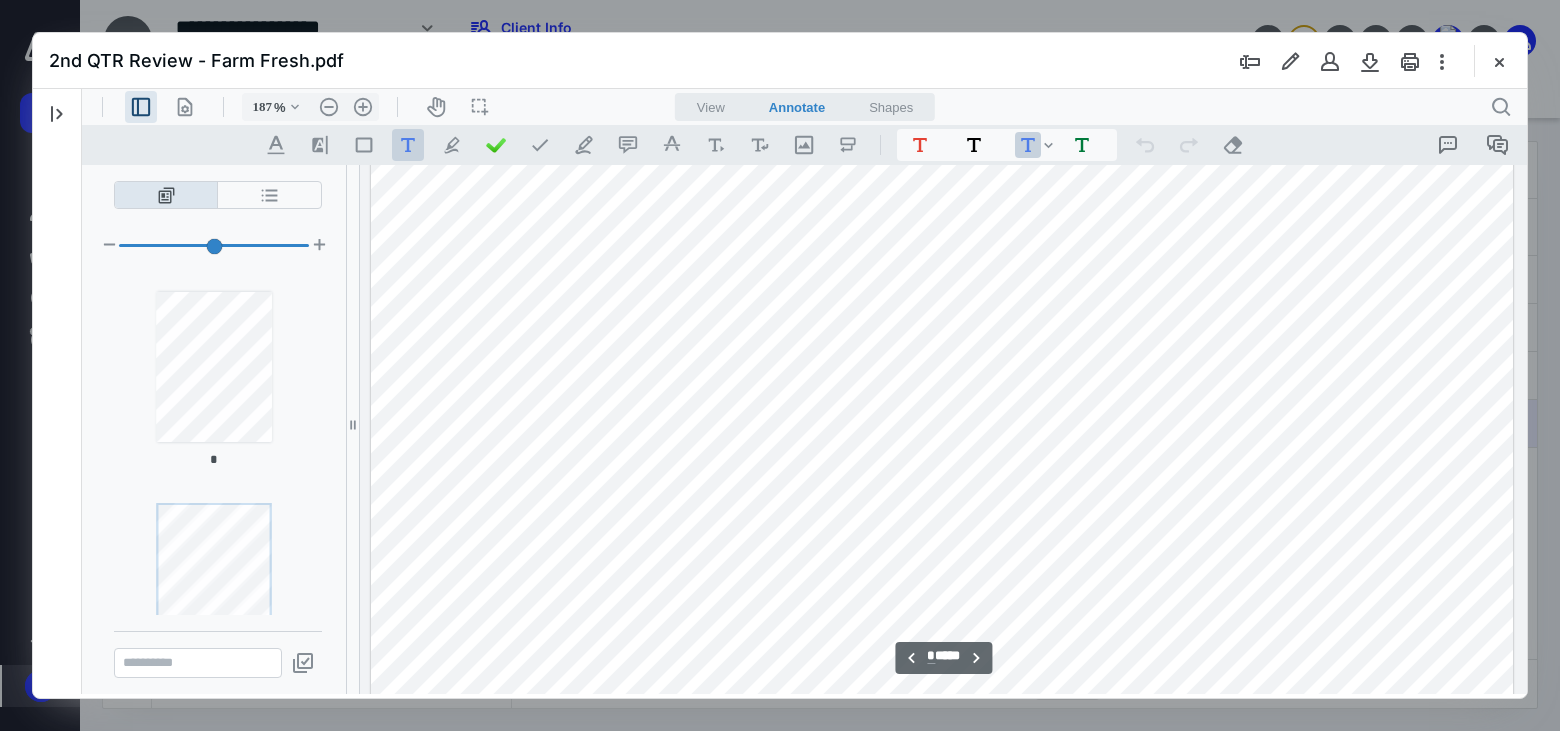 scroll, scrollTop: 340, scrollLeft: 0, axis: vertical 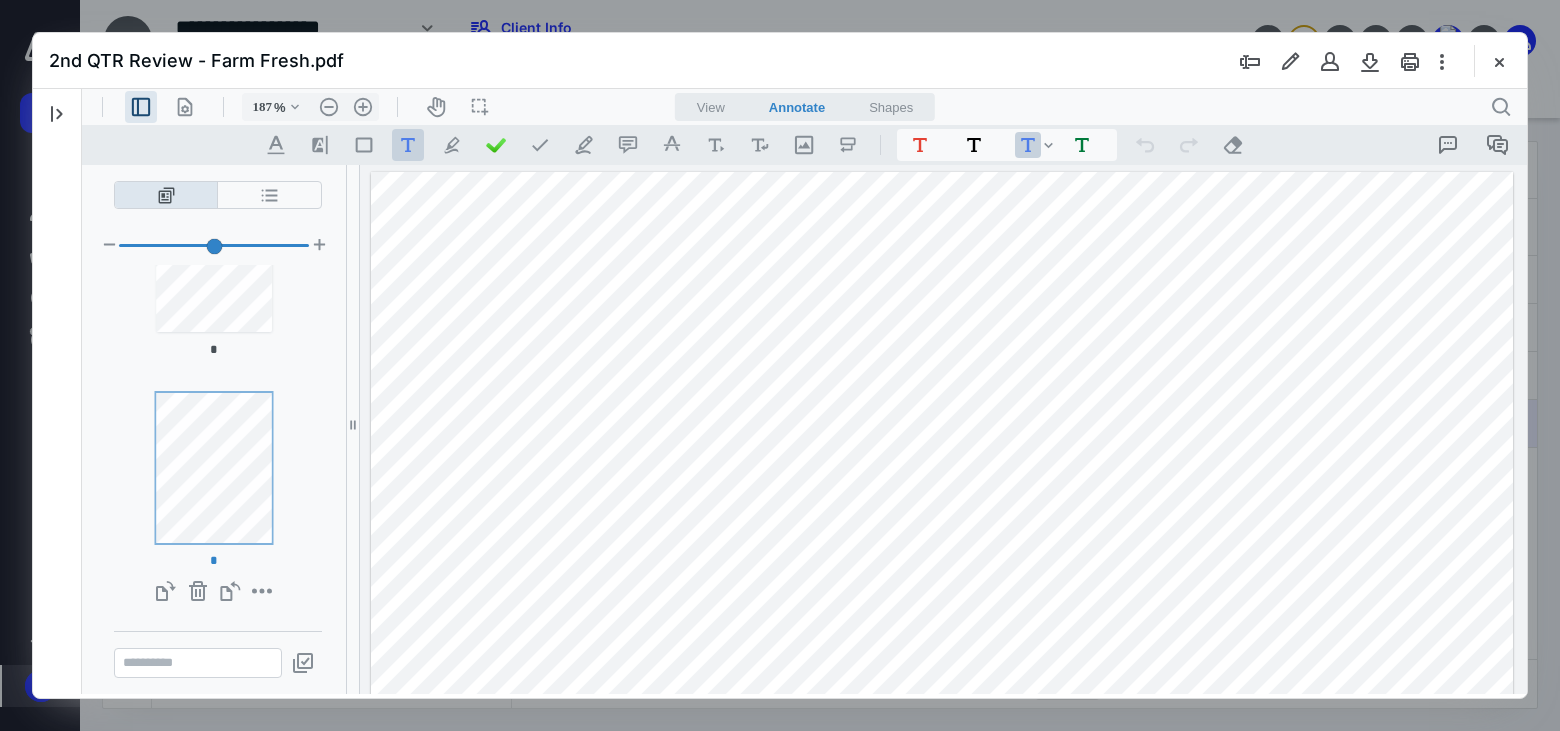 click on "2nd QTR Review - Farm Fresh.pdf" at bounding box center [780, 61] 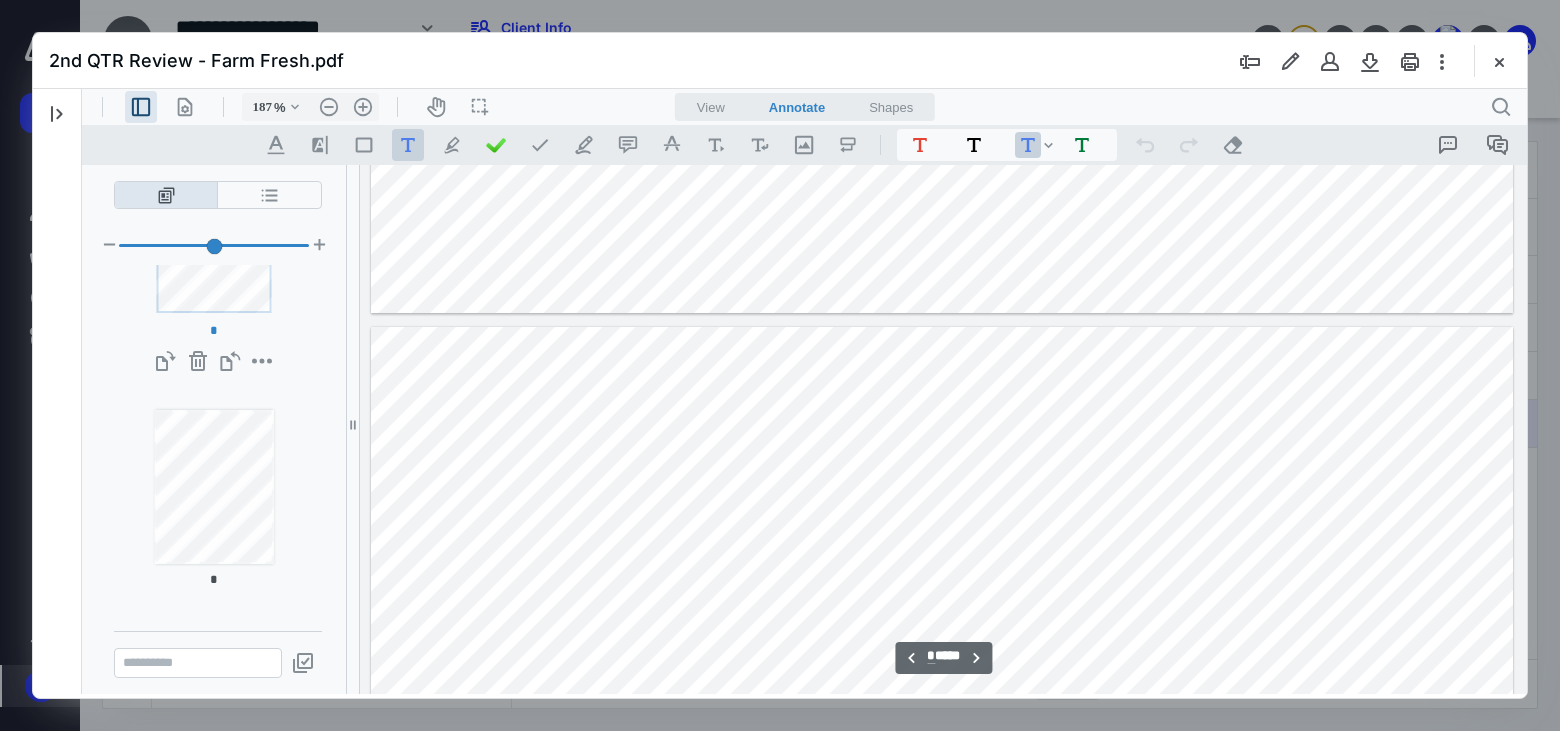 scroll, scrollTop: 2580, scrollLeft: 0, axis: vertical 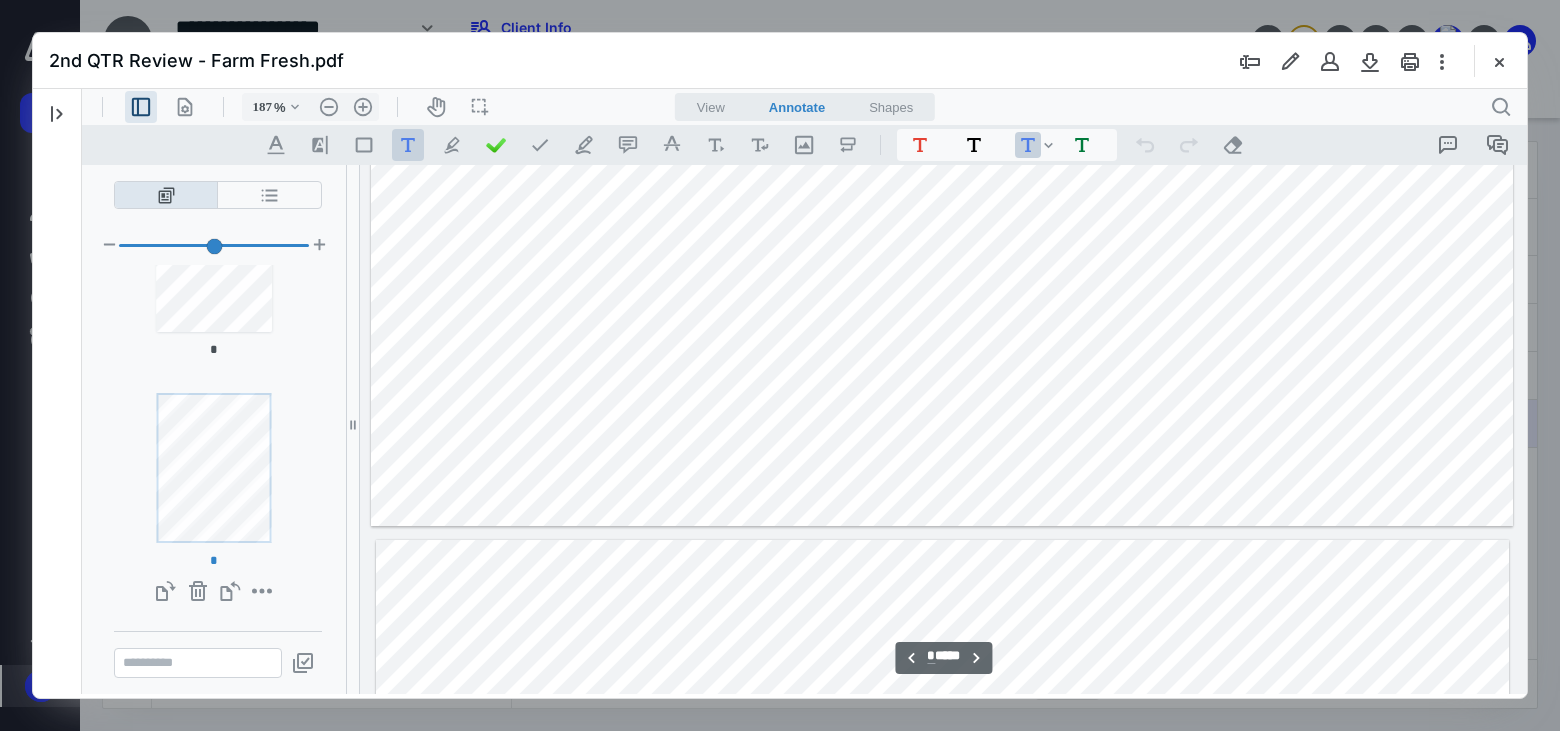 type on "*" 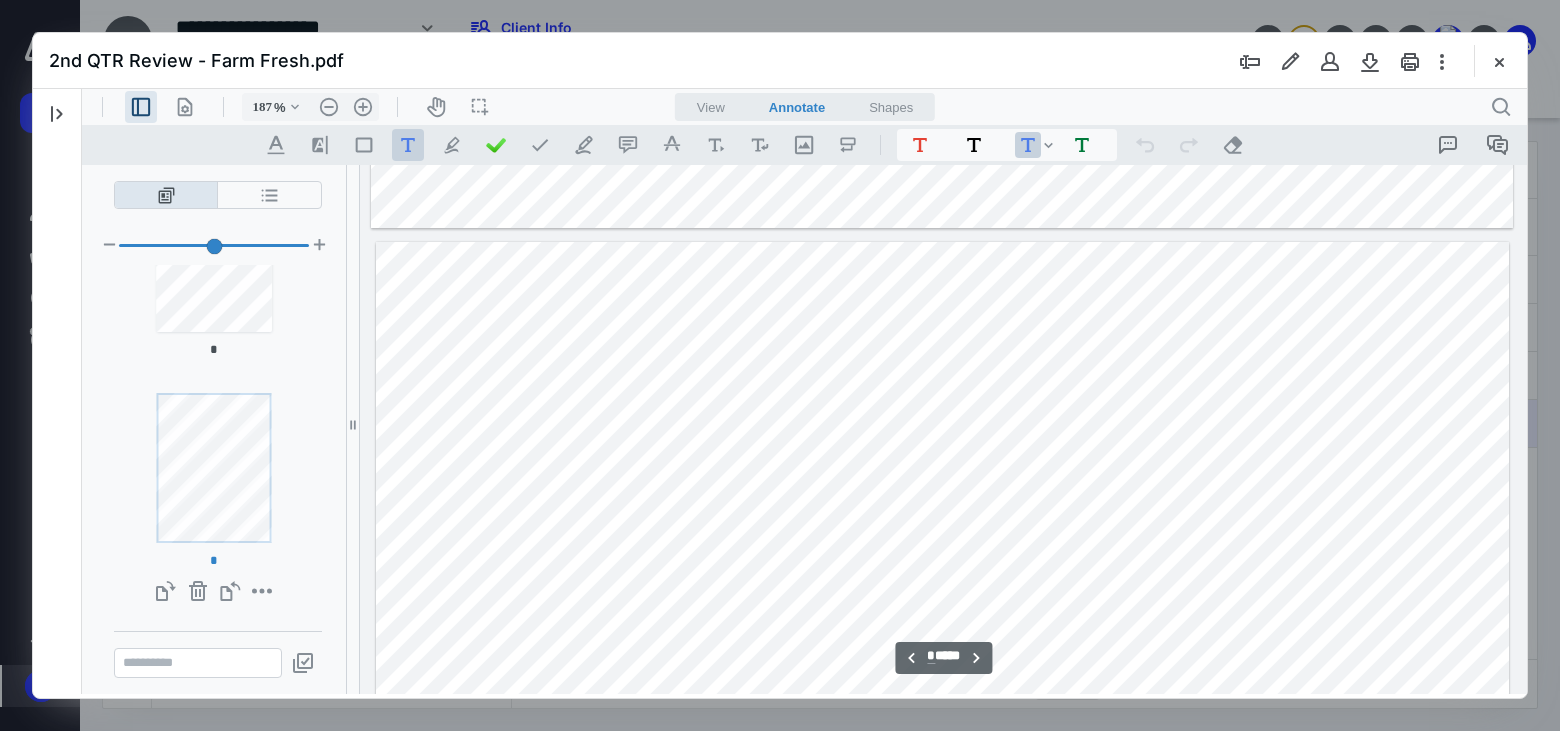 scroll, scrollTop: 1030, scrollLeft: 0, axis: vertical 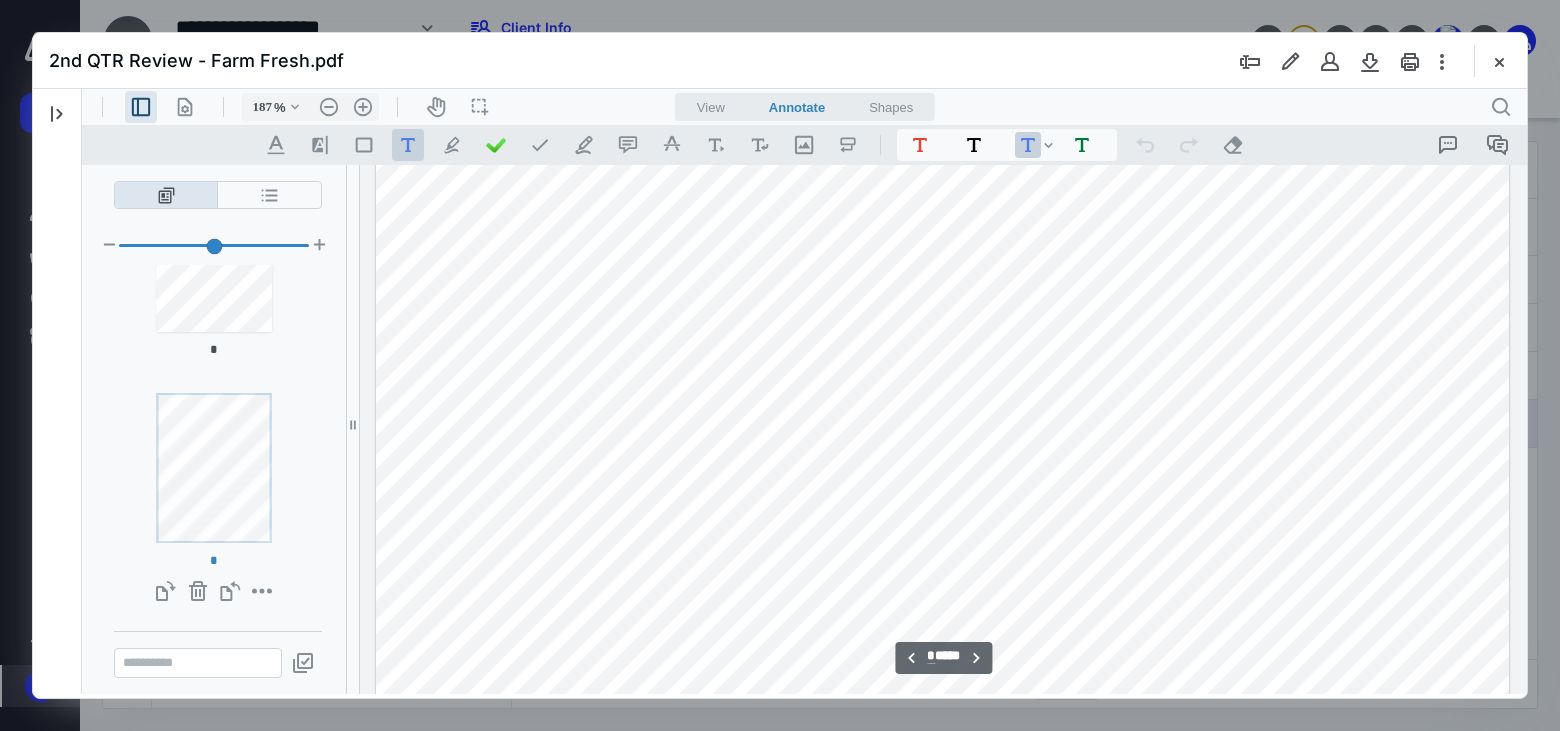 type on "*" 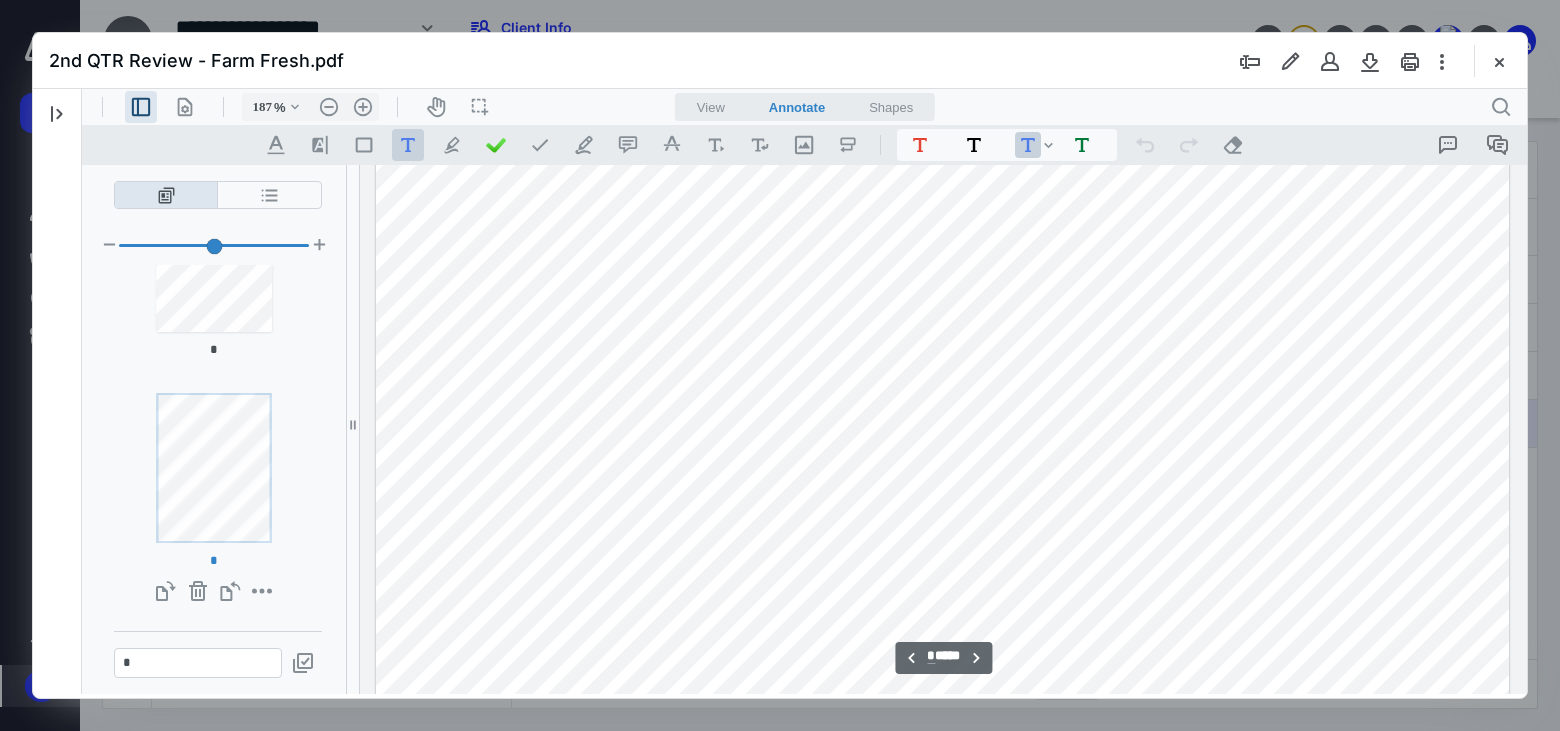 scroll 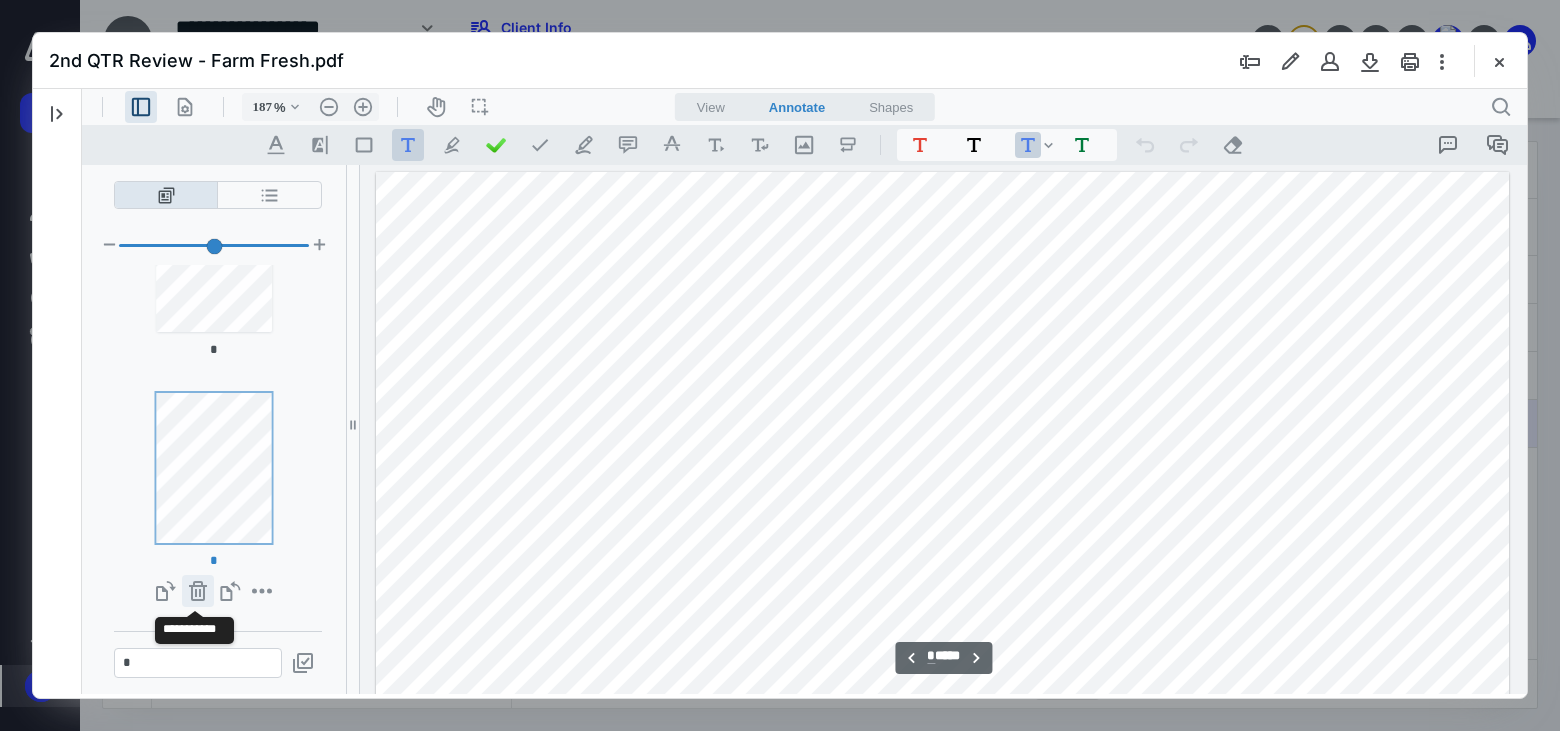 click on "**********" at bounding box center (198, 591) 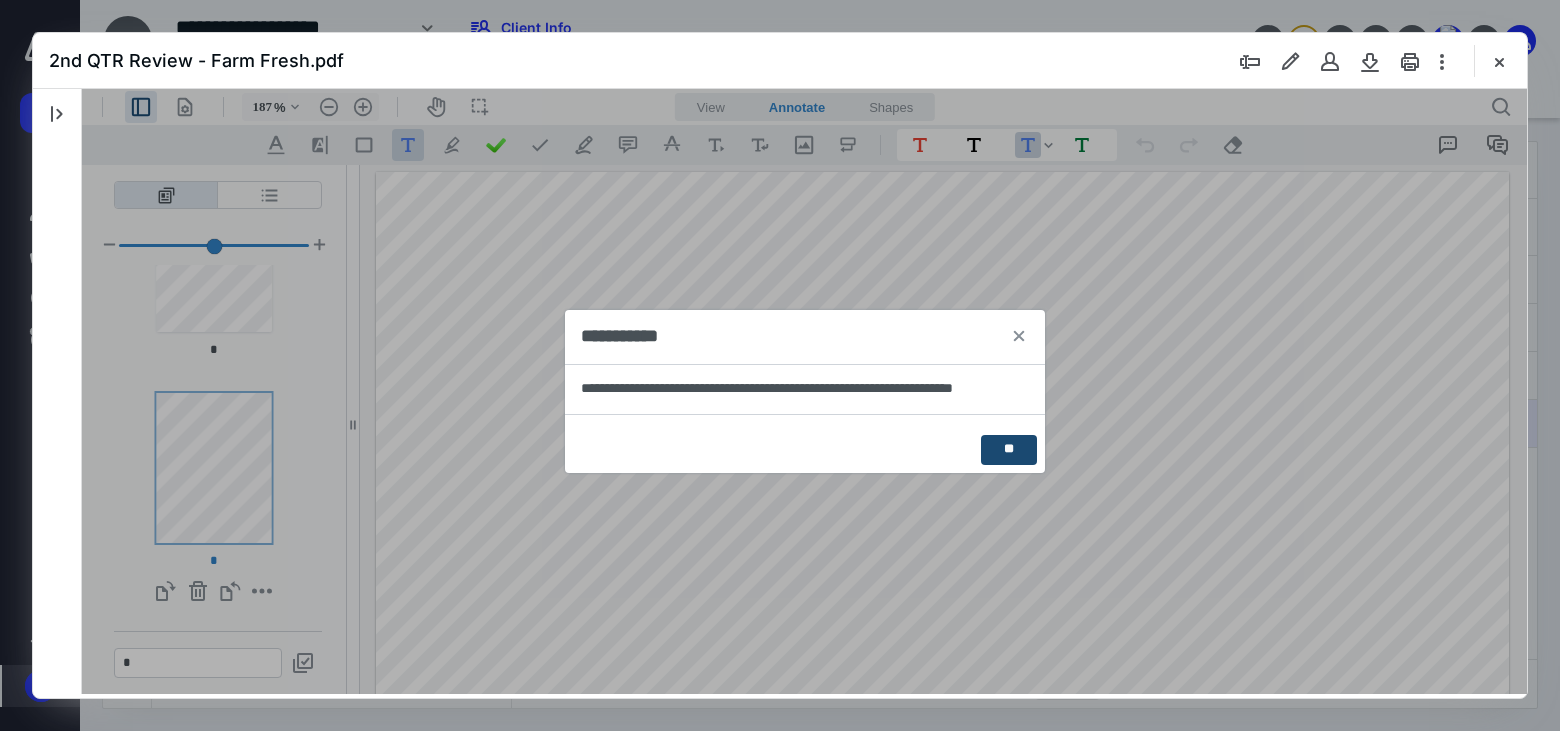 click on "**" at bounding box center (1008, 450) 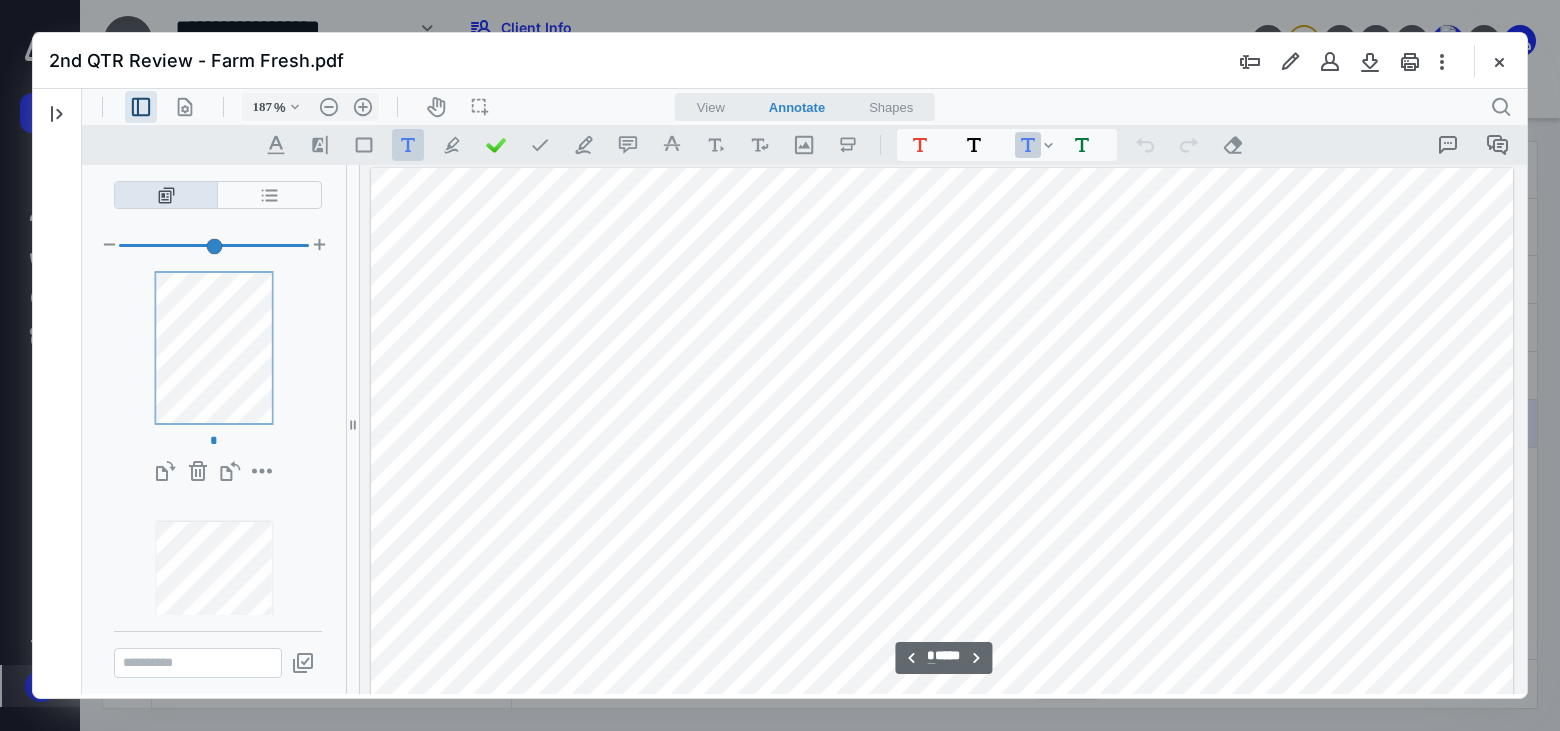 type on "*" 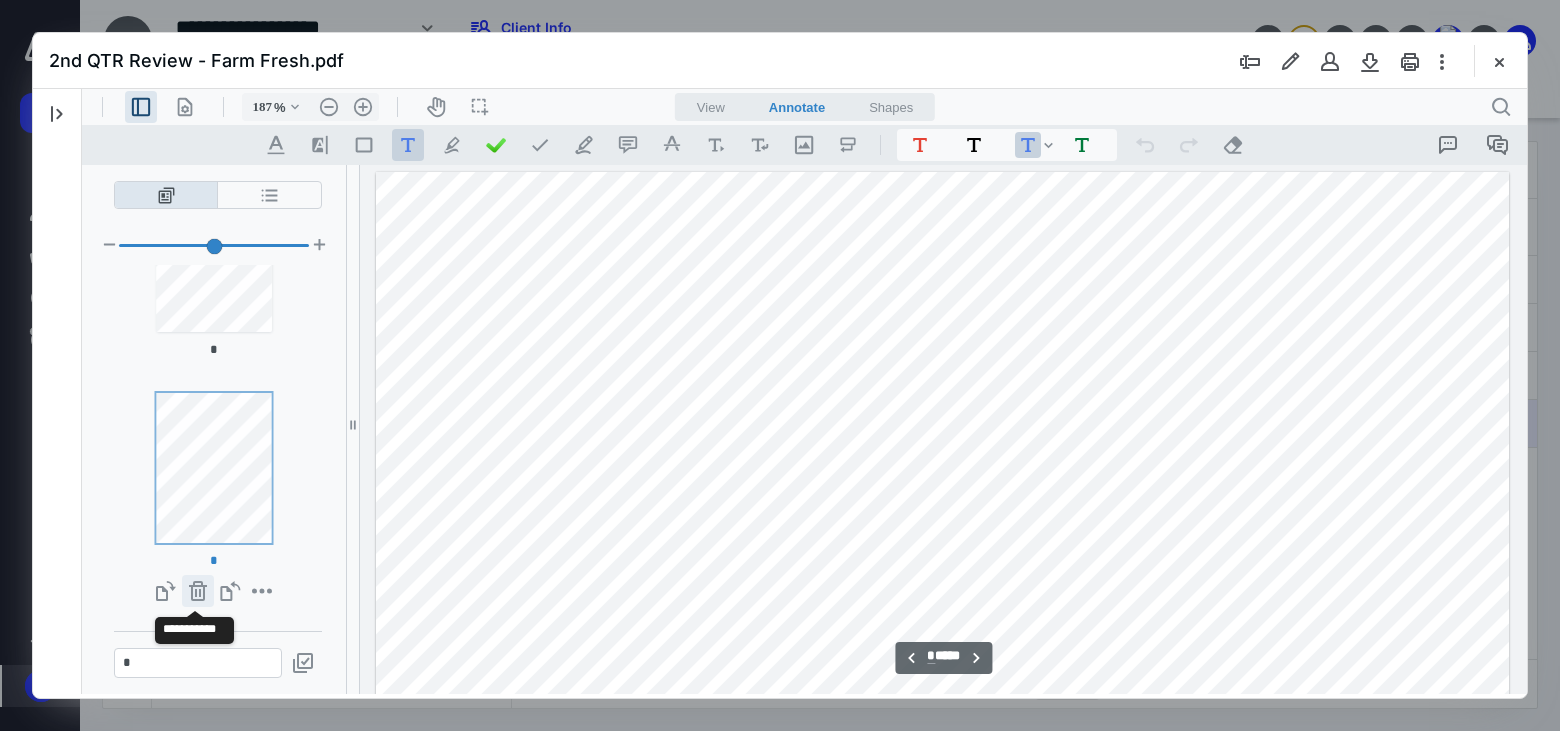 click on "**********" at bounding box center [198, 591] 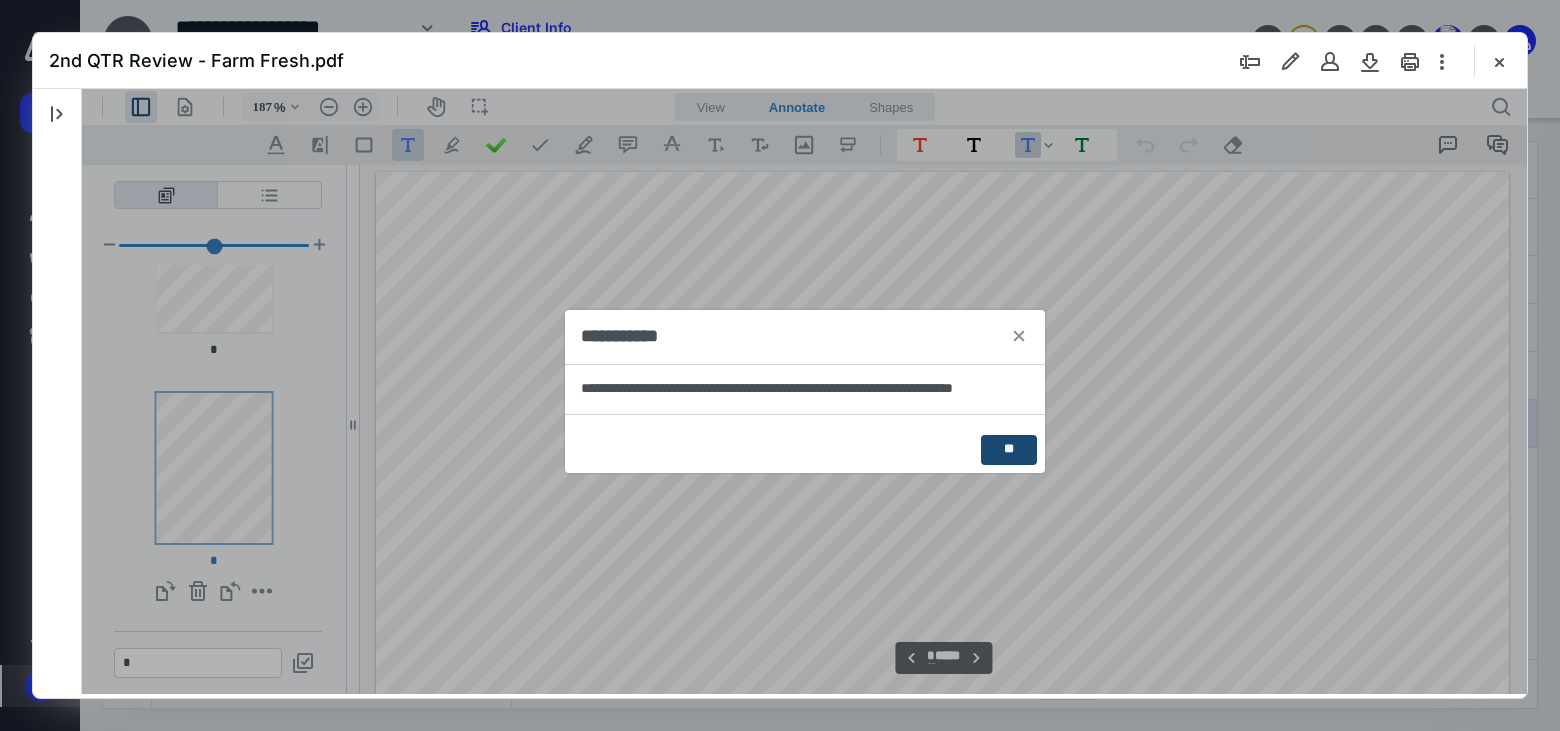 click on "**" at bounding box center [1008, 450] 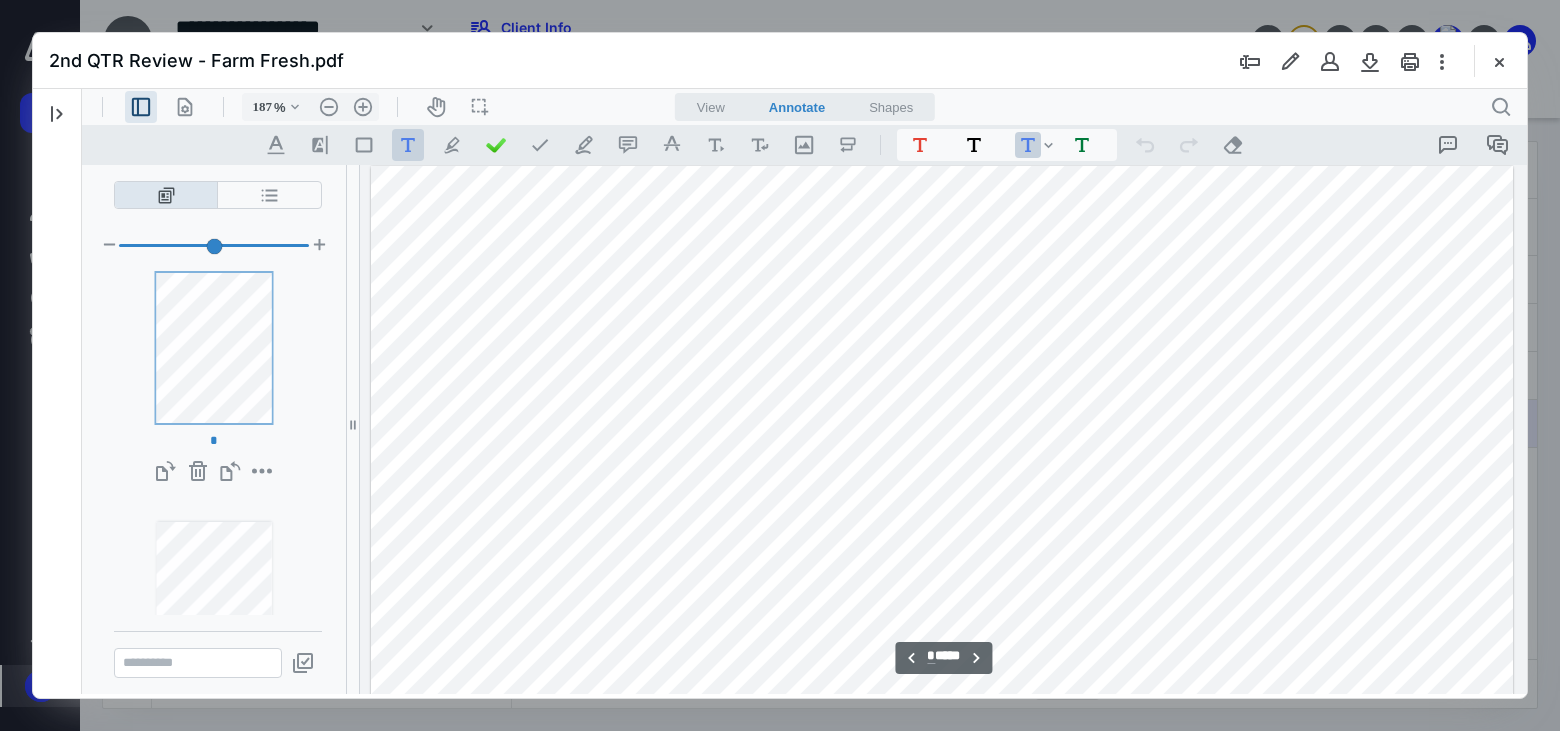 type on "*" 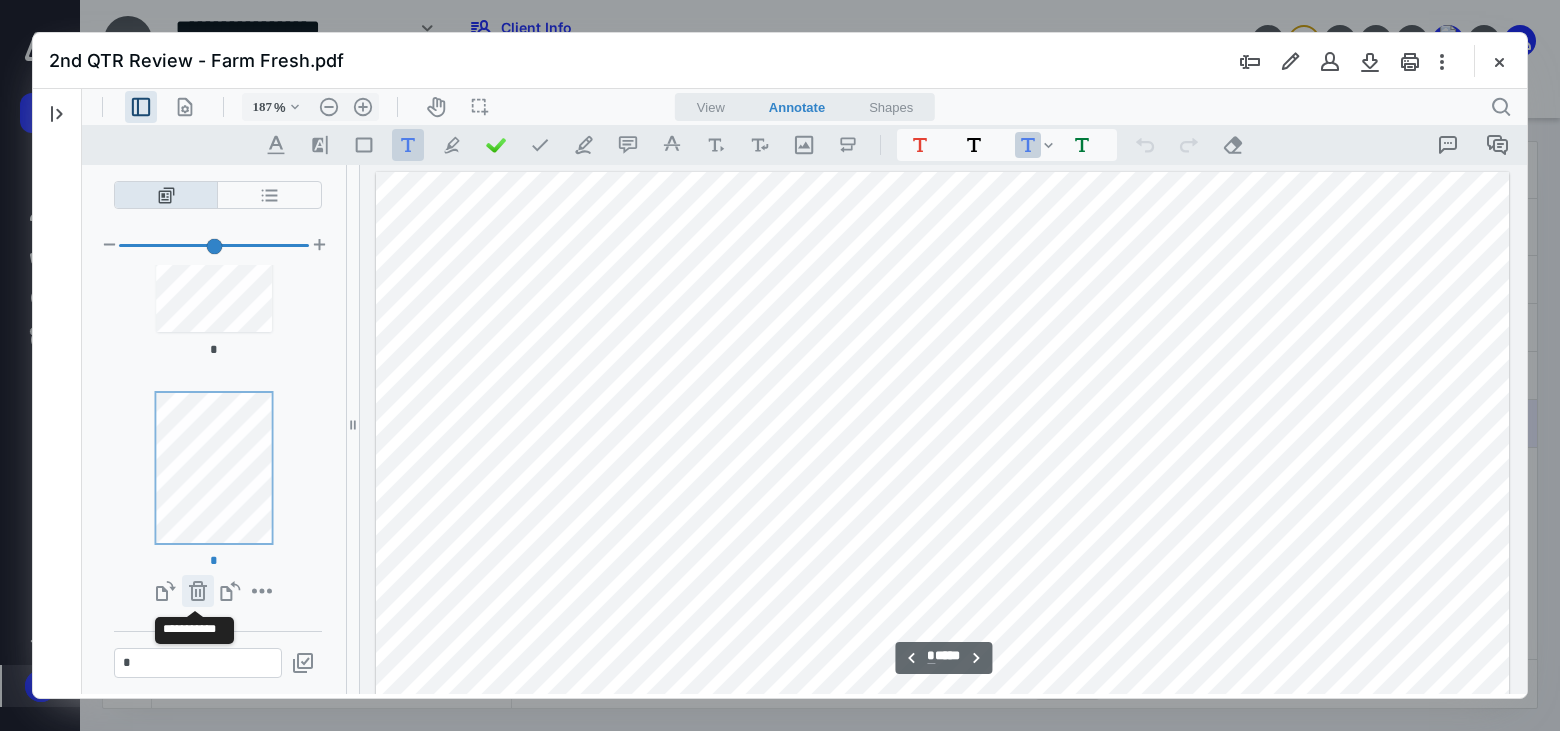 click on "**********" at bounding box center [198, 591] 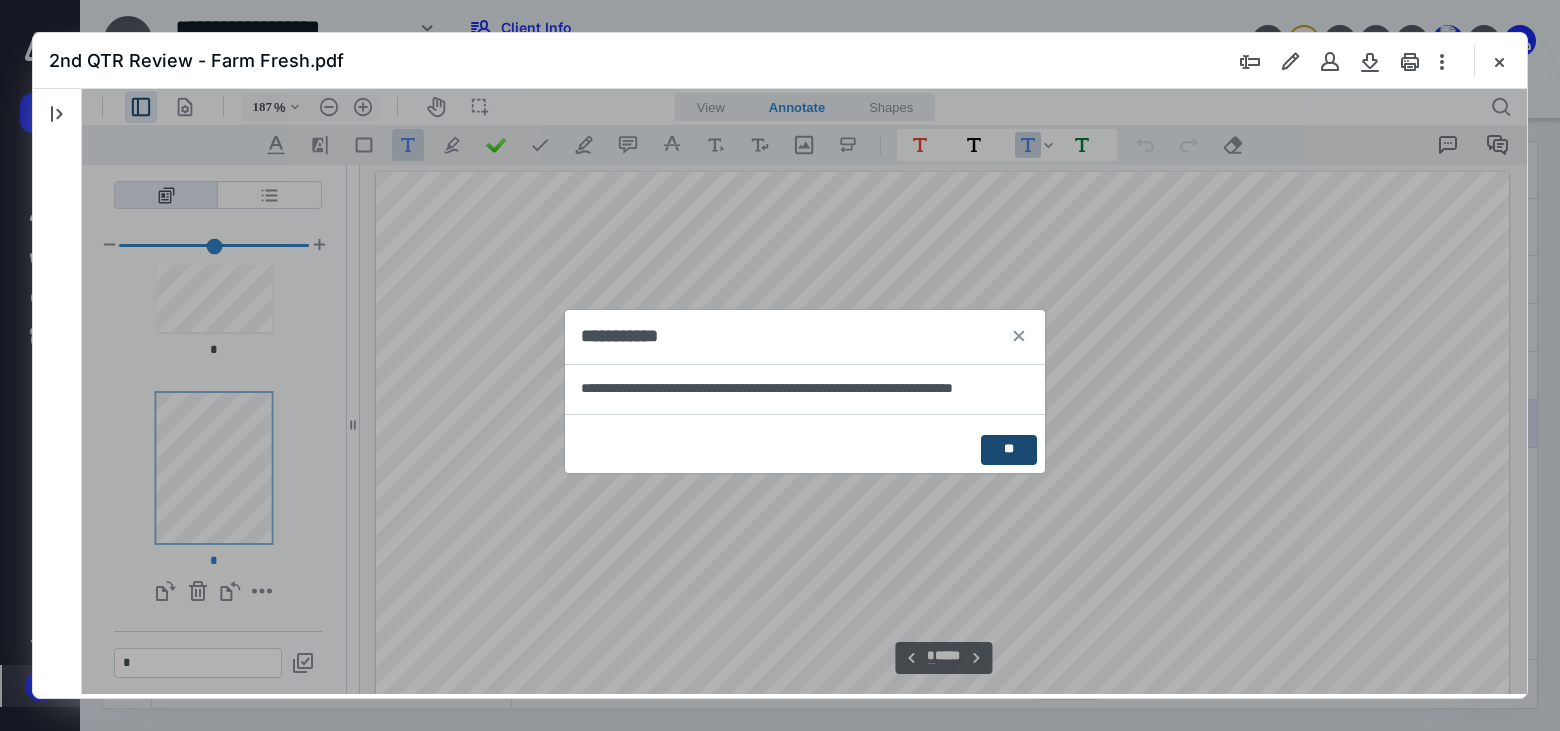 click on "**" at bounding box center [1008, 450] 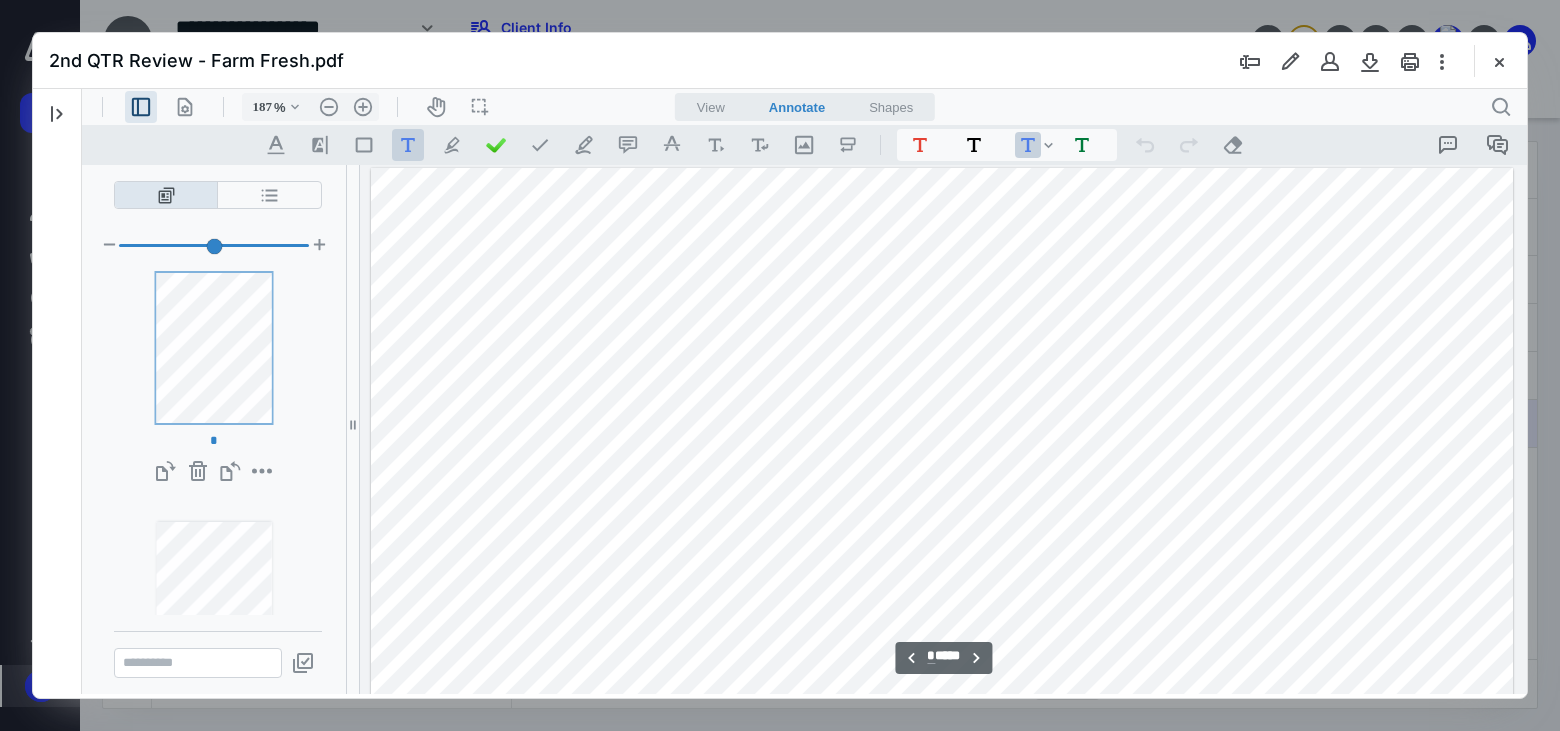 type on "*" 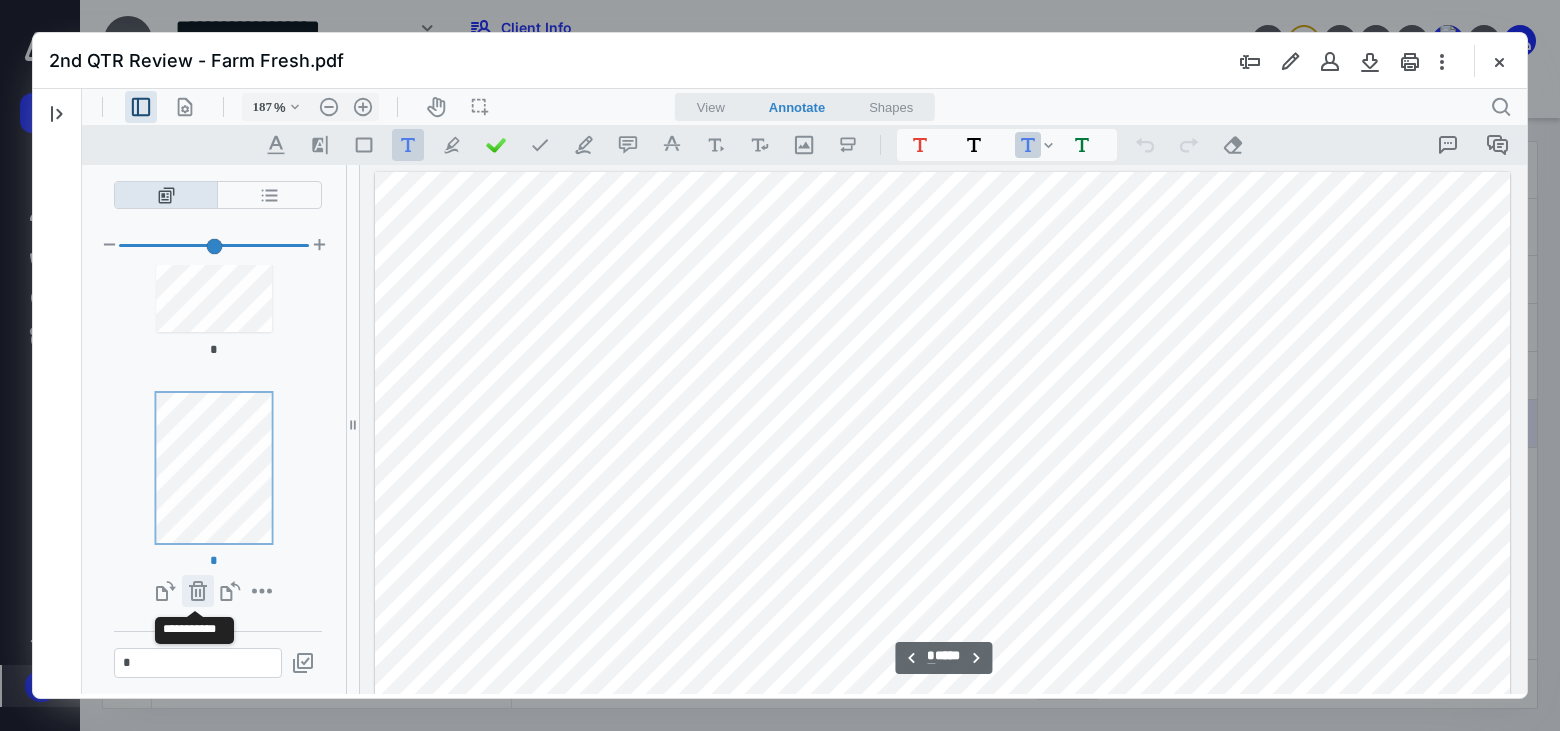 click on "**********" at bounding box center [198, 591] 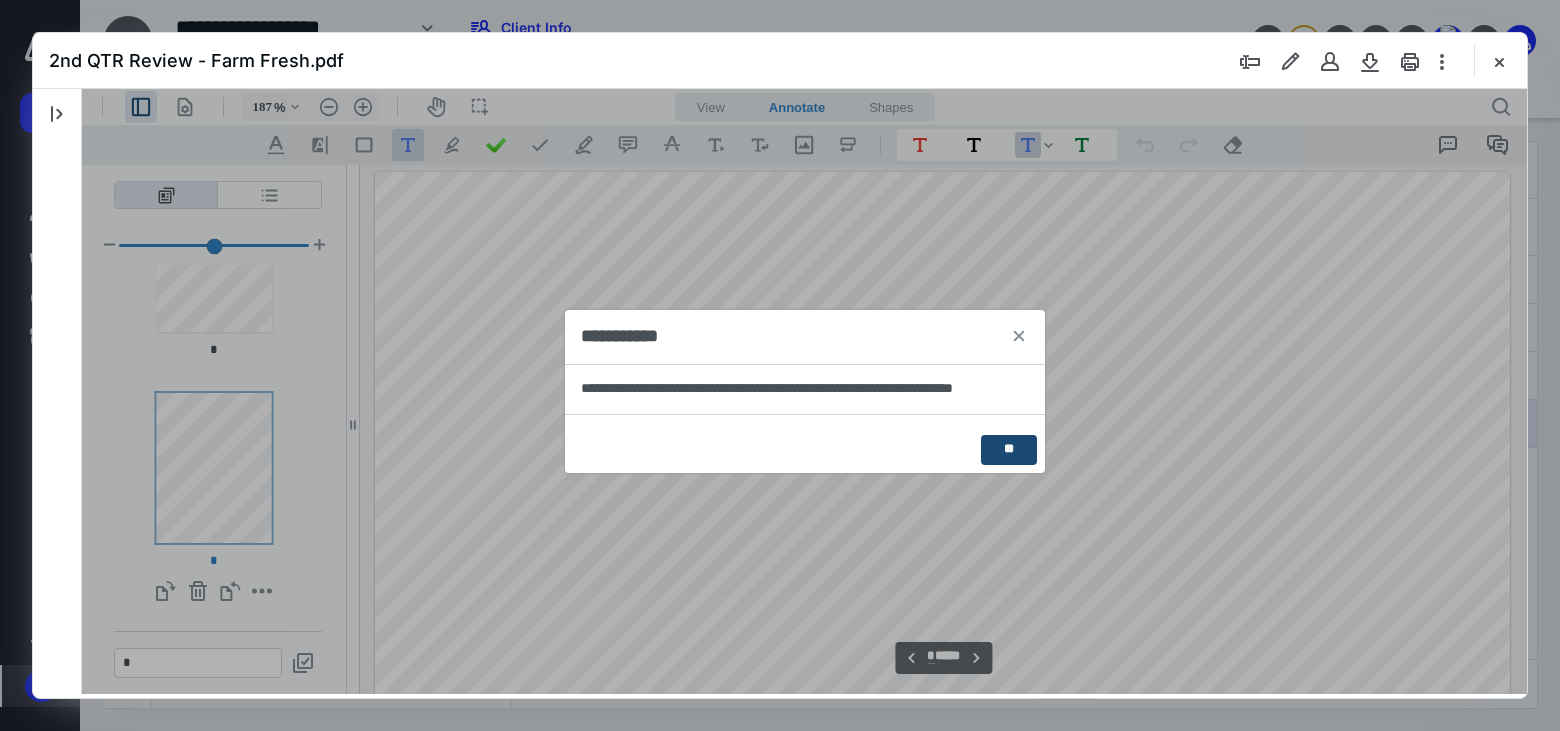 click on "**" at bounding box center (1008, 450) 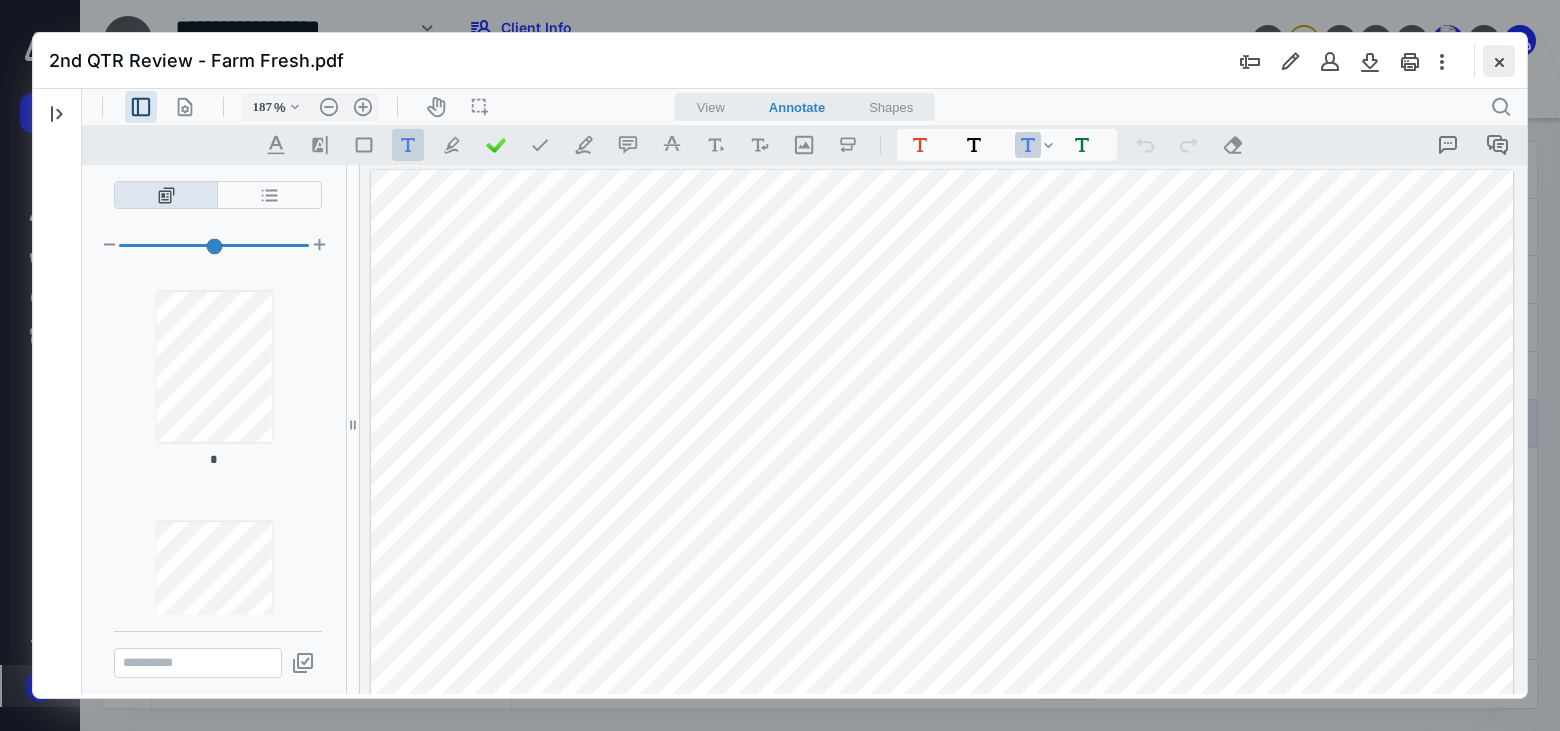 click at bounding box center (1499, 61) 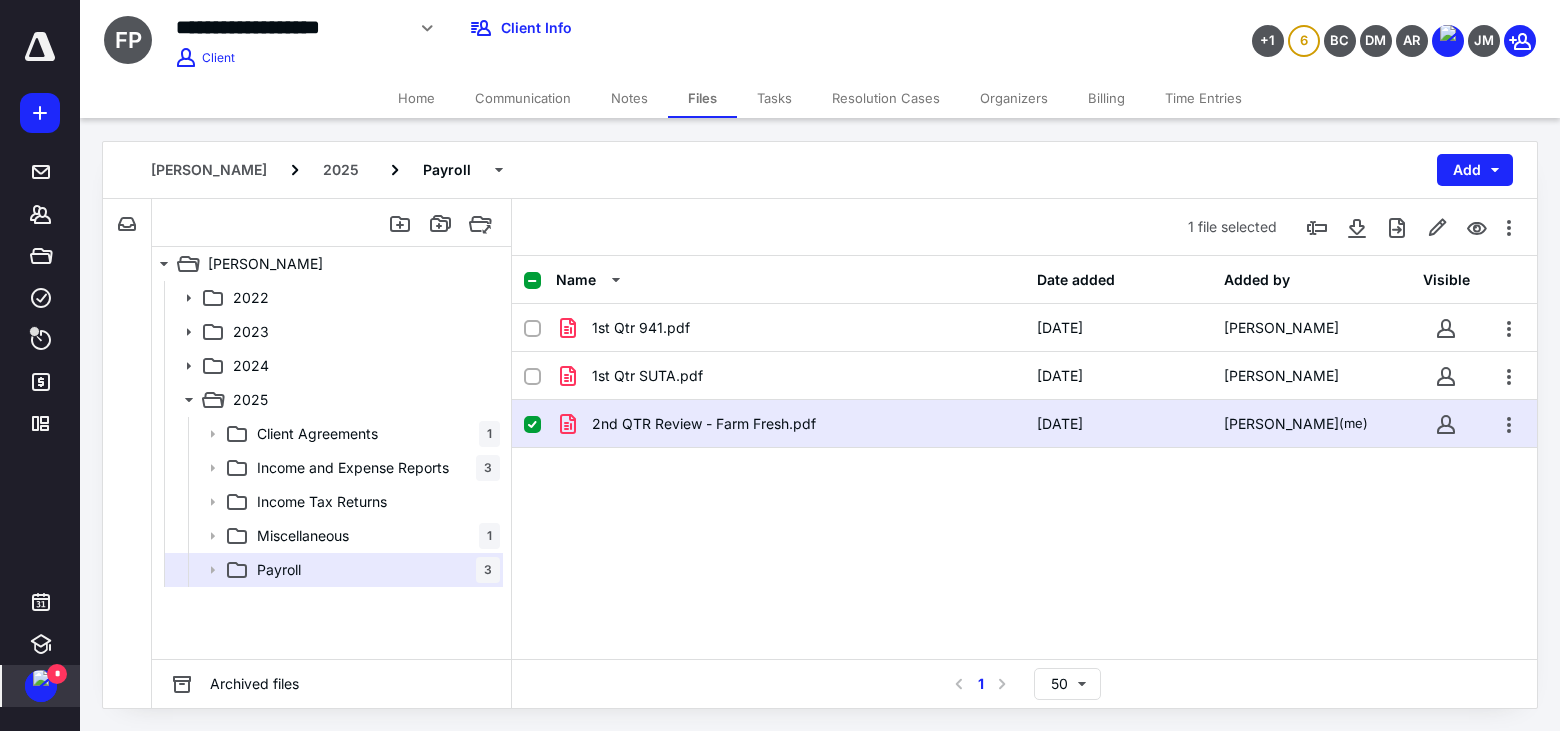 click on "2nd QTR Review - Farm Fresh.pdf" at bounding box center (790, 424) 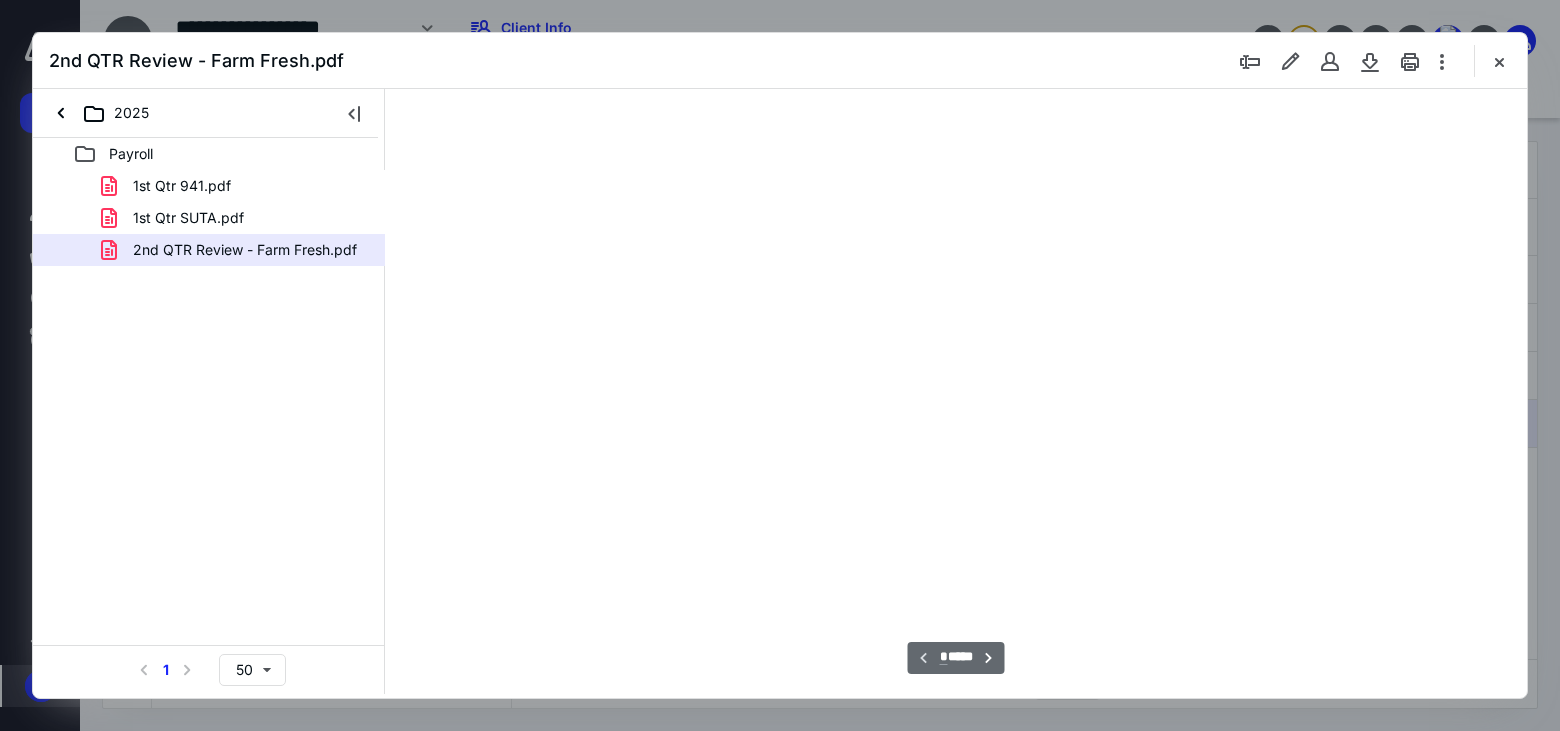 type on "184" 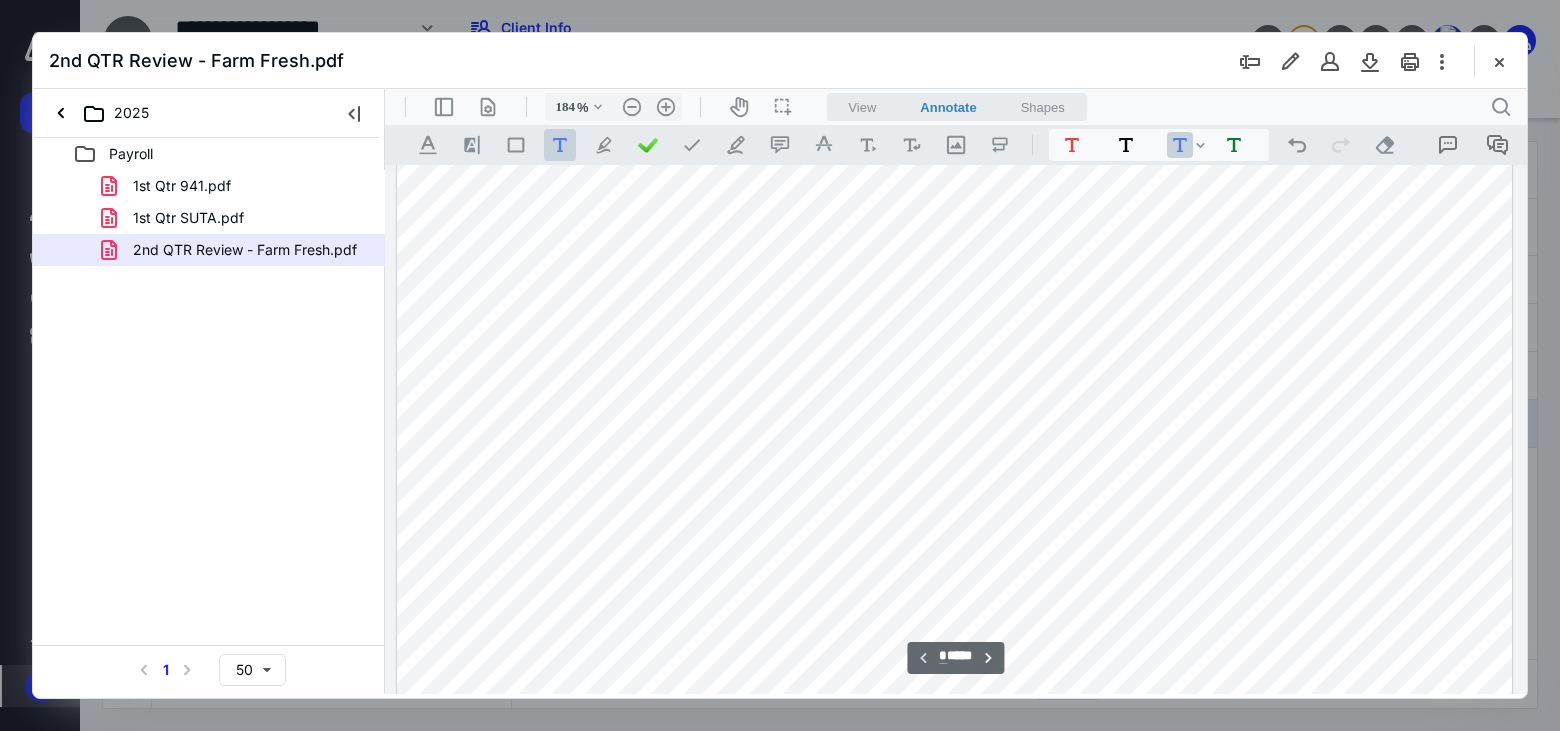 scroll, scrollTop: 25, scrollLeft: 2, axis: both 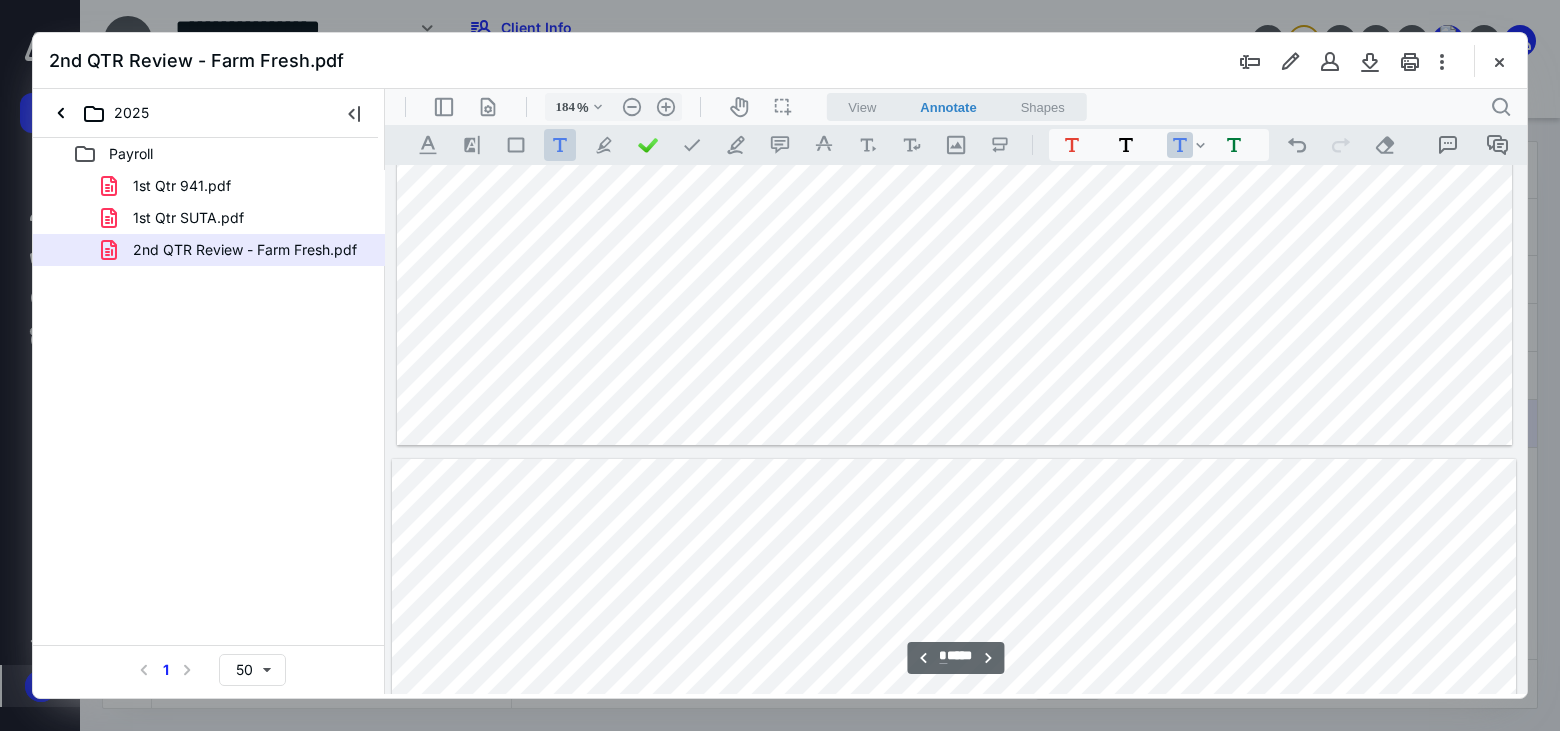 type on "*" 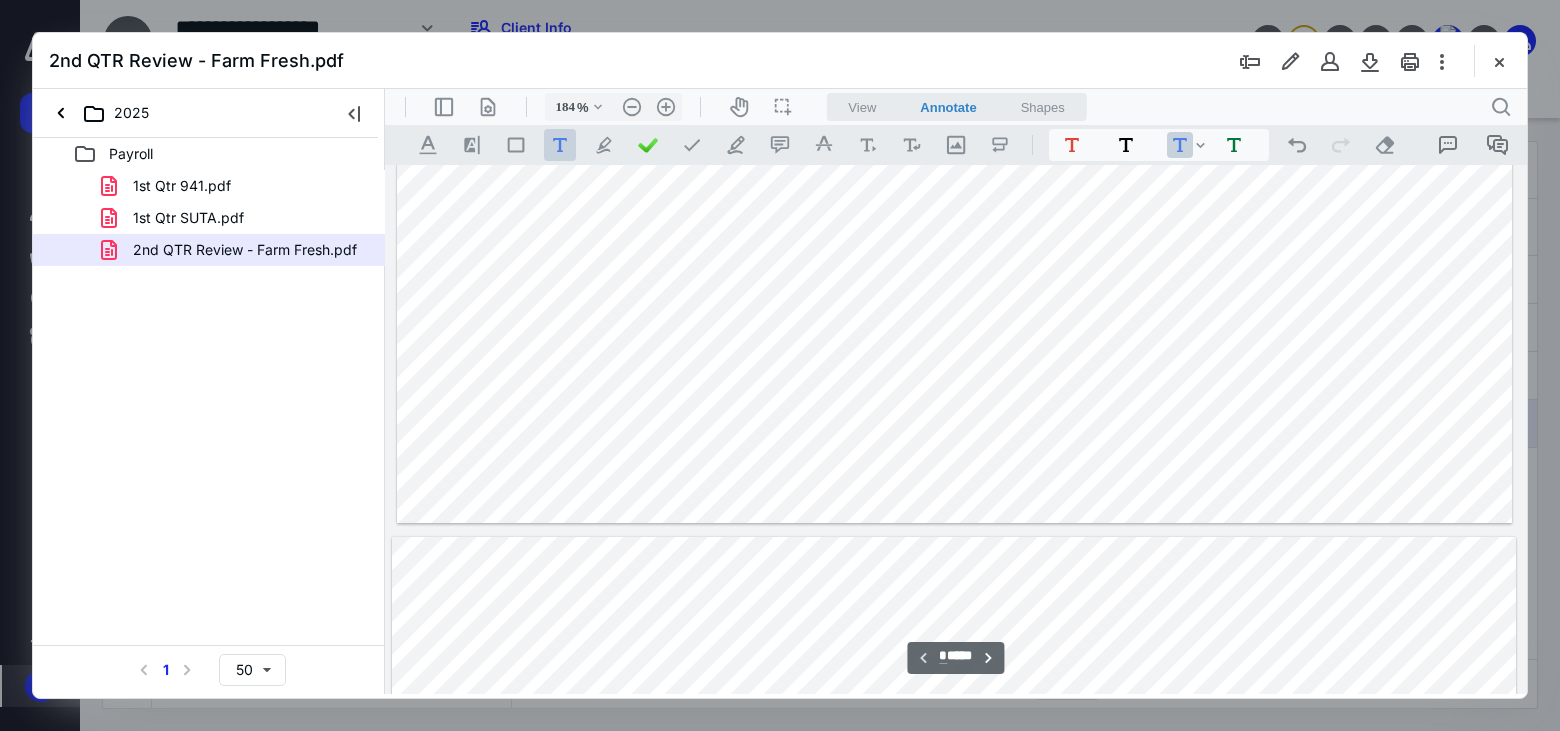 click at bounding box center (954, -202) 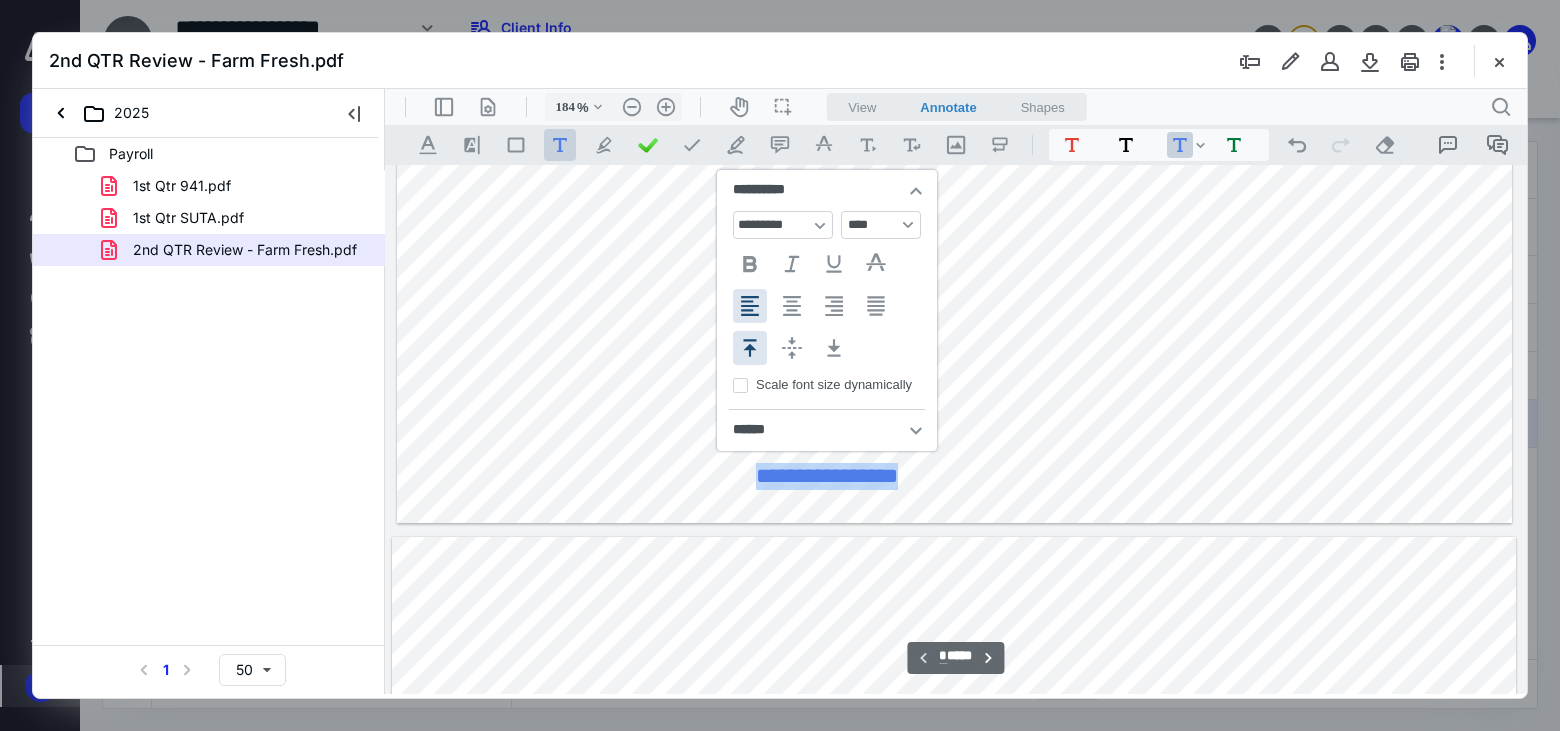 type 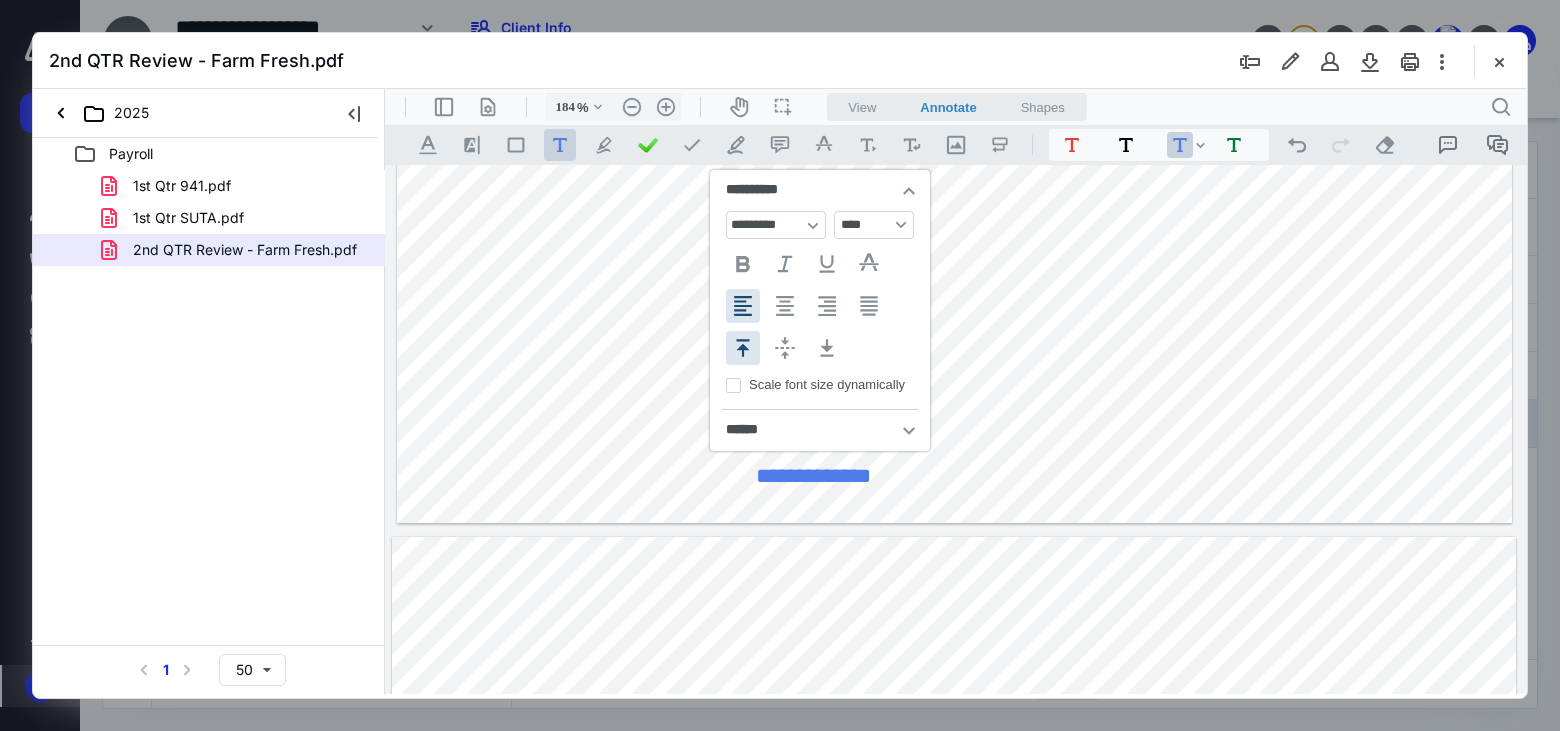 click on "**********" at bounding box center [954, -202] 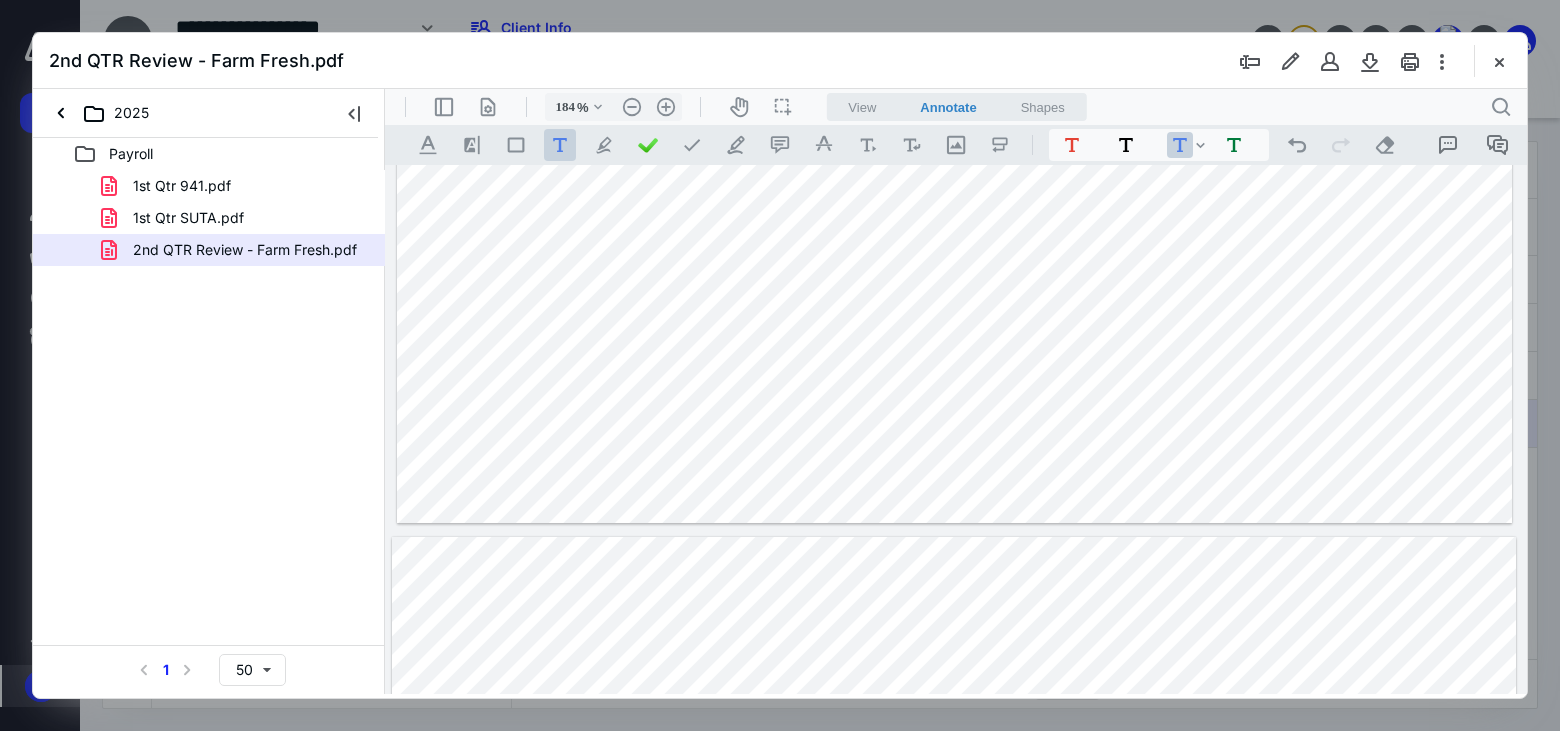 drag, startPoint x: 816, startPoint y: 476, endPoint x: 787, endPoint y: 452, distance: 37.64306 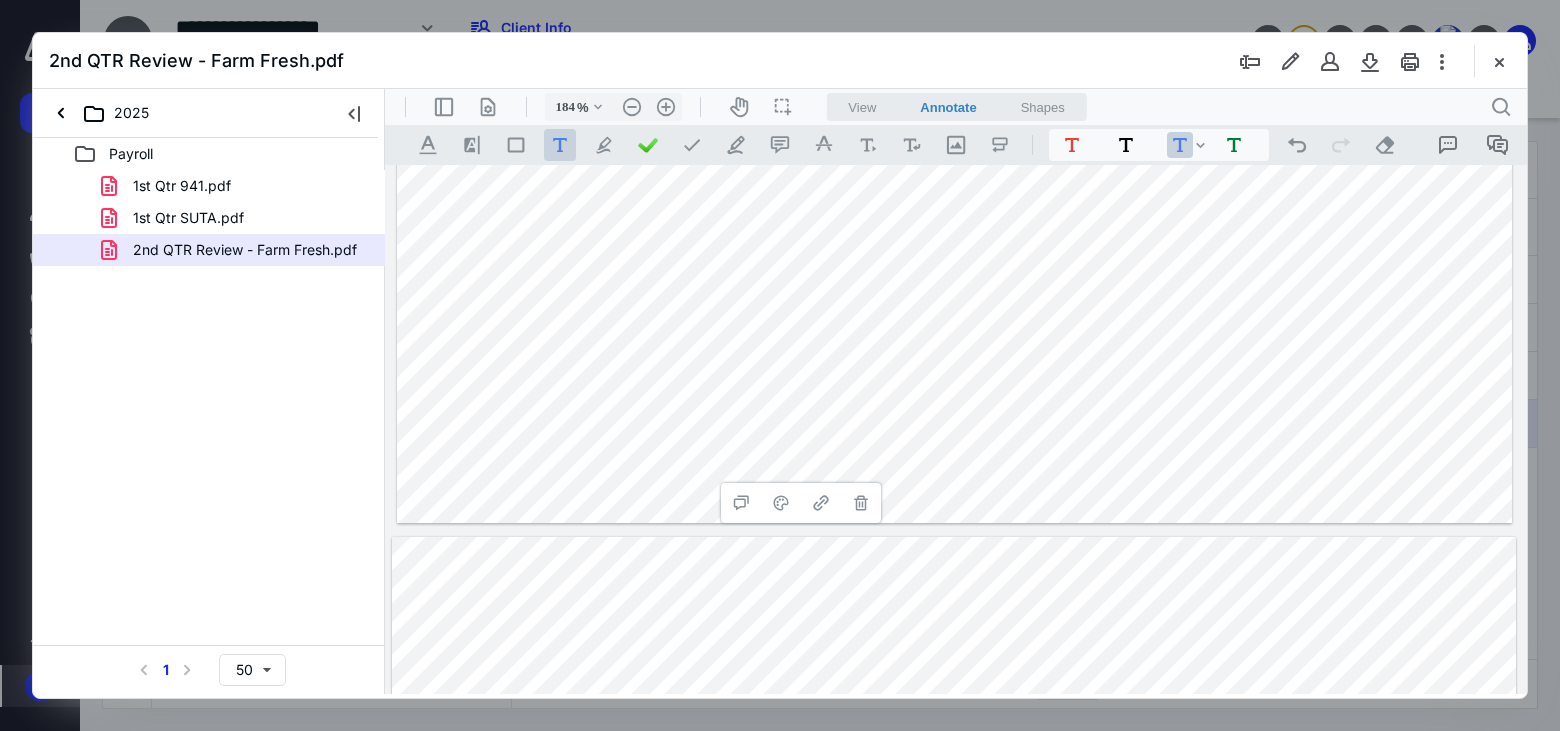 click on "**********" at bounding box center (954, -202) 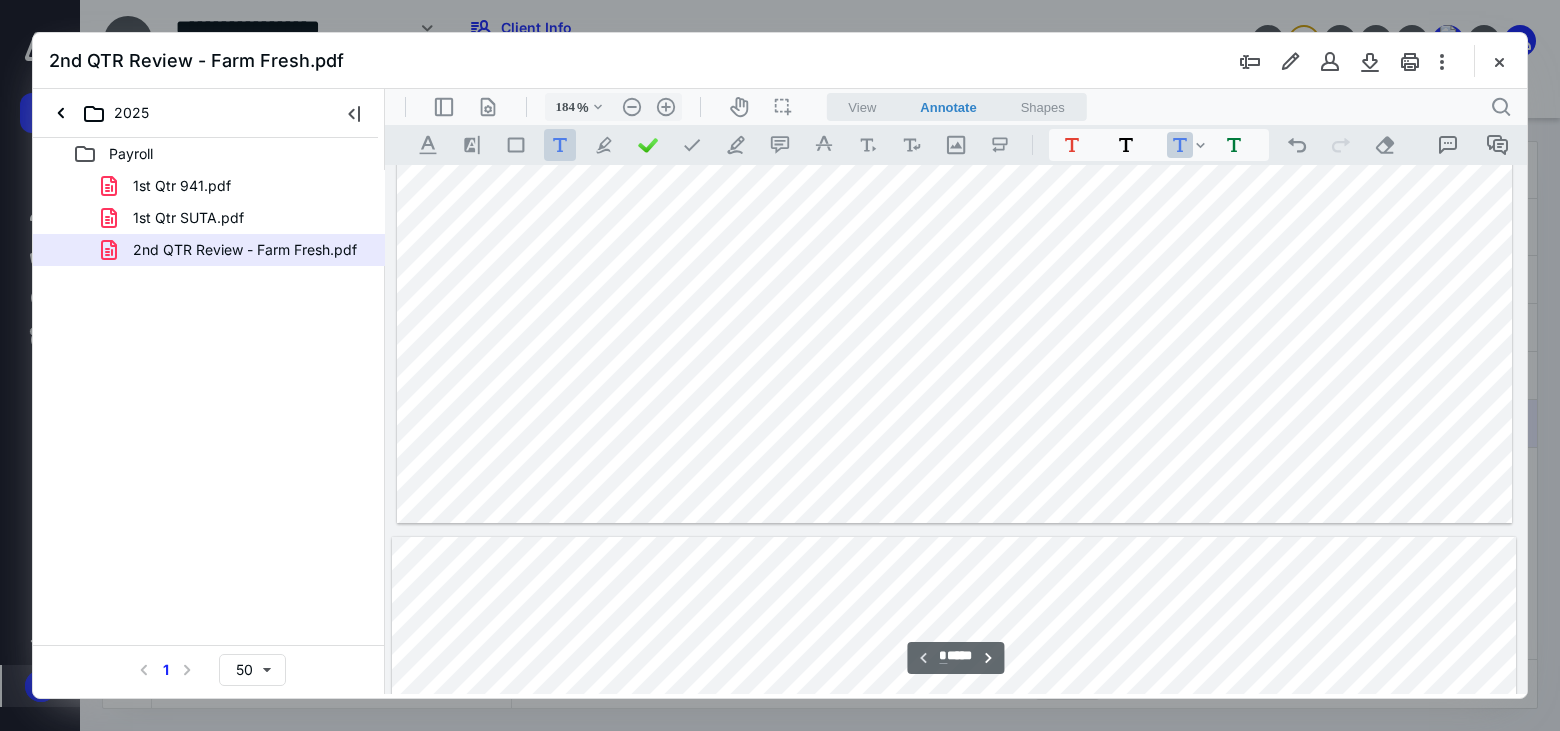 type on "*" 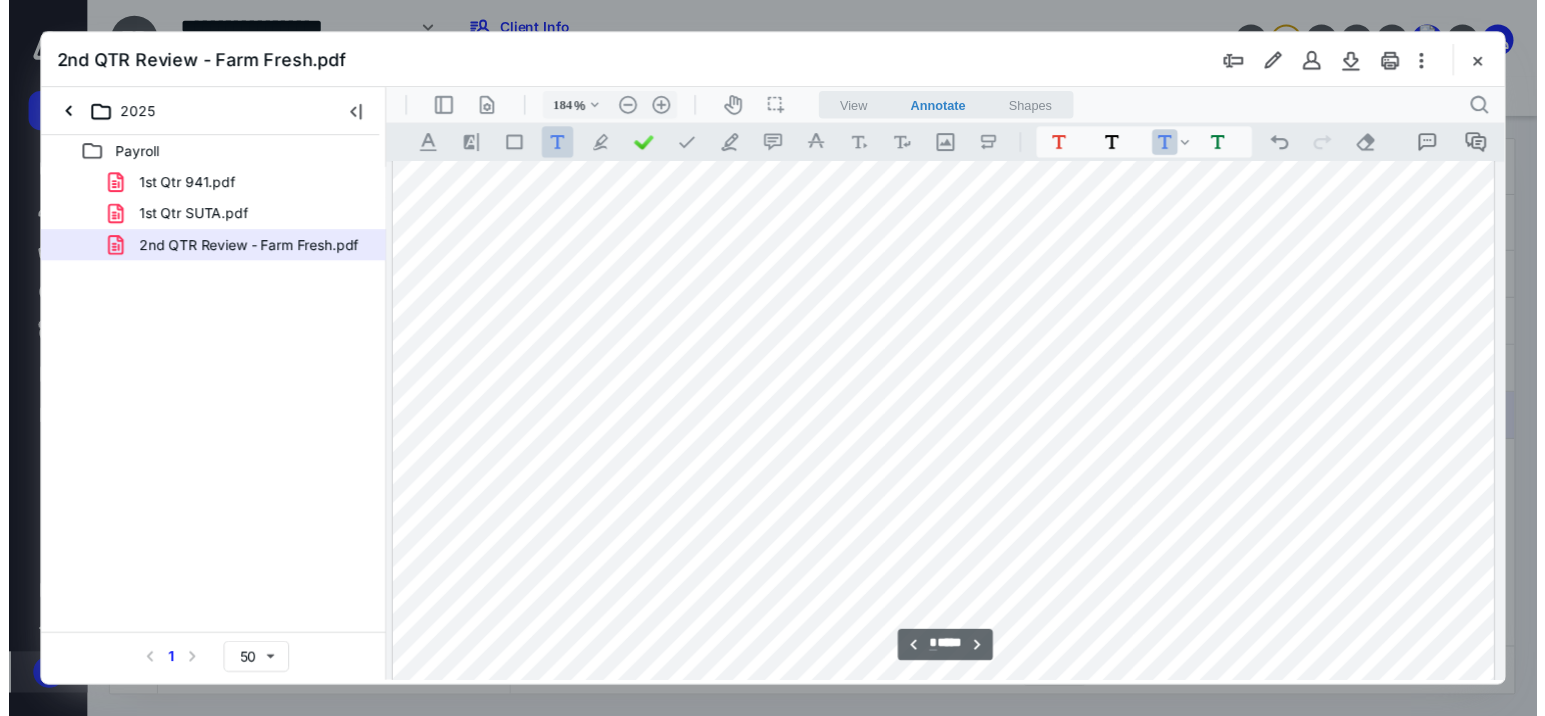 scroll, scrollTop: 2200, scrollLeft: 2, axis: both 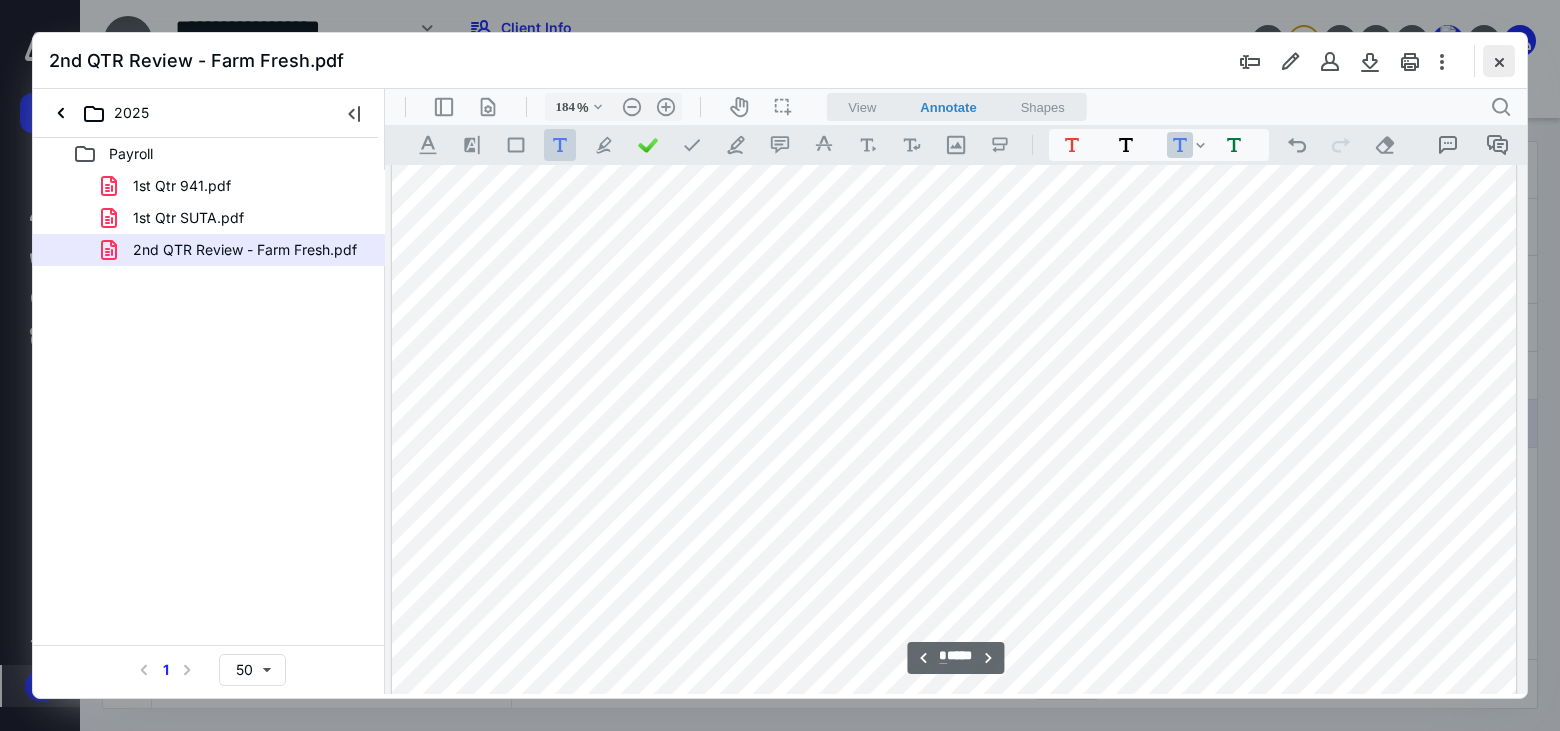 click at bounding box center [1499, 61] 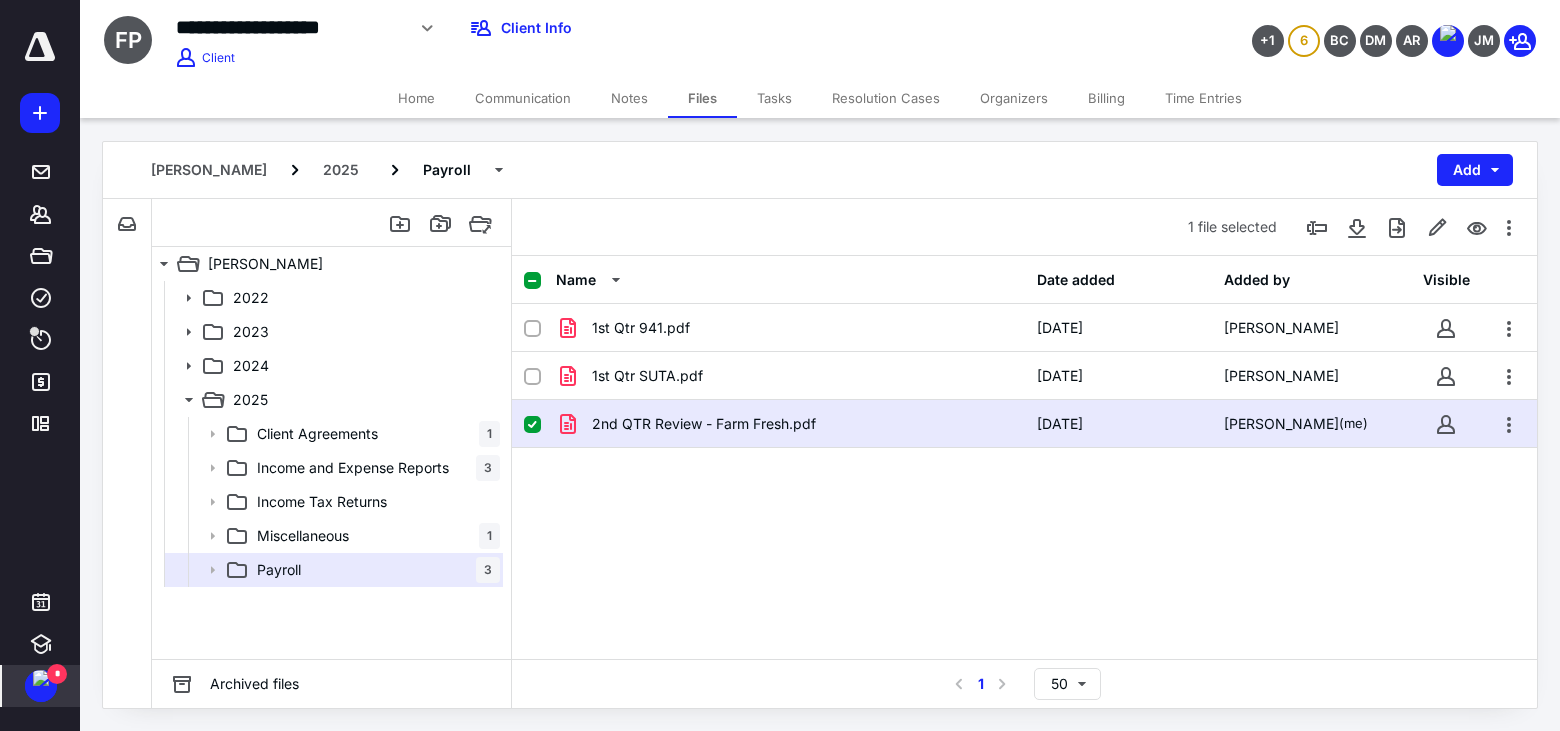click on "Home" at bounding box center [416, 98] 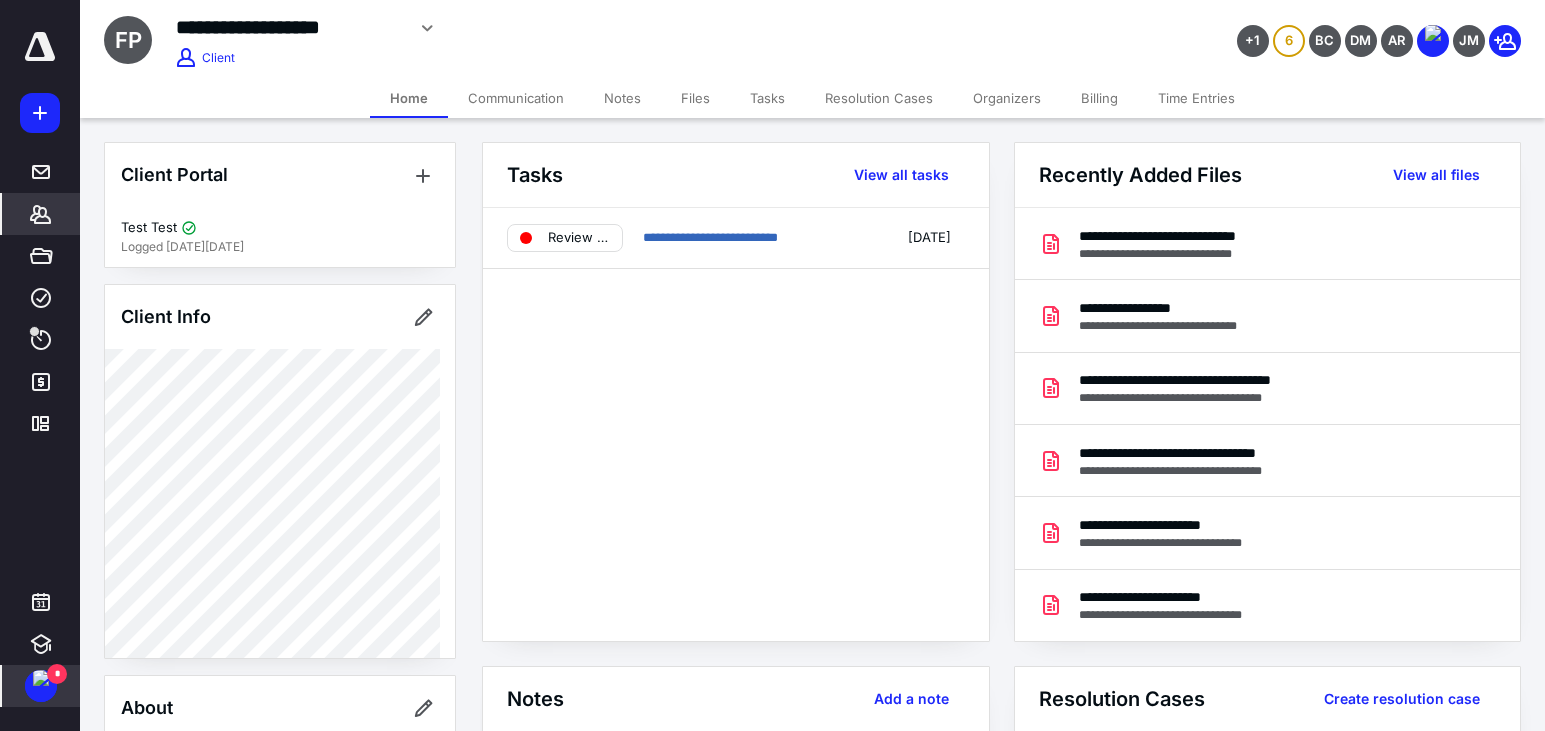 click at bounding box center [41, 678] 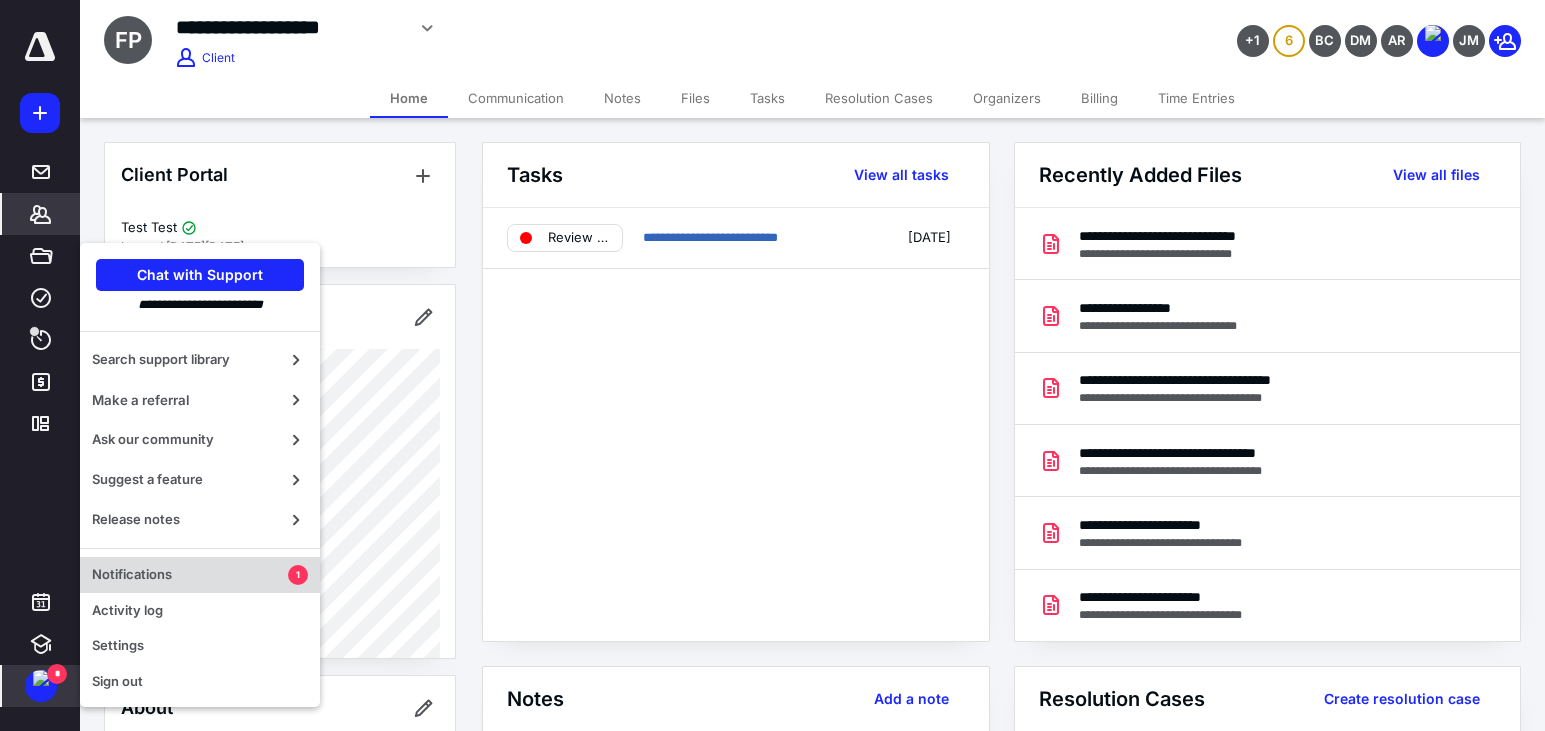 click on "Notifications" at bounding box center (190, 575) 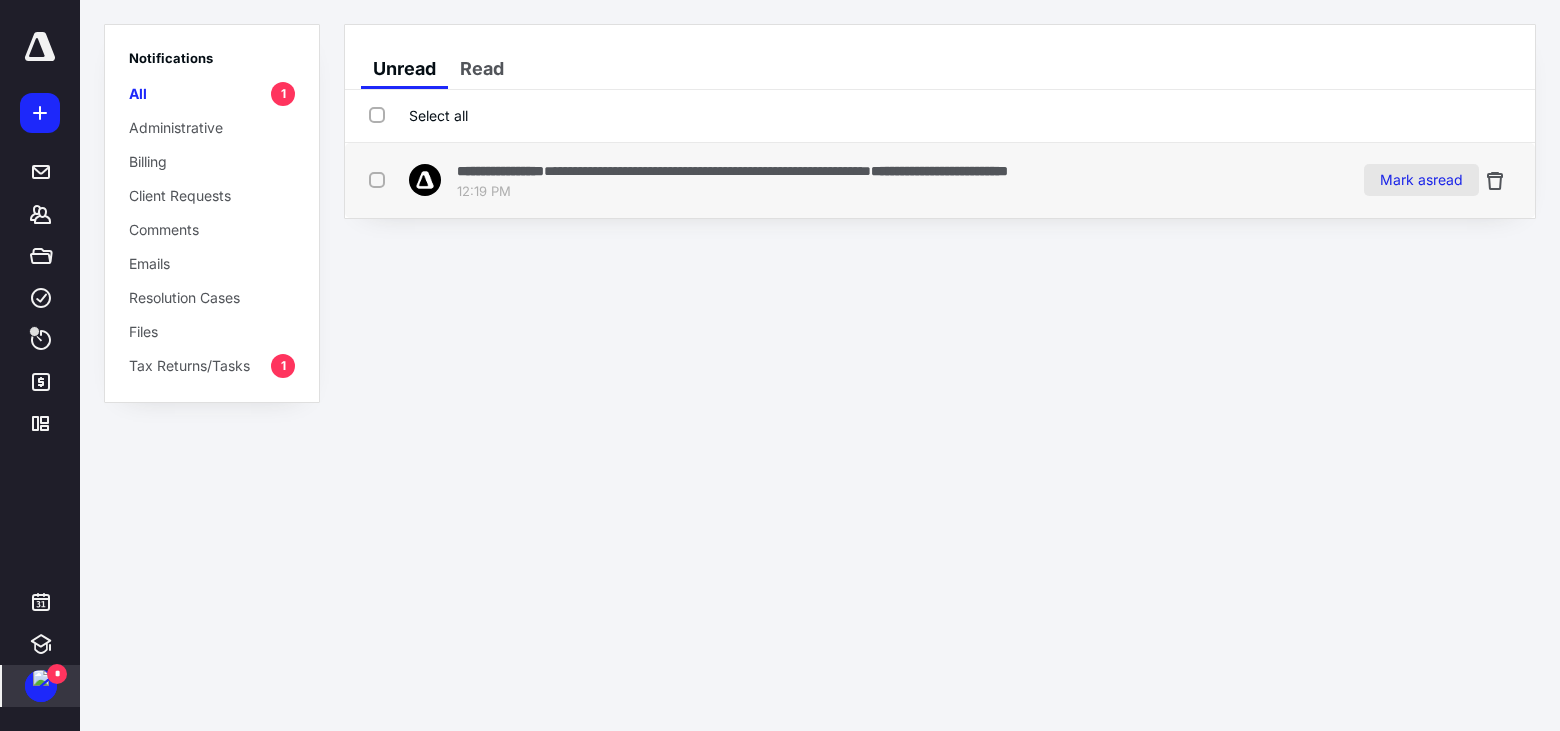 click on "Mark as  read" at bounding box center [1421, 180] 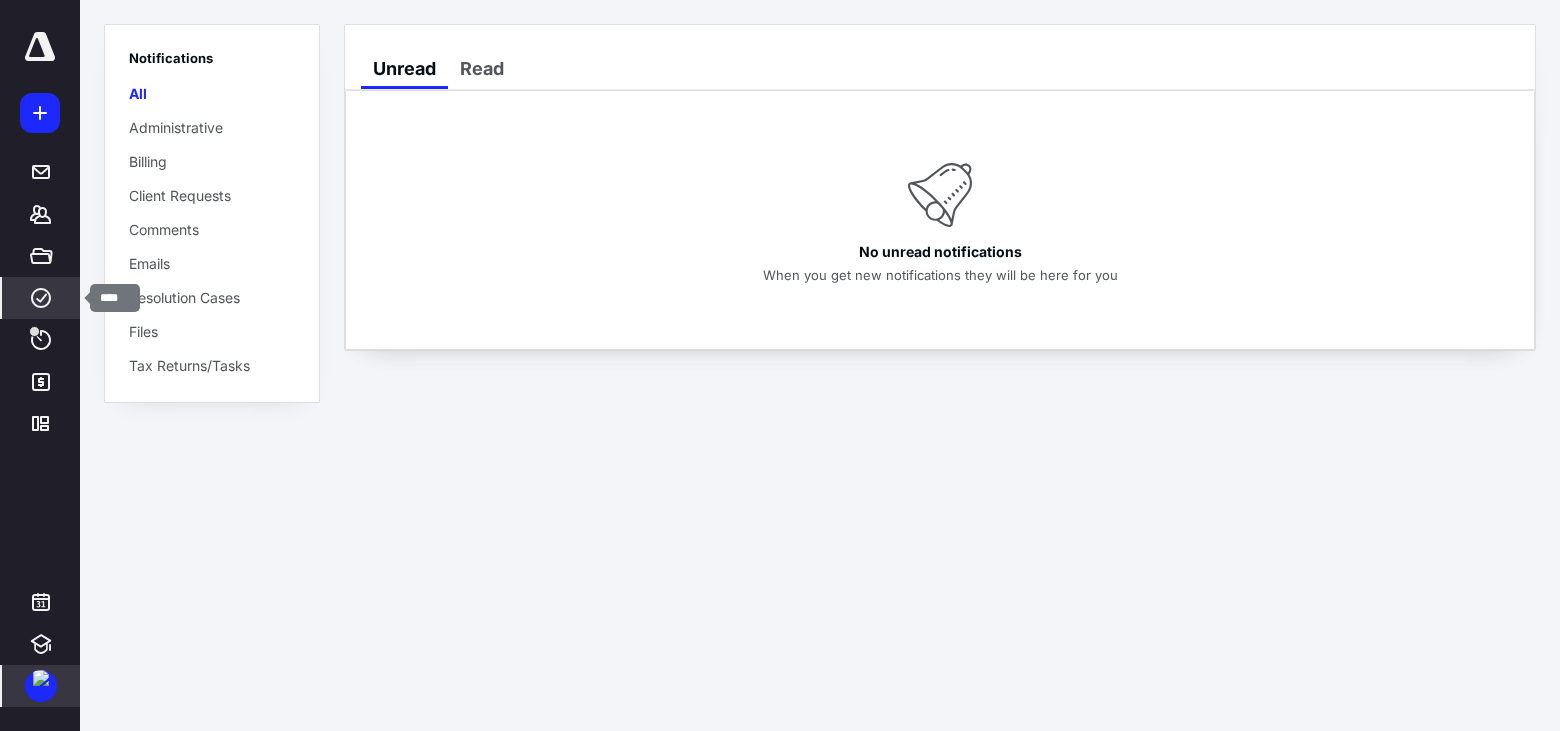 click 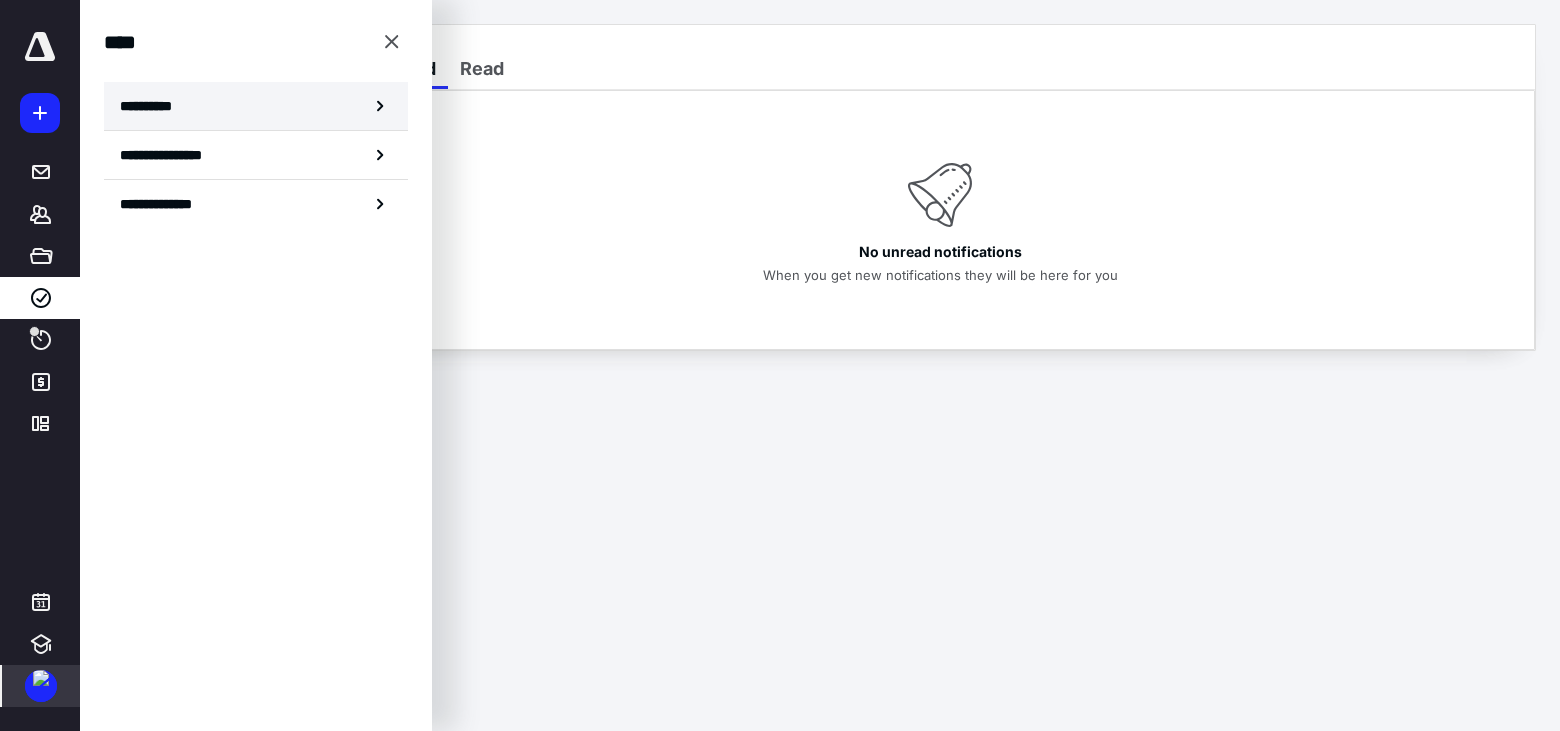 click on "**********" at bounding box center [153, 106] 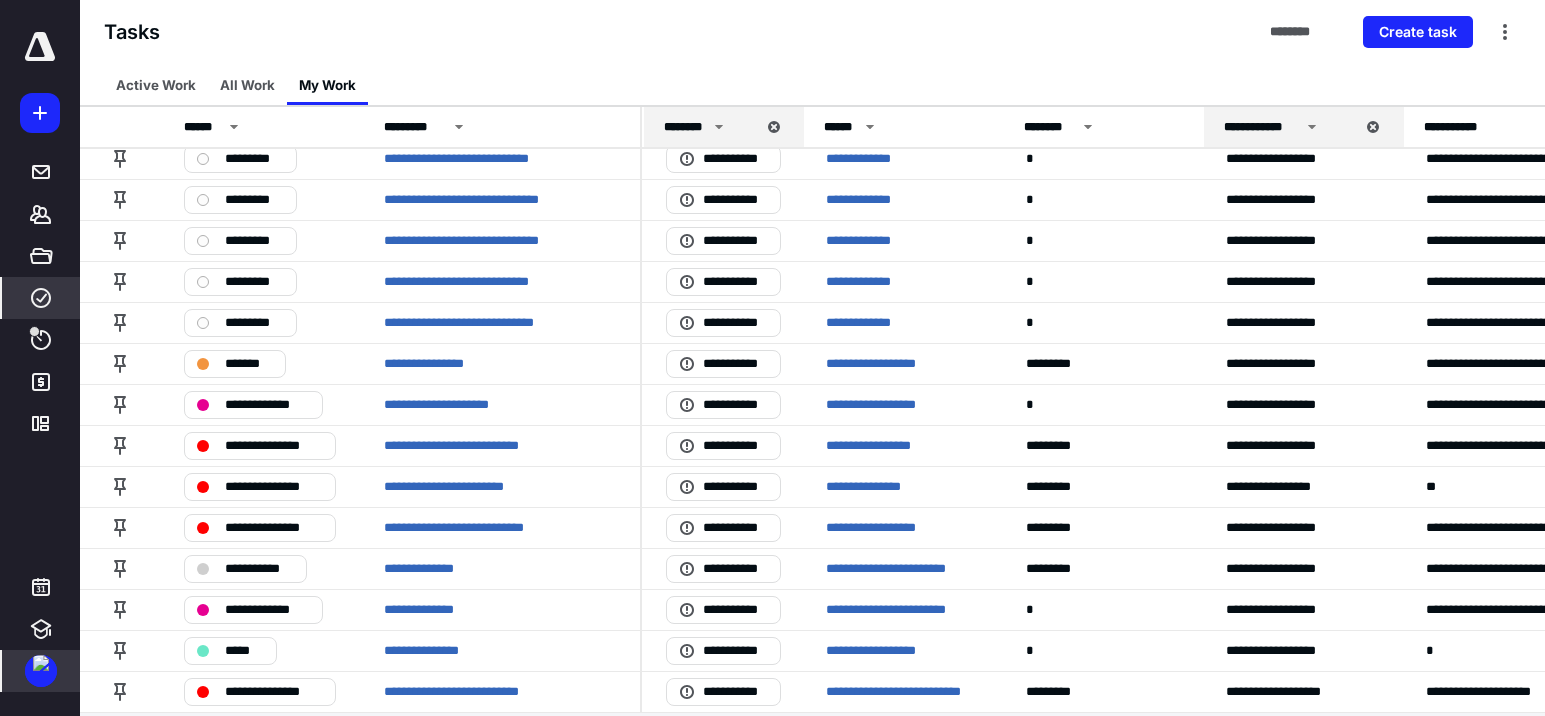 scroll, scrollTop: 359, scrollLeft: 0, axis: vertical 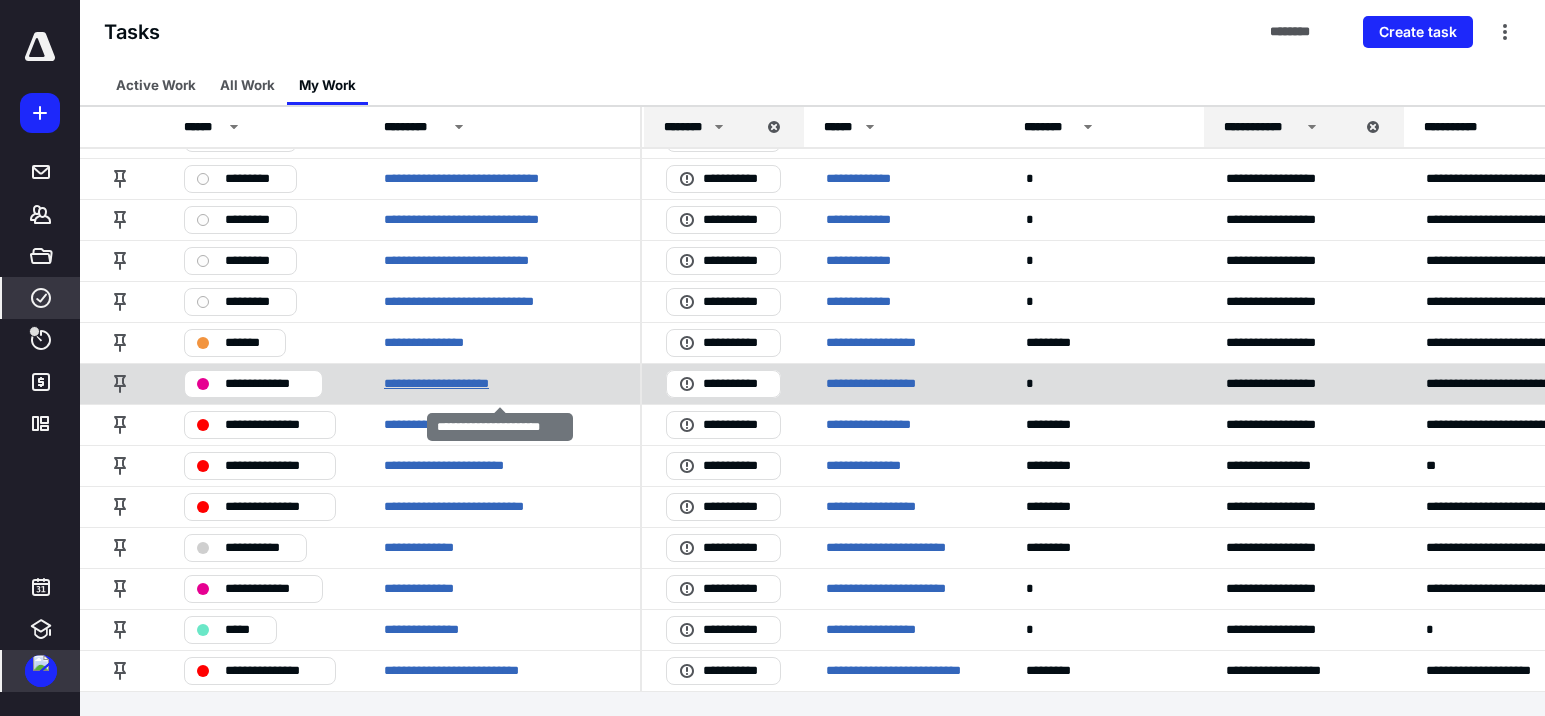 click on "**********" at bounding box center (452, 384) 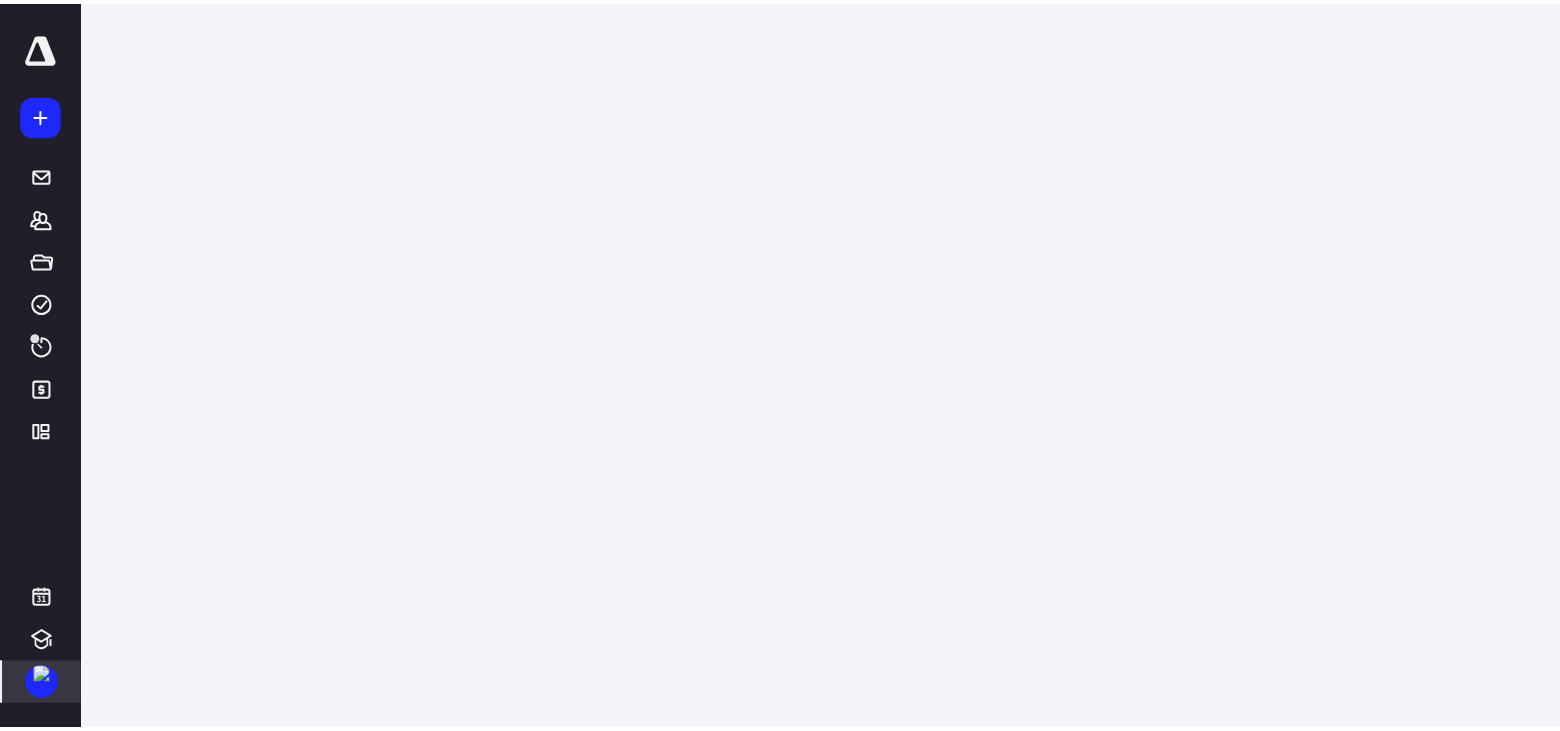 scroll, scrollTop: 0, scrollLeft: 0, axis: both 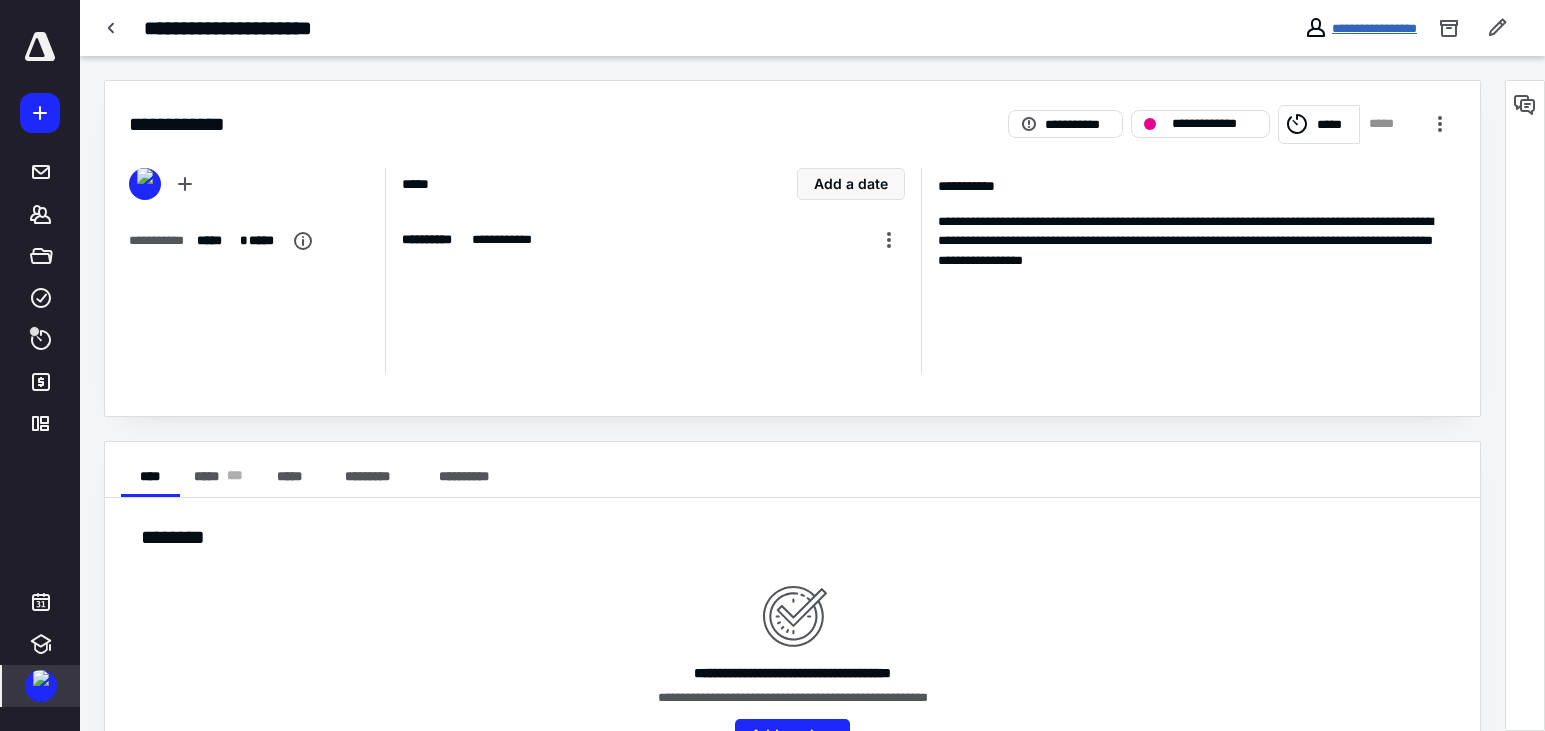 click on "**********" at bounding box center (1374, 28) 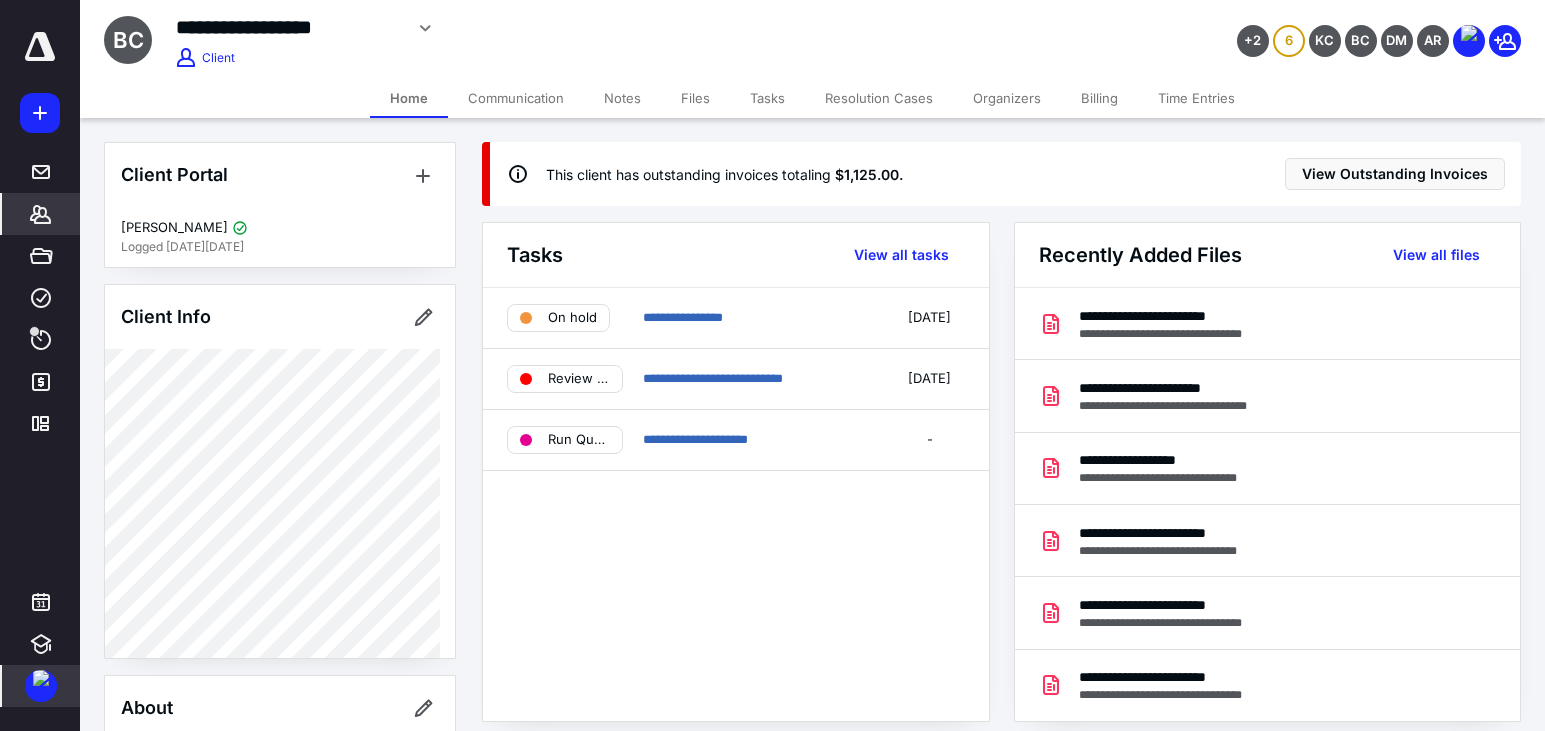click on "Files" at bounding box center (695, 98) 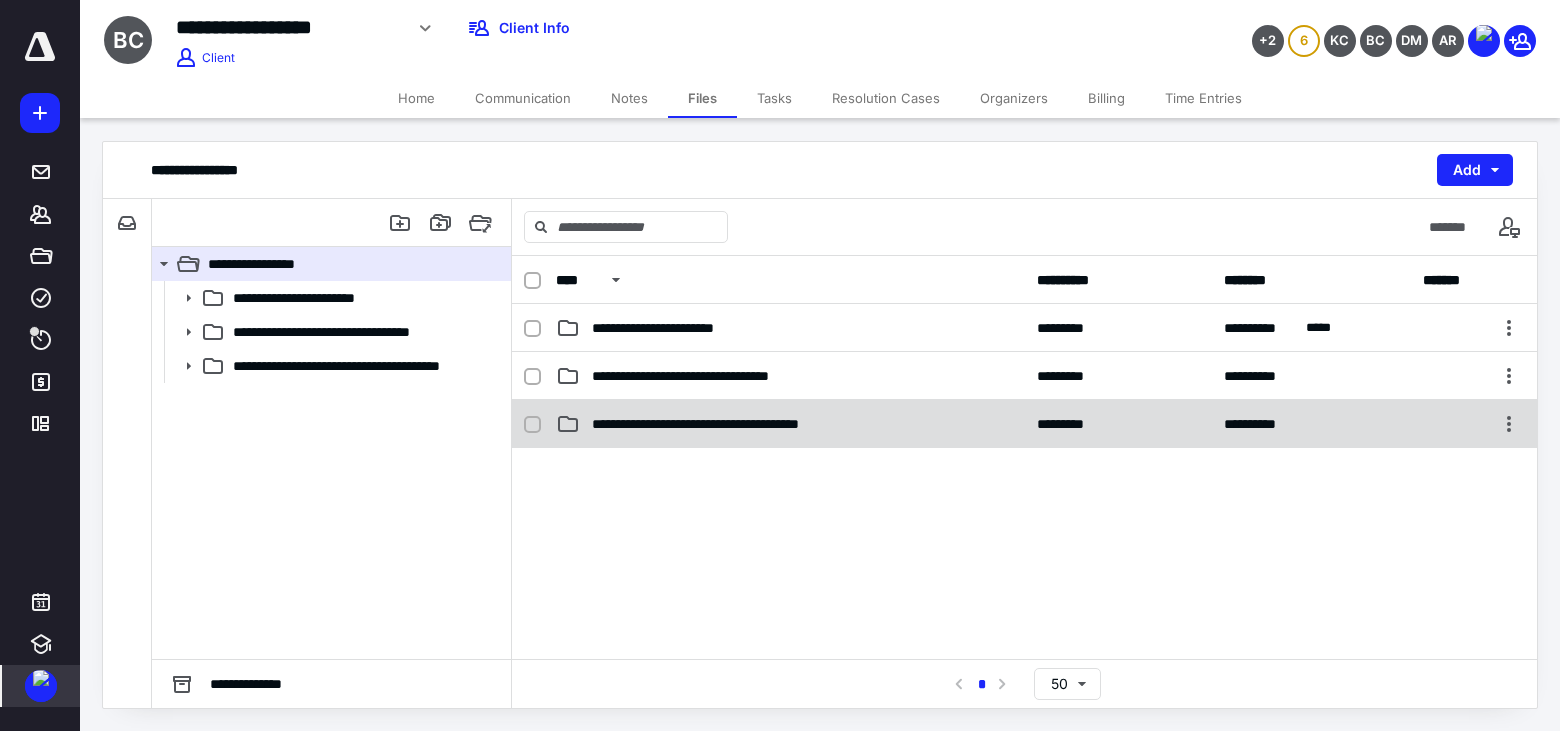 click on "**********" at bounding box center [733, 424] 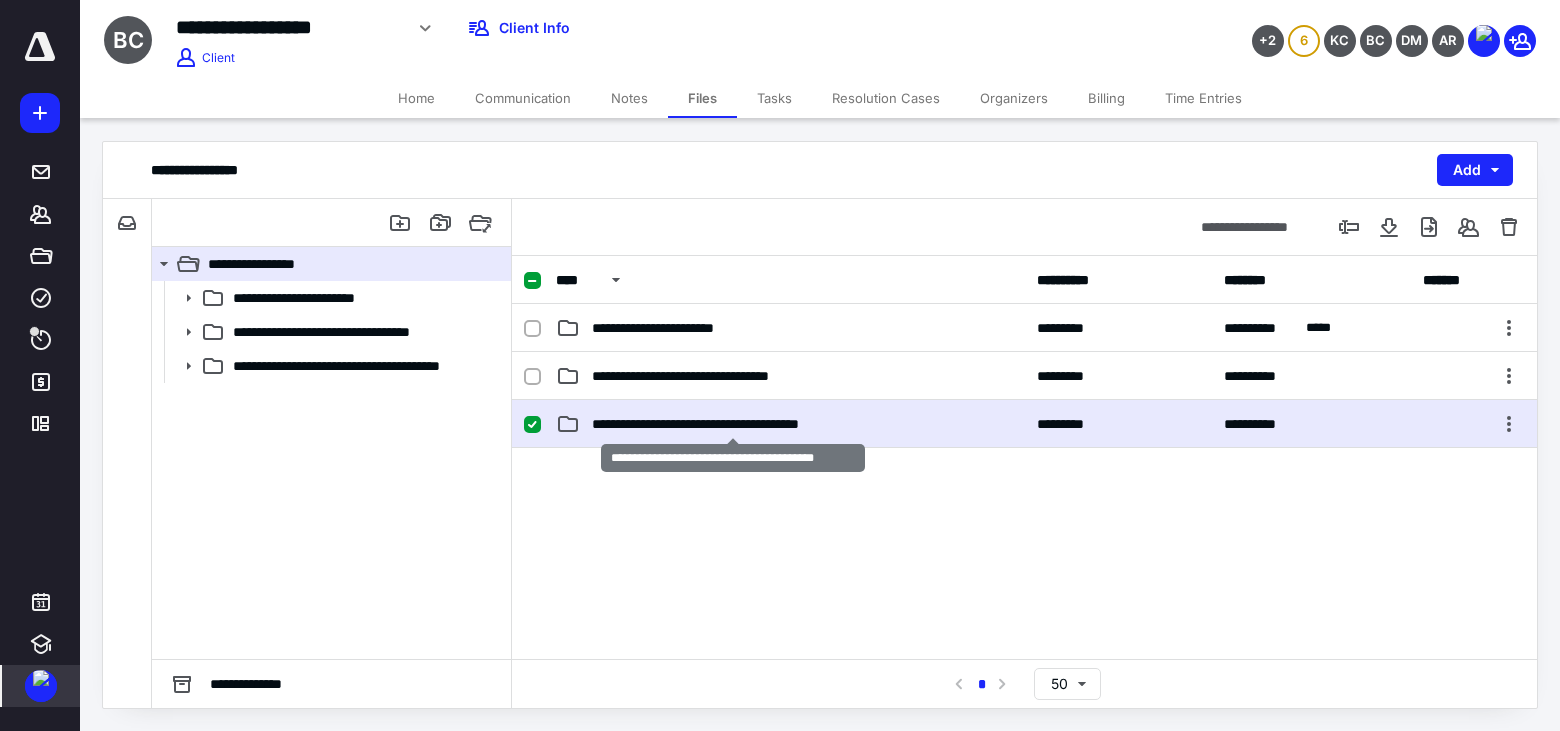 click on "**********" at bounding box center [733, 424] 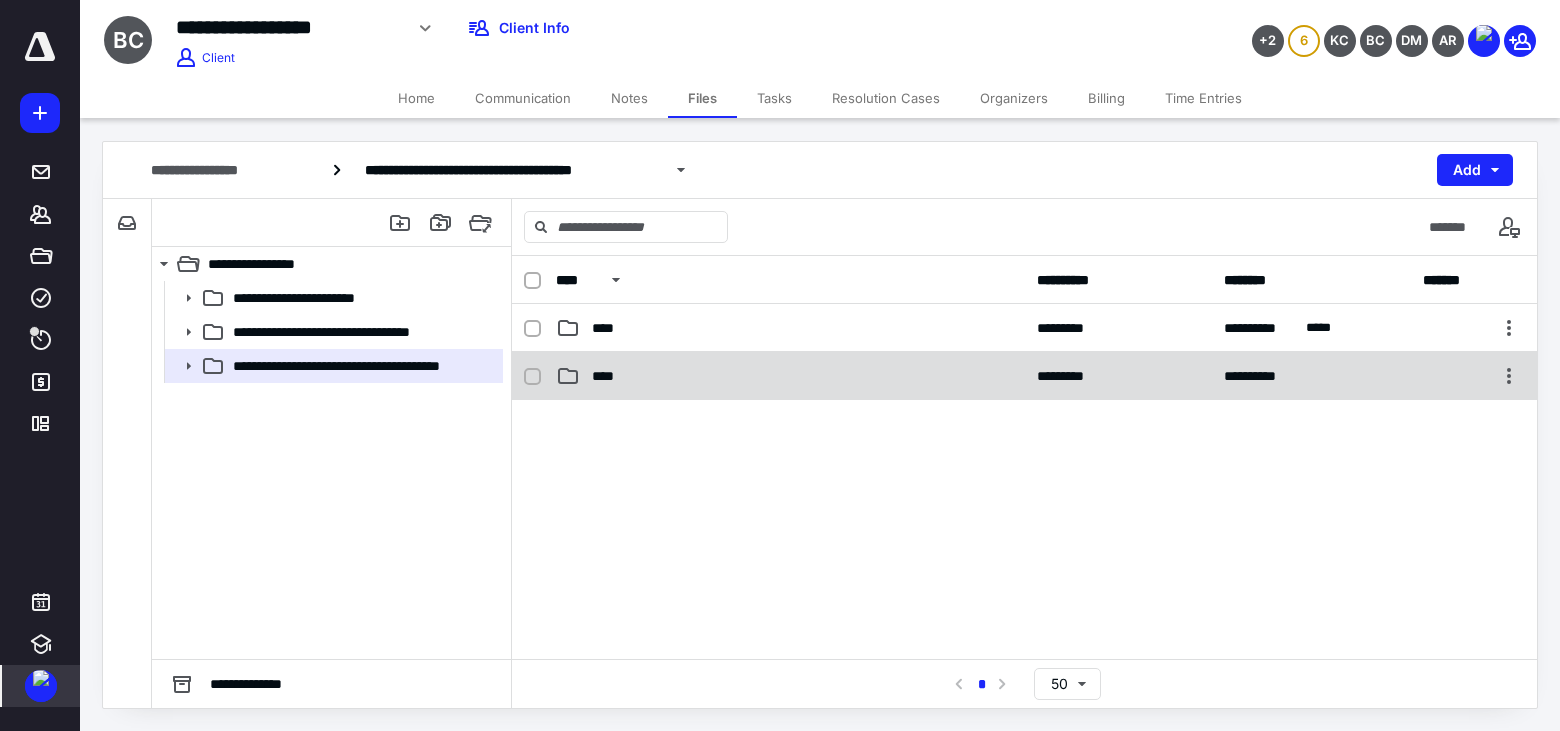 click on "****" at bounding box center (790, 376) 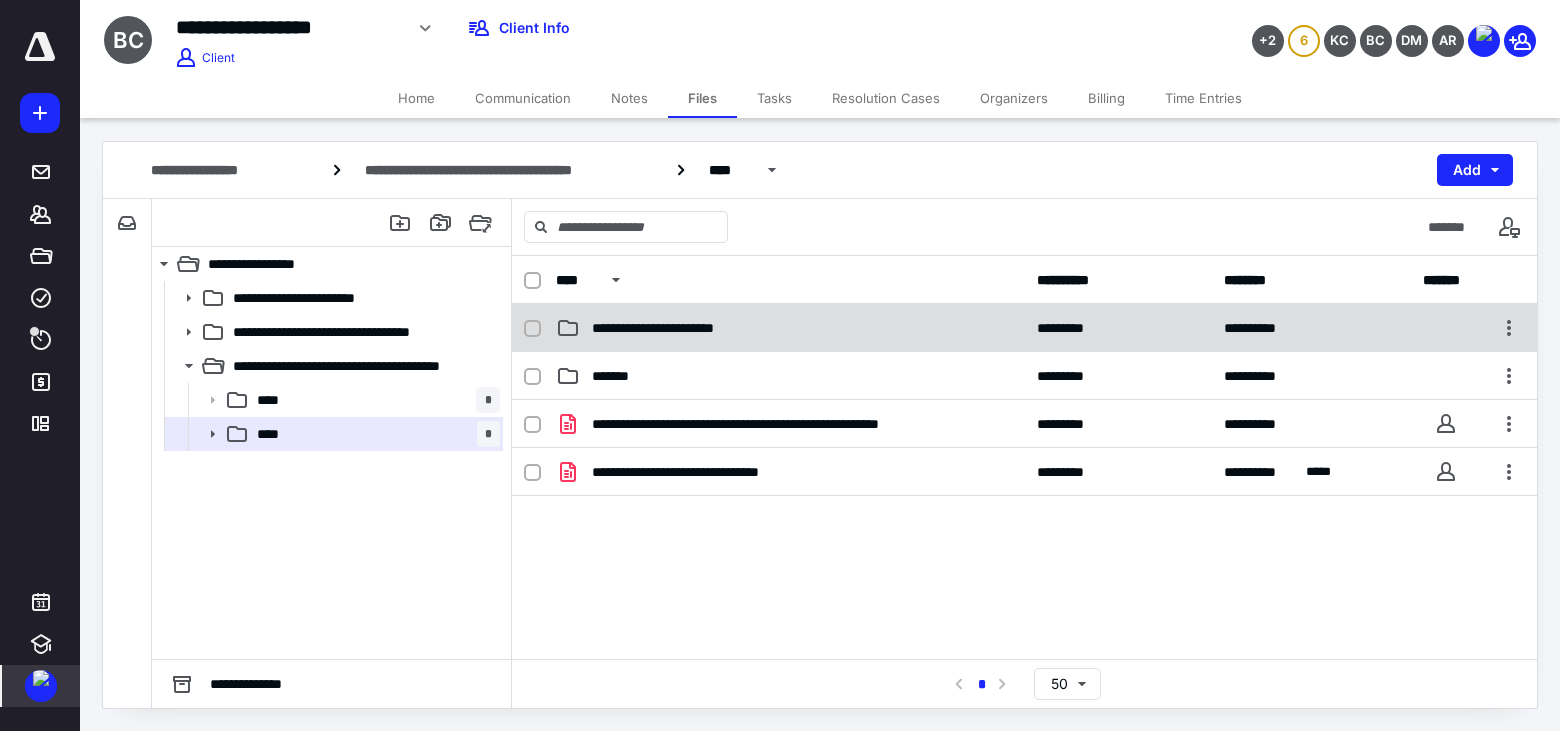 click on "**********" at bounding box center (681, 328) 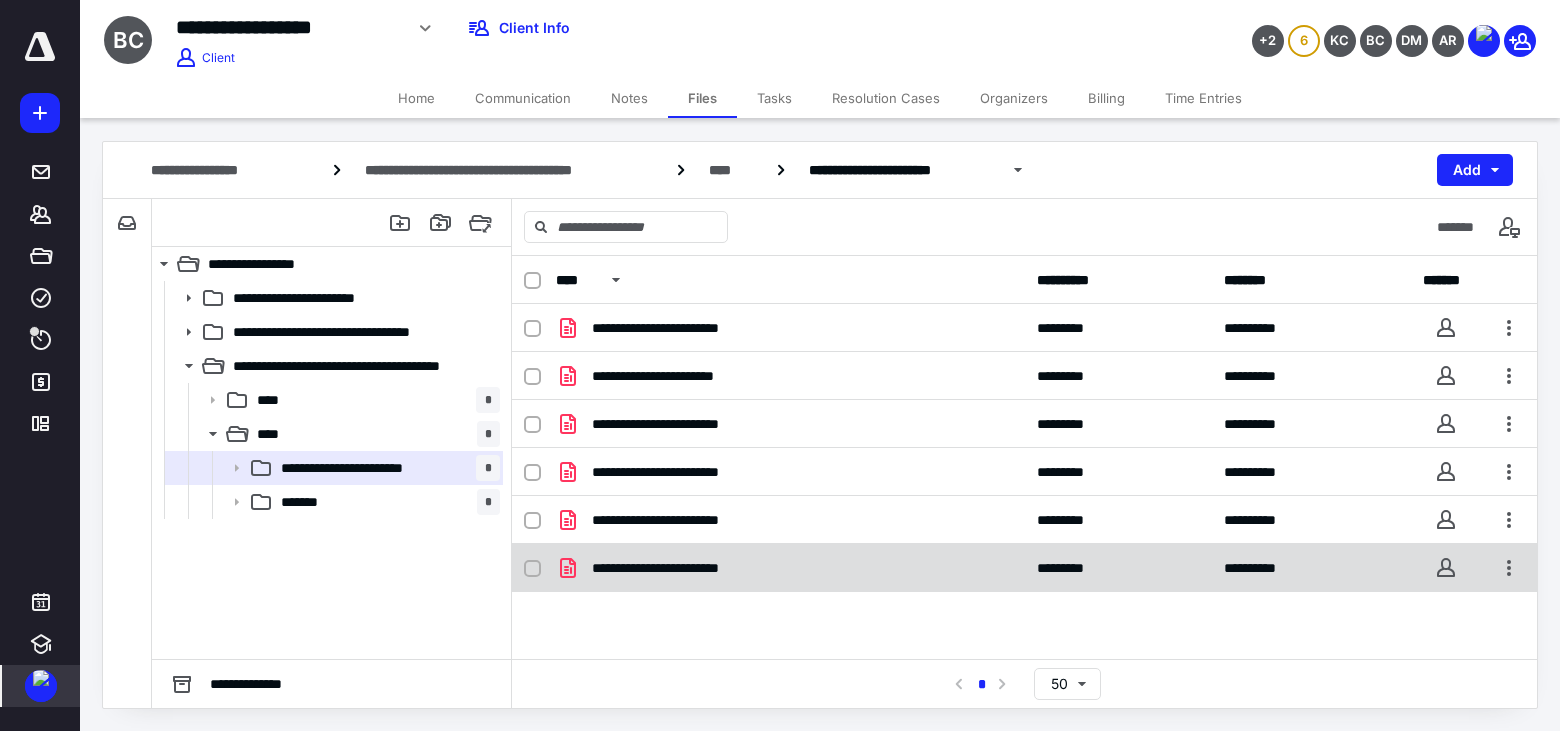 click on "**********" at bounding box center (790, 568) 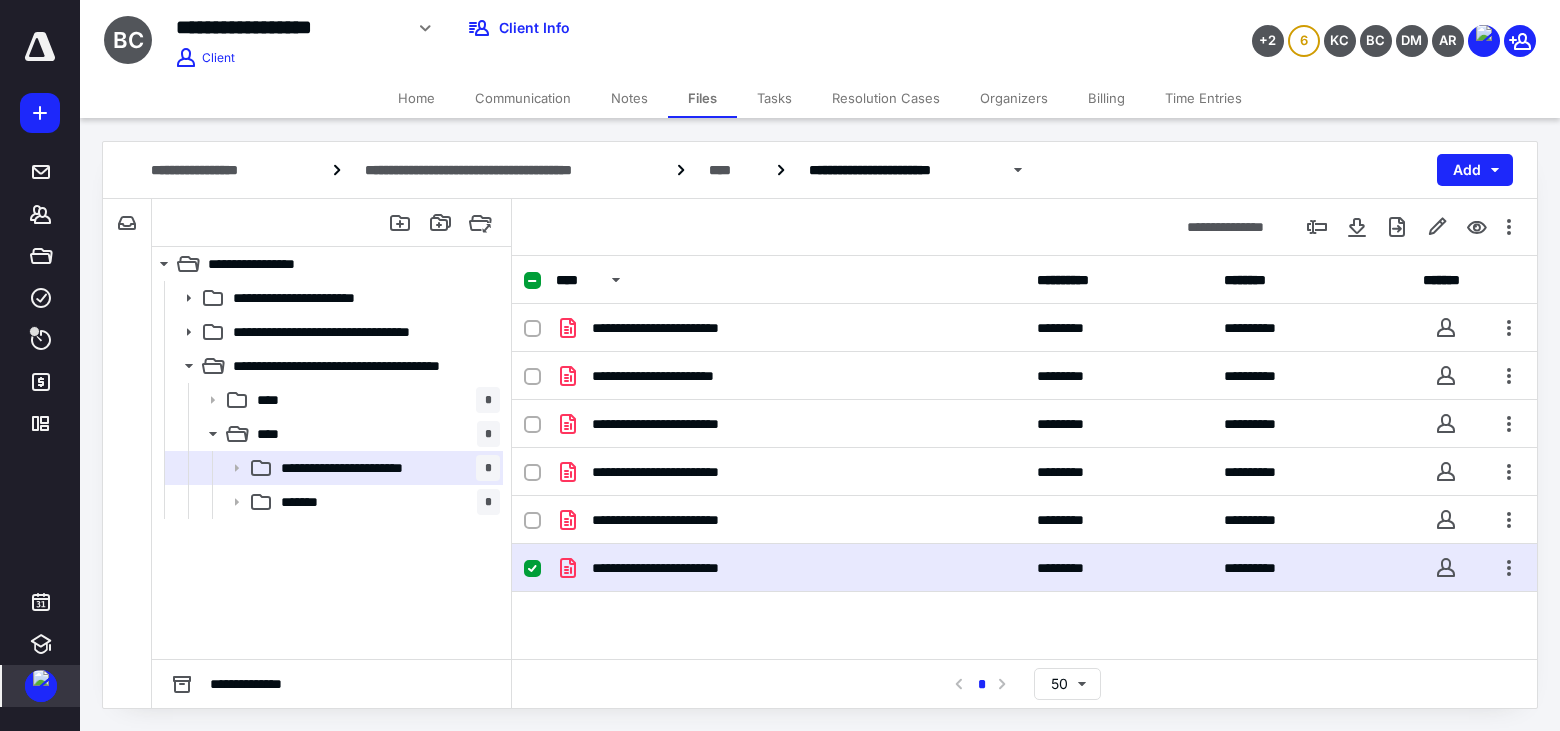 click on "**********" at bounding box center (790, 568) 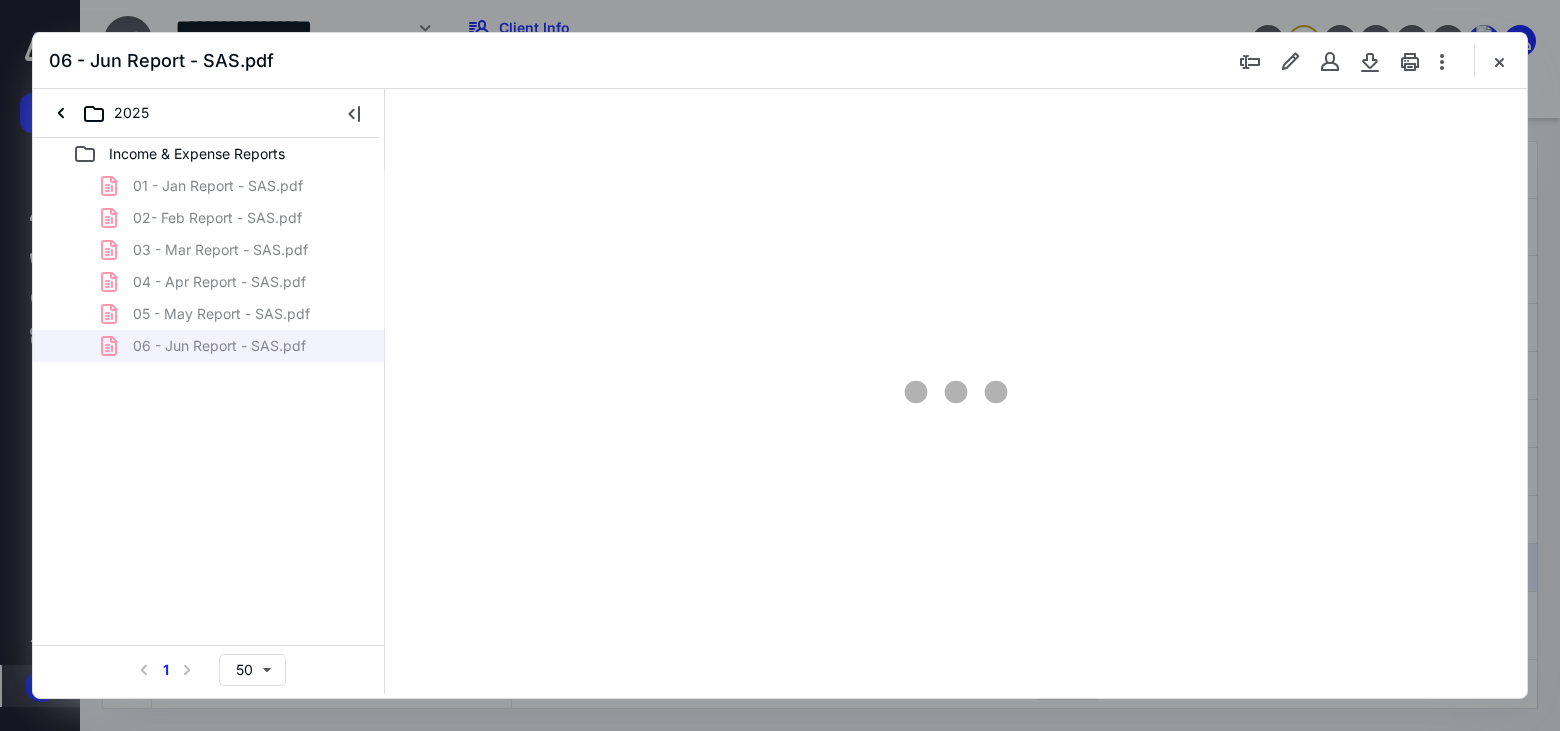 scroll, scrollTop: 0, scrollLeft: 0, axis: both 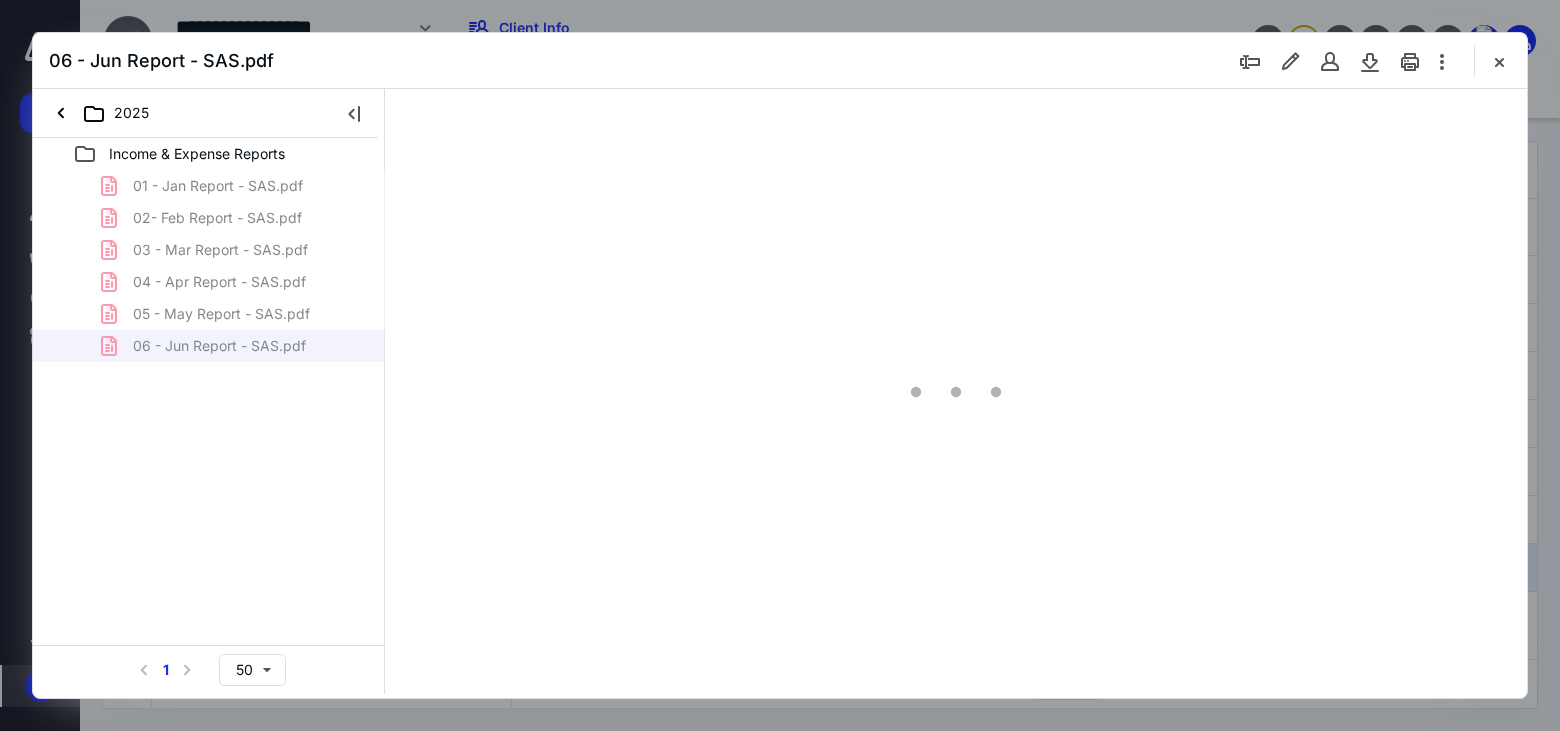 type on "184" 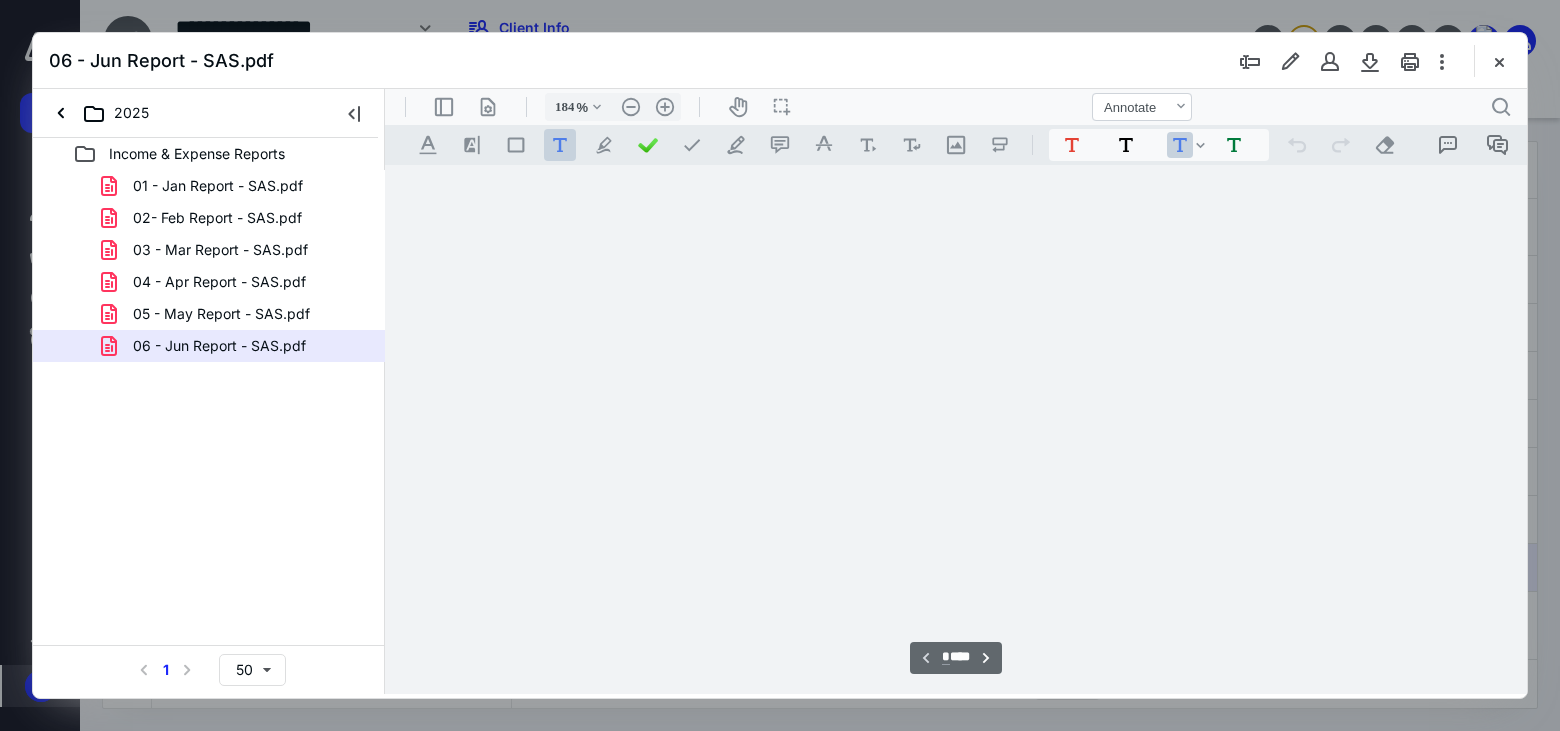 scroll, scrollTop: 83, scrollLeft: 0, axis: vertical 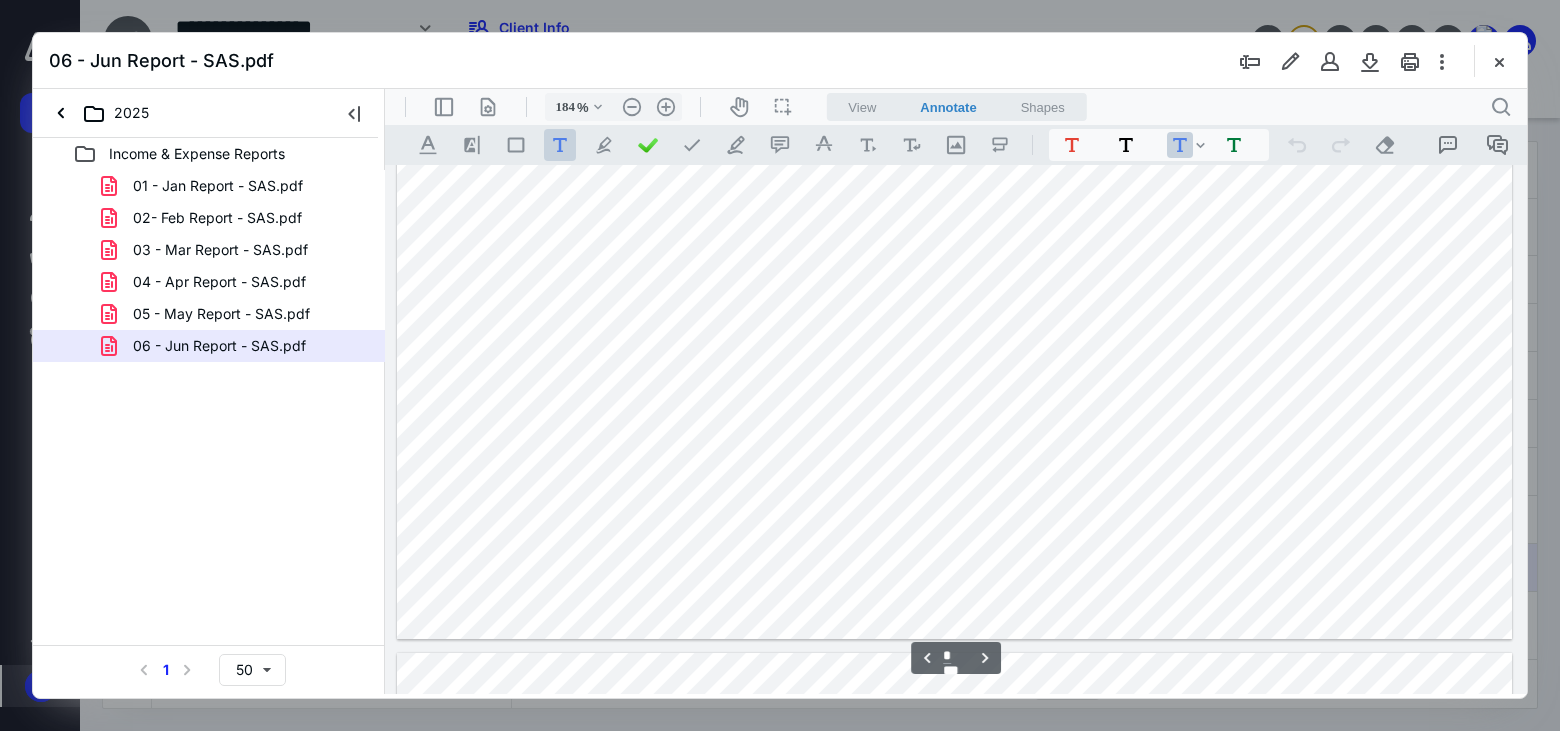 type on "*" 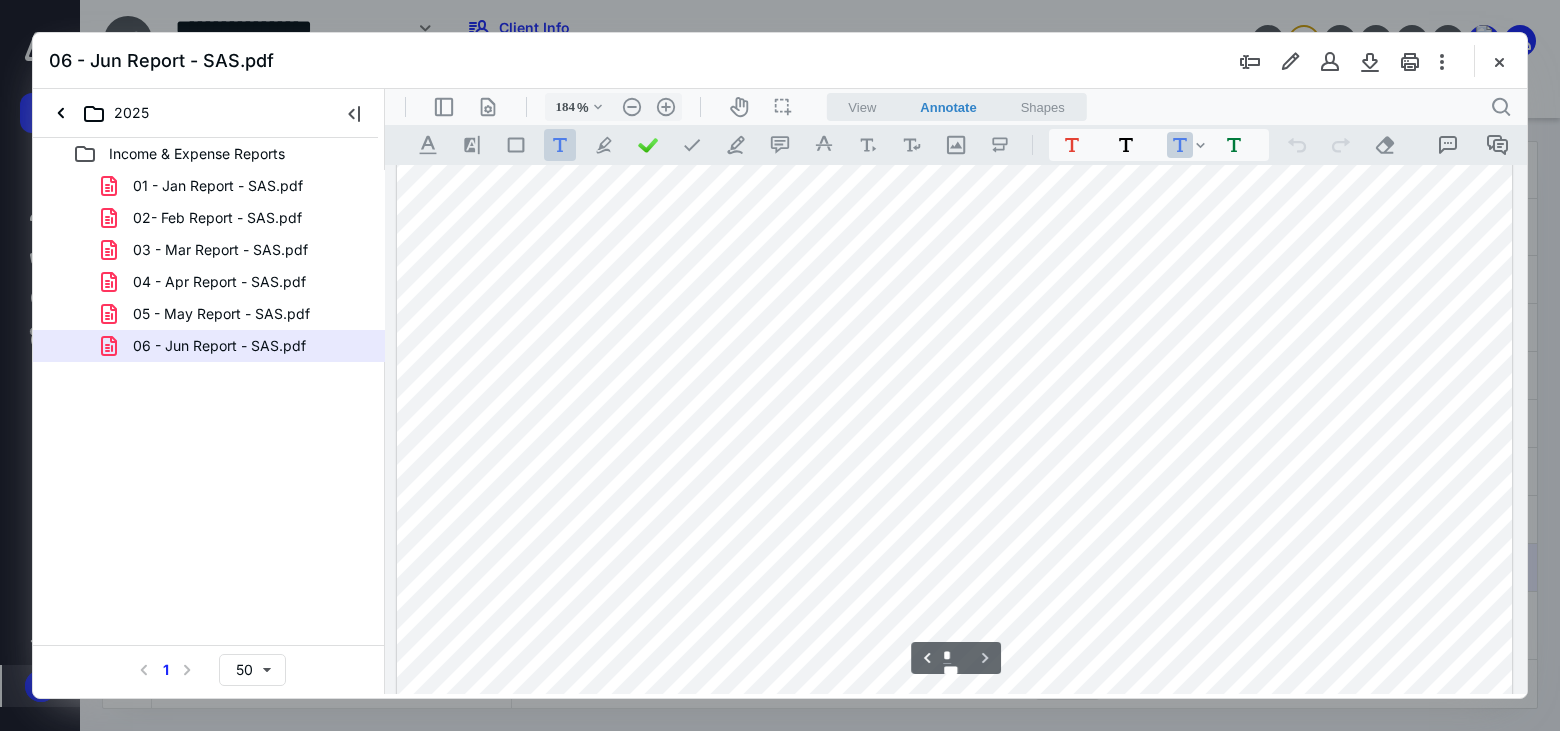 scroll, scrollTop: 5798, scrollLeft: 0, axis: vertical 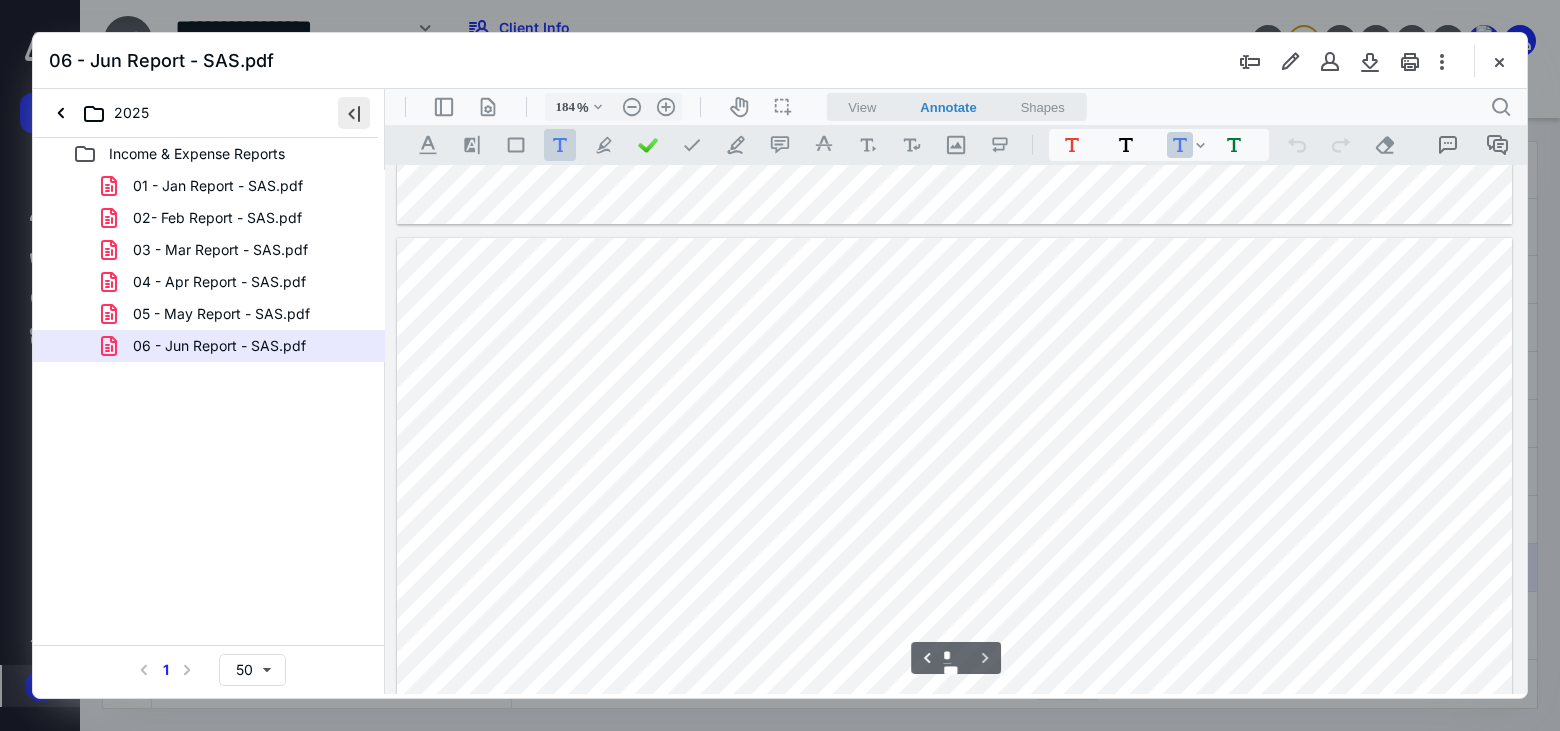 click at bounding box center [354, 113] 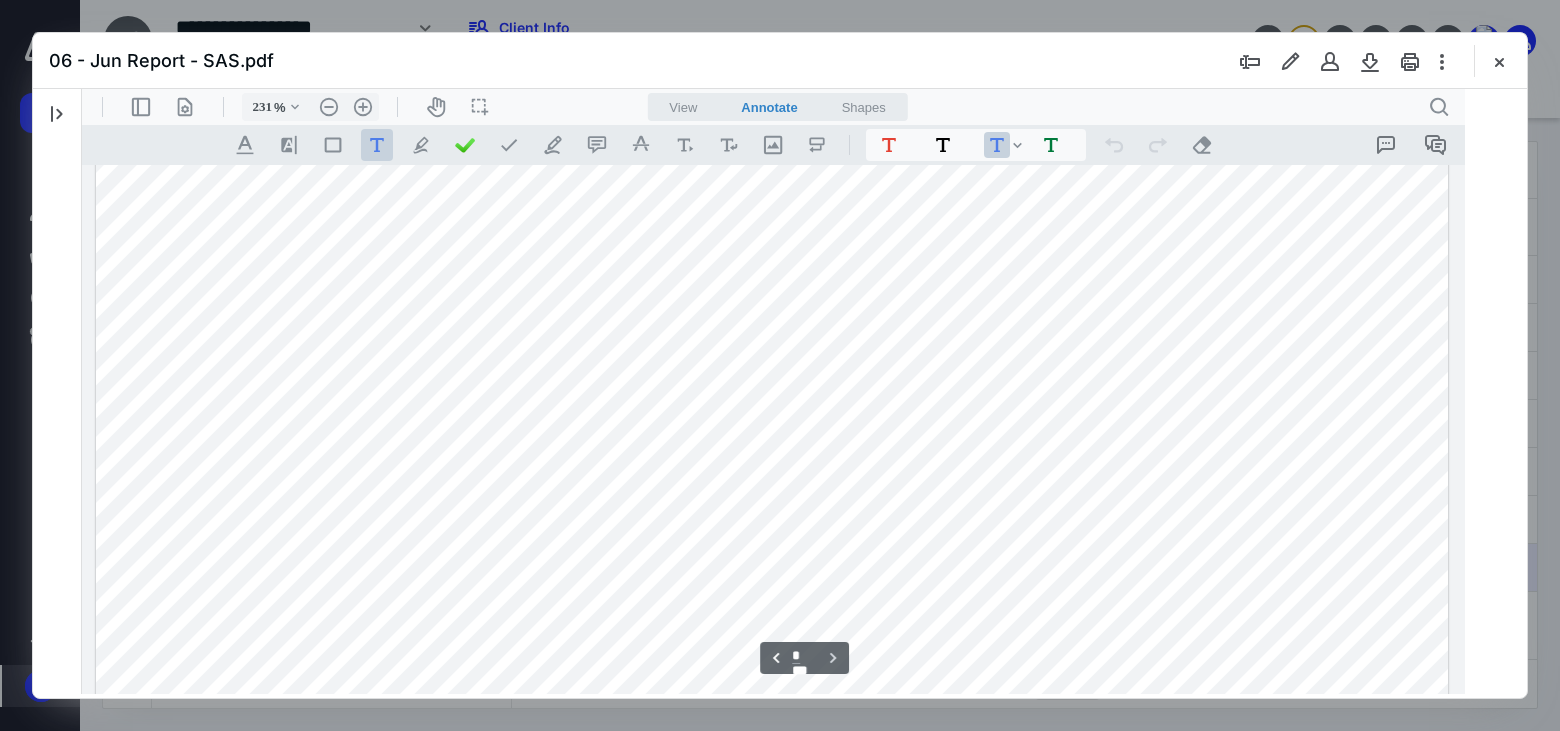 type on "232" 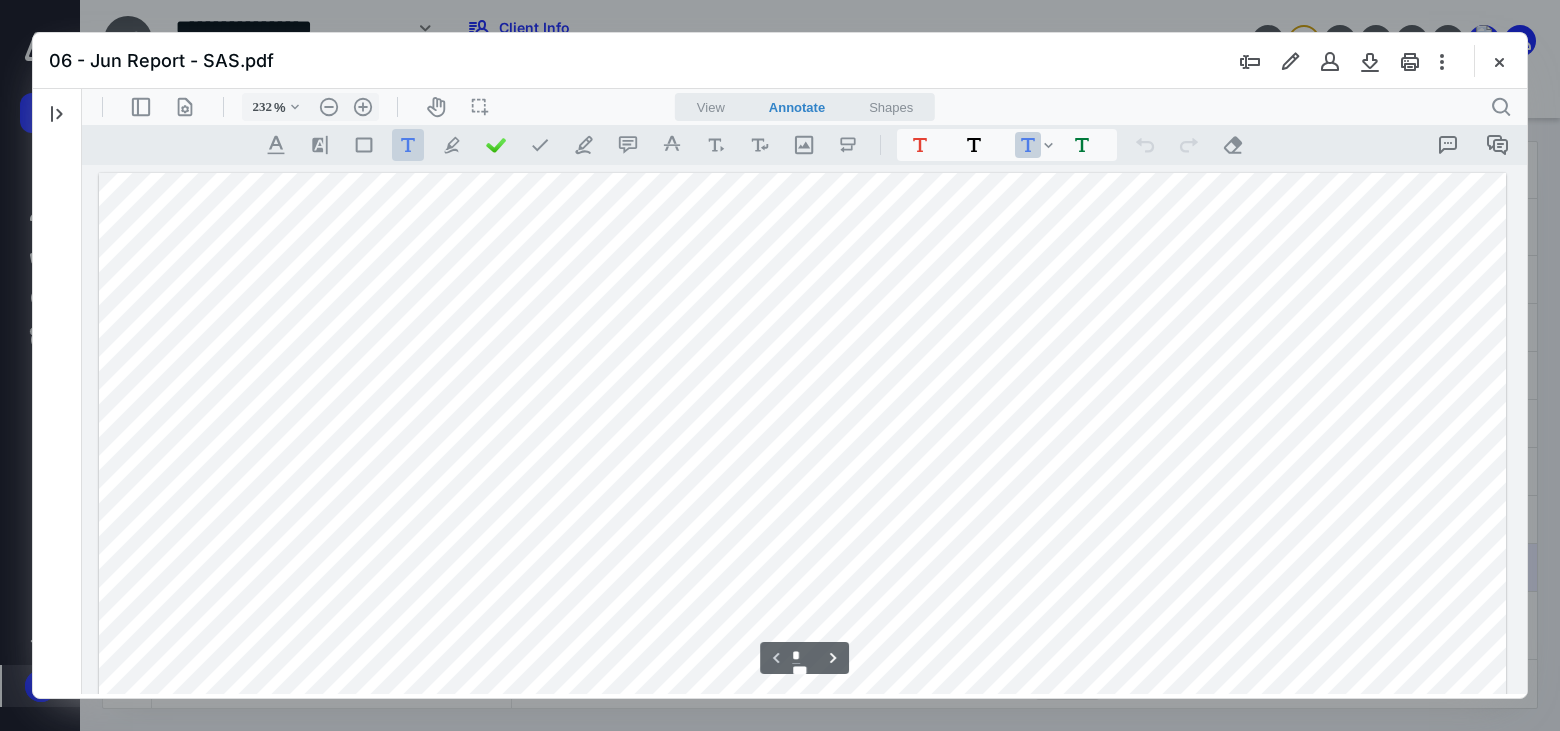 scroll, scrollTop: 0, scrollLeft: 0, axis: both 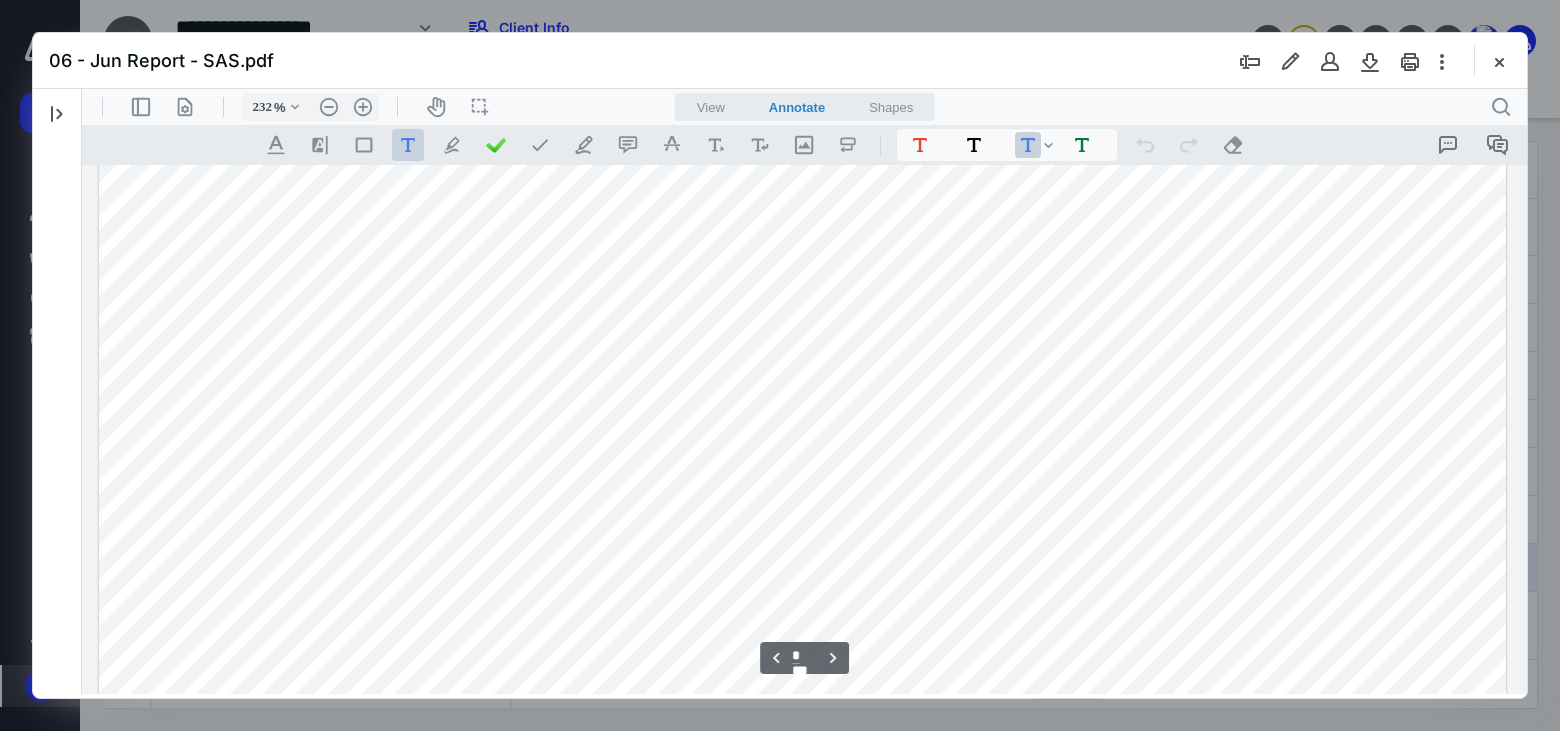 type on "*" 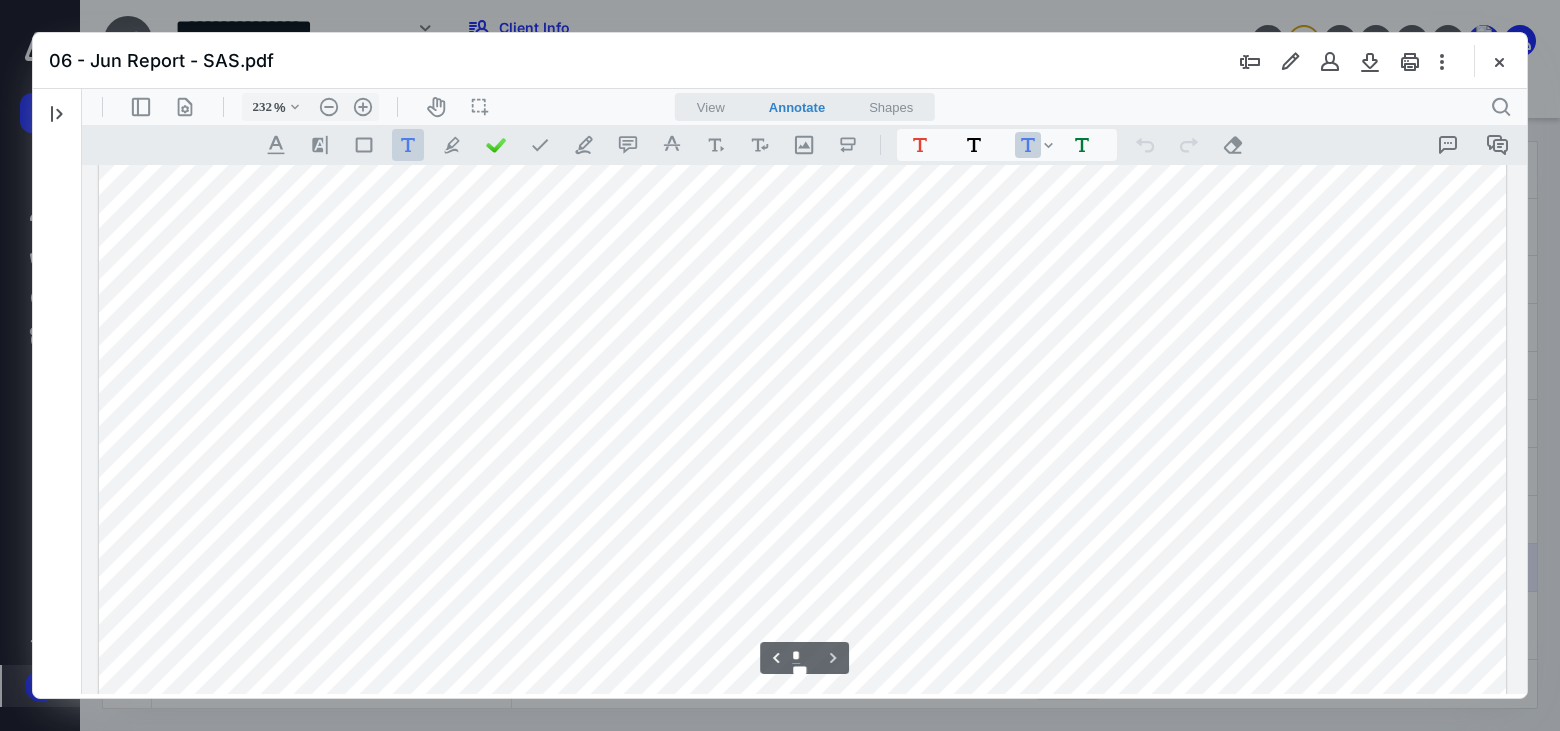 scroll, scrollTop: 8719, scrollLeft: 0, axis: vertical 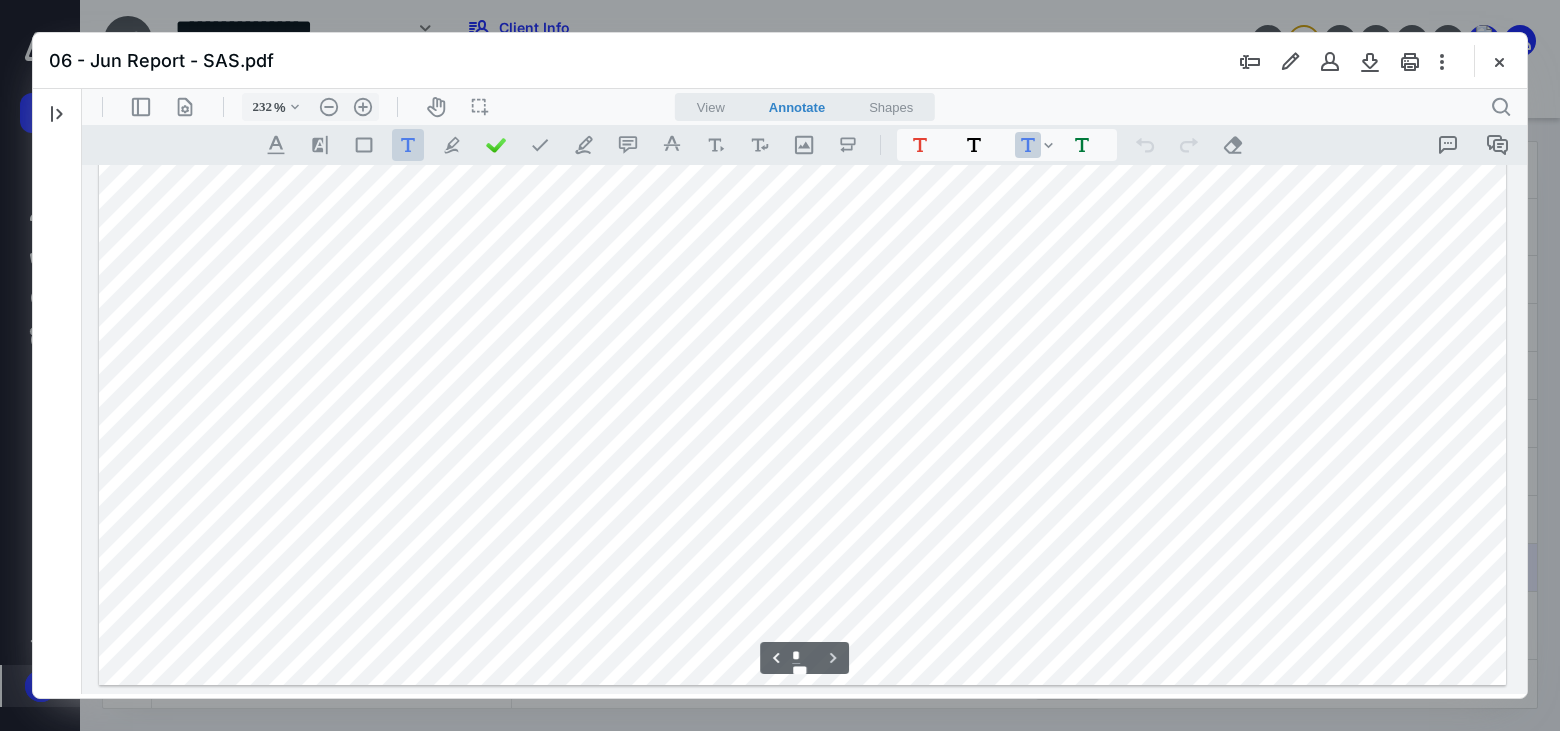 drag, startPoint x: 1521, startPoint y: 183, endPoint x: 1593, endPoint y: 784, distance: 605.2974 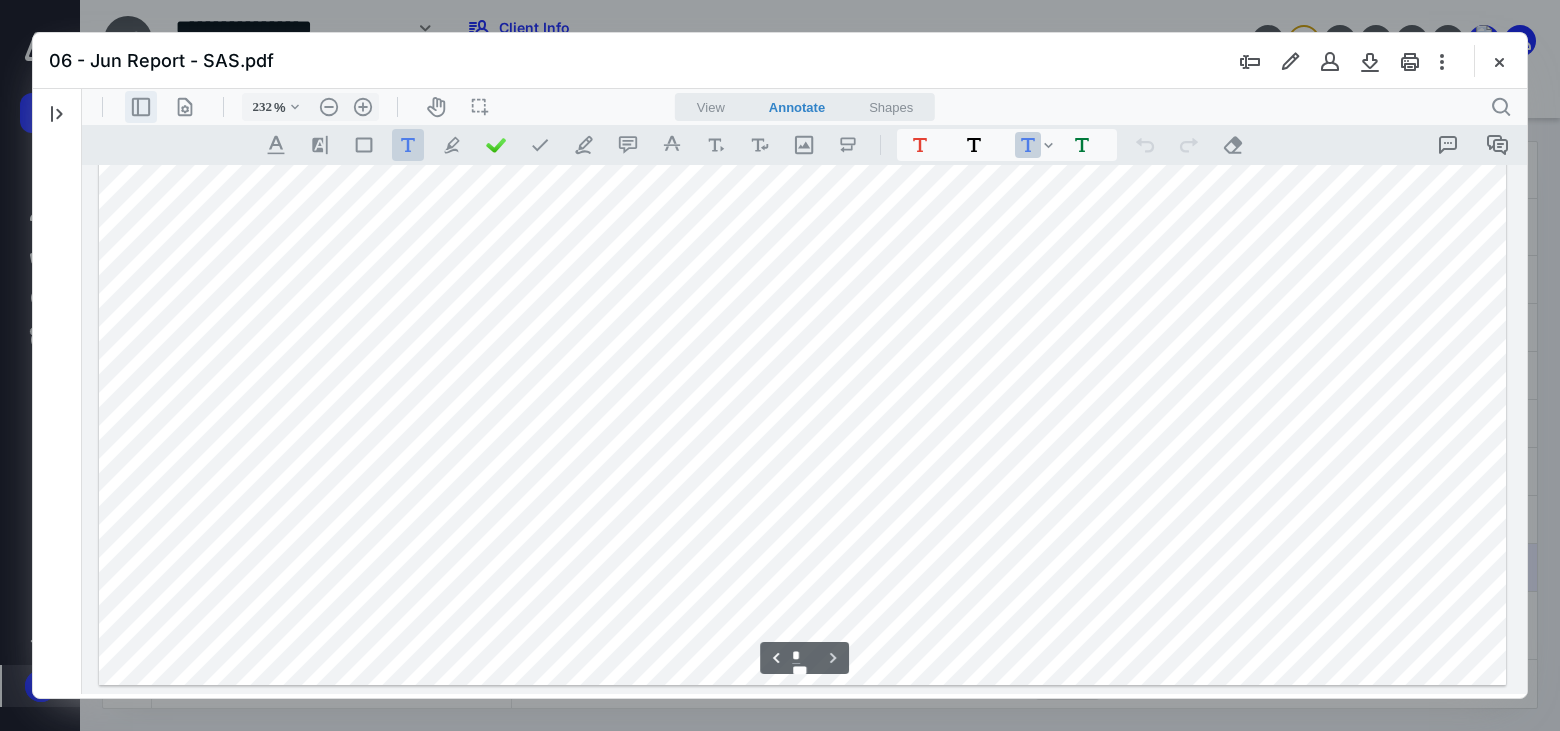 click on ".cls-1{fill:#abb0c4;} icon - header - sidebar - line" at bounding box center (141, 107) 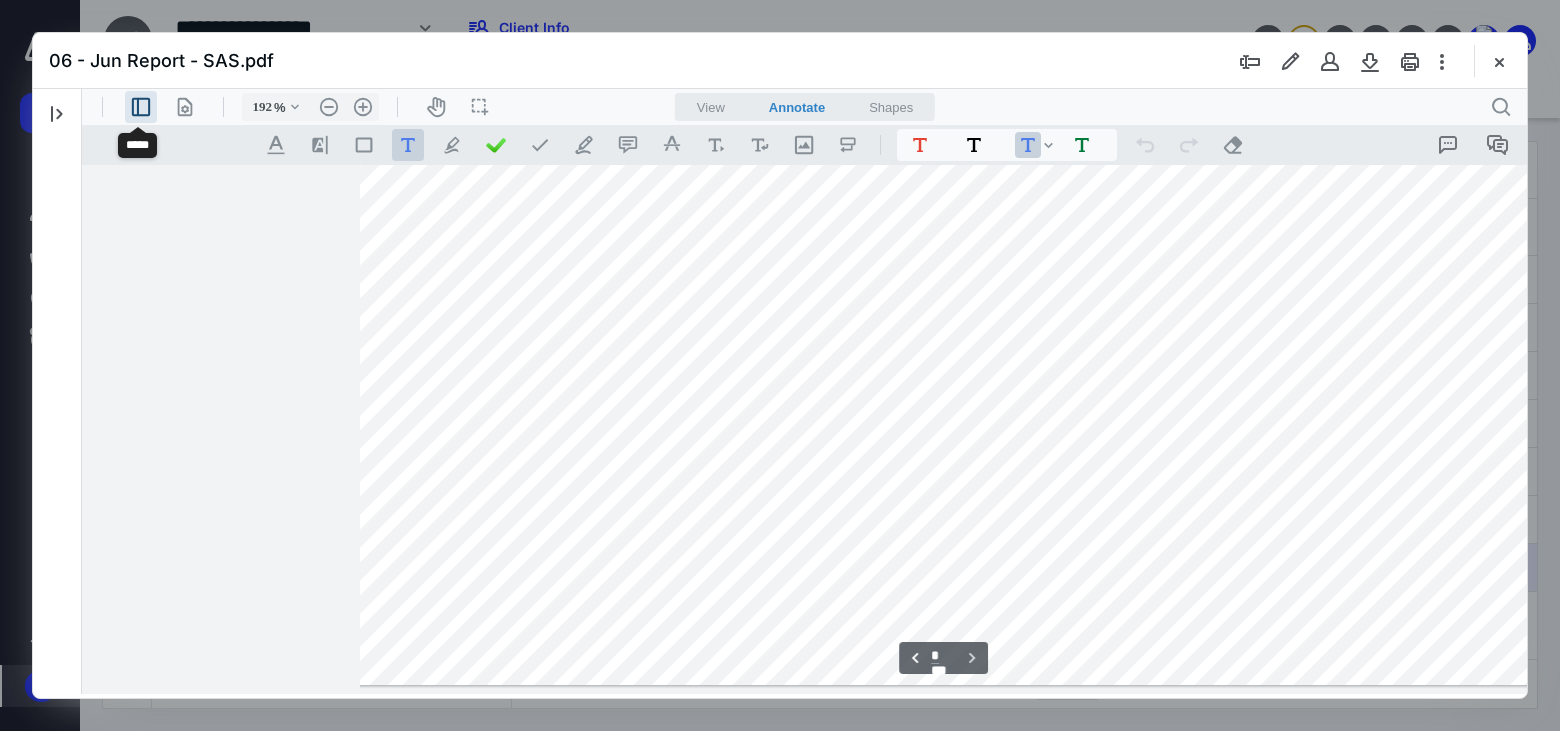 type on "187" 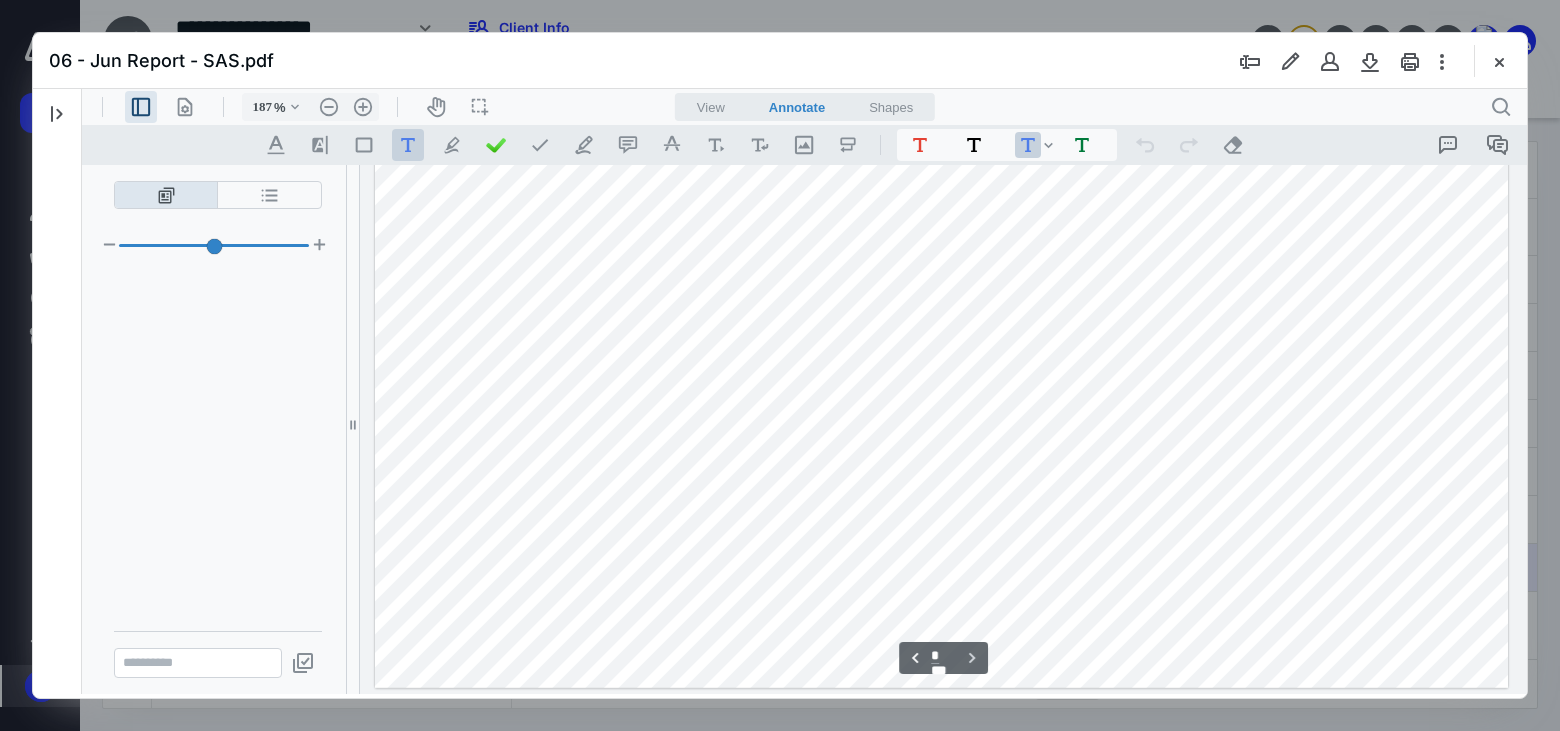 scroll, scrollTop: 6913, scrollLeft: 0, axis: vertical 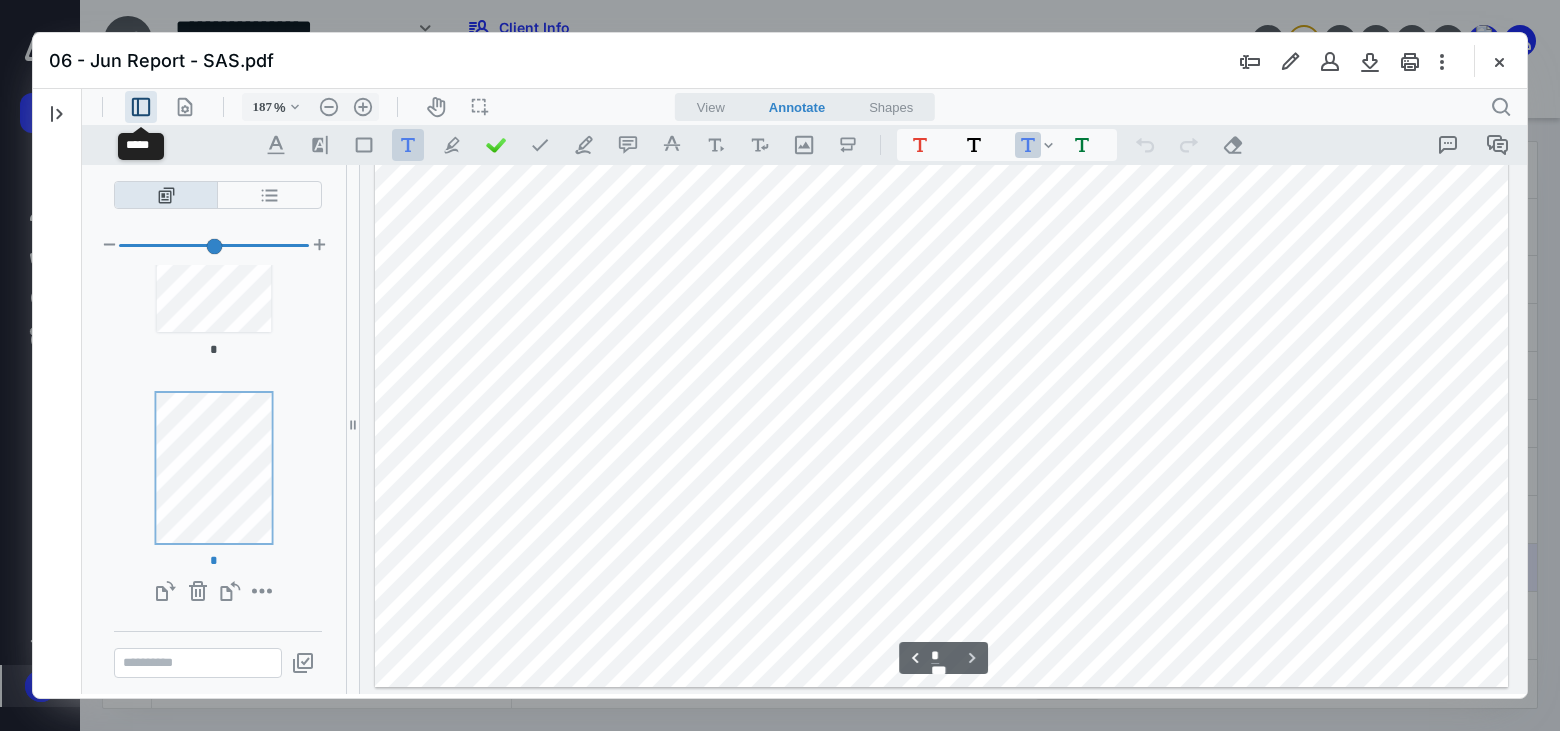 type on "*" 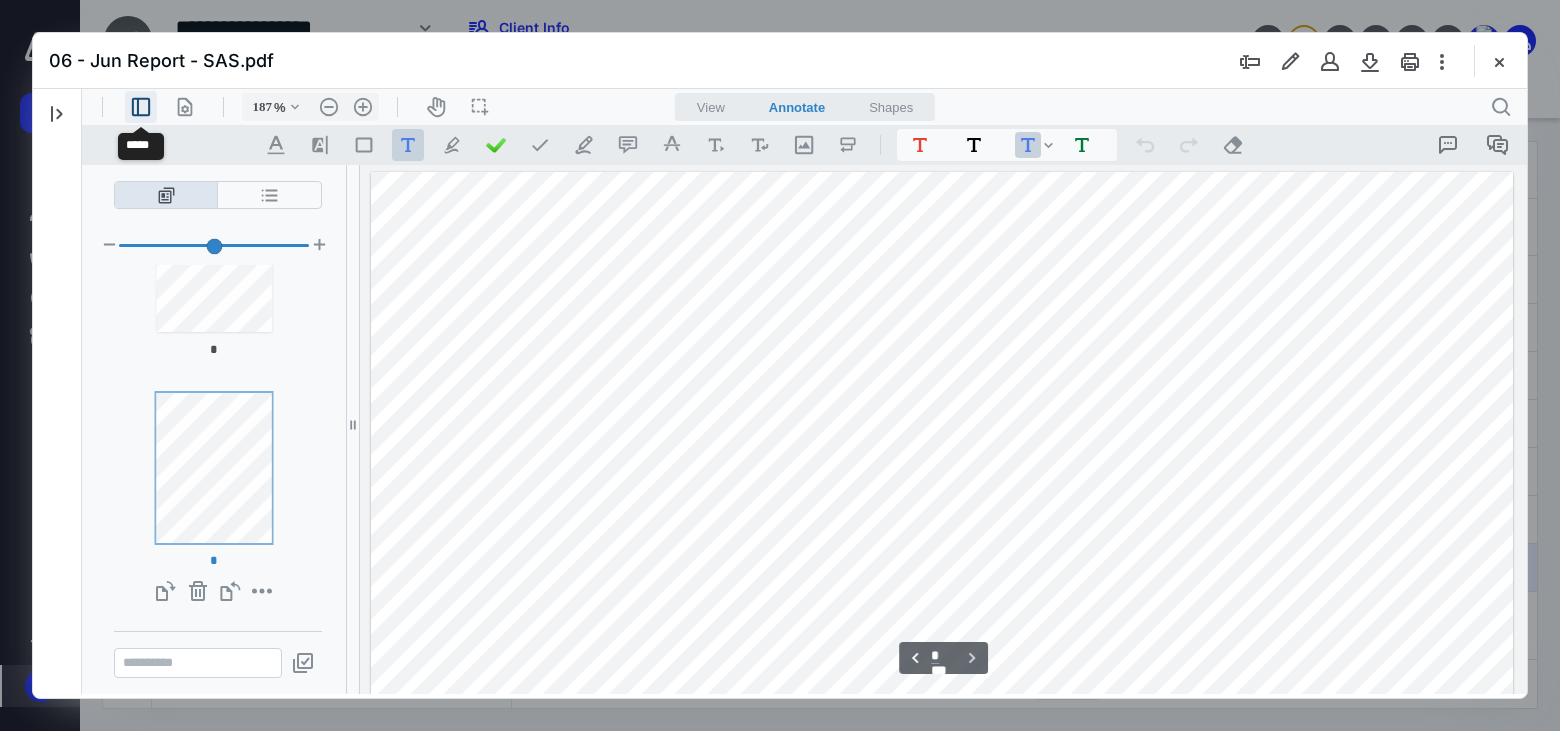 click on ".cls-1{fill:#abb0c4;} icon - header - sidebar - line" at bounding box center [141, 107] 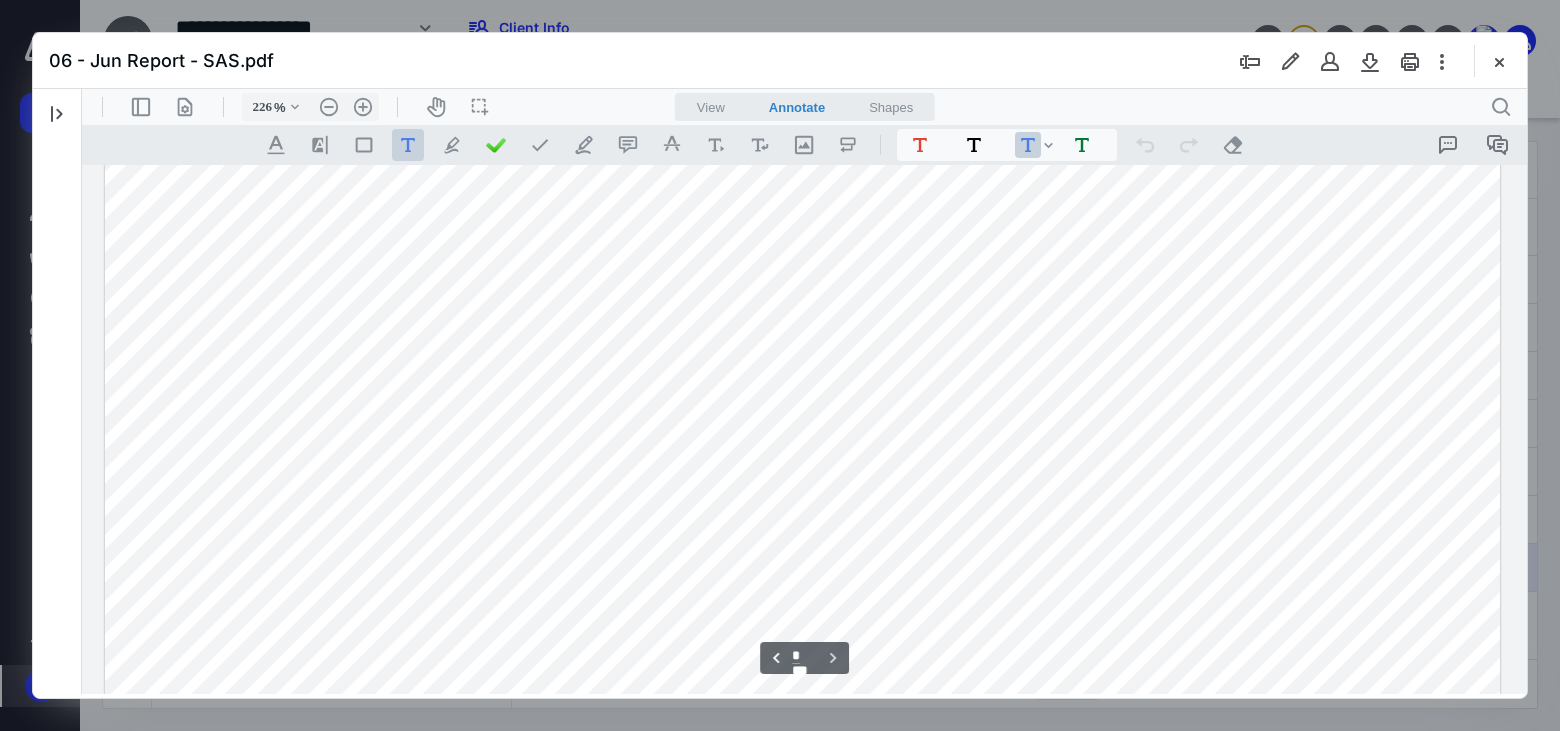 type on "230" 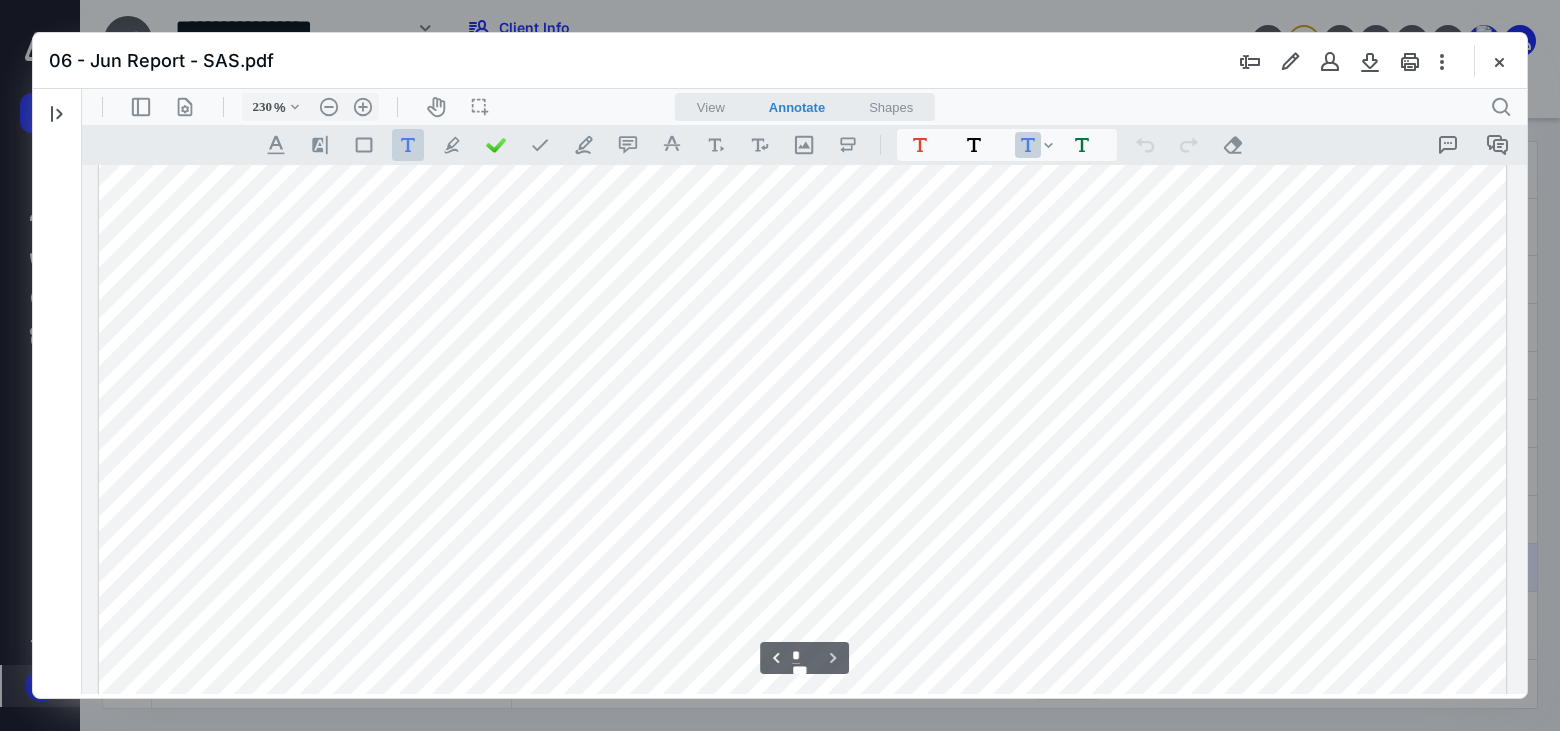 scroll, scrollTop: 9575, scrollLeft: 0, axis: vertical 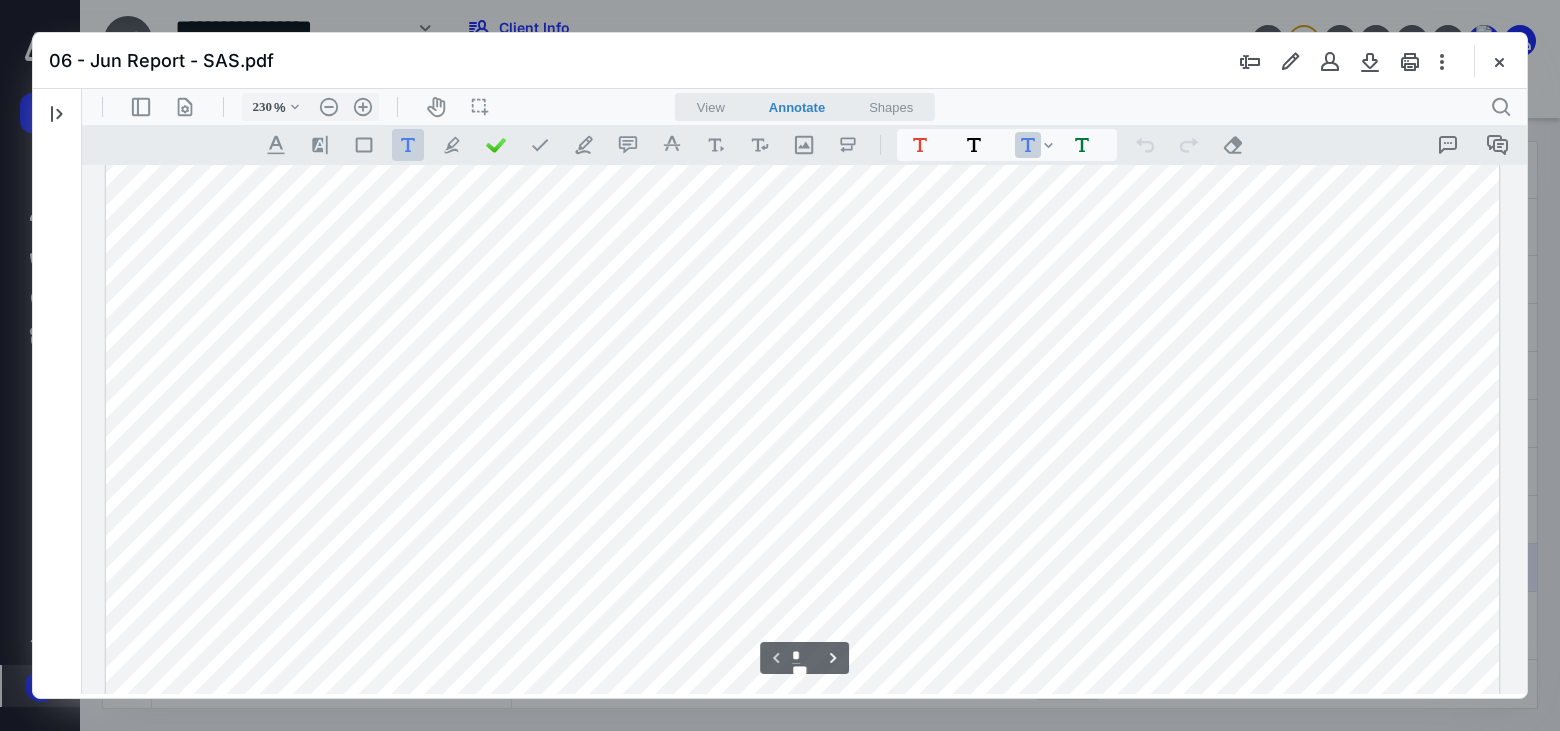 type on "*" 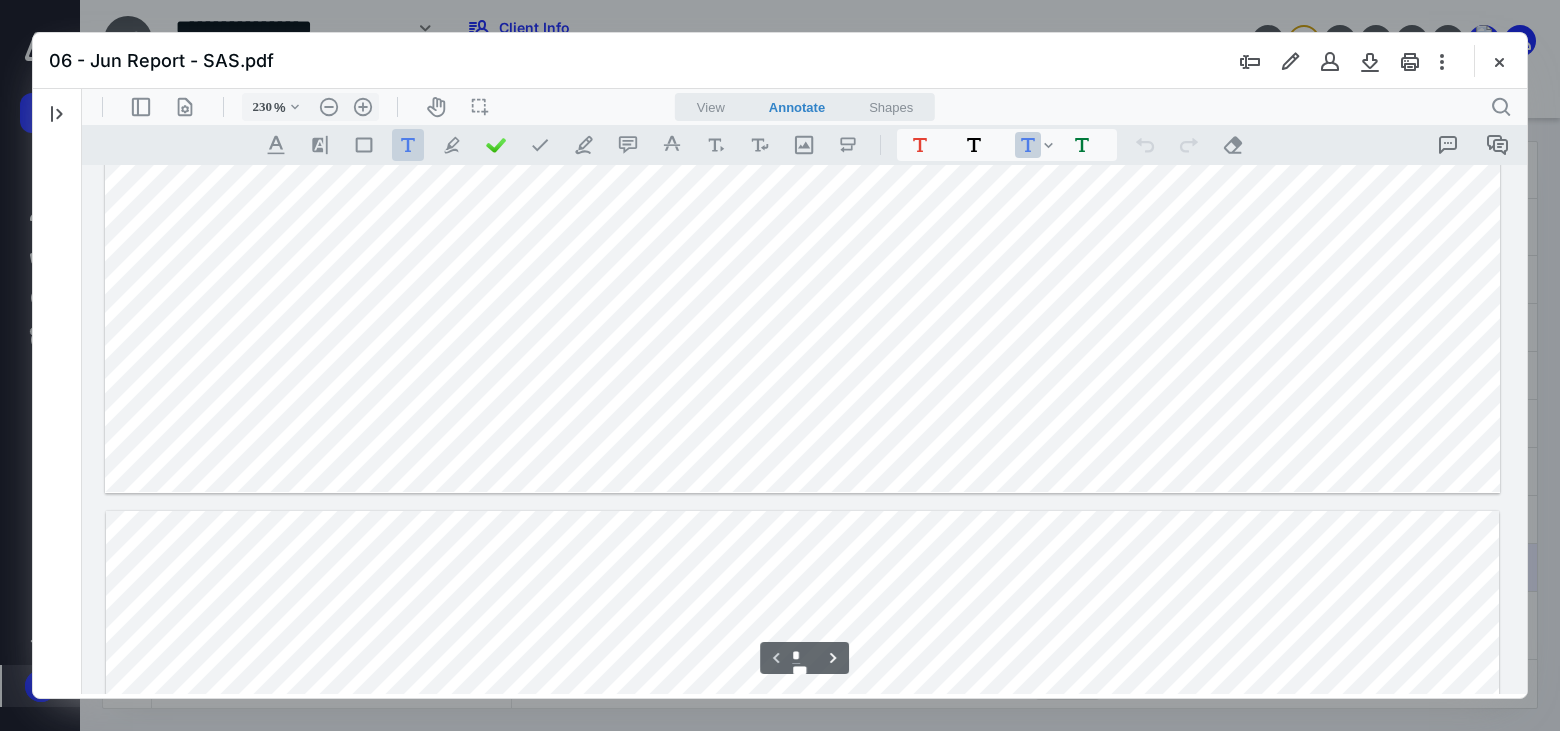 scroll, scrollTop: 0, scrollLeft: 0, axis: both 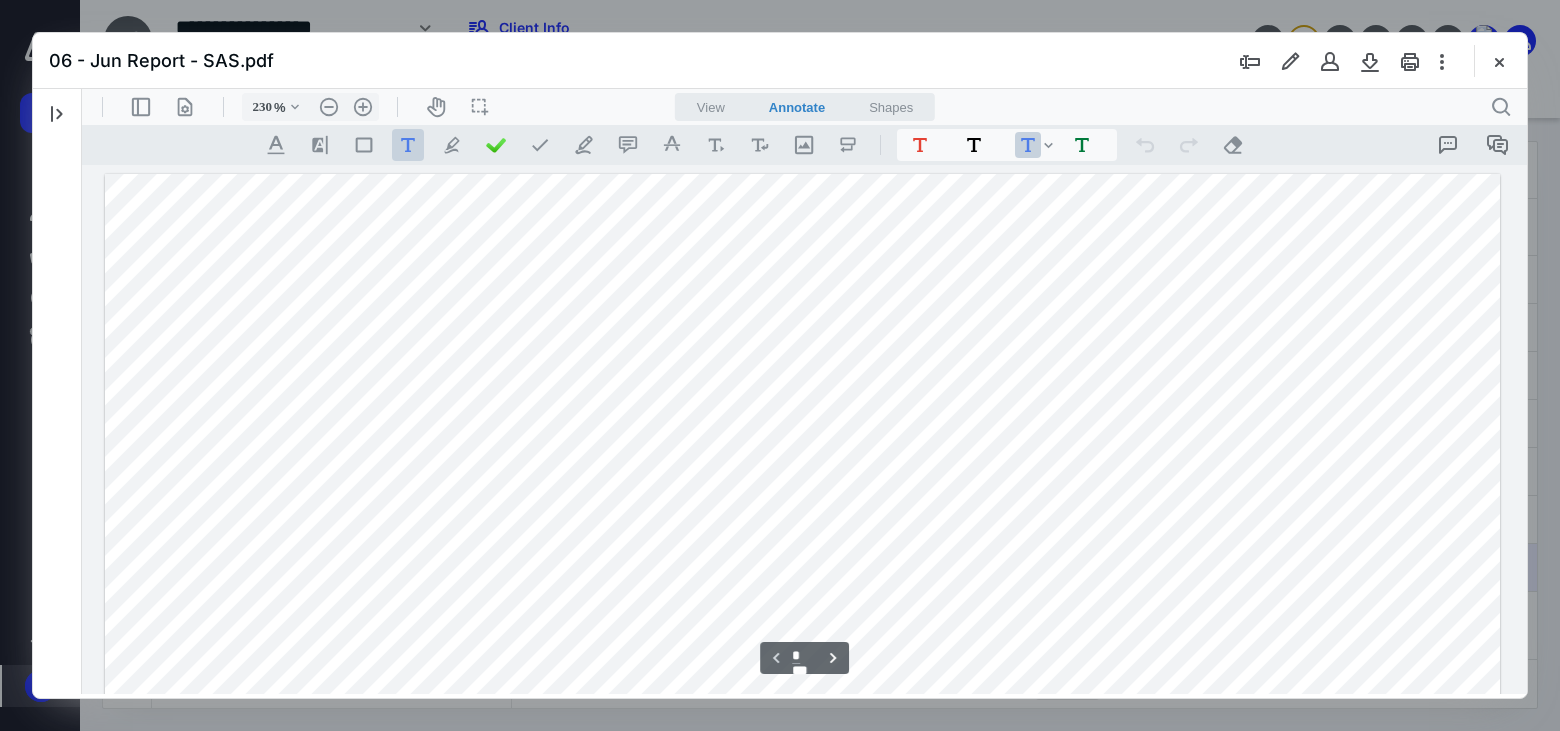 drag, startPoint x: 1519, startPoint y: 639, endPoint x: 1621, endPoint y: 219, distance: 432.20828 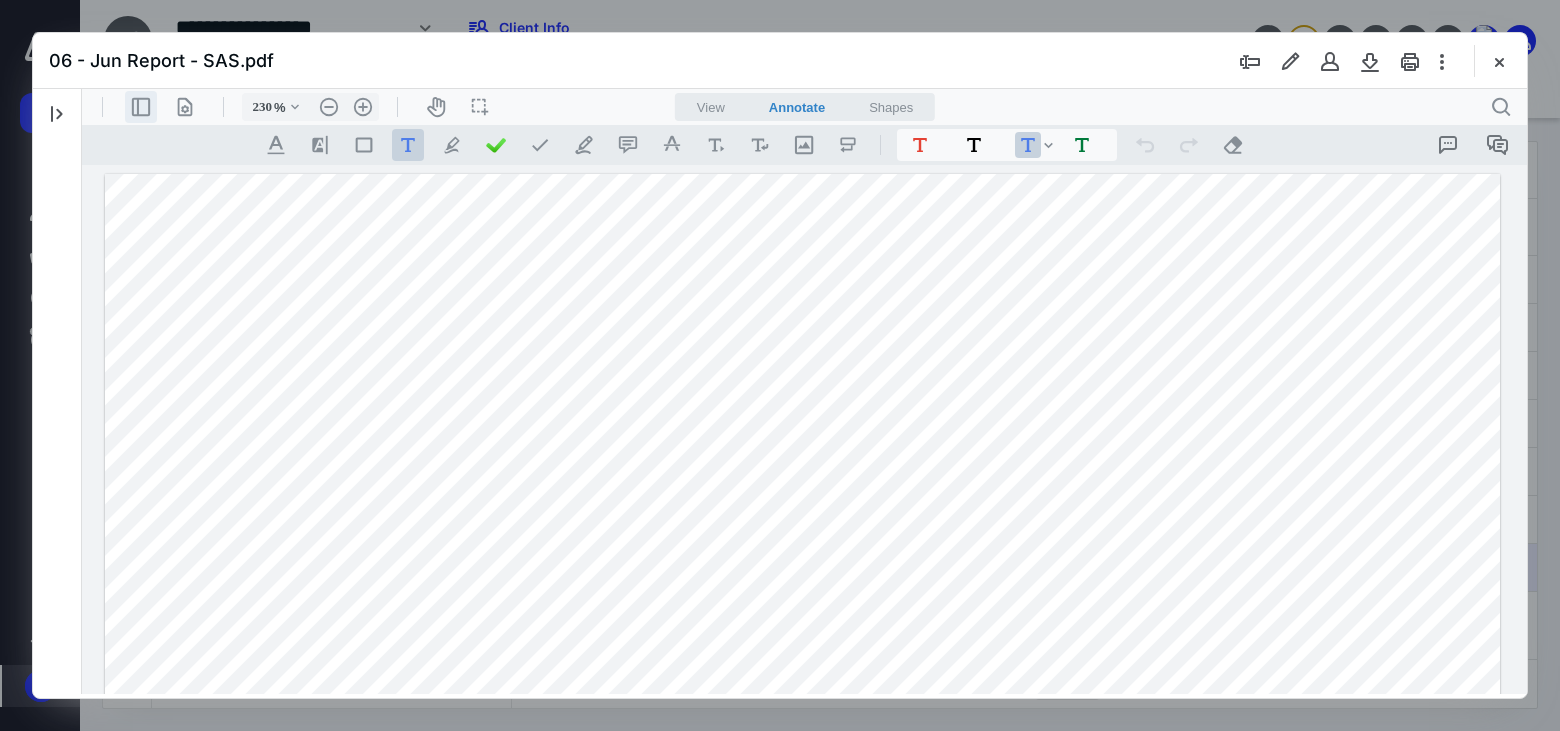 click on ".cls-1{fill:#abb0c4;} icon - header - sidebar - line" at bounding box center (141, 107) 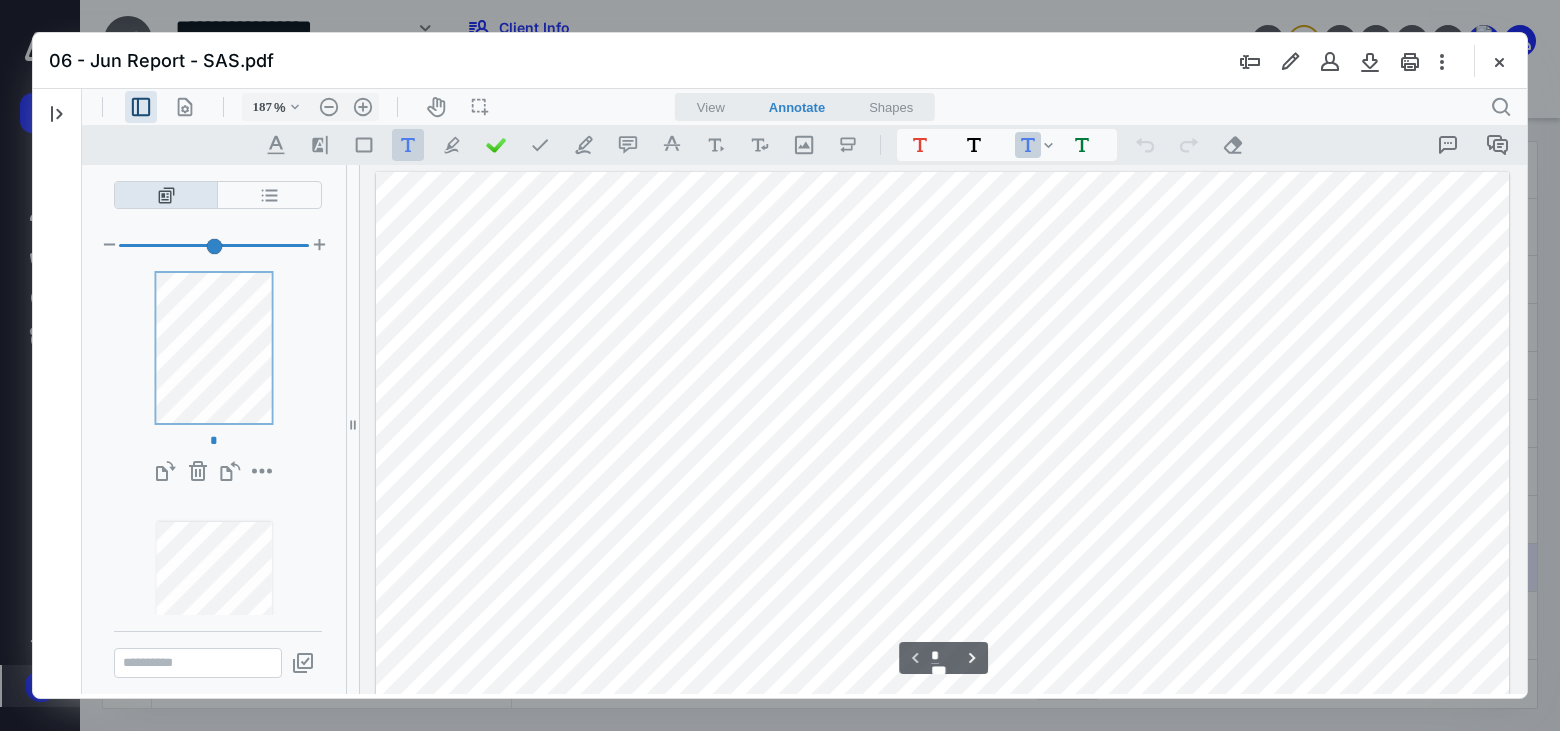 scroll, scrollTop: 0, scrollLeft: 0, axis: both 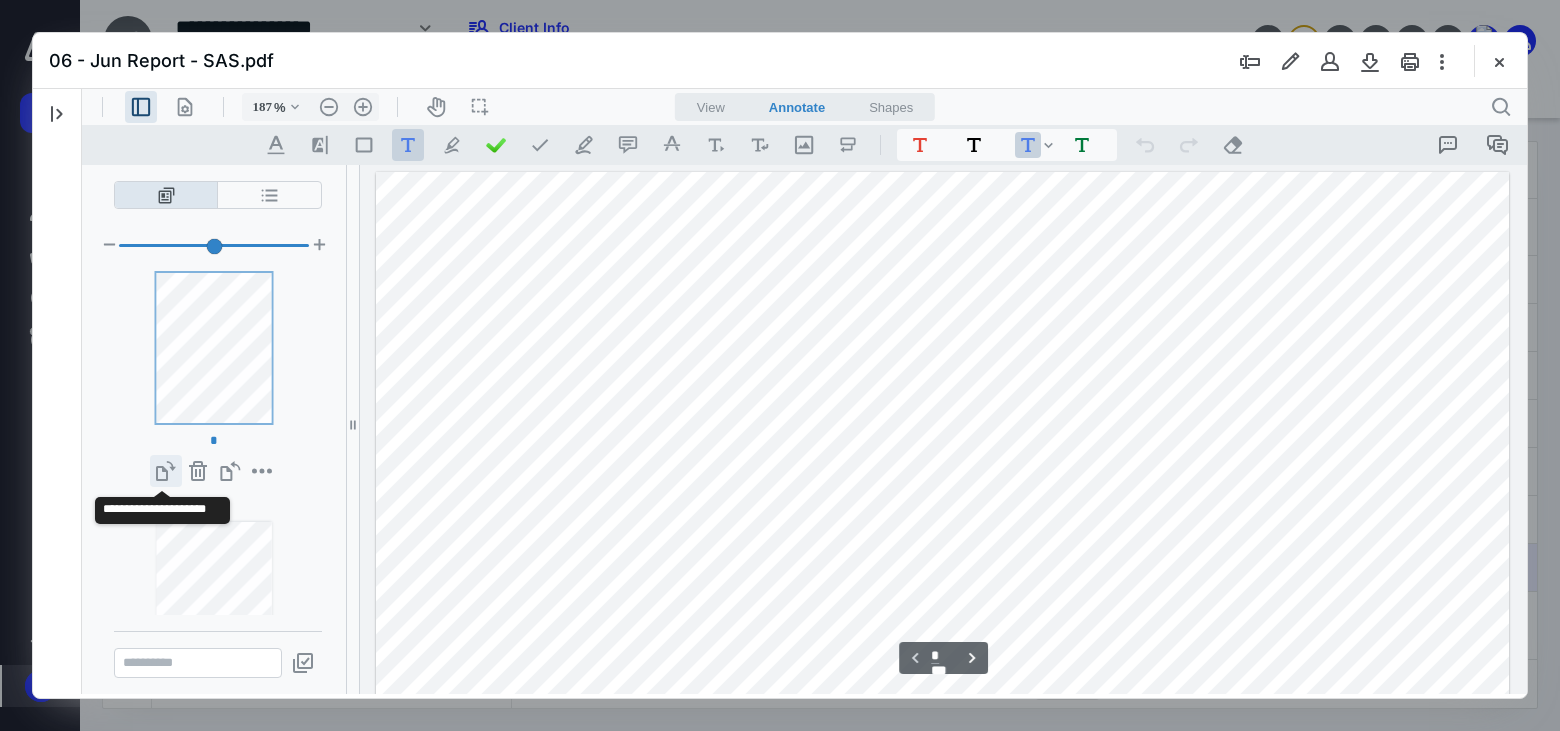 click on "**********" at bounding box center [166, 471] 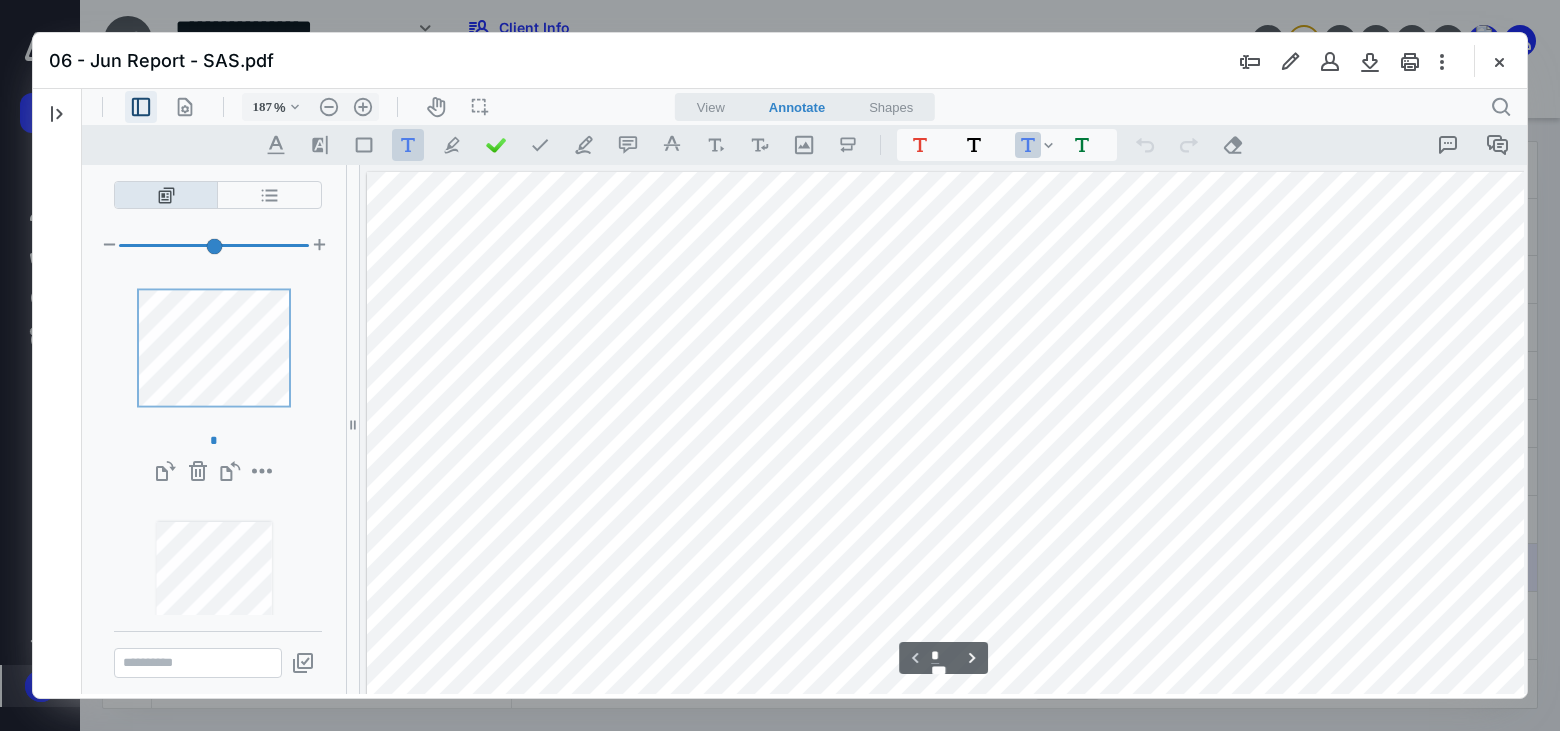 click on ".cls-1{fill:#abb0c4;} icon - header - sidebar - line" at bounding box center (141, 107) 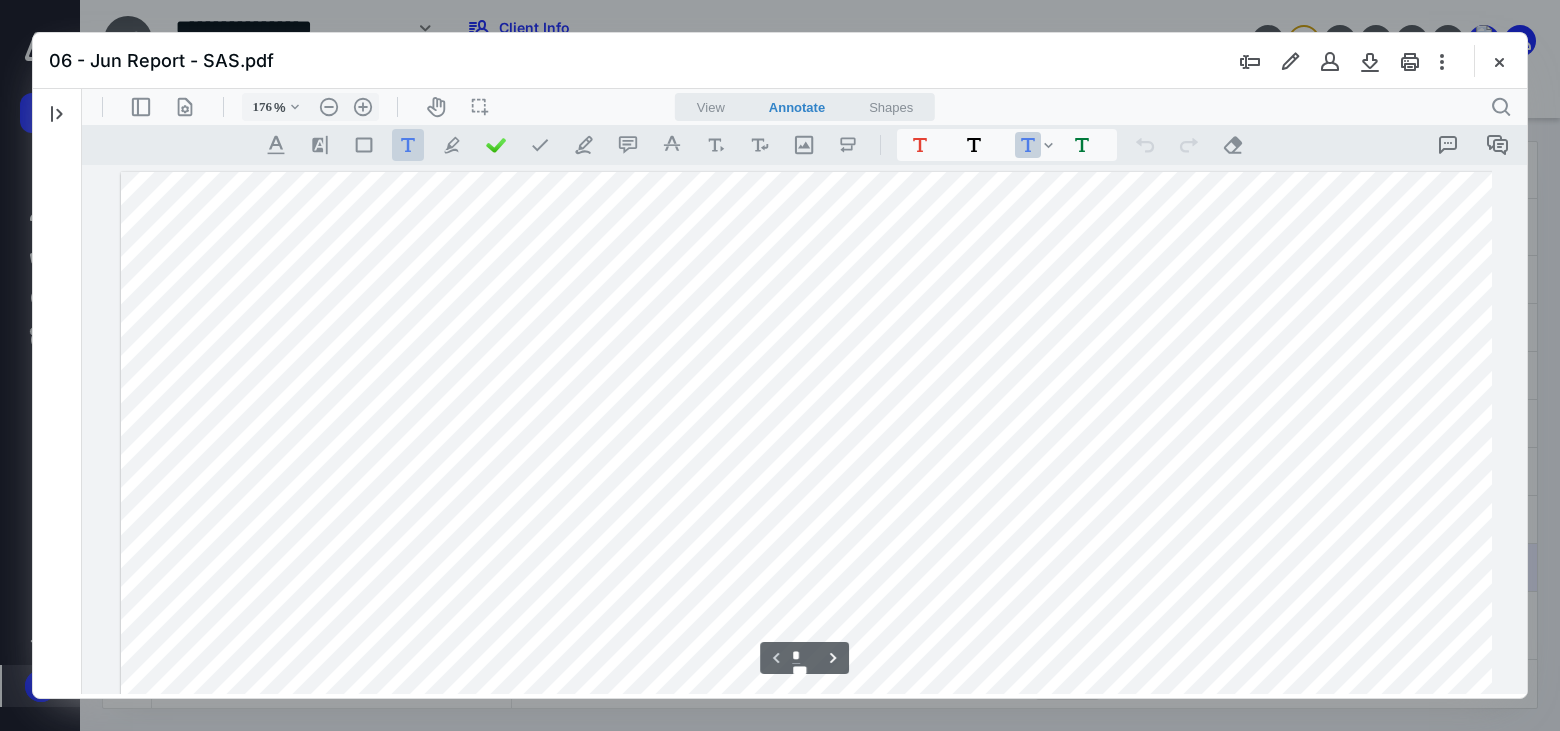 type on "179" 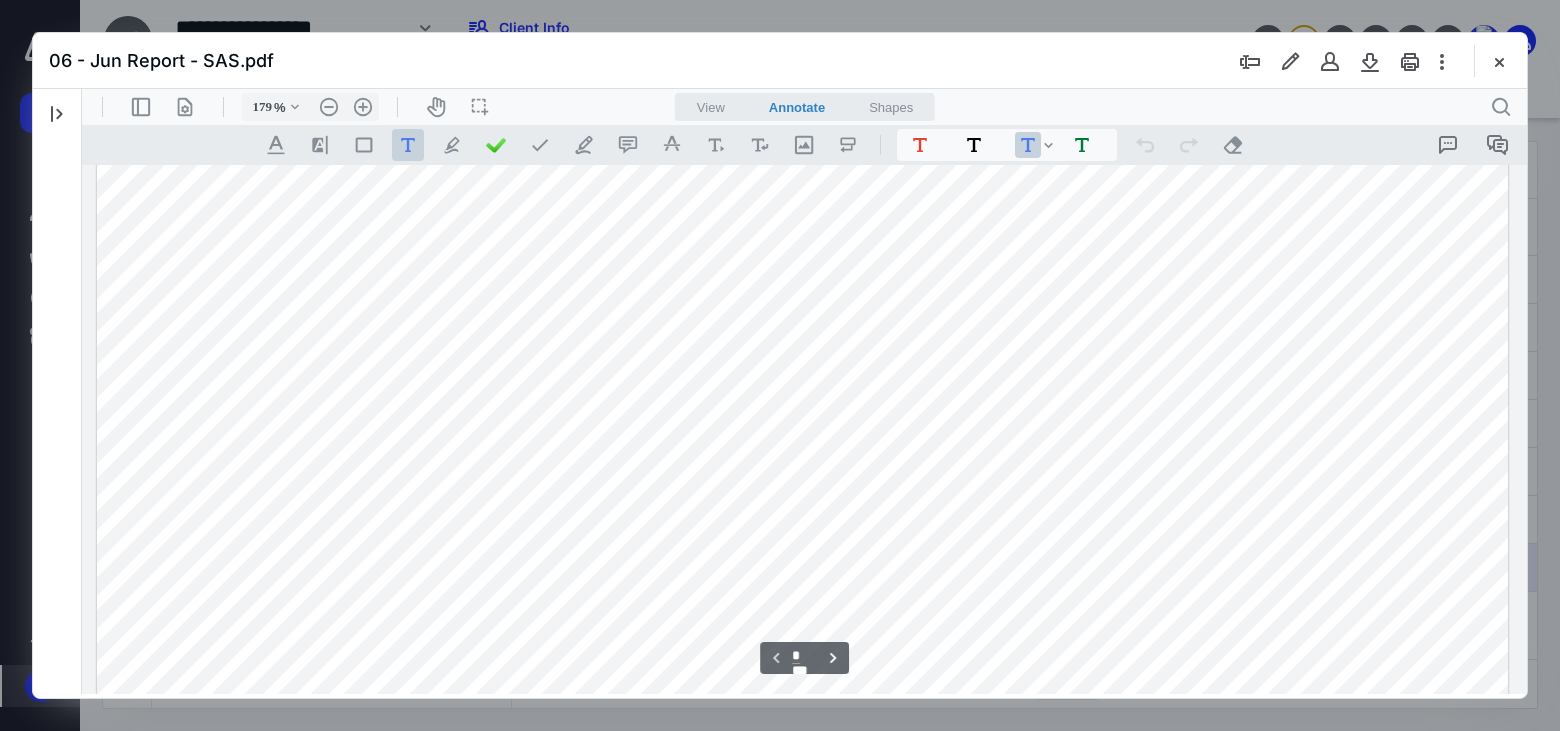 scroll, scrollTop: 301, scrollLeft: 0, axis: vertical 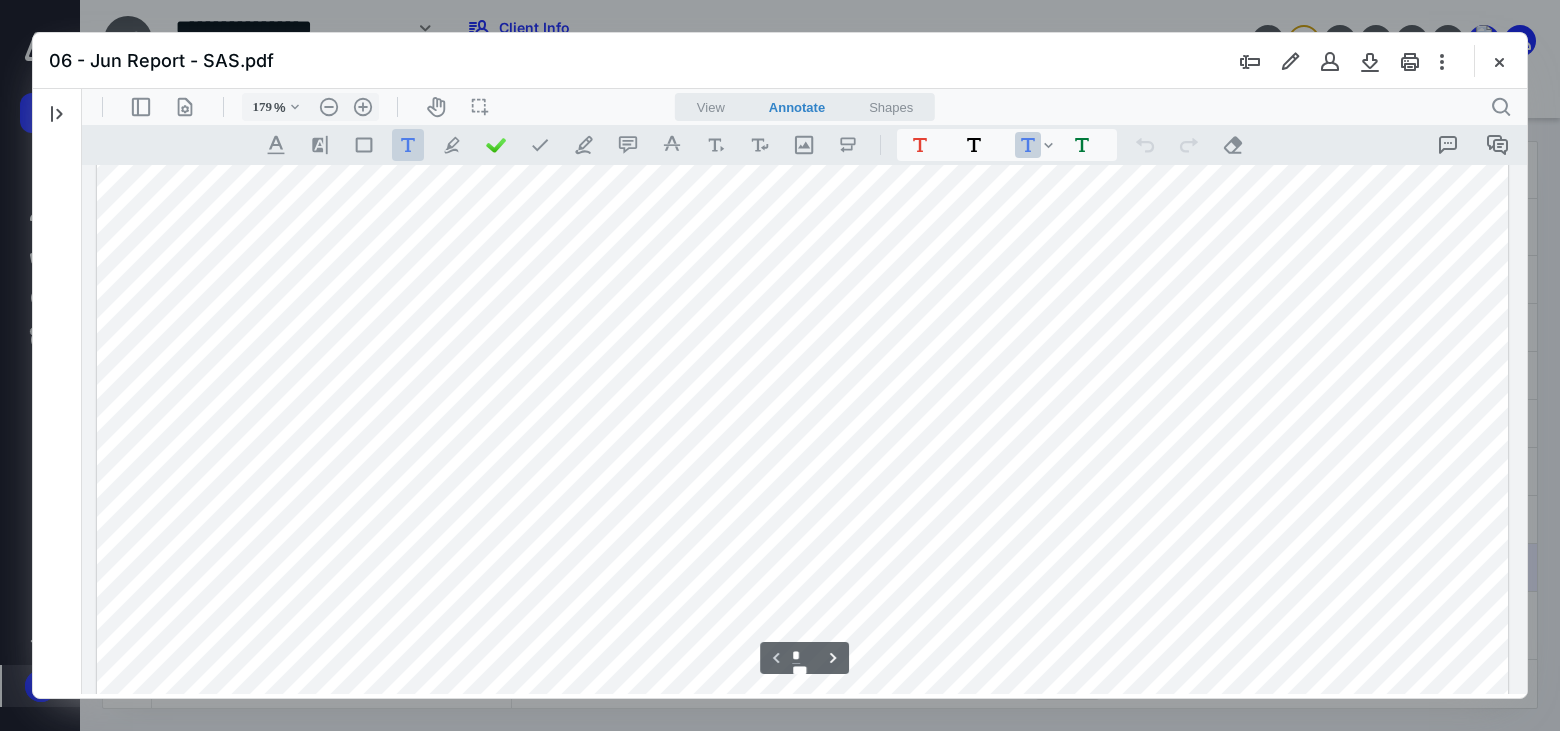 click at bounding box center [803, 413] 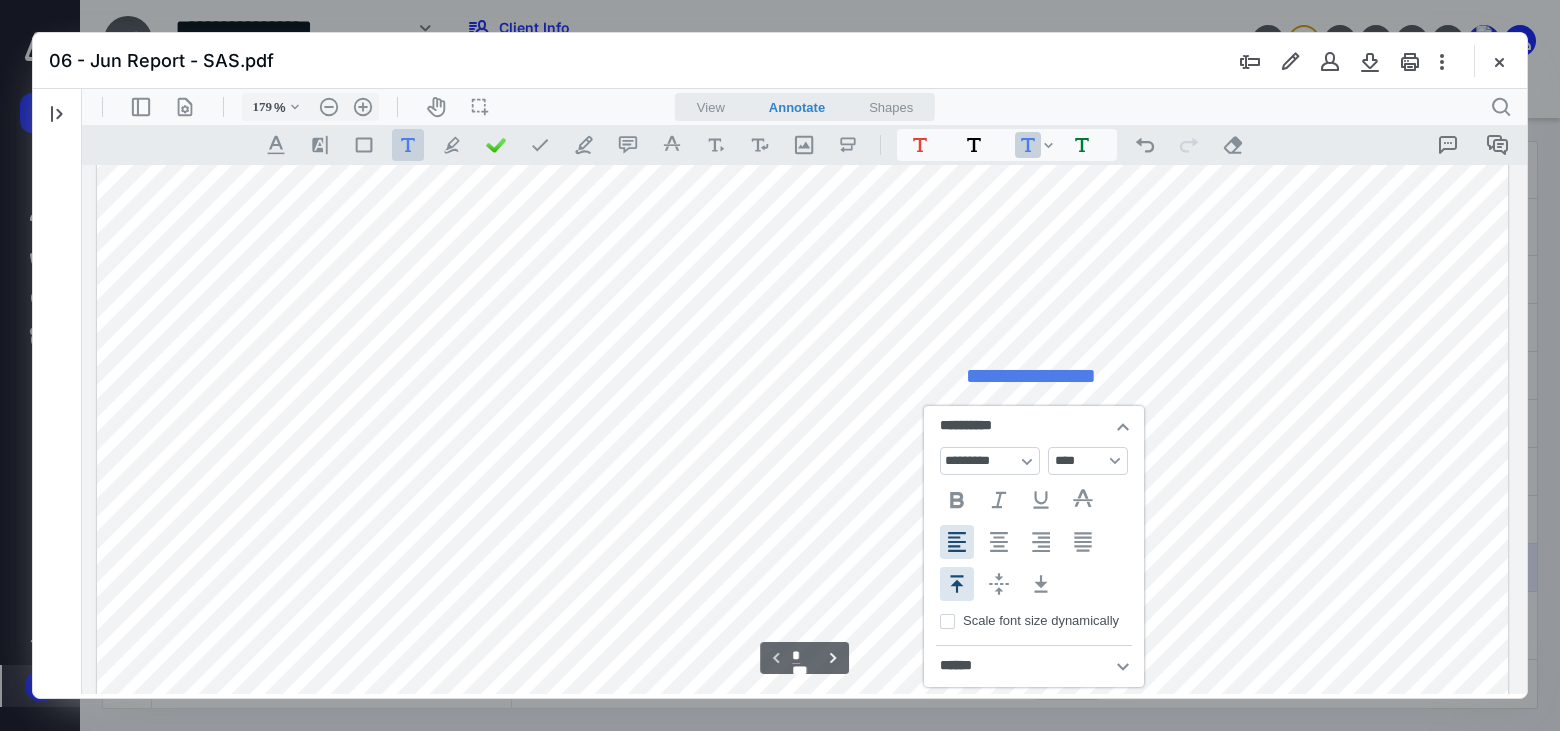 type 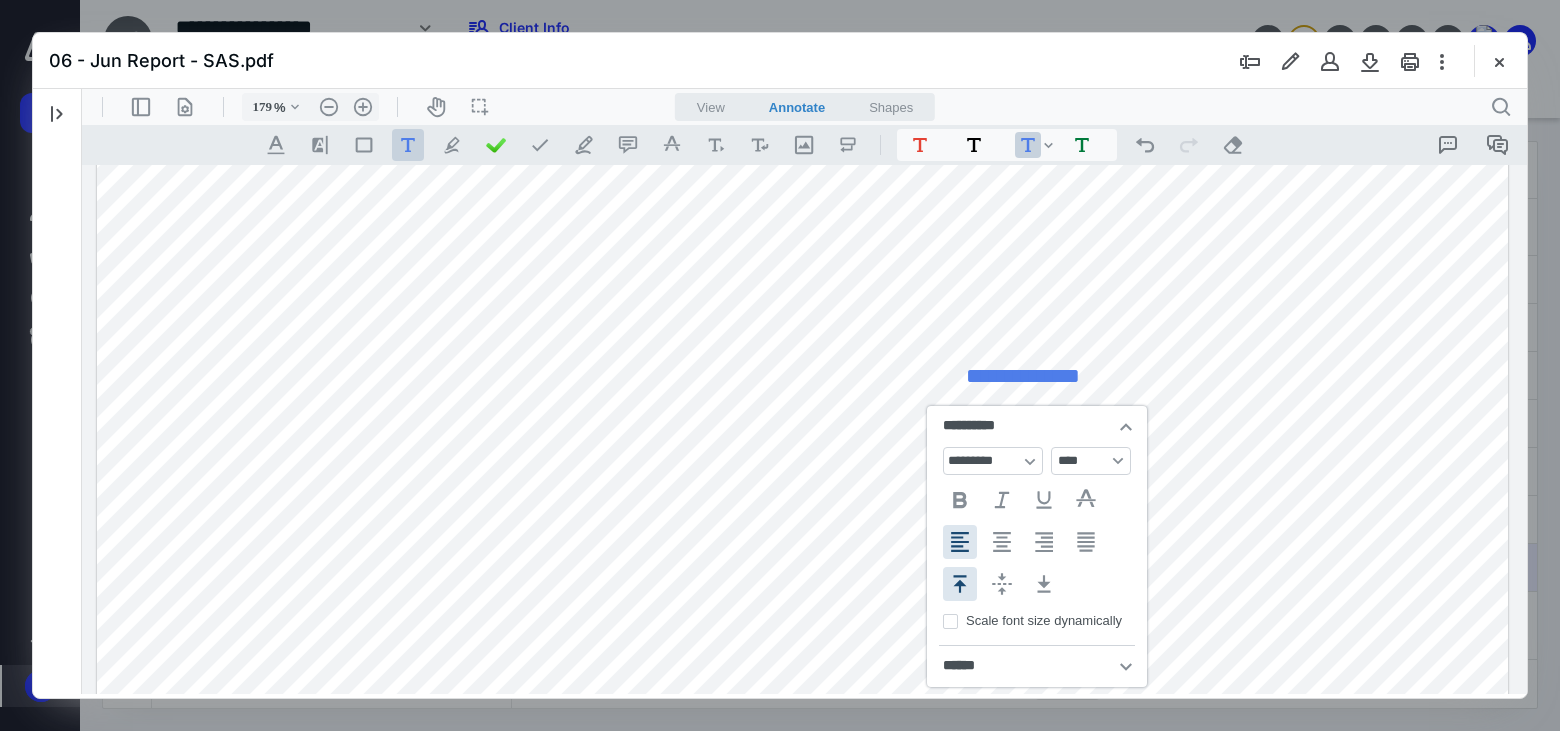 click on "**********" at bounding box center [803, 413] 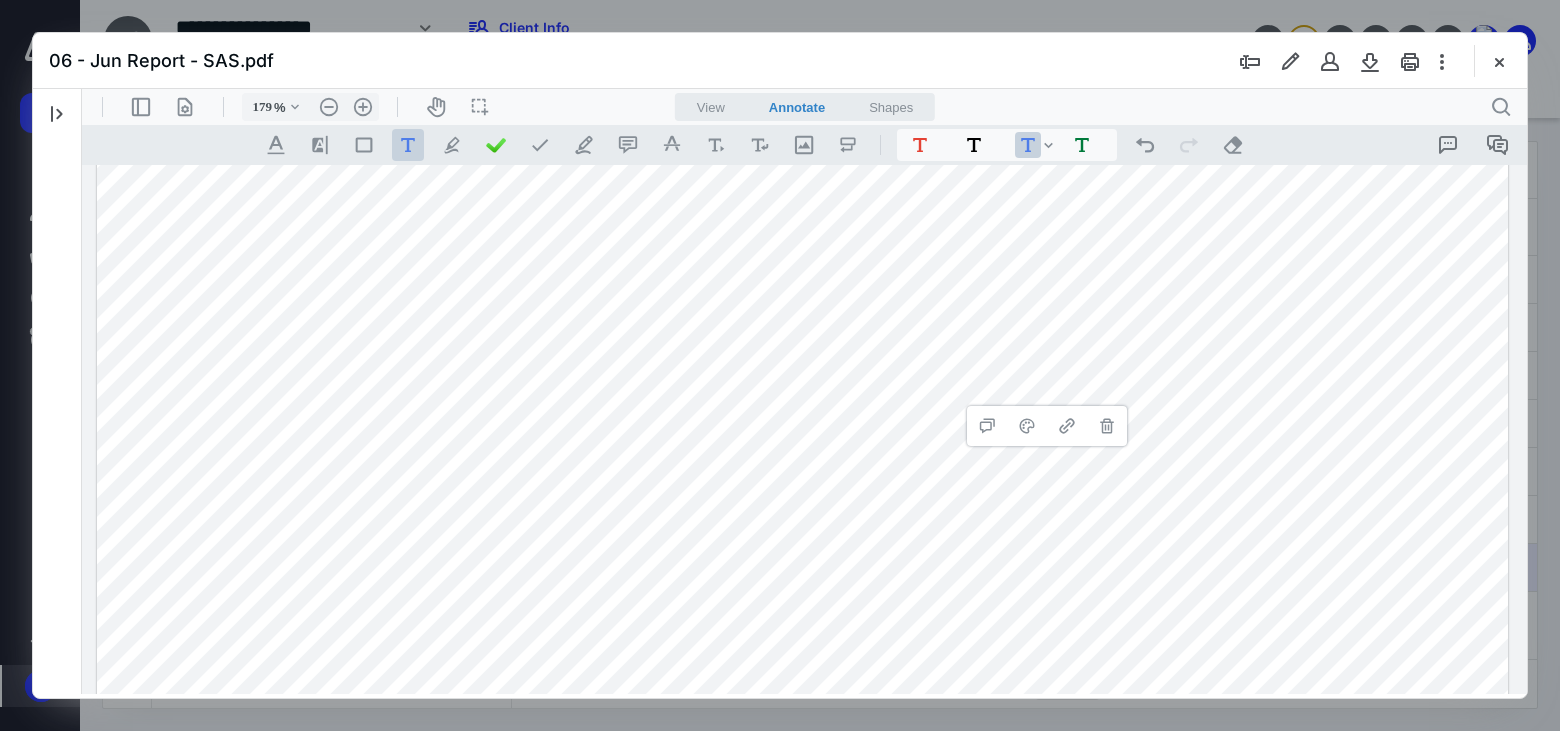 click on "**********" at bounding box center [803, 413] 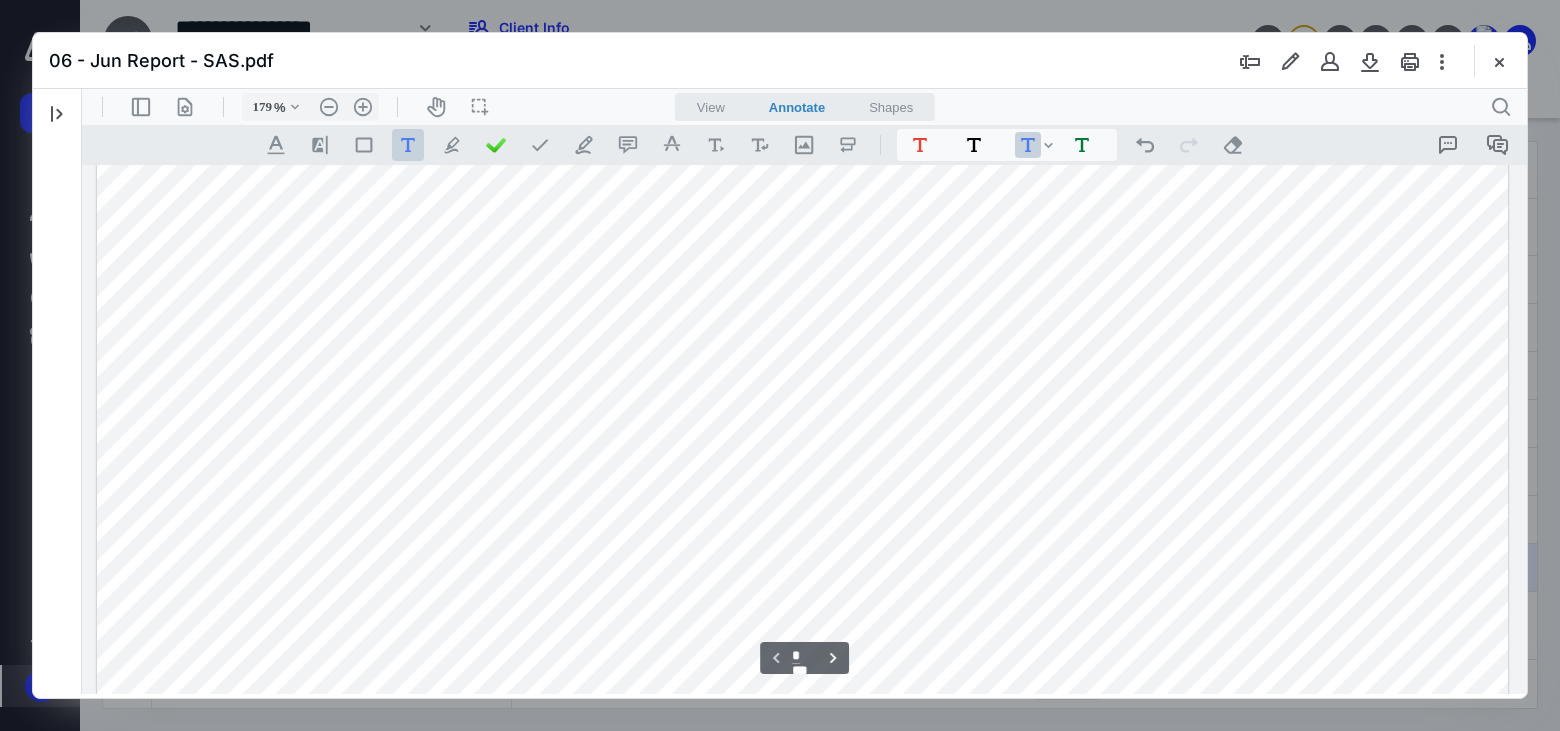 scroll, scrollTop: 601, scrollLeft: 0, axis: vertical 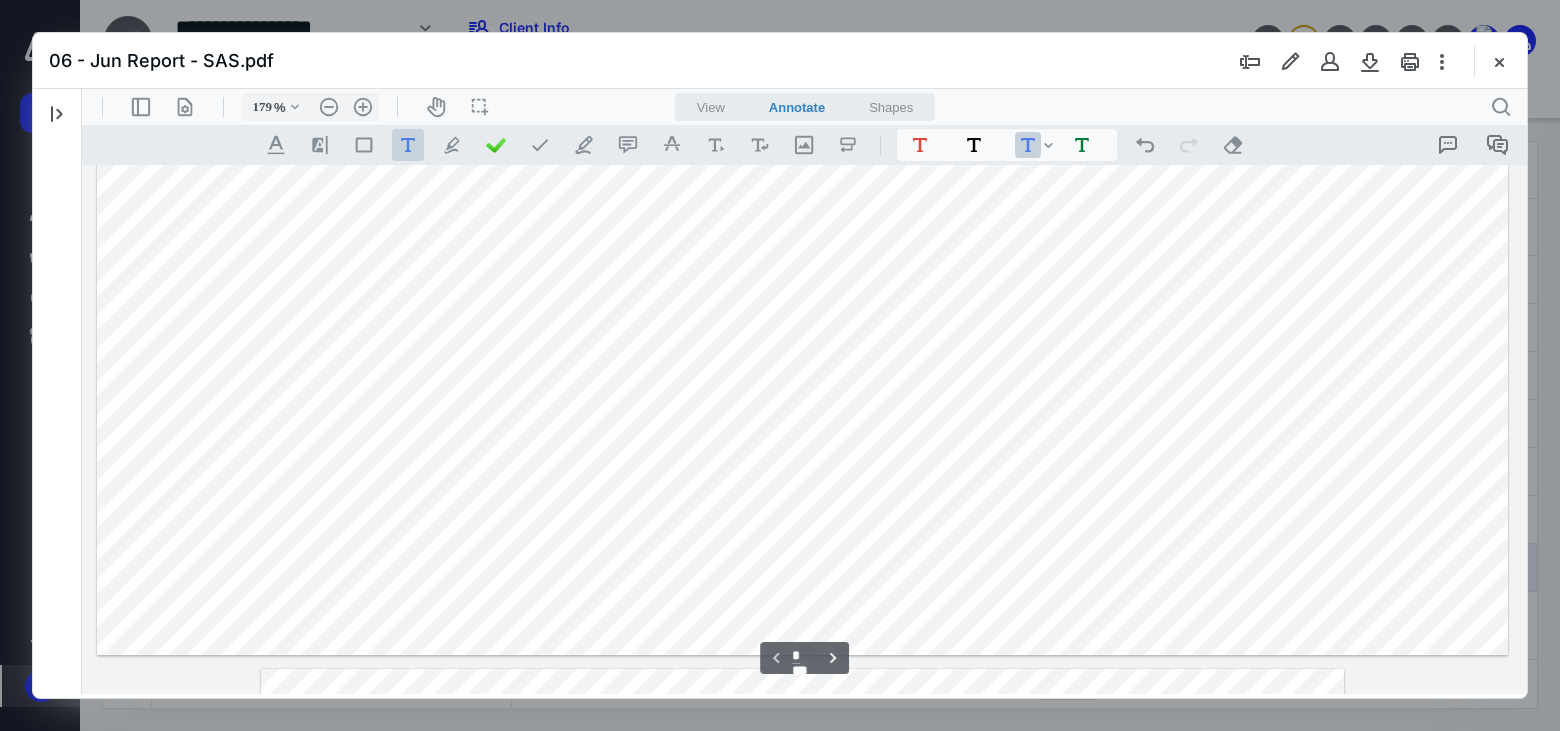 click on "**********" at bounding box center (803, 113) 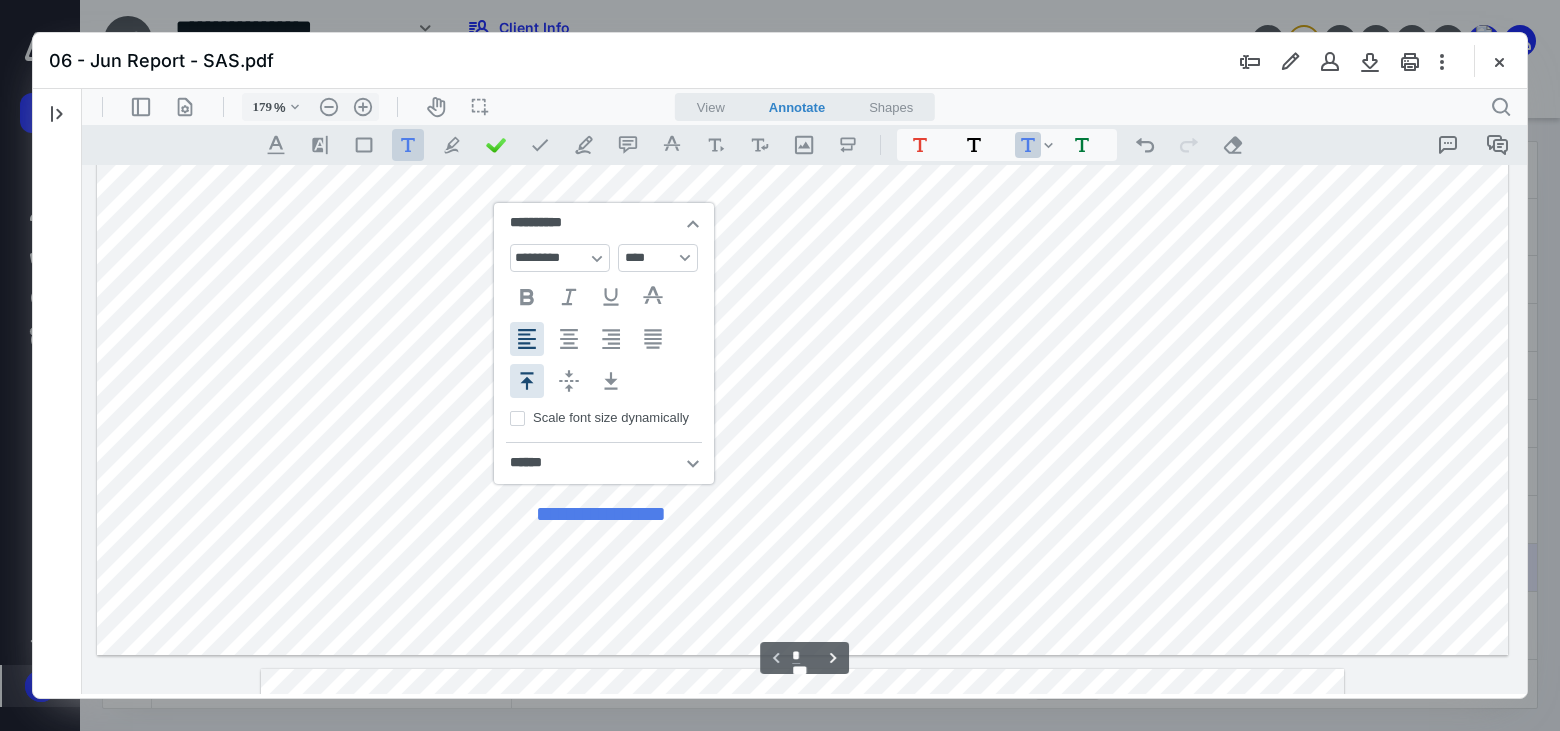 type 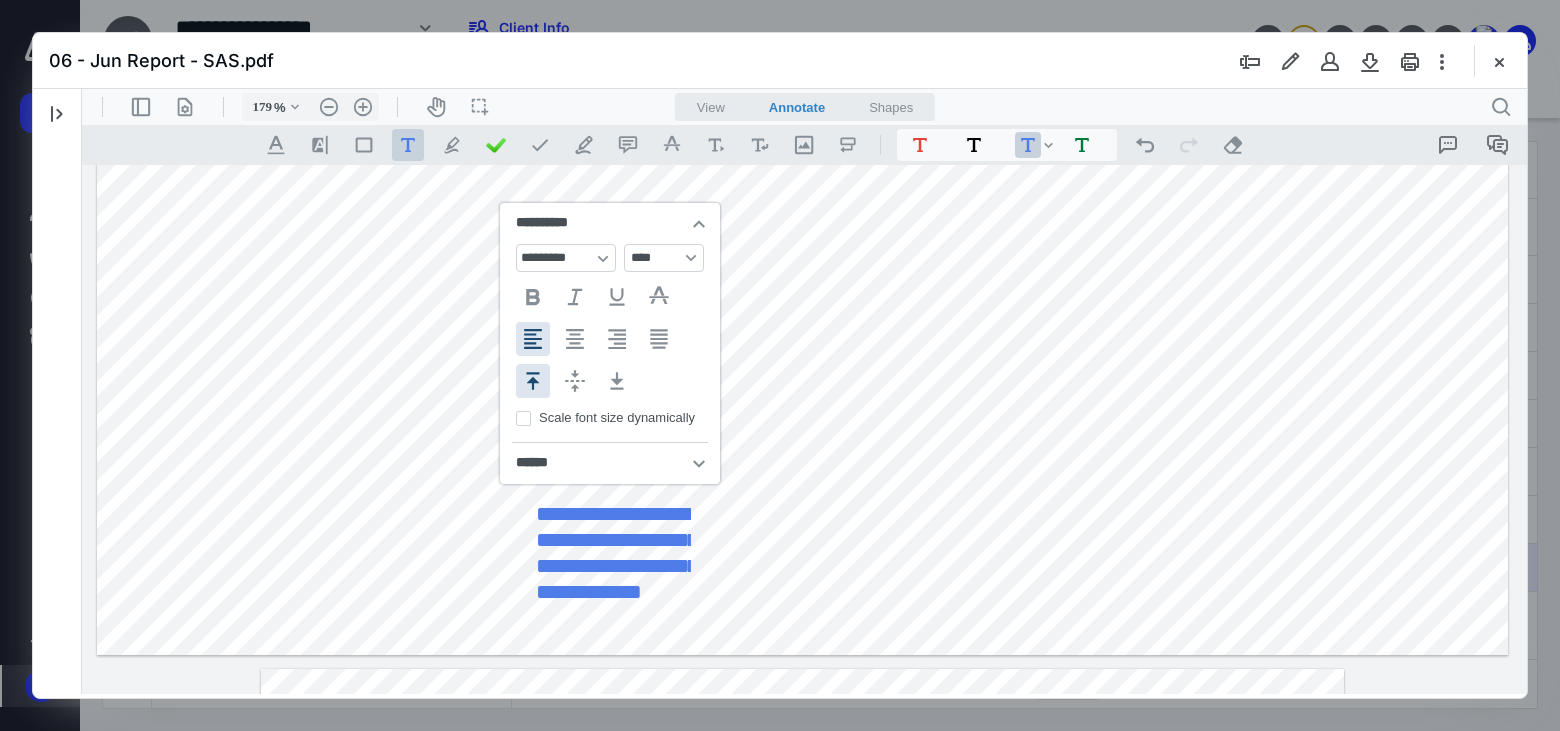 click on "**********" at bounding box center [803, 113] 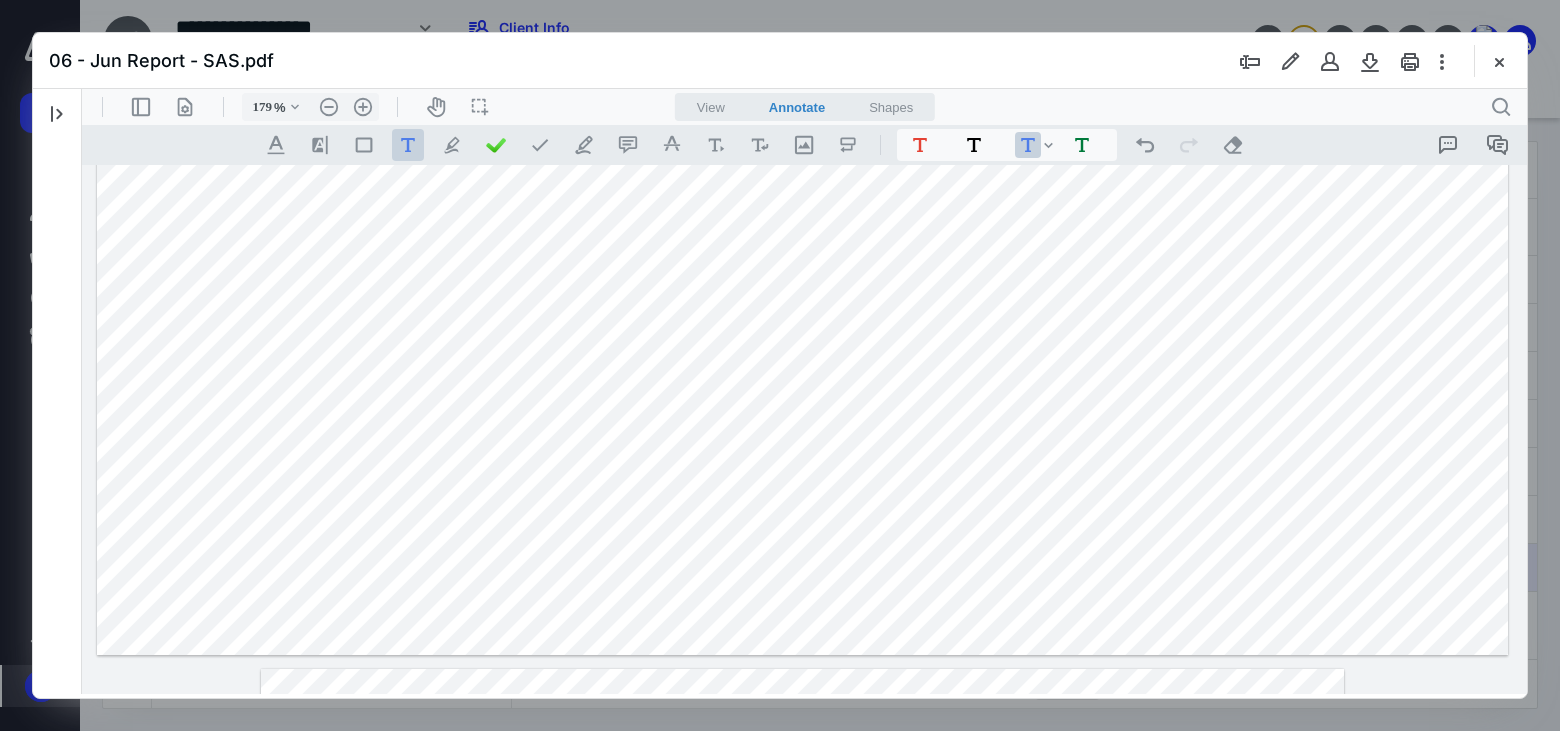 drag, startPoint x: 708, startPoint y: 578, endPoint x: 923, endPoint y: 564, distance: 215.45534 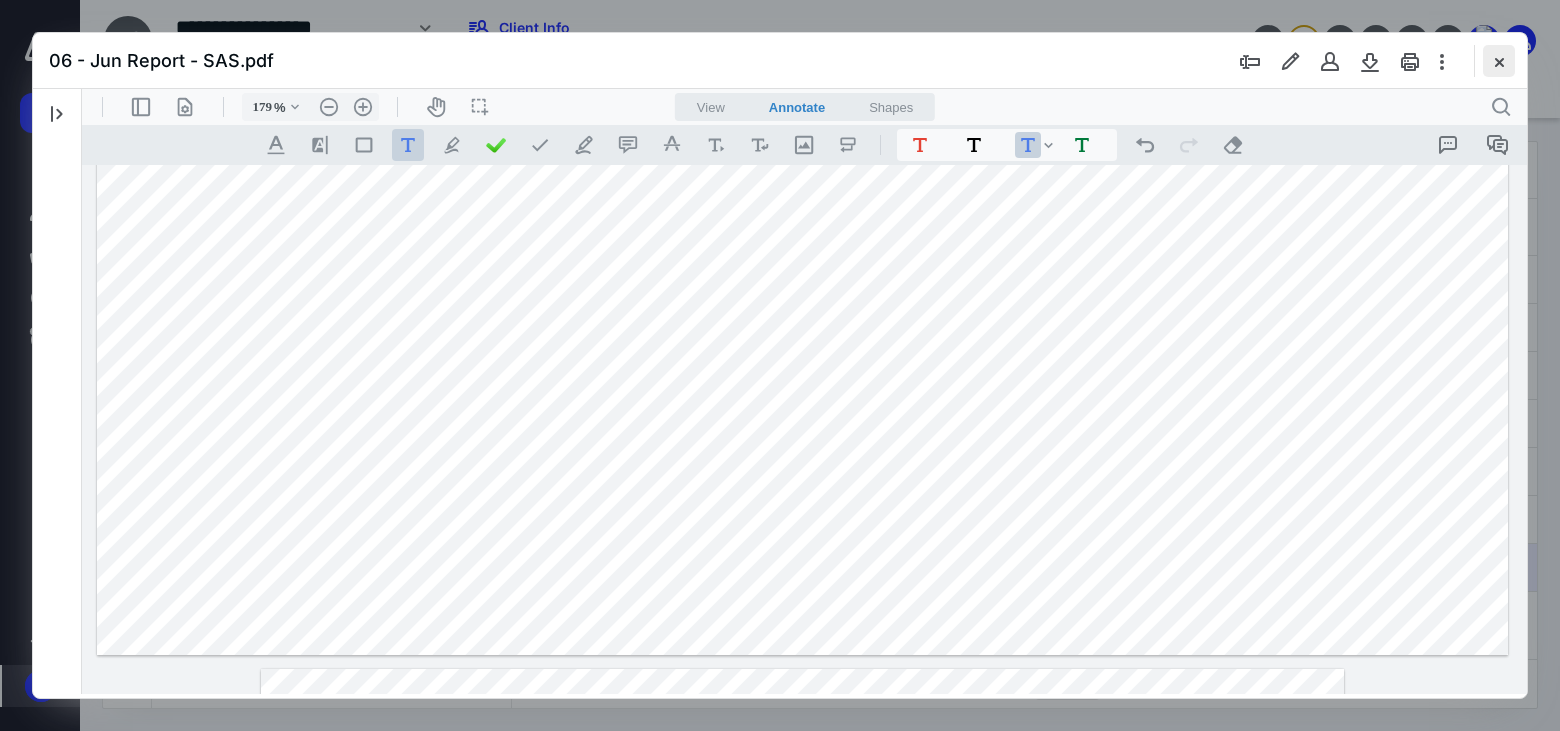 click at bounding box center (1499, 61) 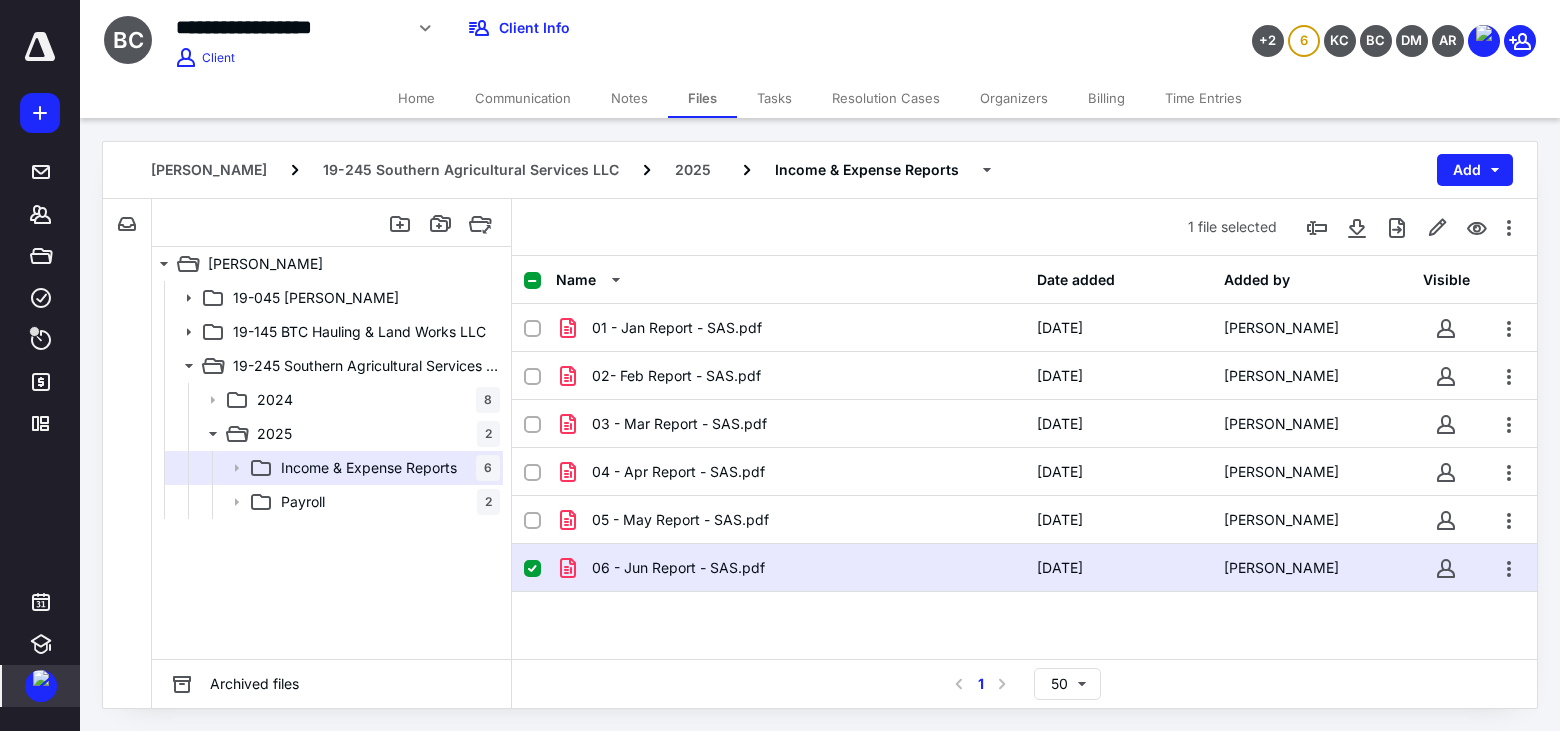 click on "06 - Jun Report - SAS.pdf" at bounding box center (790, 568) 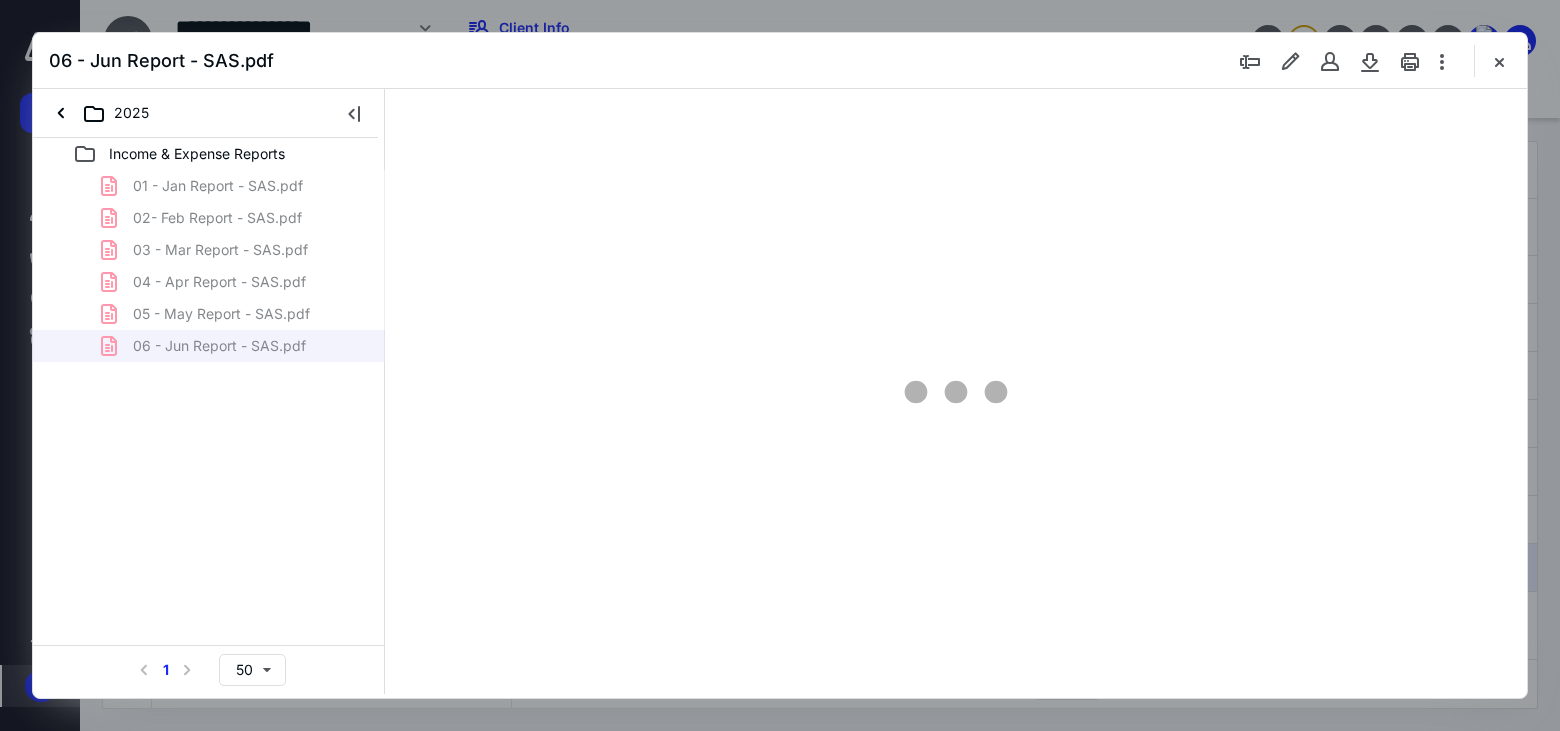 scroll, scrollTop: 0, scrollLeft: 0, axis: both 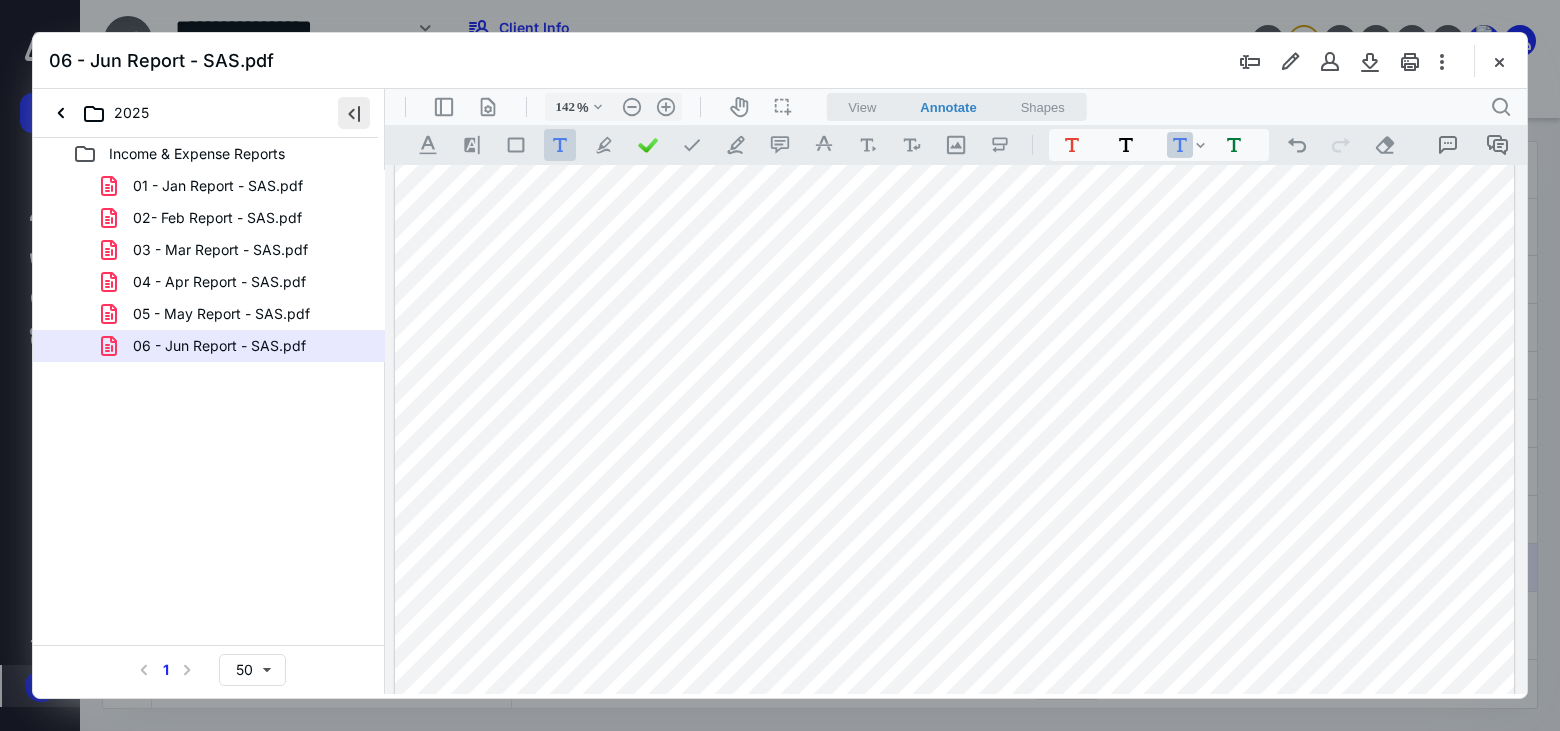 click at bounding box center (354, 113) 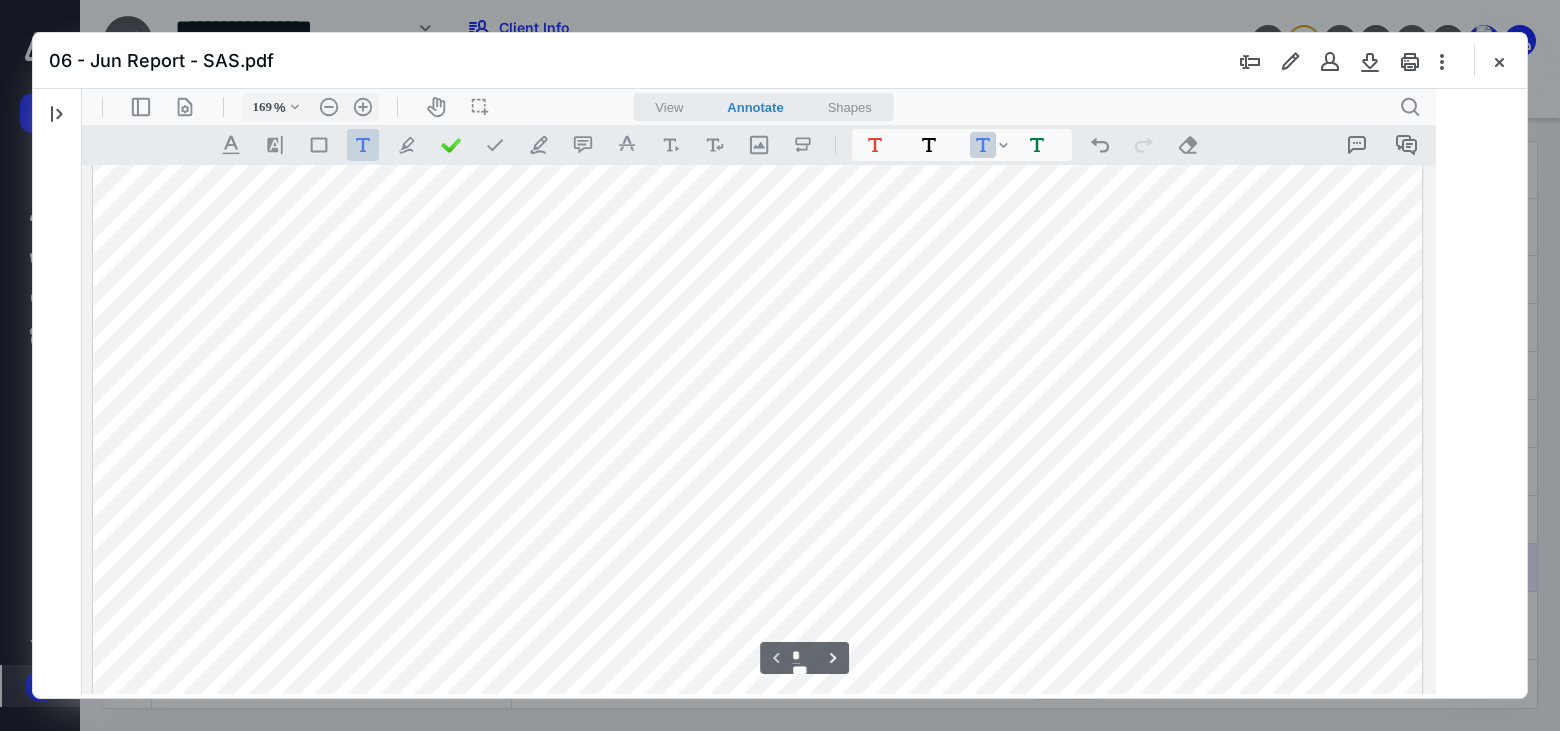scroll, scrollTop: 83, scrollLeft: 0, axis: vertical 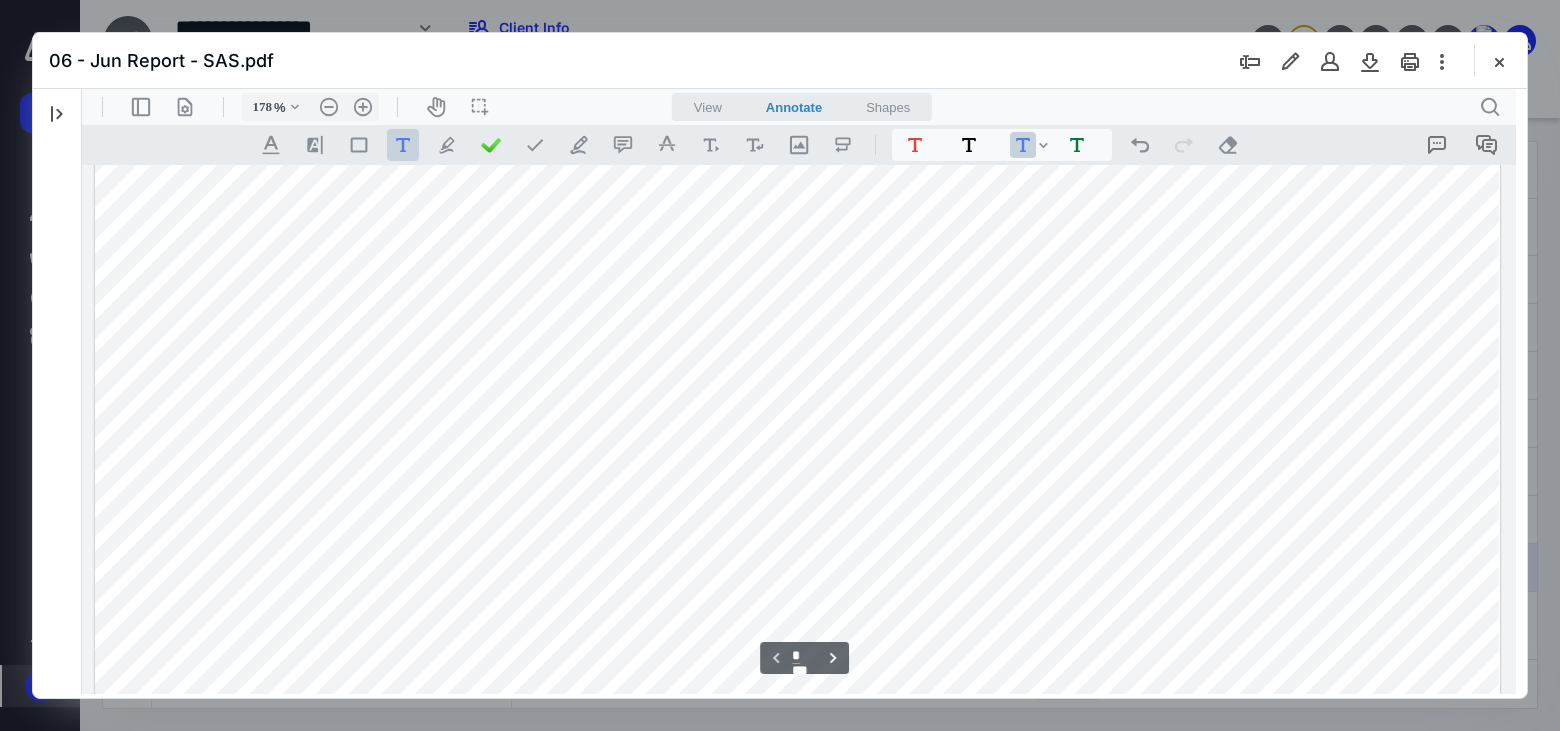 type on "179" 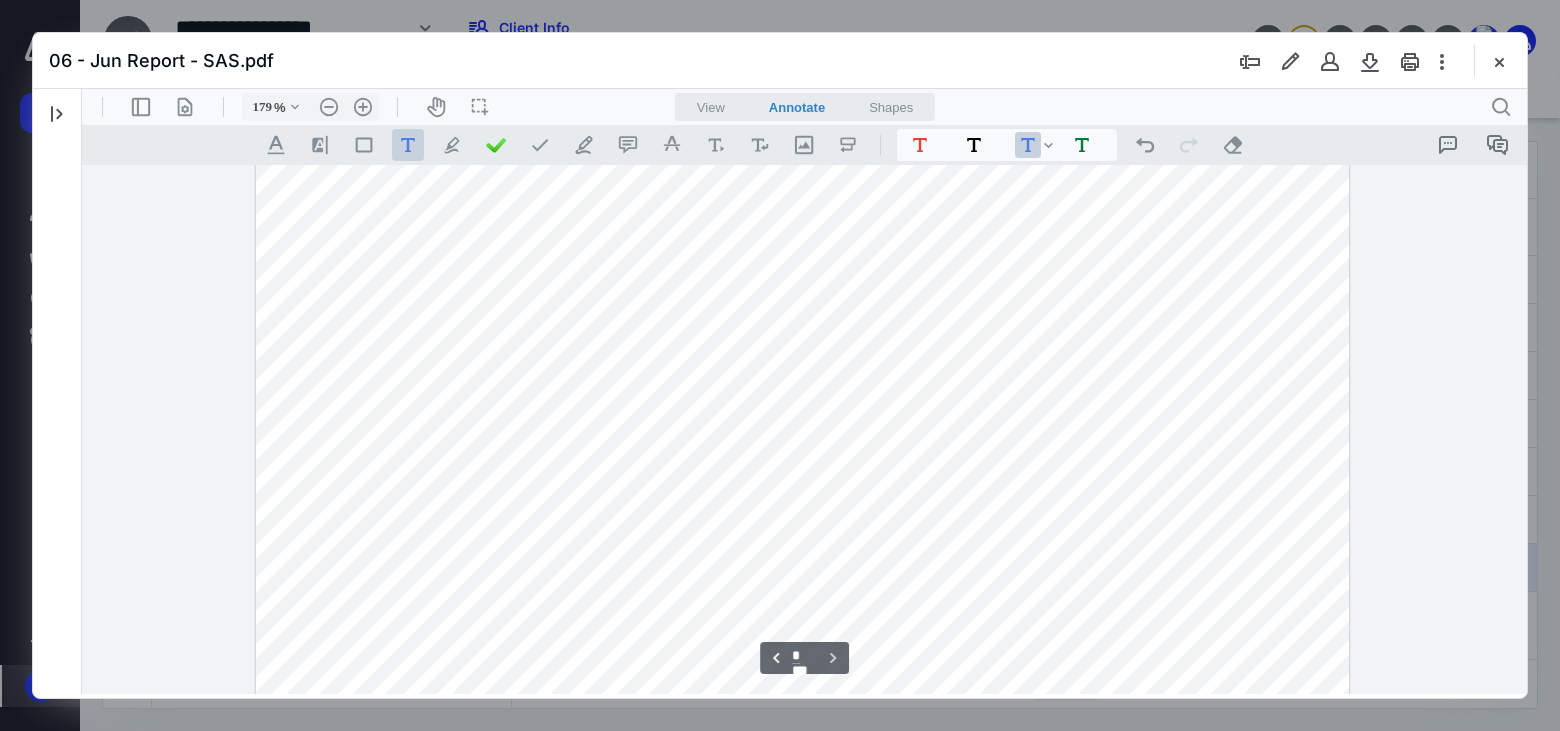 scroll, scrollTop: 7683, scrollLeft: 0, axis: vertical 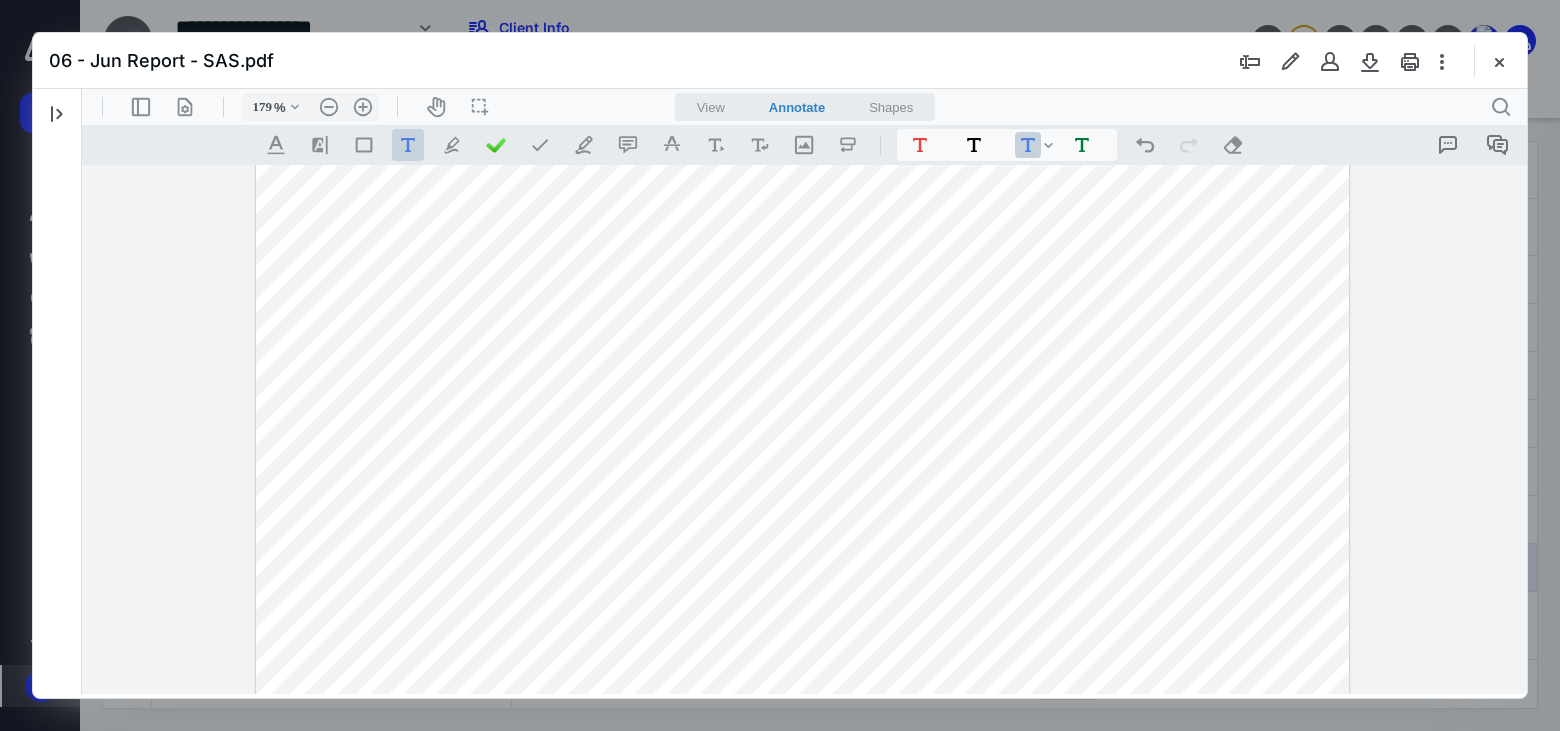 click on "06 - Jun Report - SAS.pdf" at bounding box center [780, 61] 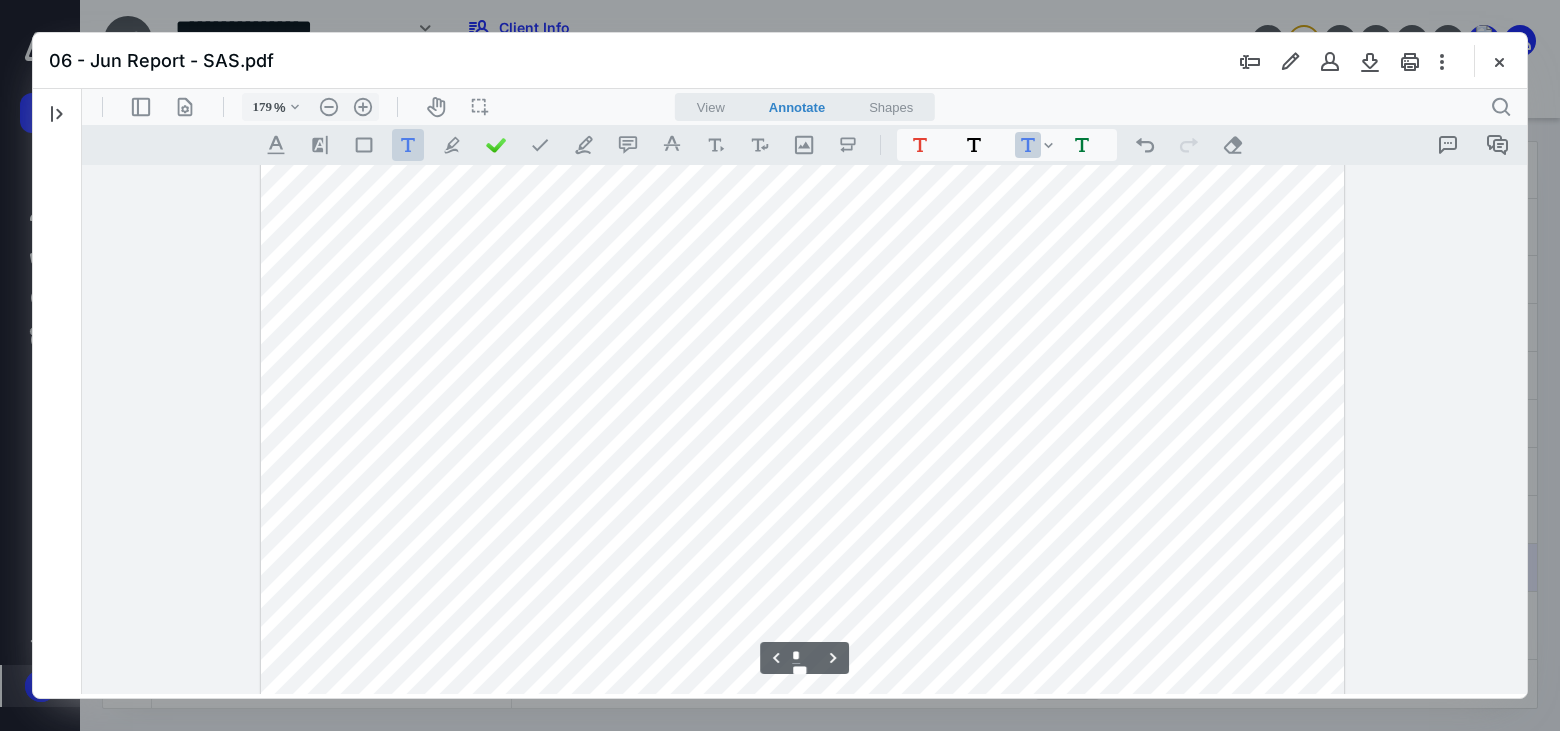scroll, scrollTop: 1983, scrollLeft: 0, axis: vertical 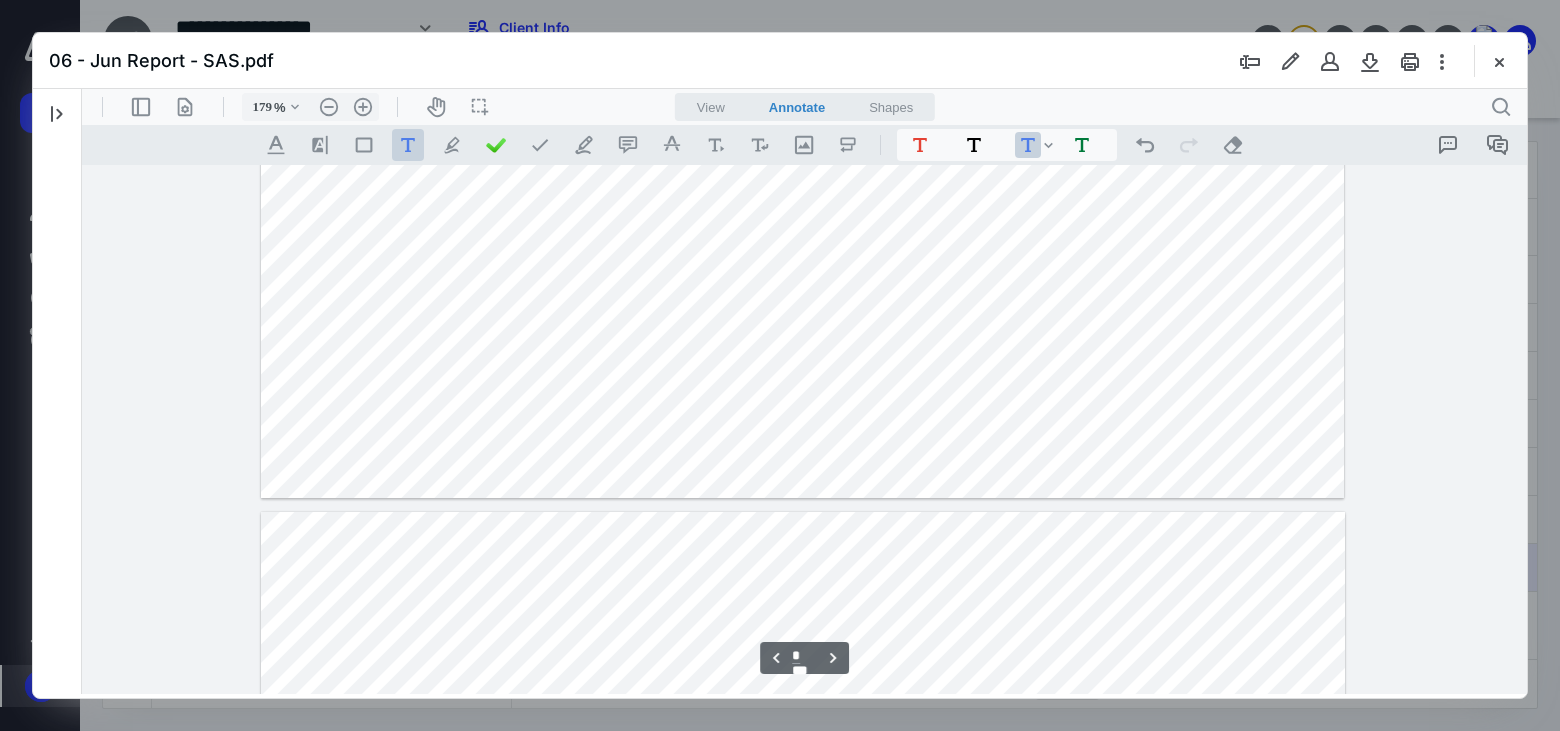 type on "*" 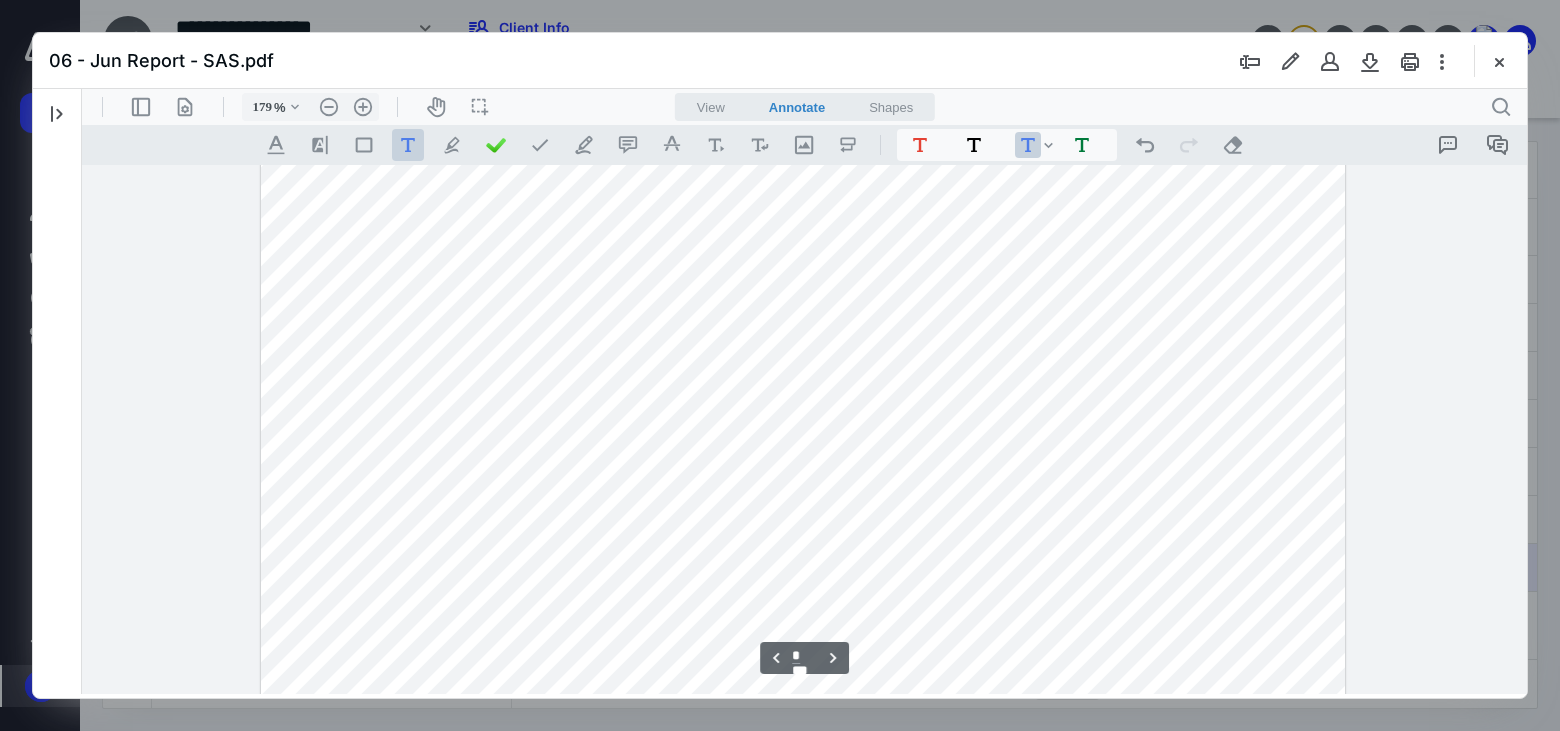 scroll, scrollTop: 2683, scrollLeft: 0, axis: vertical 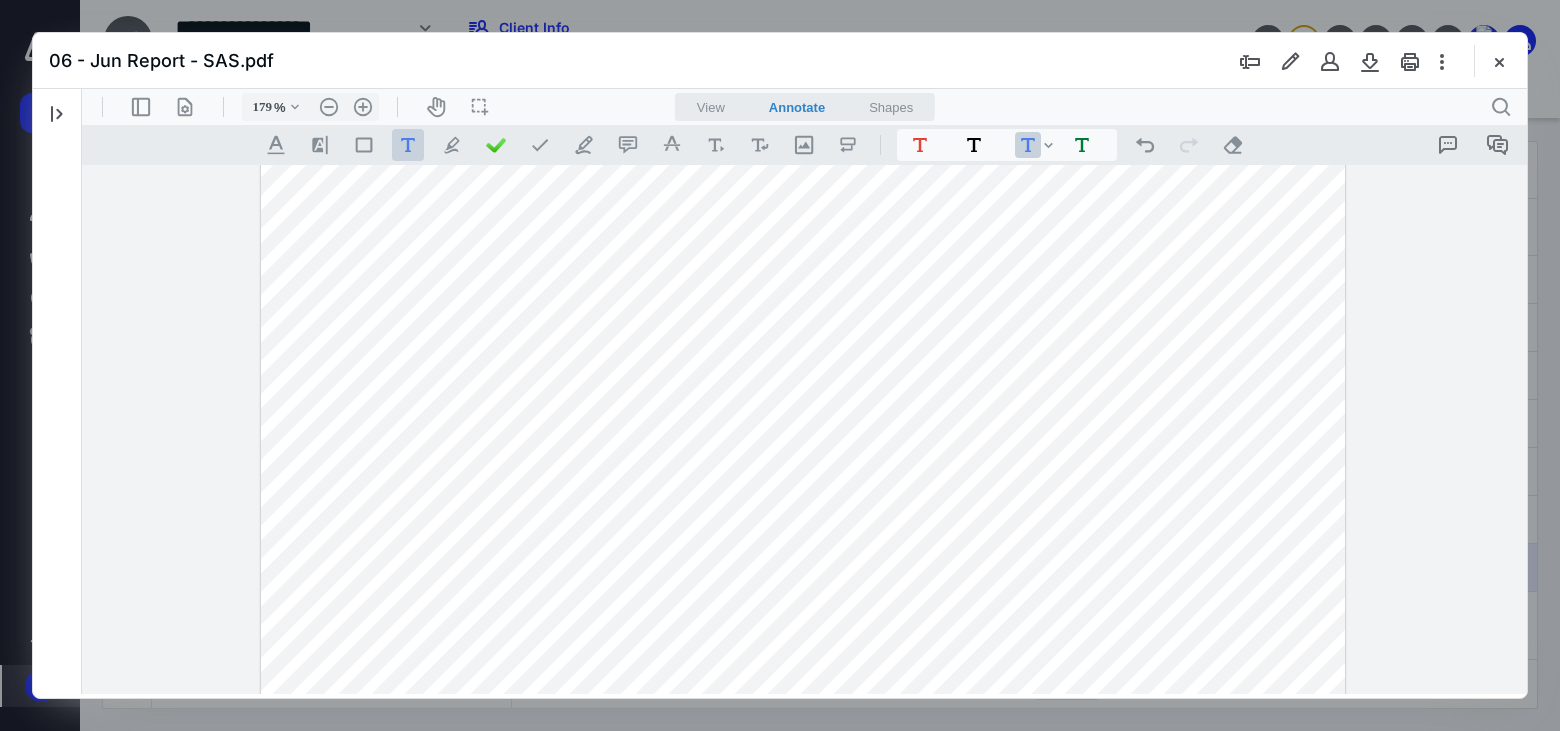 click on "06 - Jun Report - SAS.pdf" at bounding box center [780, 61] 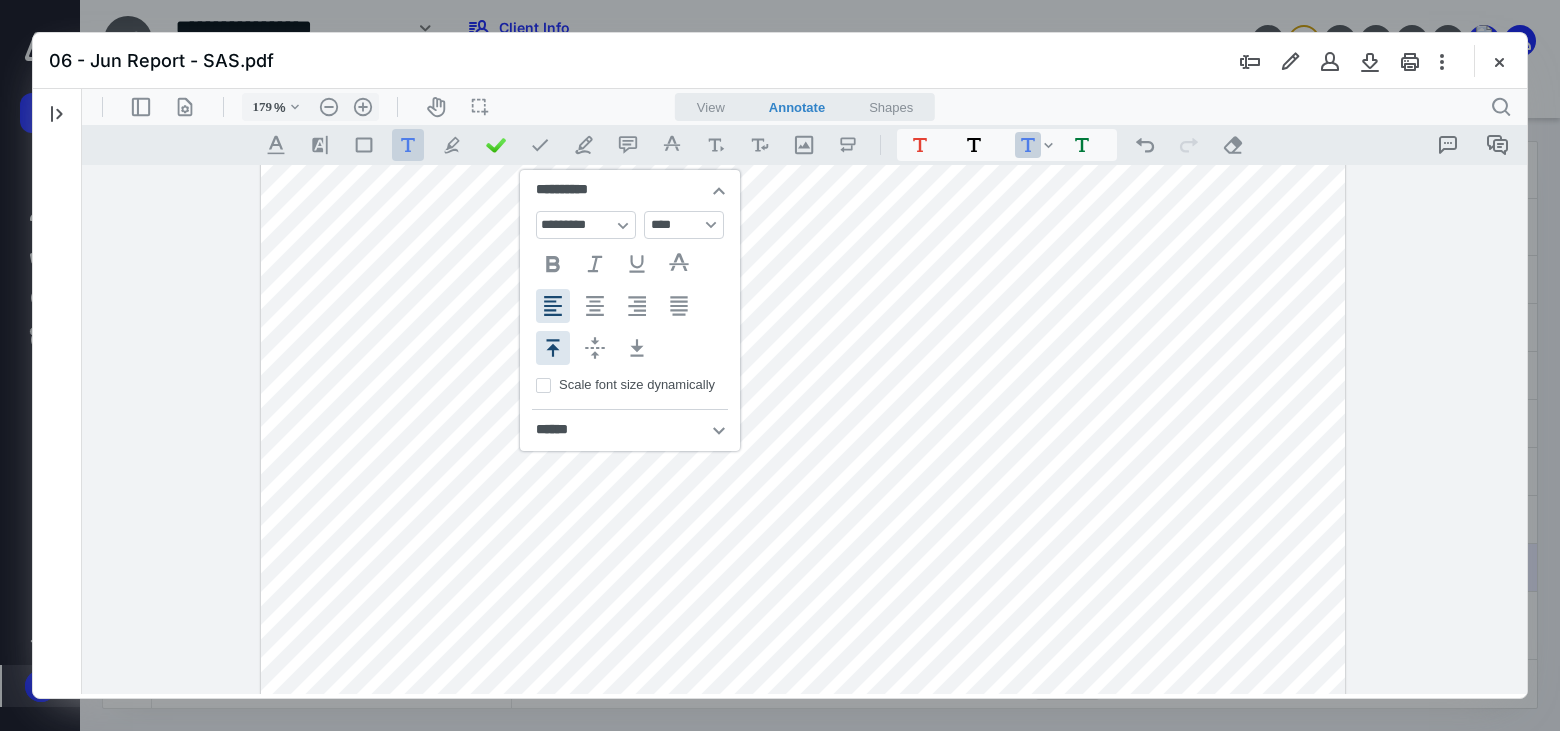 type 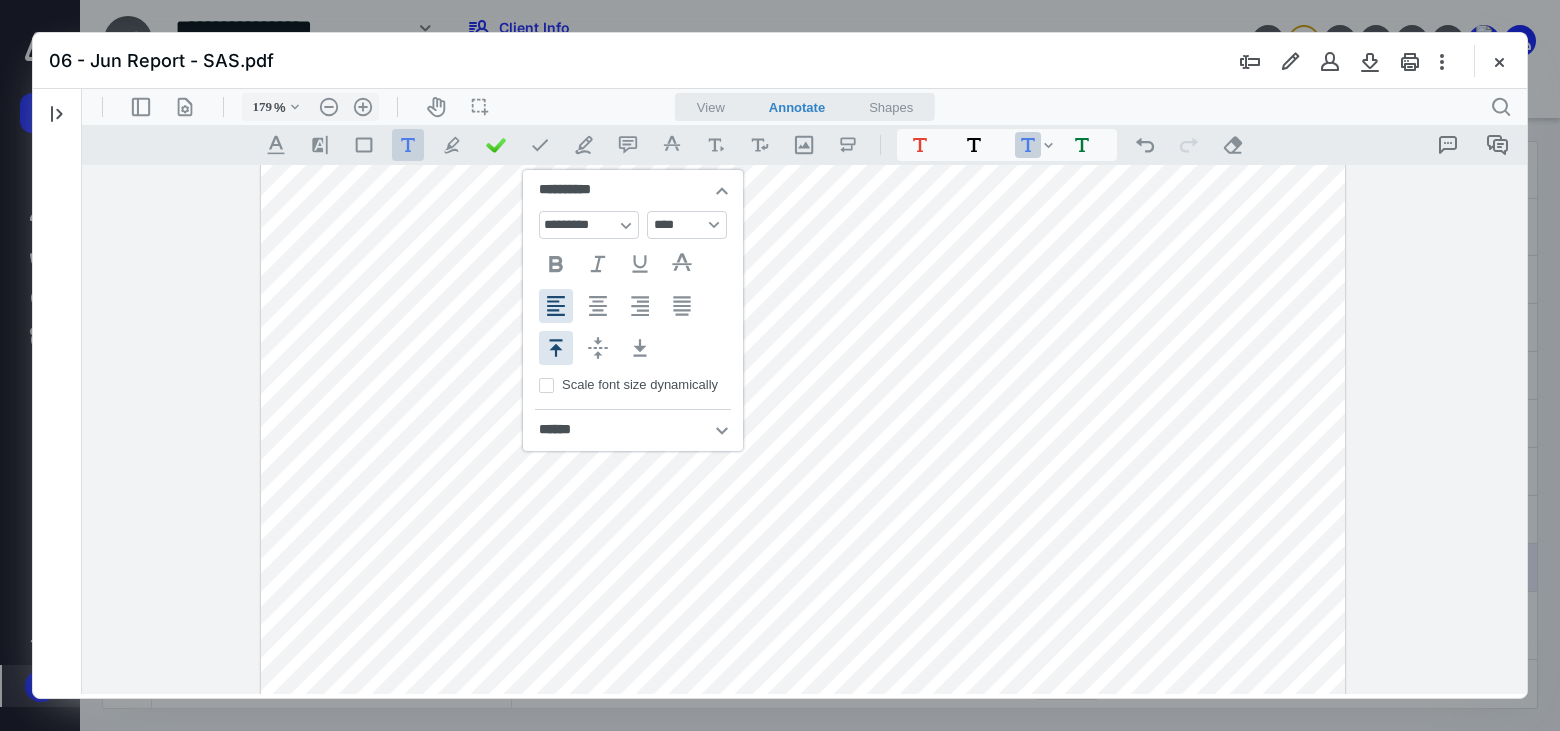 click on "**********" at bounding box center (803, 718) 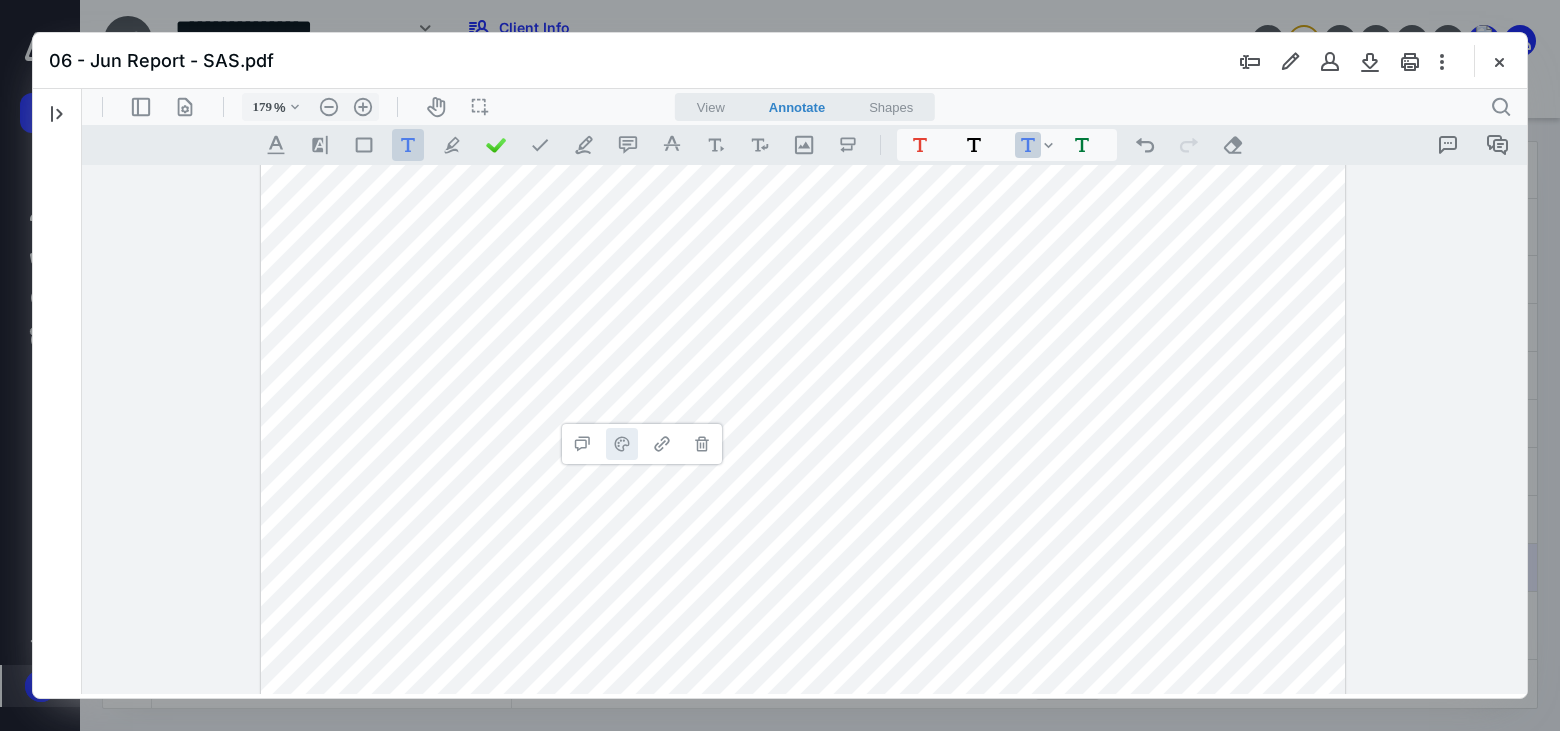 click on "**********" at bounding box center (622, 444) 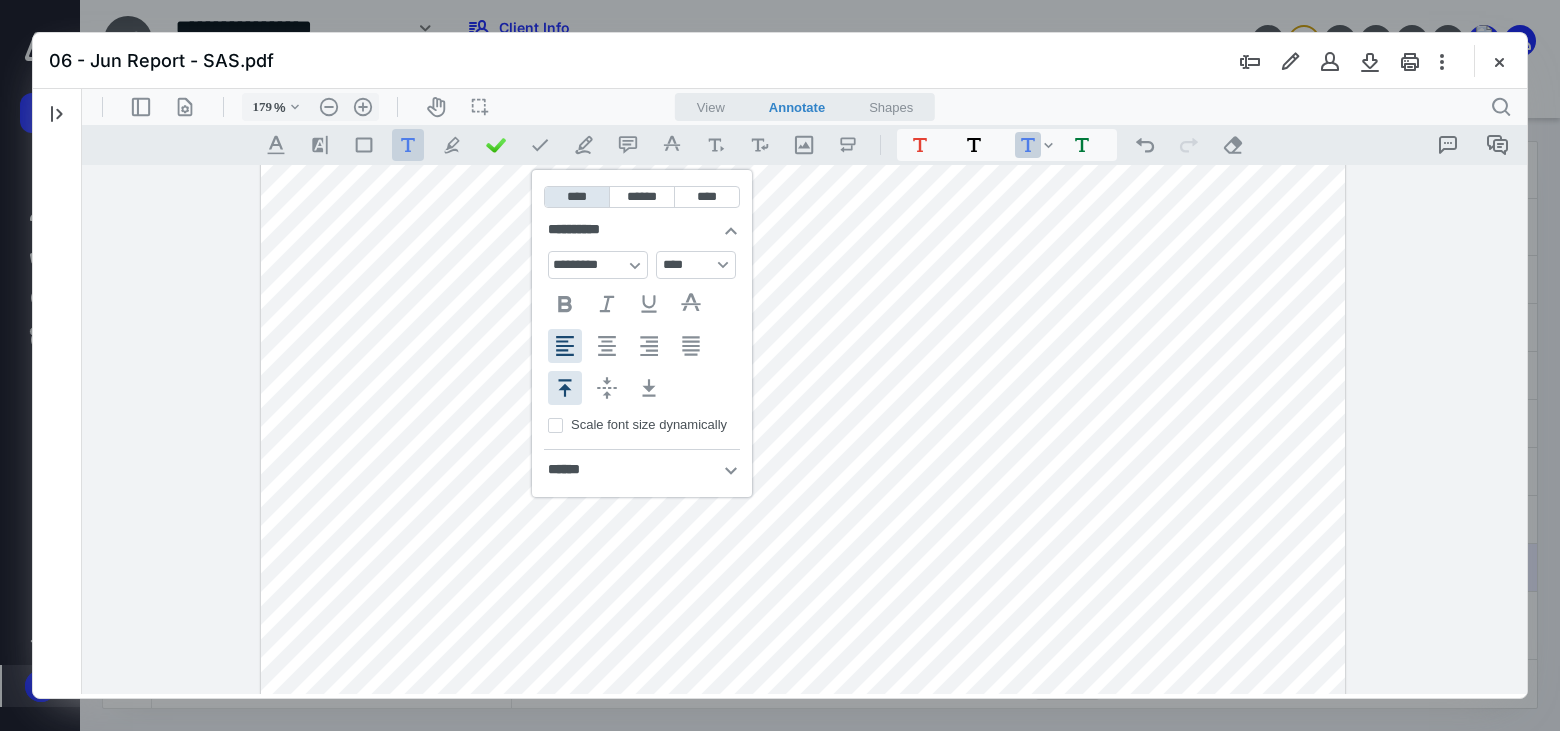 click on "**********" at bounding box center (723, 265) 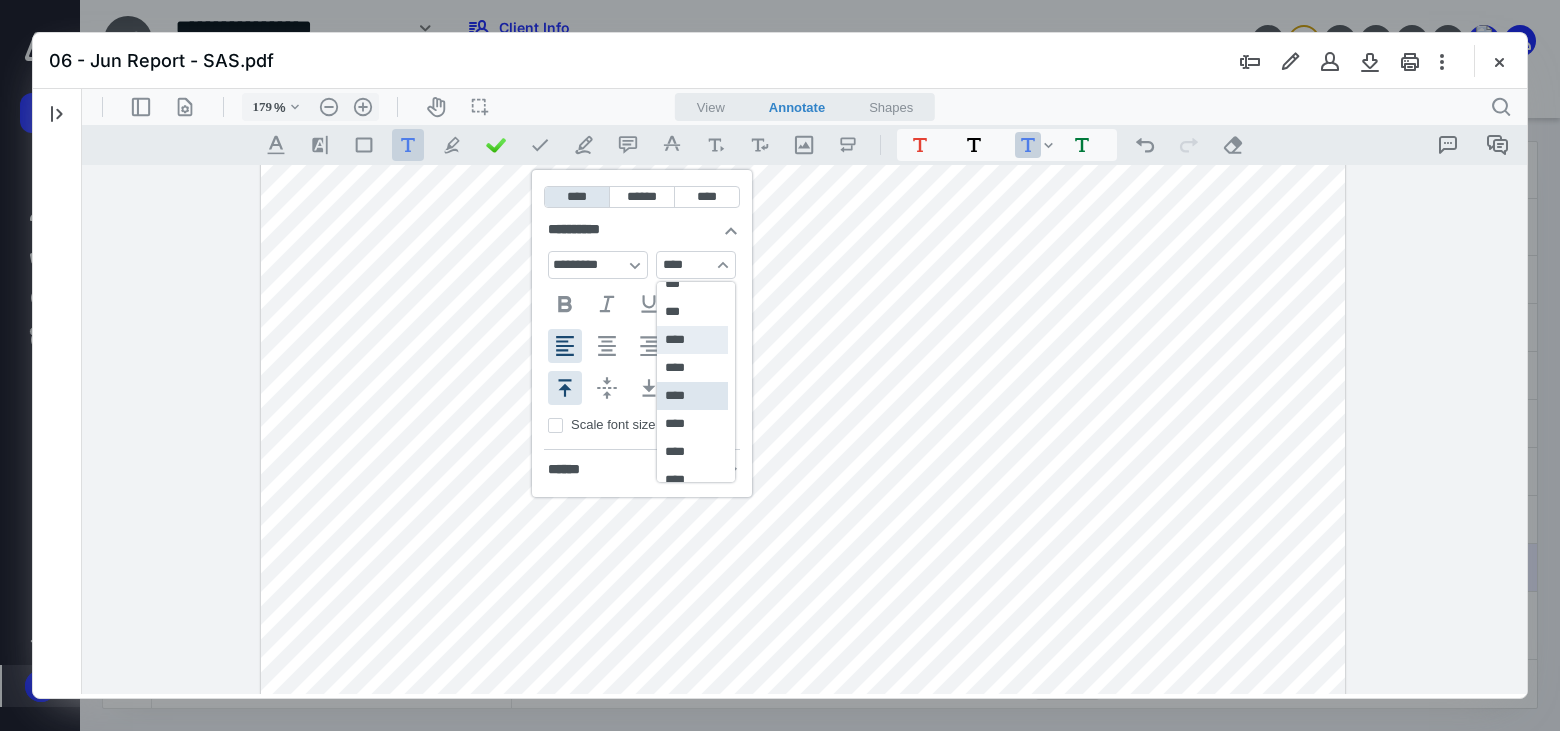 click on "****" at bounding box center [692, 340] 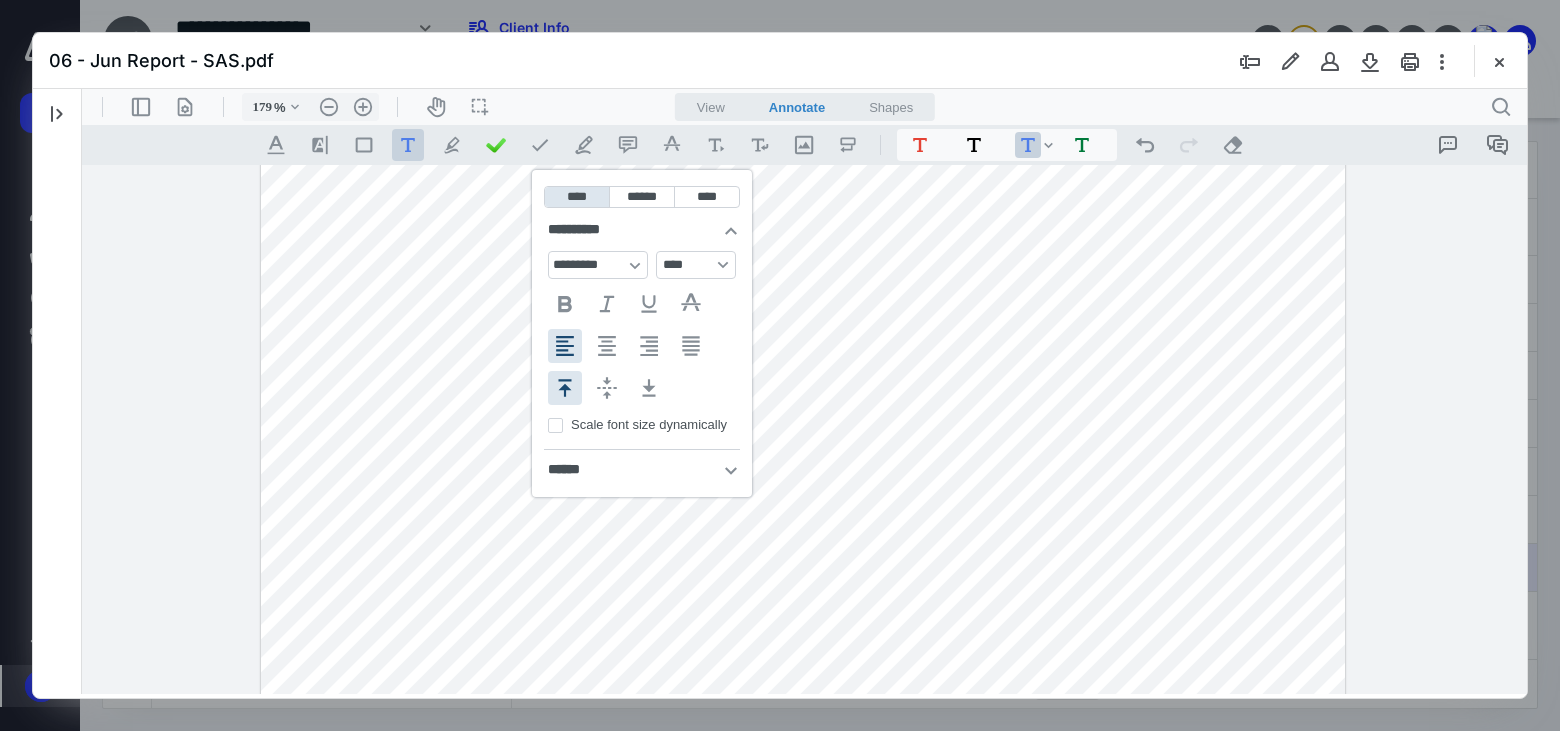 click on "**********" at bounding box center (803, 718) 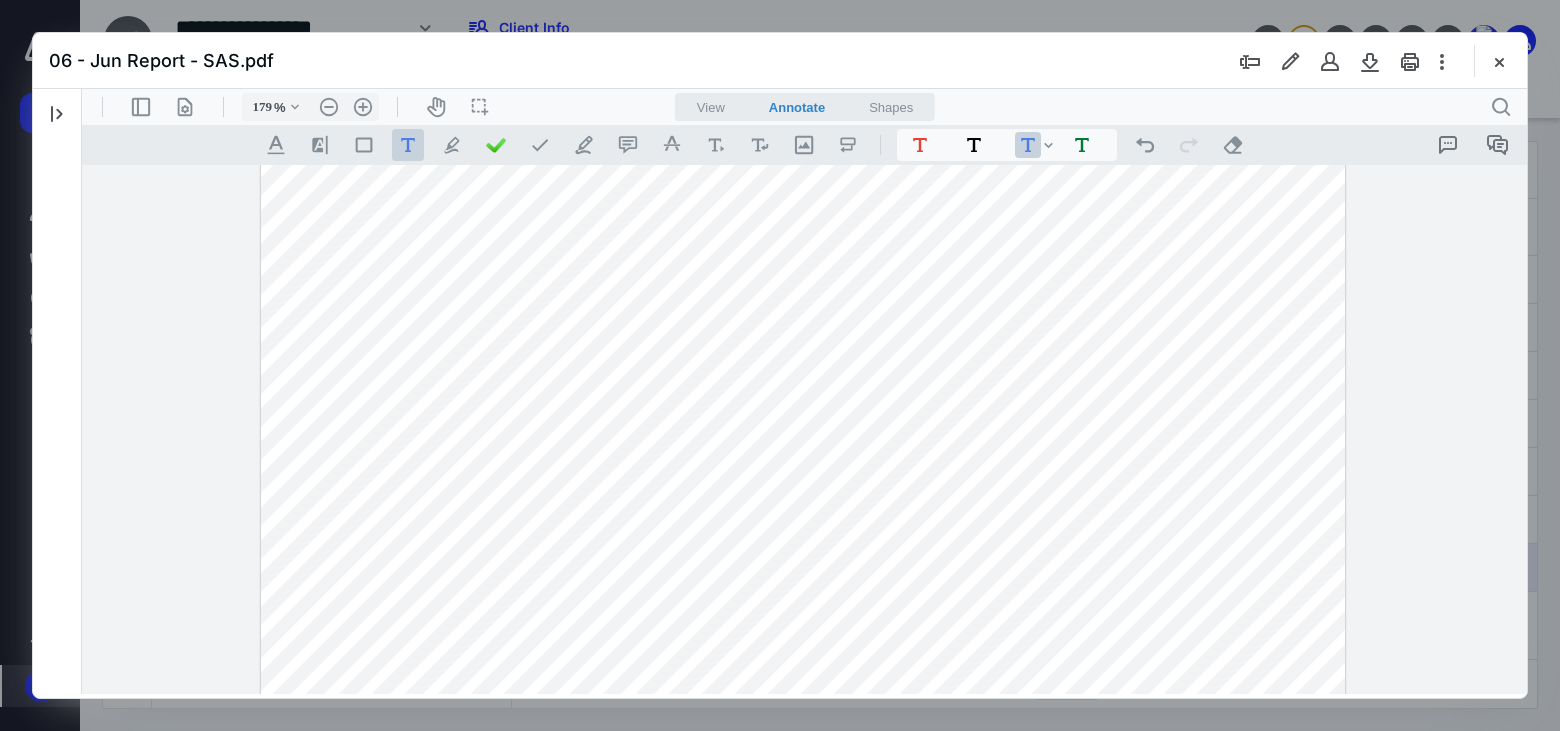 click on "**********" at bounding box center [803, 718] 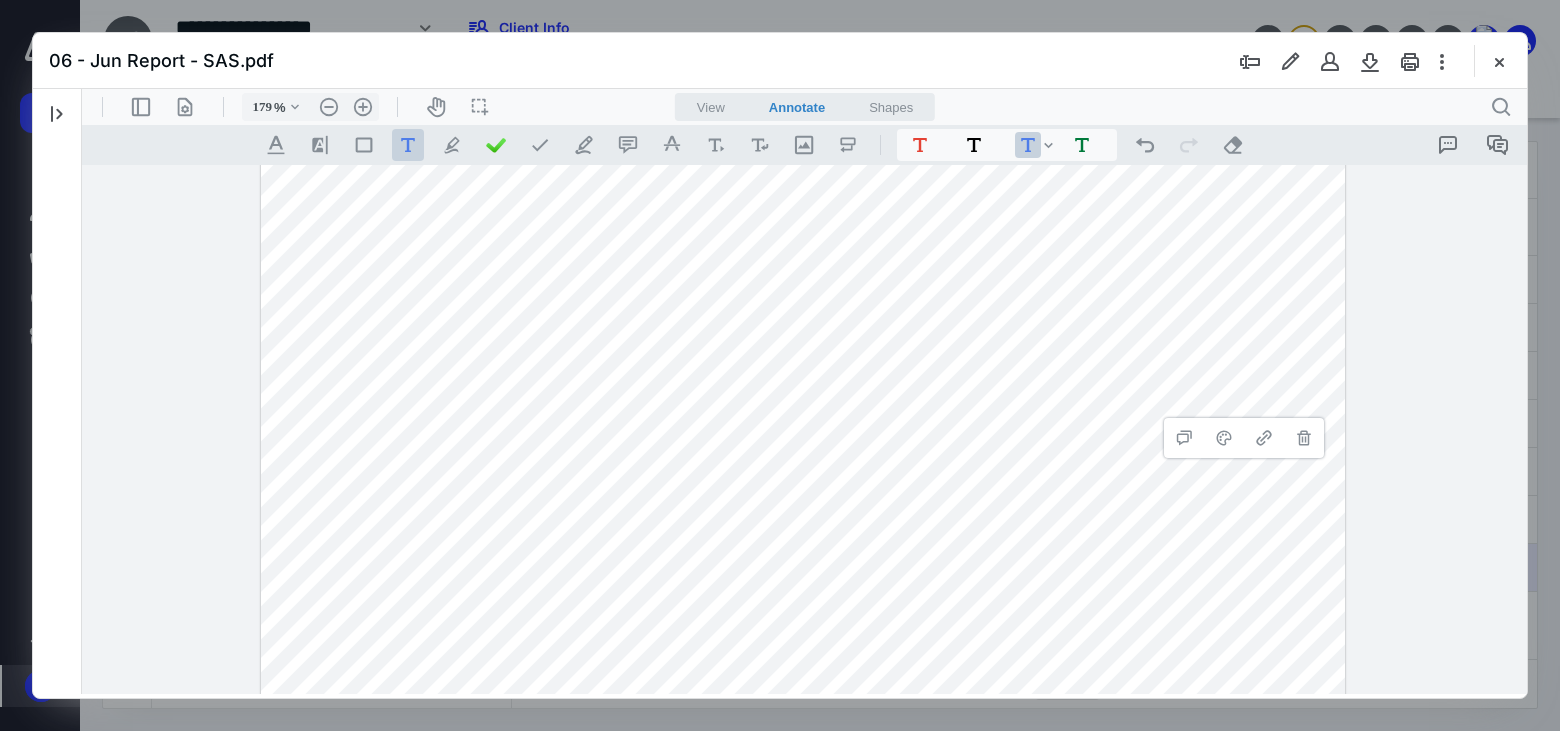 click on "**********" at bounding box center [803, 718] 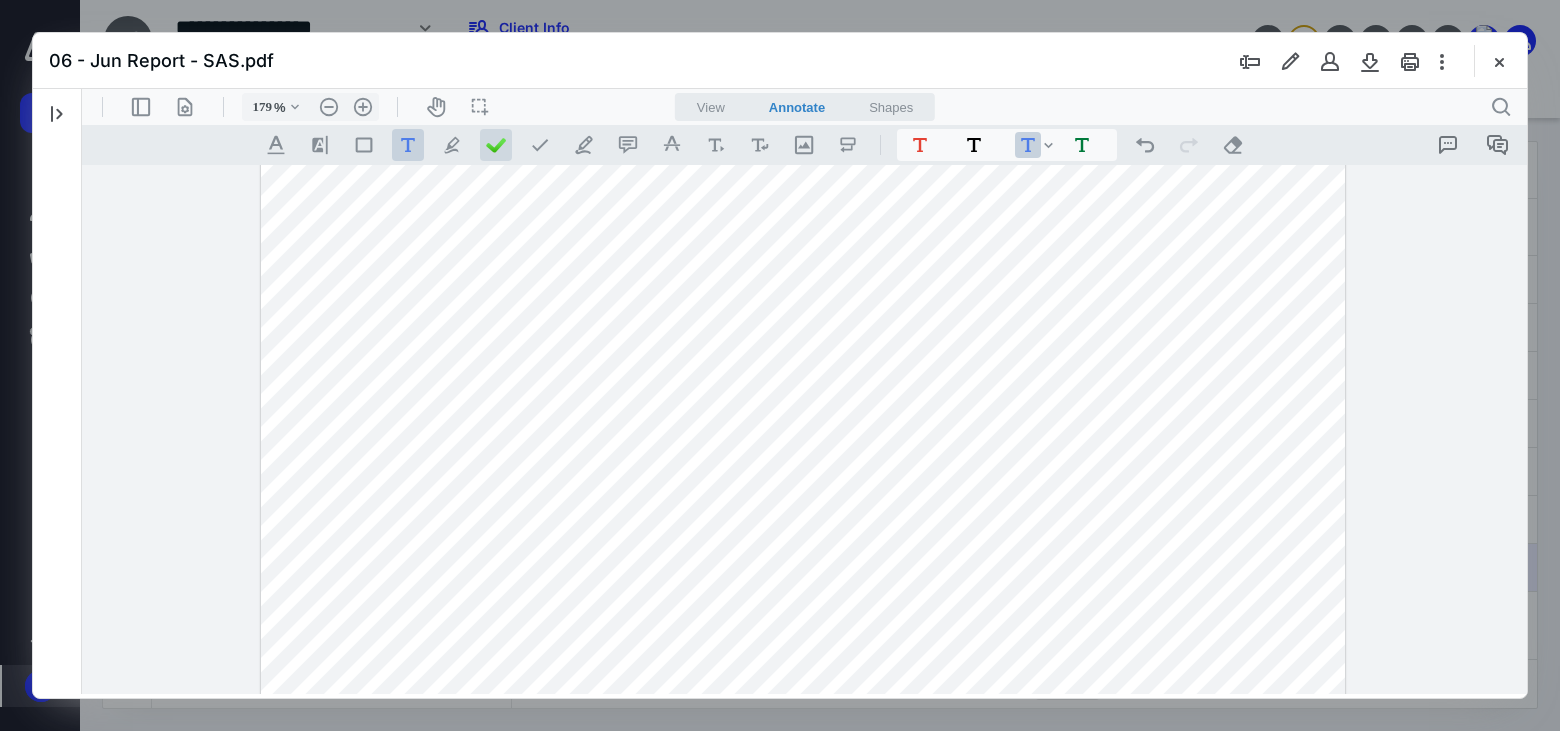click at bounding box center [496, 145] 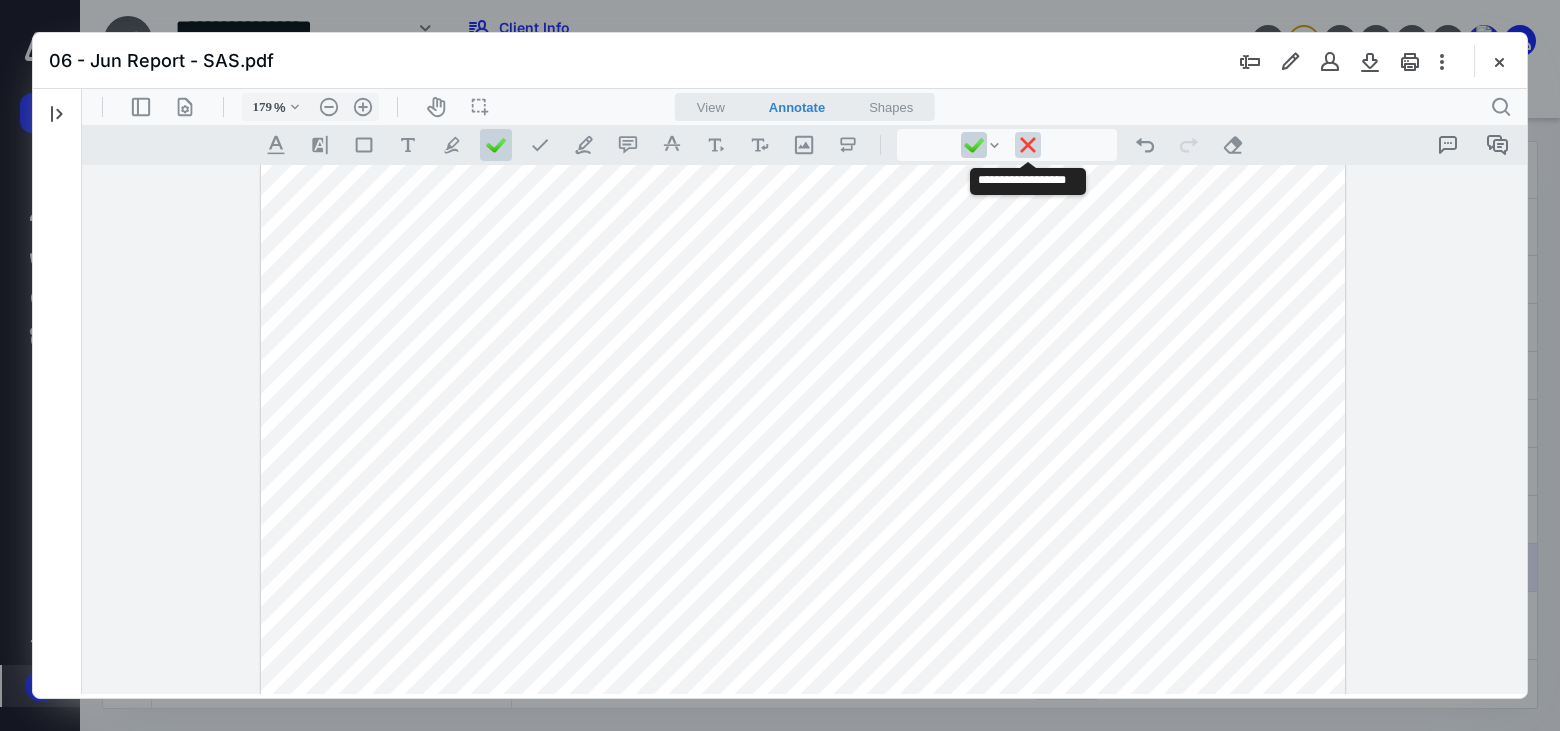 click at bounding box center [1028, 145] 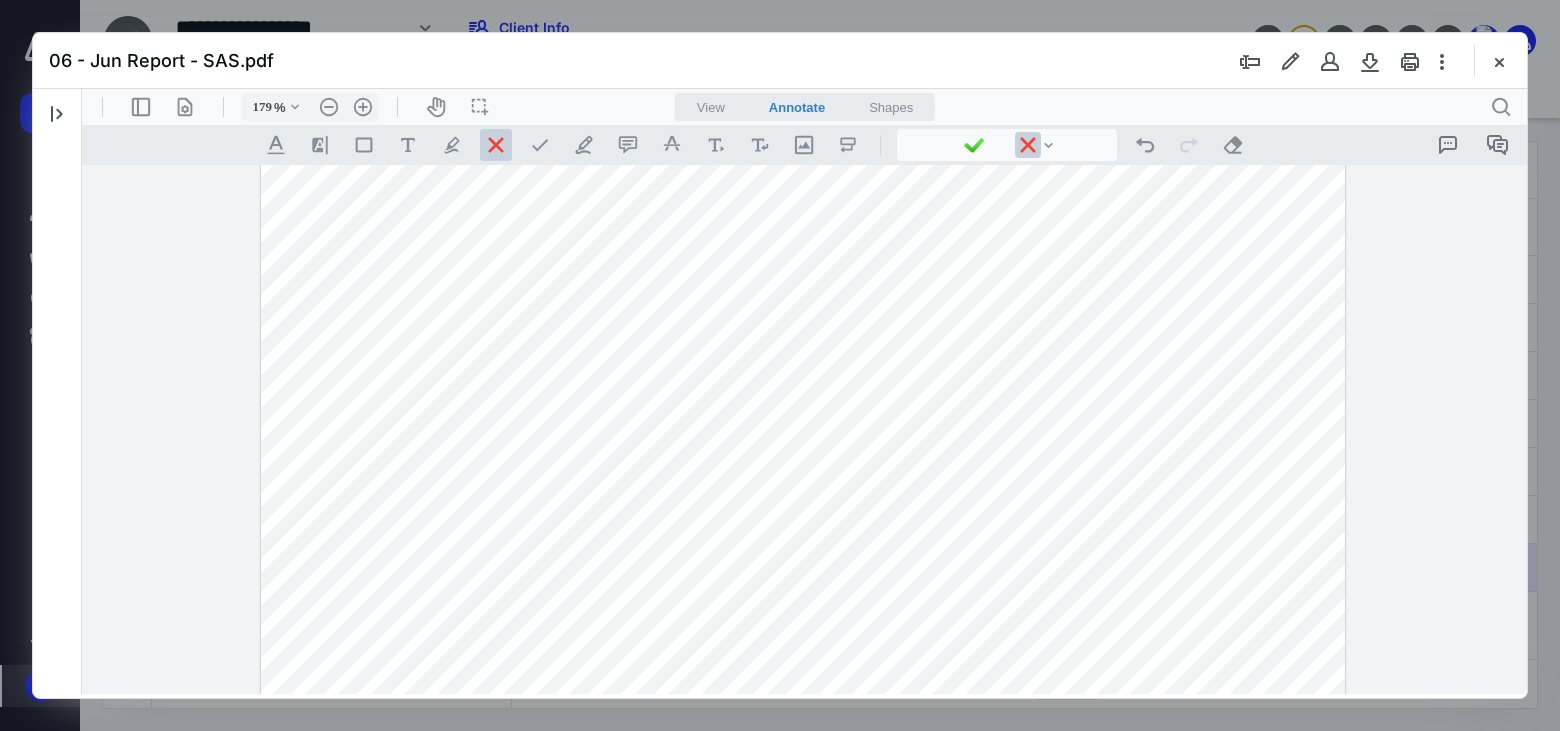 click on "**********" at bounding box center [803, 718] 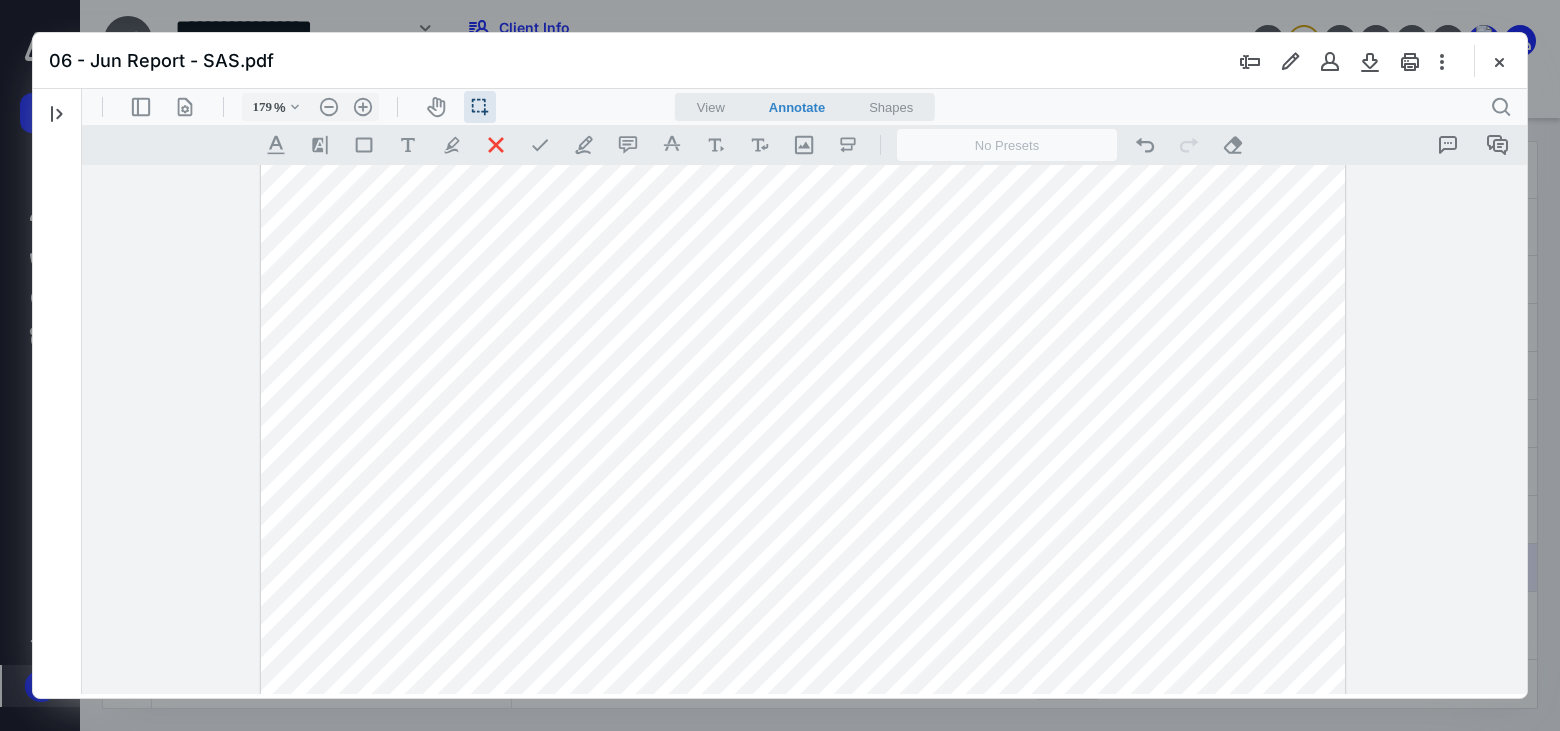 click on "**********" at bounding box center [803, 718] 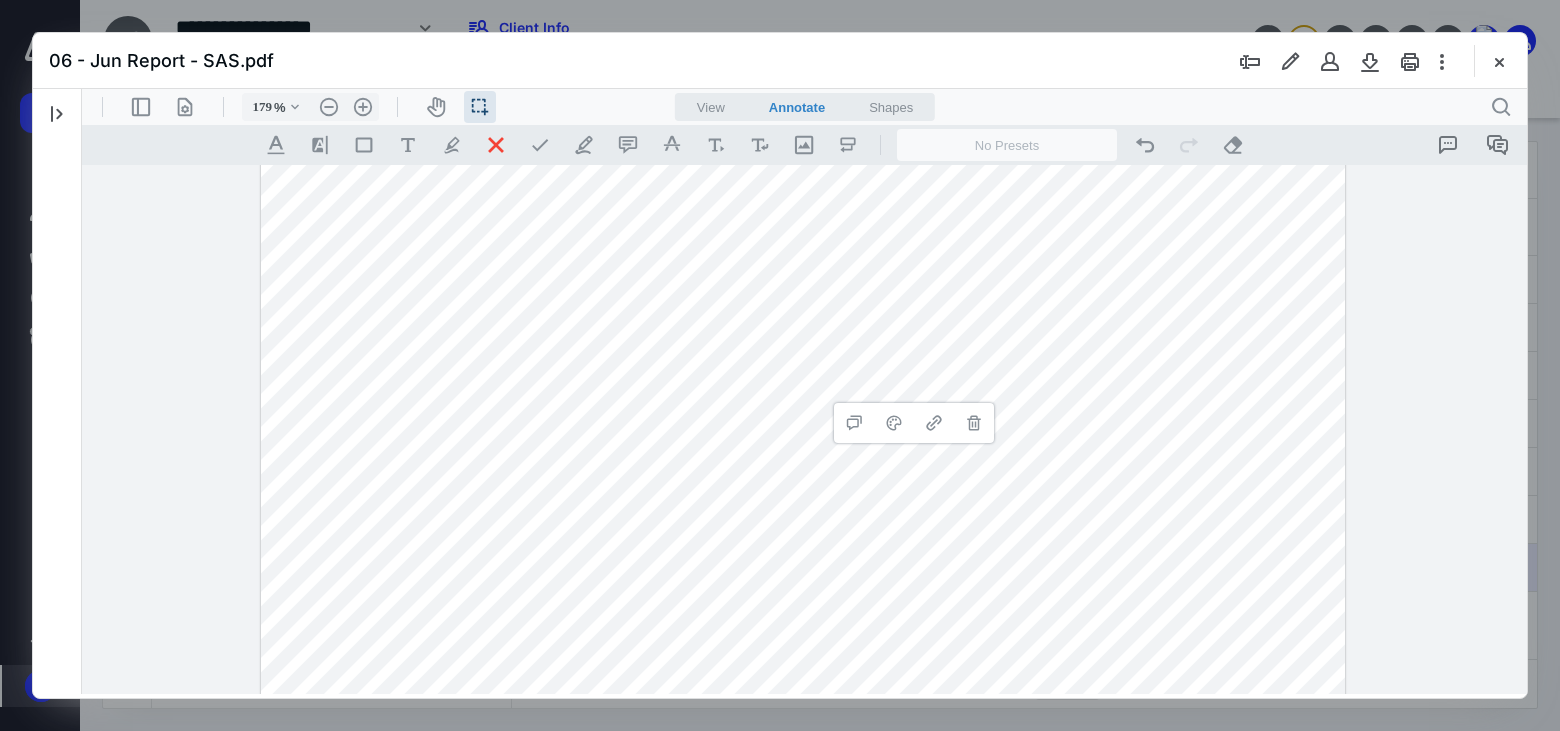click on "**********" at bounding box center [803, 718] 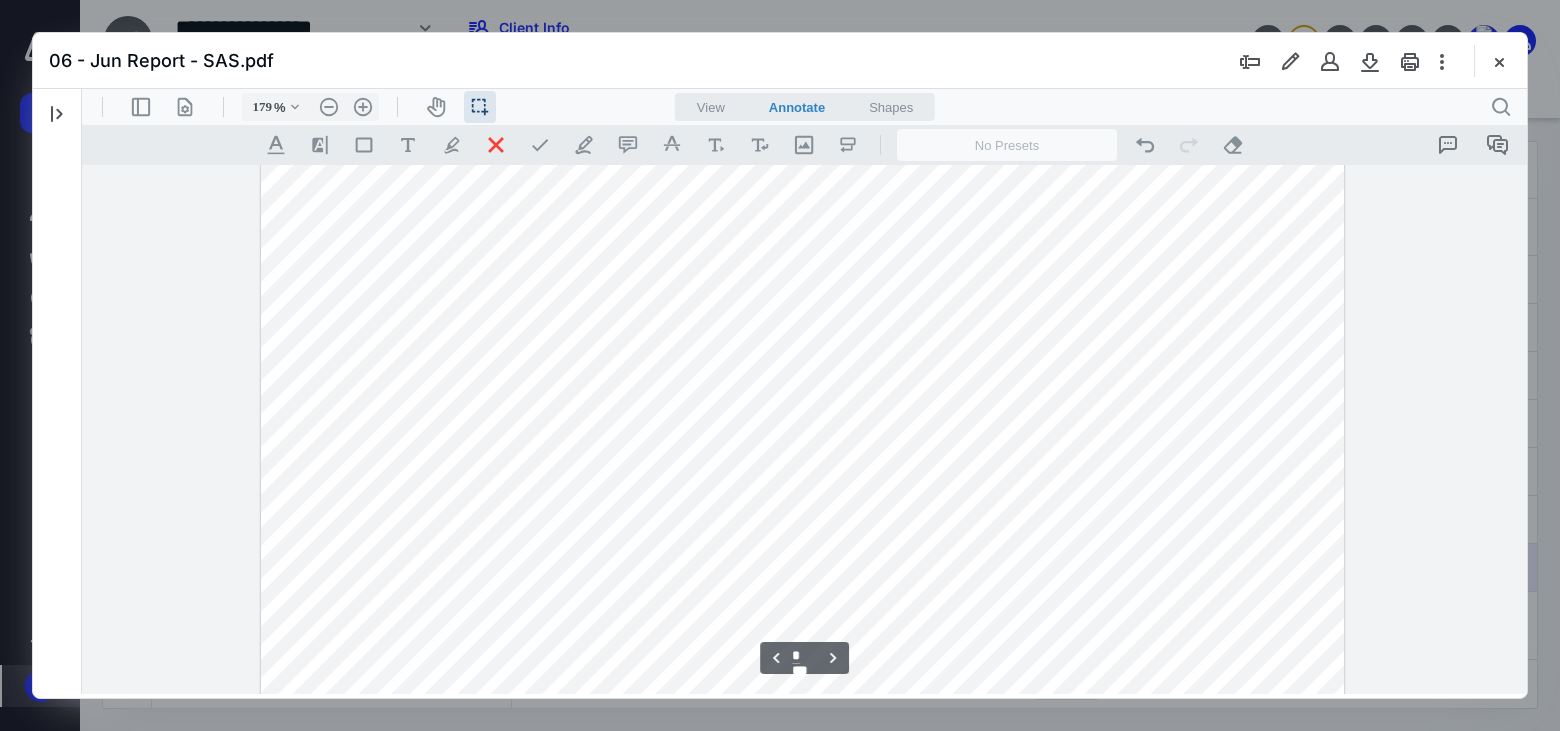 scroll, scrollTop: 1901, scrollLeft: 0, axis: vertical 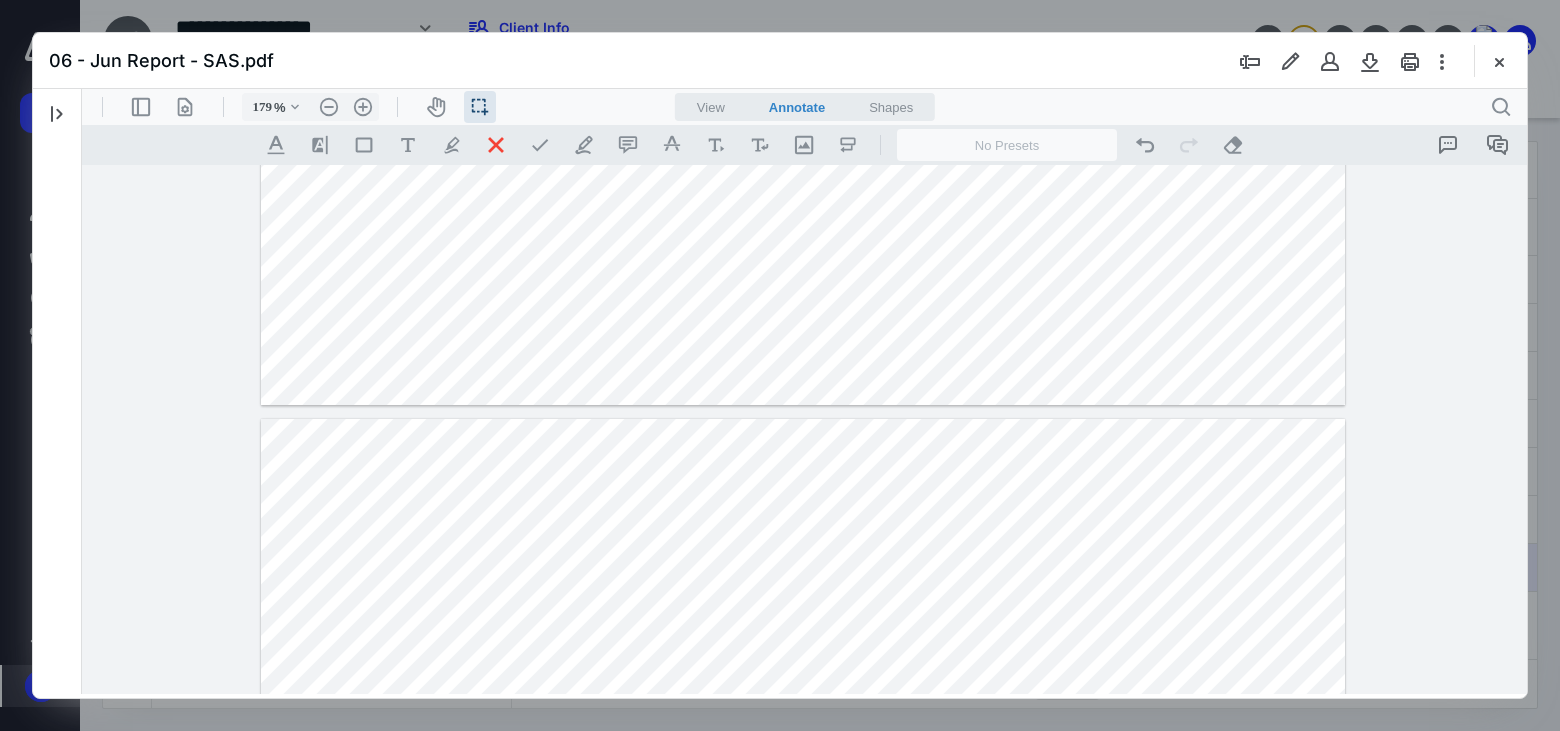 click on "06 - Jun Report - SAS.pdf" at bounding box center [780, 61] 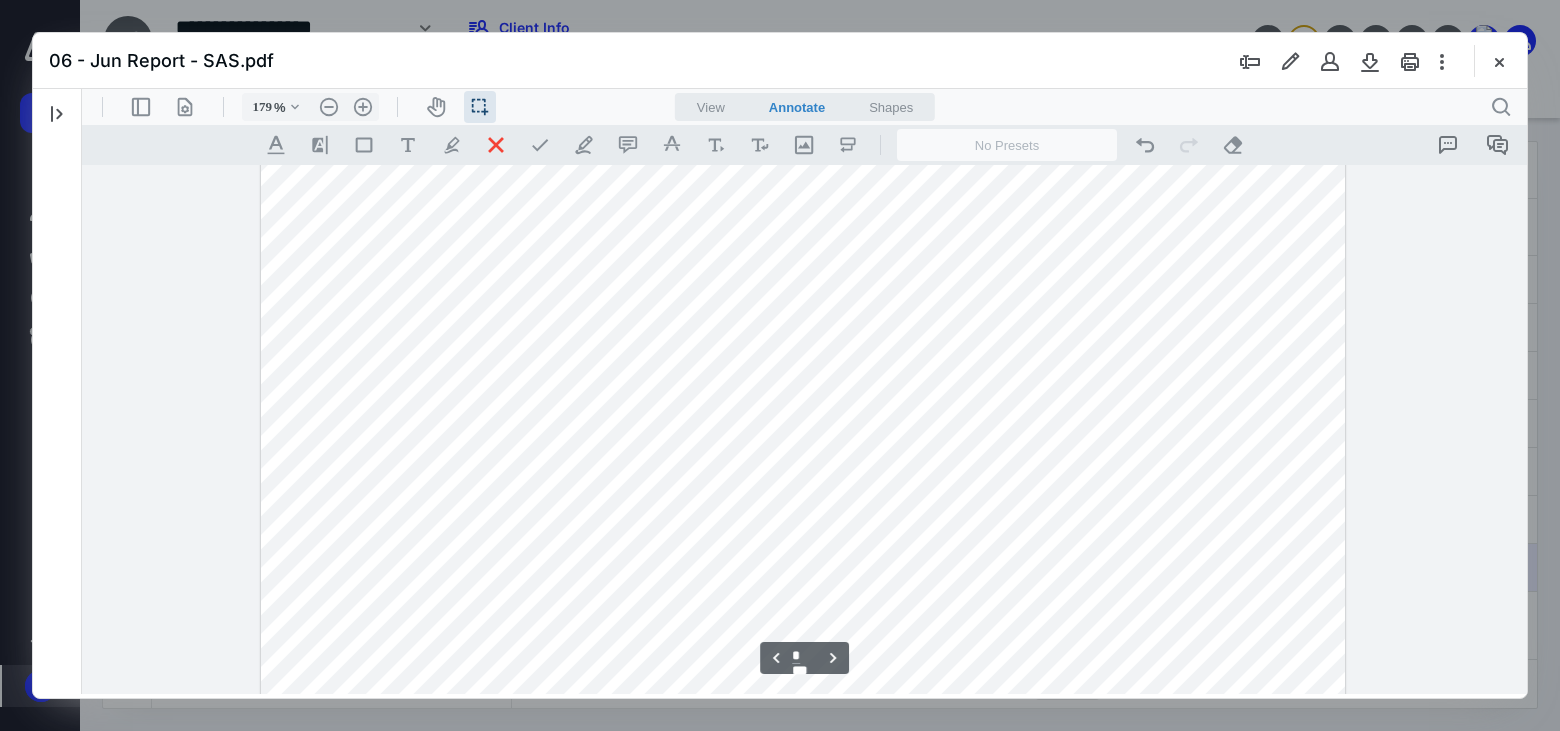 scroll, scrollTop: 4200, scrollLeft: 0, axis: vertical 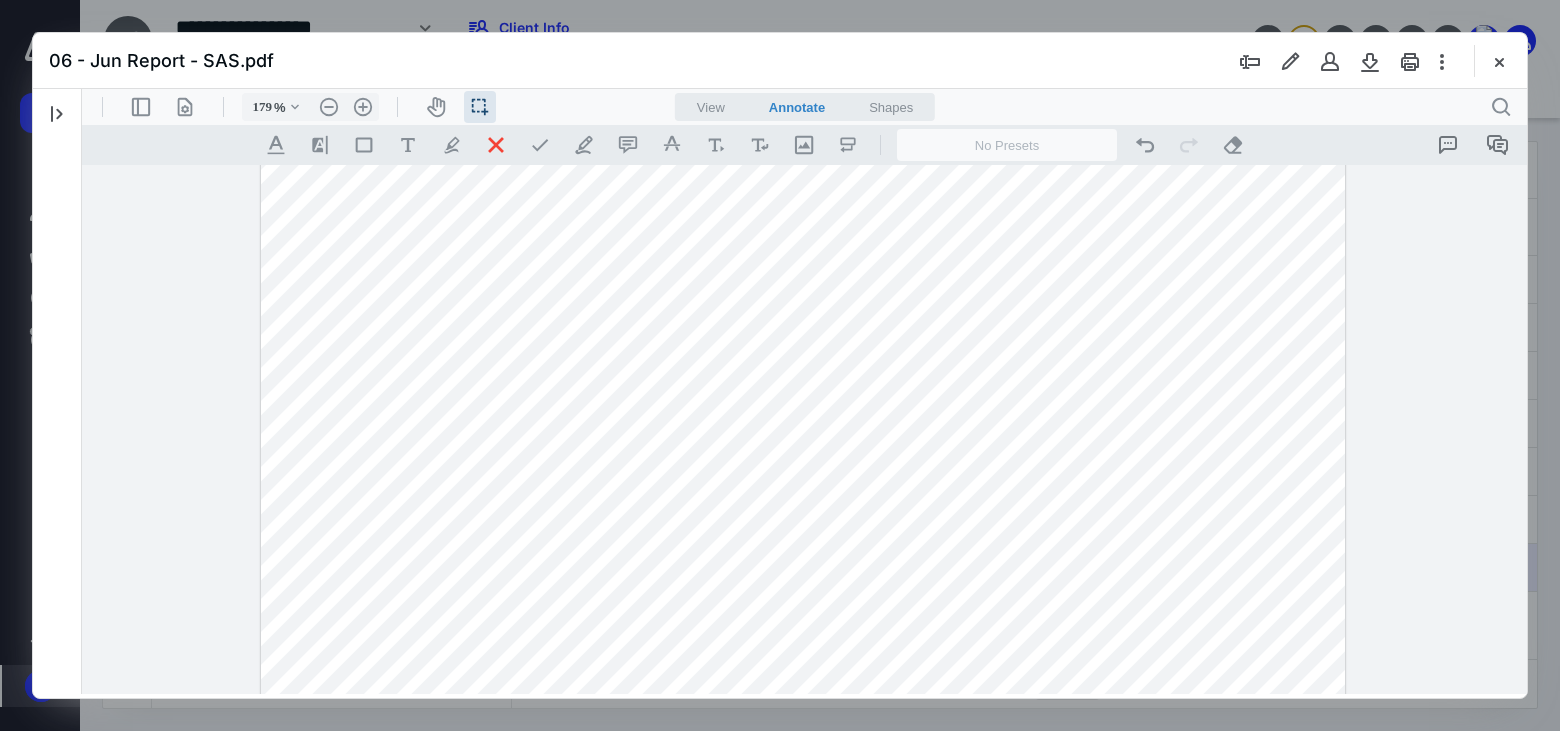 click on "06 - Jun Report - SAS.pdf" at bounding box center (780, 61) 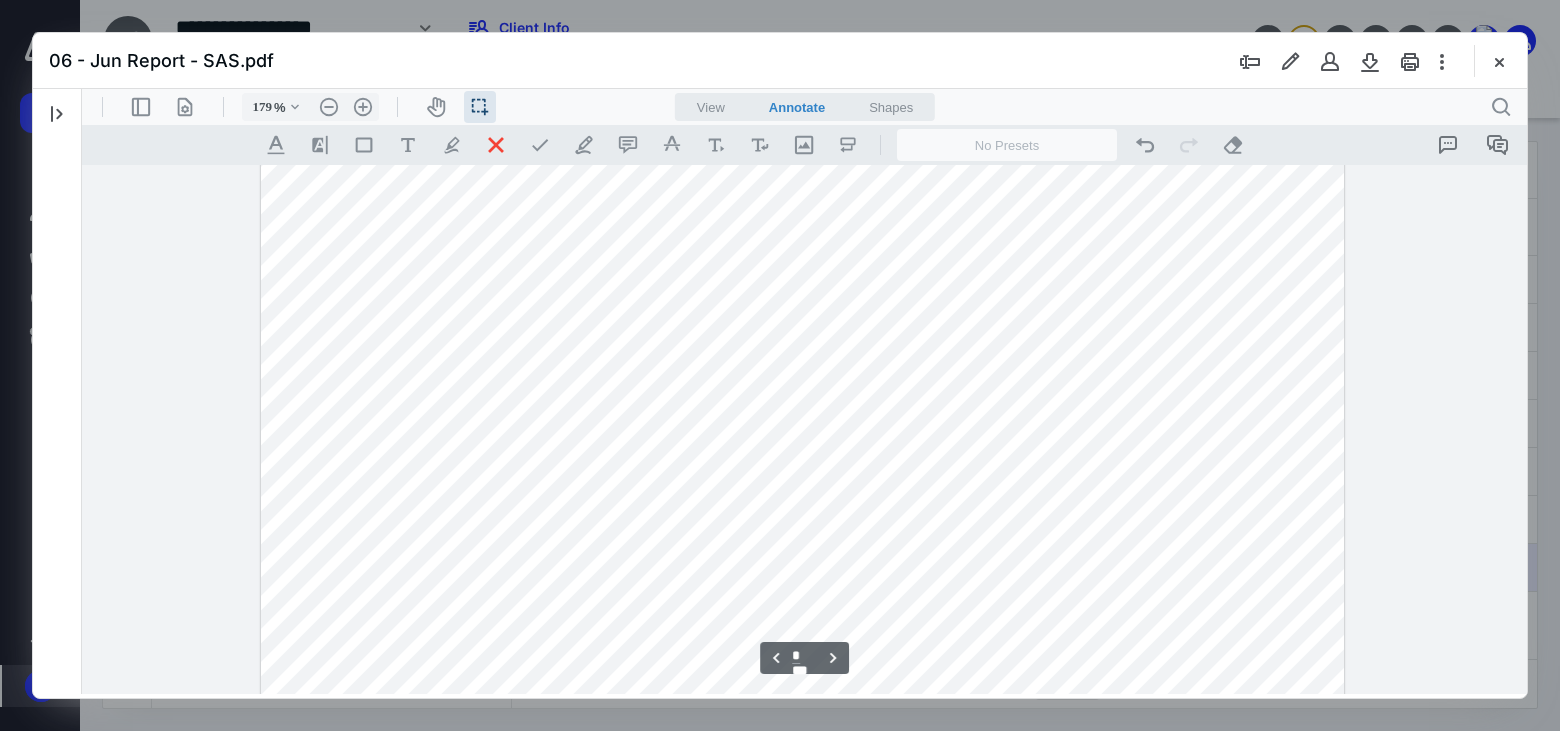 type on "*" 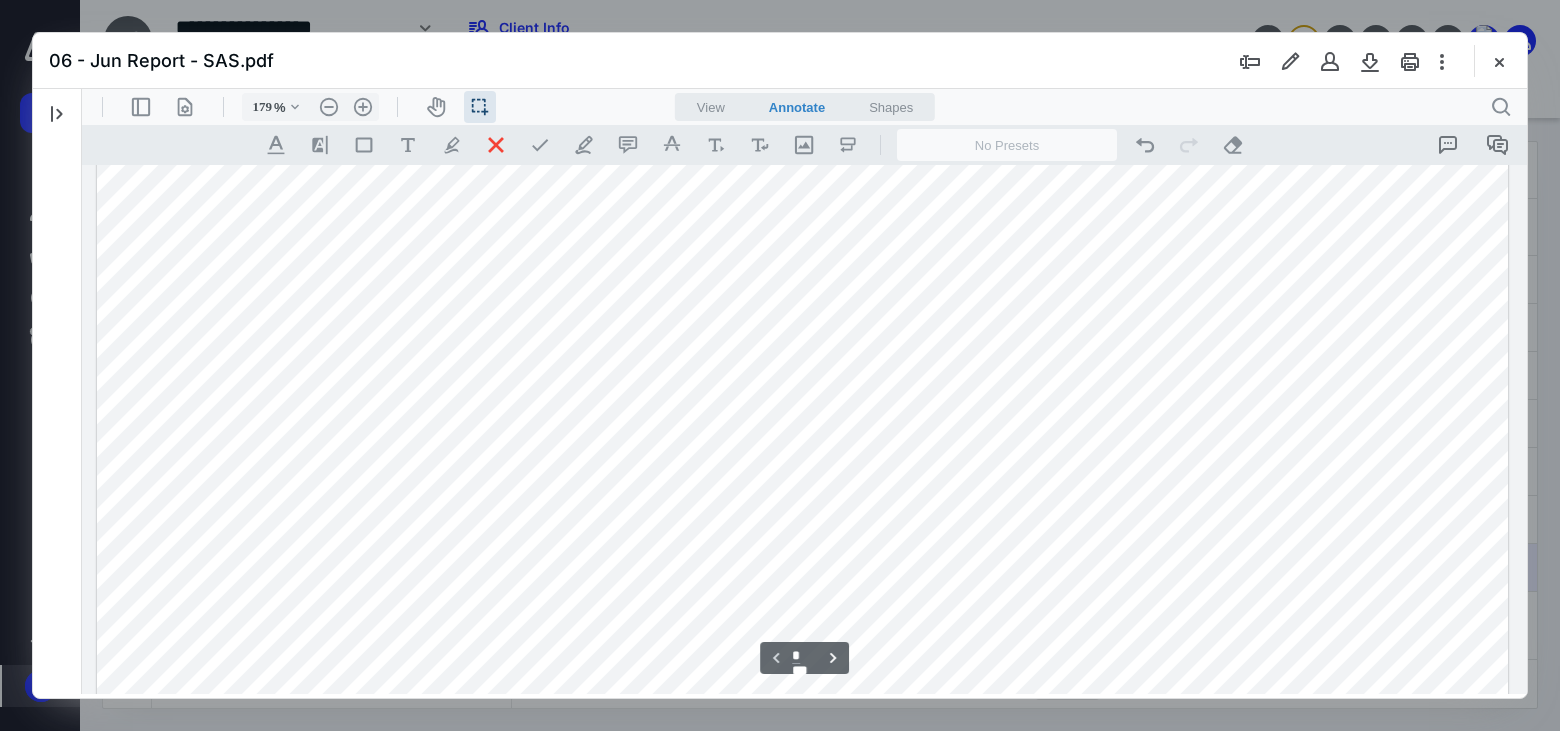 scroll, scrollTop: 0, scrollLeft: 0, axis: both 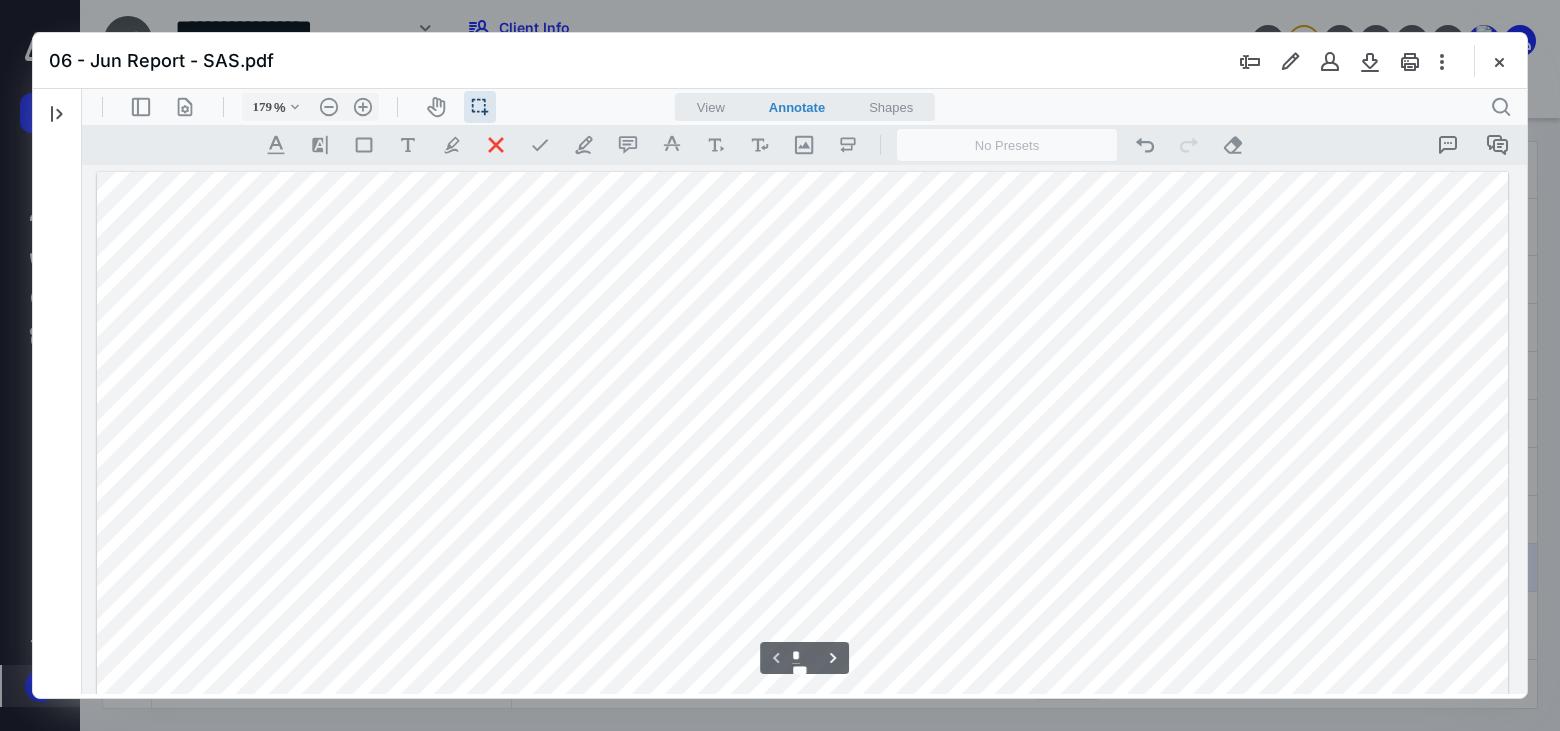 drag, startPoint x: 1522, startPoint y: 451, endPoint x: 1098, endPoint y: 130, distance: 531.8054 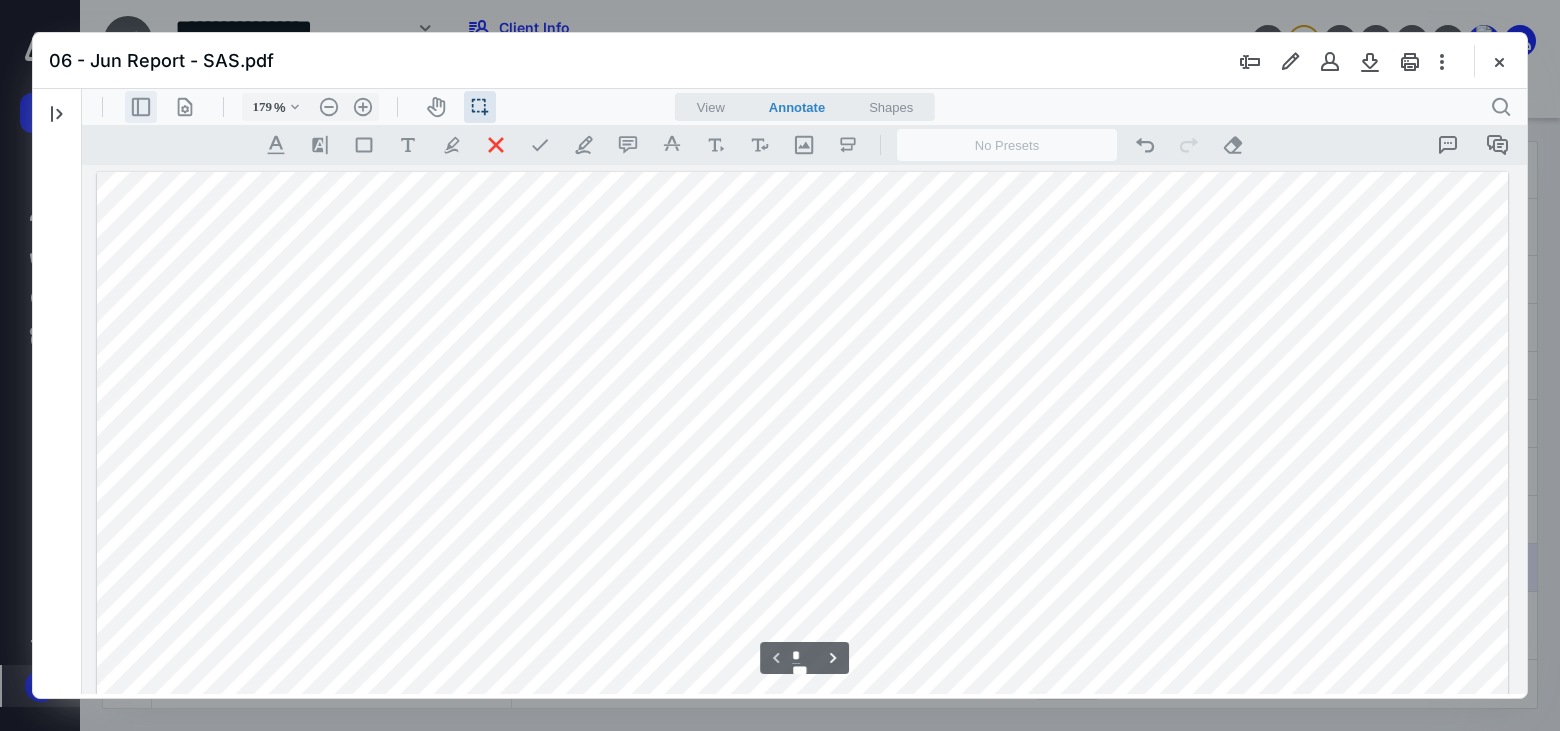 click on ".cls-1{fill:#abb0c4;} icon - header - sidebar - line" at bounding box center [141, 107] 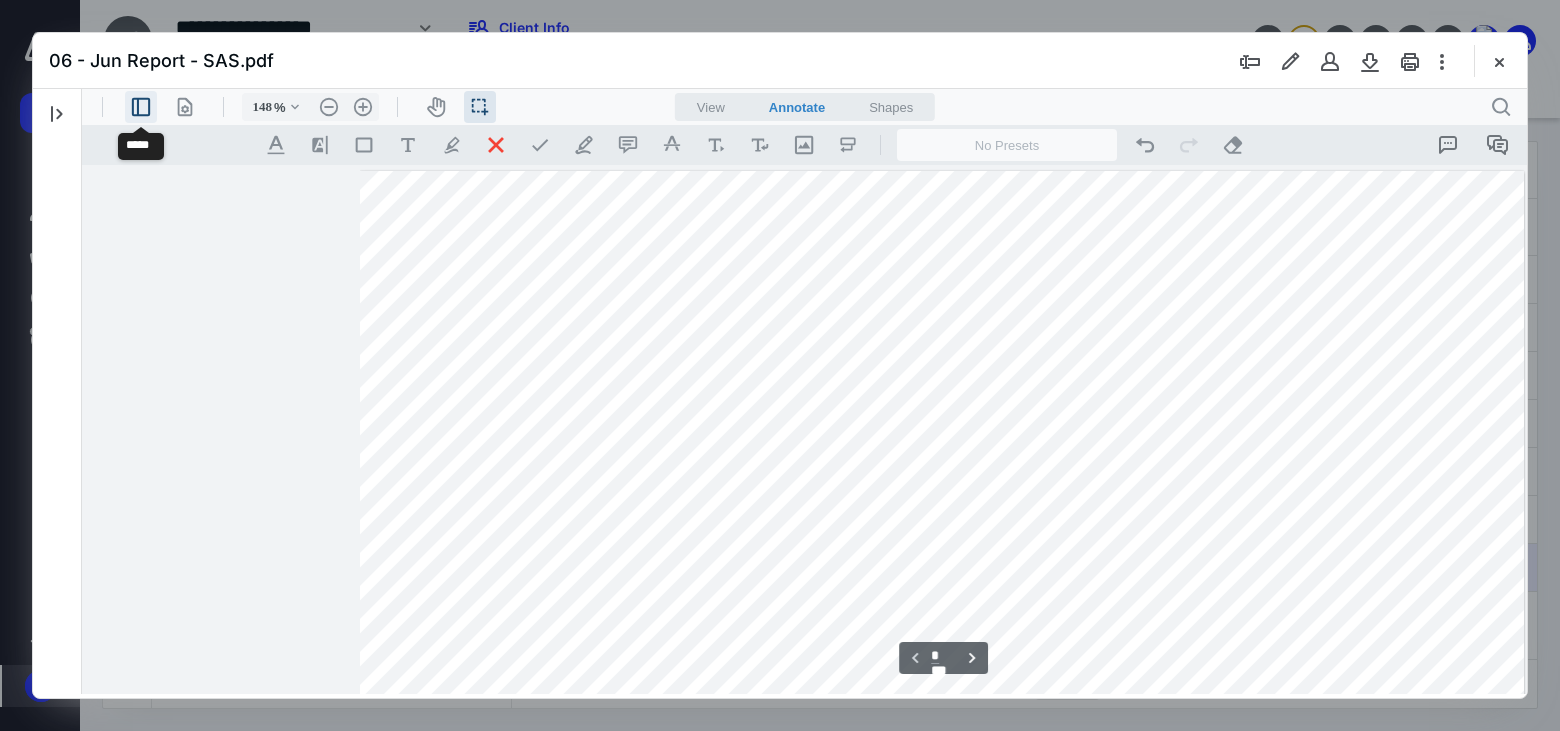 type on "144" 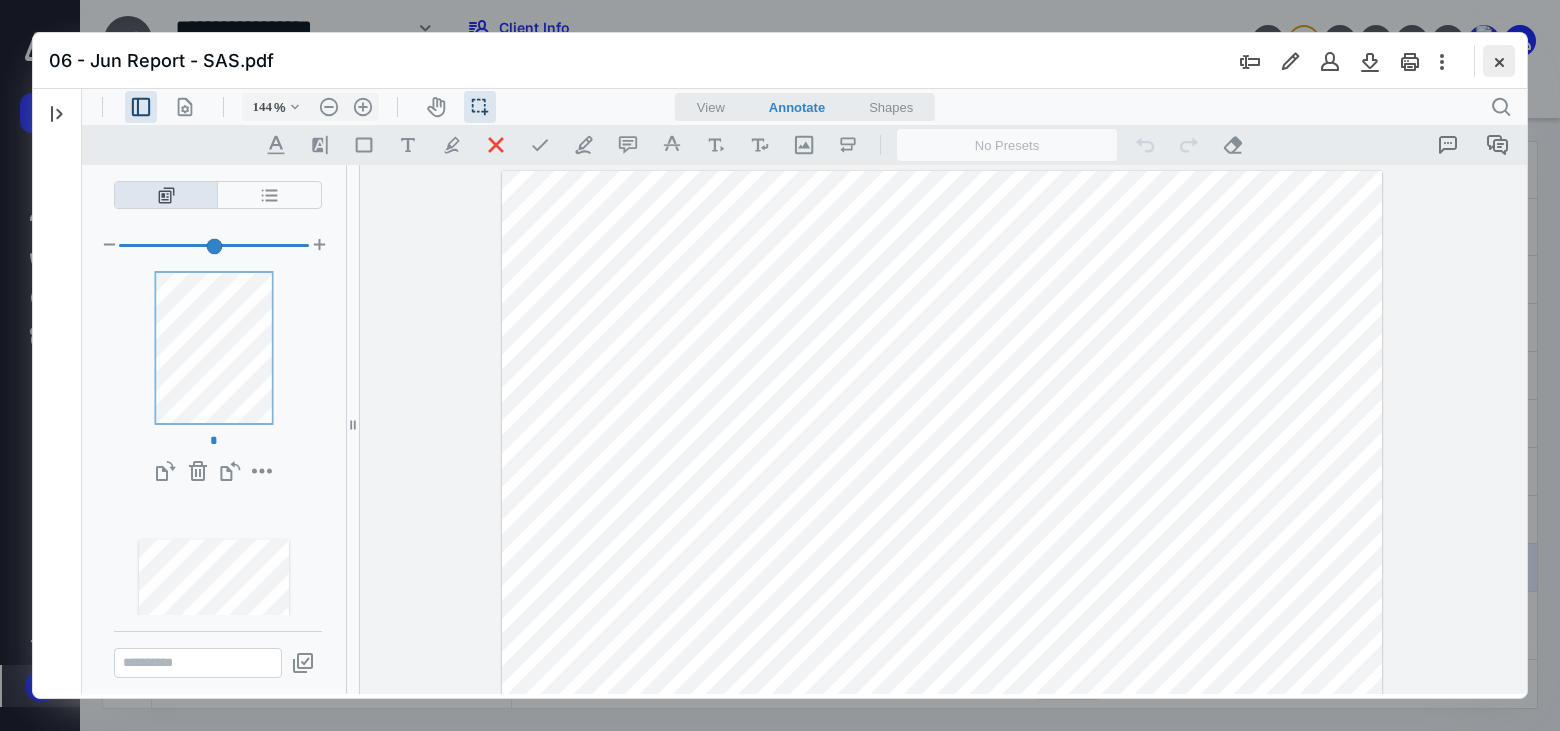 click at bounding box center (1499, 61) 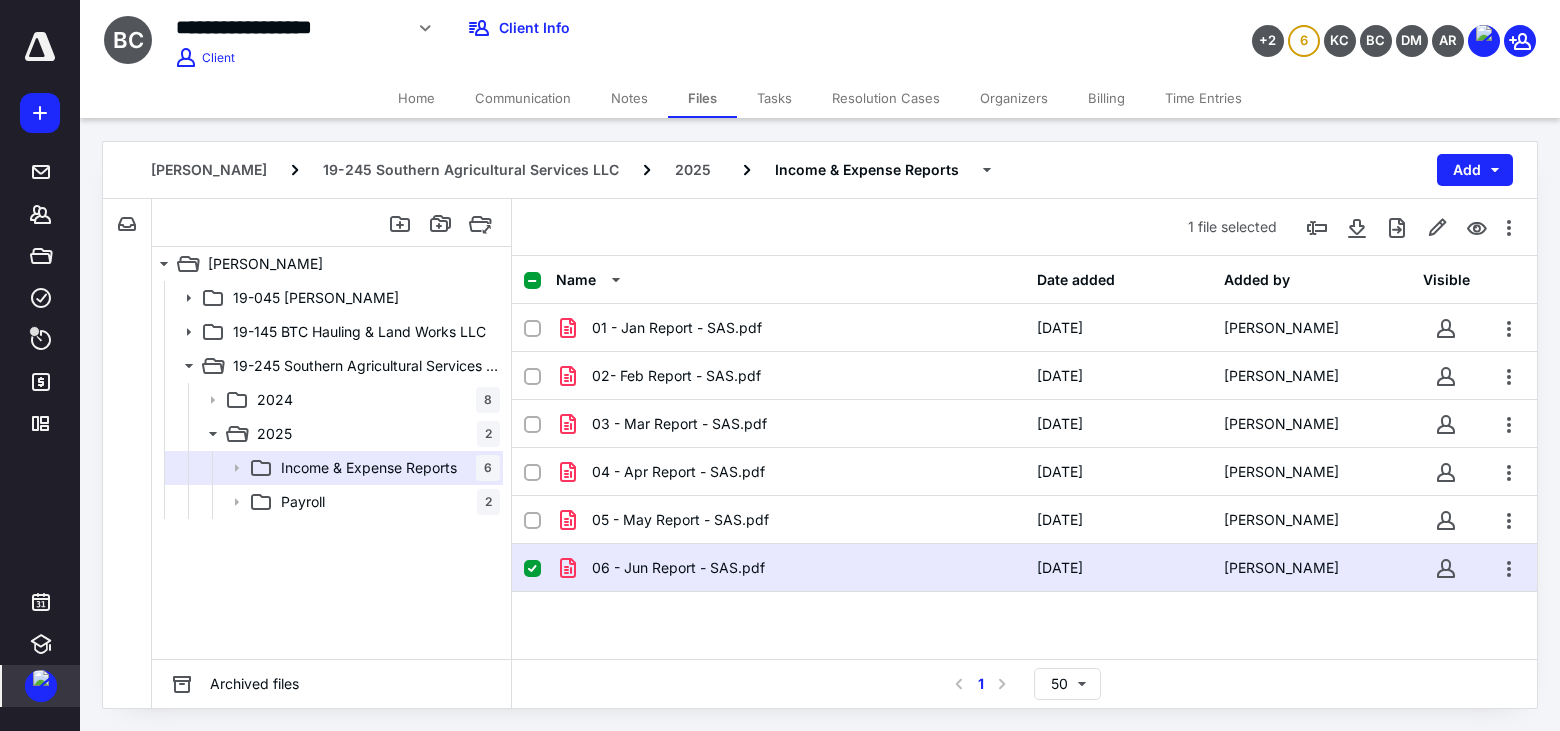 click on "Tasks" at bounding box center [774, 98] 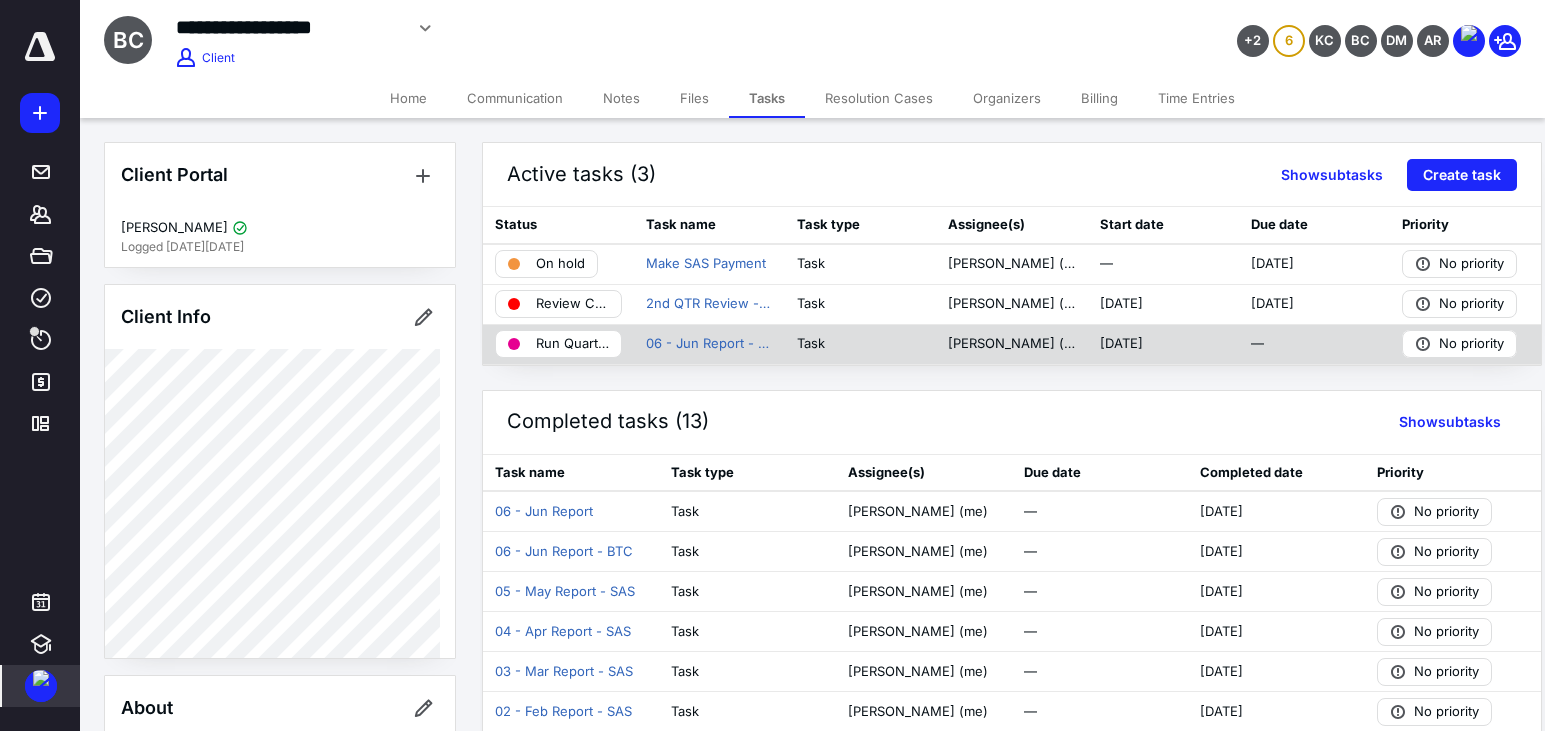 click on "Run Quarterly" at bounding box center (572, 344) 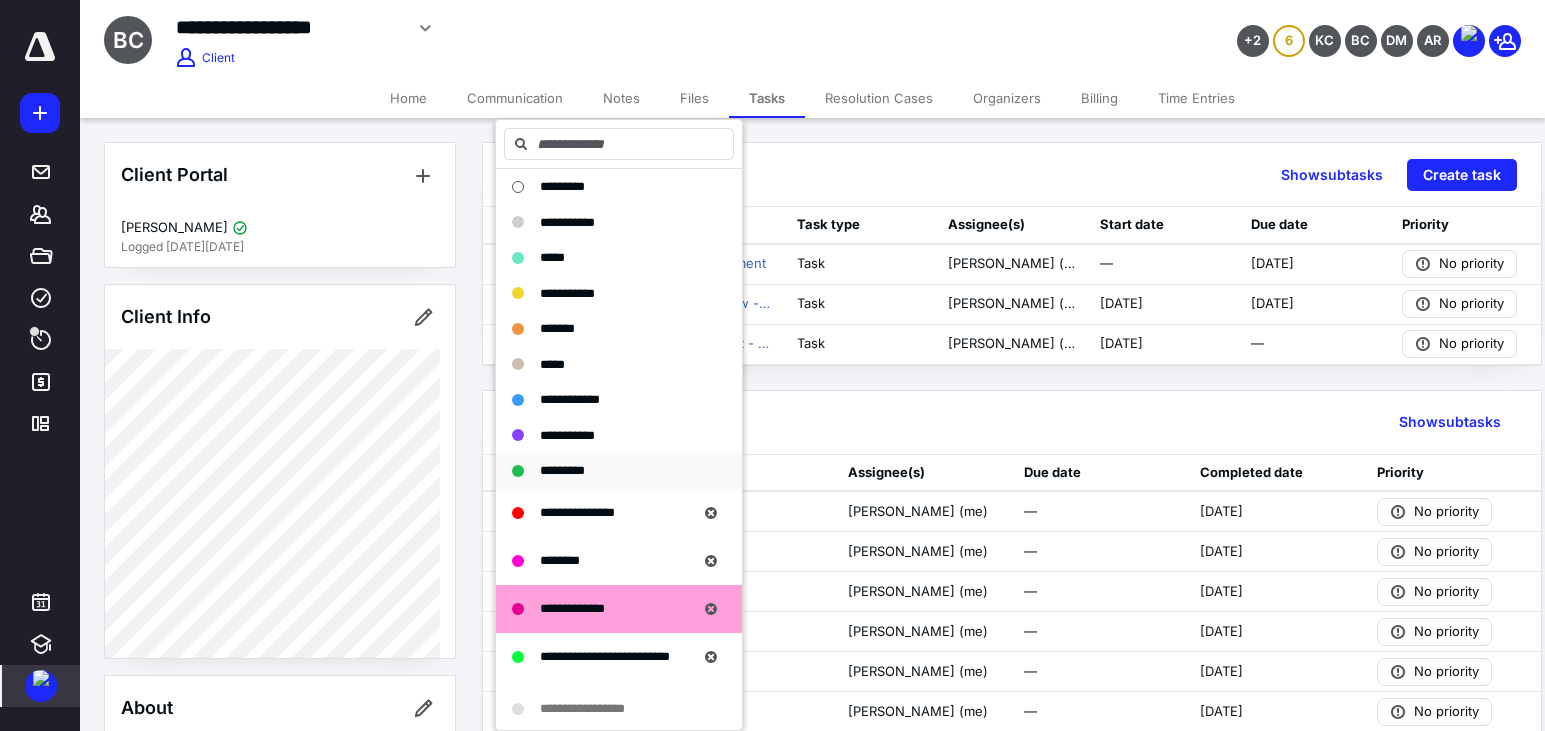 click on "*********" at bounding box center (562, 470) 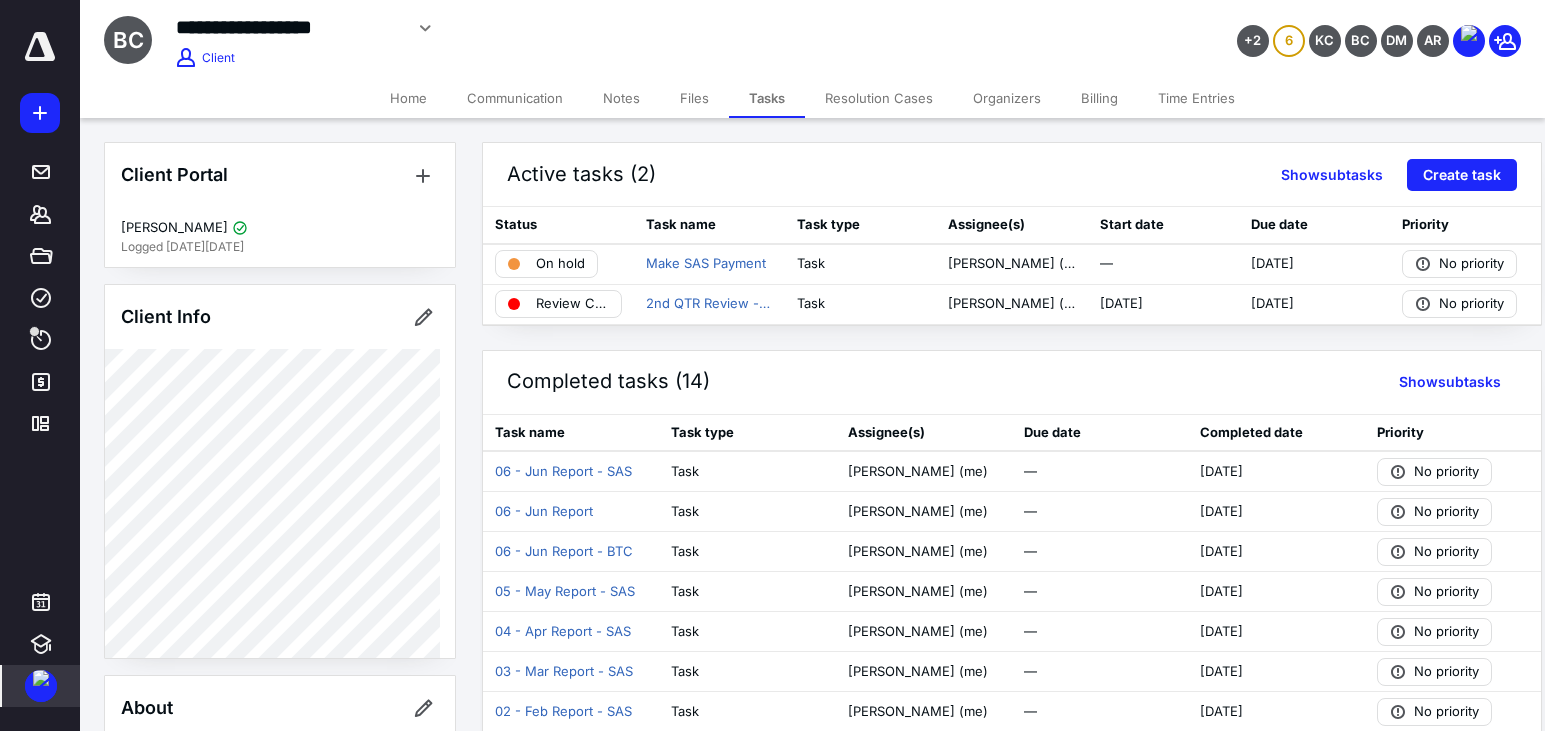 click on "Files" at bounding box center (694, 98) 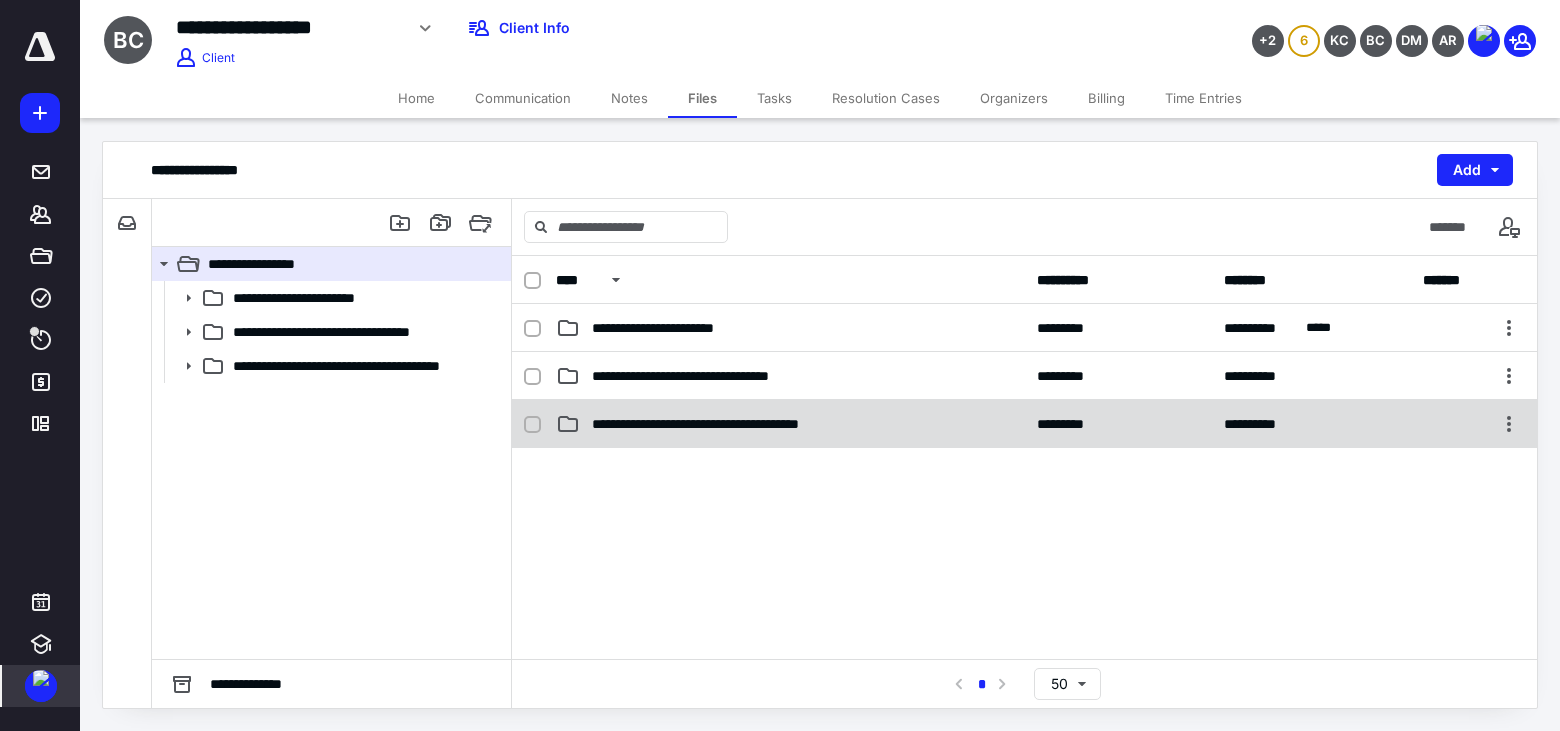 click on "**********" at bounding box center [733, 424] 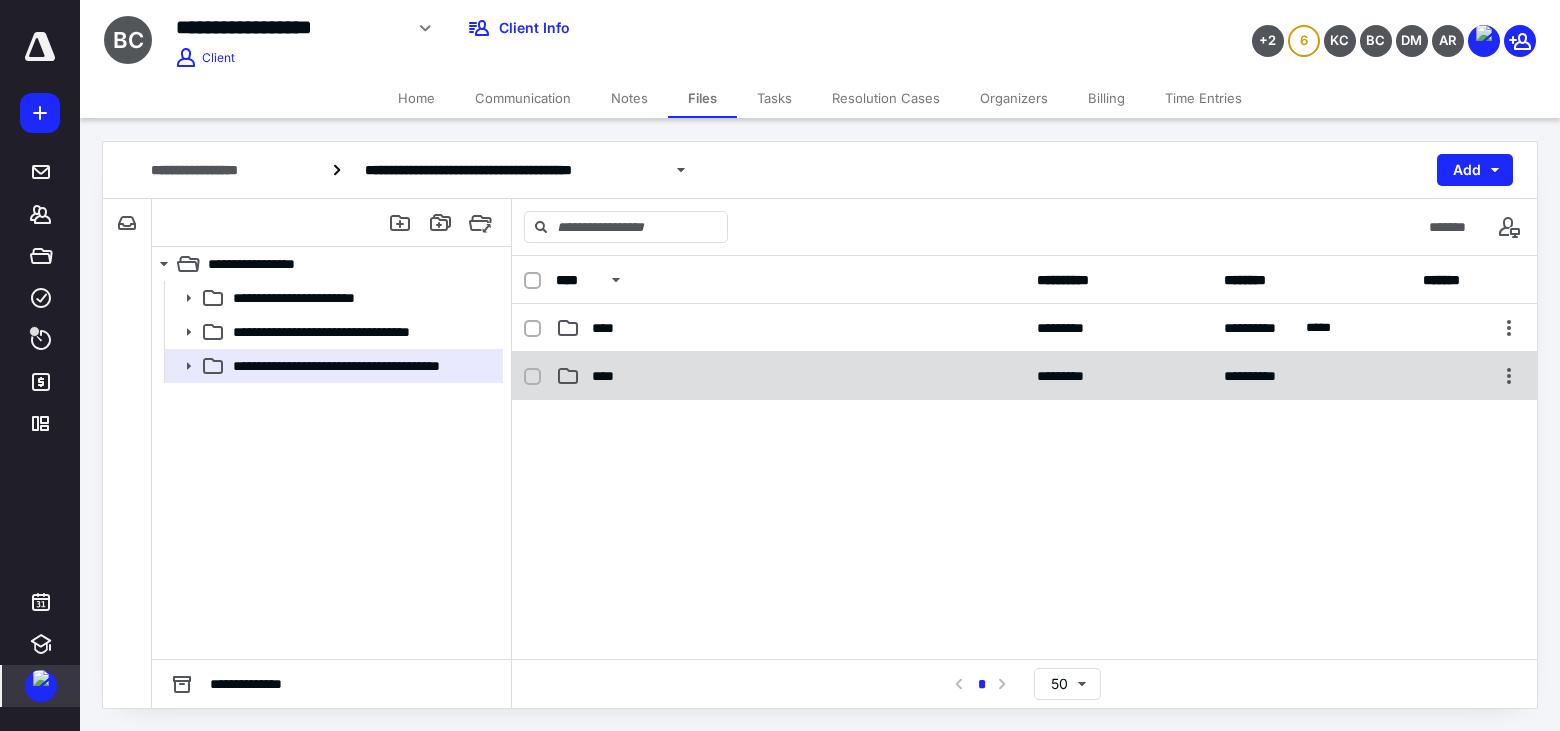 click on "**********" at bounding box center [1024, 376] 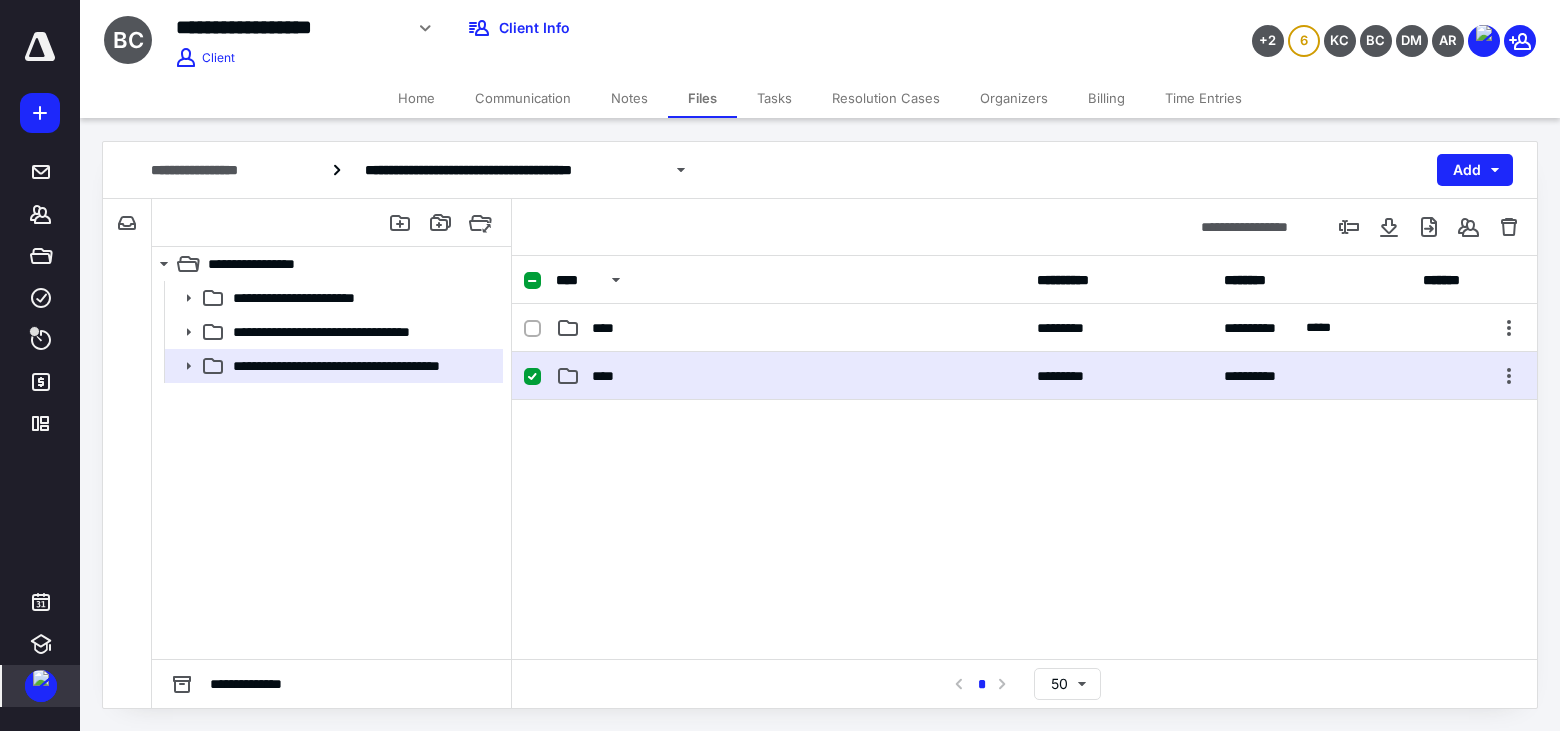 click on "**********" at bounding box center (1024, 376) 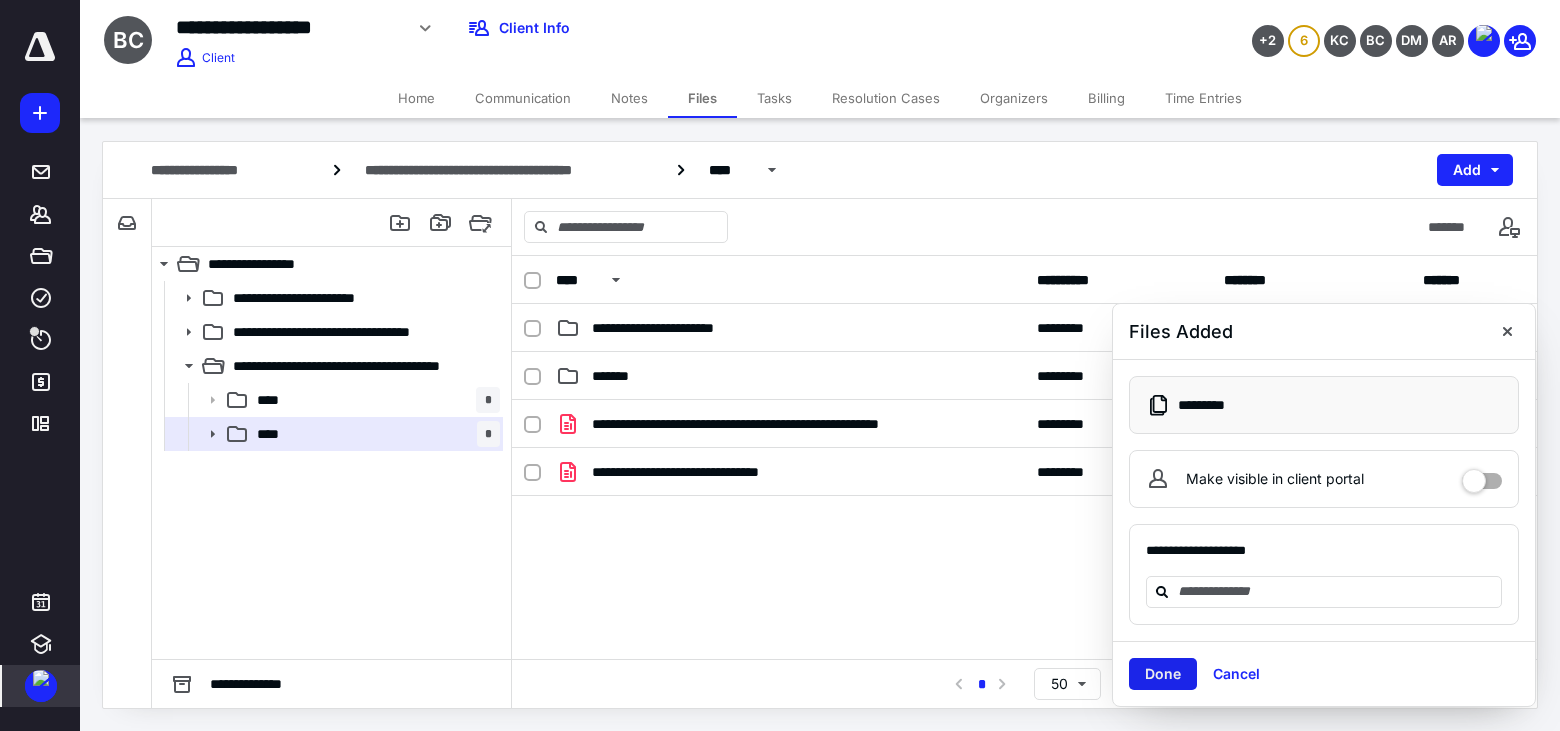 click on "Done" at bounding box center (1163, 674) 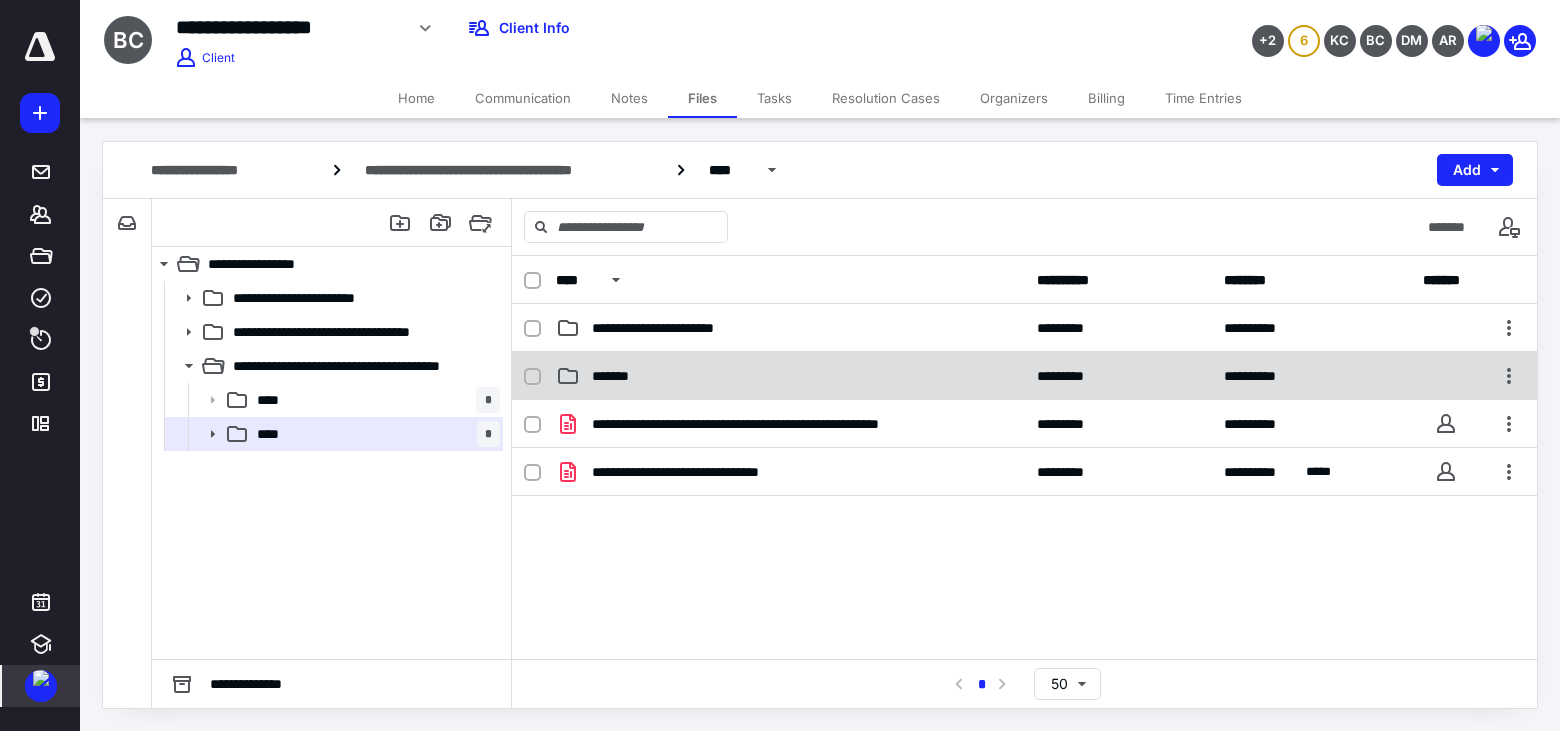 click on "*******" at bounding box center [790, 376] 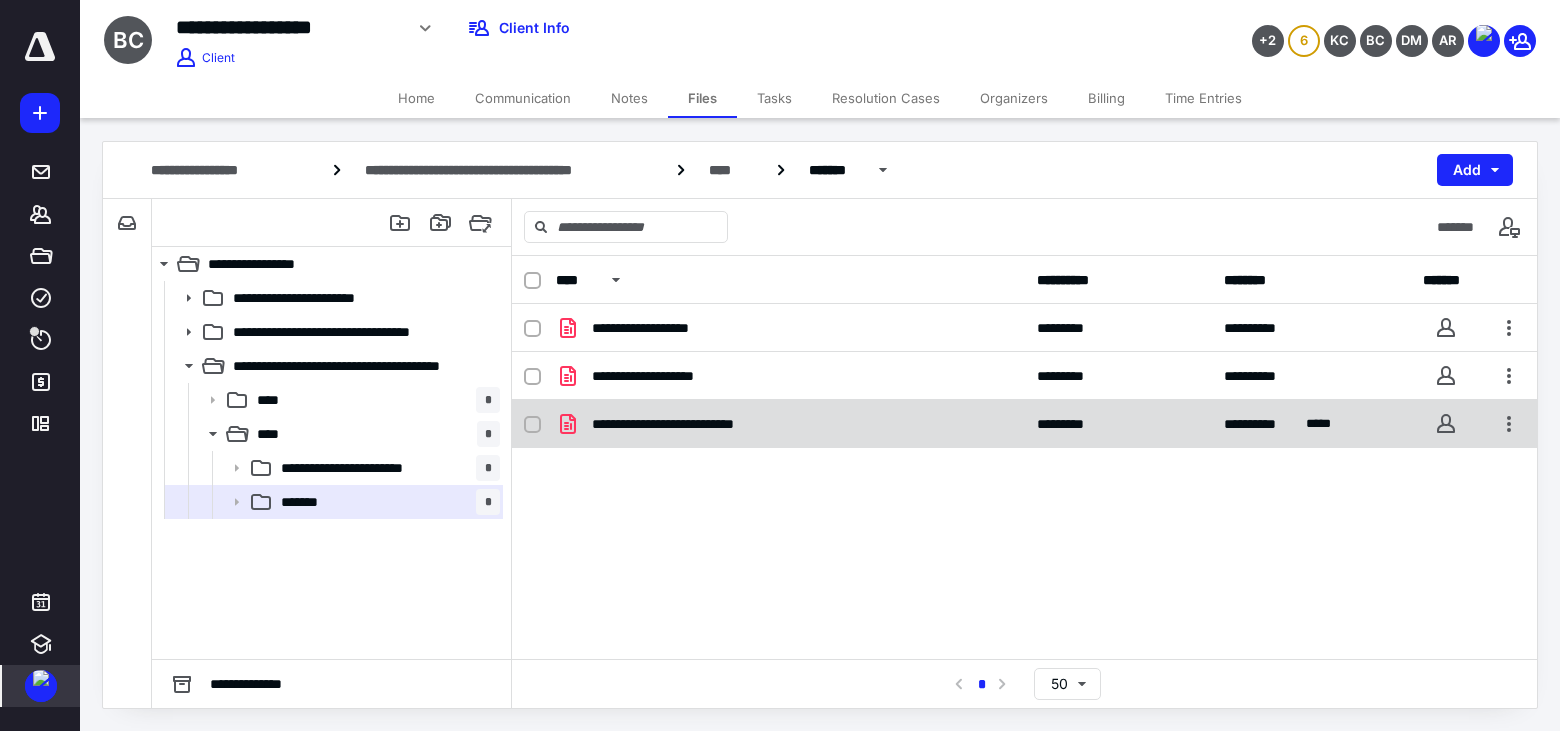 click on "**********" at bounding box center (790, 424) 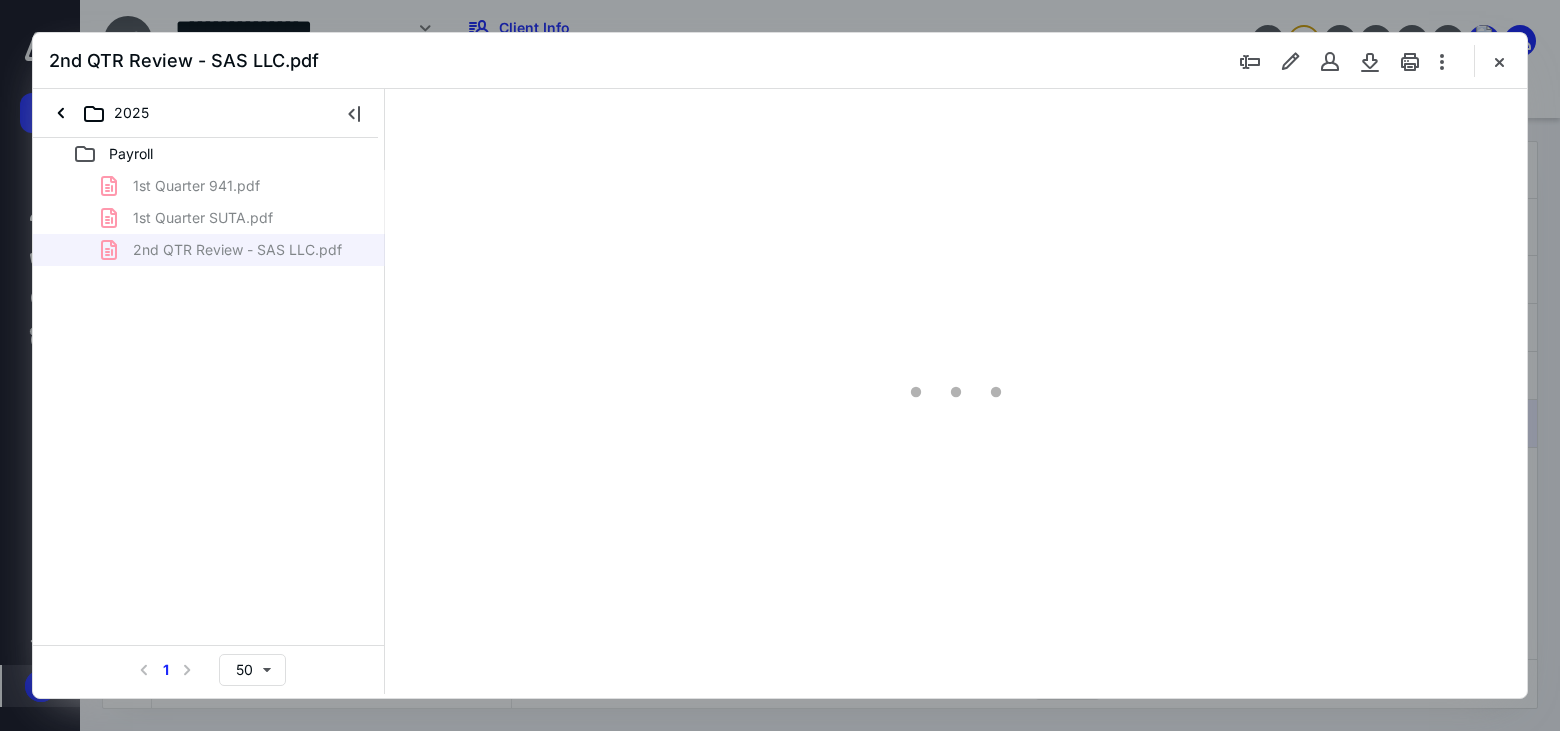 scroll, scrollTop: 0, scrollLeft: 0, axis: both 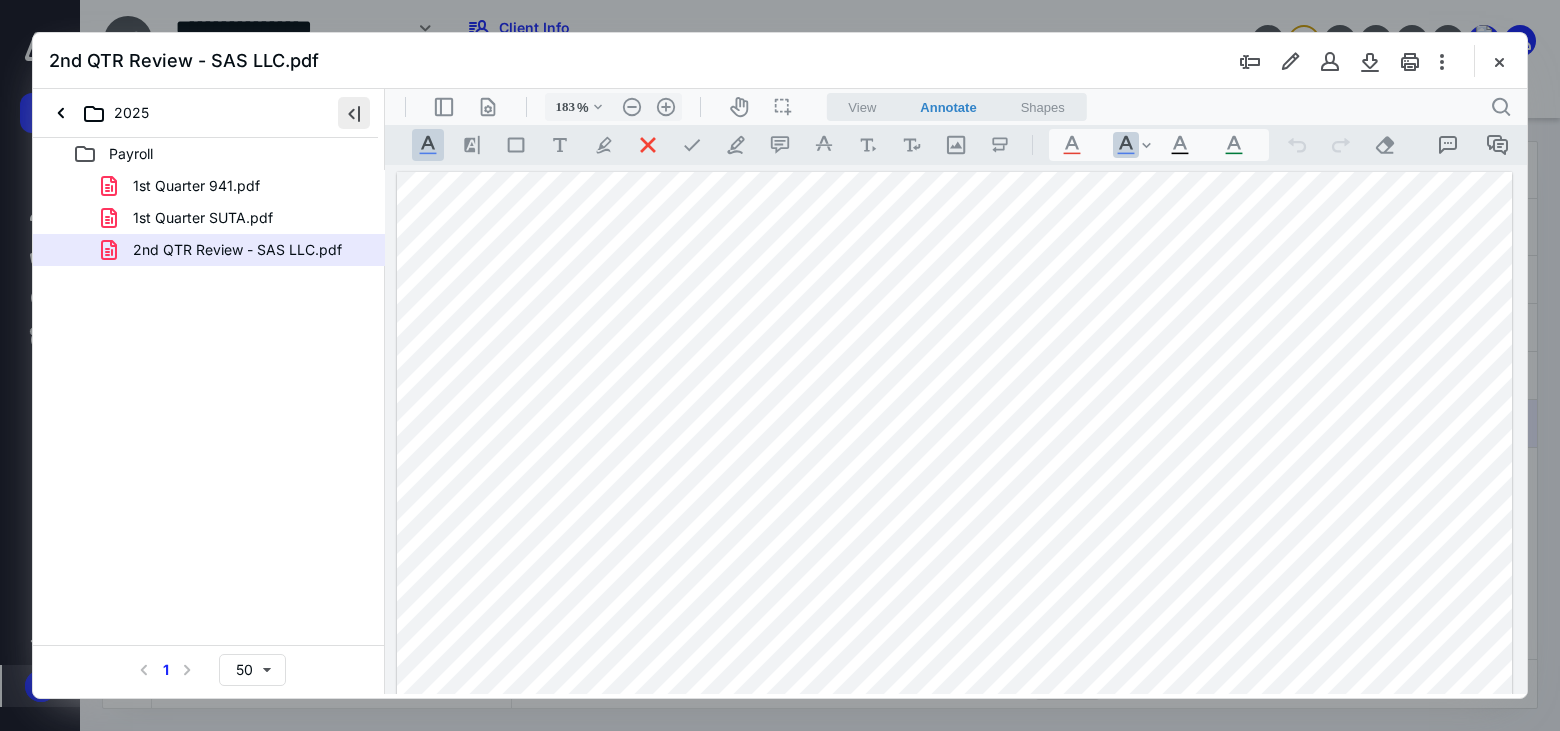 click at bounding box center (354, 113) 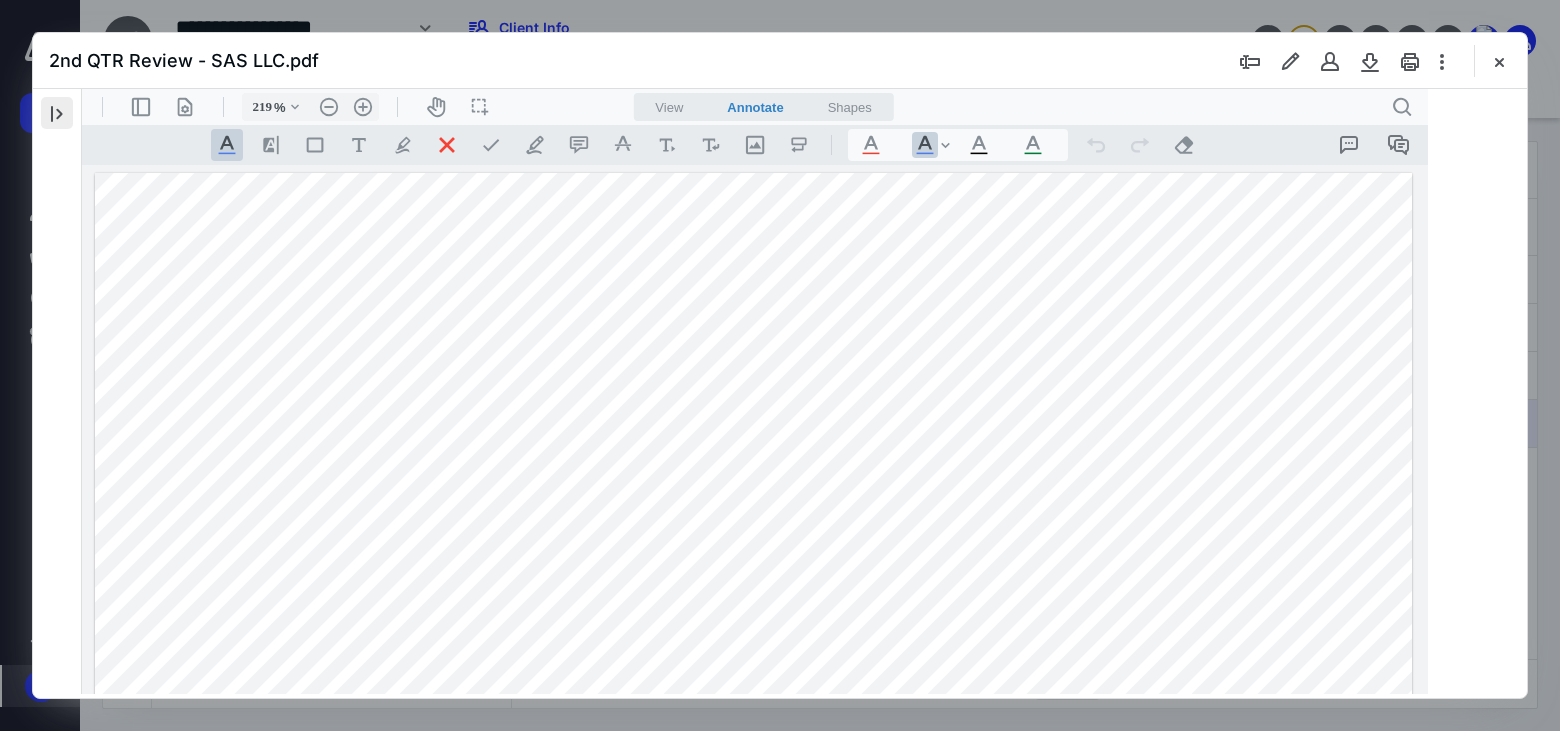 scroll, scrollTop: 2, scrollLeft: 0, axis: vertical 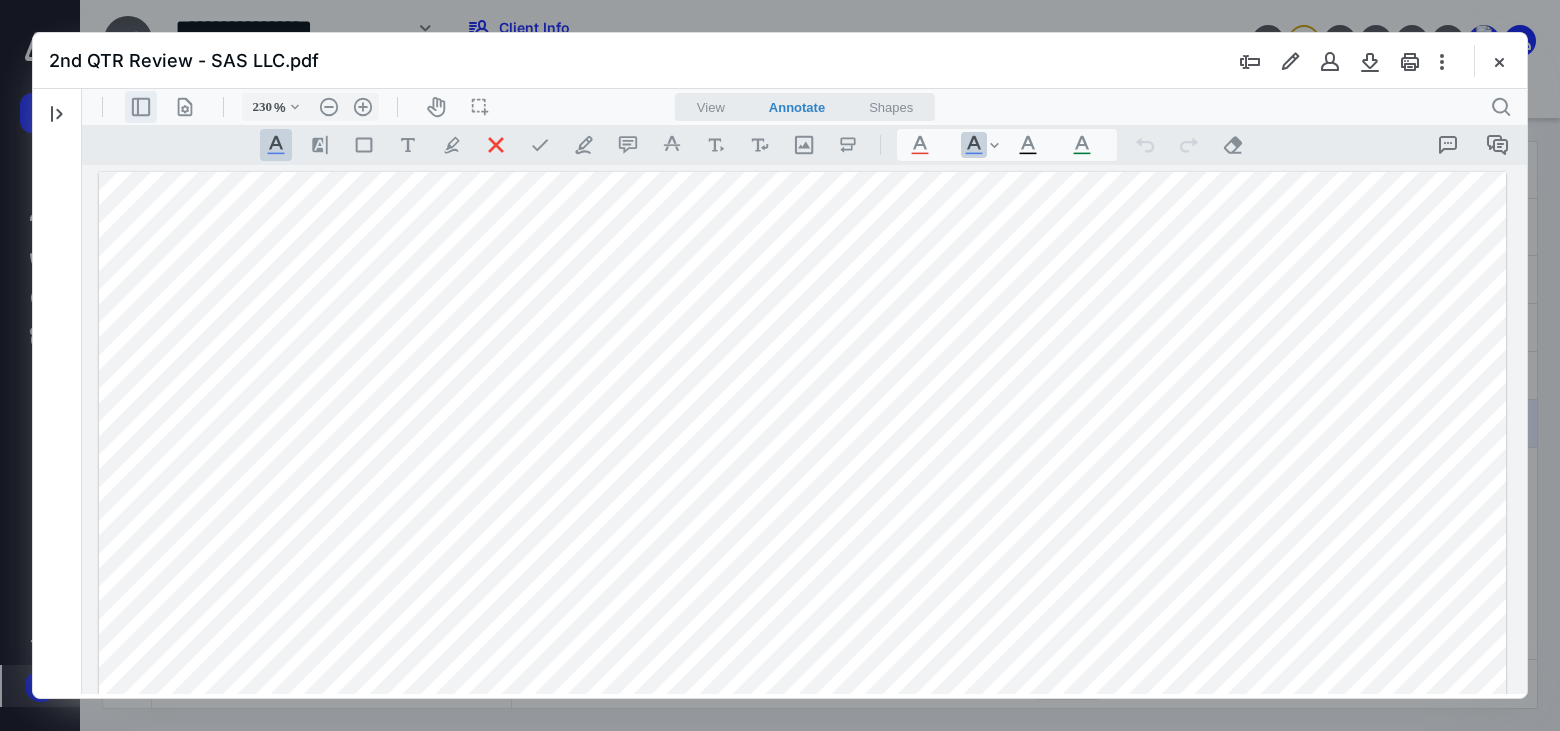 click on ".cls-1{fill:#abb0c4;} icon - header - sidebar - line" at bounding box center [141, 107] 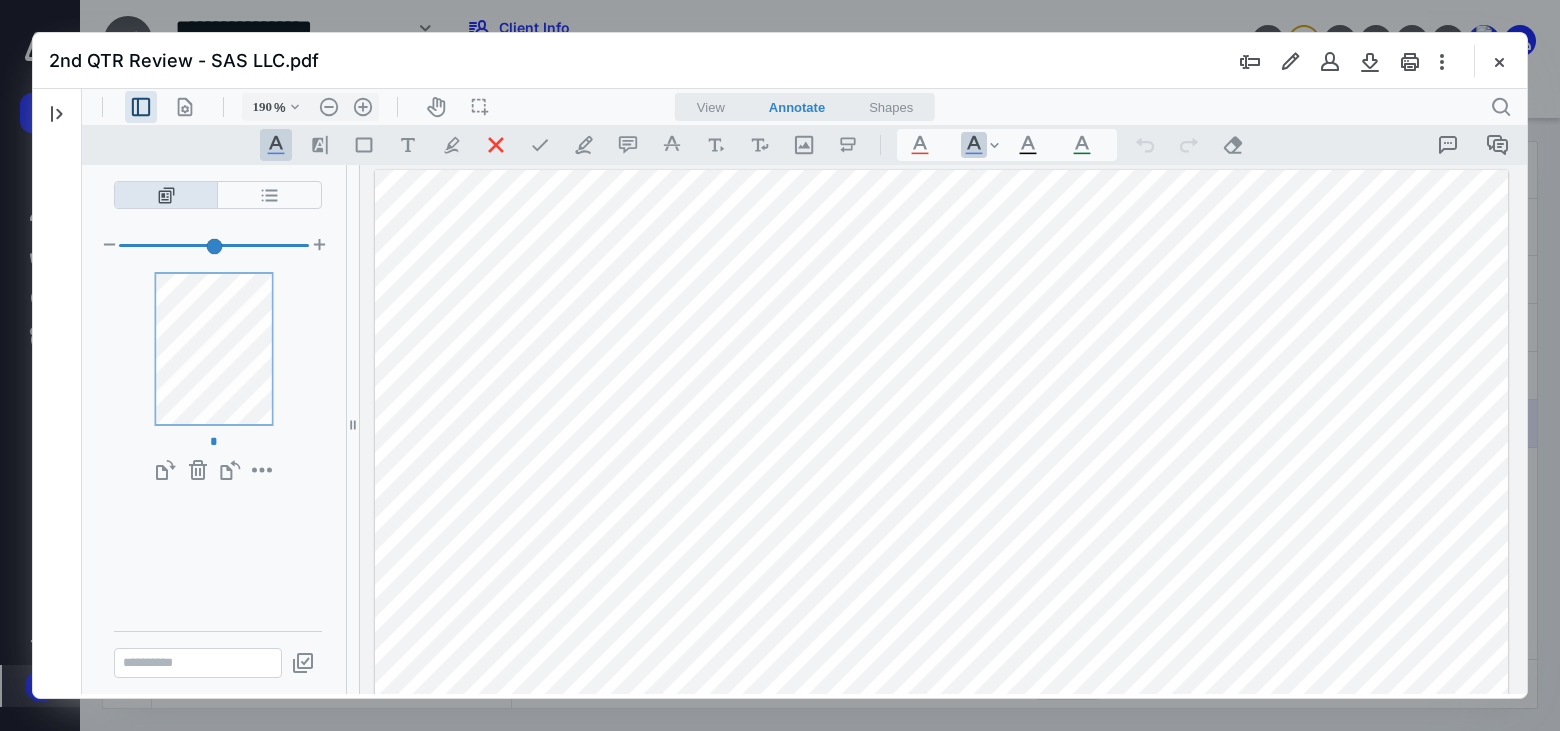 type on "186" 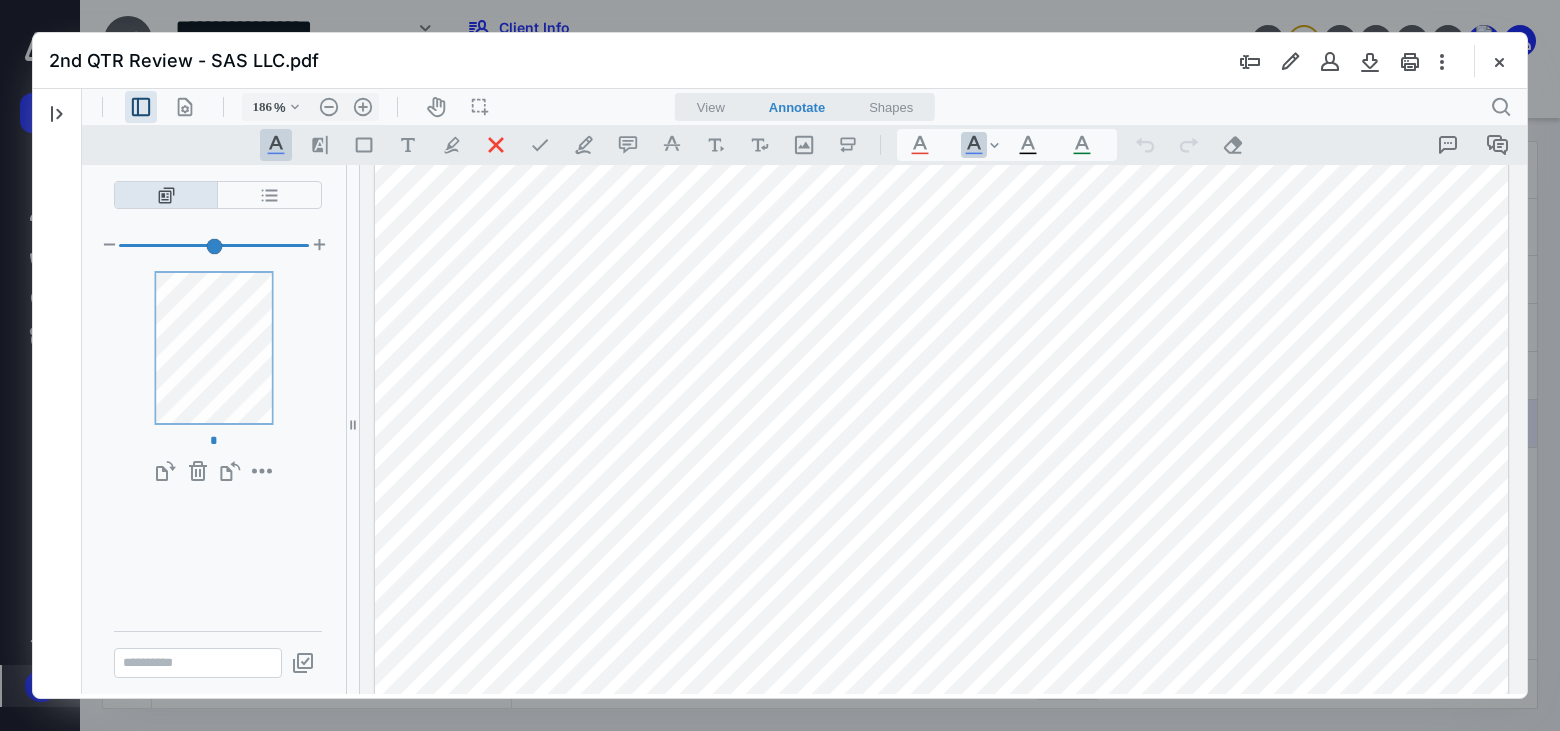 scroll, scrollTop: 951, scrollLeft: 0, axis: vertical 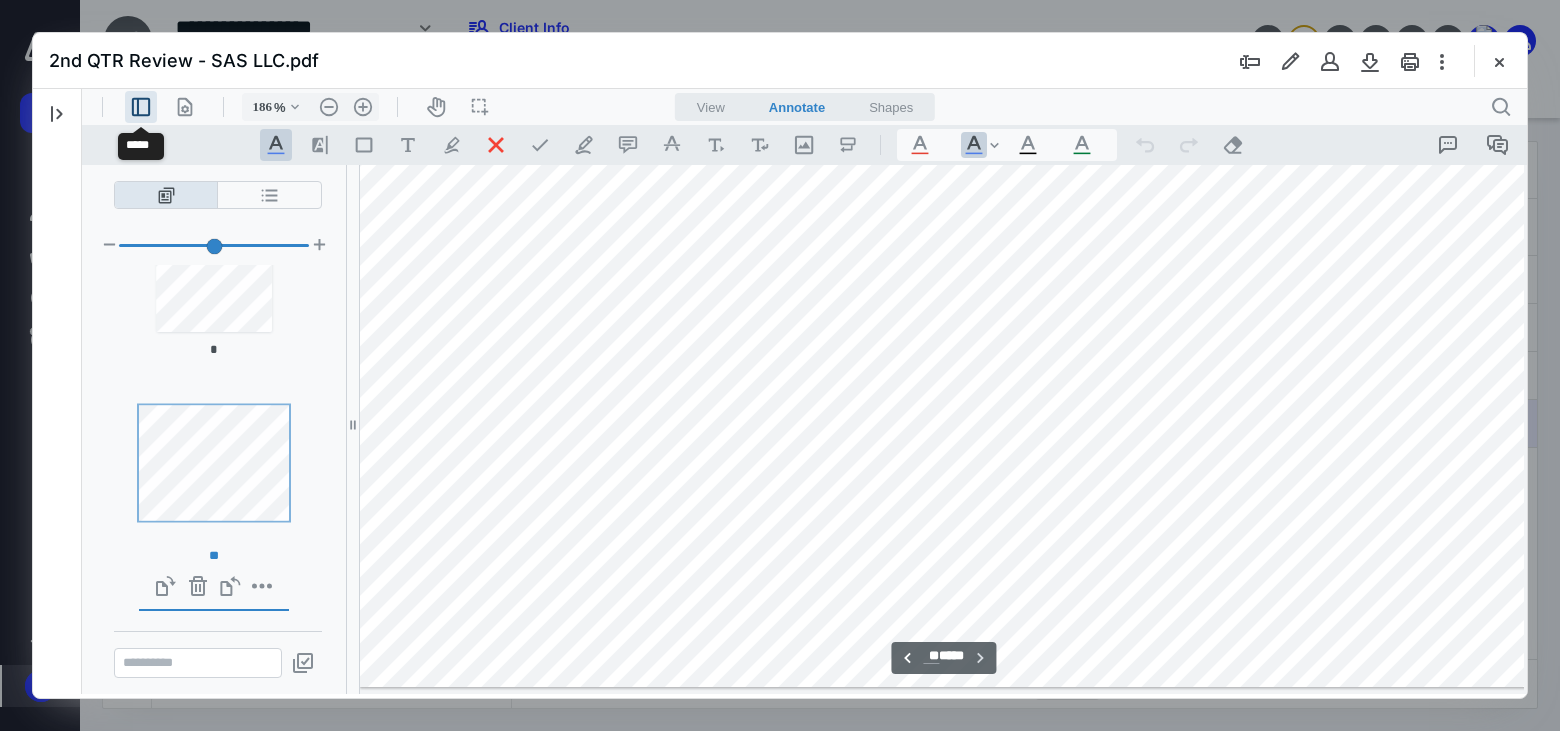 type on "**" 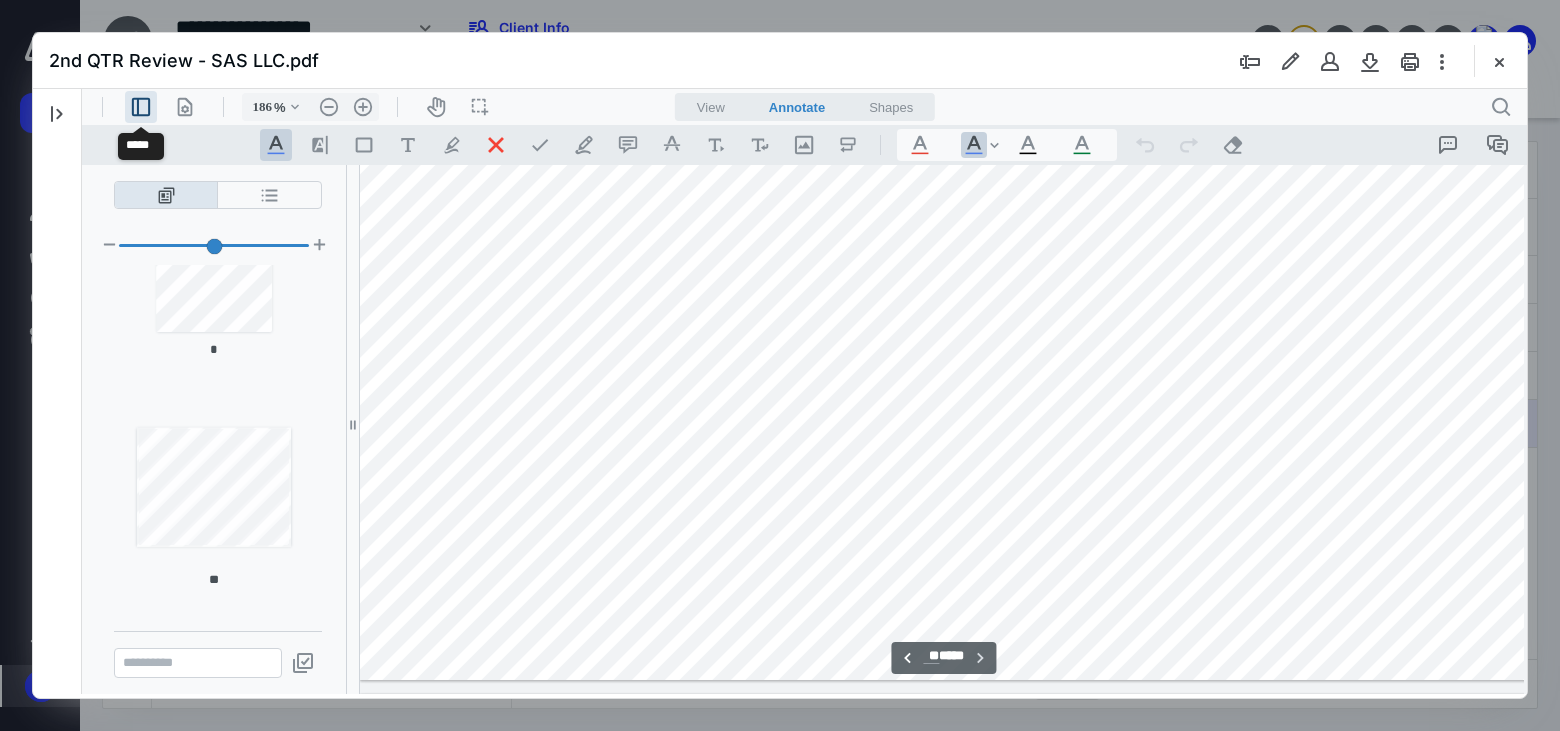 scroll, scrollTop: 2180, scrollLeft: 0, axis: vertical 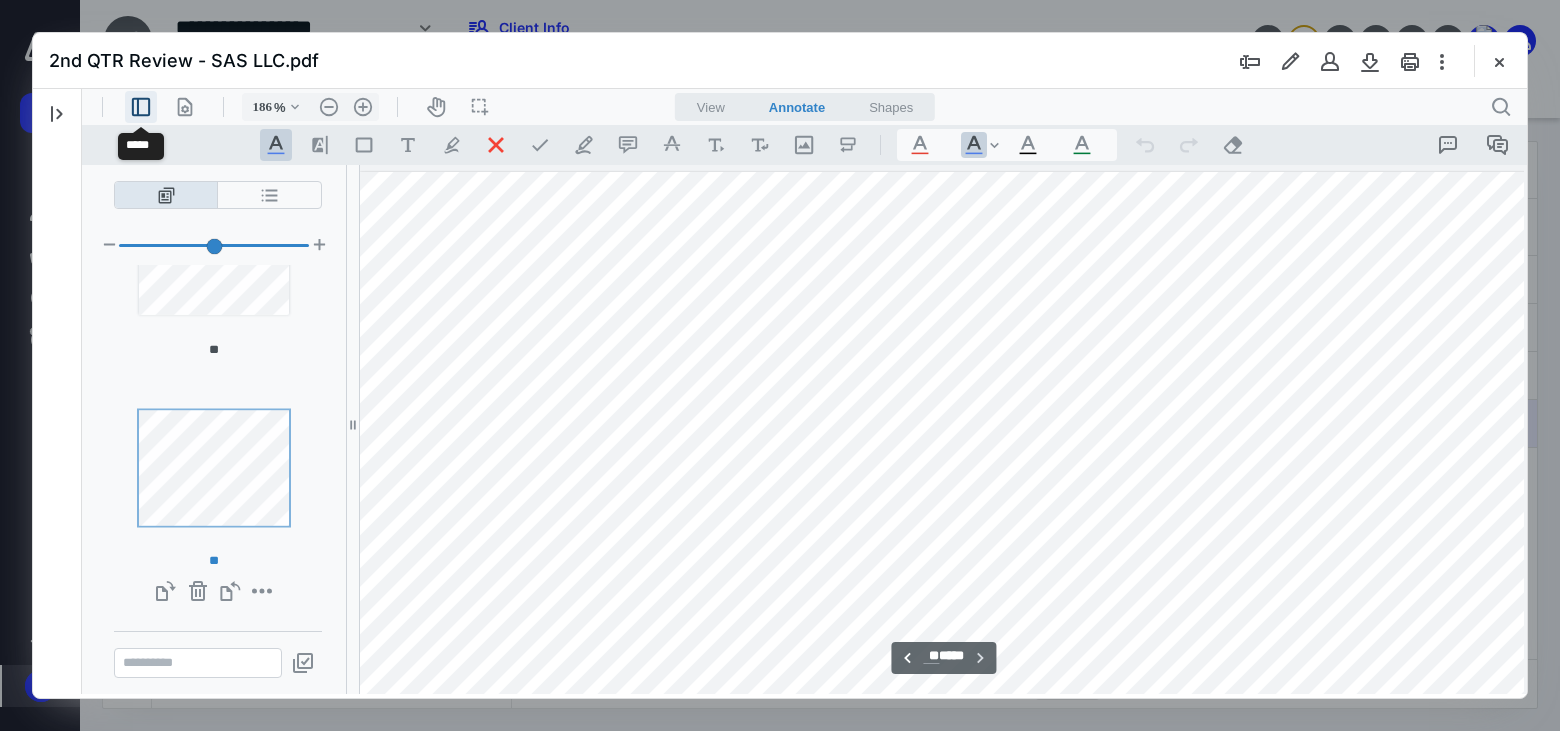 click on ".cls-1{fill:#abb0c4;} icon - header - sidebar - line" at bounding box center [141, 107] 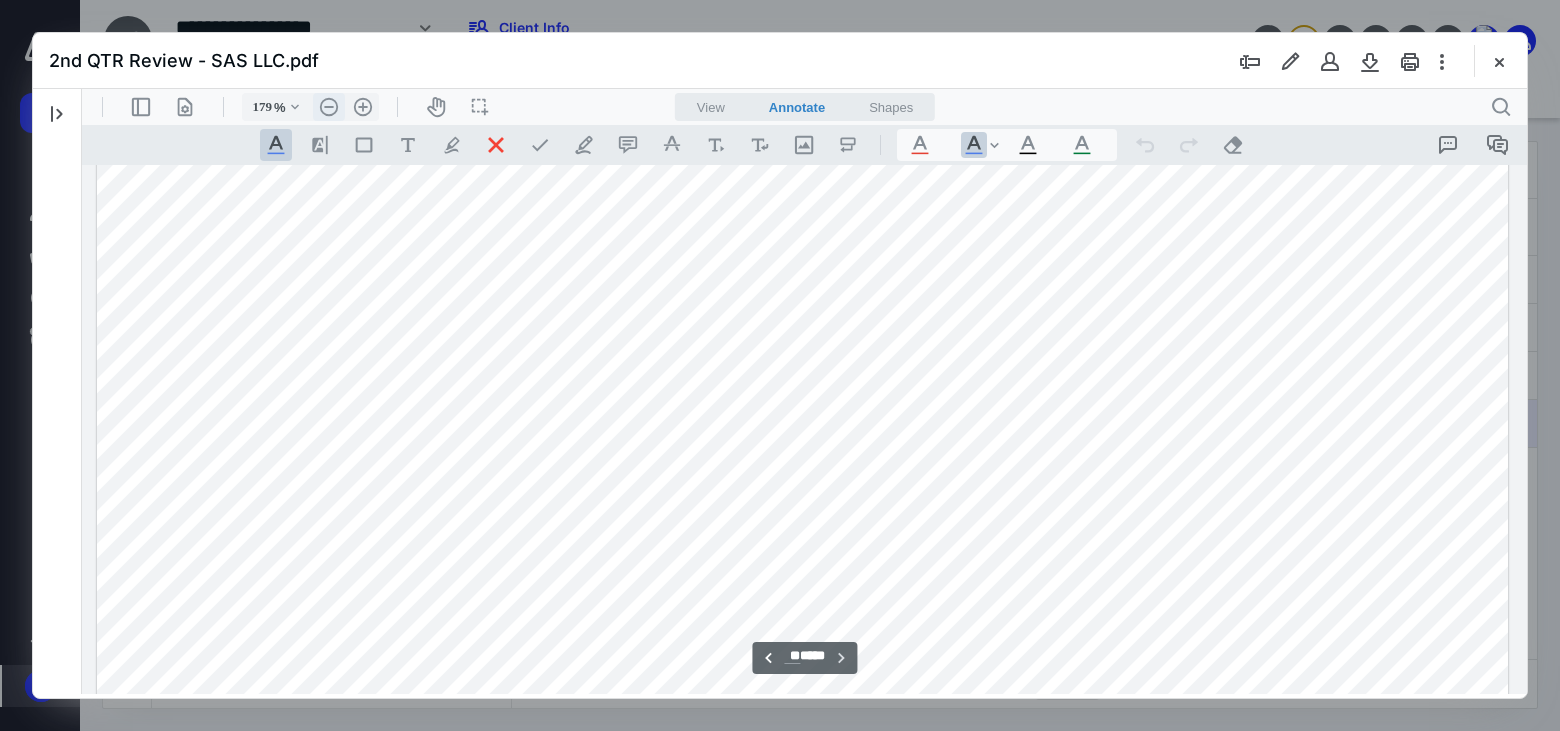 click on ".cls-1{fill:#abb0c4;} icon - header - zoom - out - line" at bounding box center (329, 107) 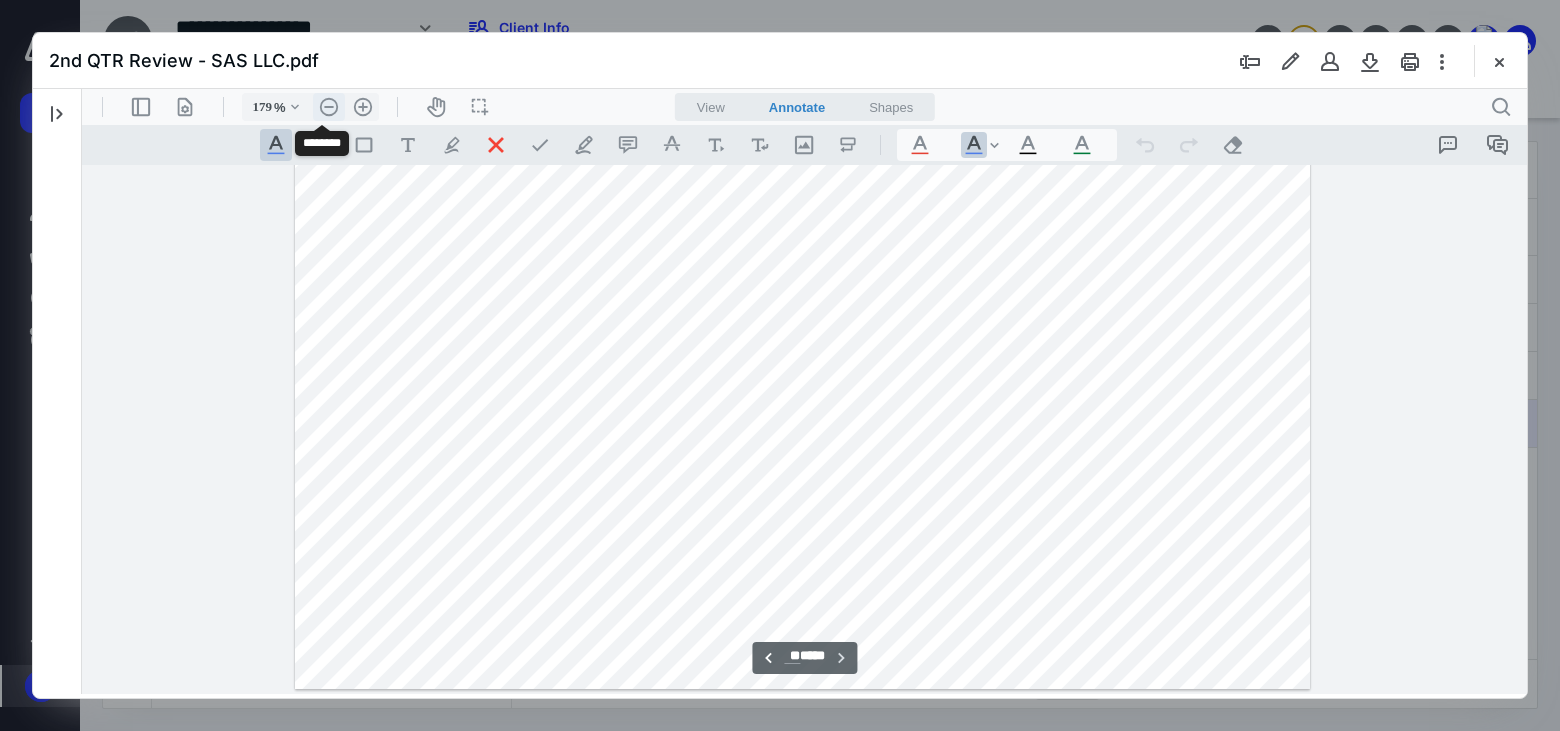 type on "129" 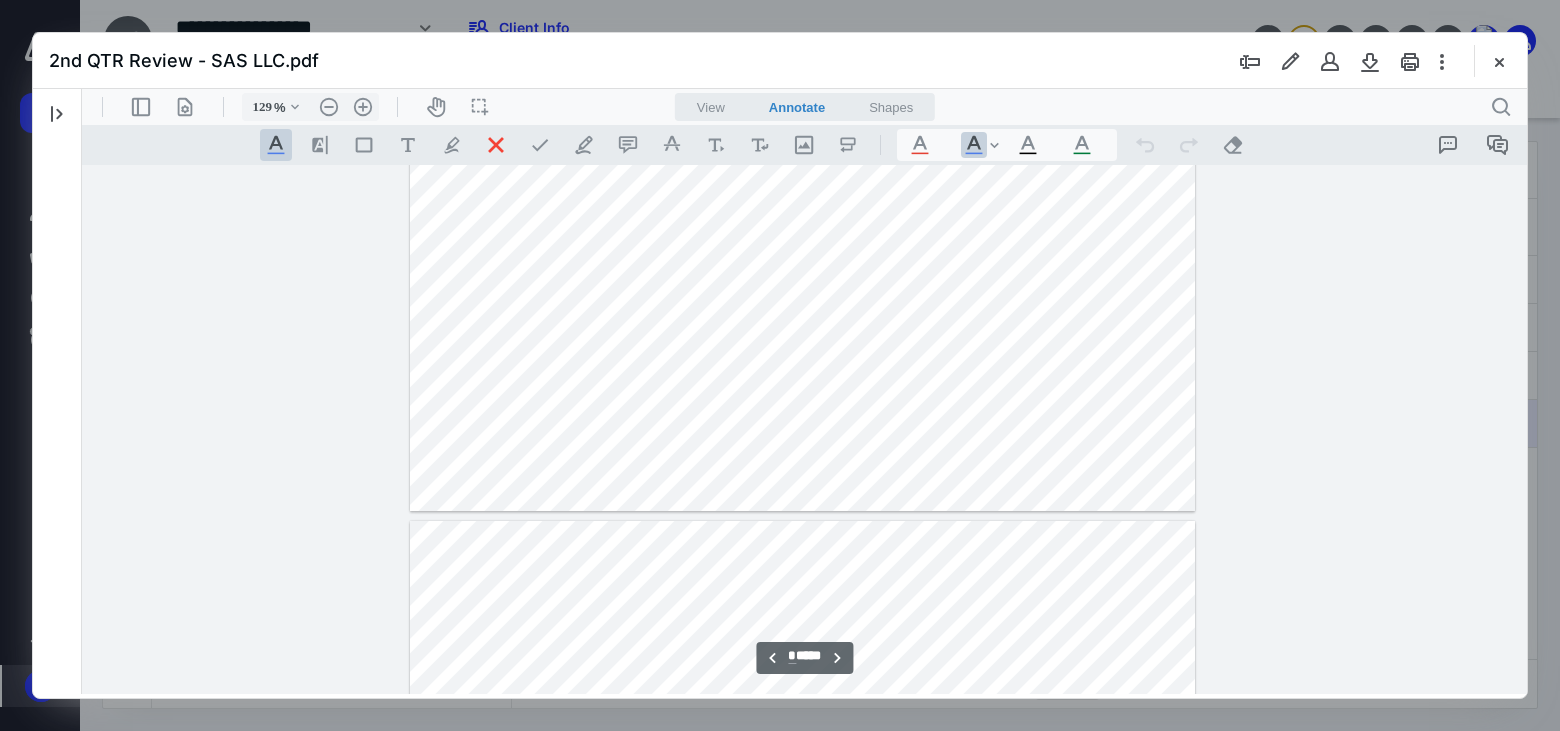 scroll, scrollTop: 2486, scrollLeft: 0, axis: vertical 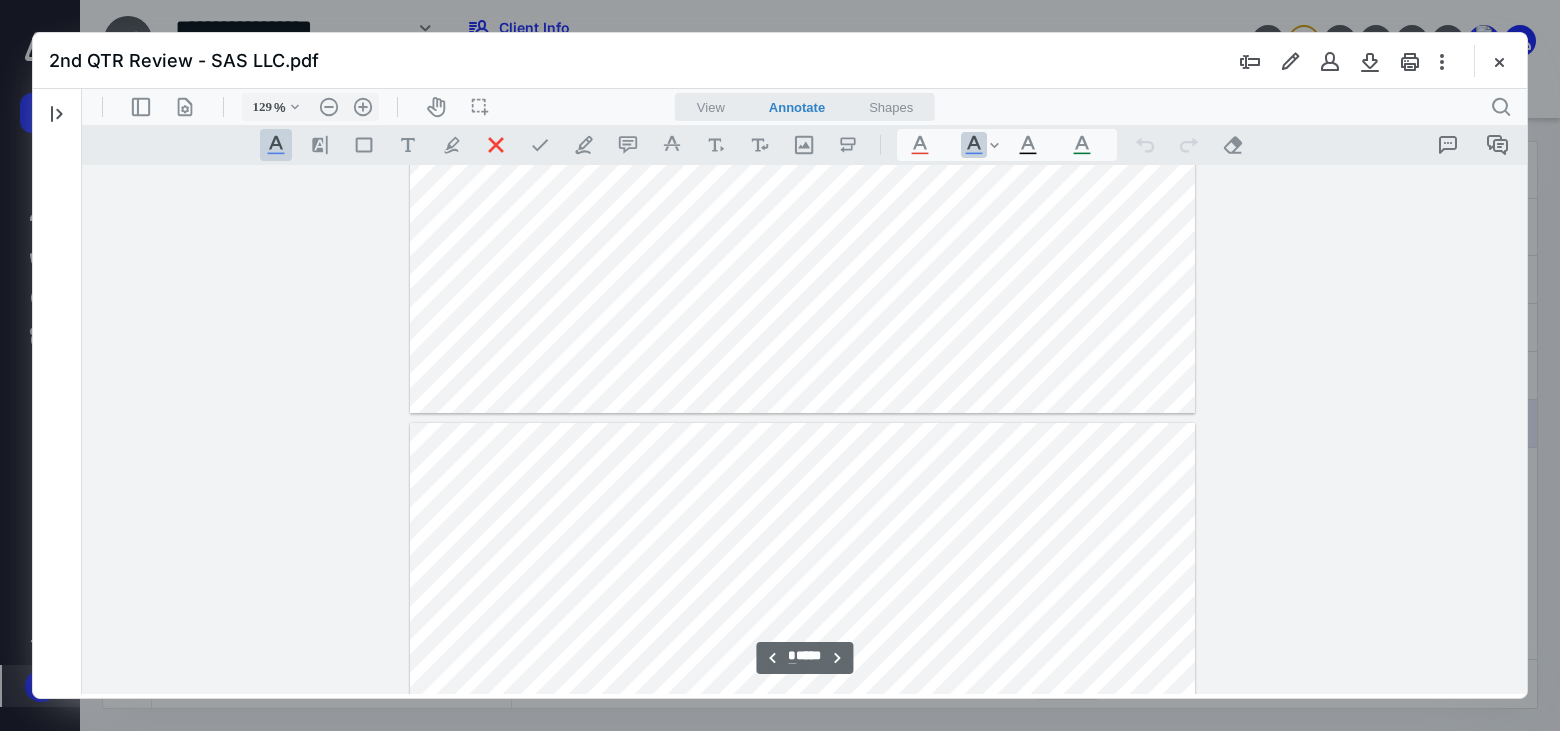 type on "*" 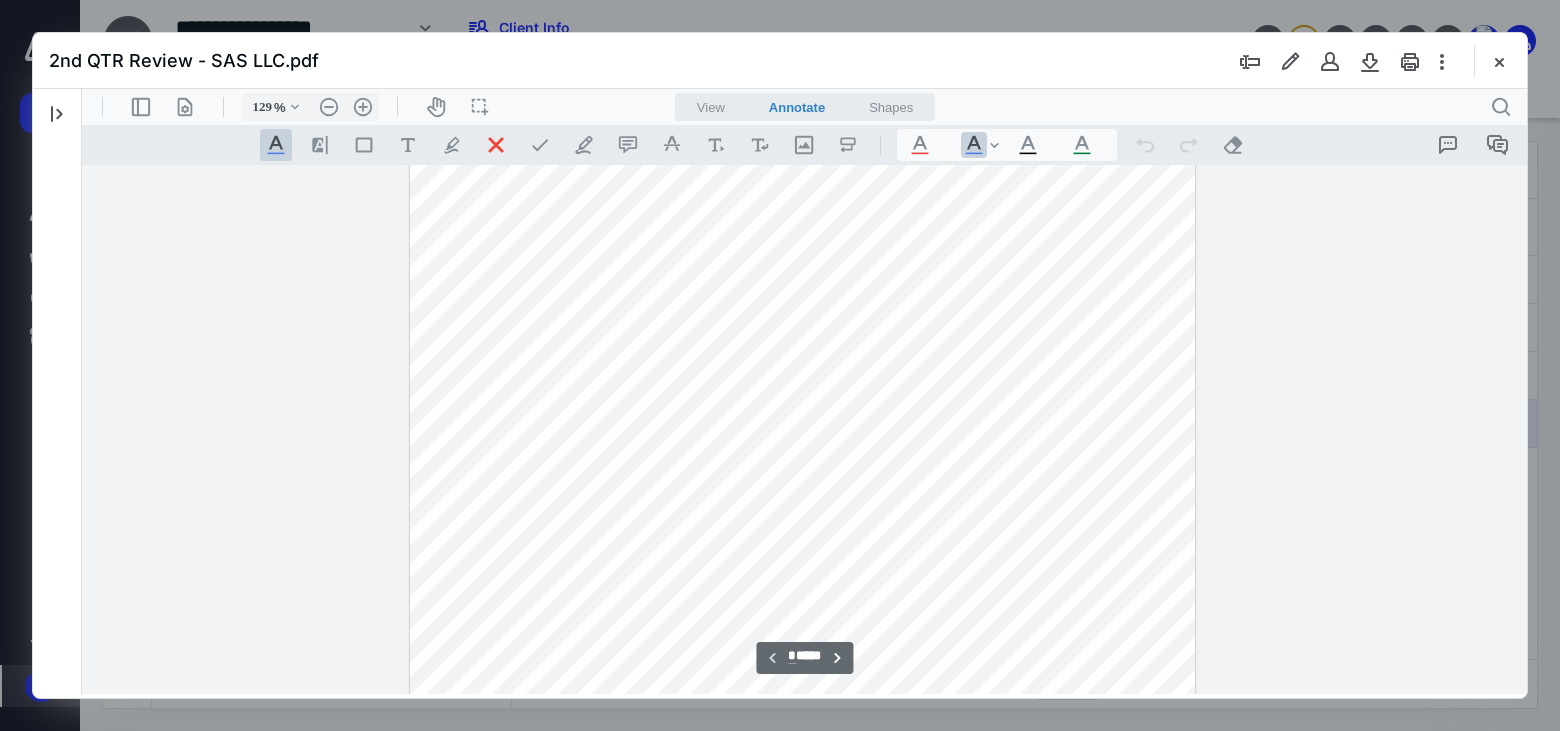 scroll, scrollTop: 0, scrollLeft: 0, axis: both 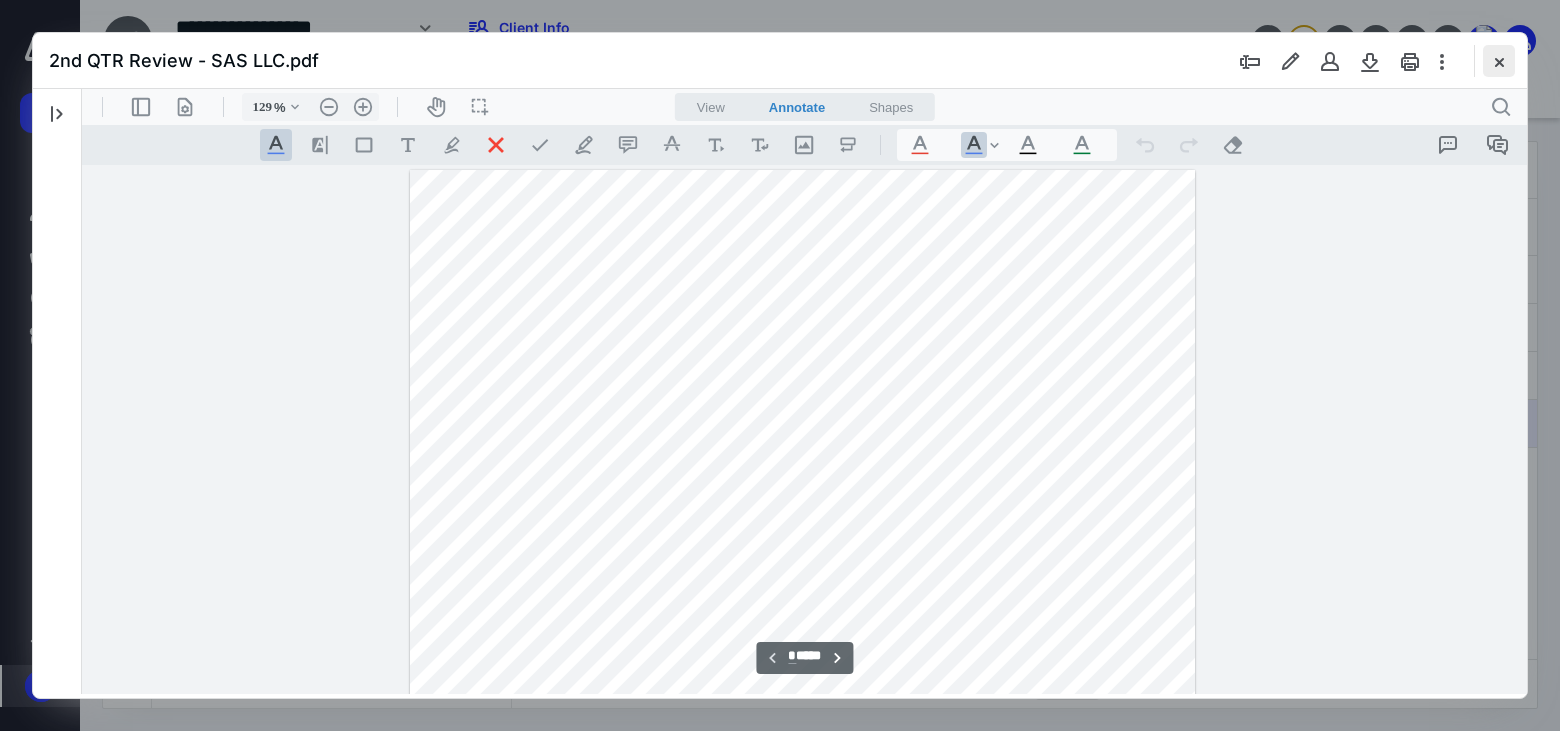 click at bounding box center (1499, 61) 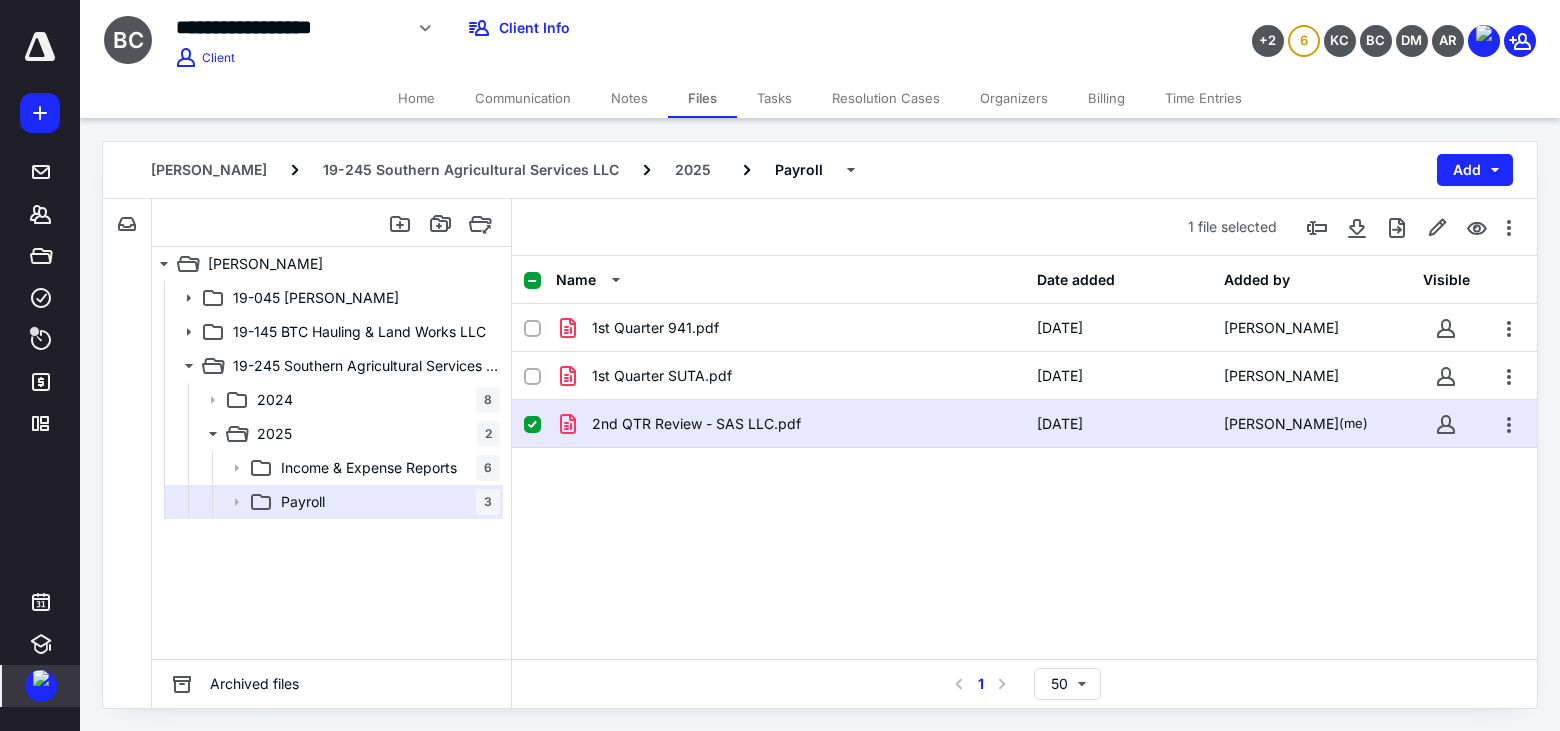click on "Tasks" at bounding box center (774, 98) 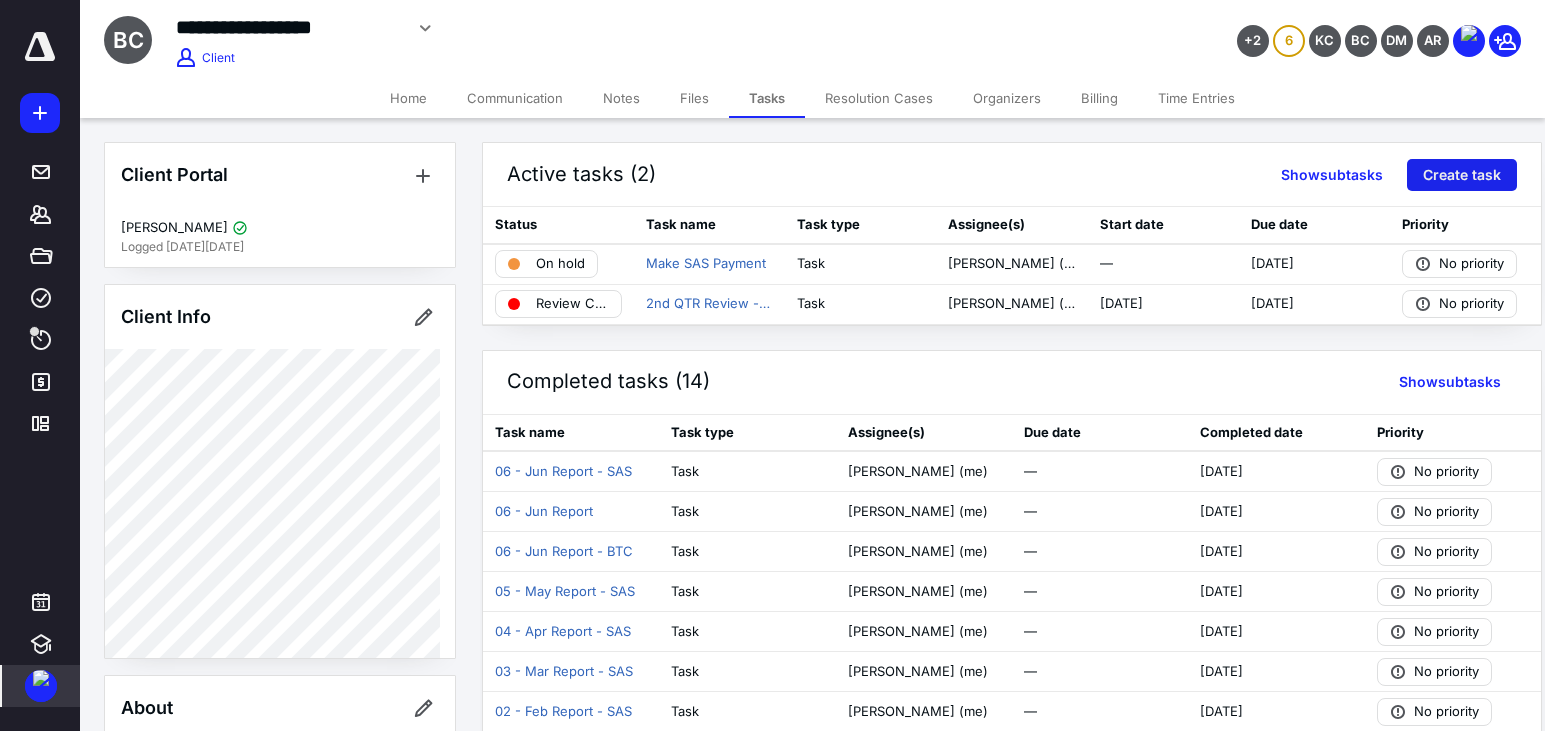 click on "Create task" at bounding box center (1462, 175) 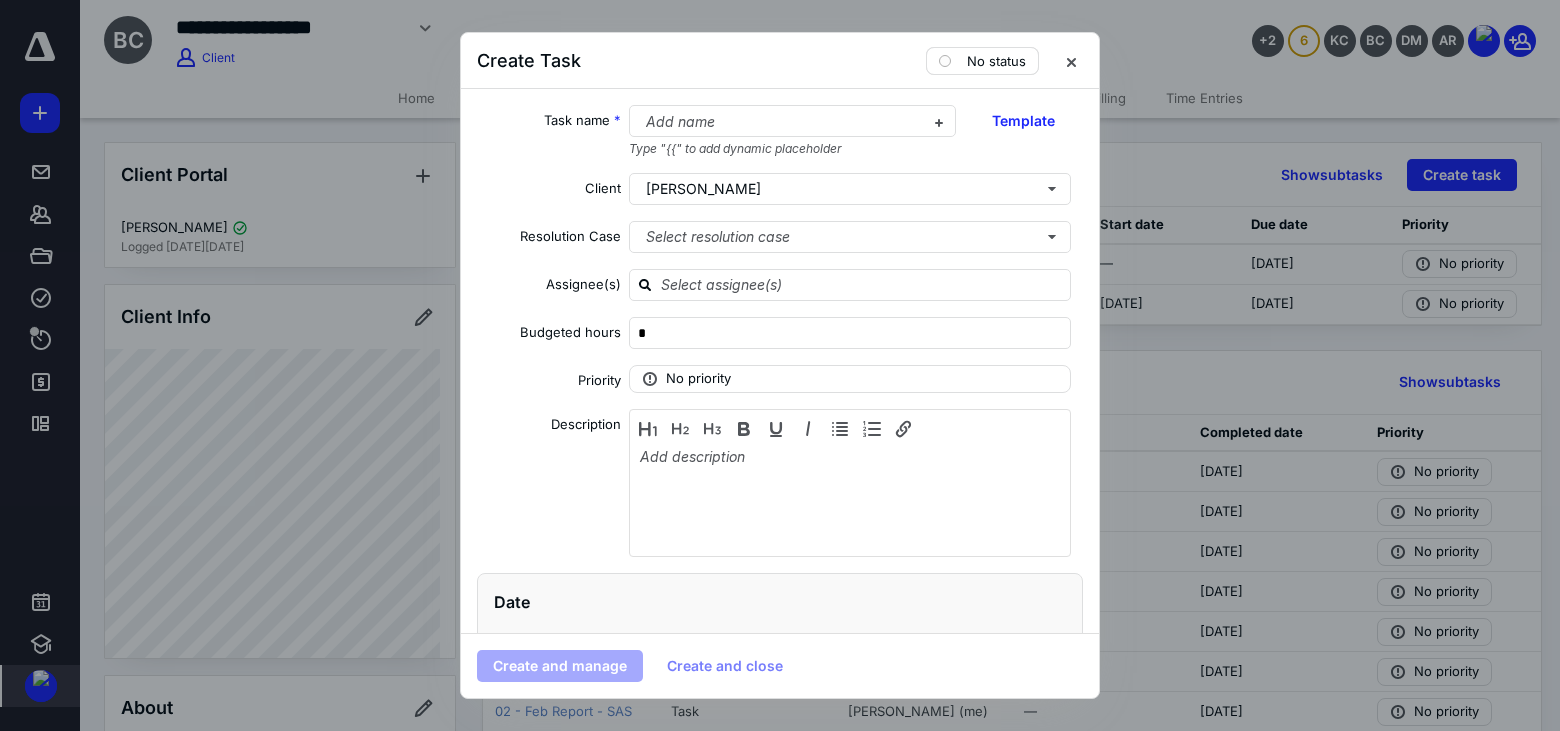 click on "No status" at bounding box center [982, 61] 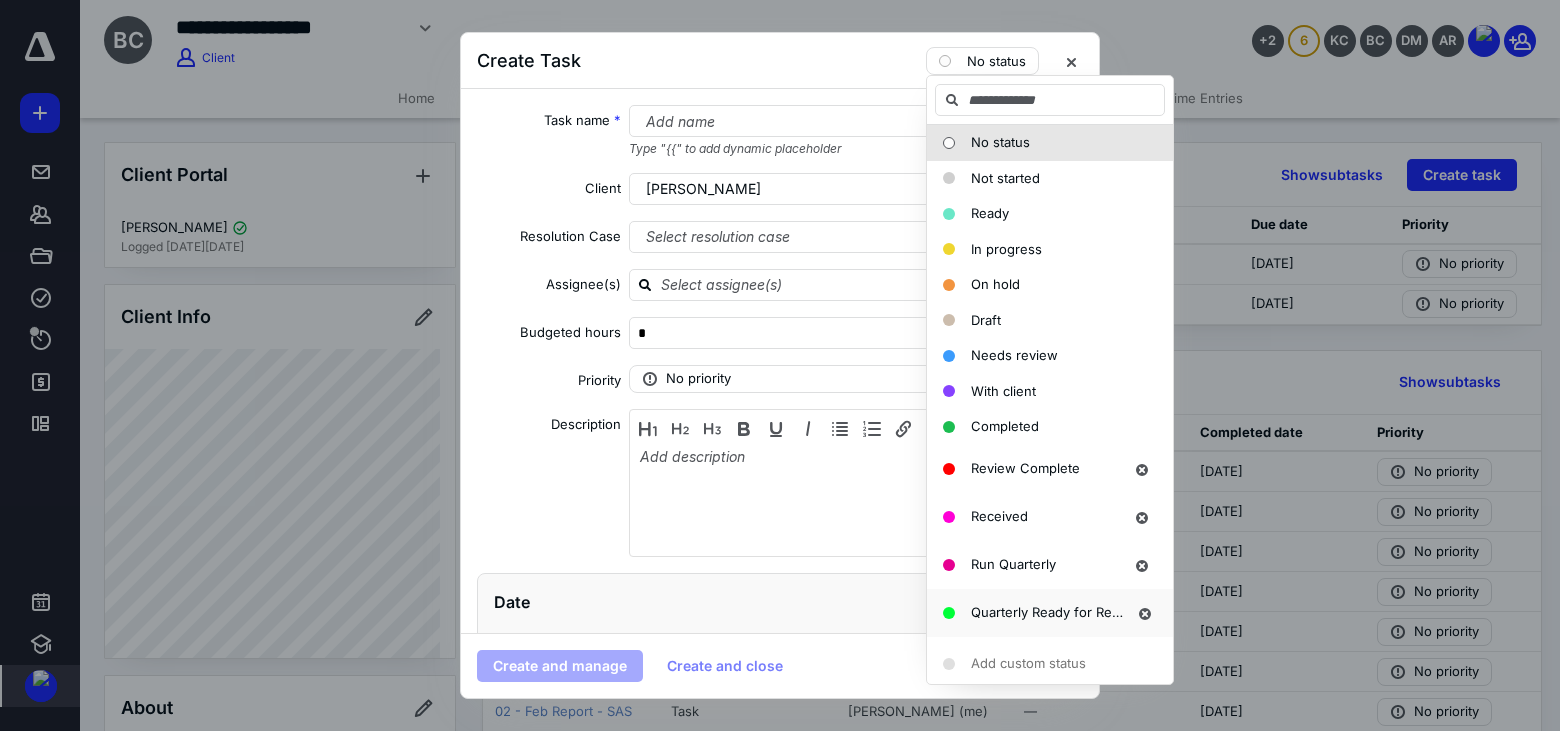 click on "Quarterly Ready for Review" at bounding box center (1056, 612) 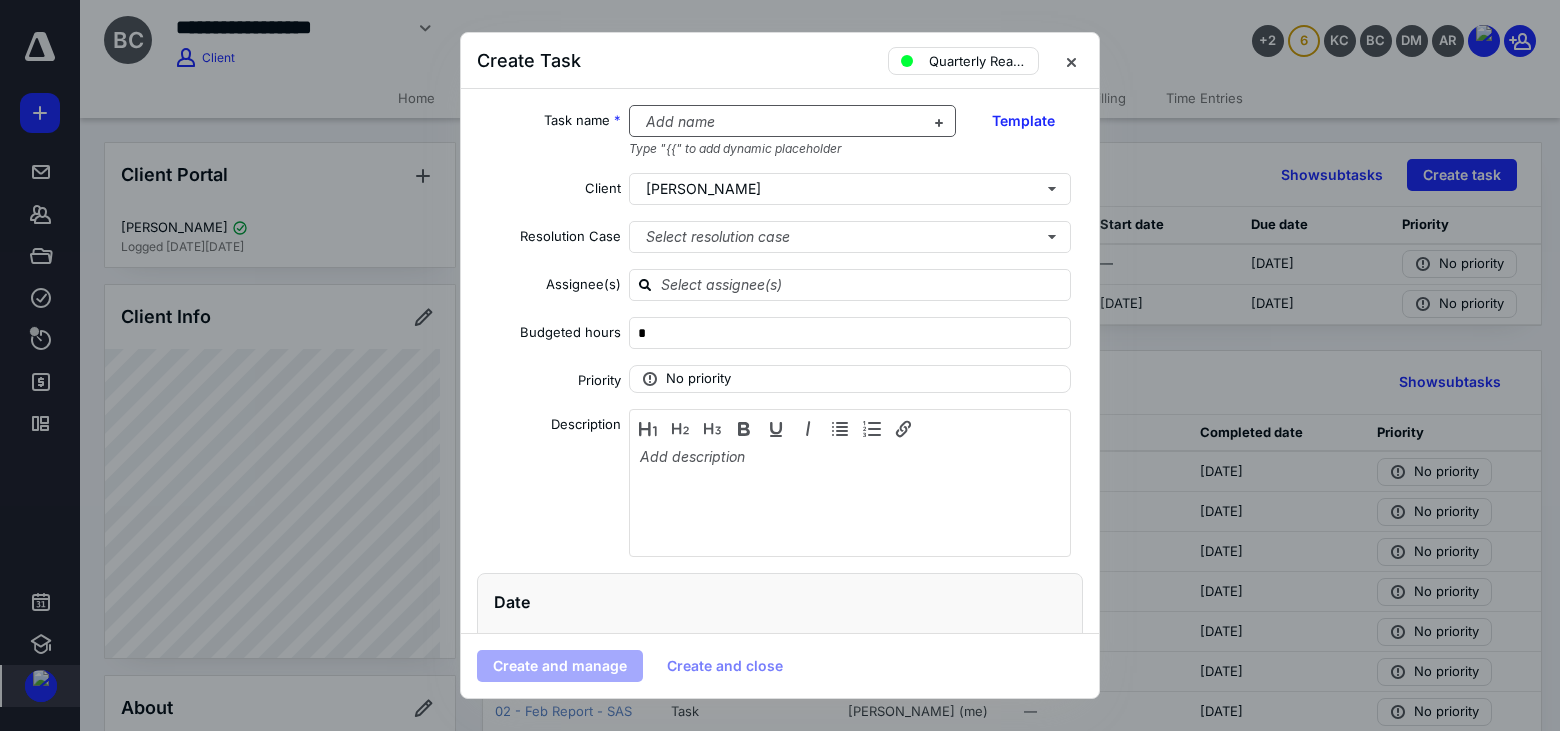 click at bounding box center (781, 122) 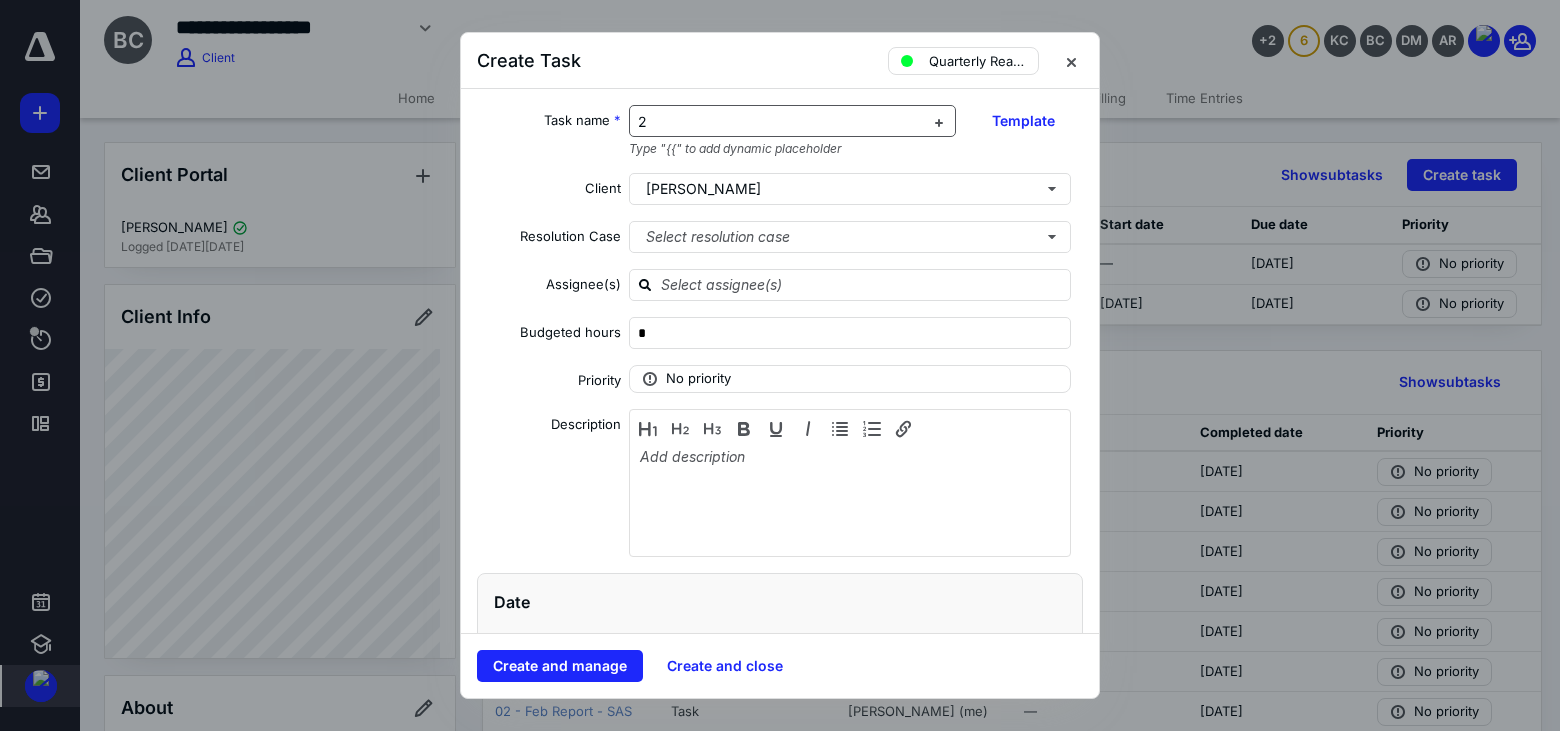 type 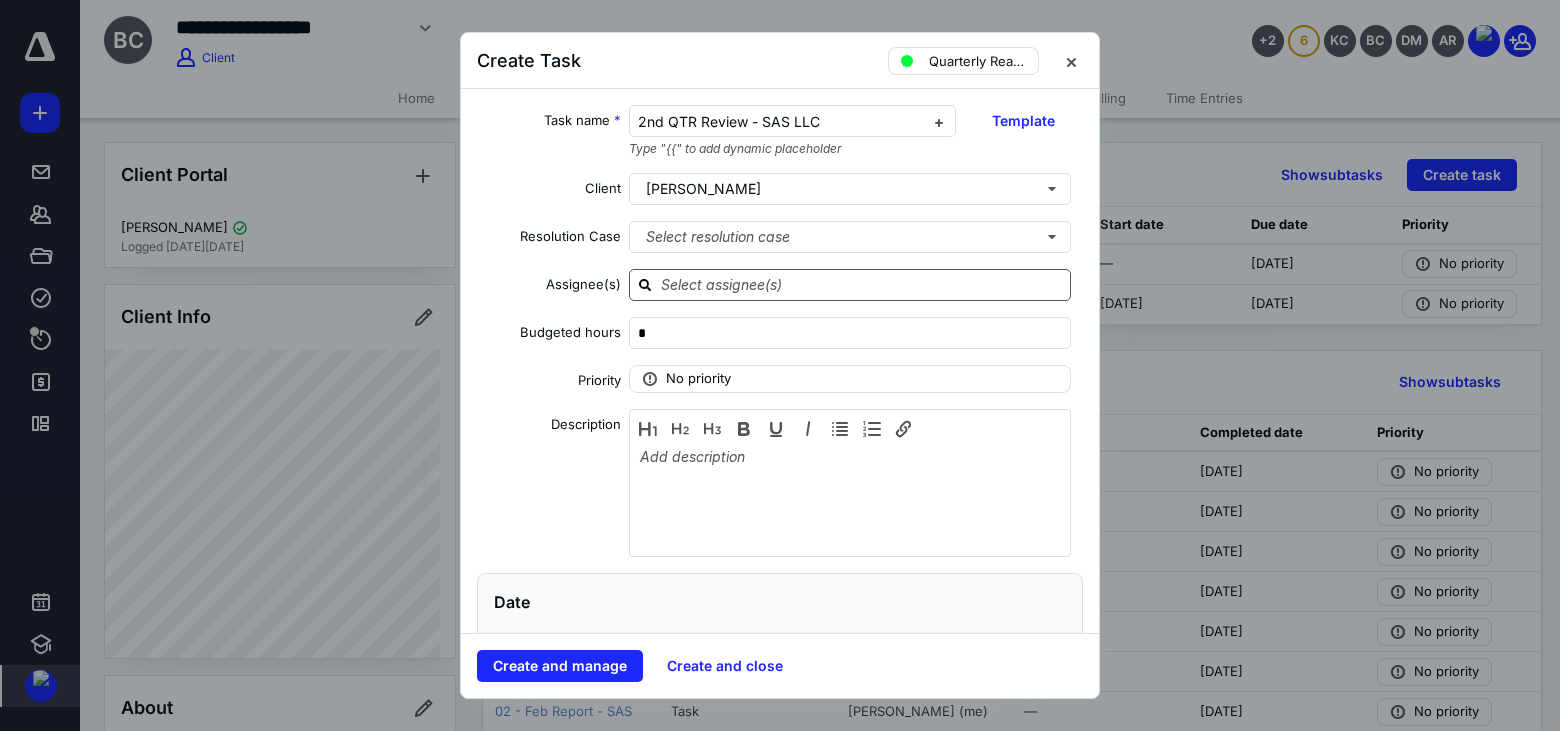 click at bounding box center (862, 284) 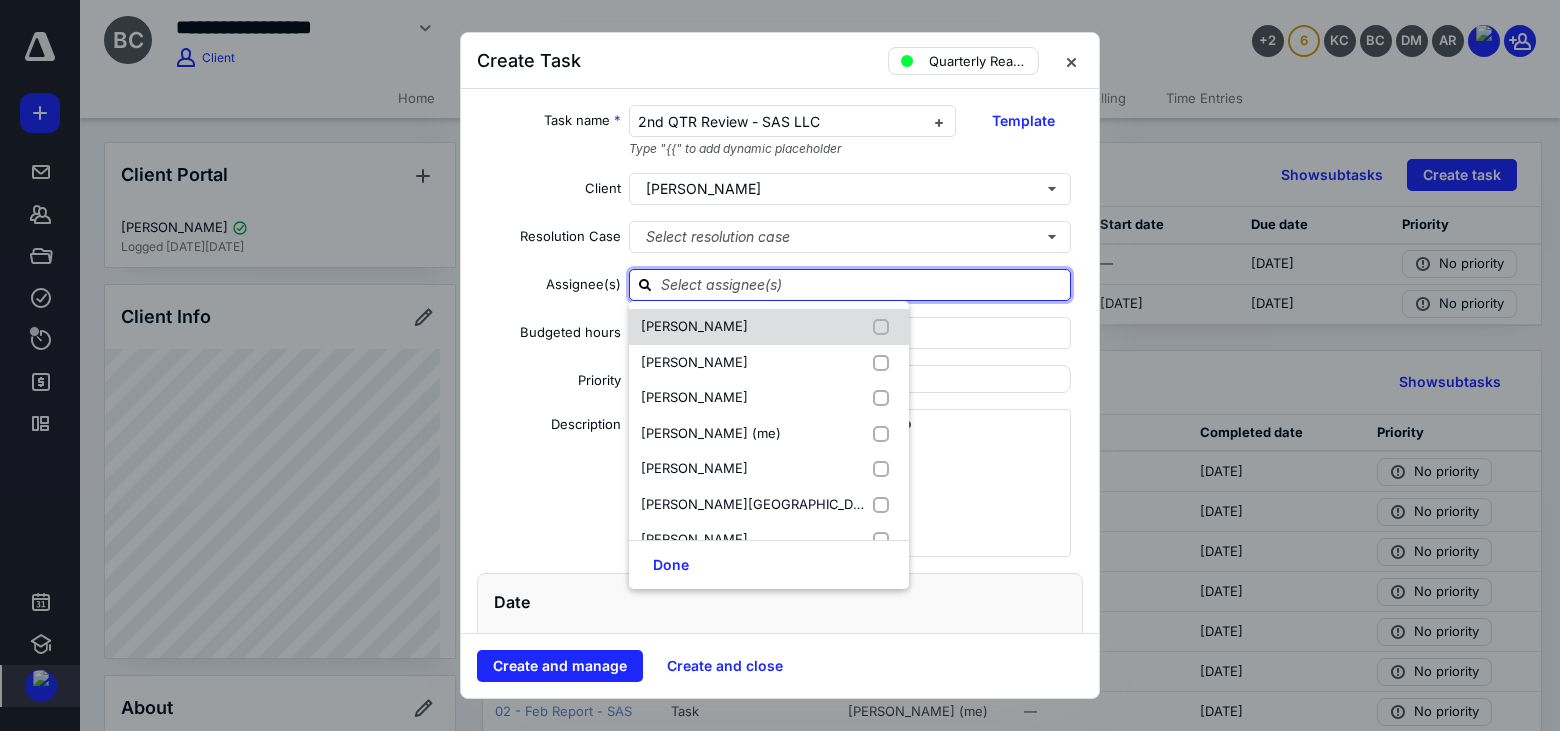 click on "[PERSON_NAME]" at bounding box center (694, 326) 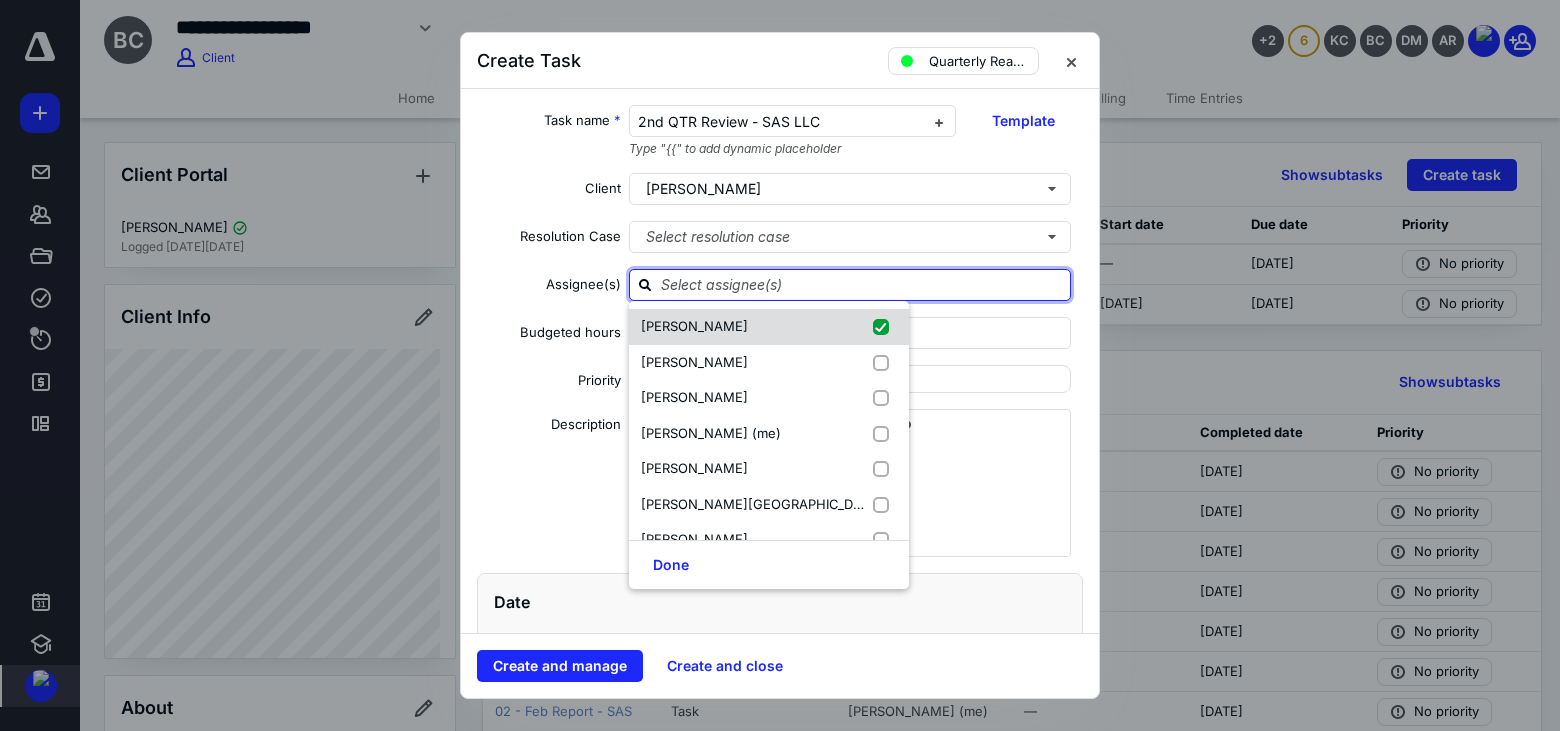 checkbox on "true" 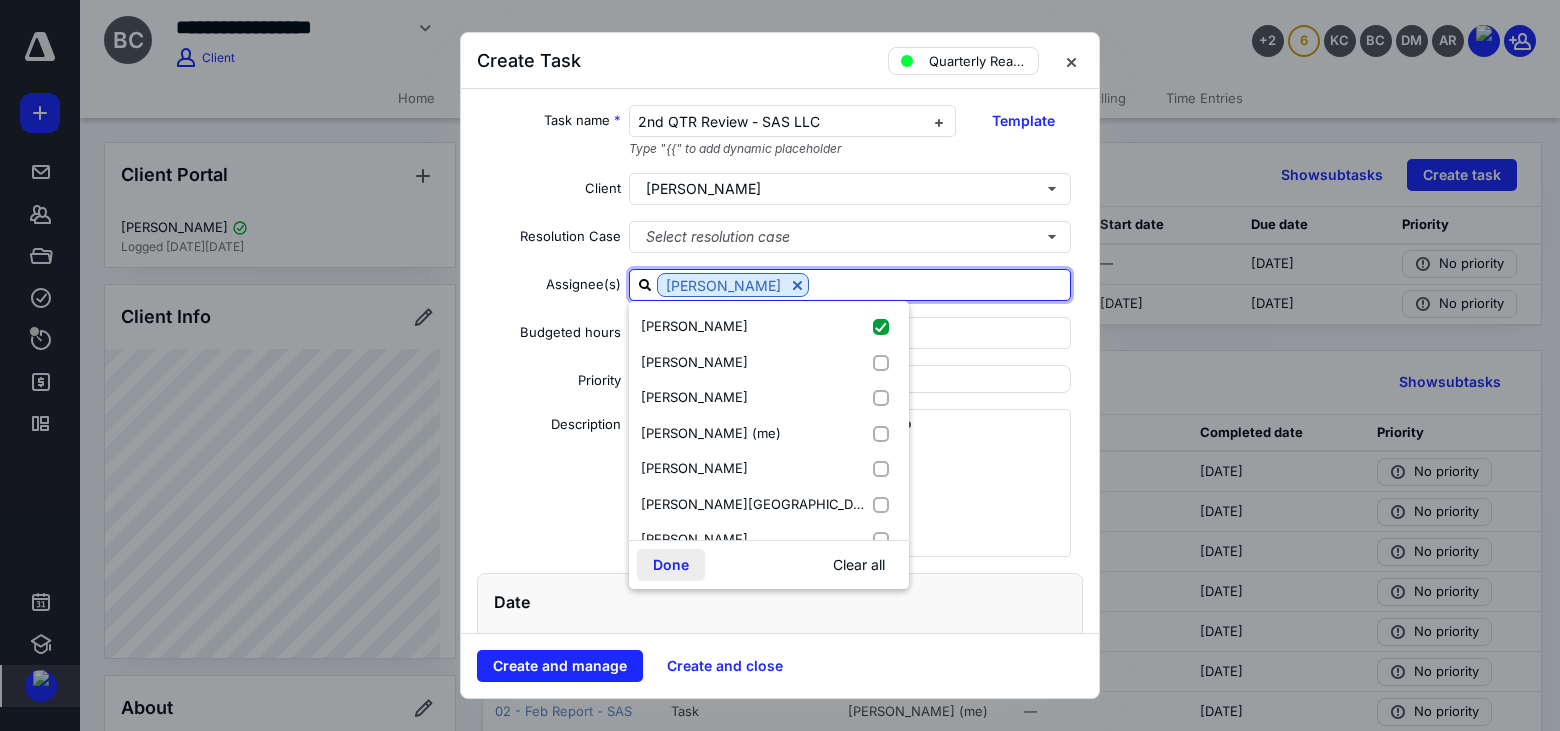 click on "Done" at bounding box center (671, 565) 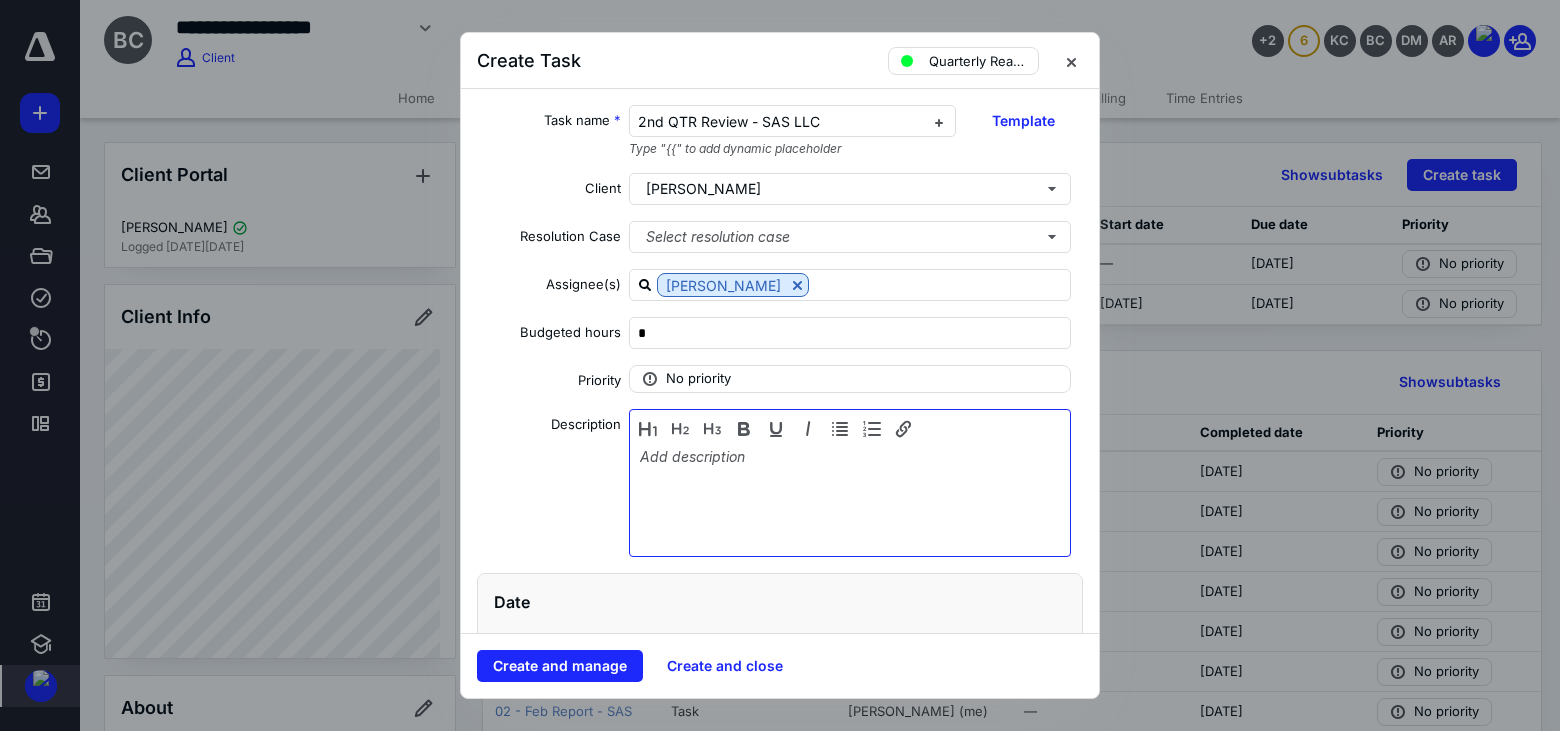 click at bounding box center (850, 498) 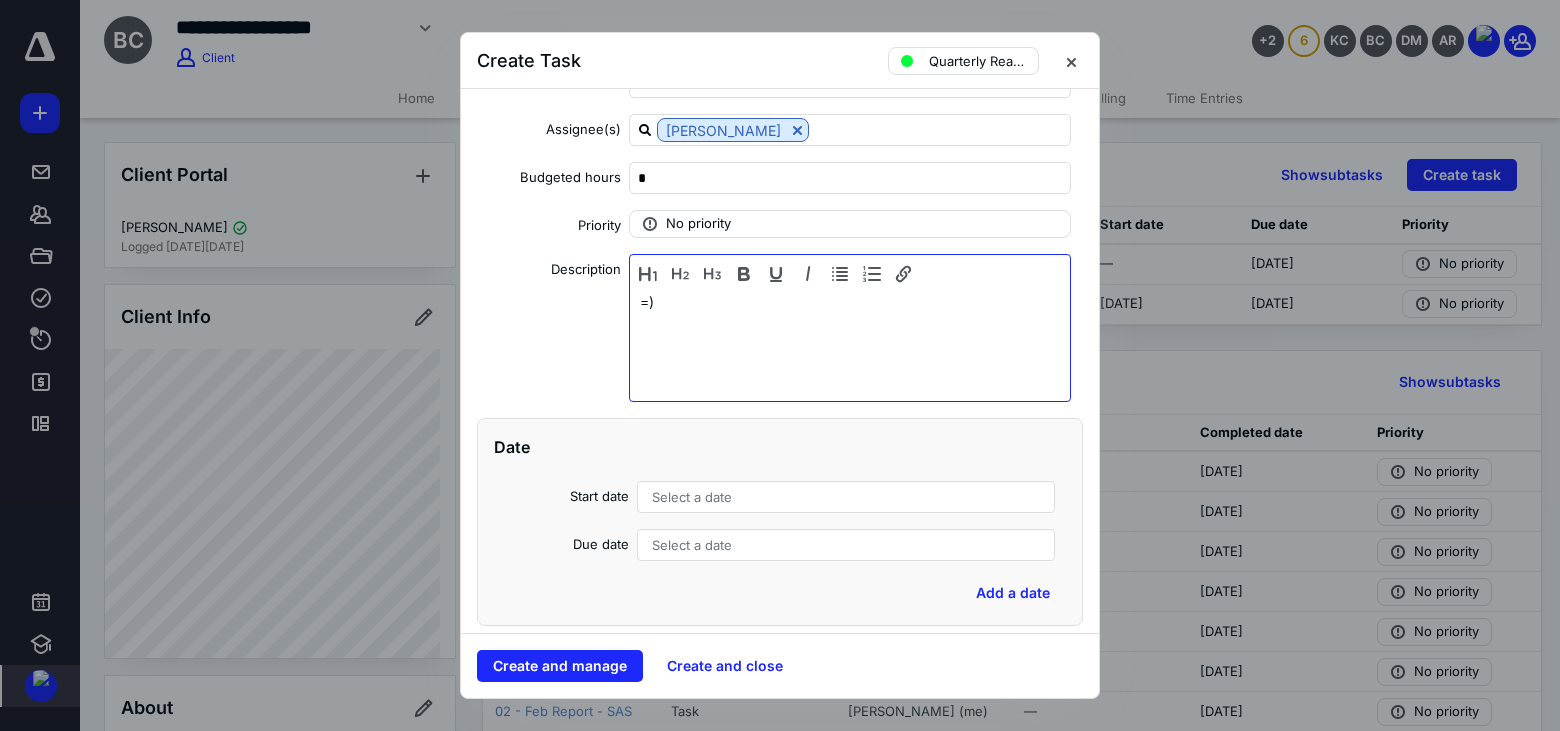scroll, scrollTop: 300, scrollLeft: 0, axis: vertical 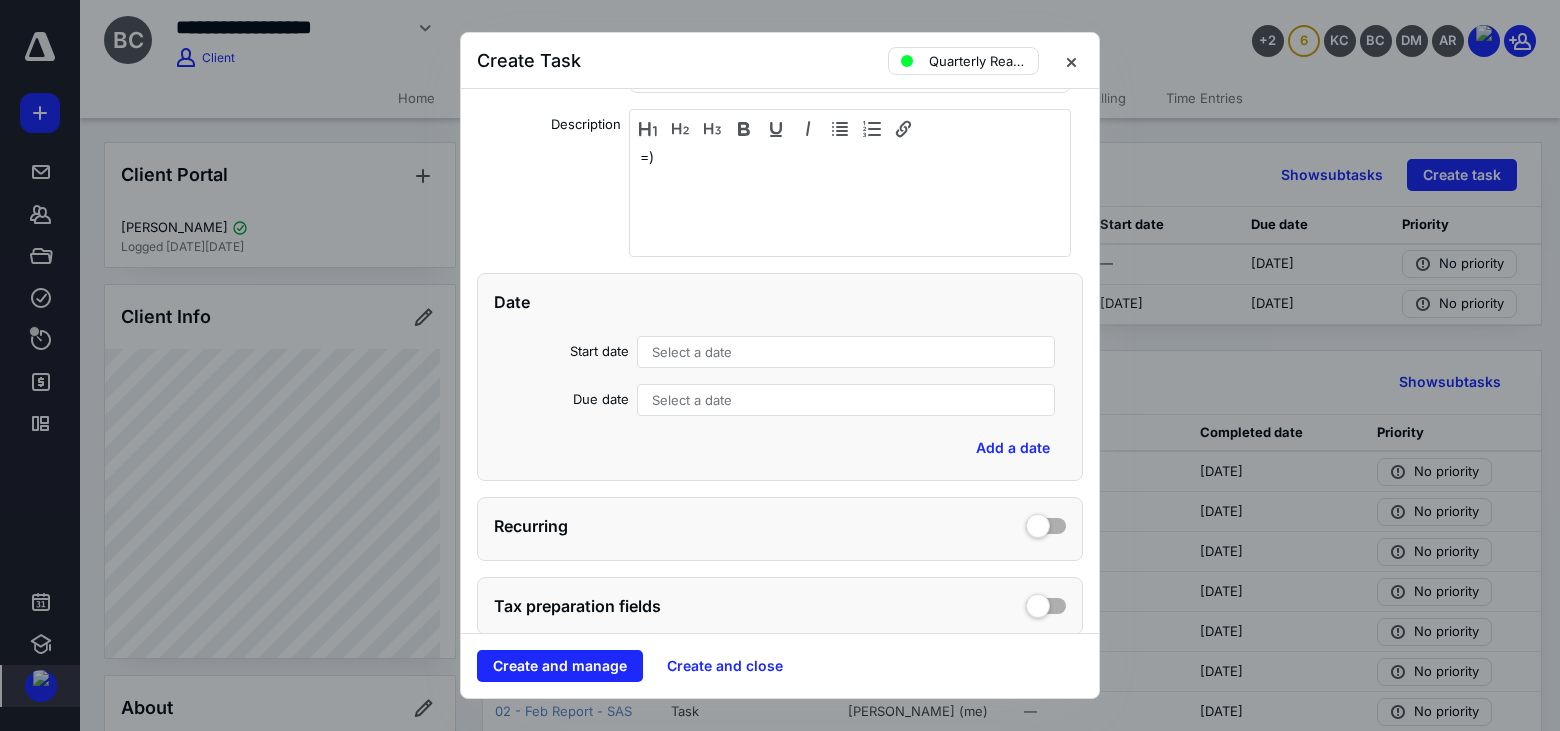 click on "Select a date" at bounding box center (846, 352) 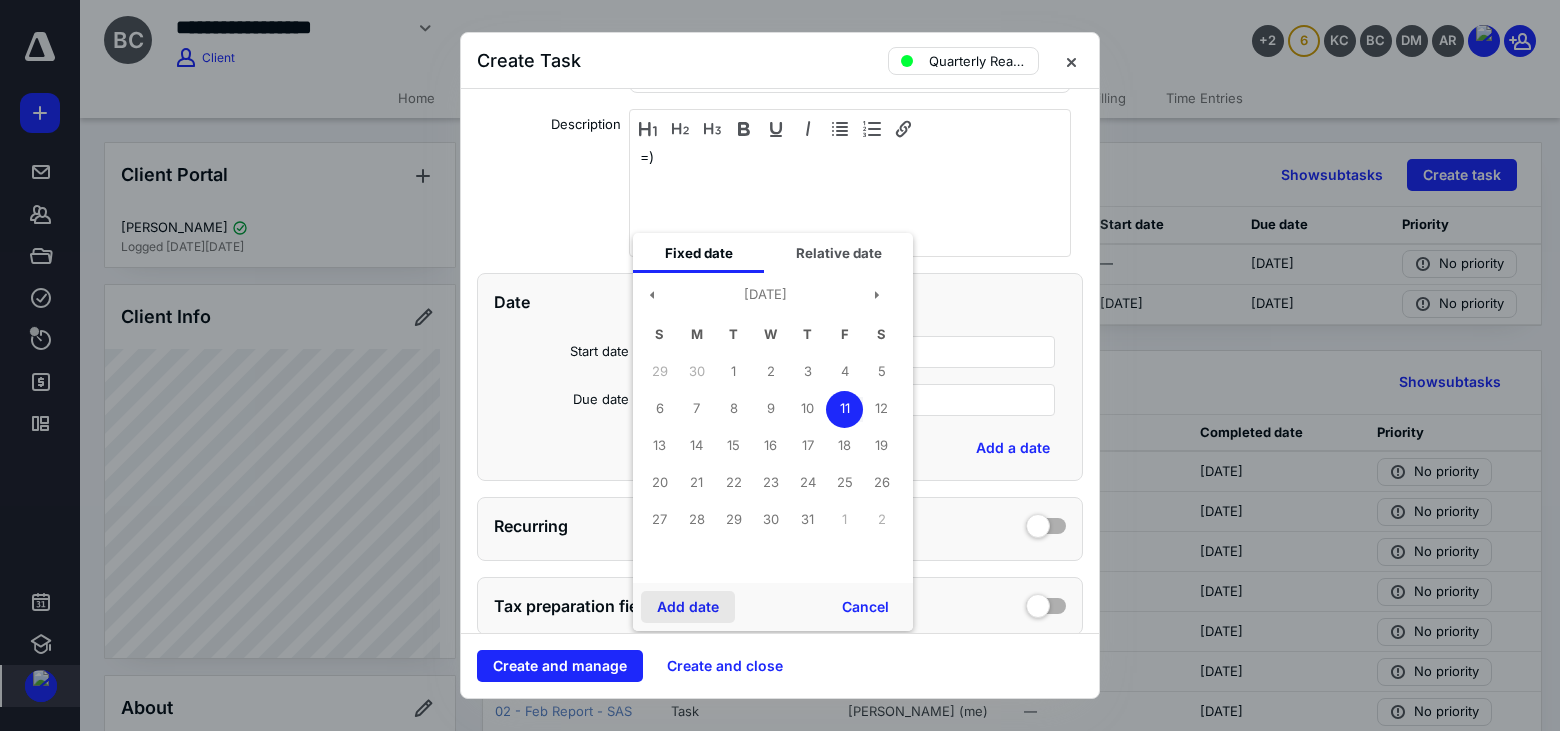 click on "Add date" at bounding box center [688, 607] 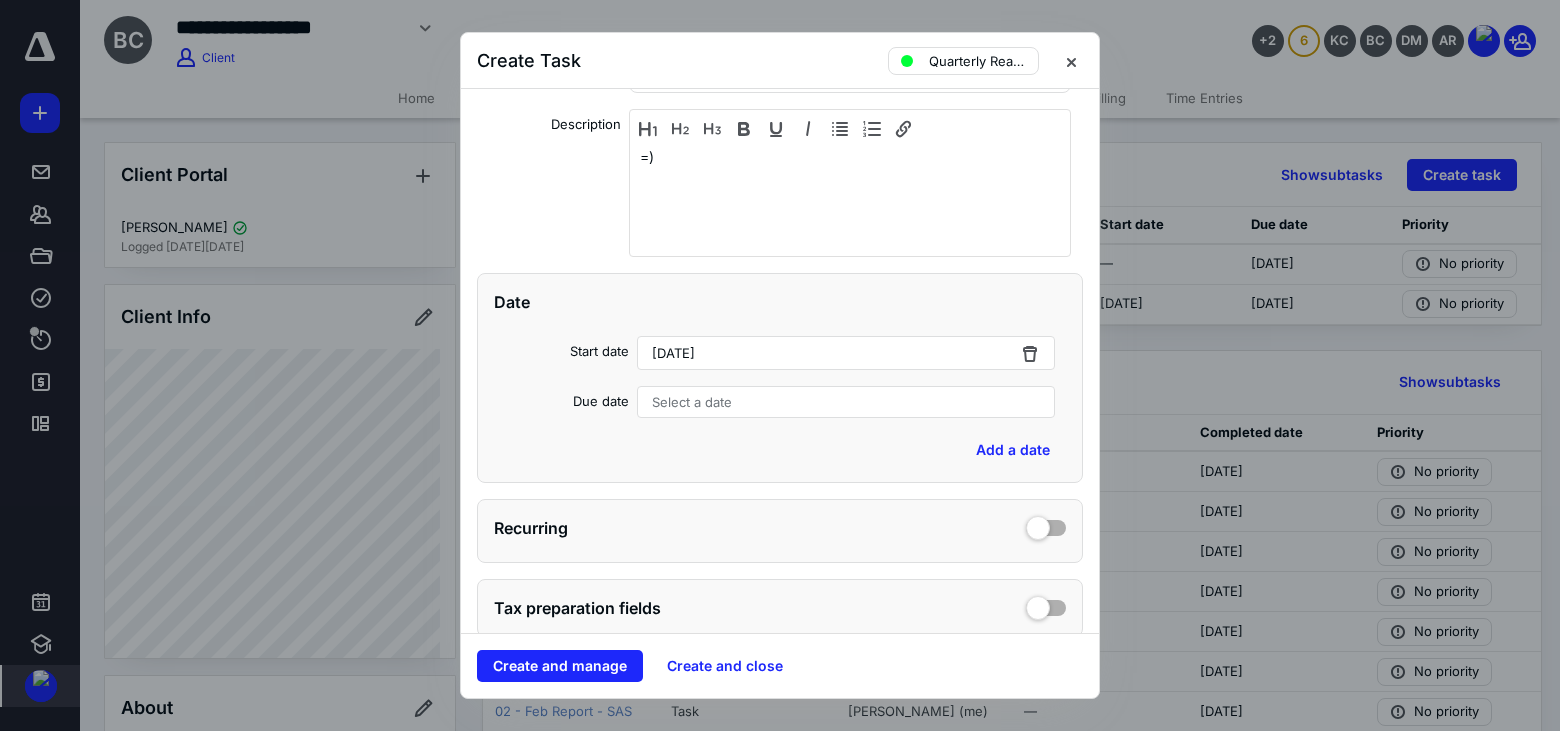 click on "Select a date" at bounding box center [846, 402] 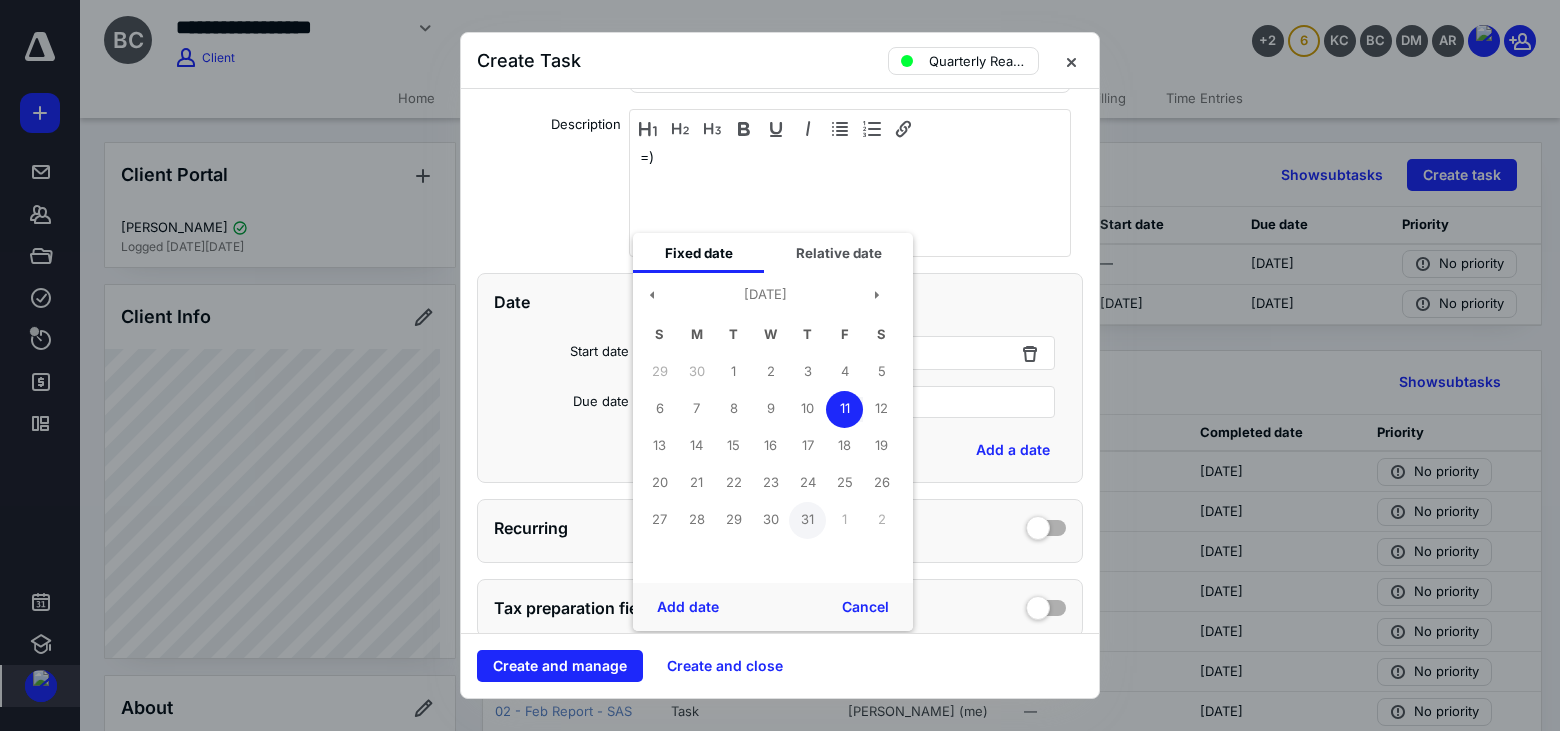 click on "31" at bounding box center [807, 520] 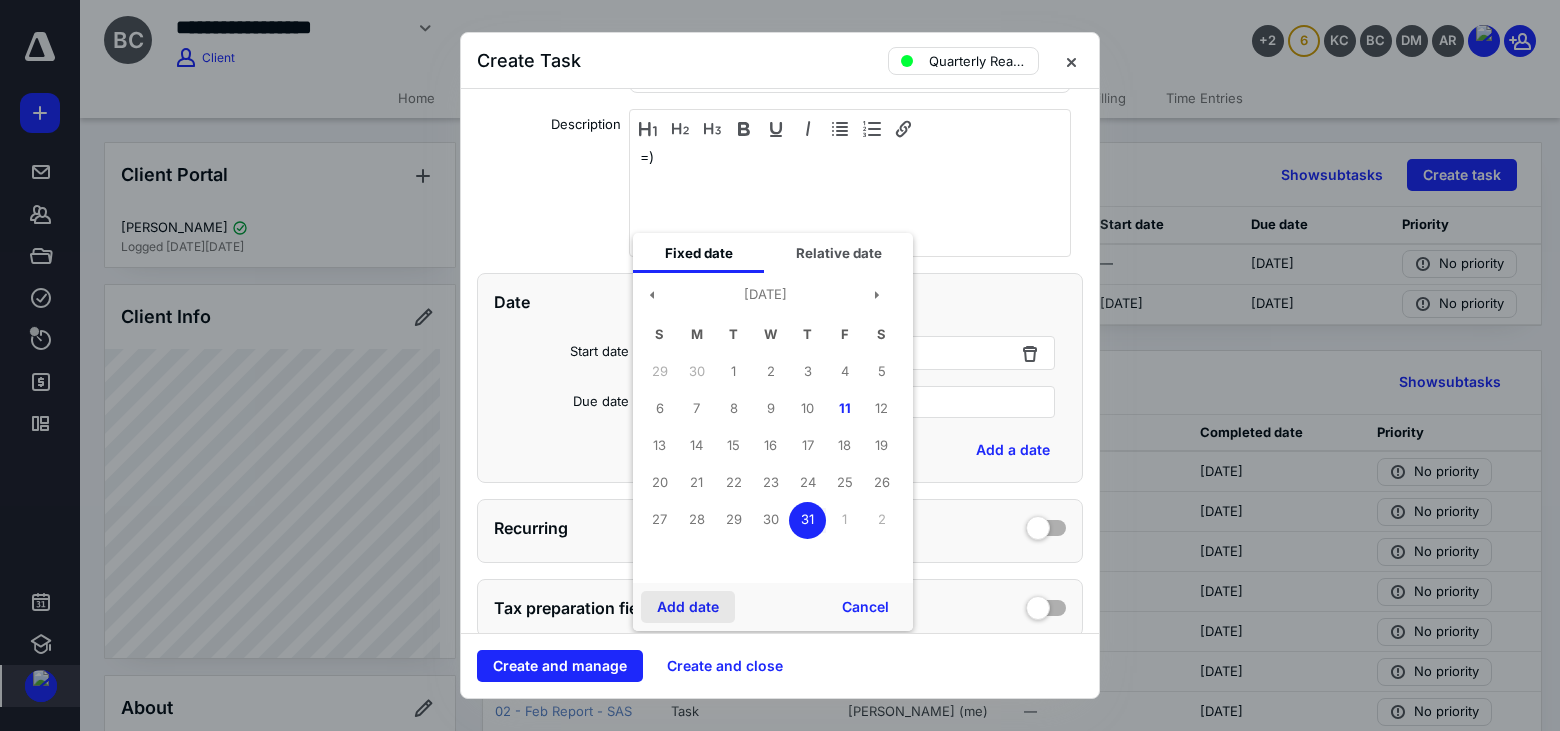 click on "Add date" at bounding box center (688, 607) 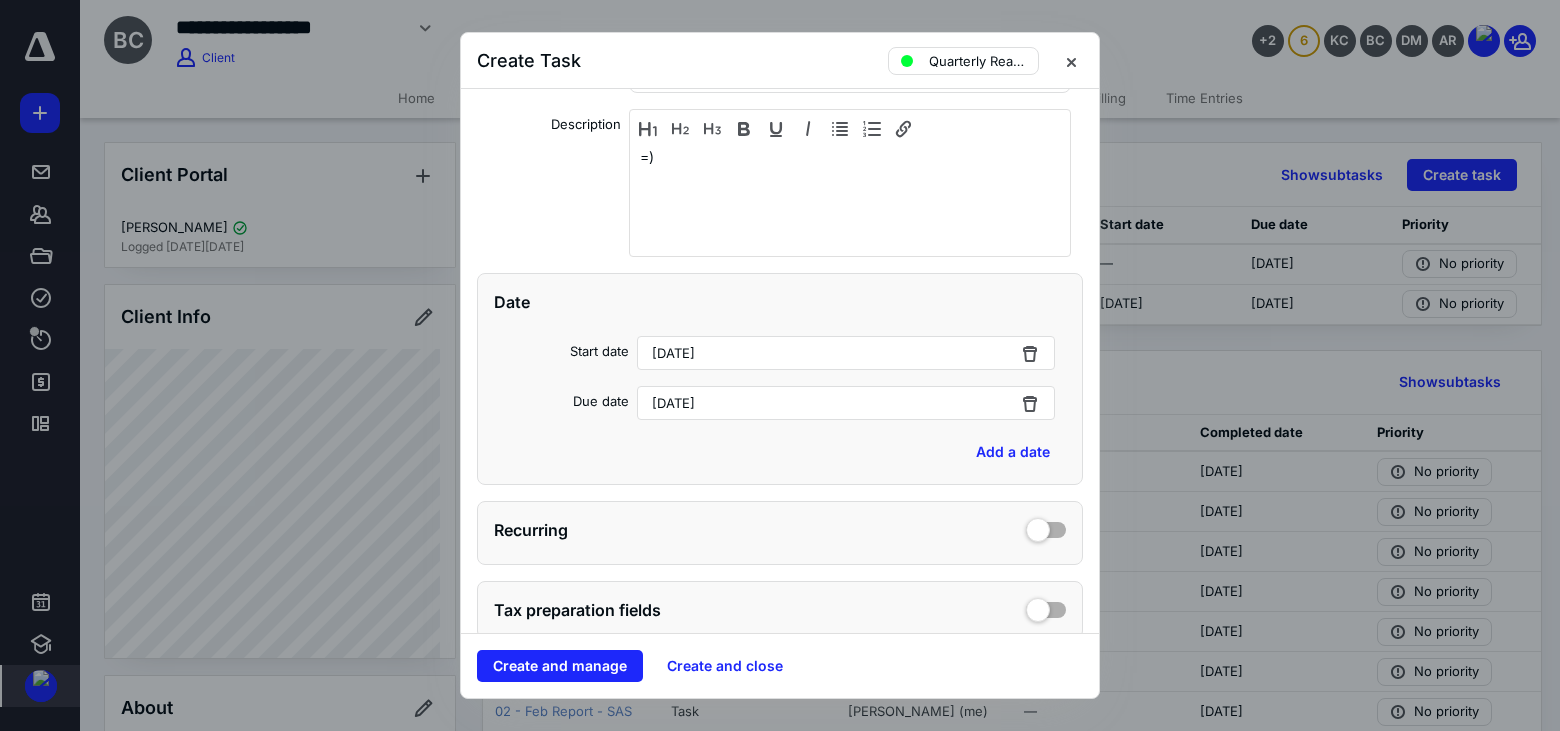 scroll, scrollTop: 600, scrollLeft: 0, axis: vertical 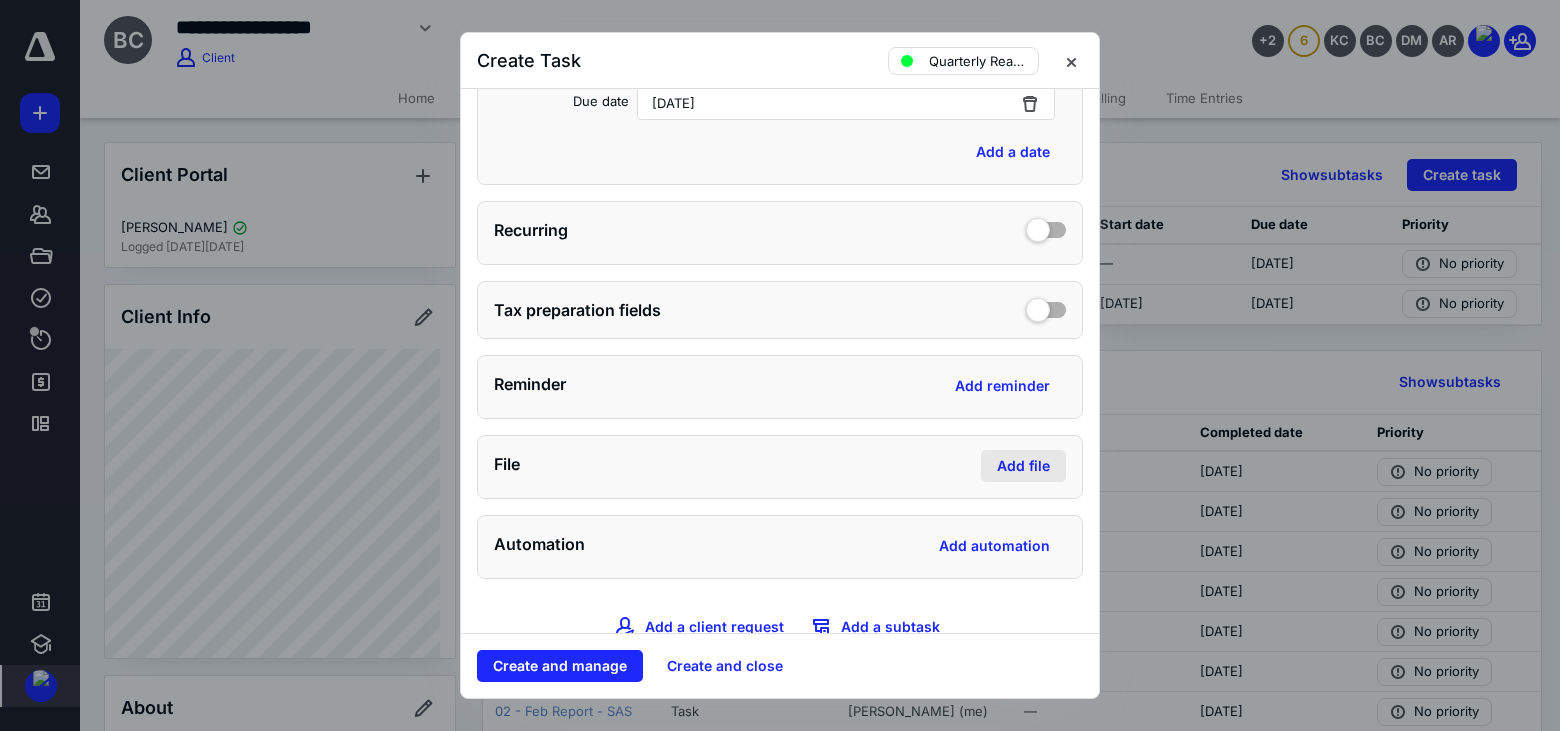 click on "Add file" at bounding box center [1023, 466] 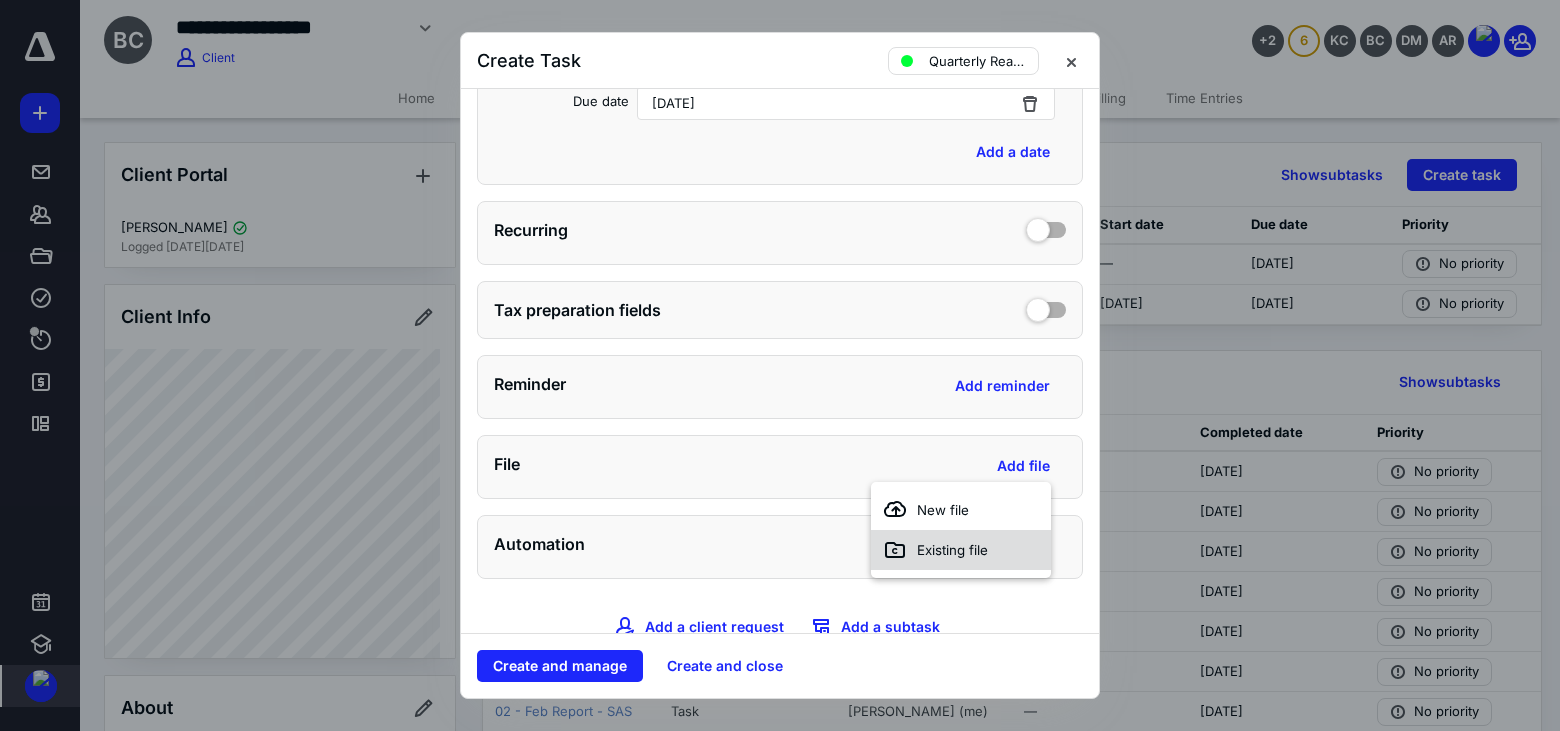 click on "Existing file" at bounding box center [952, 550] 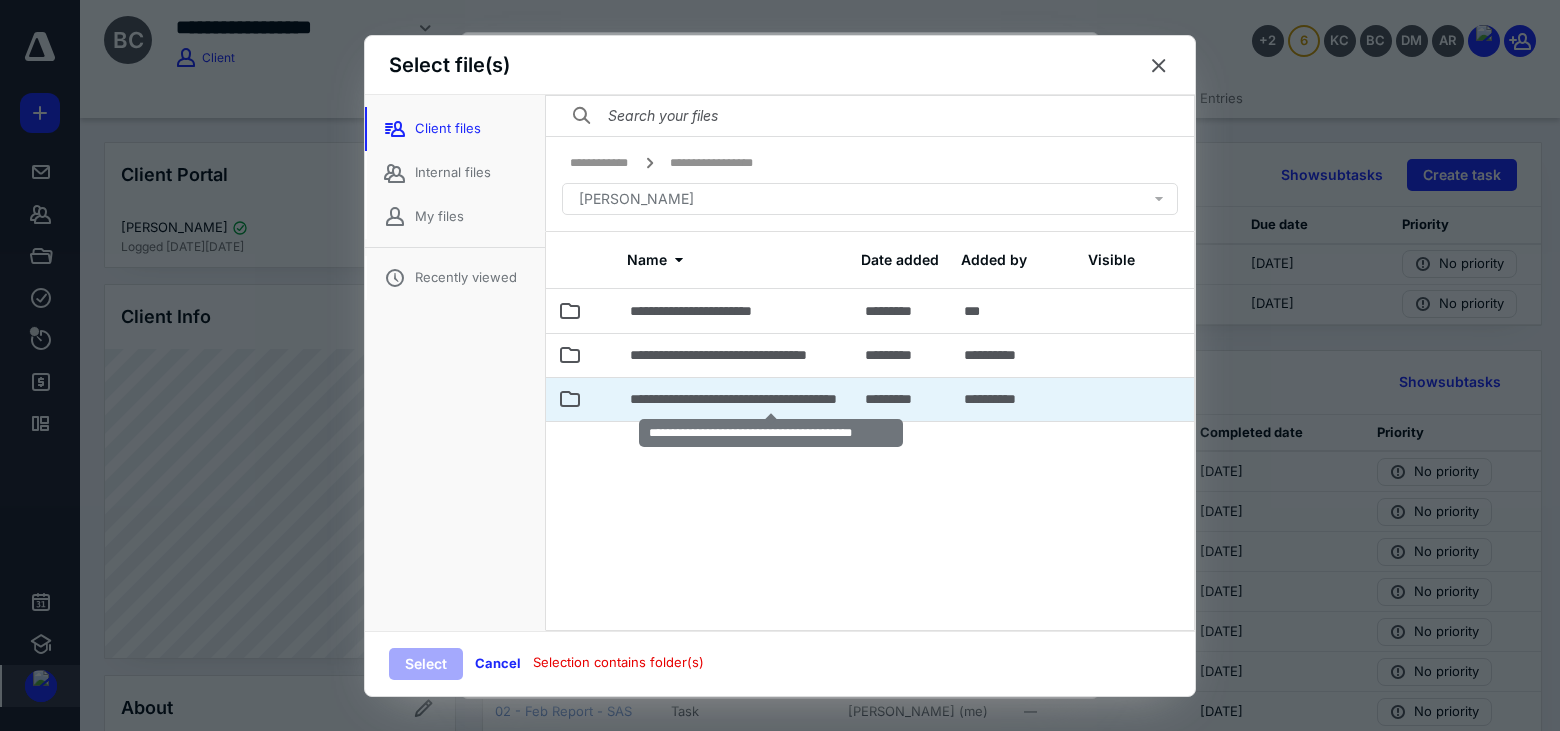 click on "**********" at bounding box center (771, 399) 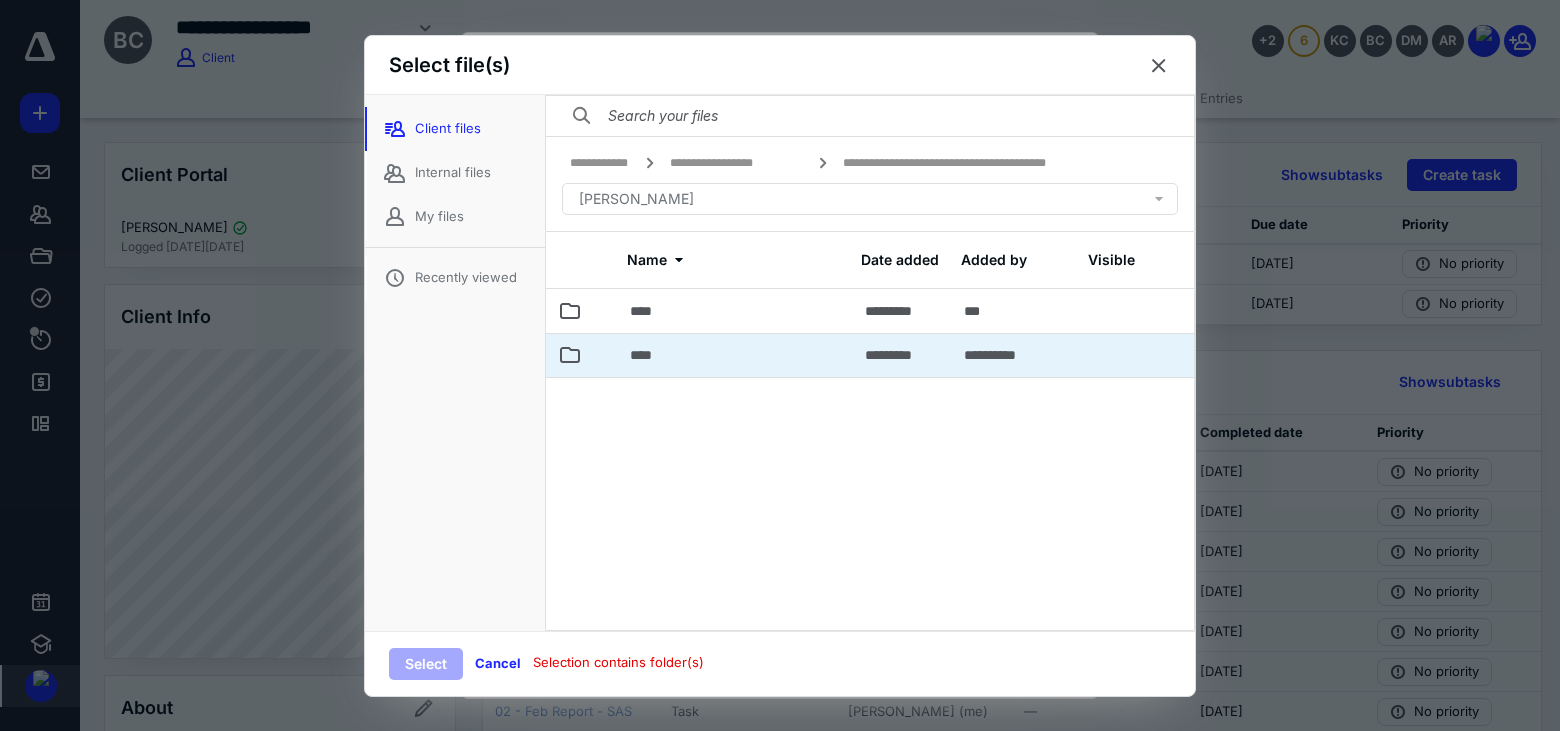 click on "****" at bounding box center (735, 355) 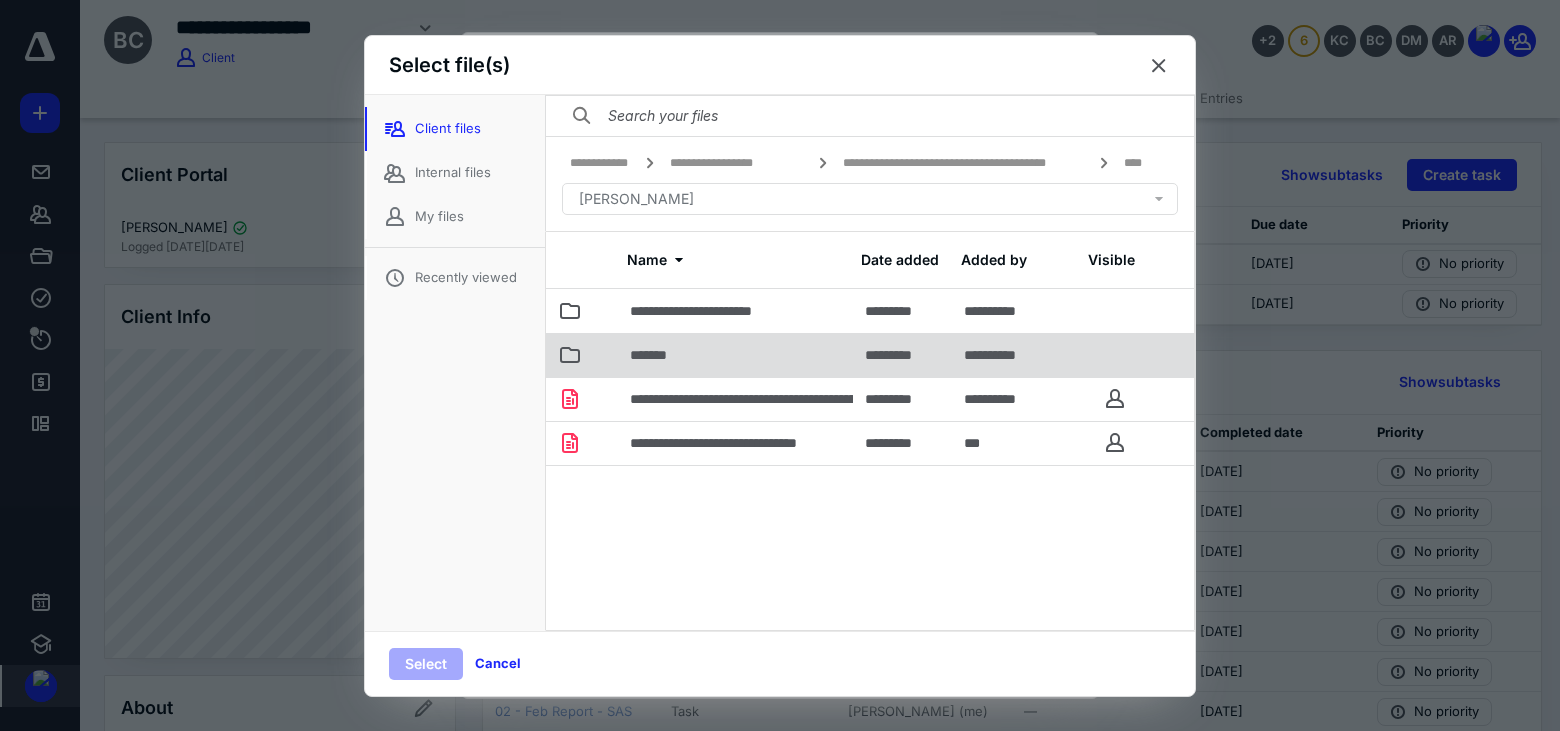 click on "*******" at bounding box center (735, 355) 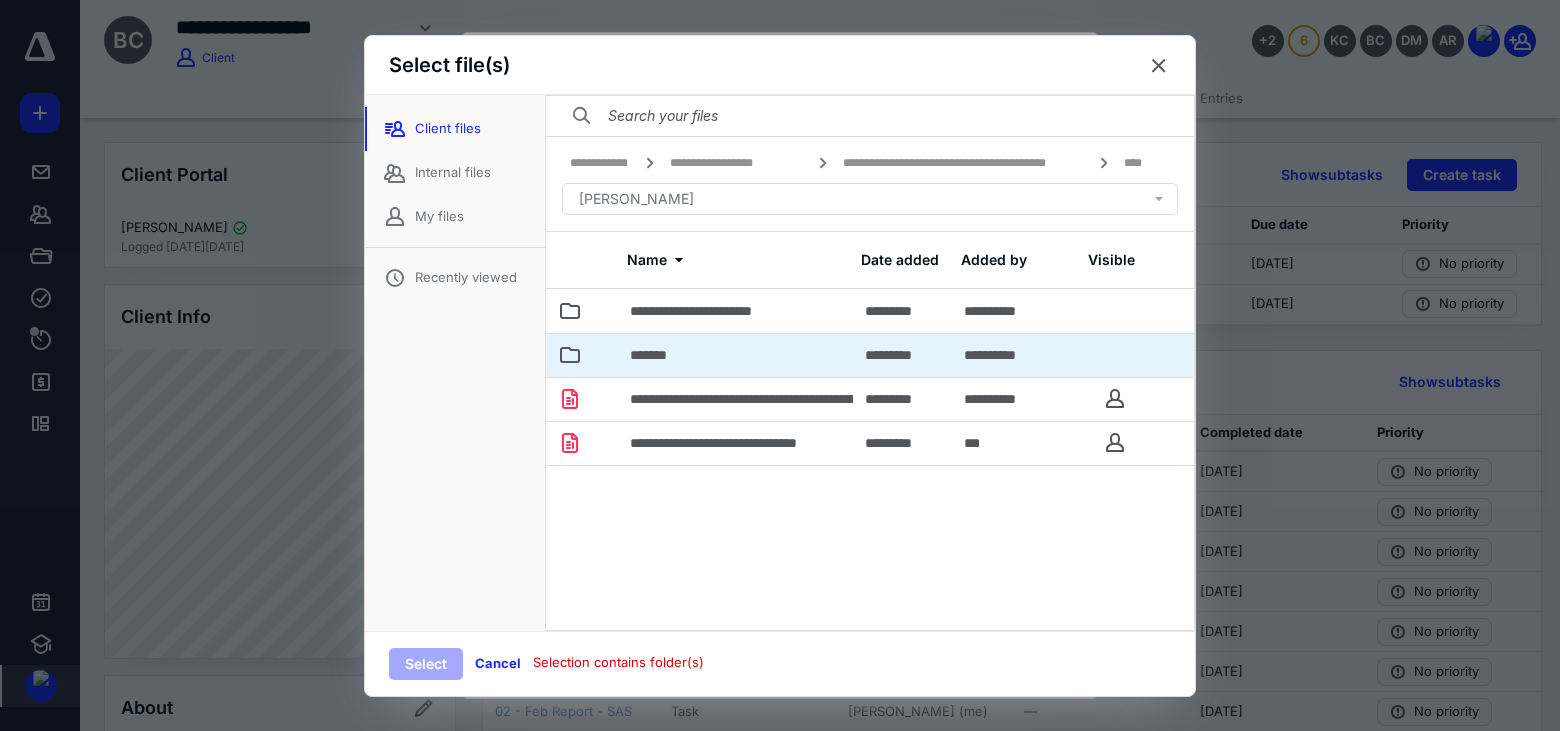 click on "*******" at bounding box center [735, 355] 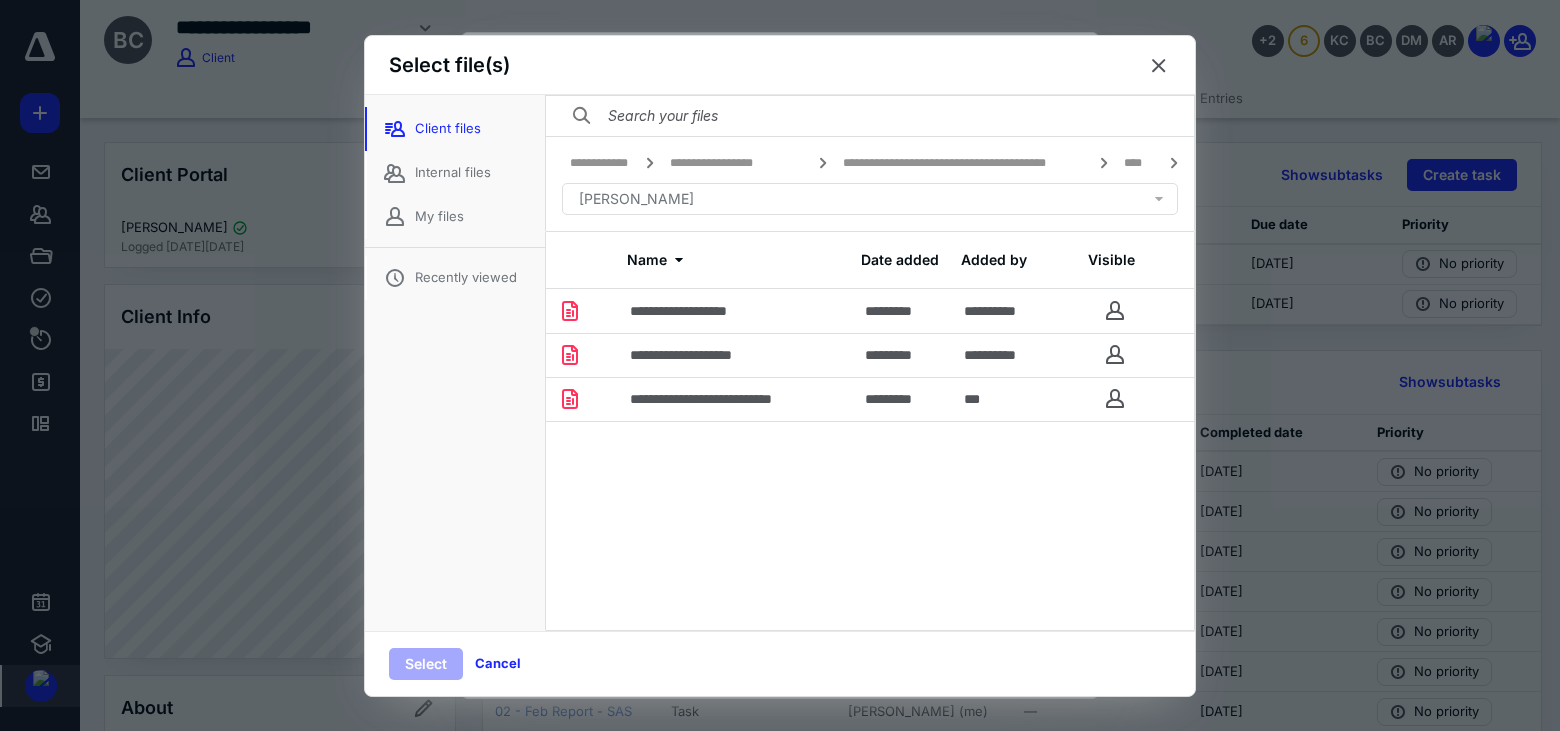 click on "**********" at bounding box center (733, 399) 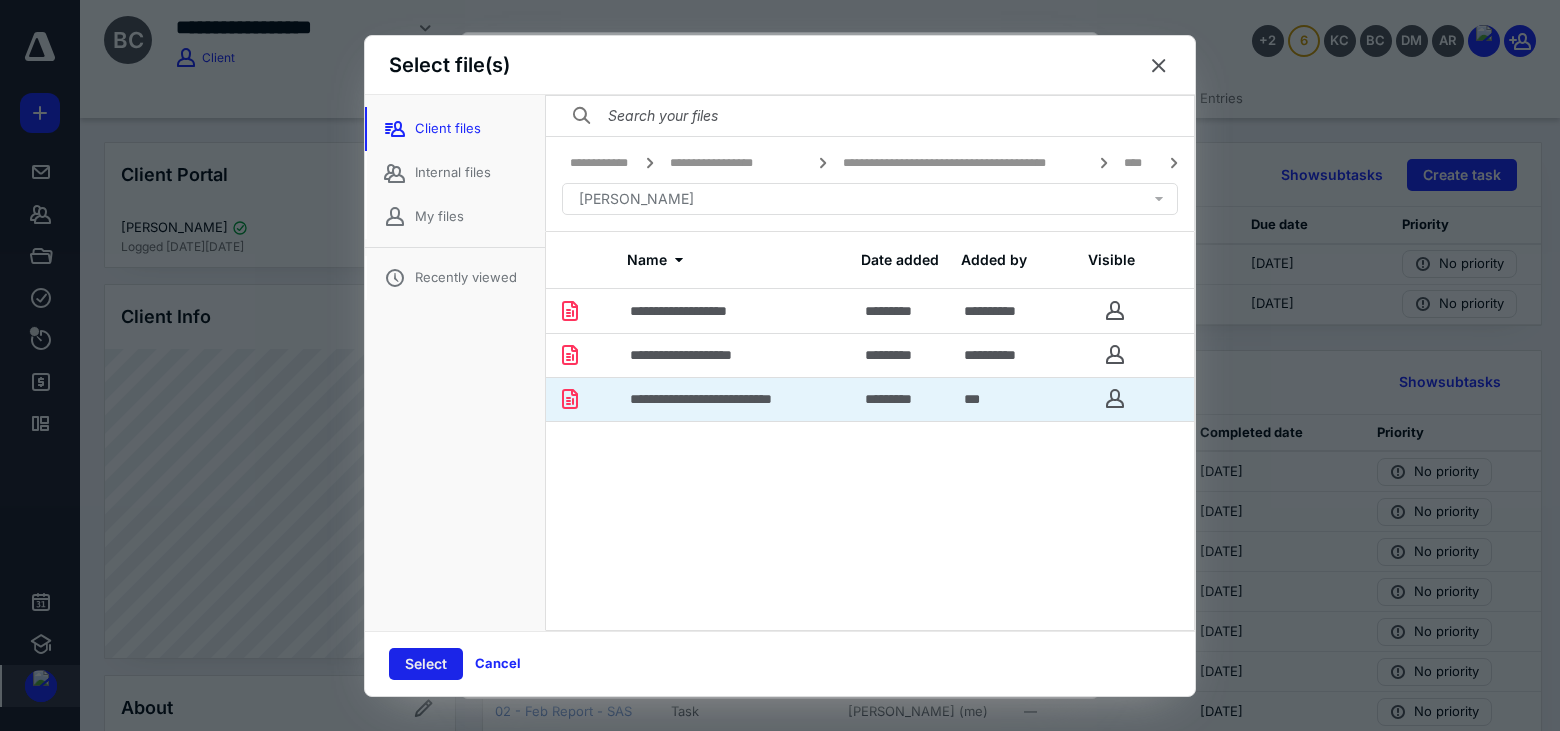 click on "Select" at bounding box center [426, 664] 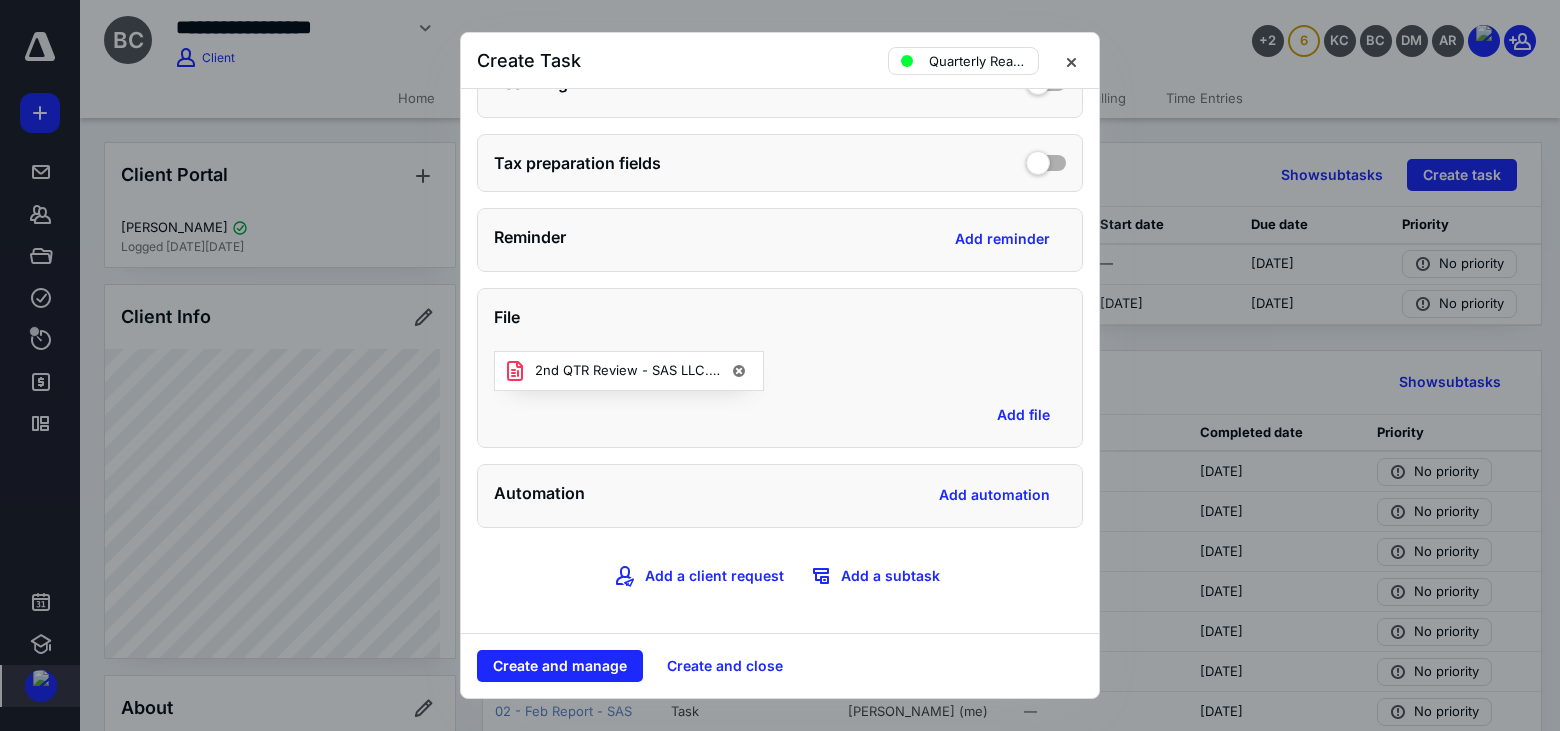 scroll, scrollTop: 754, scrollLeft: 0, axis: vertical 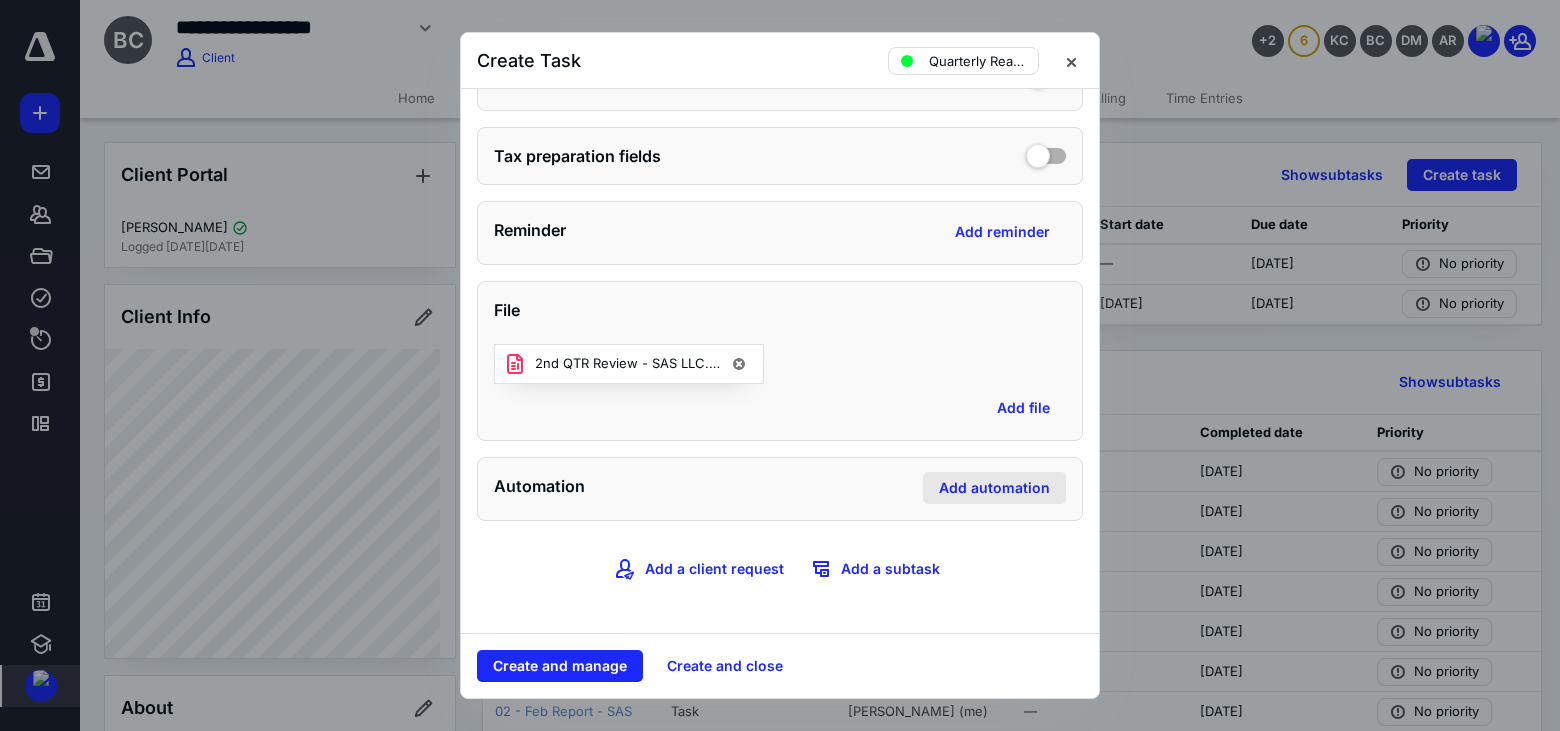 click on "Add automation" at bounding box center [994, 488] 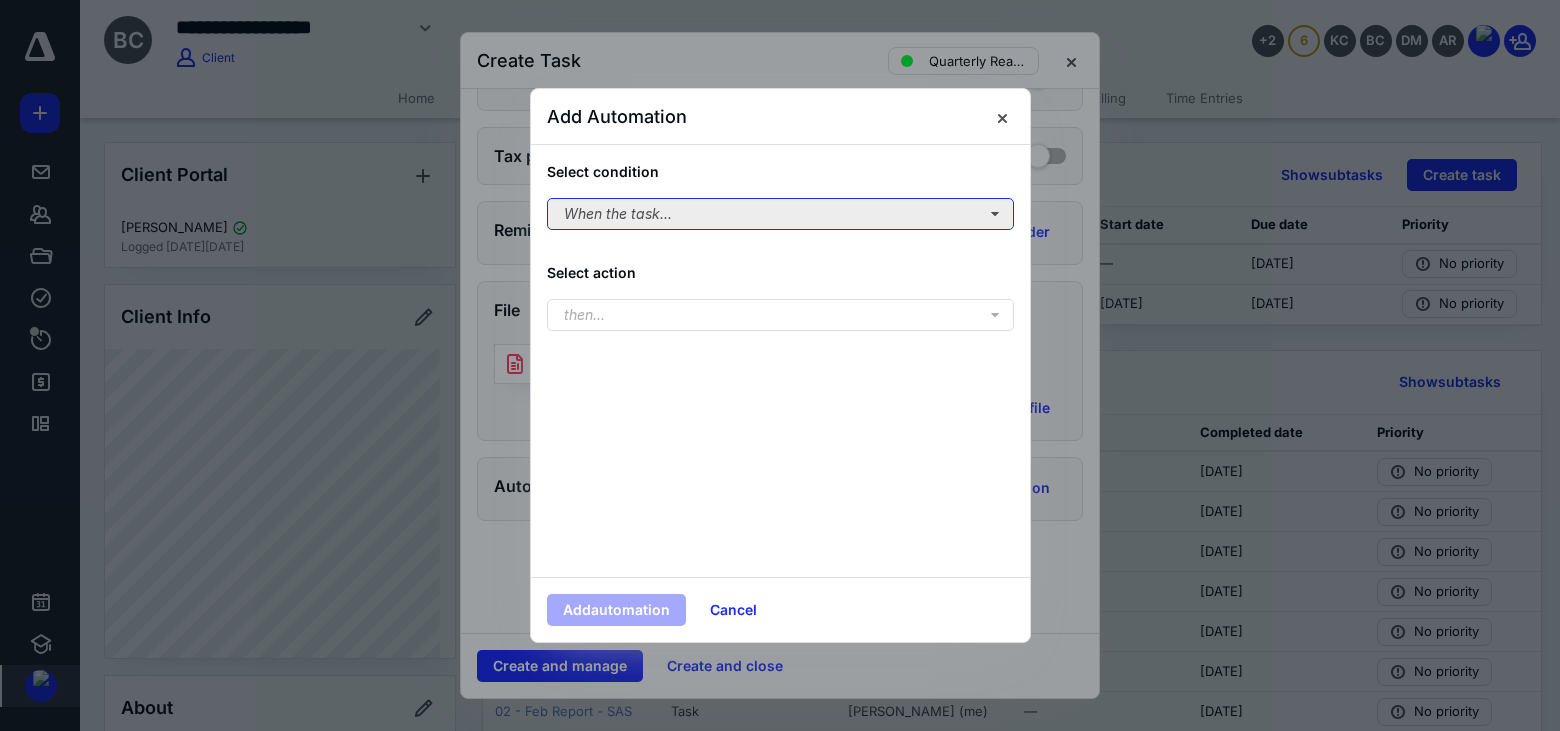click on "When the task..." at bounding box center [780, 214] 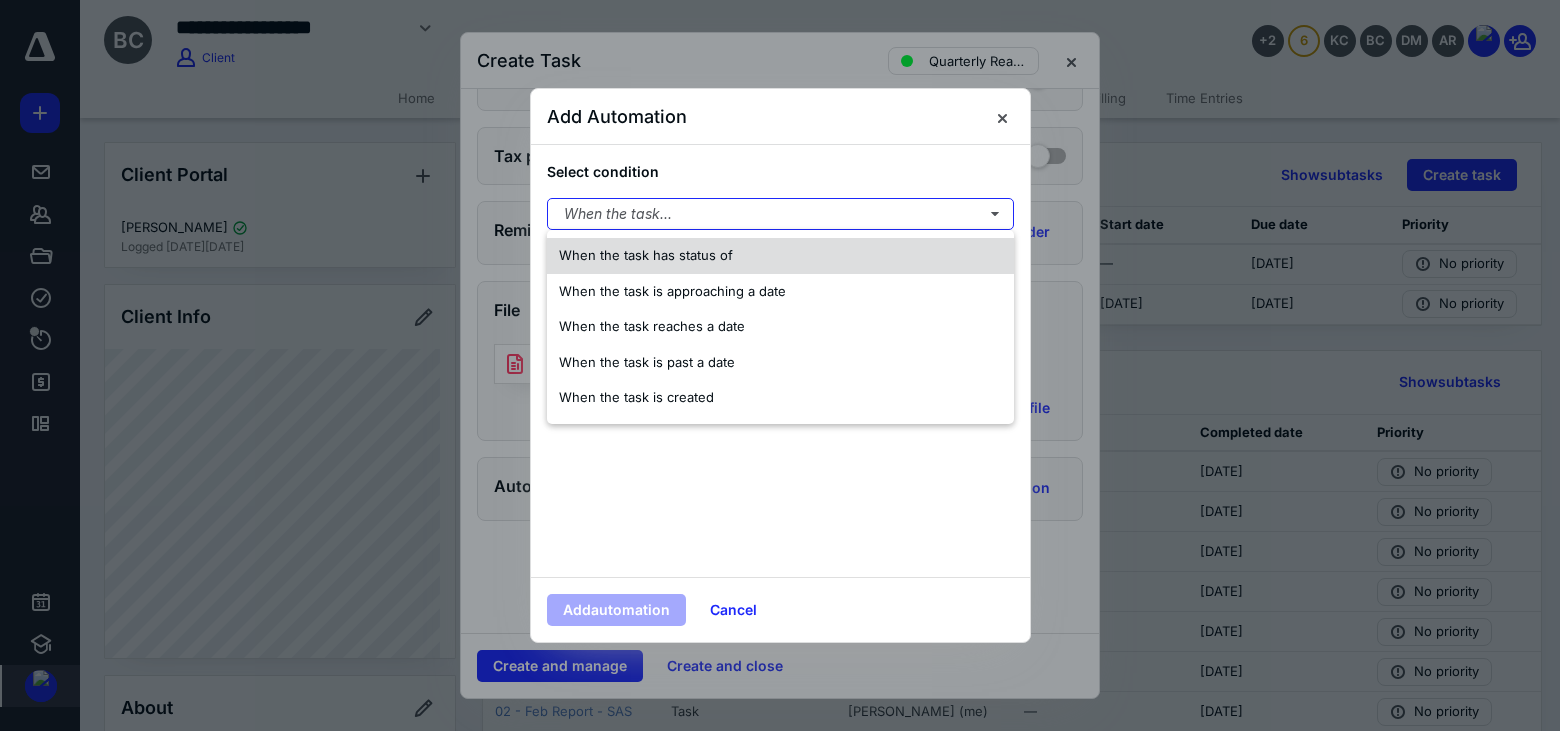 click on "When the task has status of" at bounding box center (646, 255) 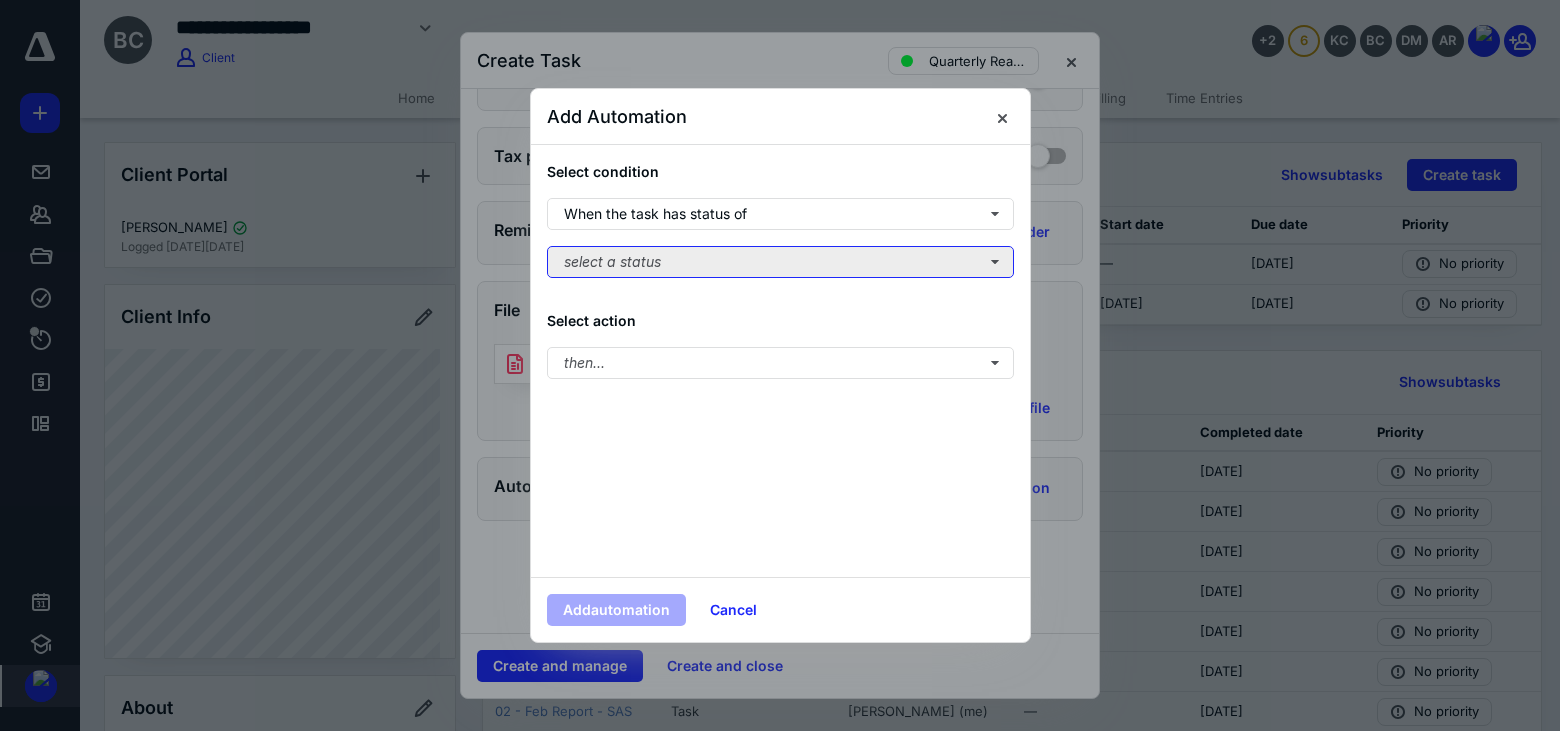 click on "select a status" at bounding box center [780, 262] 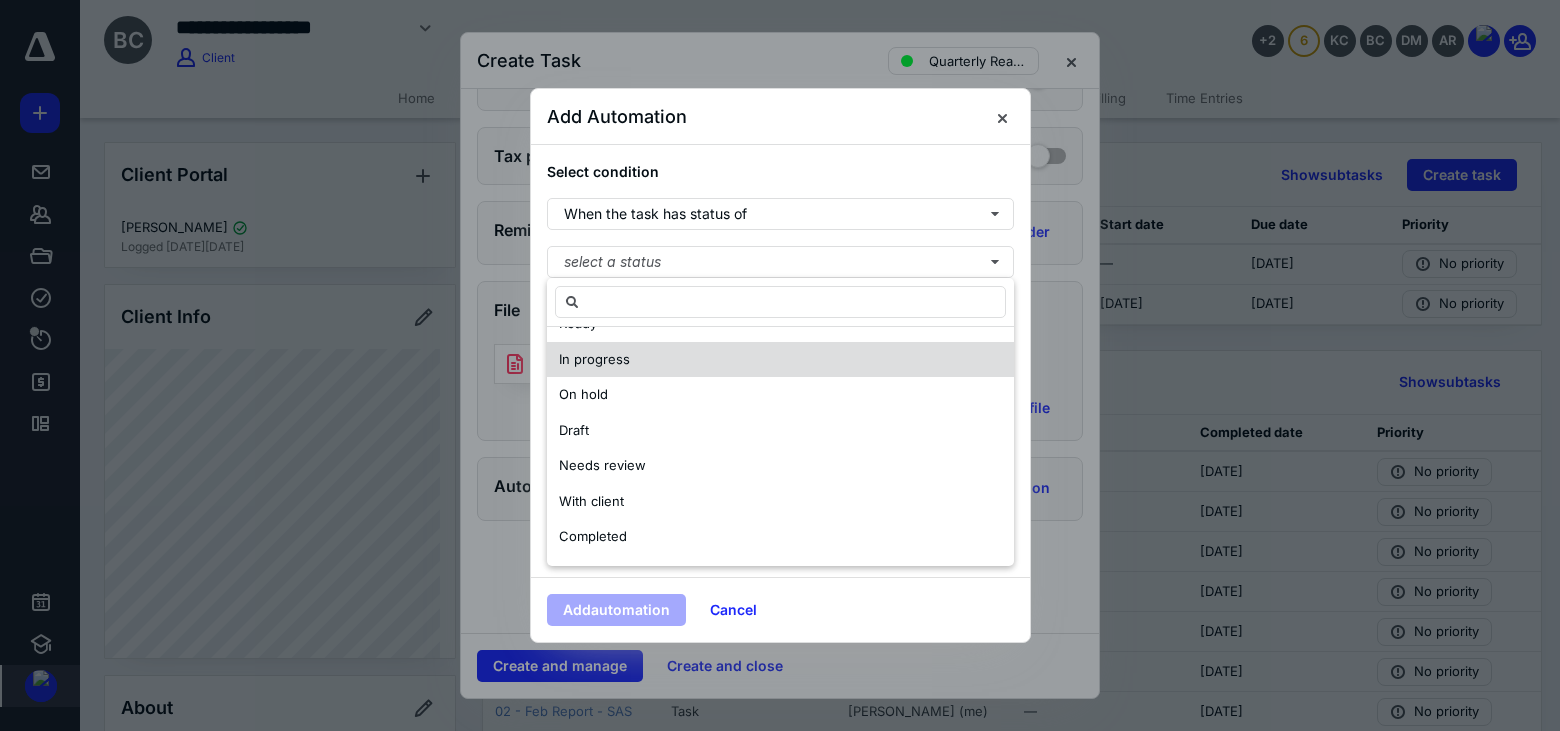 scroll, scrollTop: 200, scrollLeft: 0, axis: vertical 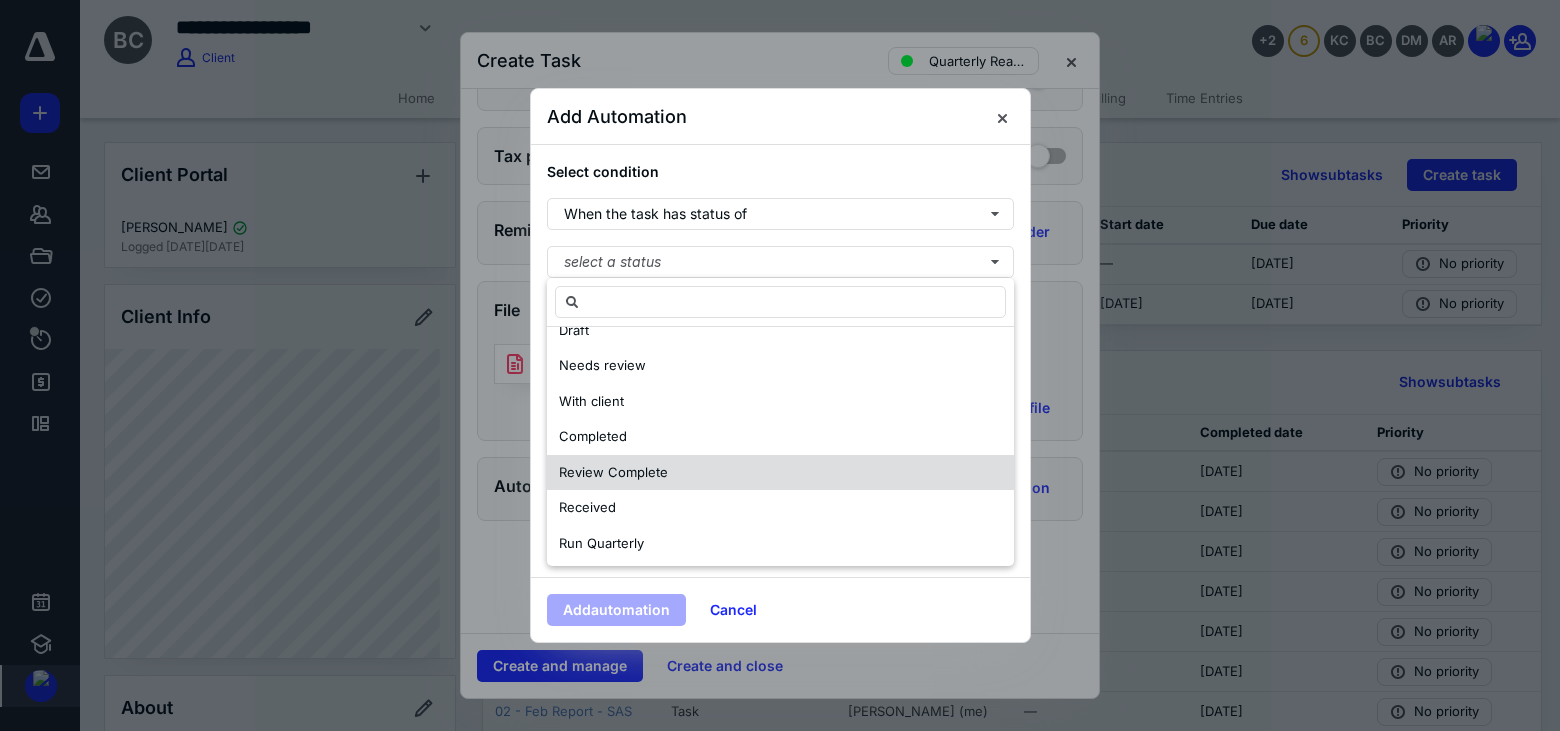 click on "Review Complete" at bounding box center (613, 472) 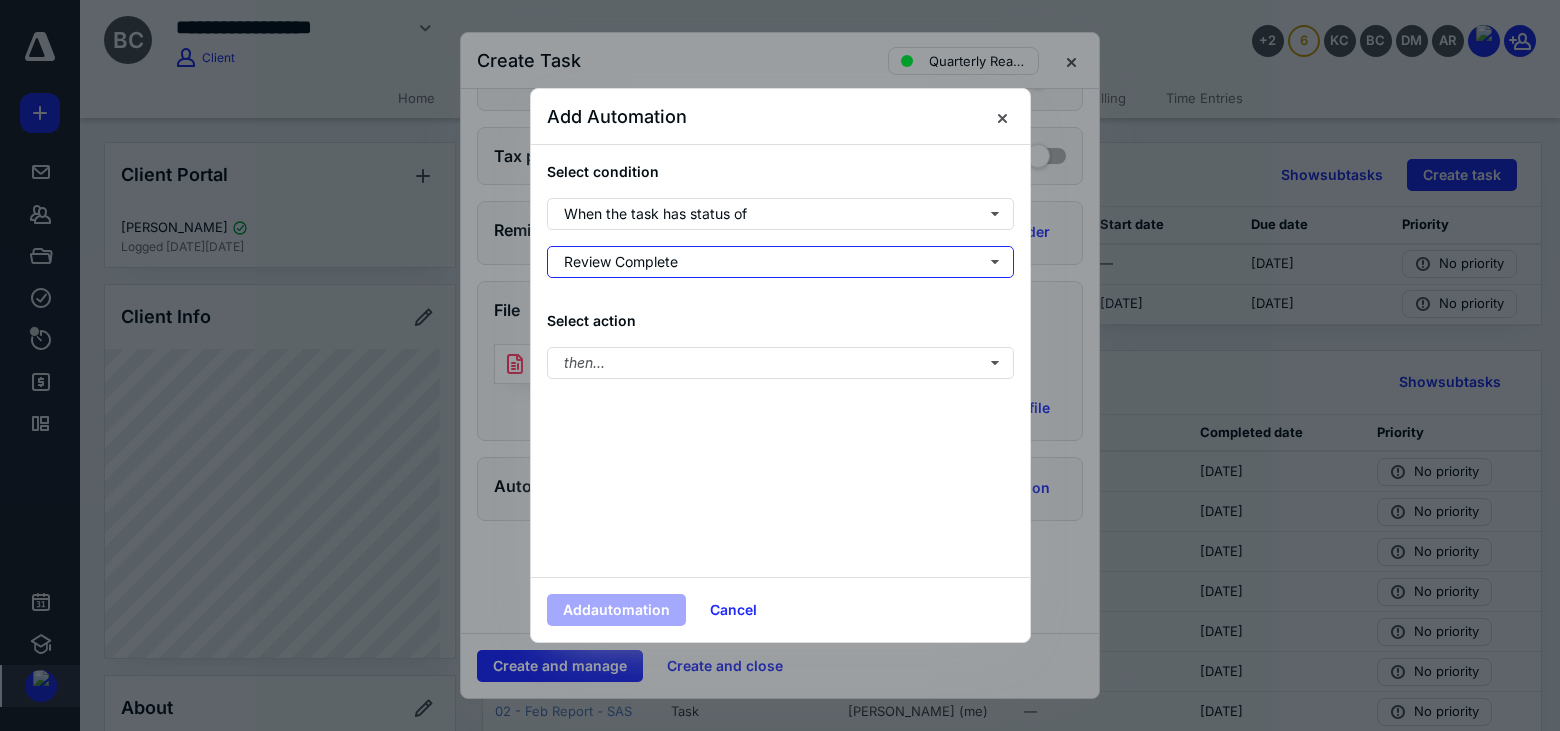 scroll, scrollTop: 0, scrollLeft: 0, axis: both 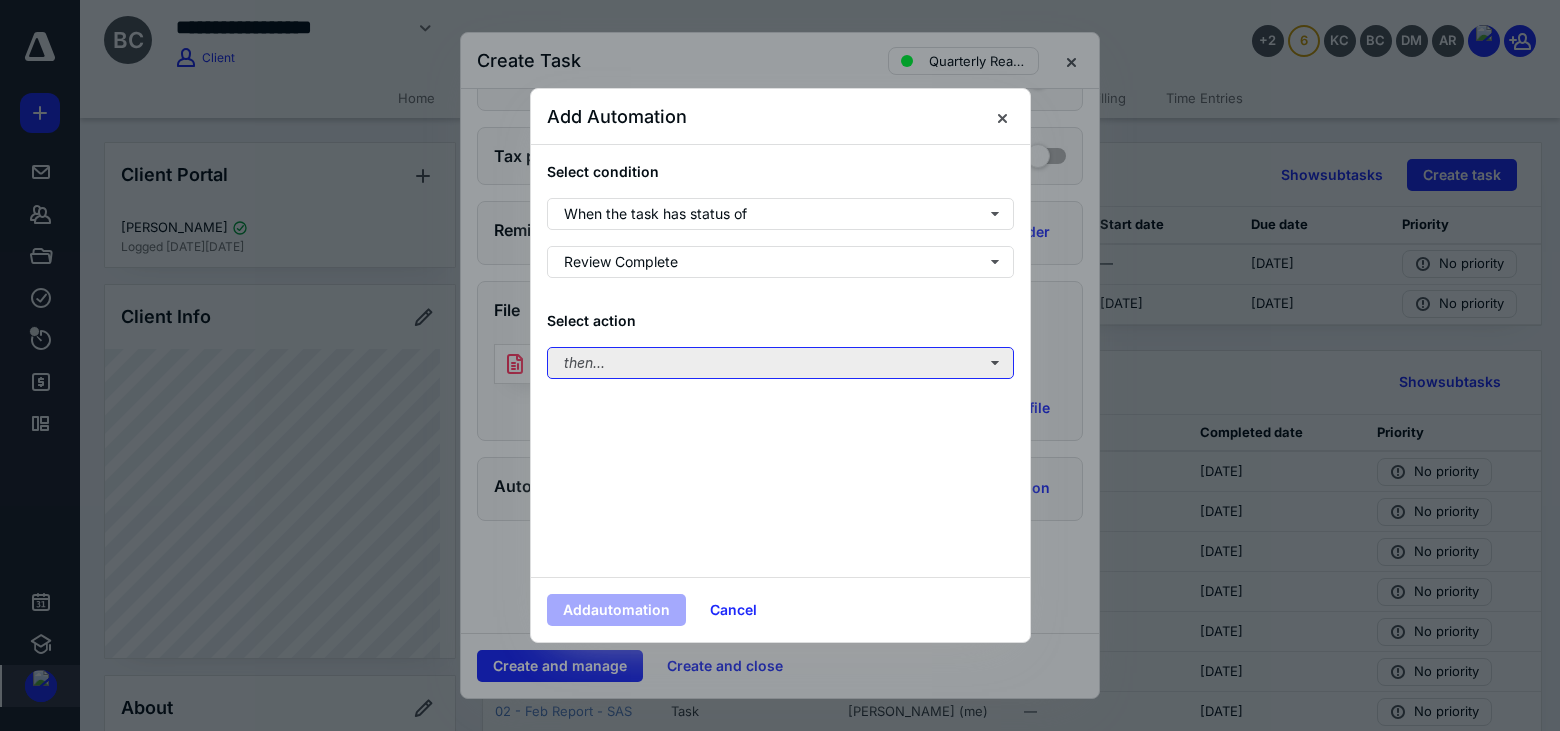 click on "then..." at bounding box center (780, 363) 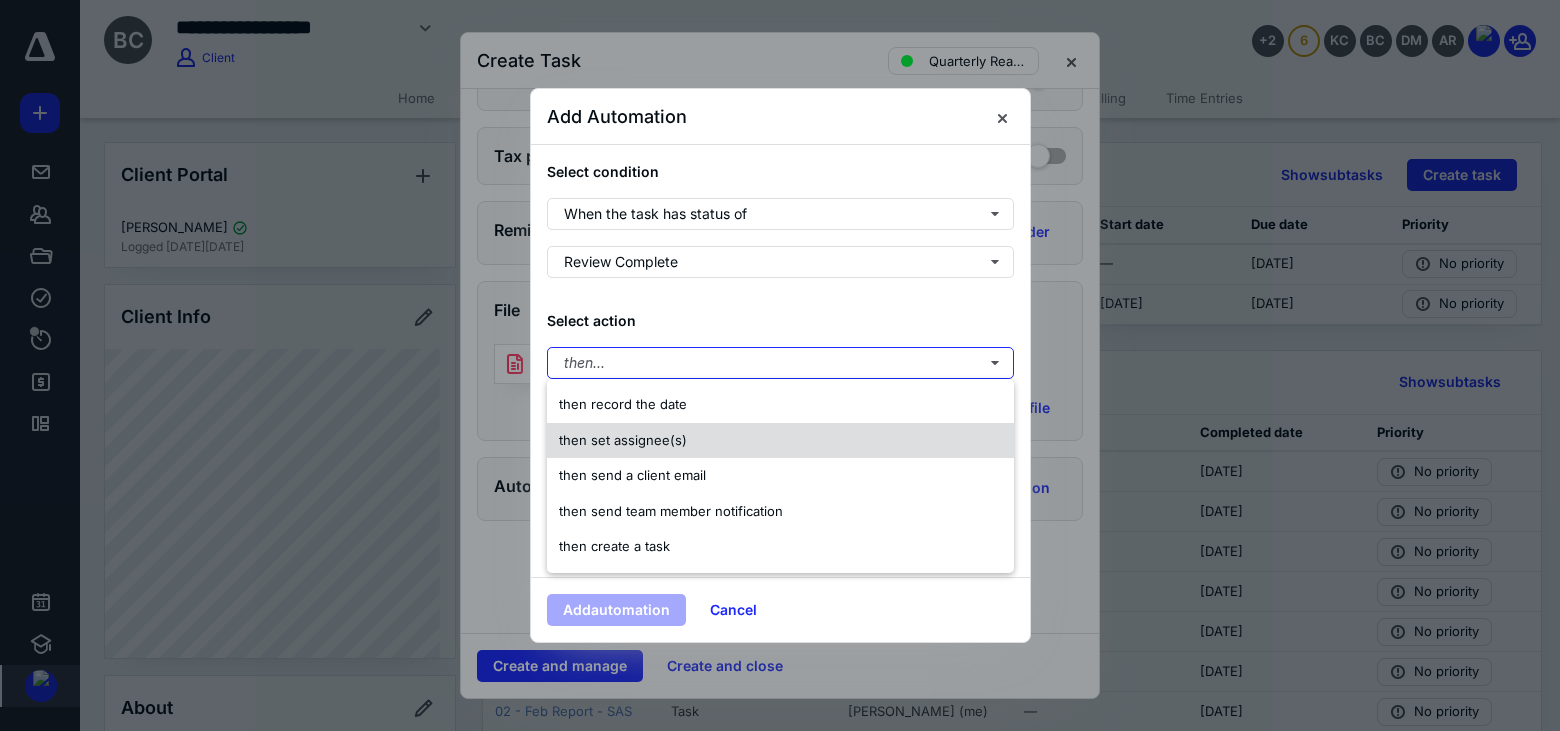 click on "then set assignee(s)" at bounding box center (623, 440) 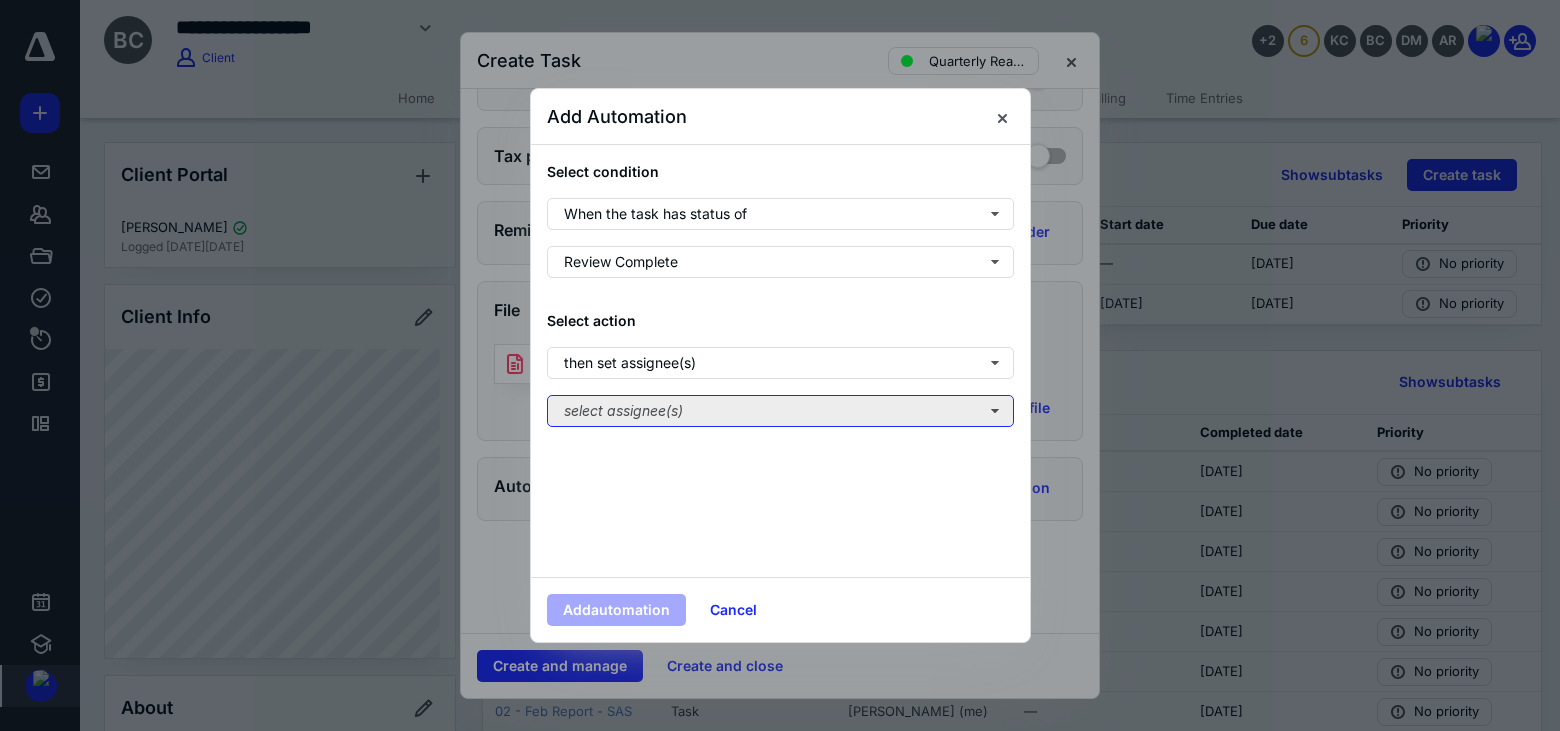 click on "select assignee(s)" at bounding box center (780, 411) 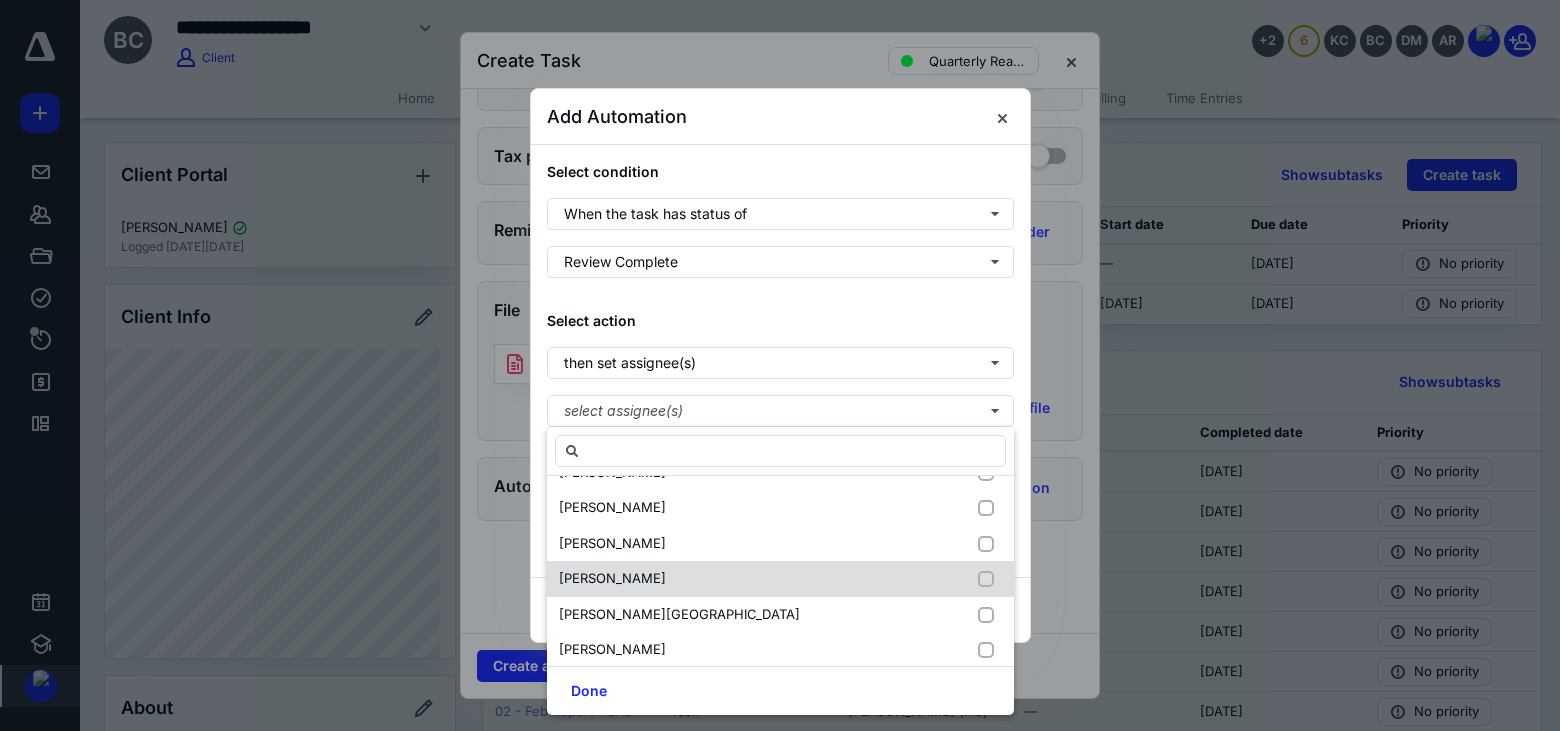 scroll, scrollTop: 100, scrollLeft: 0, axis: vertical 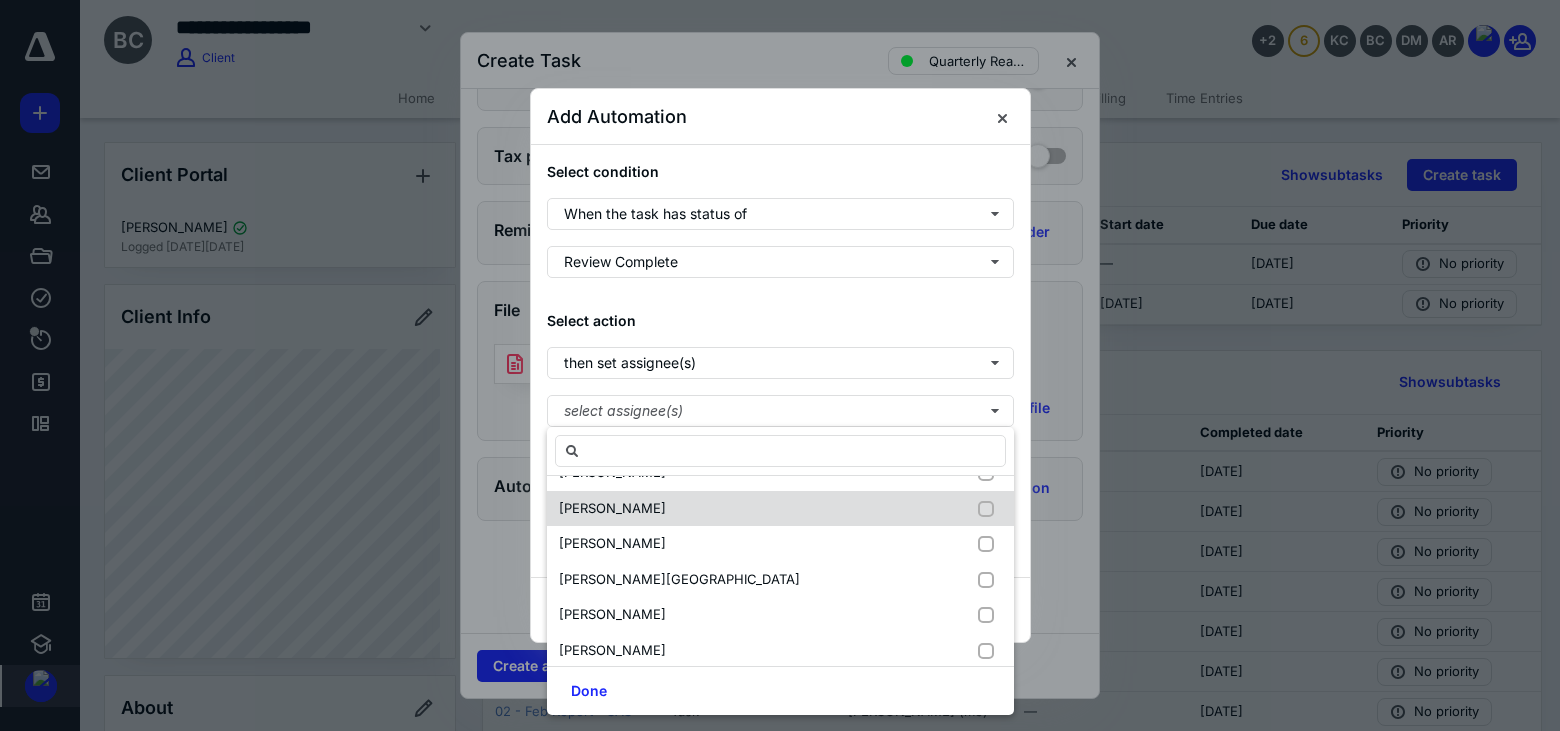 click on "[PERSON_NAME]" at bounding box center [612, 508] 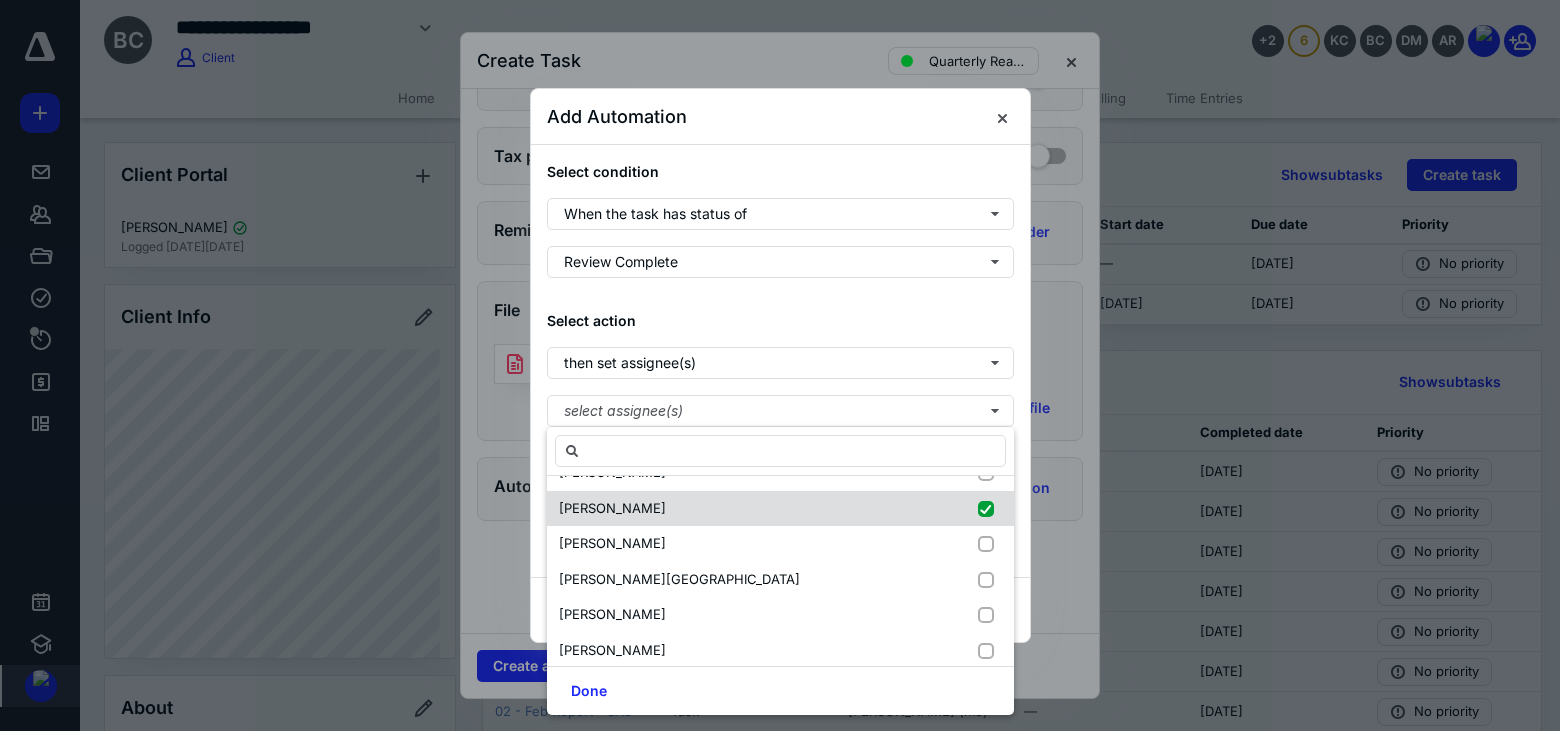 checkbox on "true" 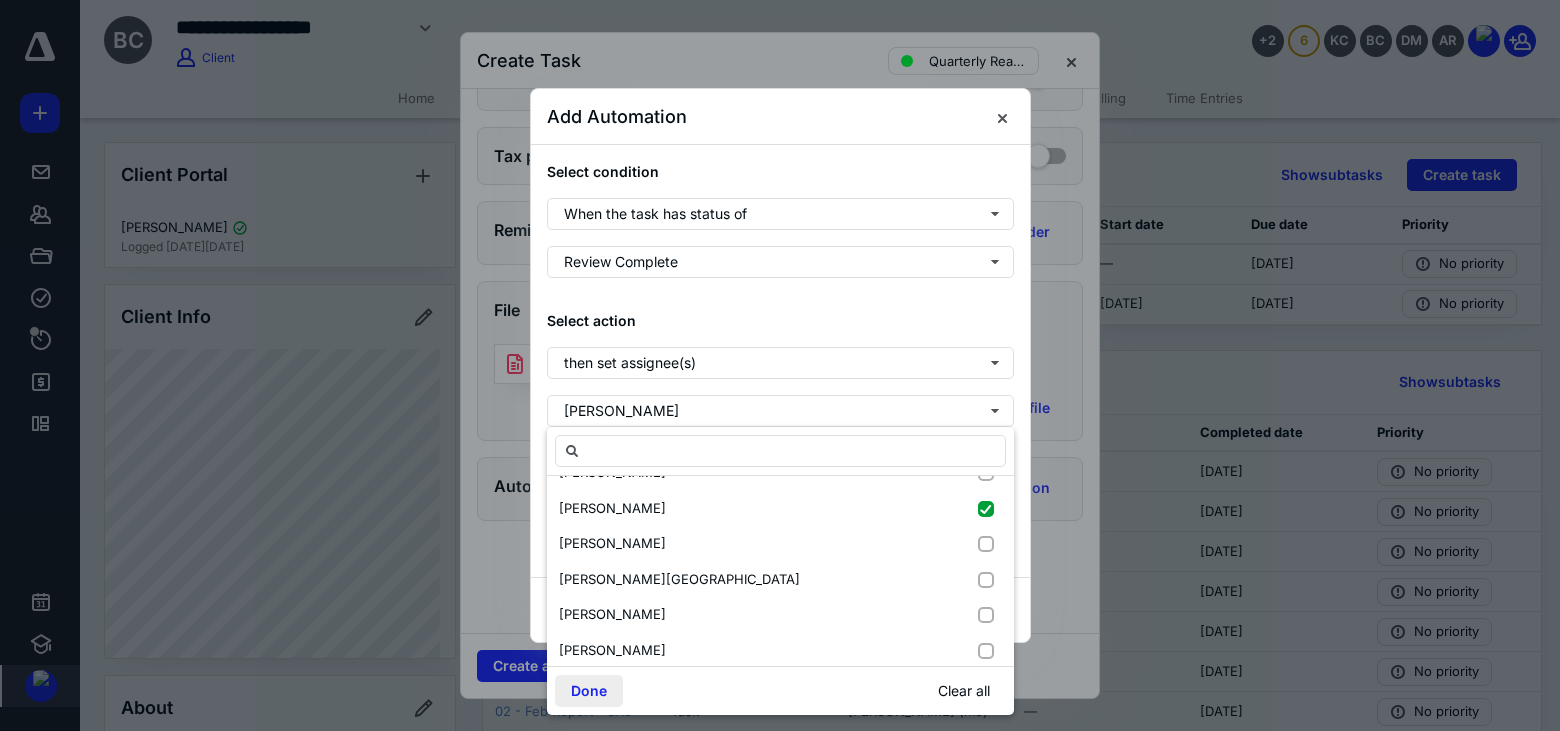 click on "Done" at bounding box center [589, 691] 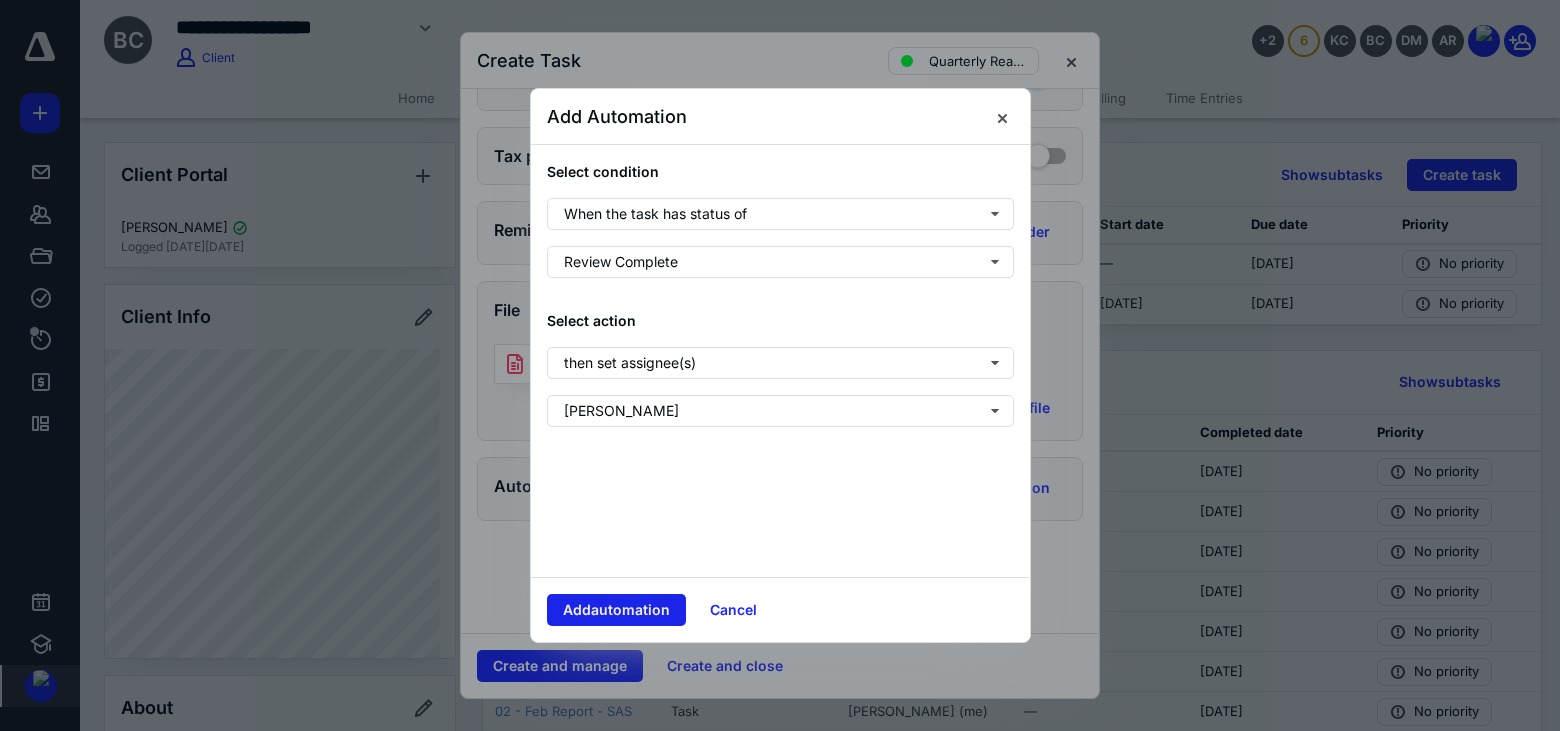 click on "Add  automation" at bounding box center [616, 610] 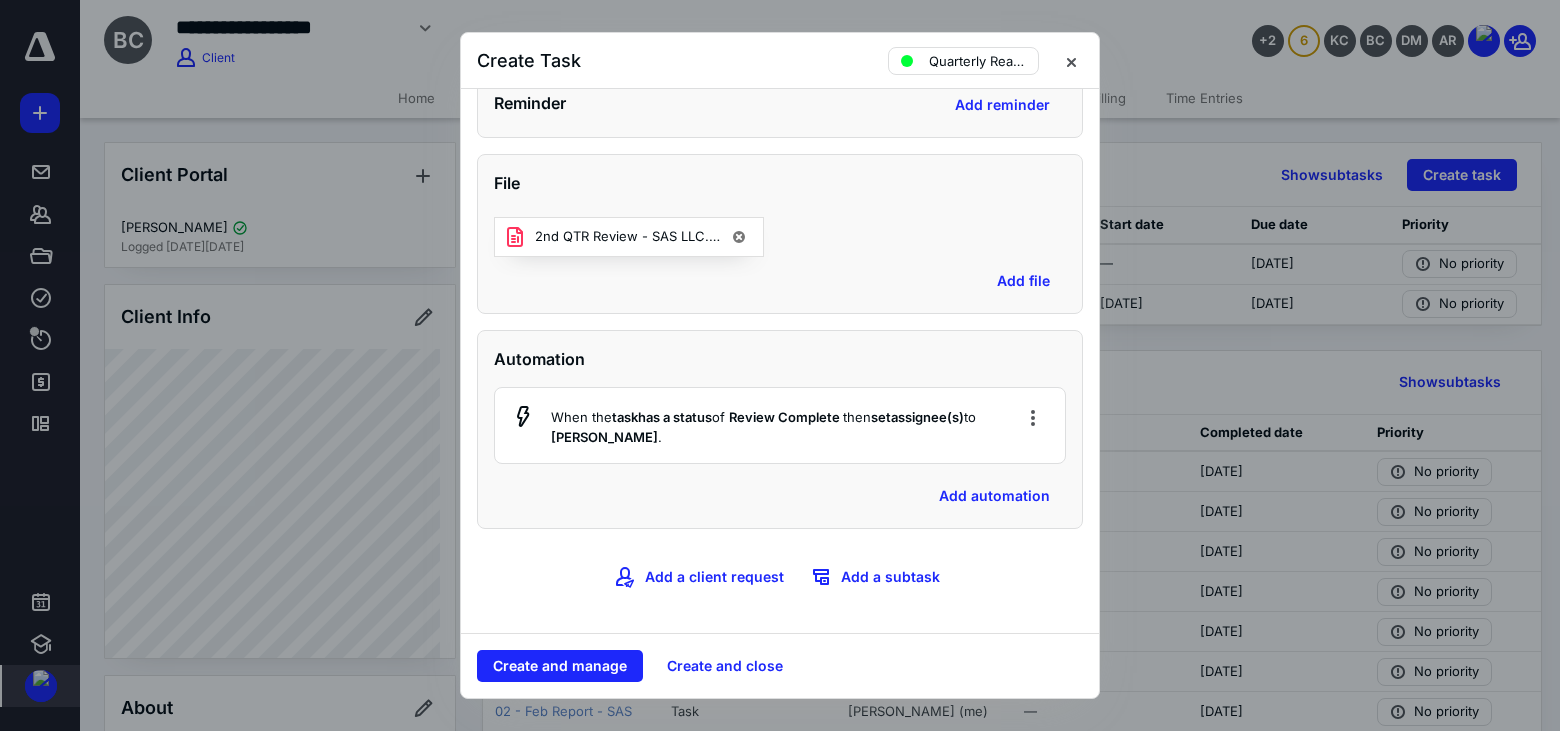 scroll, scrollTop: 889, scrollLeft: 0, axis: vertical 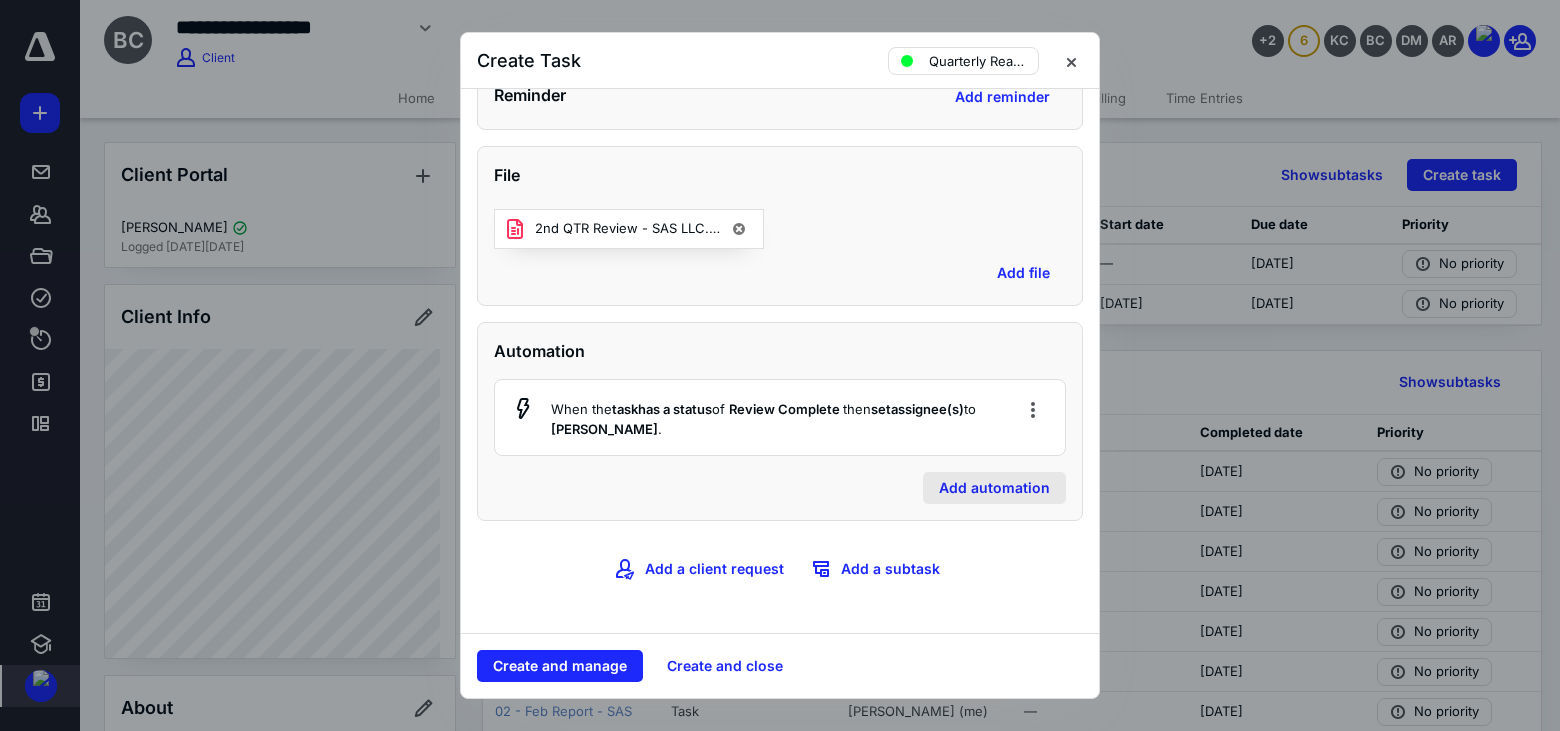 click on "Add automation" at bounding box center (994, 488) 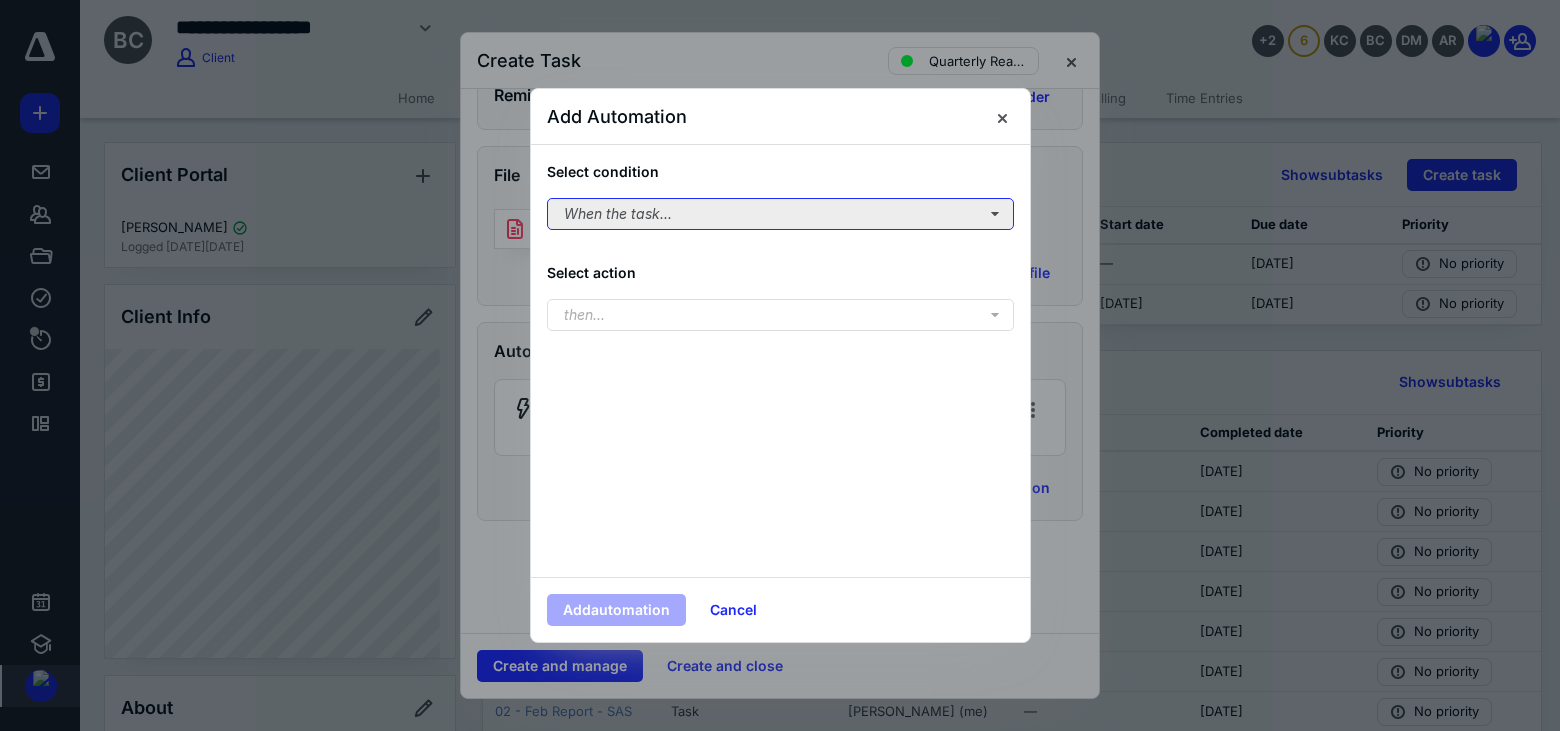 click on "When the task..." at bounding box center [780, 214] 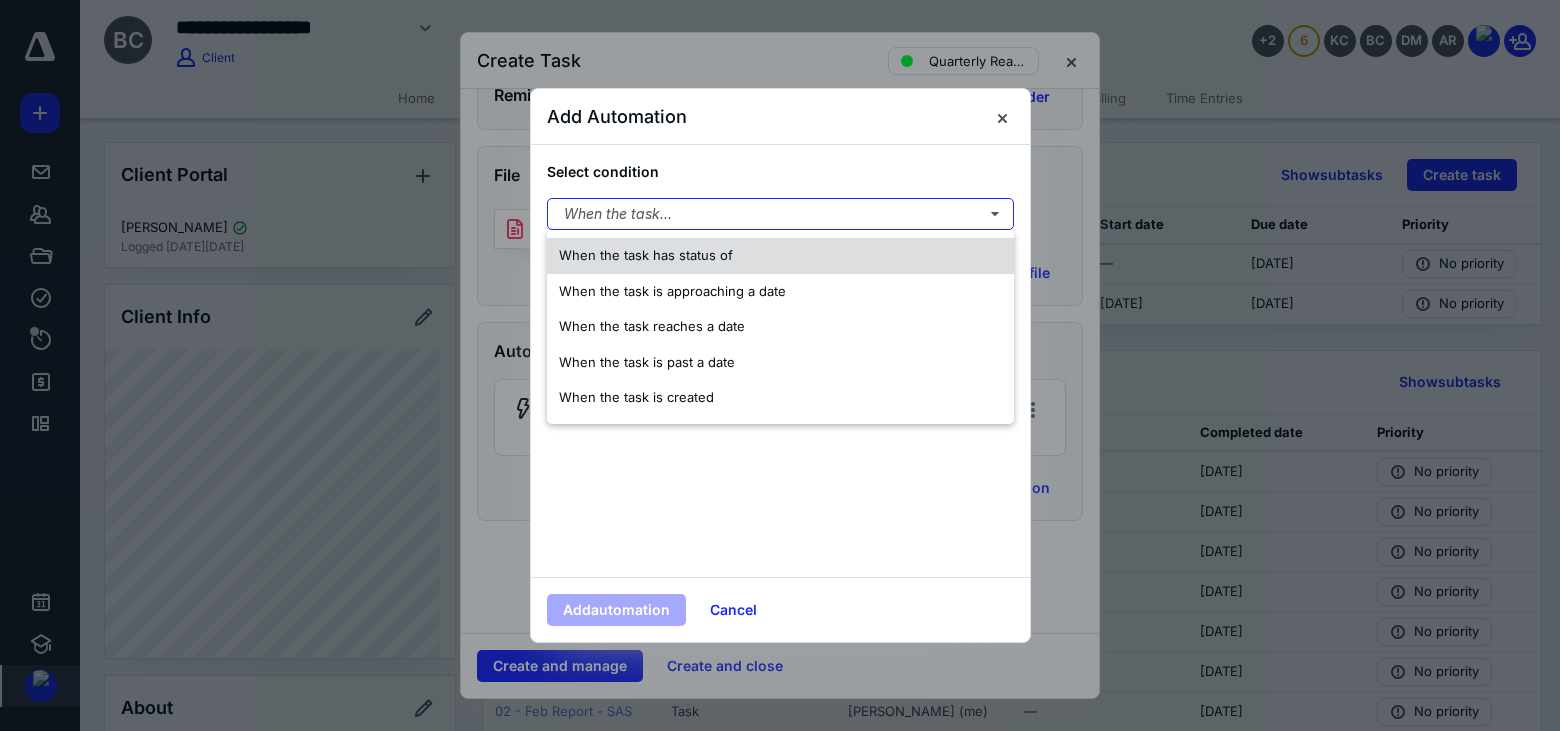 click on "When the task has status of" at bounding box center (646, 255) 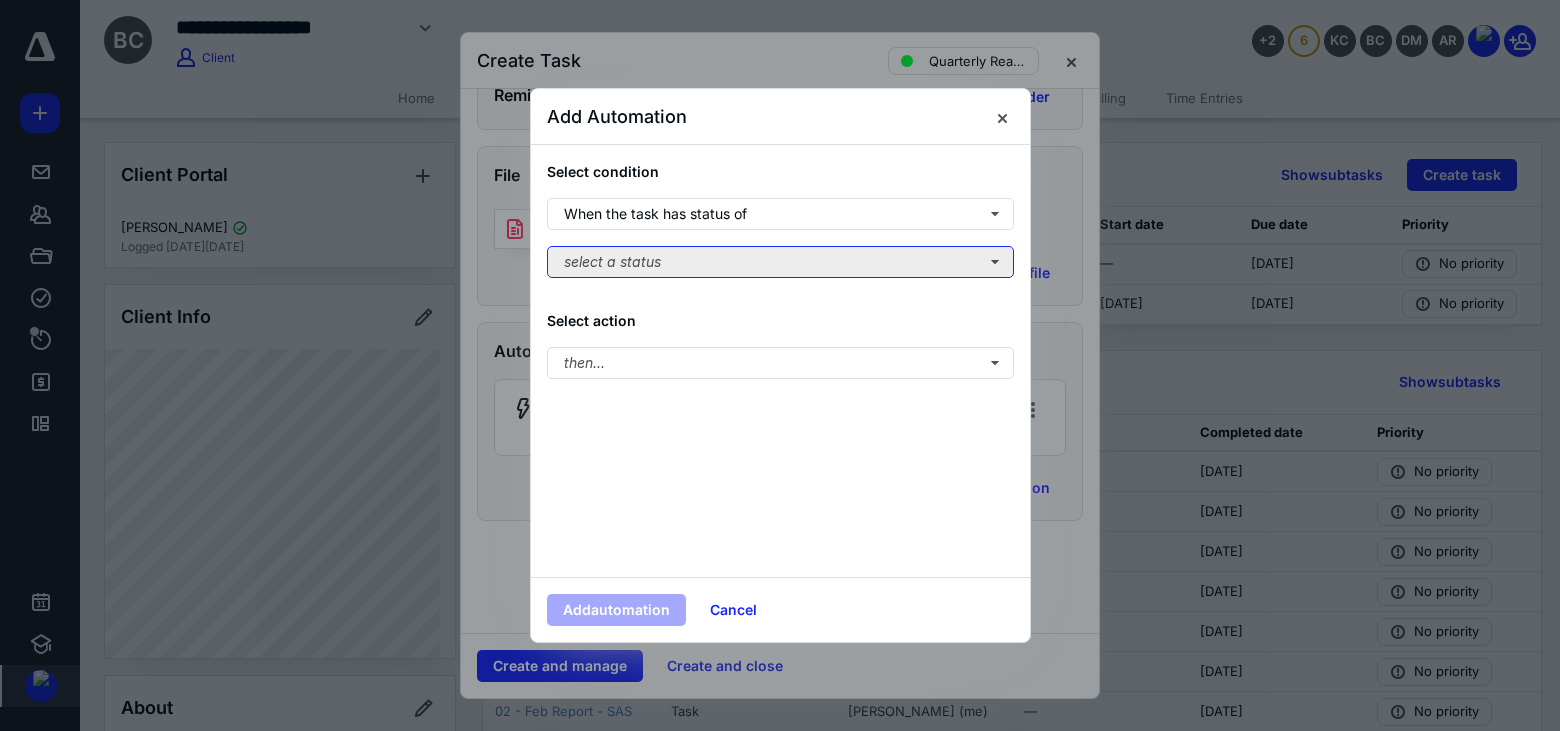 click on "select a status" at bounding box center [780, 262] 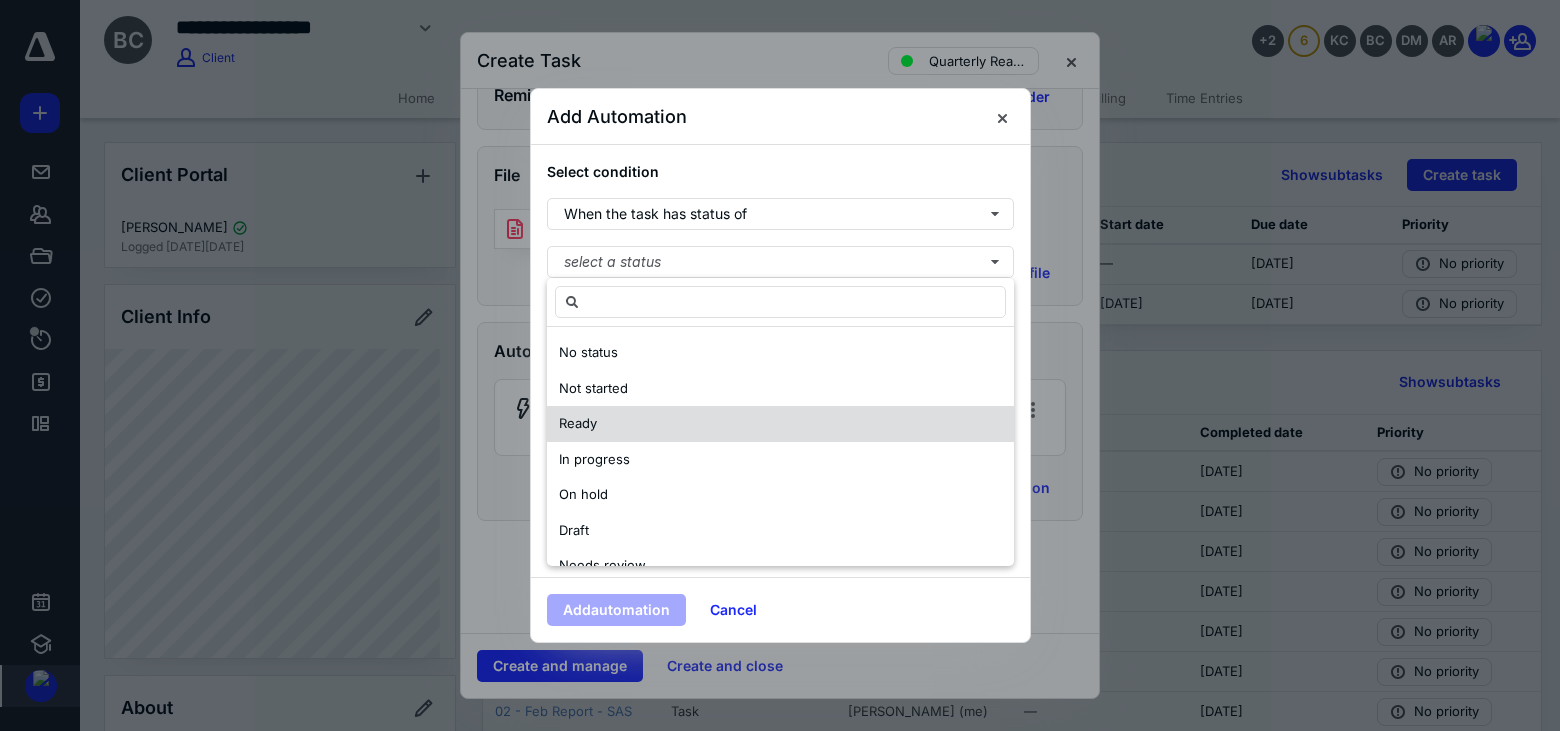 scroll, scrollTop: 100, scrollLeft: 0, axis: vertical 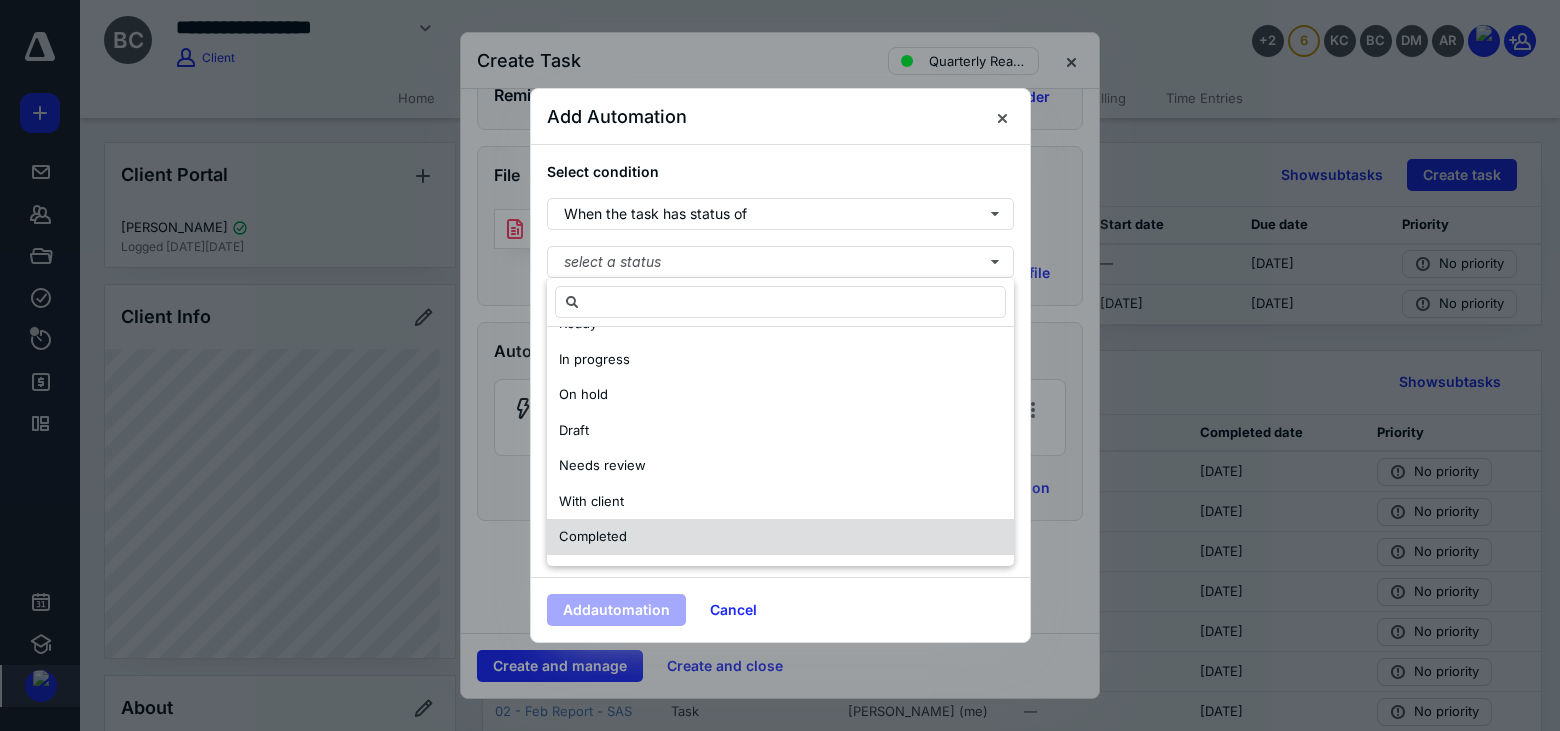 click on "Completed" at bounding box center (593, 536) 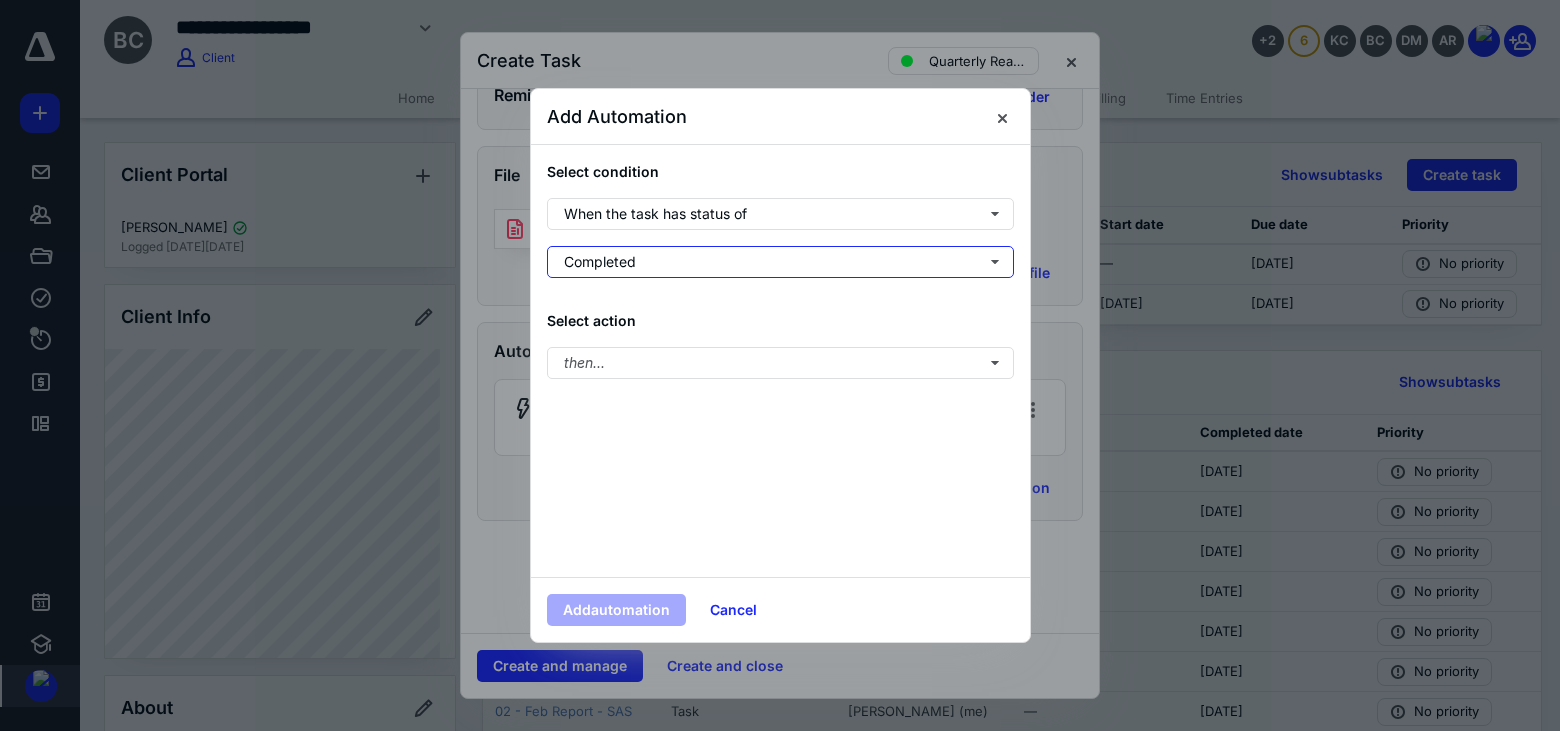 scroll, scrollTop: 0, scrollLeft: 0, axis: both 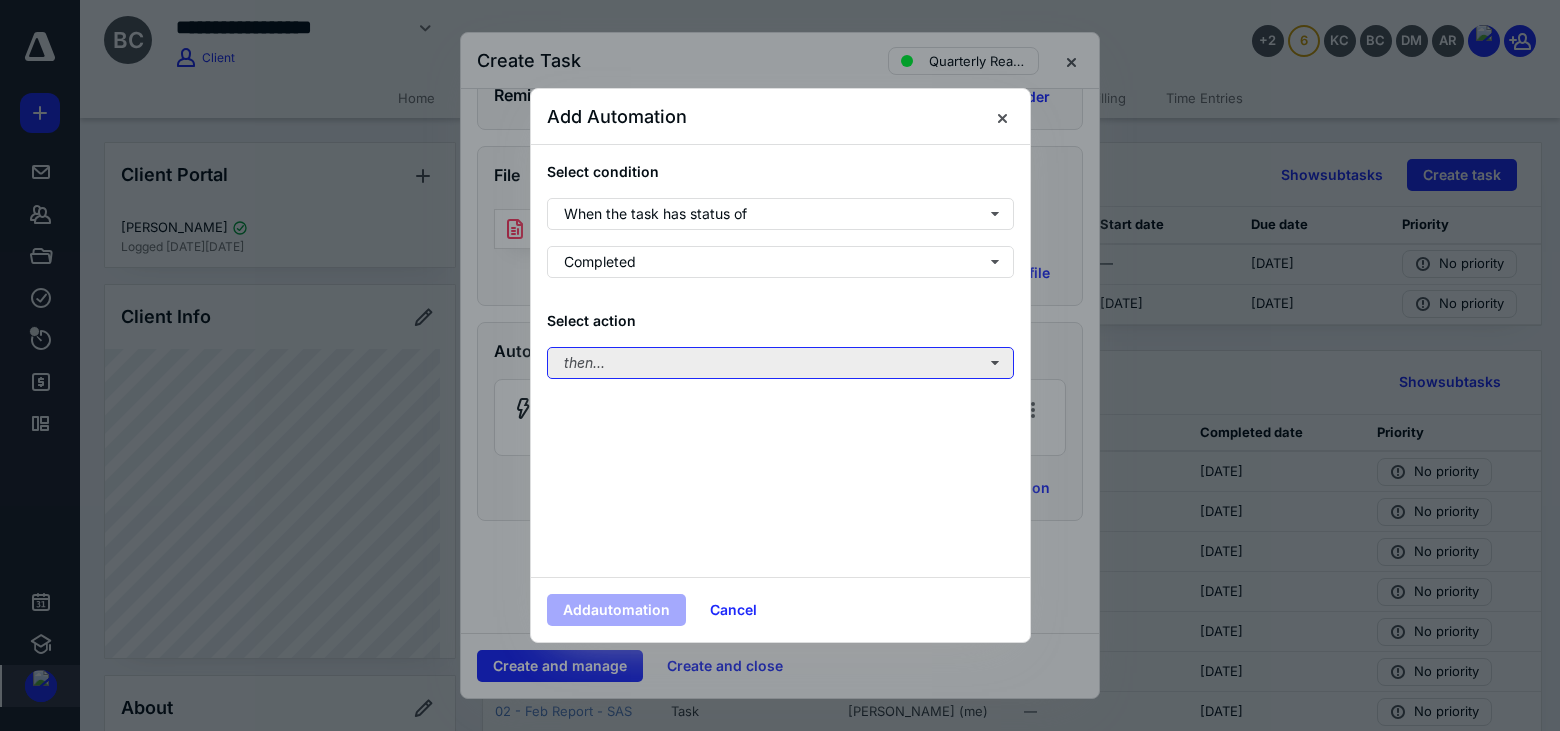 click on "then..." at bounding box center [780, 363] 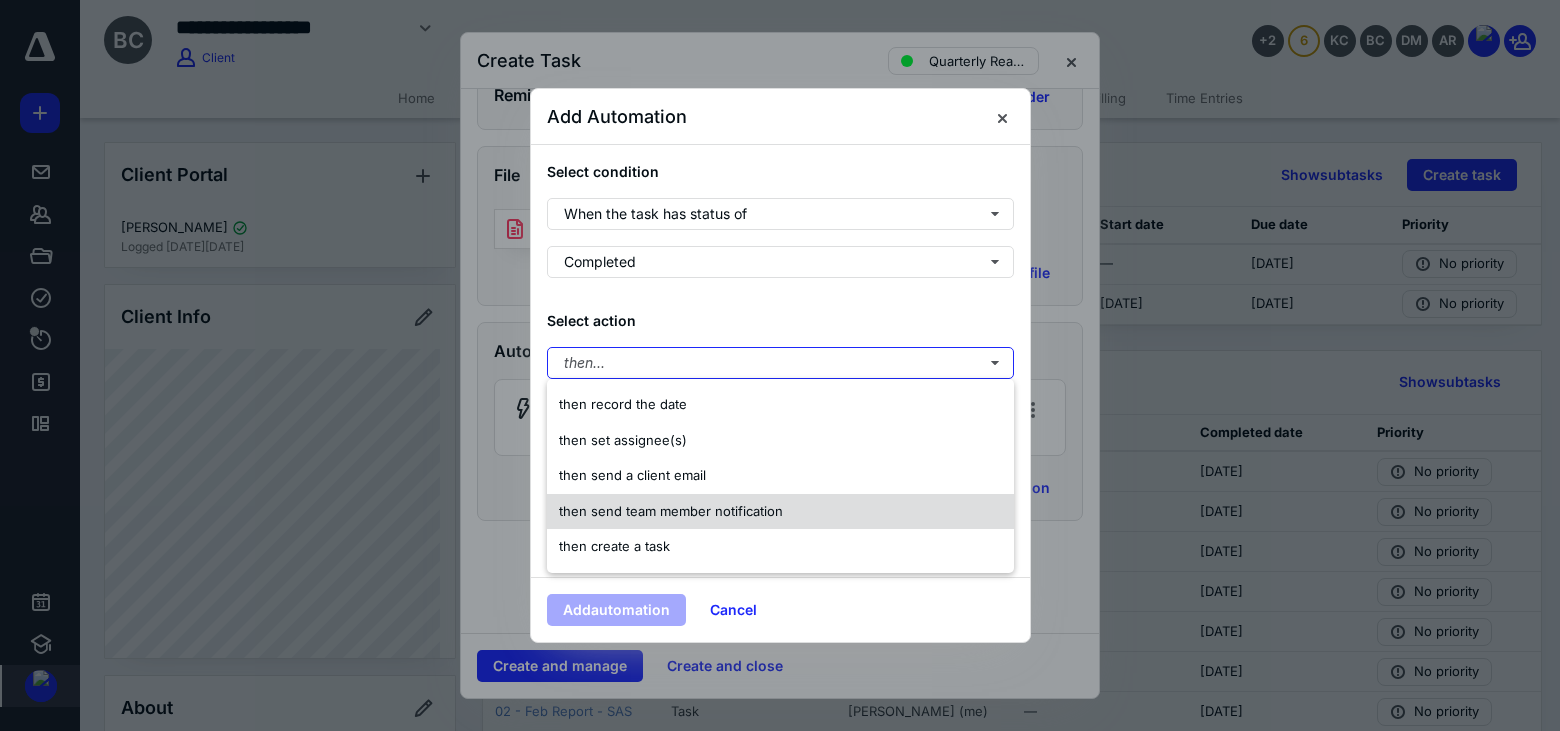 click on "then send team member notification" at bounding box center (671, 511) 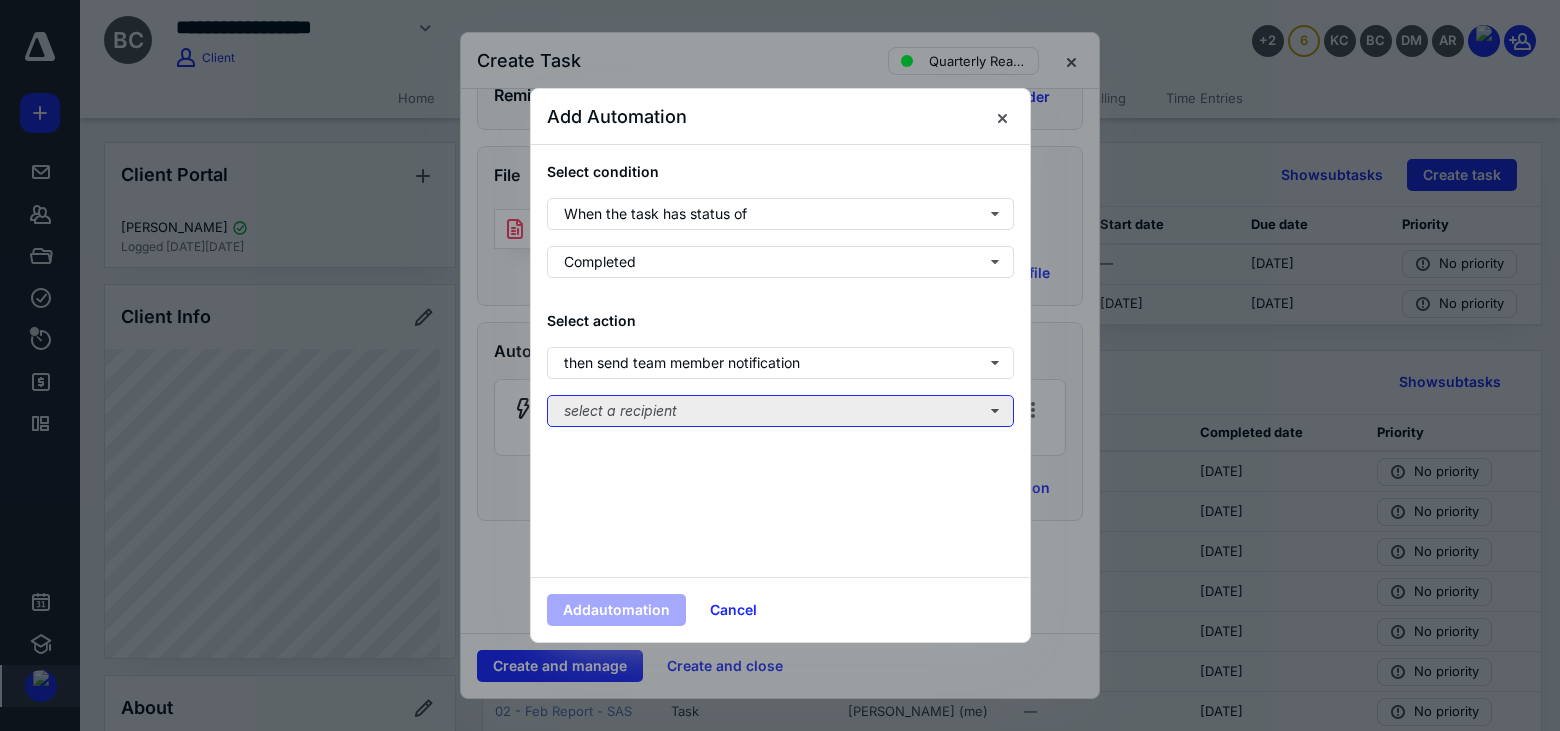 click on "select a recipient" at bounding box center [780, 411] 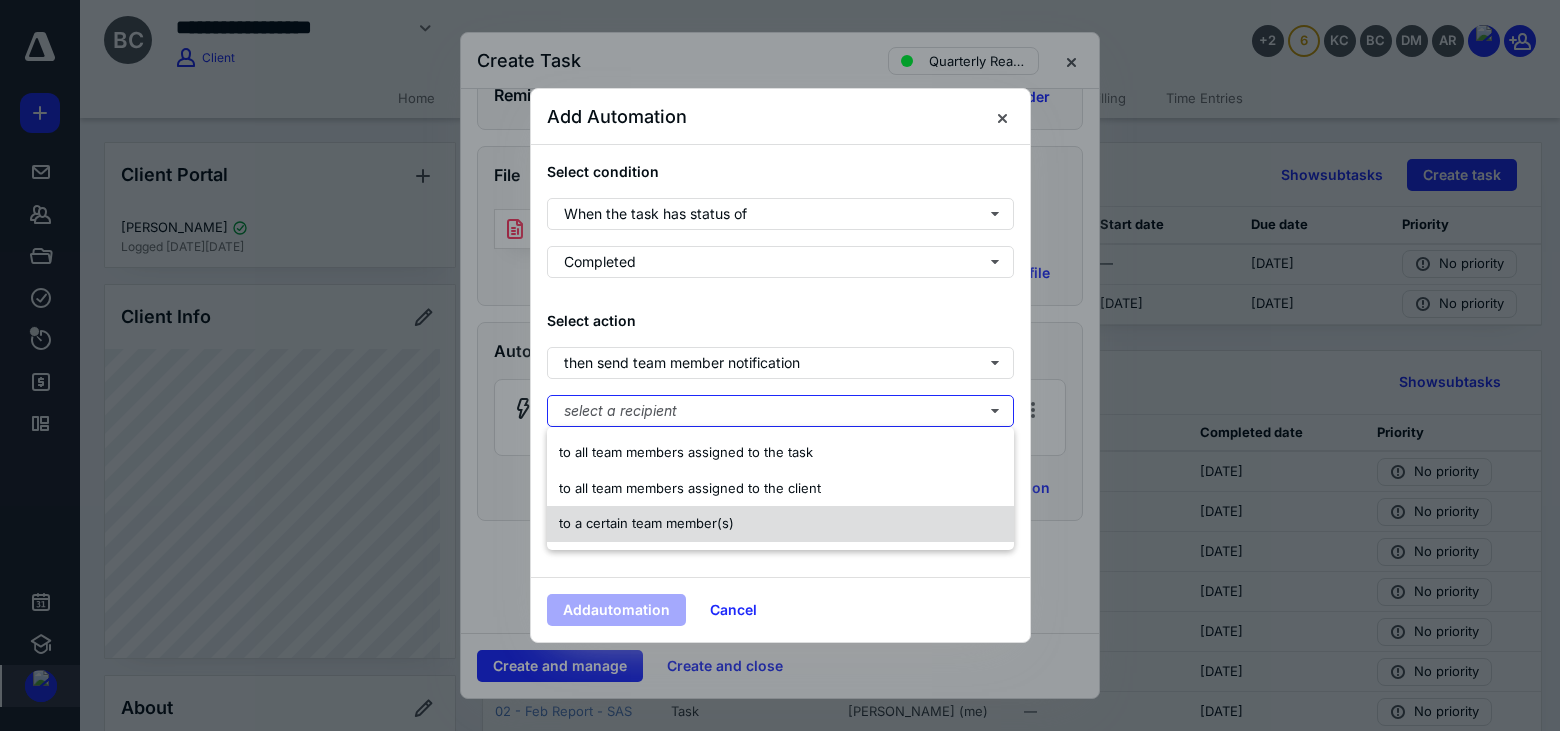 click on "to a certain team member(s)" at bounding box center [646, 523] 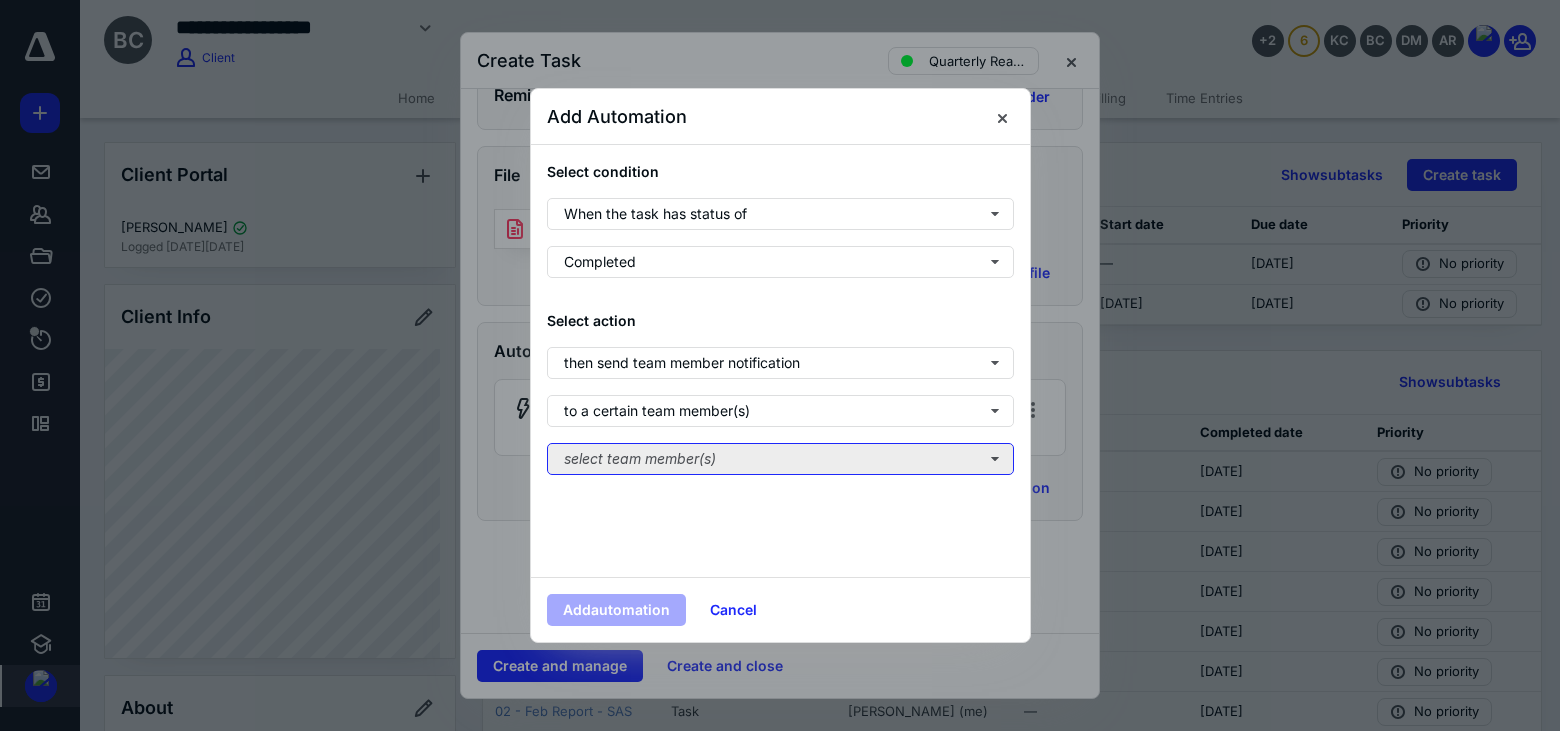 click on "select team member(s)" at bounding box center (780, 459) 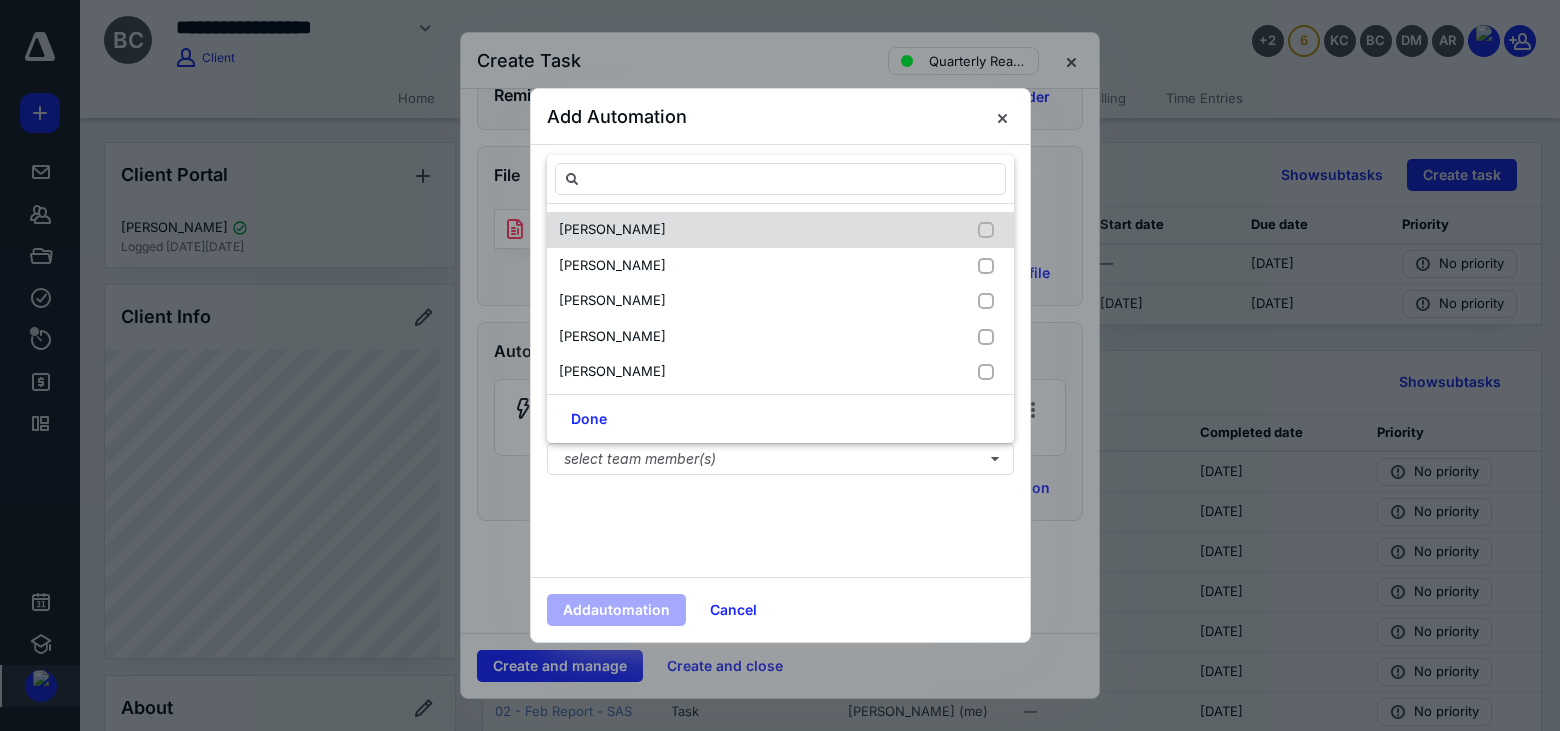 click on "[PERSON_NAME]" at bounding box center [616, 230] 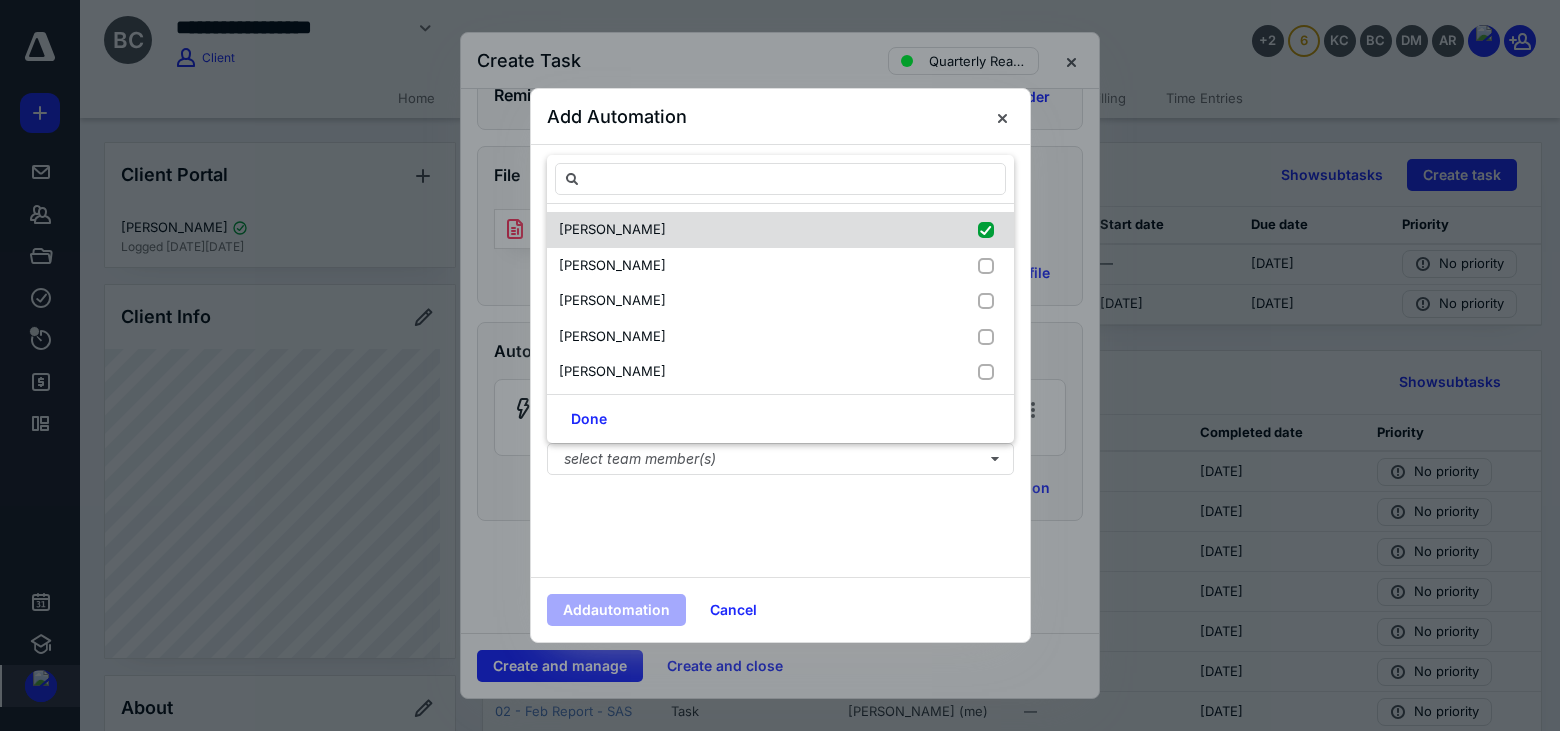 checkbox on "true" 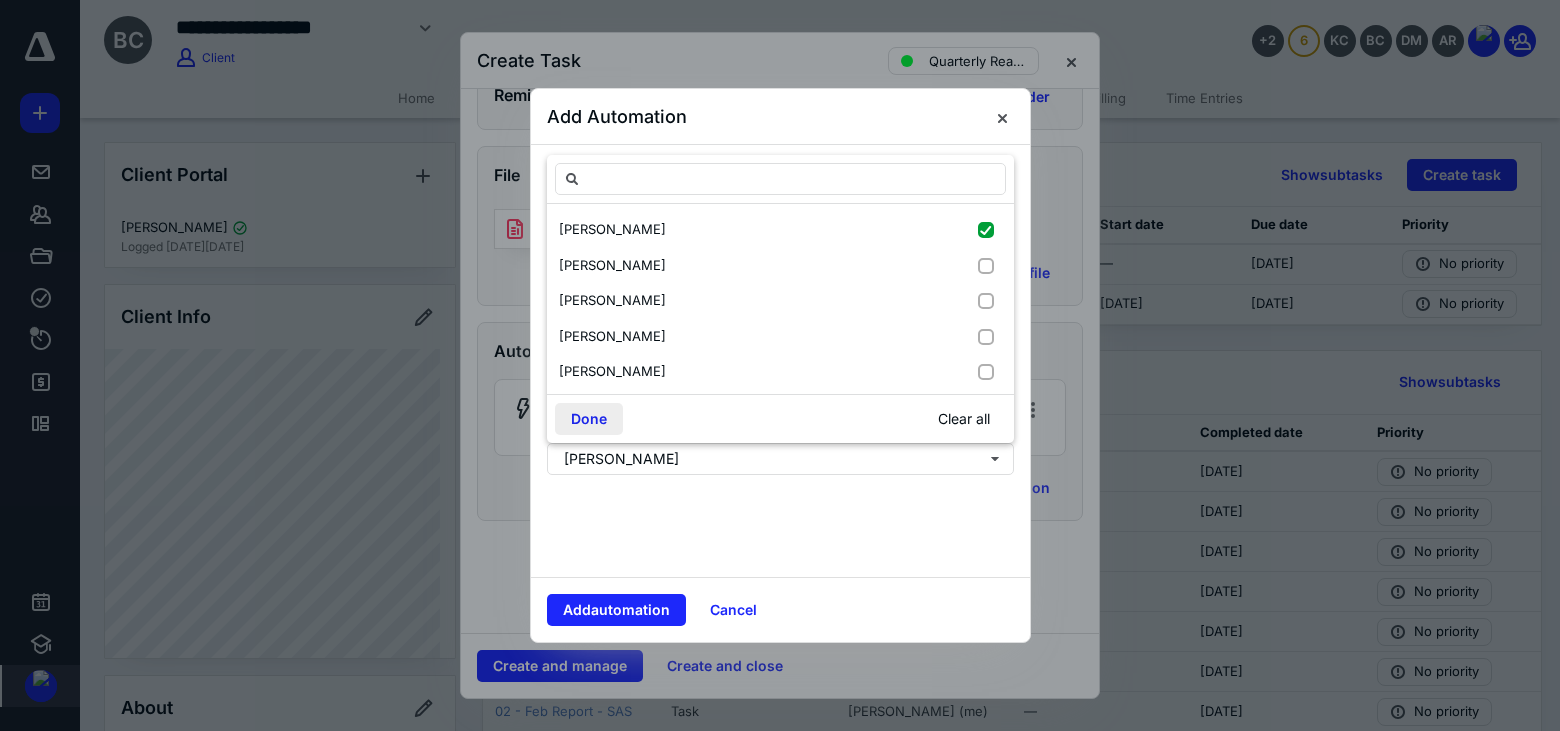 click on "Done" at bounding box center [589, 419] 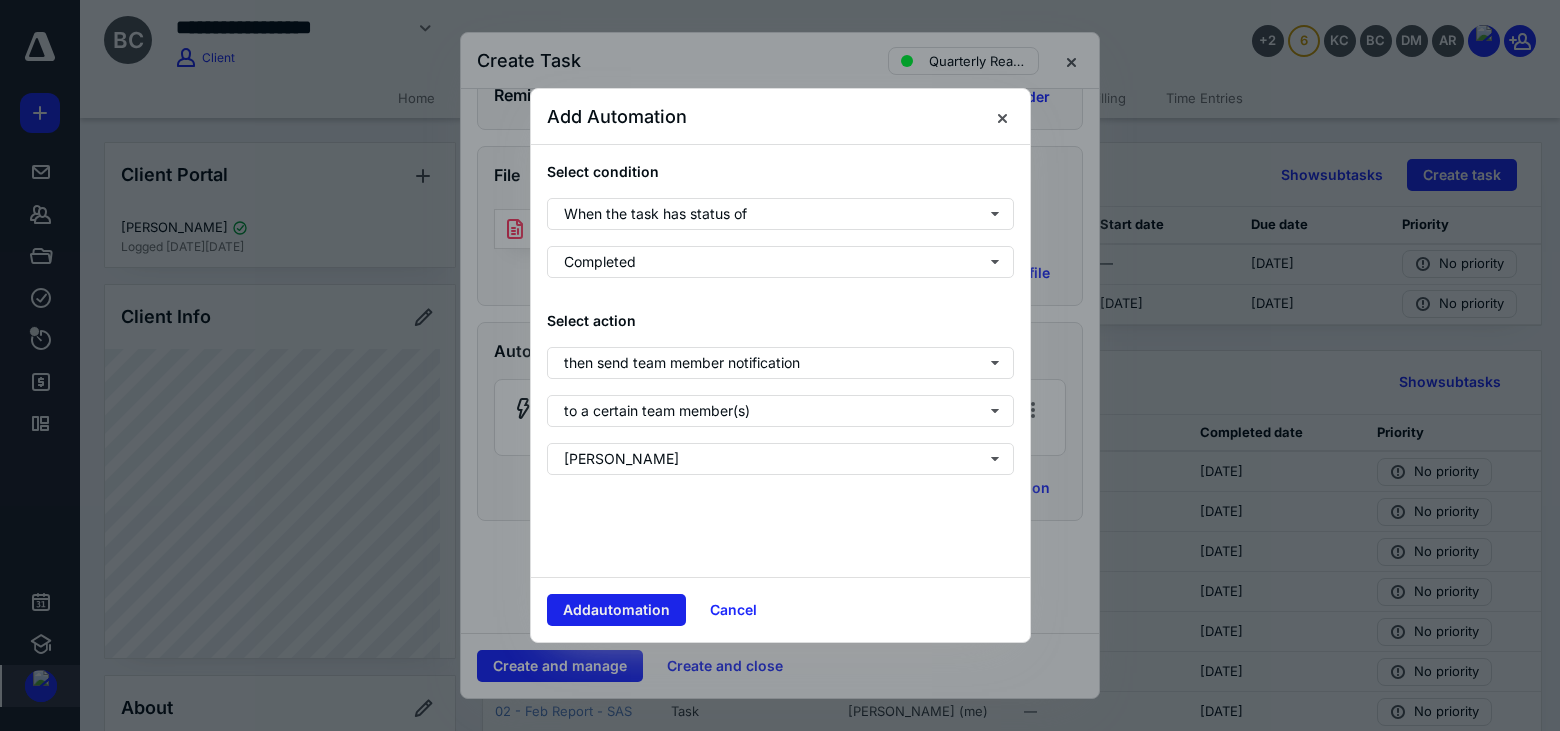 click on "Add  automation" at bounding box center [616, 610] 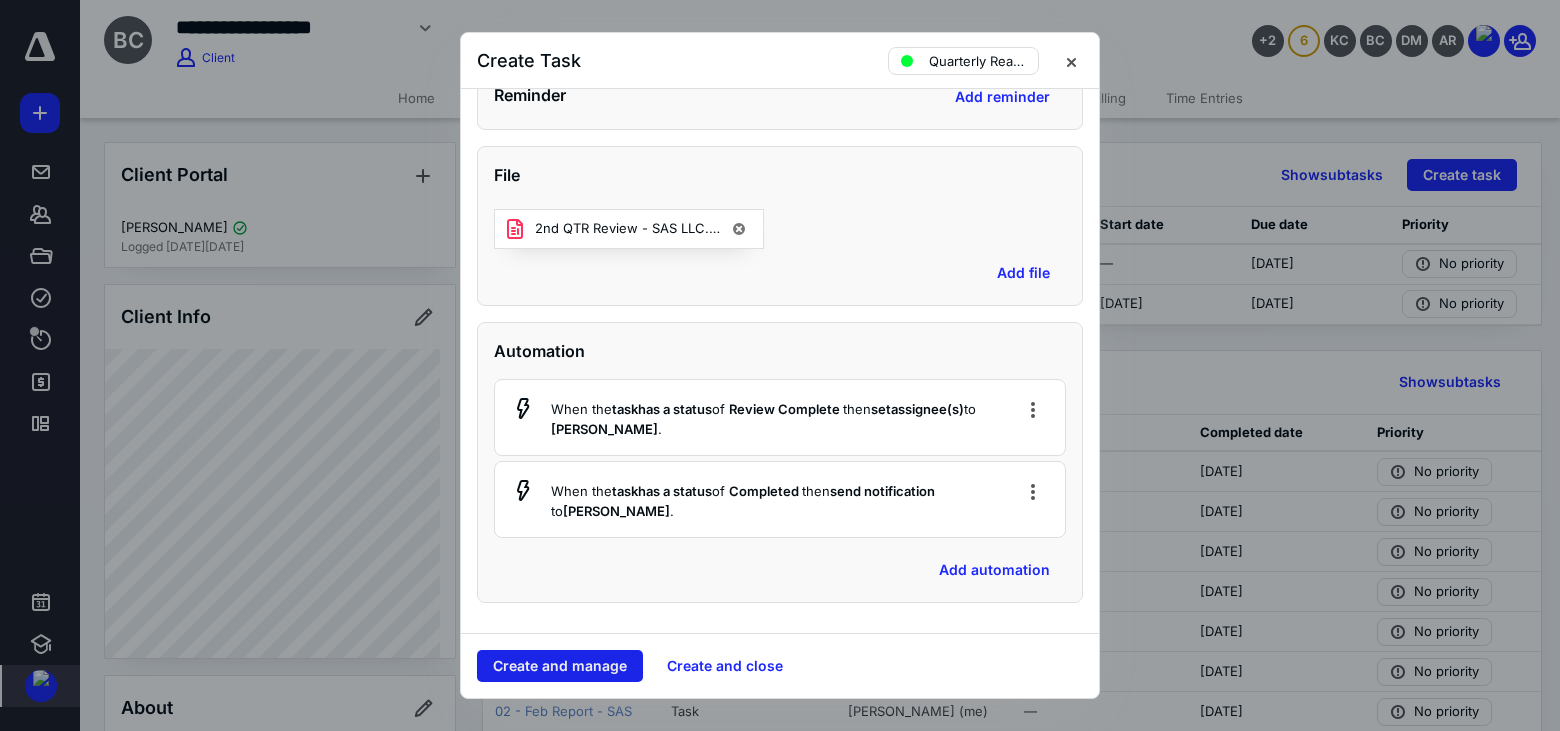 click on "Create and manage" at bounding box center [560, 666] 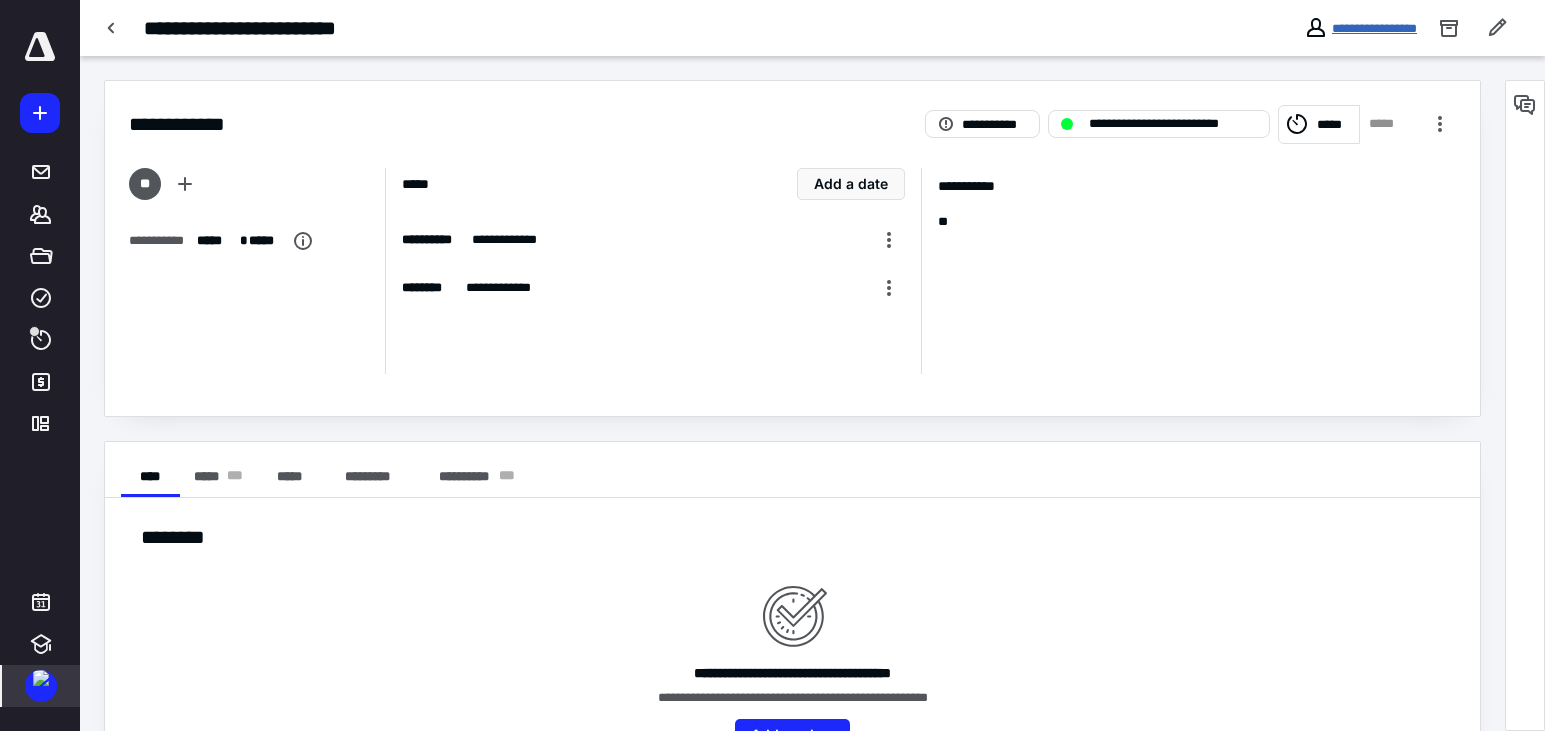 click on "**********" at bounding box center [1374, 28] 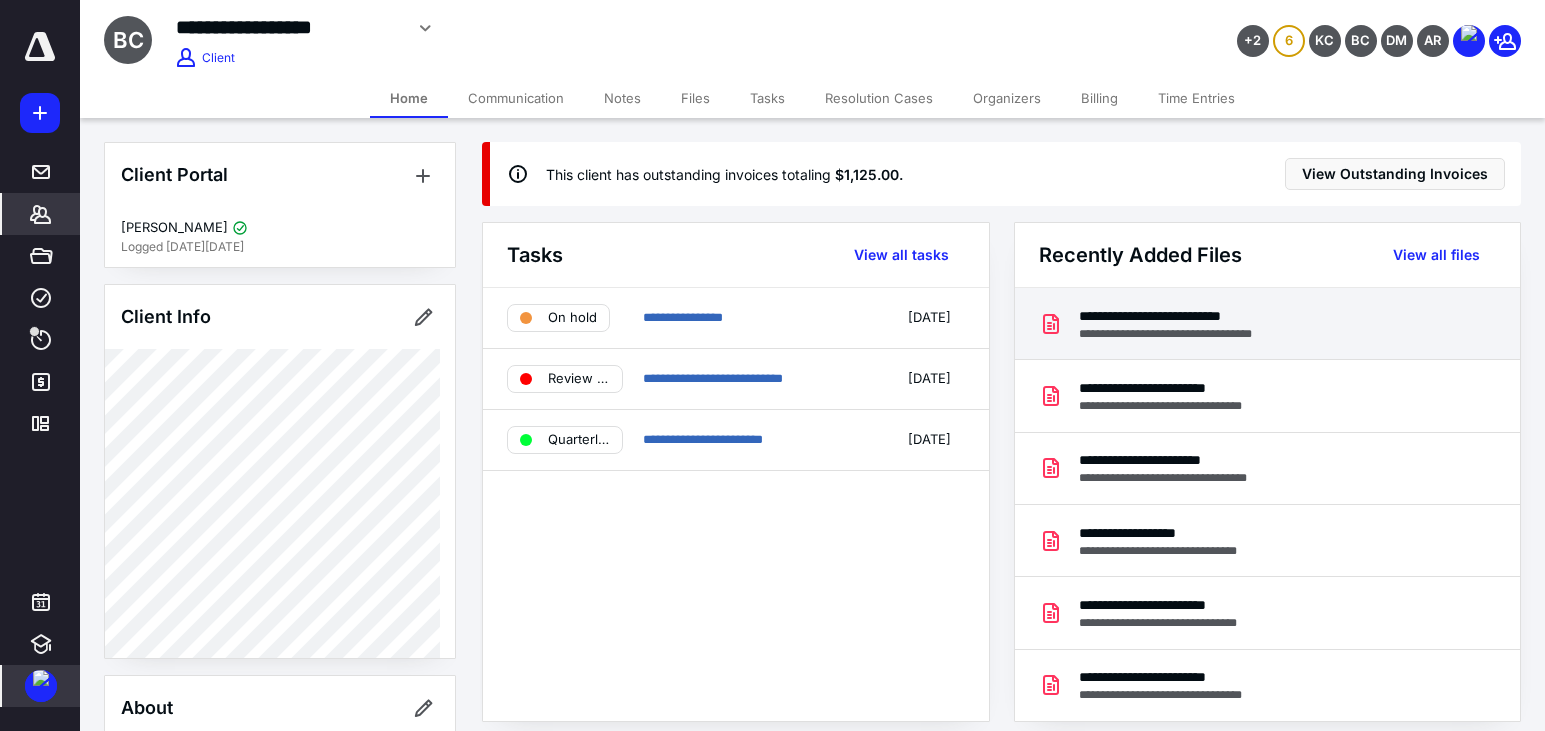 click on "**********" at bounding box center [1187, 316] 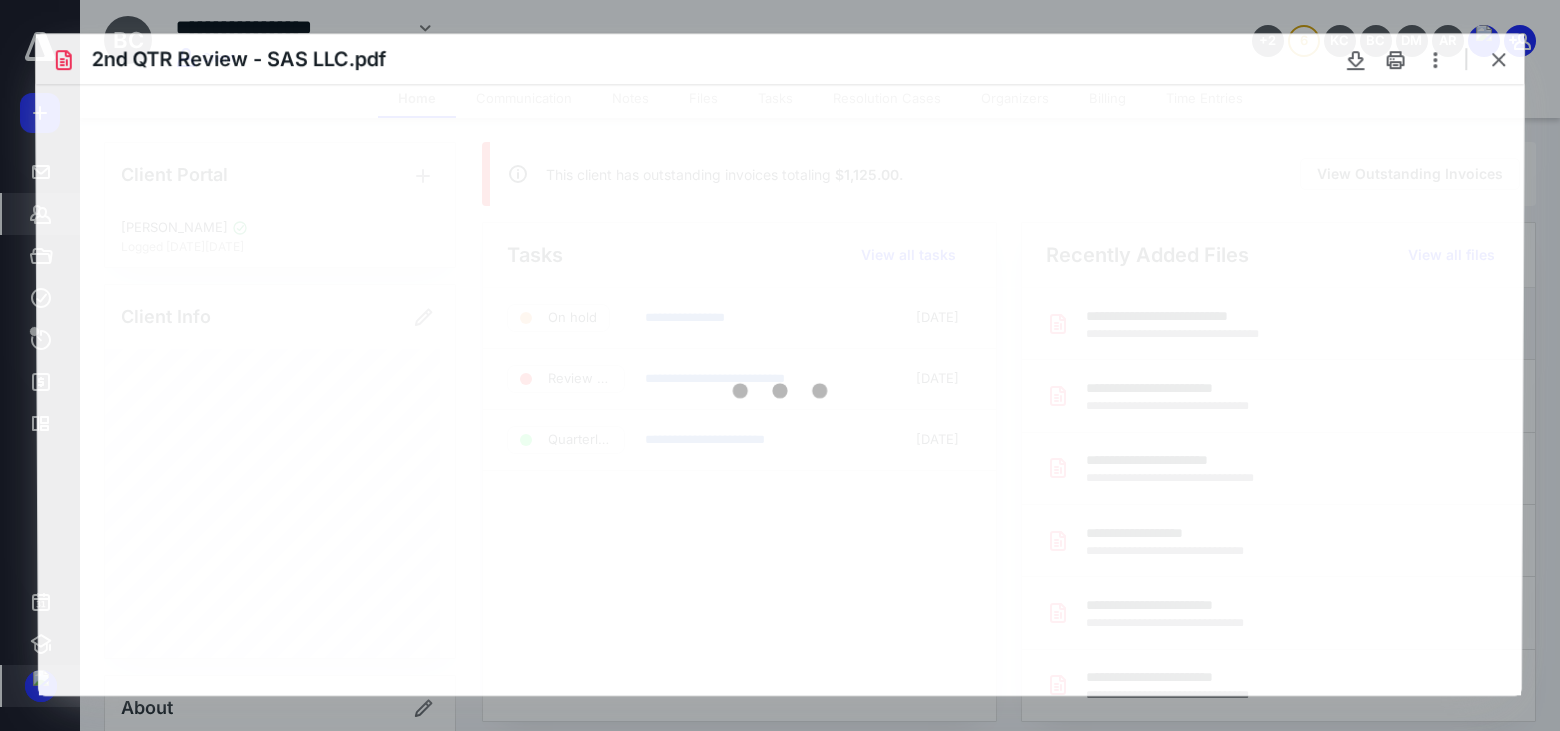 scroll, scrollTop: 0, scrollLeft: 0, axis: both 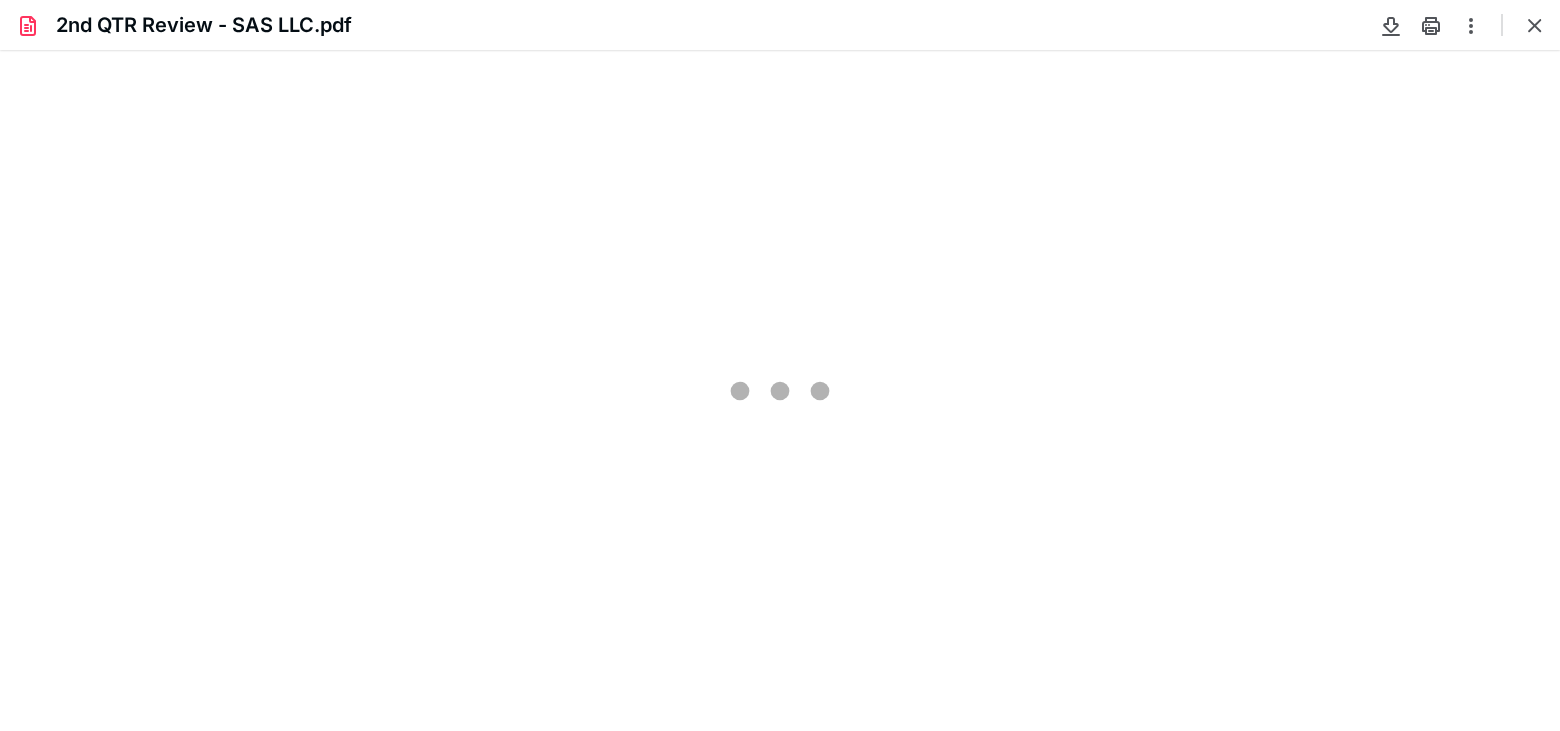 type on "249" 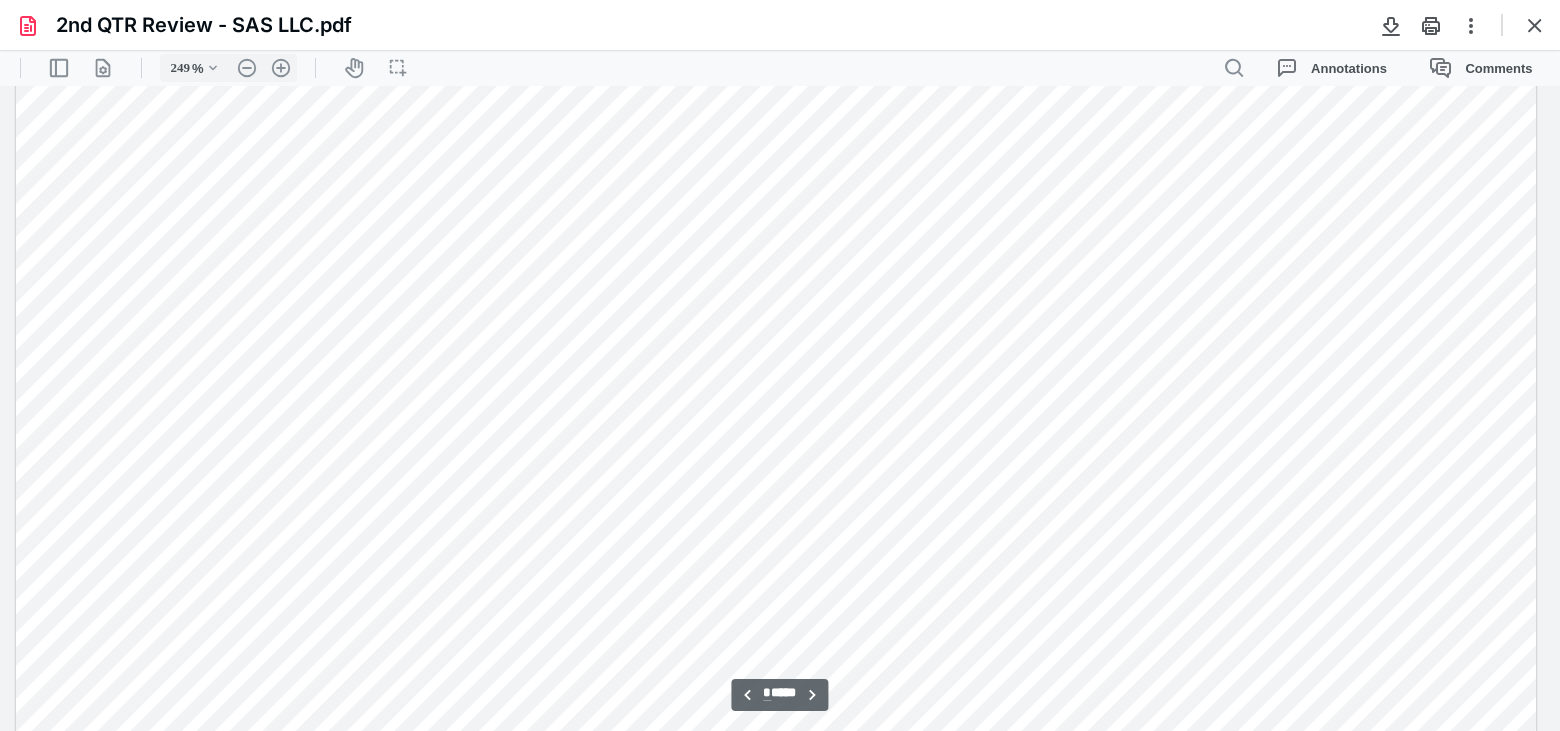 scroll, scrollTop: 9446, scrollLeft: 218, axis: both 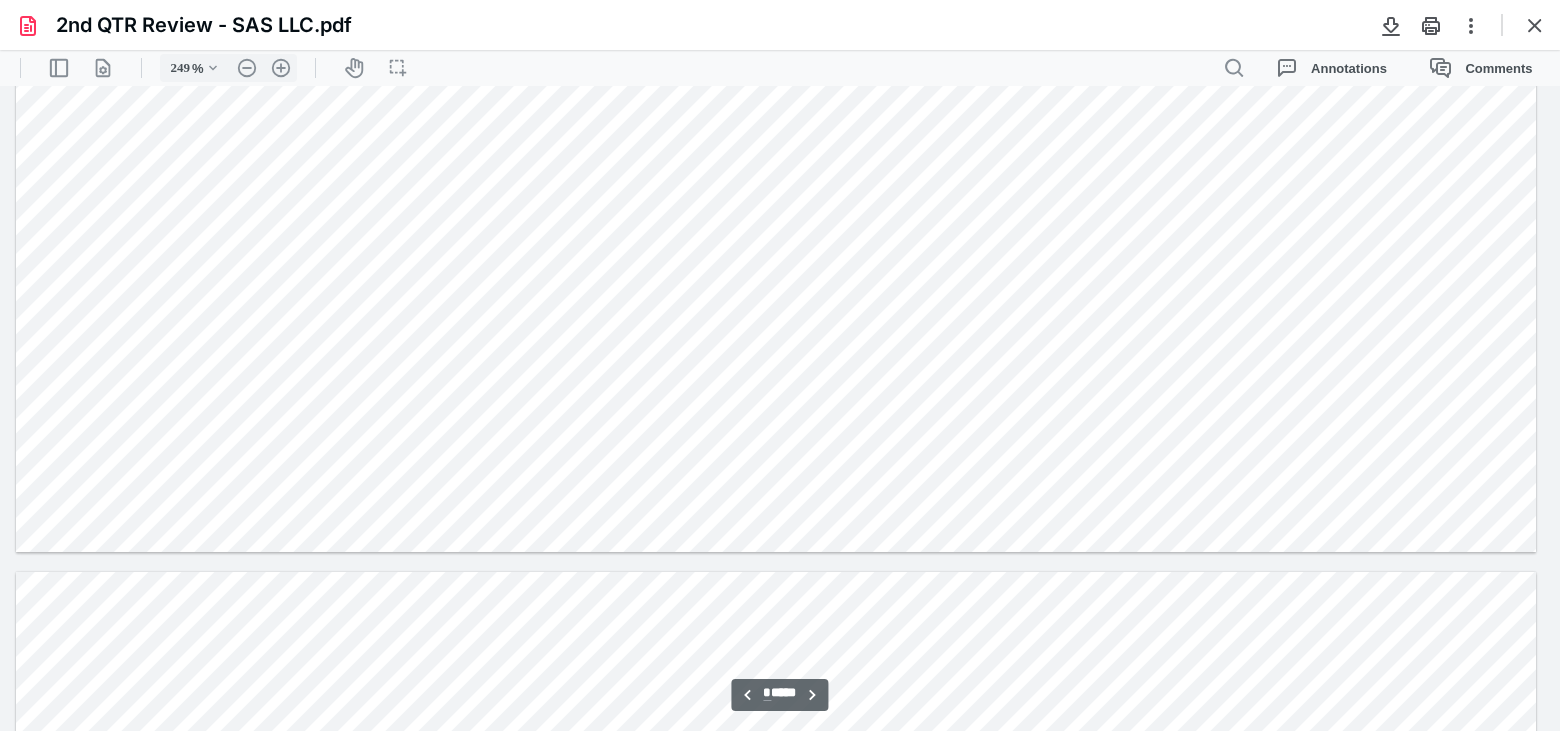 type on "*" 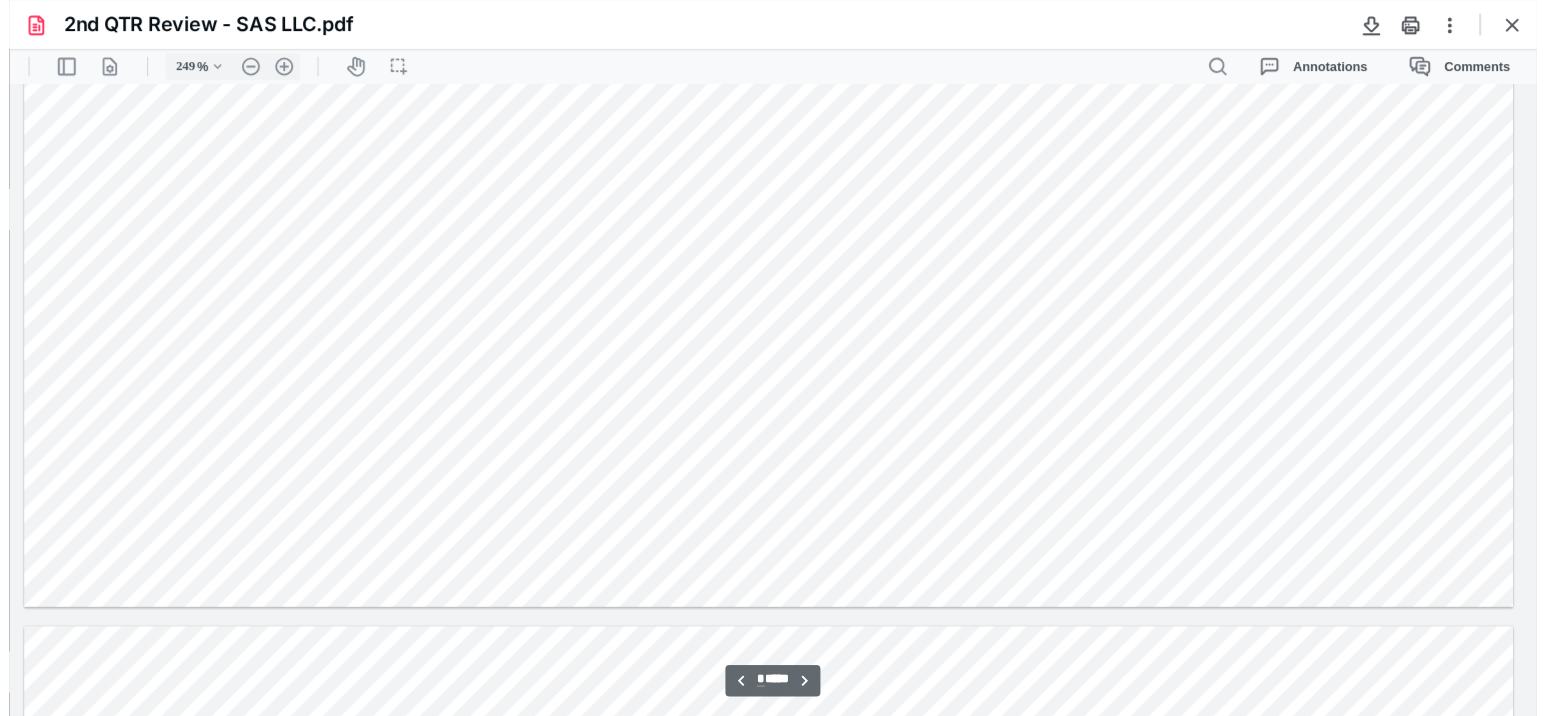 scroll, scrollTop: 13446, scrollLeft: 218, axis: both 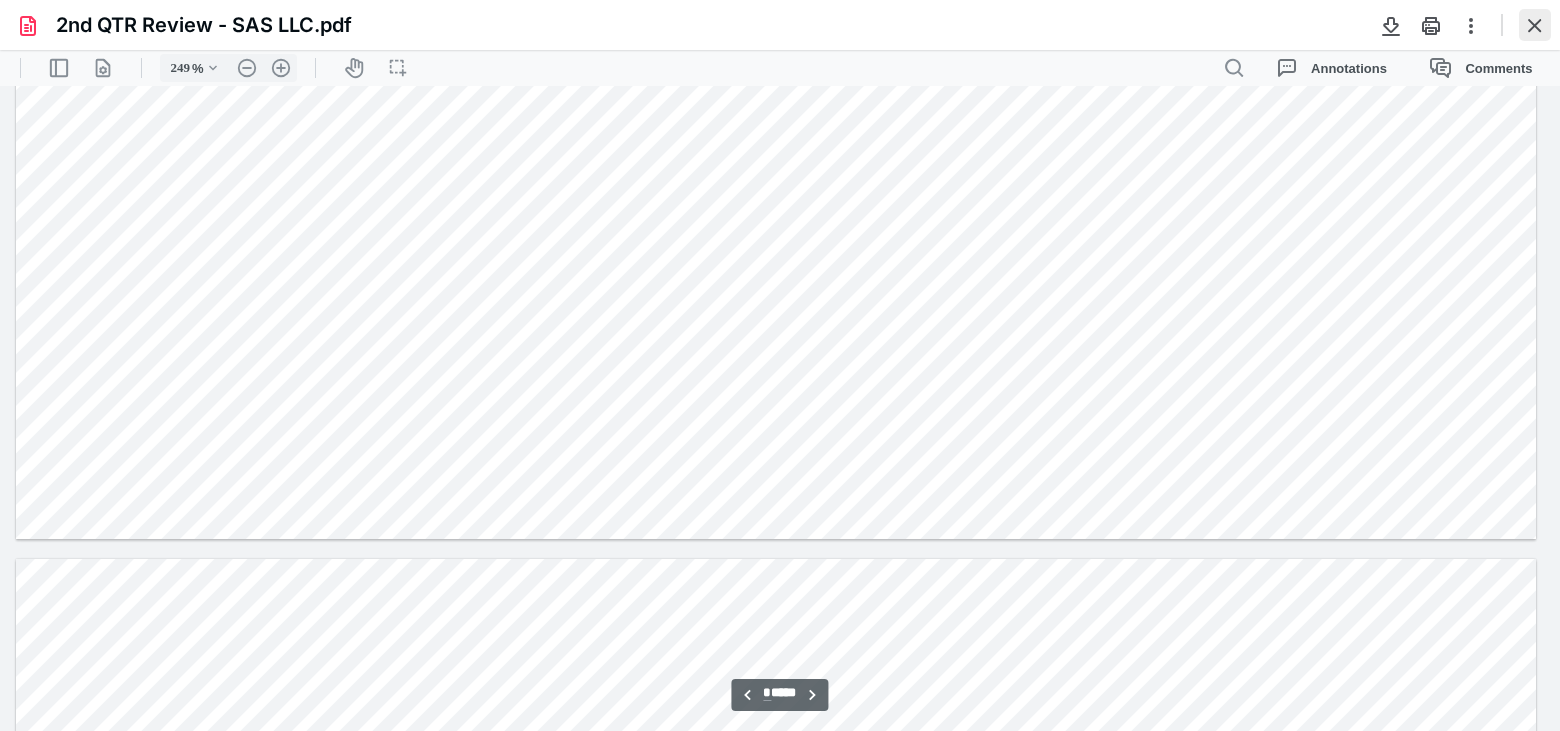 click at bounding box center [1535, 25] 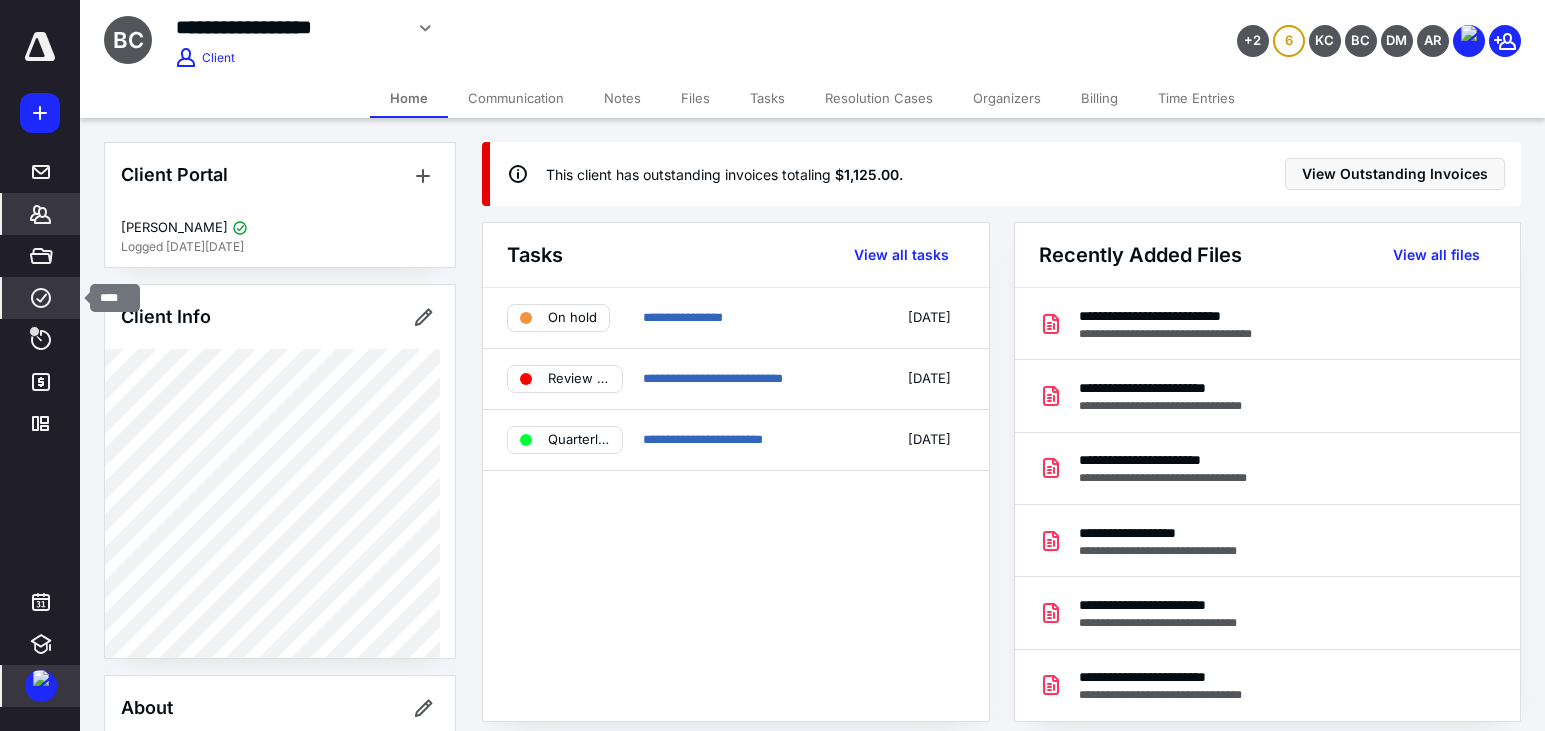 click 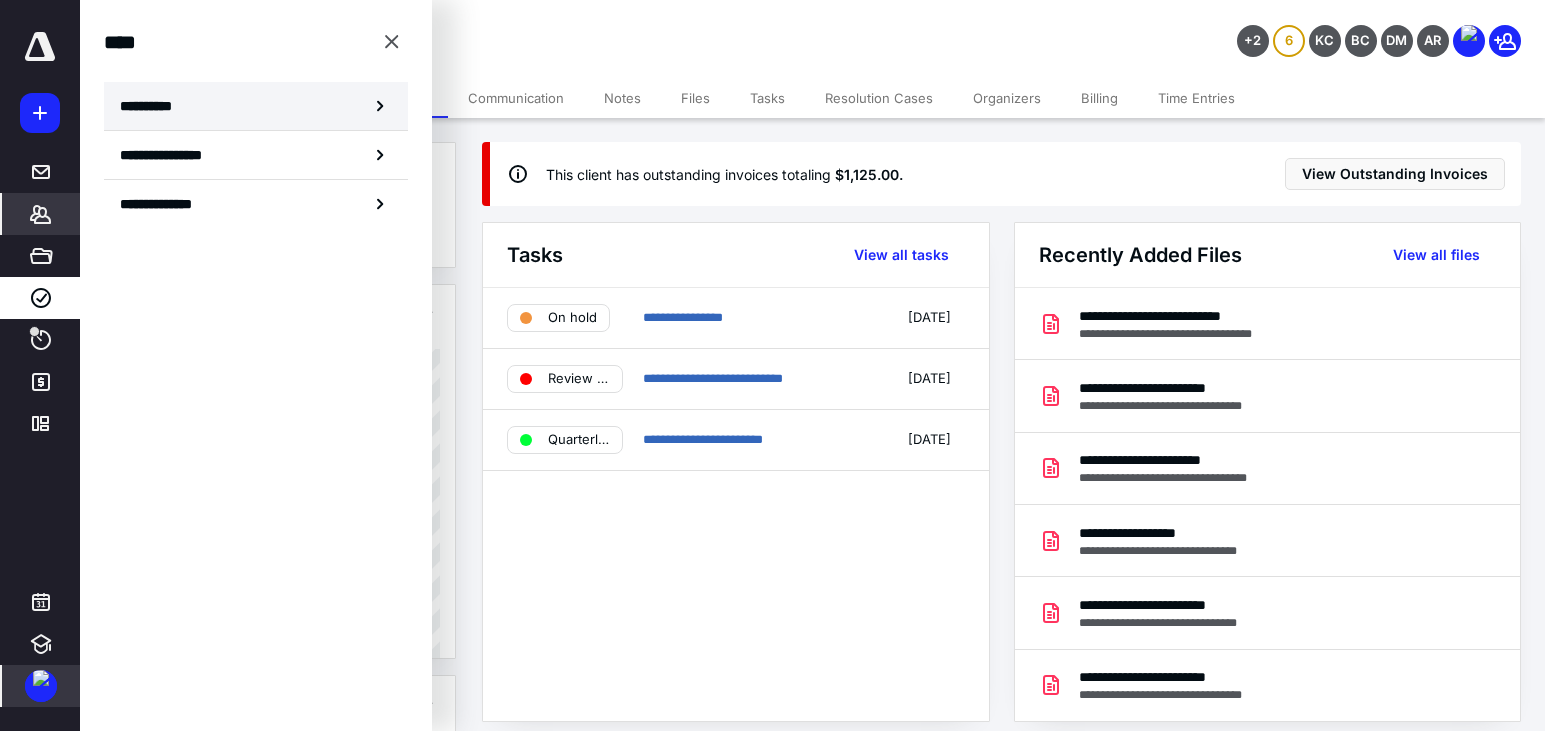 click on "**********" at bounding box center [153, 106] 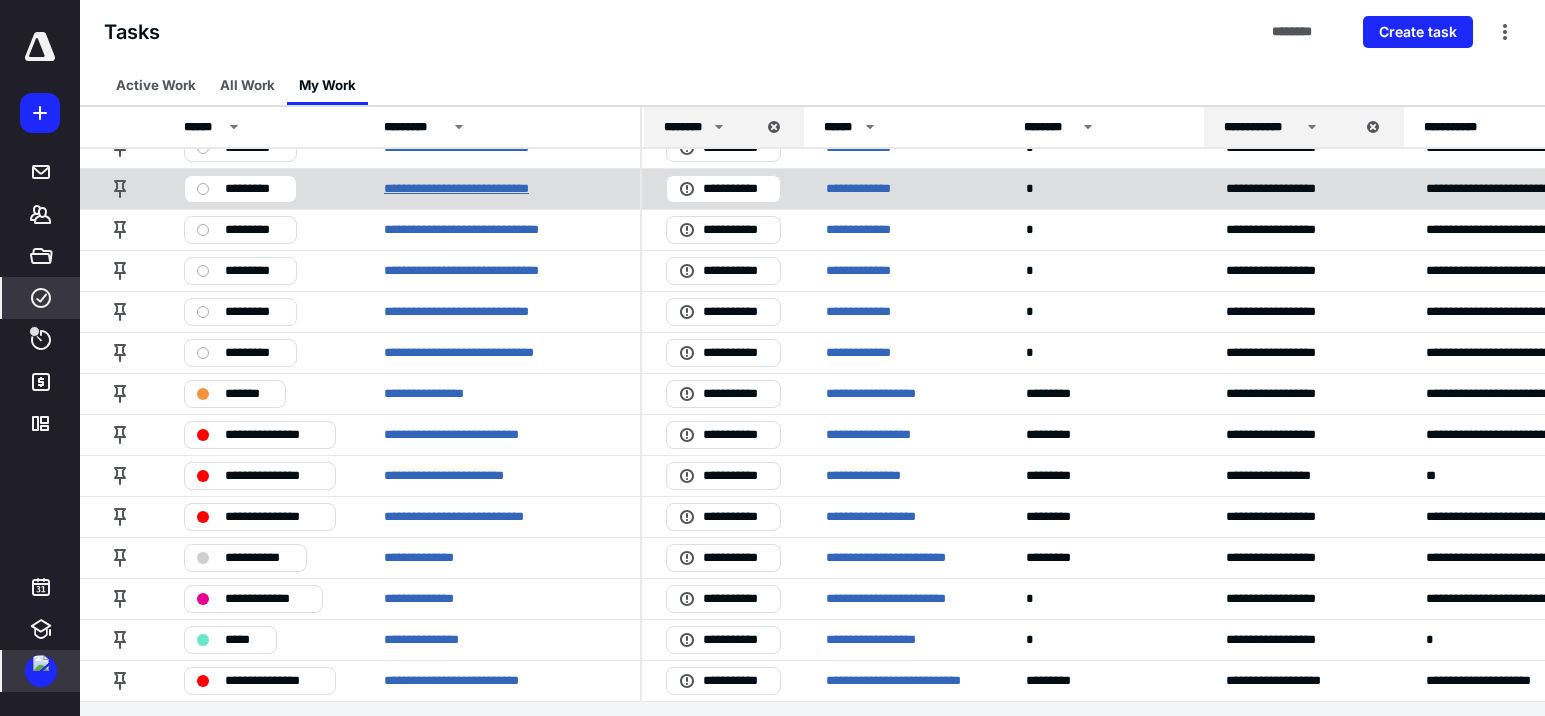 scroll, scrollTop: 318, scrollLeft: 0, axis: vertical 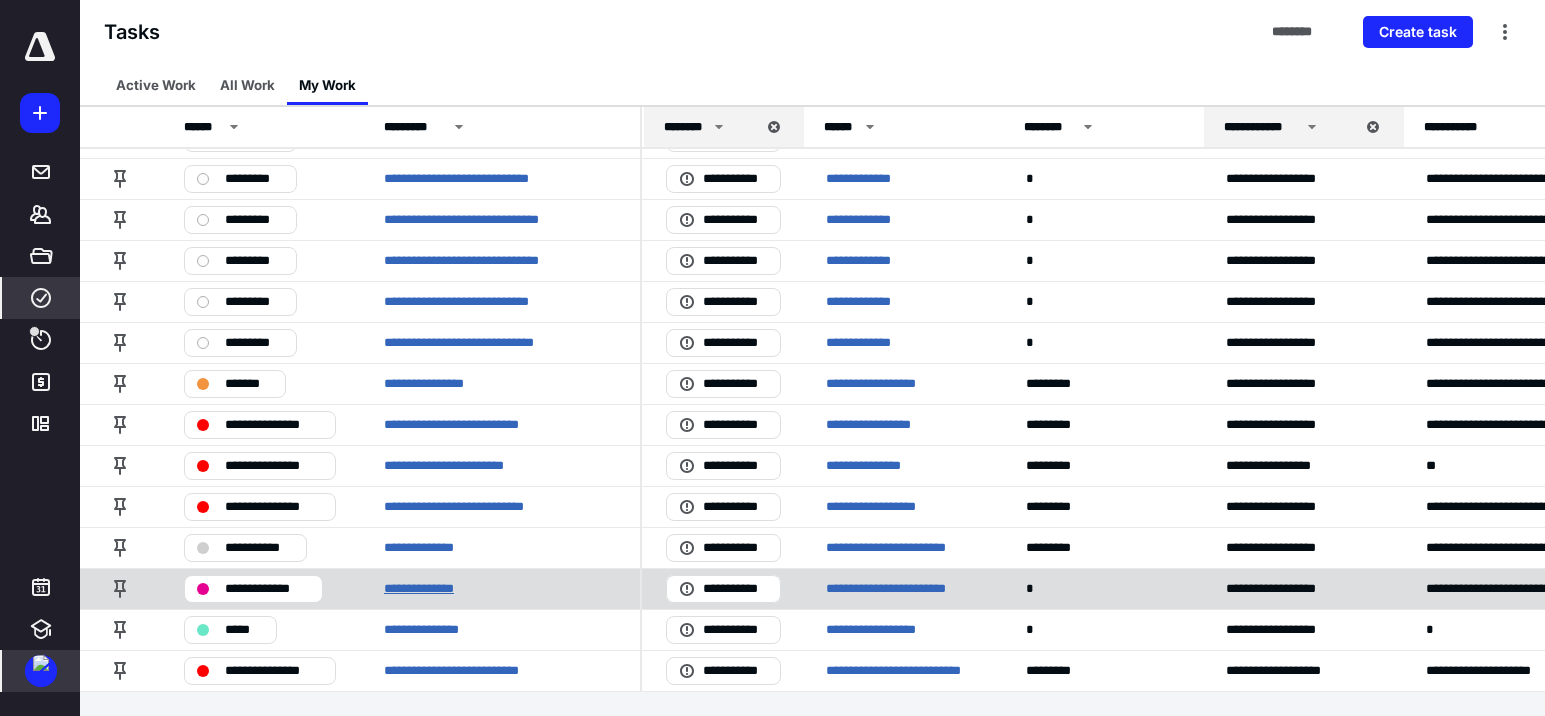 click on "**********" at bounding box center (429, 589) 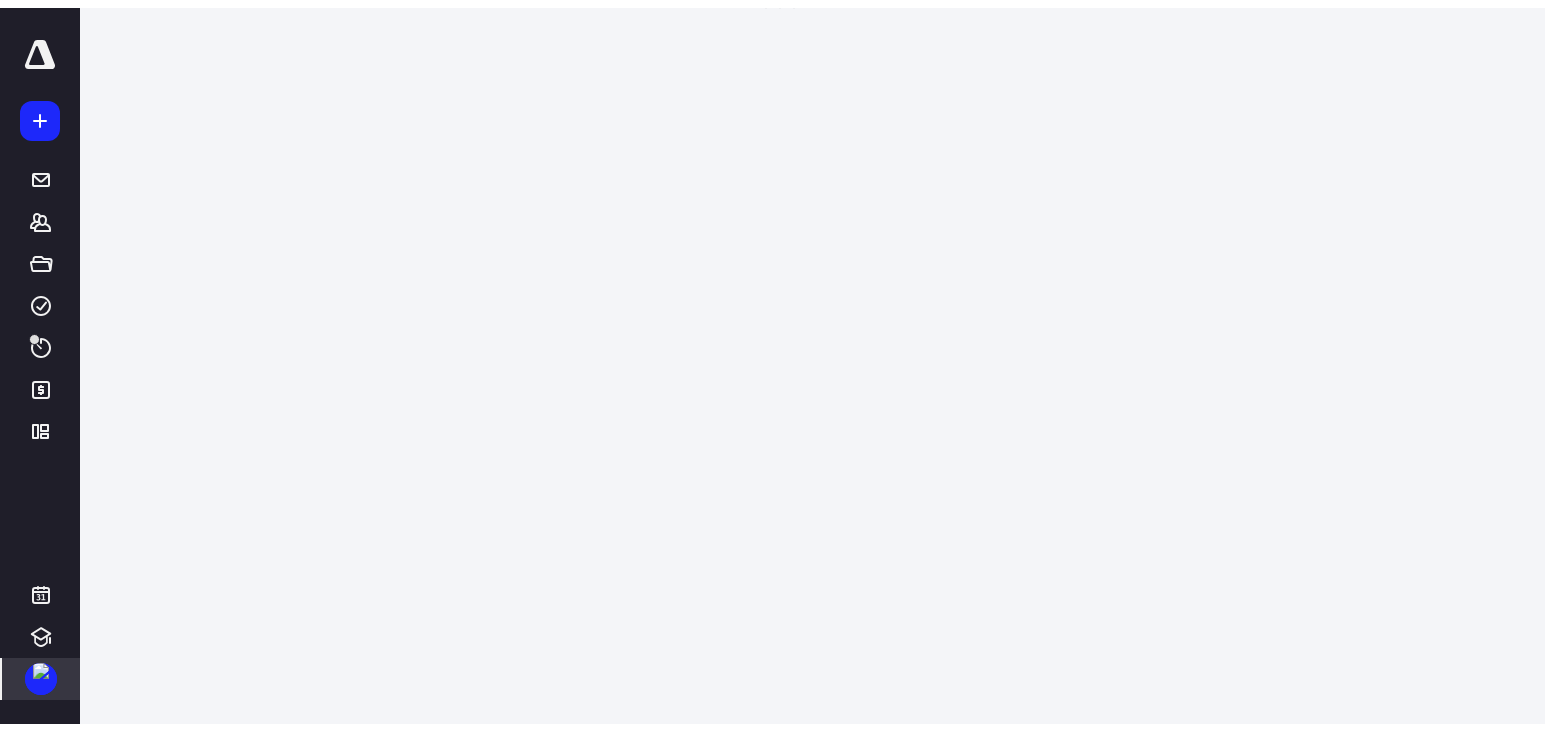 scroll, scrollTop: 0, scrollLeft: 0, axis: both 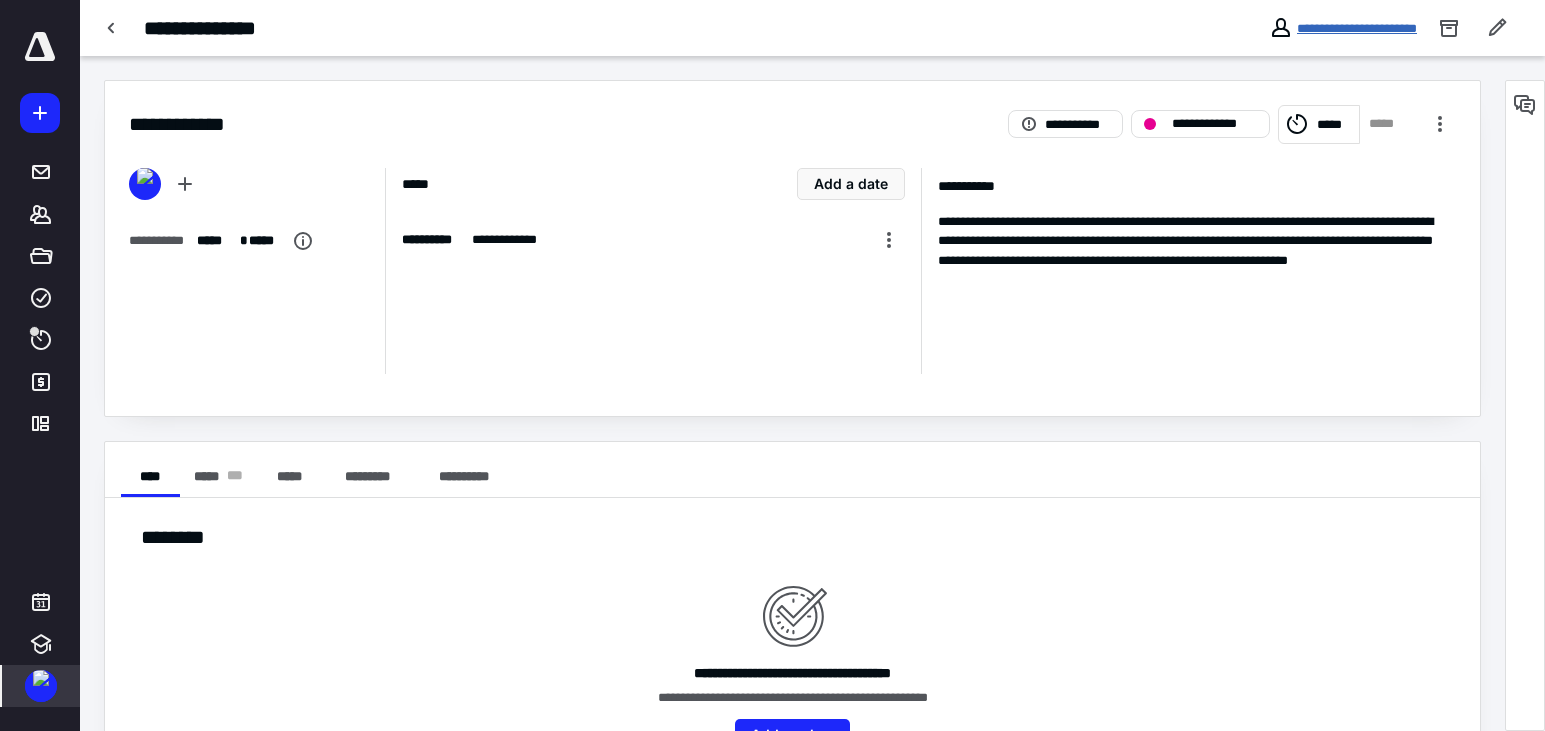 click on "**********" at bounding box center [1357, 28] 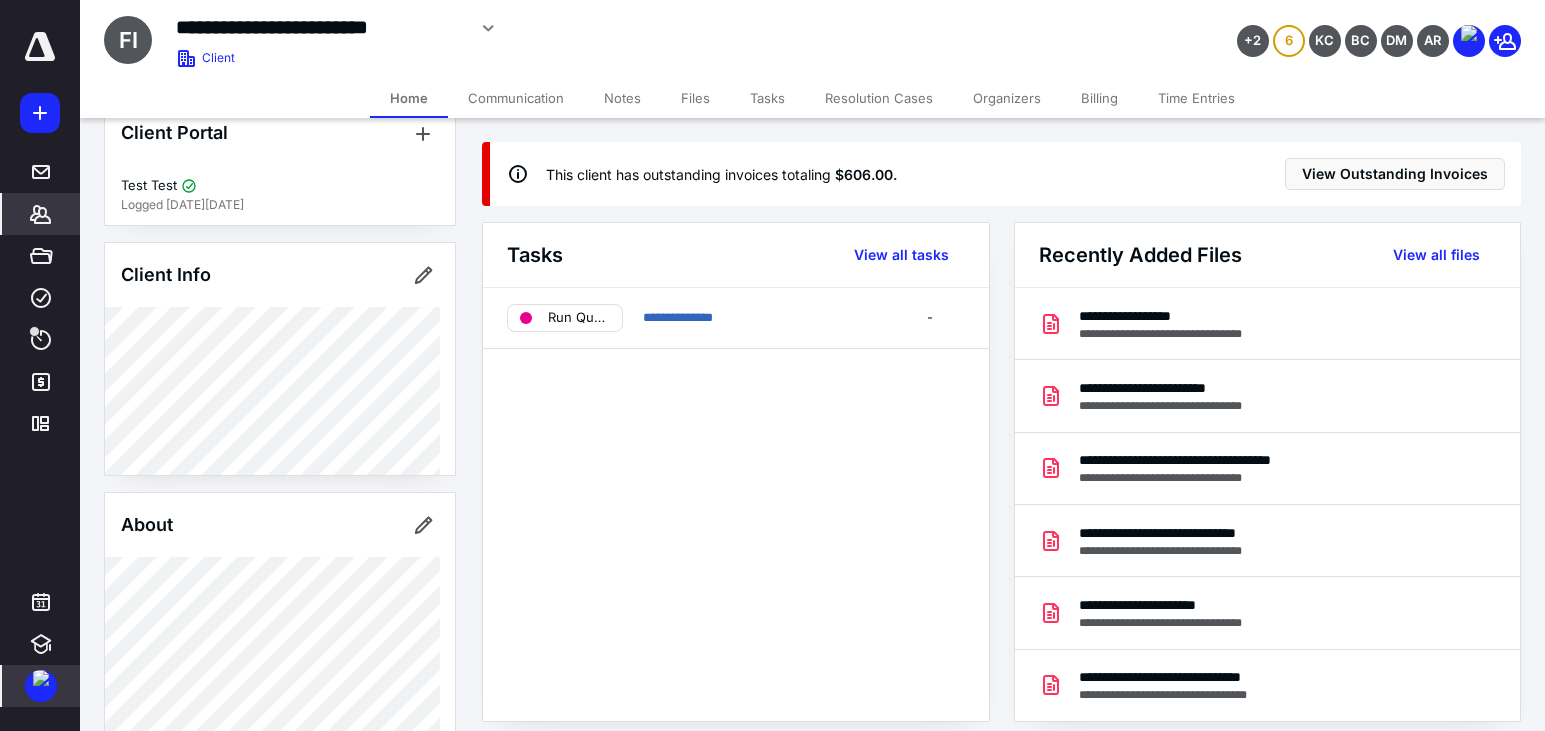scroll, scrollTop: 0, scrollLeft: 0, axis: both 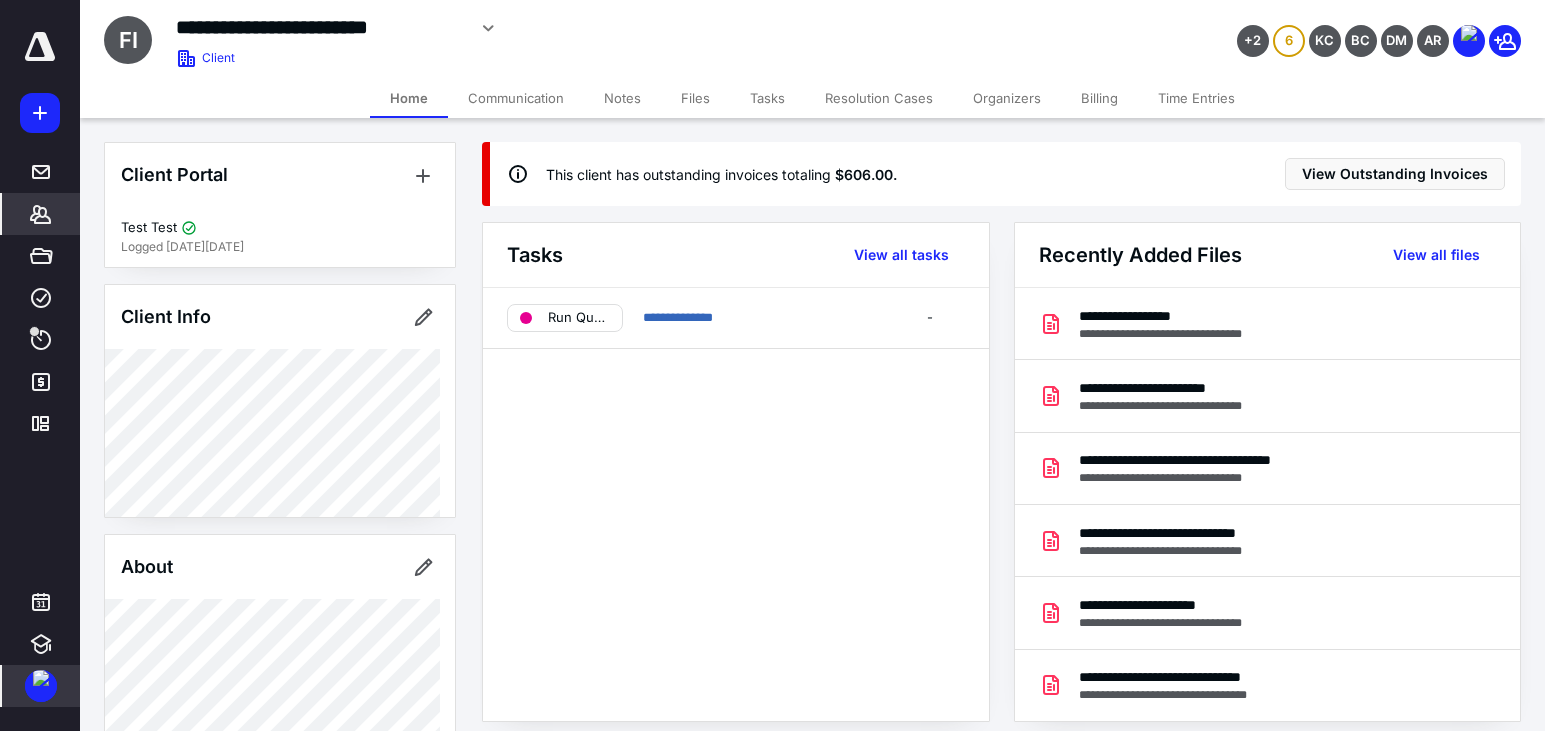 click on "Files" at bounding box center [695, 98] 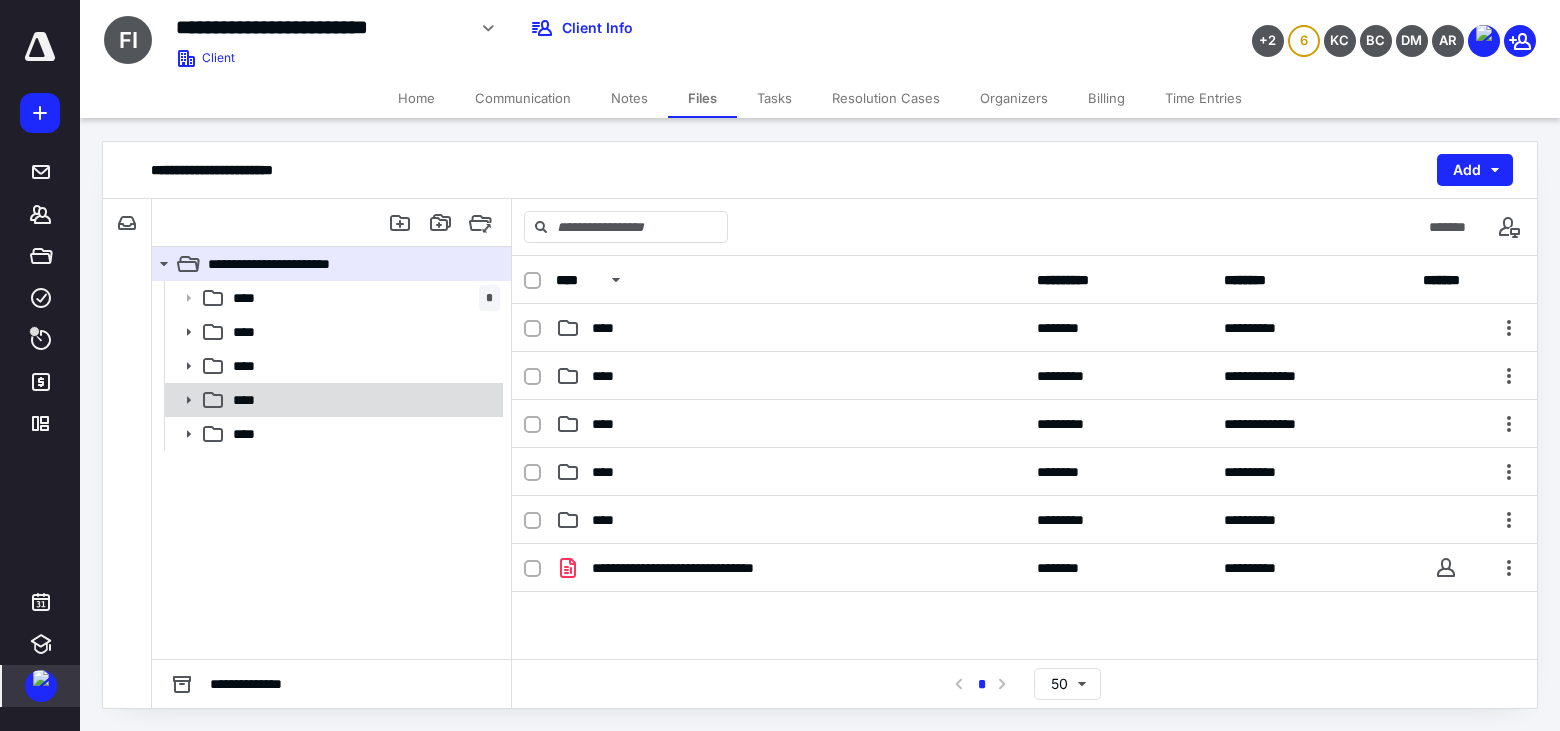 click on "****" at bounding box center (250, 400) 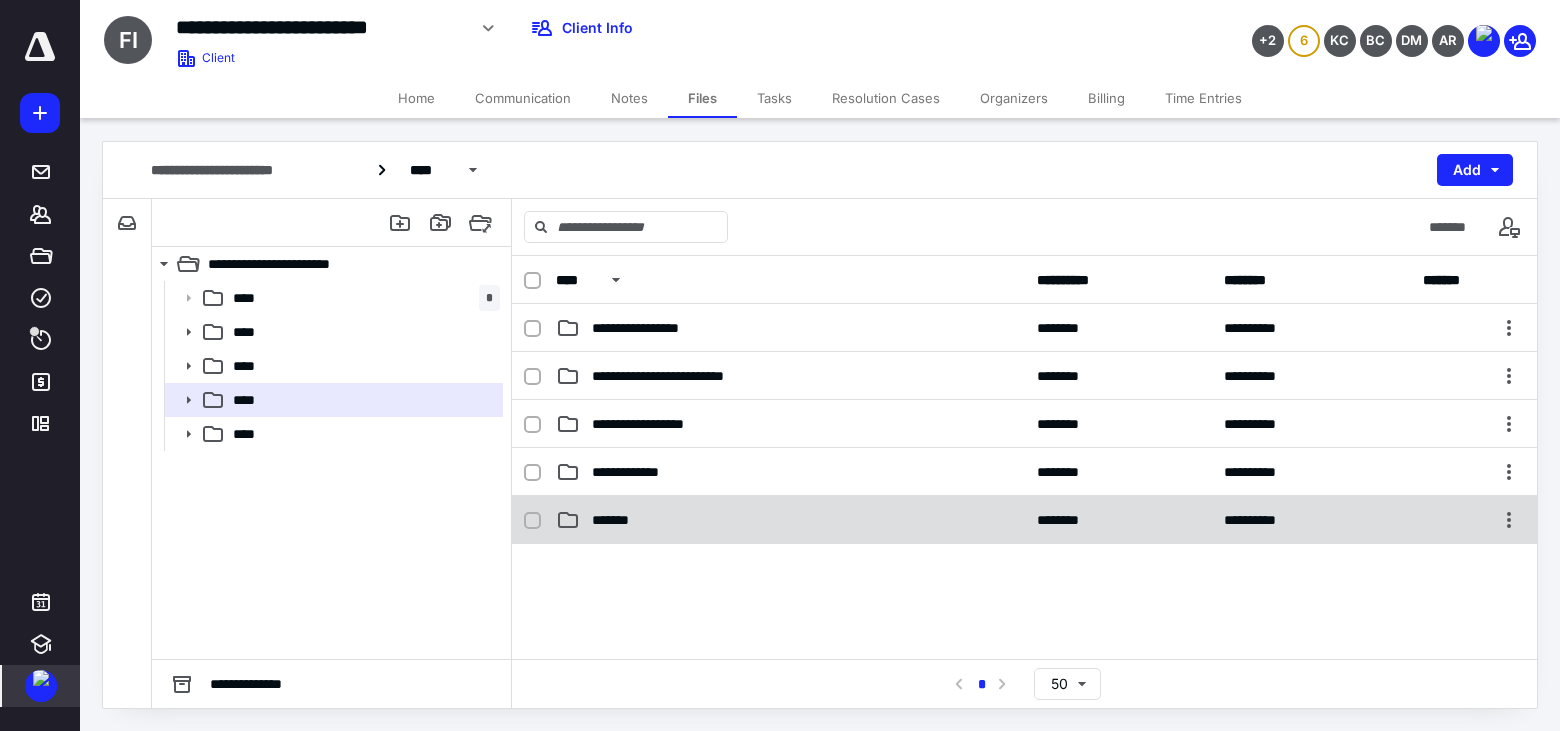 click on "**********" at bounding box center [1024, 520] 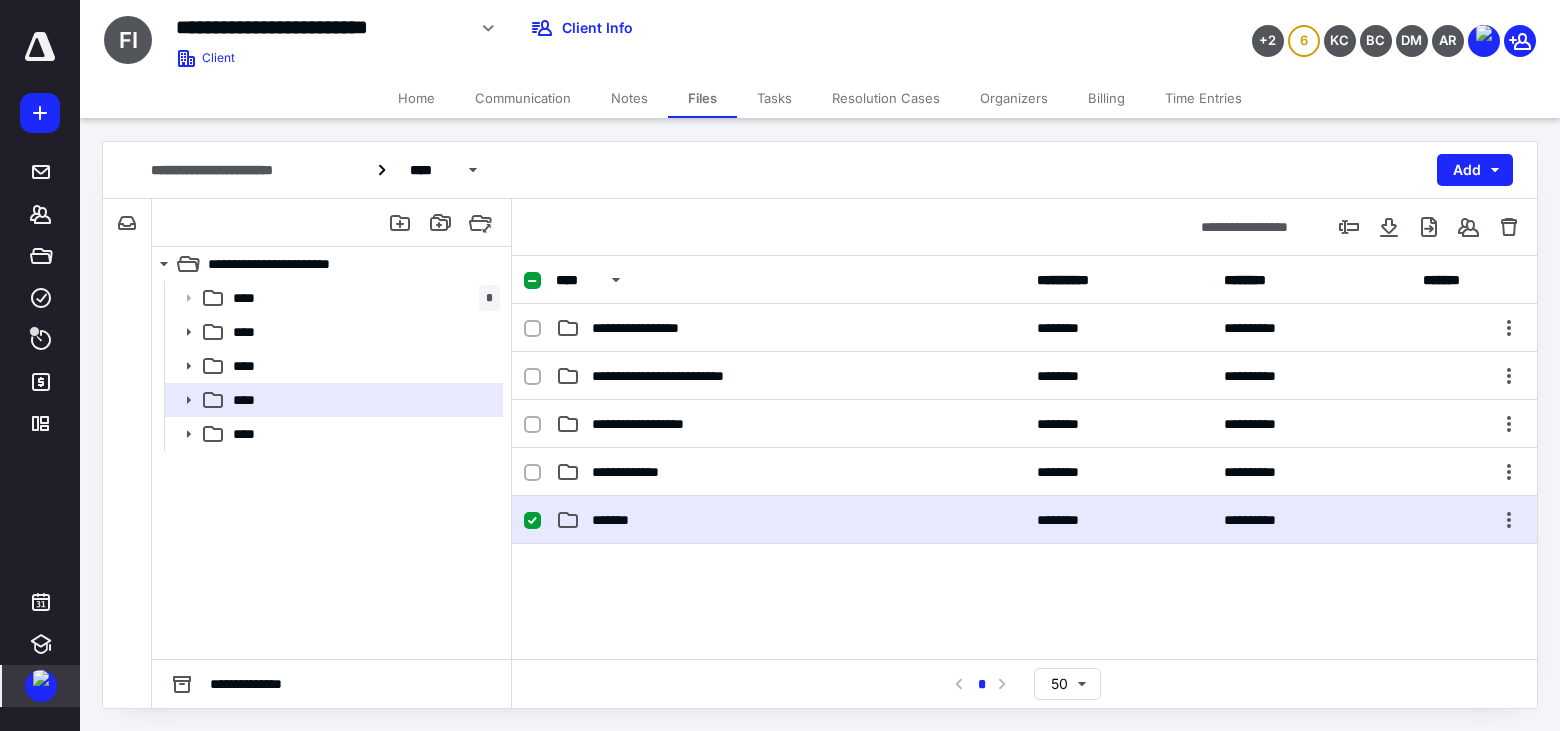 click on "**********" at bounding box center (1024, 520) 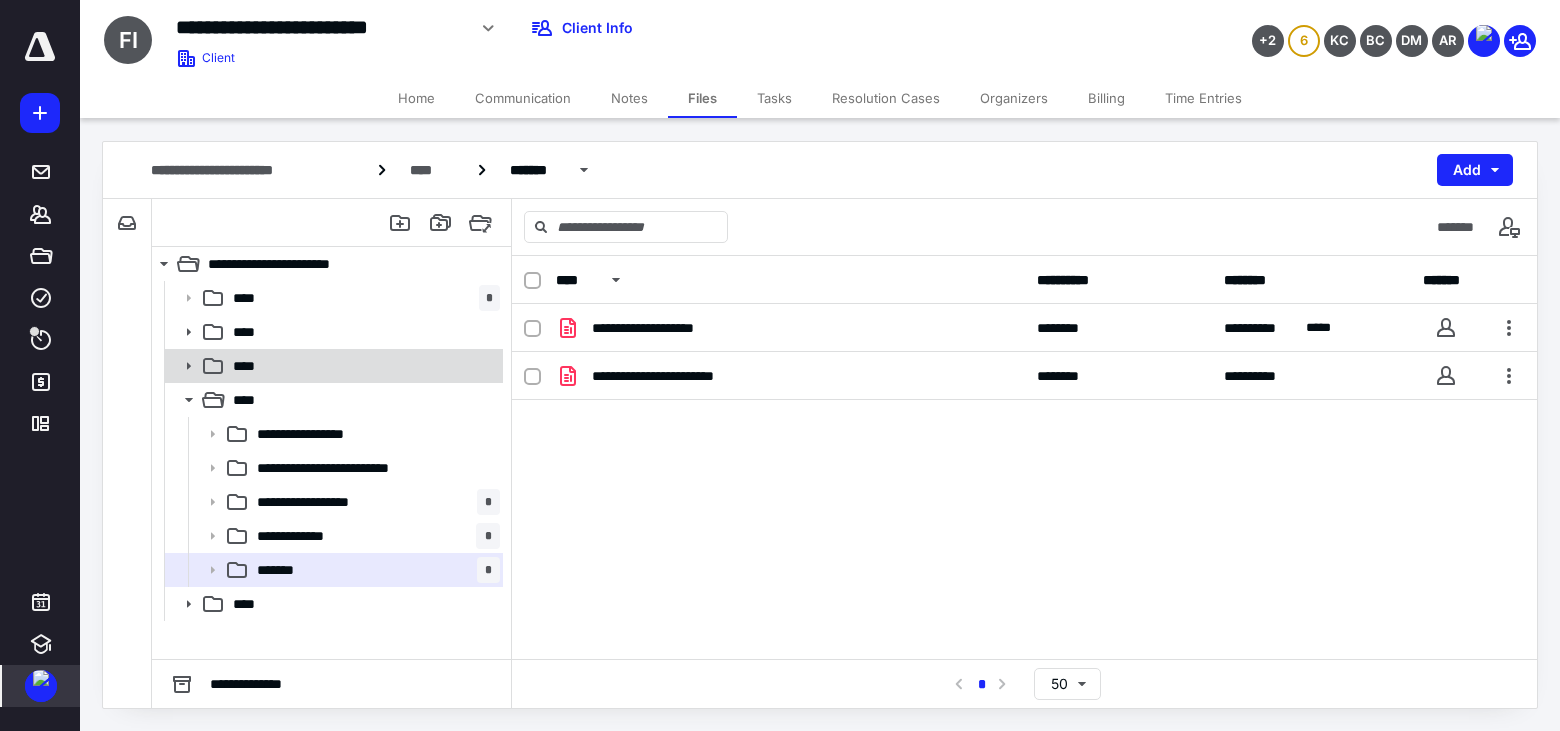 click 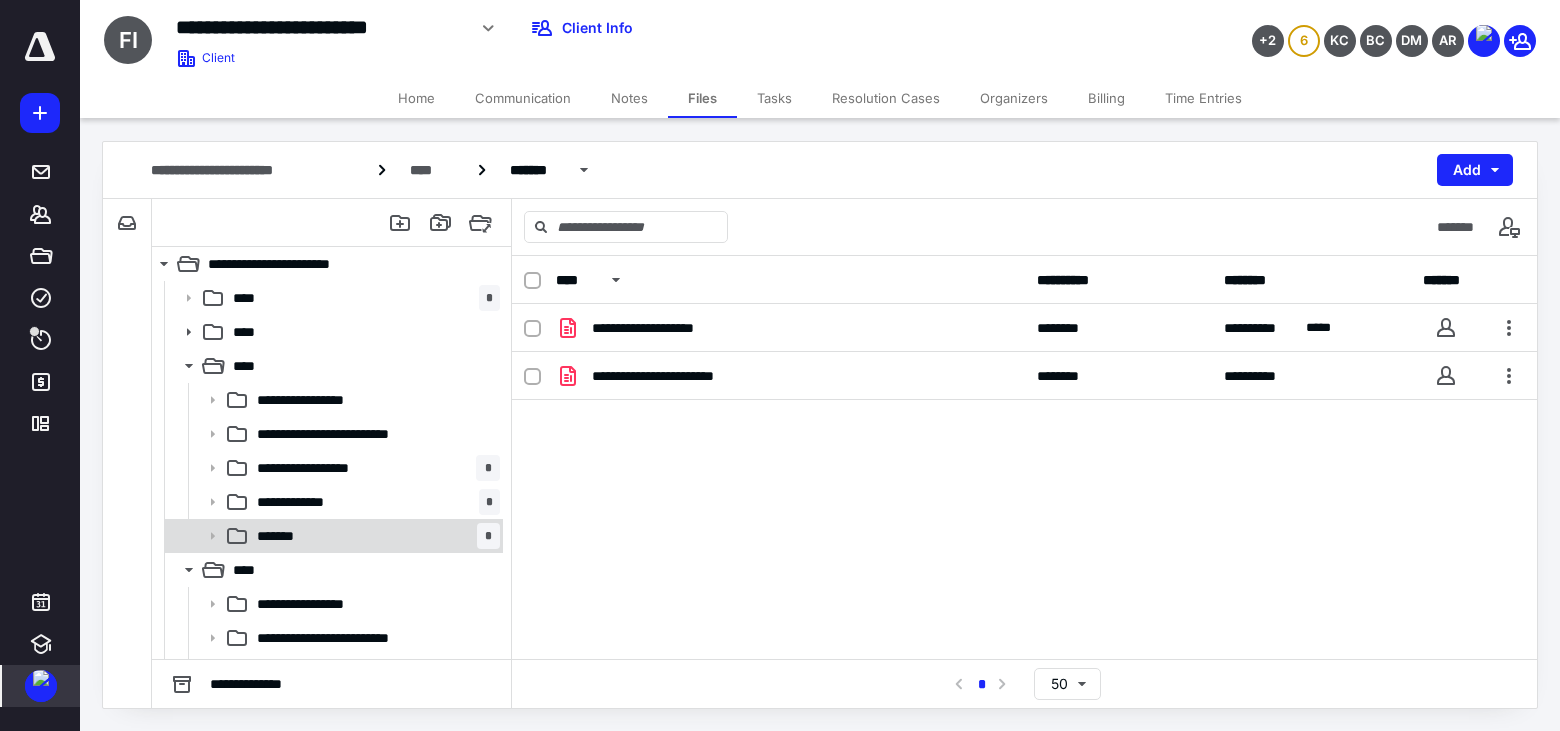 click on "*******" at bounding box center (279, 536) 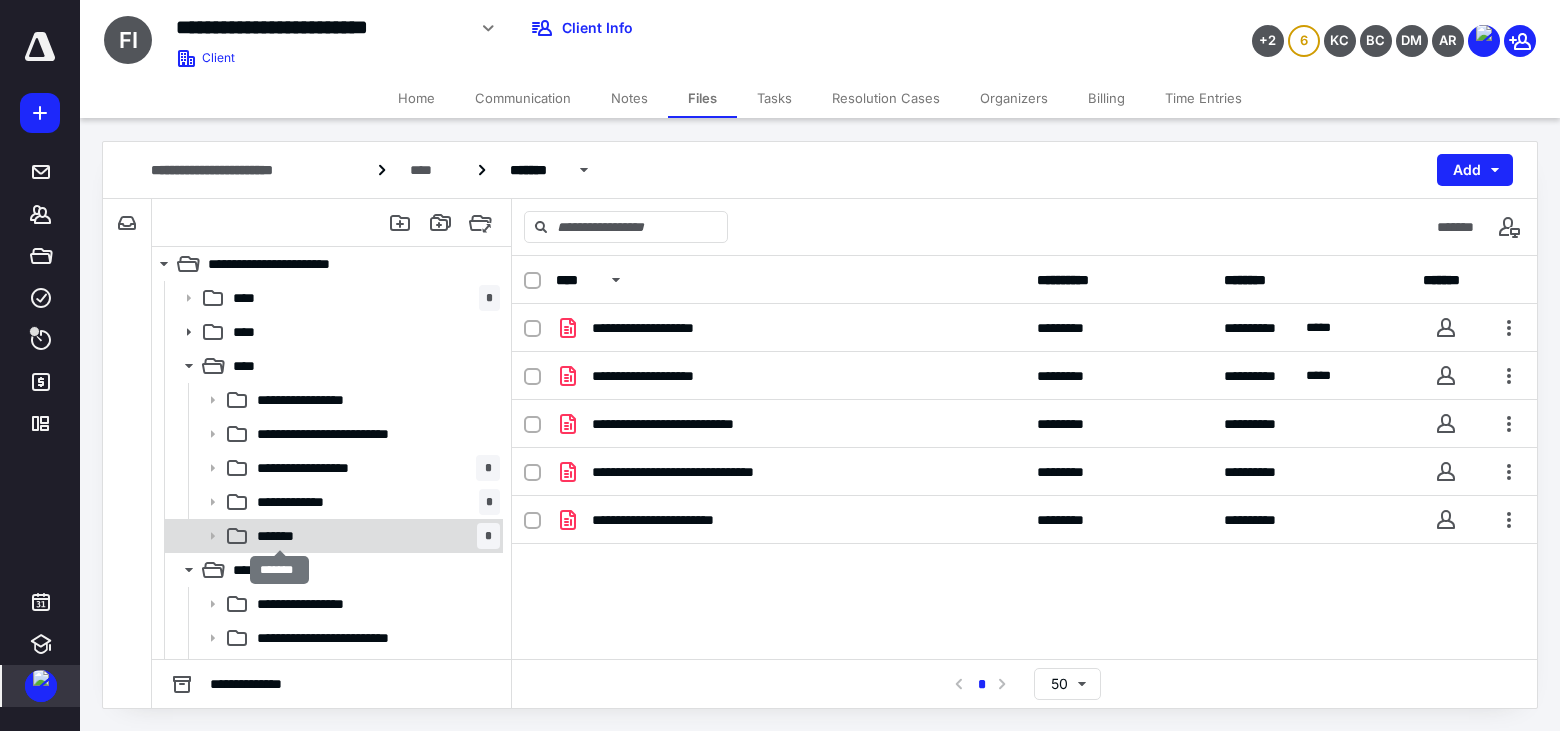 click on "*******" at bounding box center [279, 536] 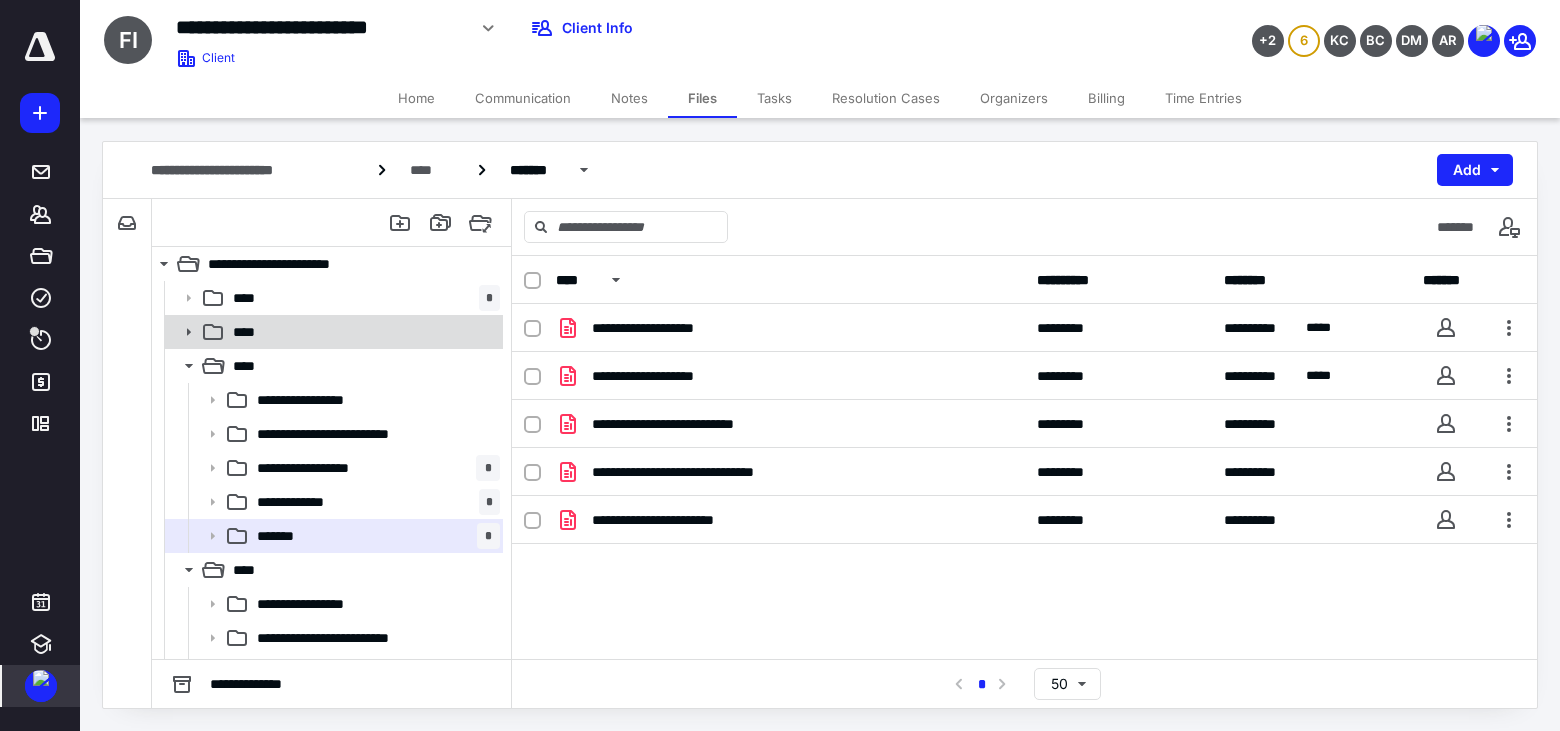 click 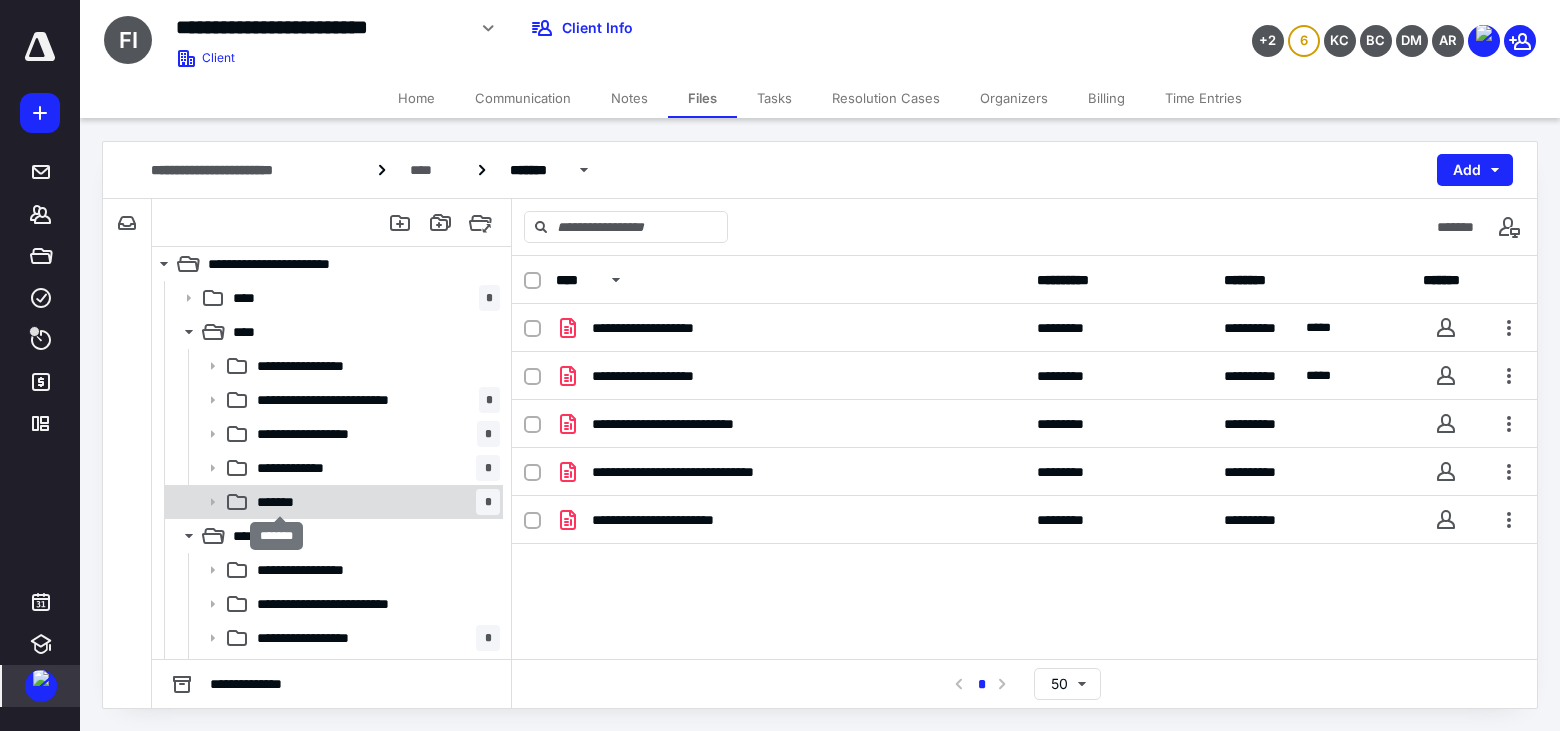 click on "*******" at bounding box center [279, 502] 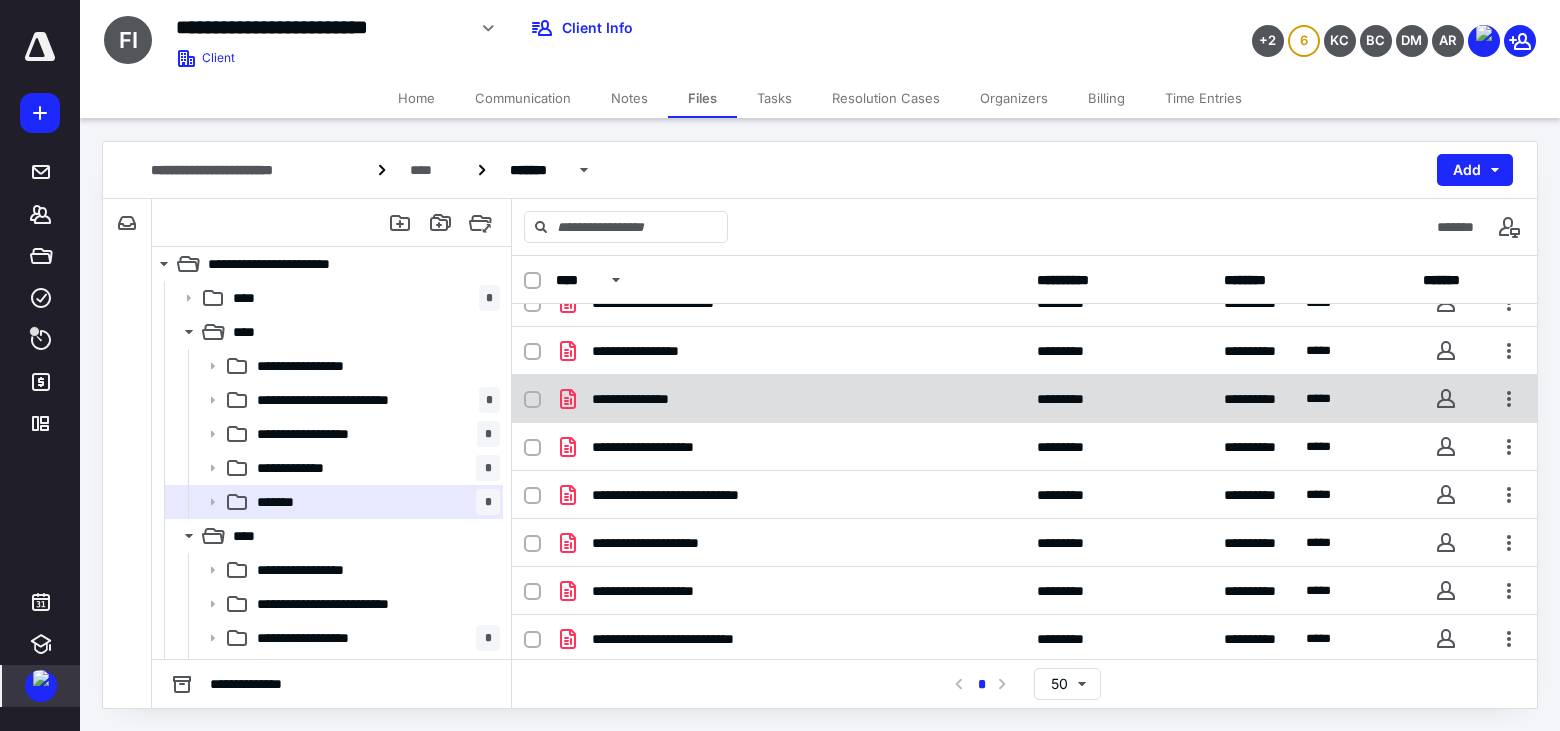 scroll, scrollTop: 29, scrollLeft: 0, axis: vertical 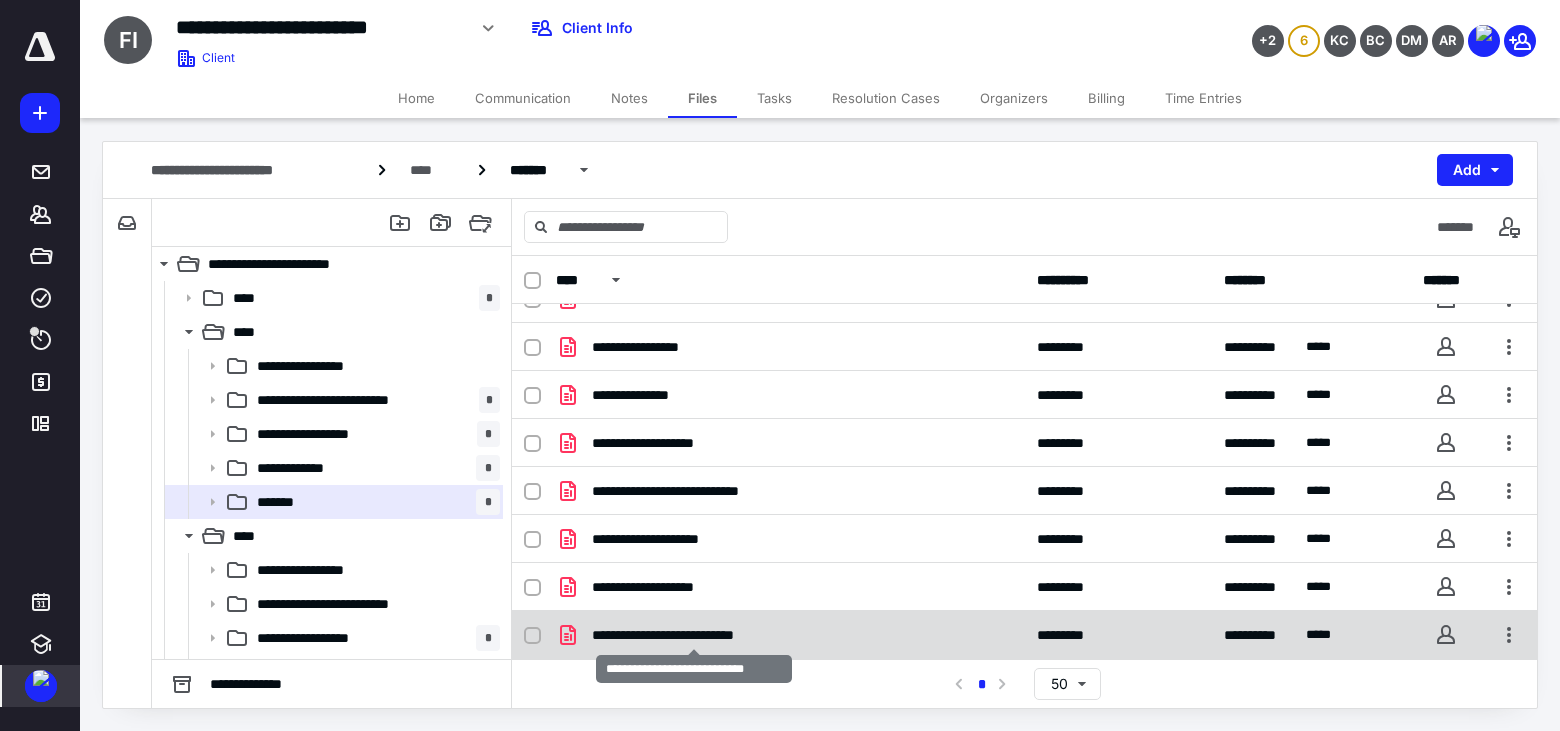 click on "**********" at bounding box center [694, 635] 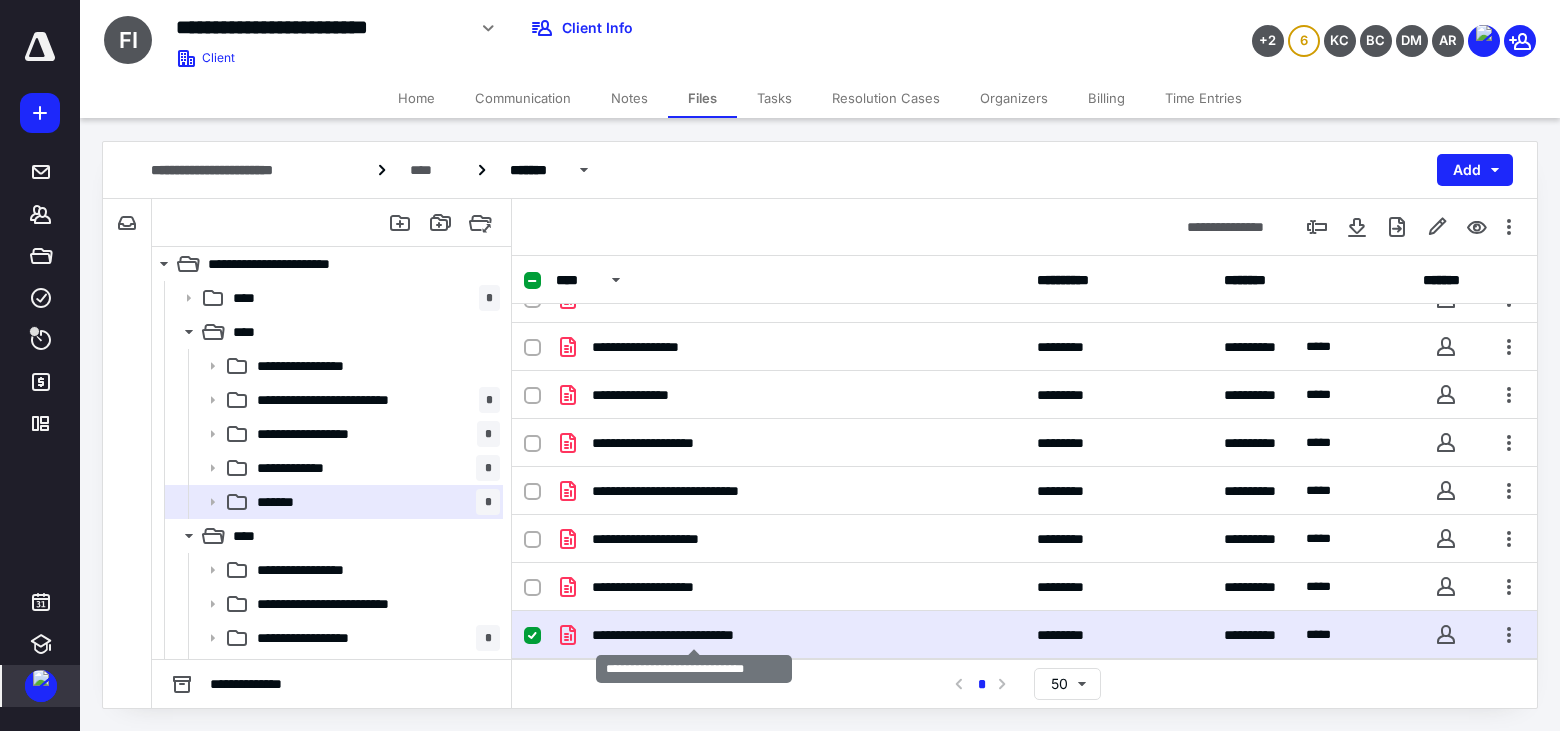 click on "**********" at bounding box center (694, 635) 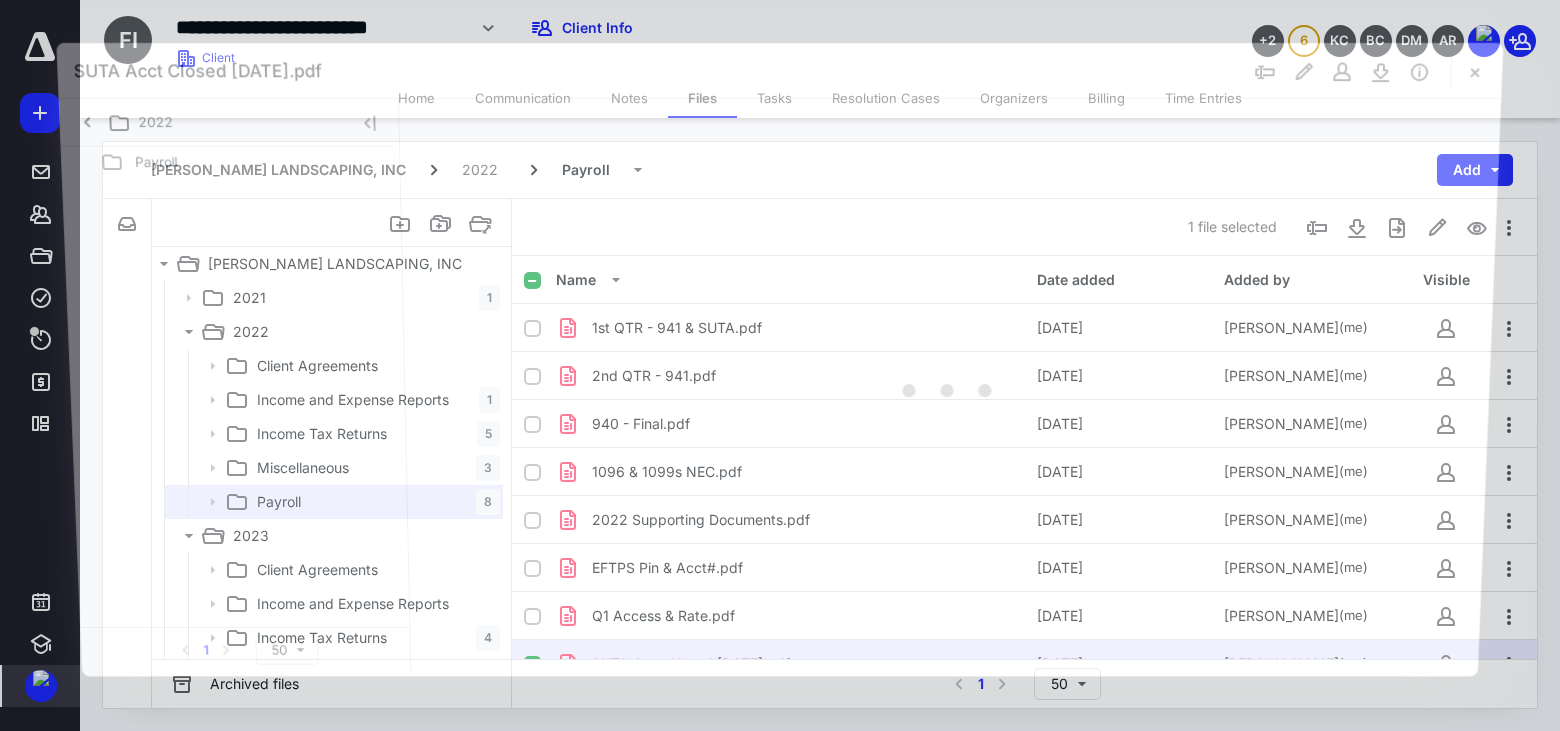 scroll, scrollTop: 29, scrollLeft: 0, axis: vertical 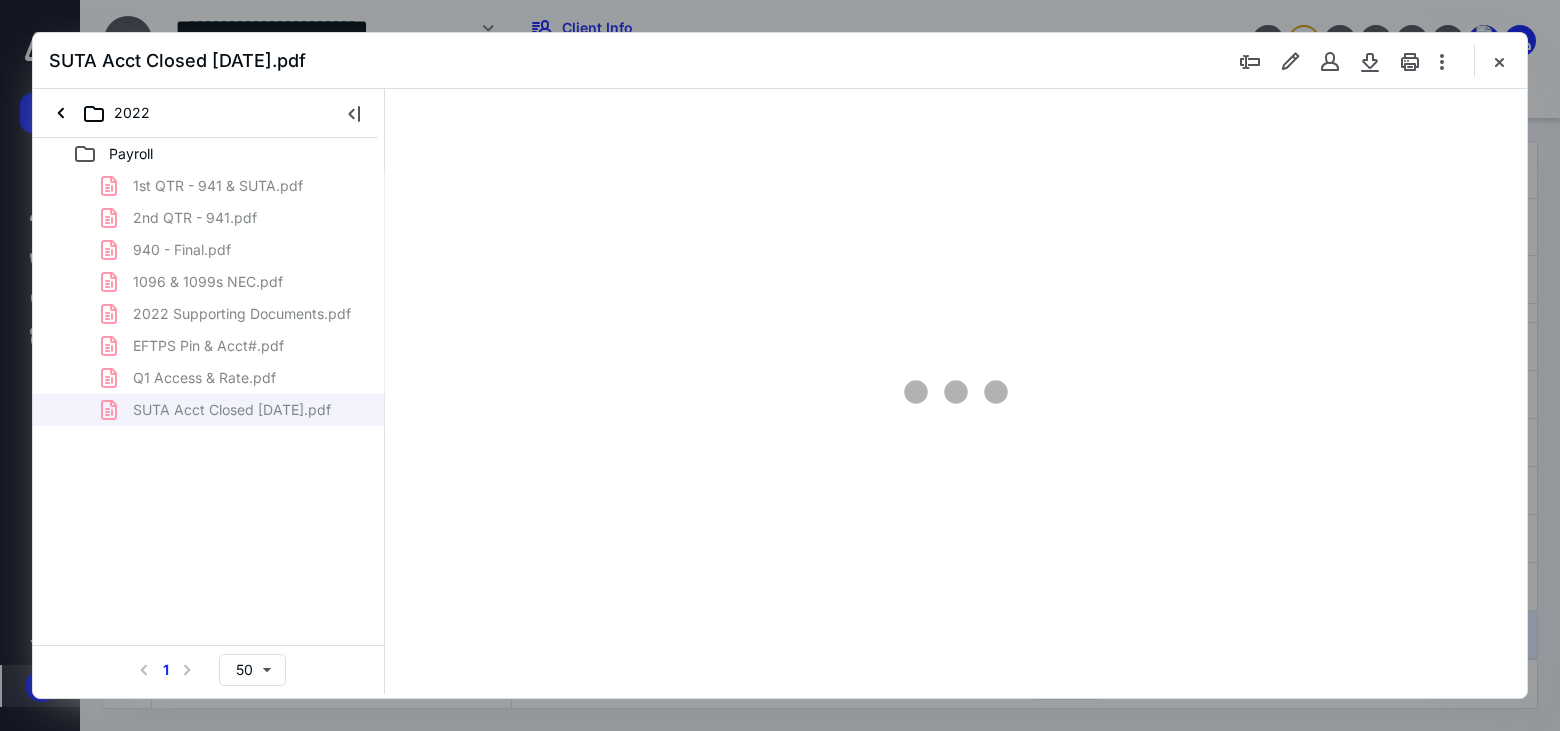 type on "183" 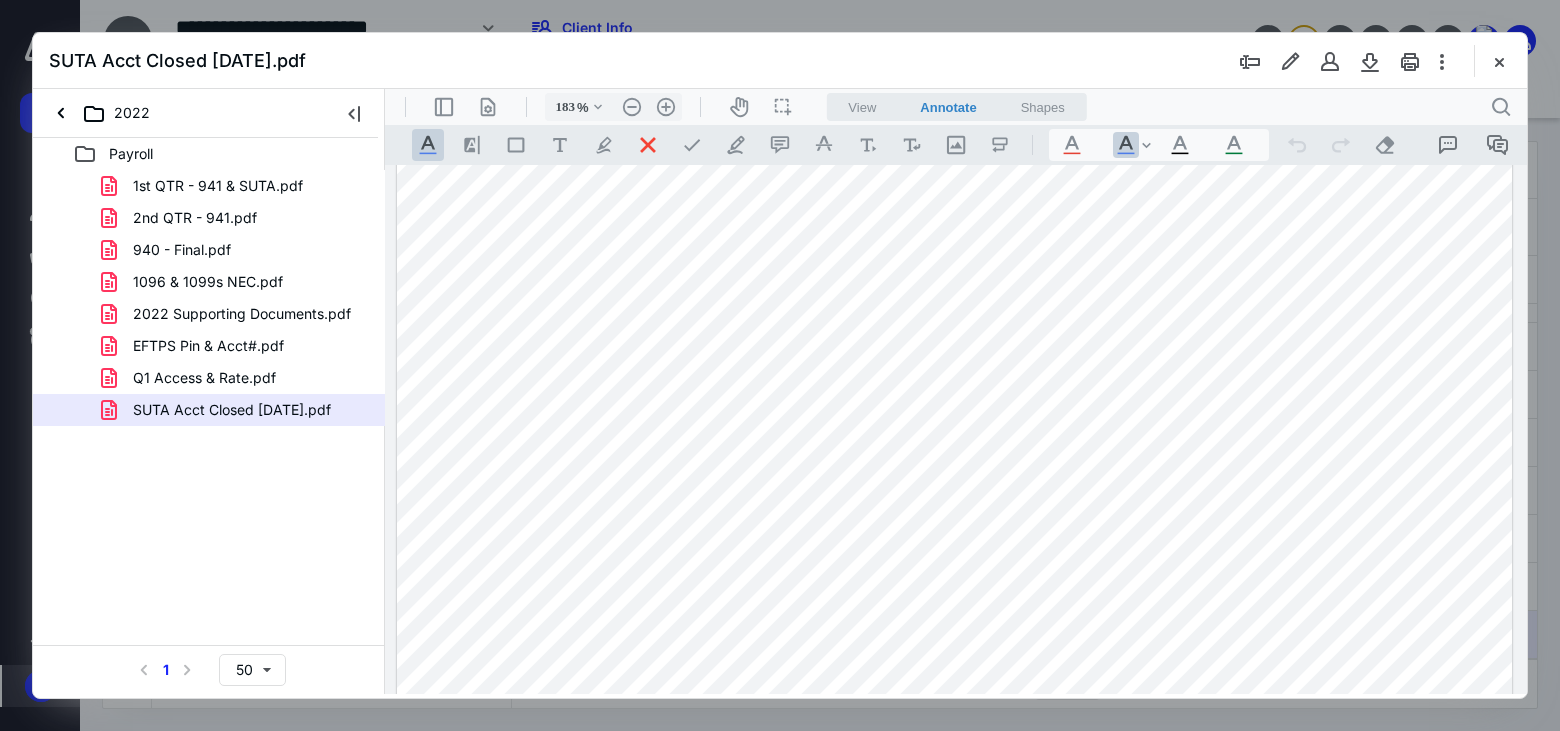 scroll, scrollTop: 400, scrollLeft: 0, axis: vertical 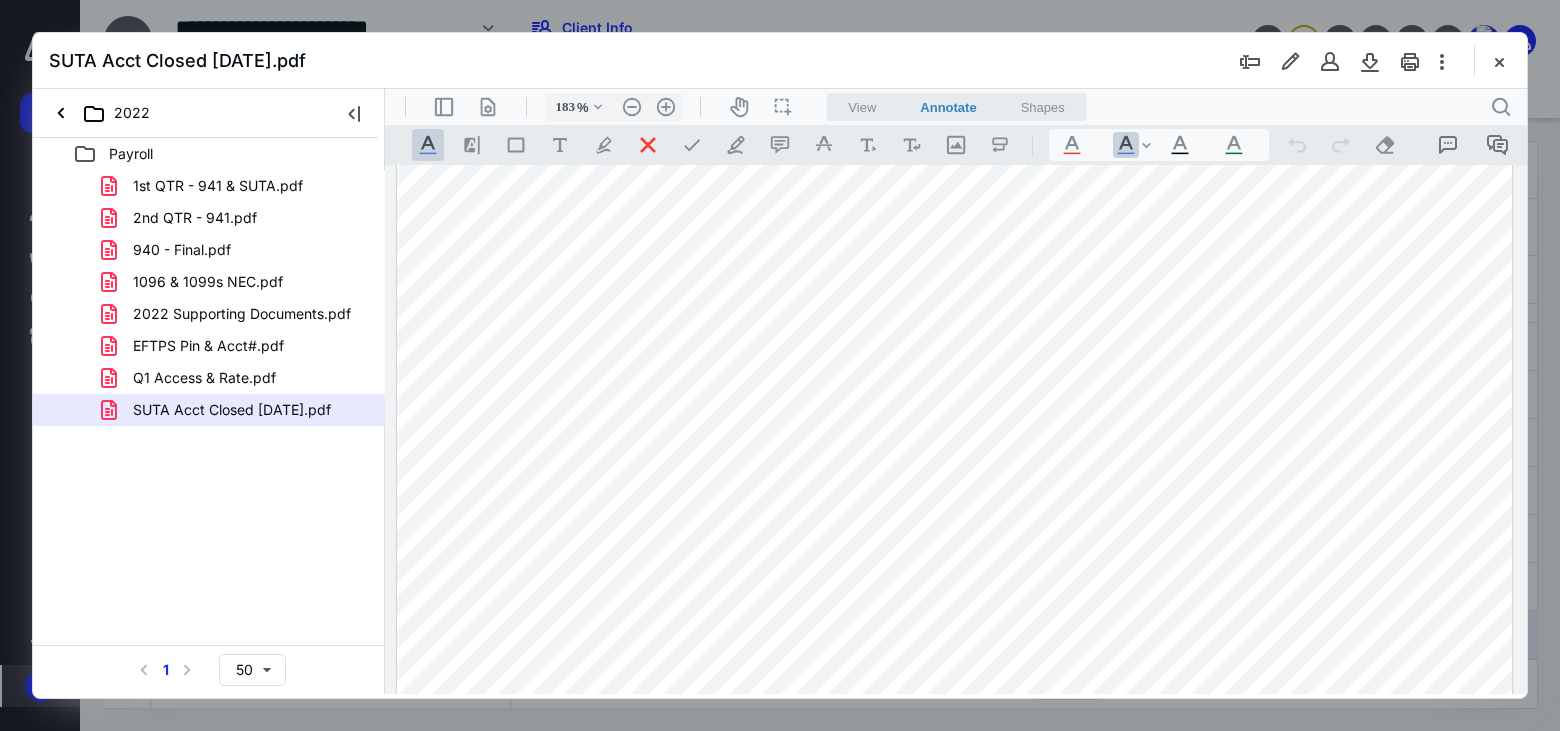 click on "SUTA Acct Closed [DATE].pdf" at bounding box center (780, 61) 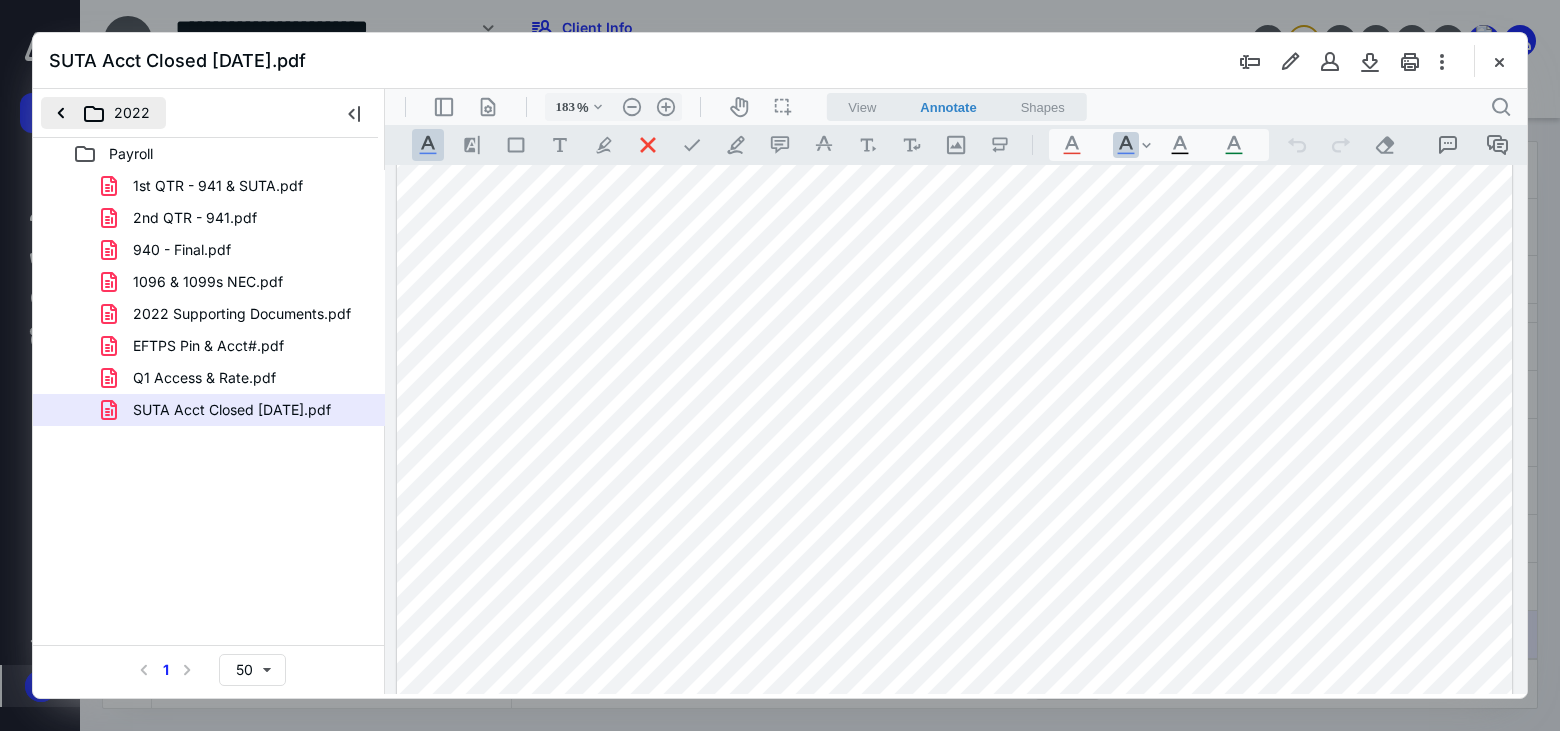 click on "2022" at bounding box center [103, 113] 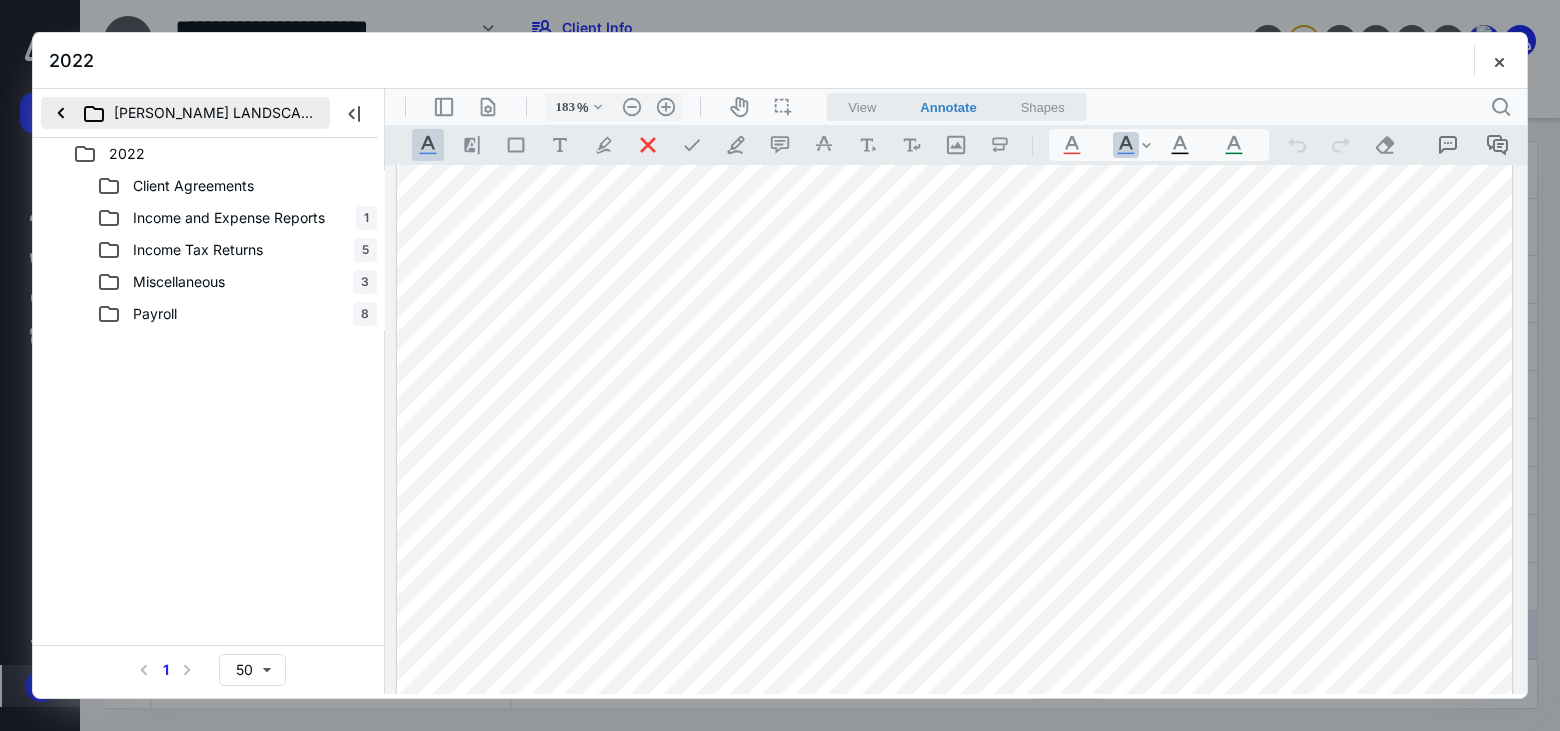 click on "[PERSON_NAME] LANDSCAPING, INC" at bounding box center [185, 113] 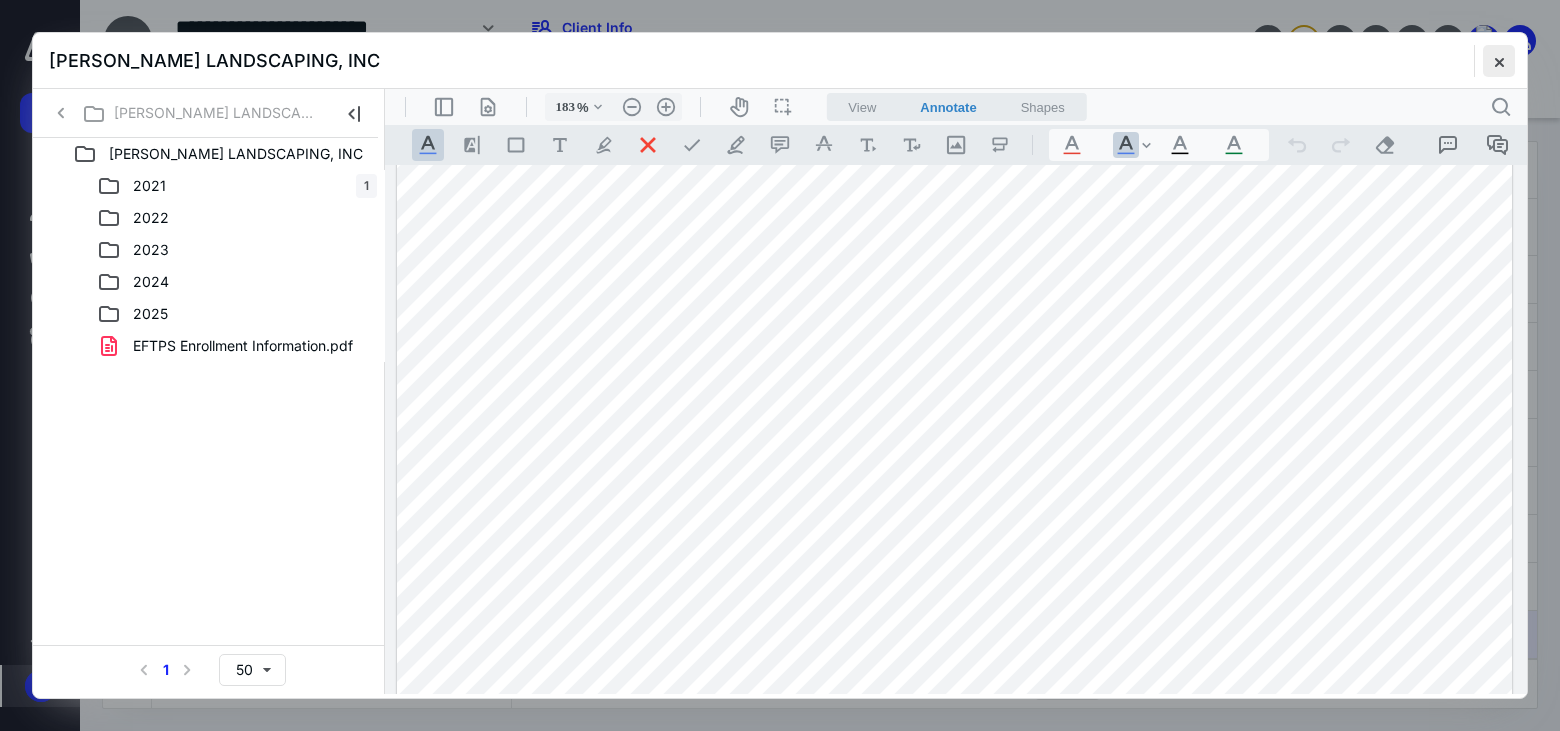 click at bounding box center (1499, 61) 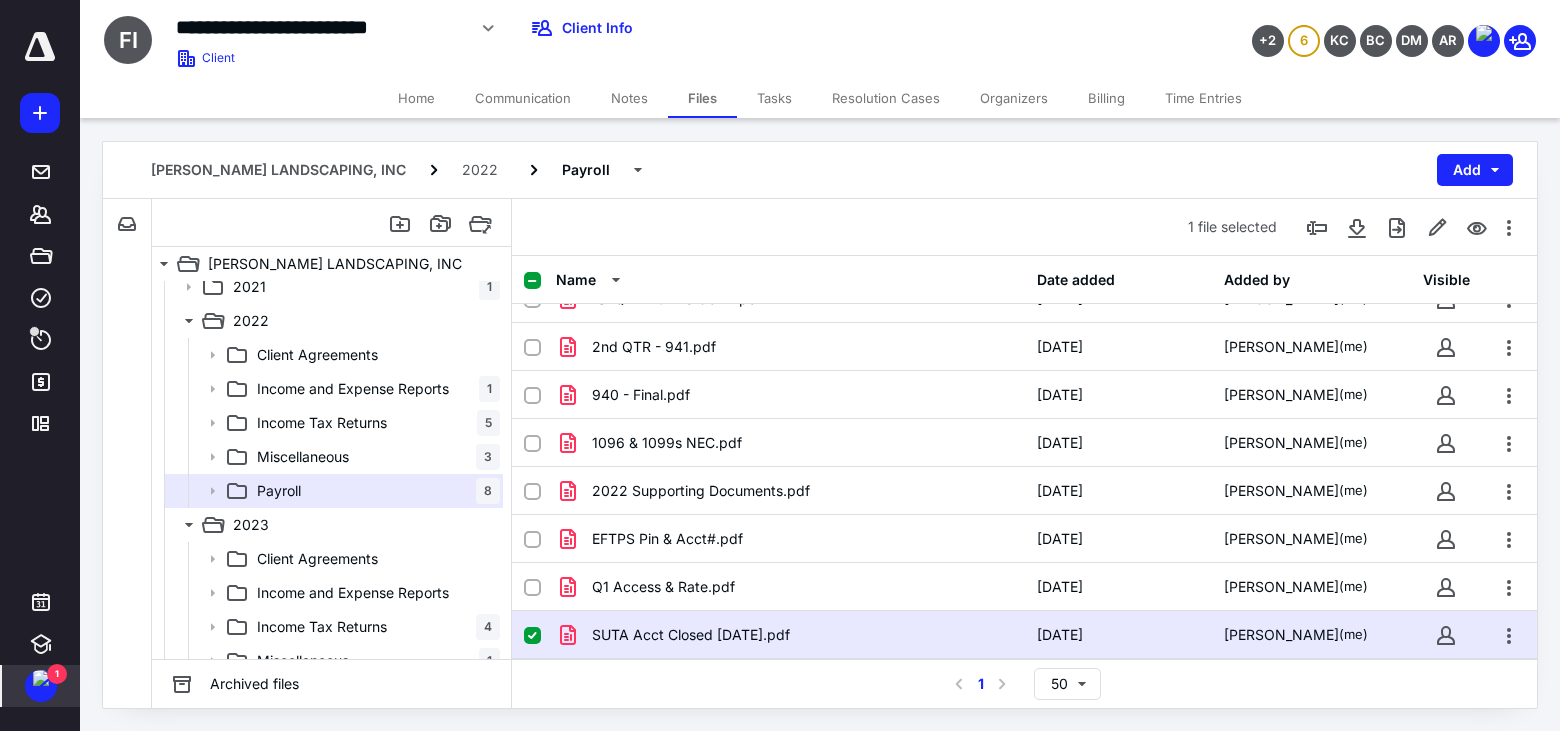 scroll, scrollTop: 0, scrollLeft: 0, axis: both 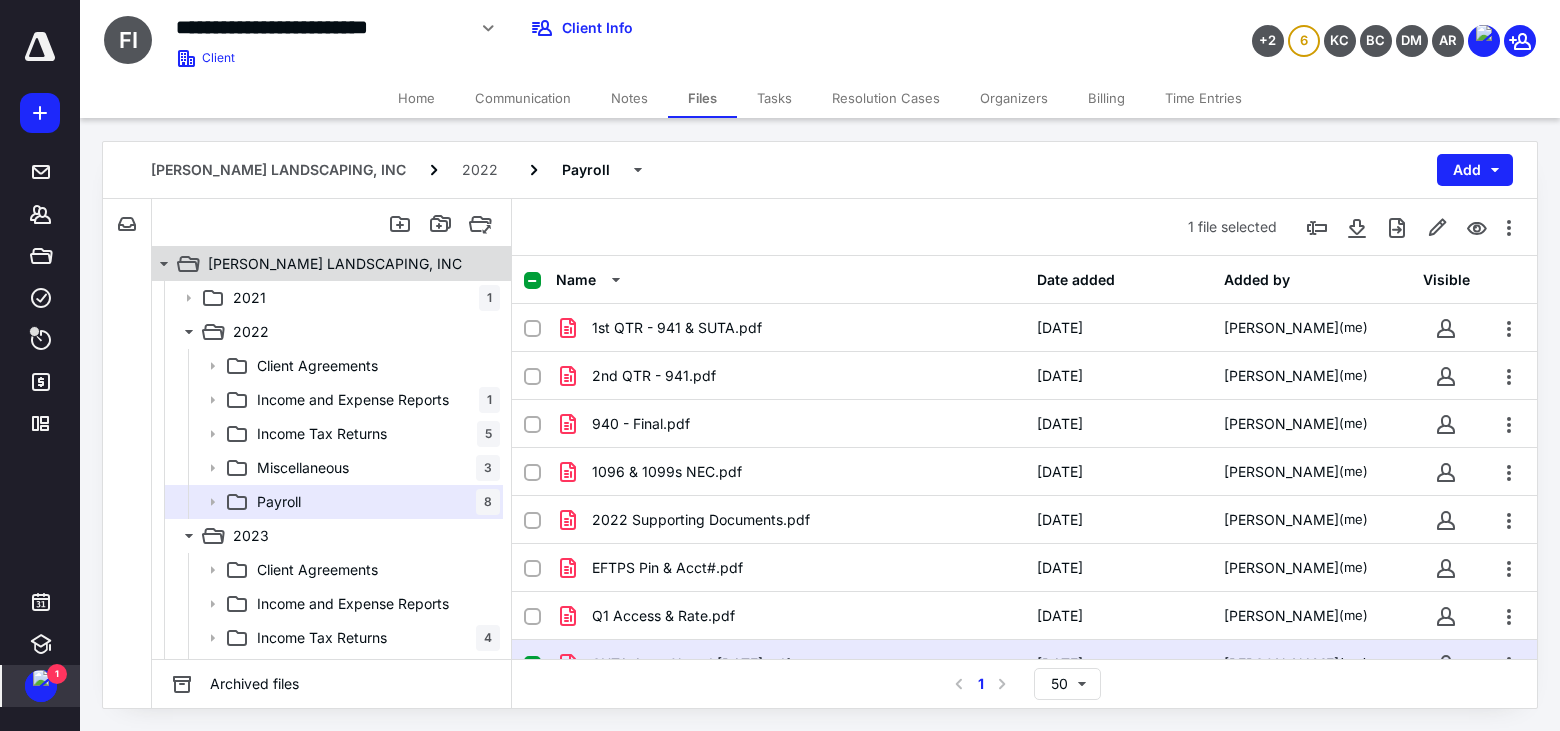 click 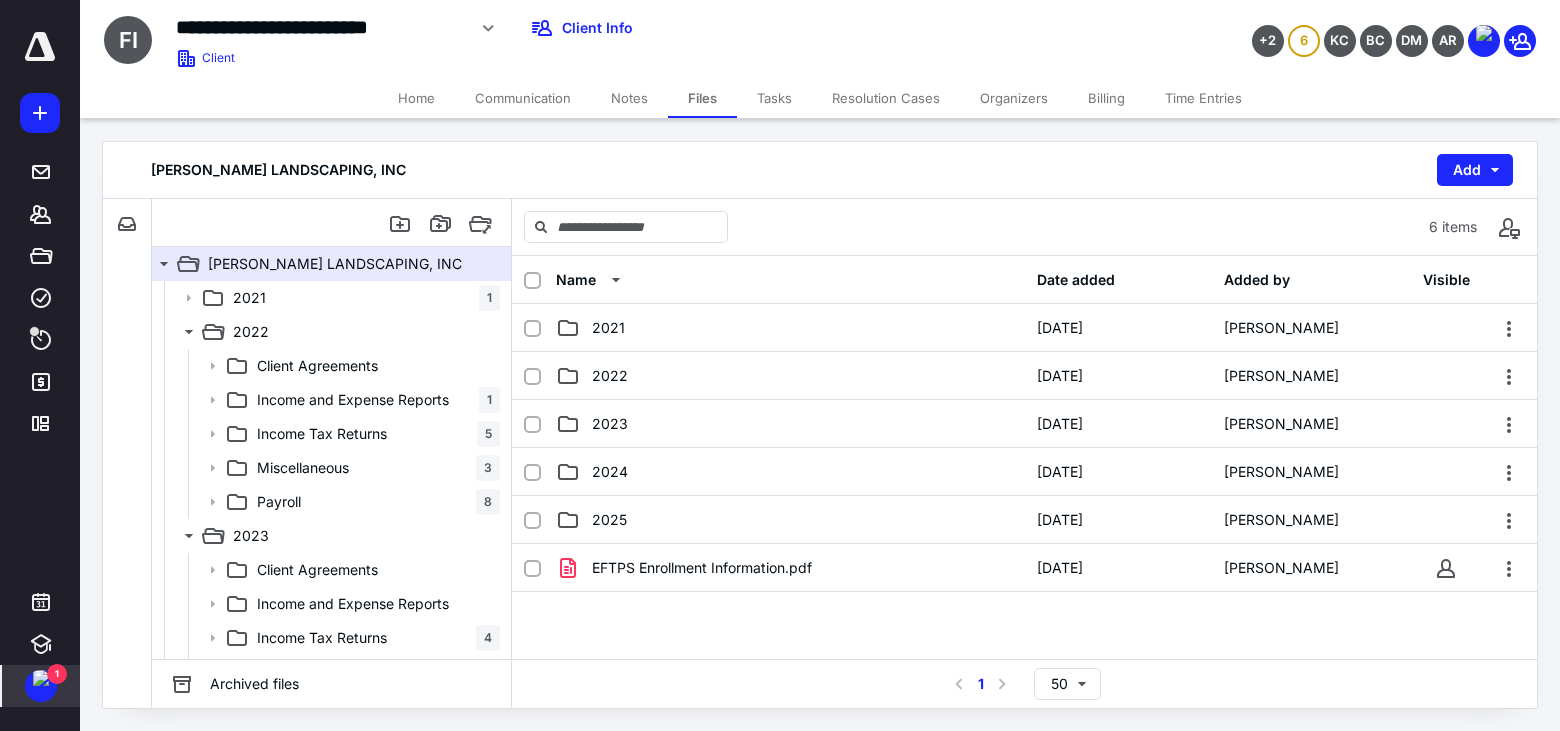 click on "Home" at bounding box center [416, 98] 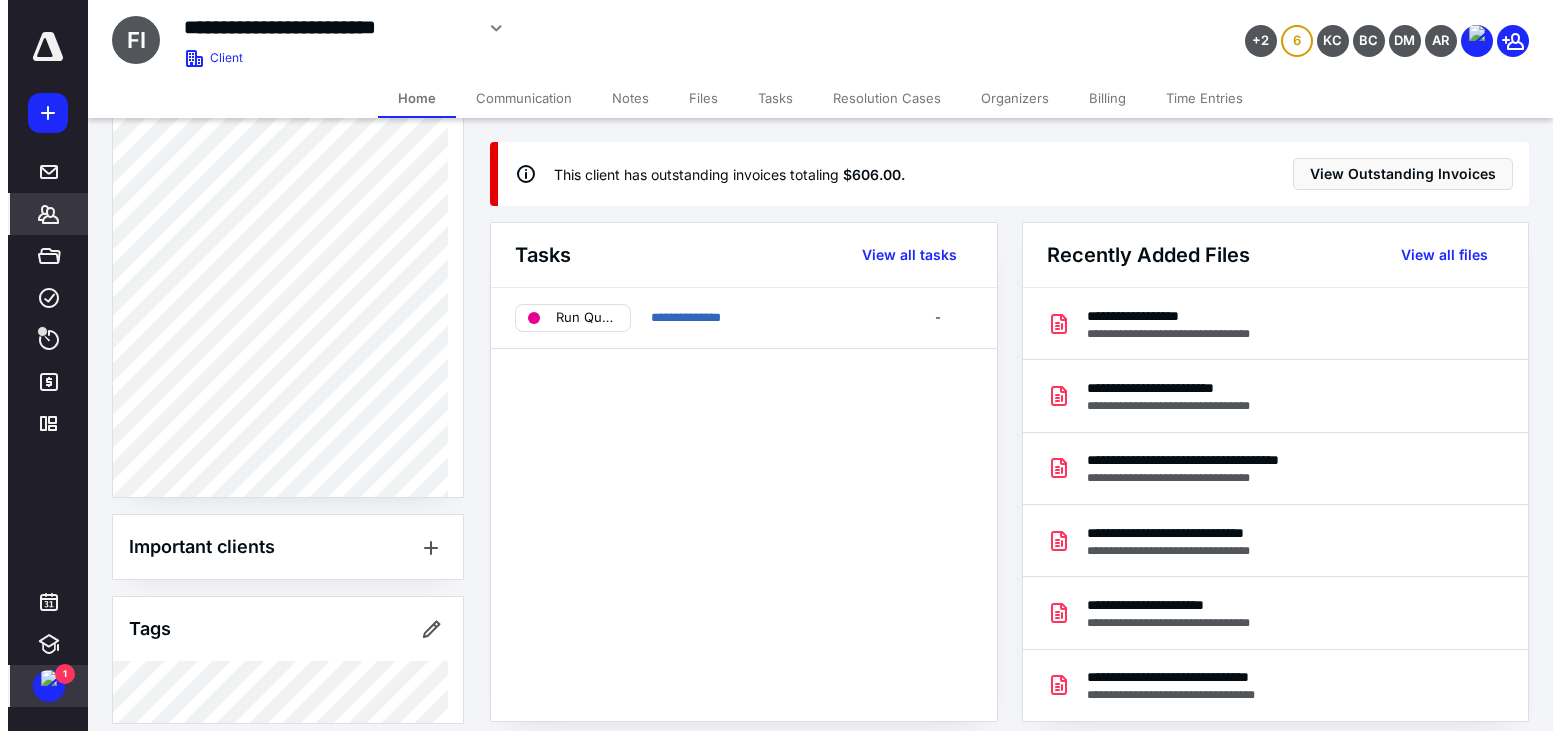 scroll, scrollTop: 517, scrollLeft: 0, axis: vertical 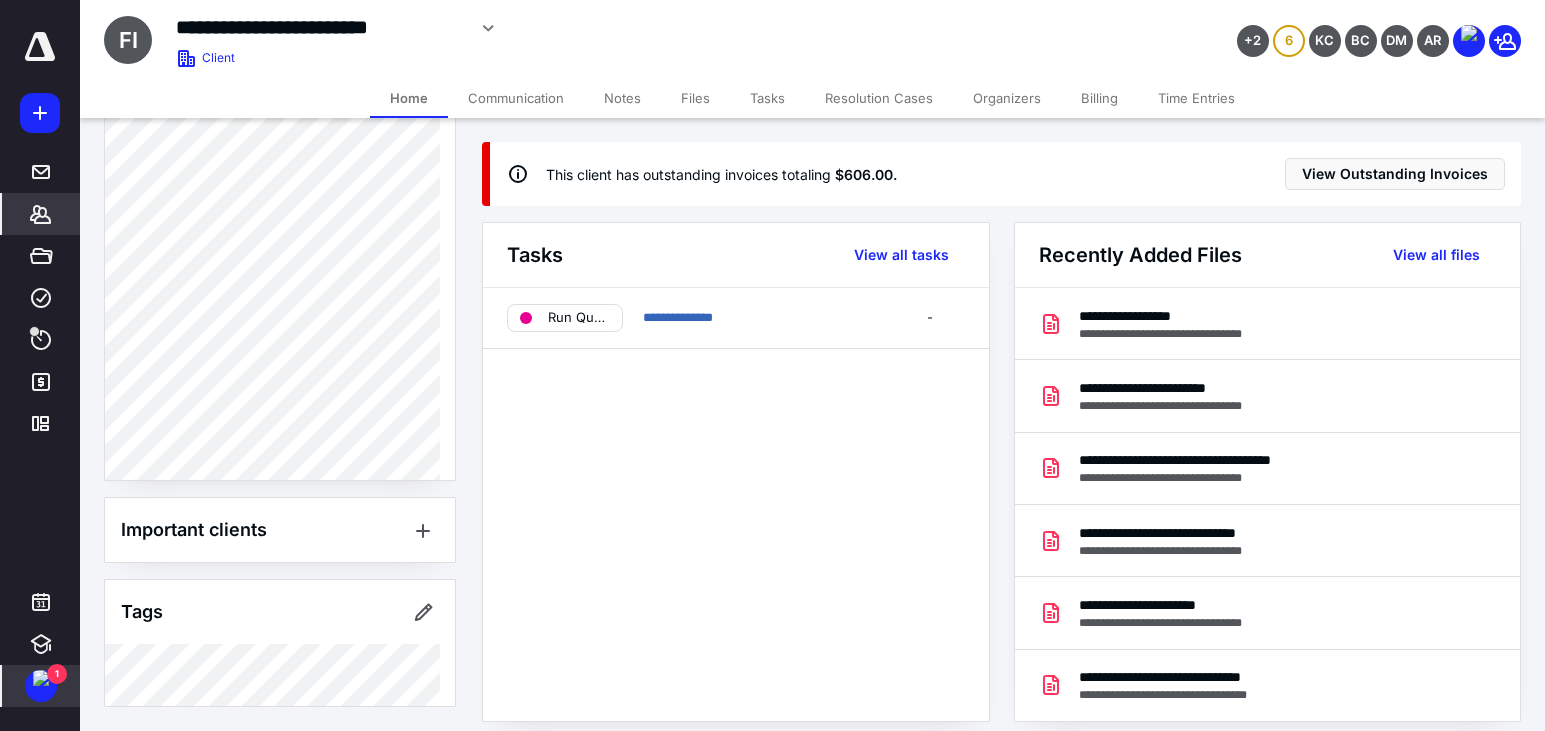 click on "**********" at bounding box center (609, 28) 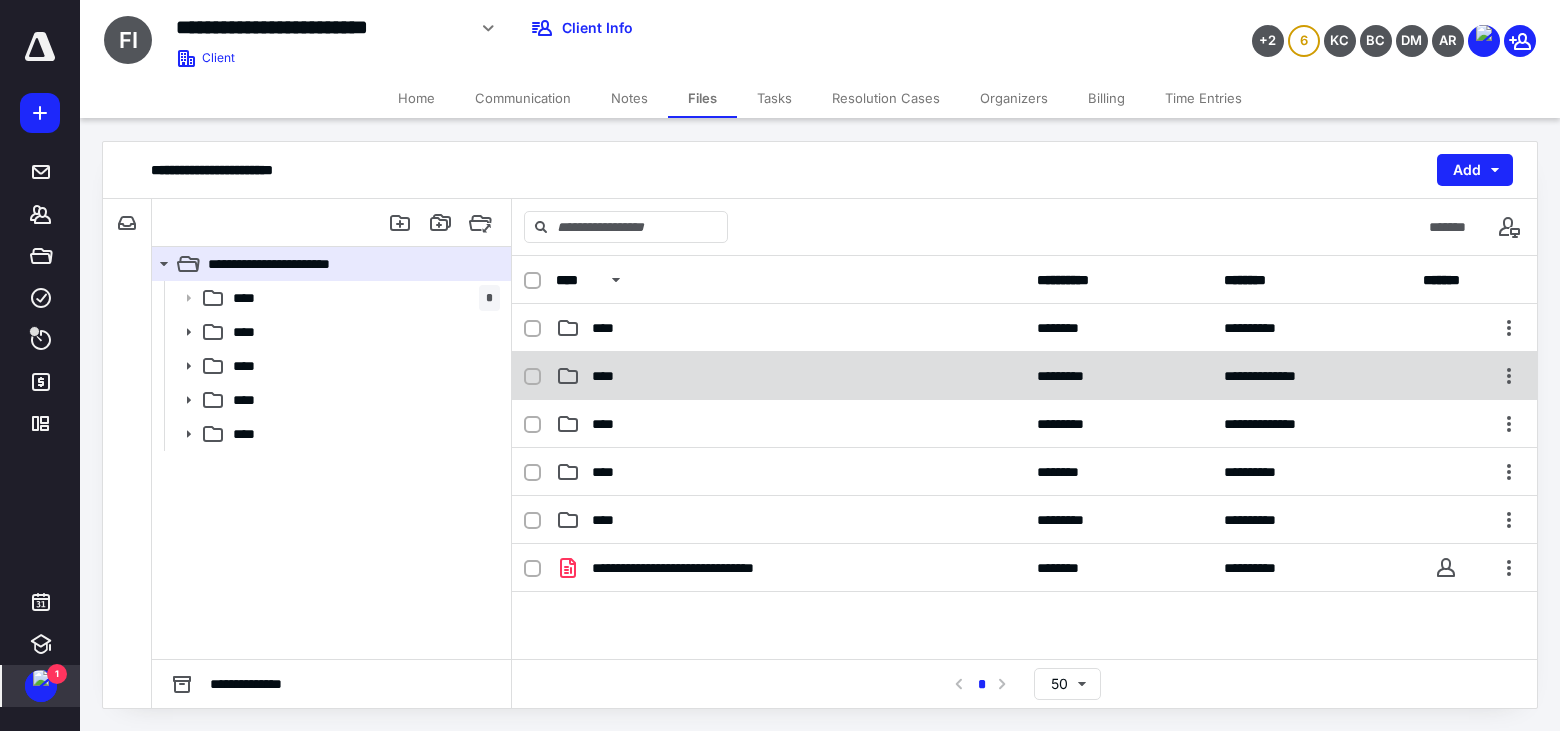 click on "****" at bounding box center [790, 376] 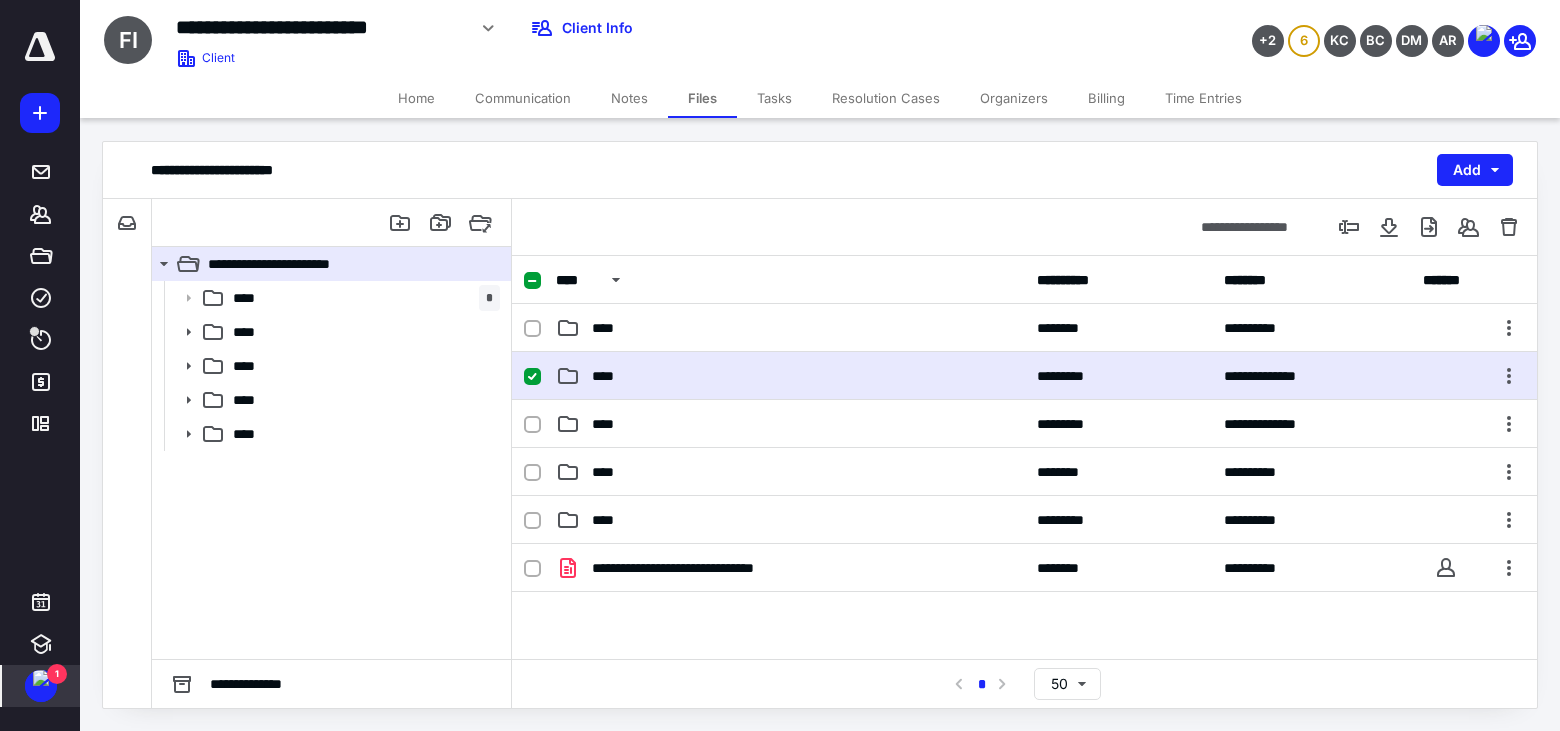 click on "****" at bounding box center (790, 376) 